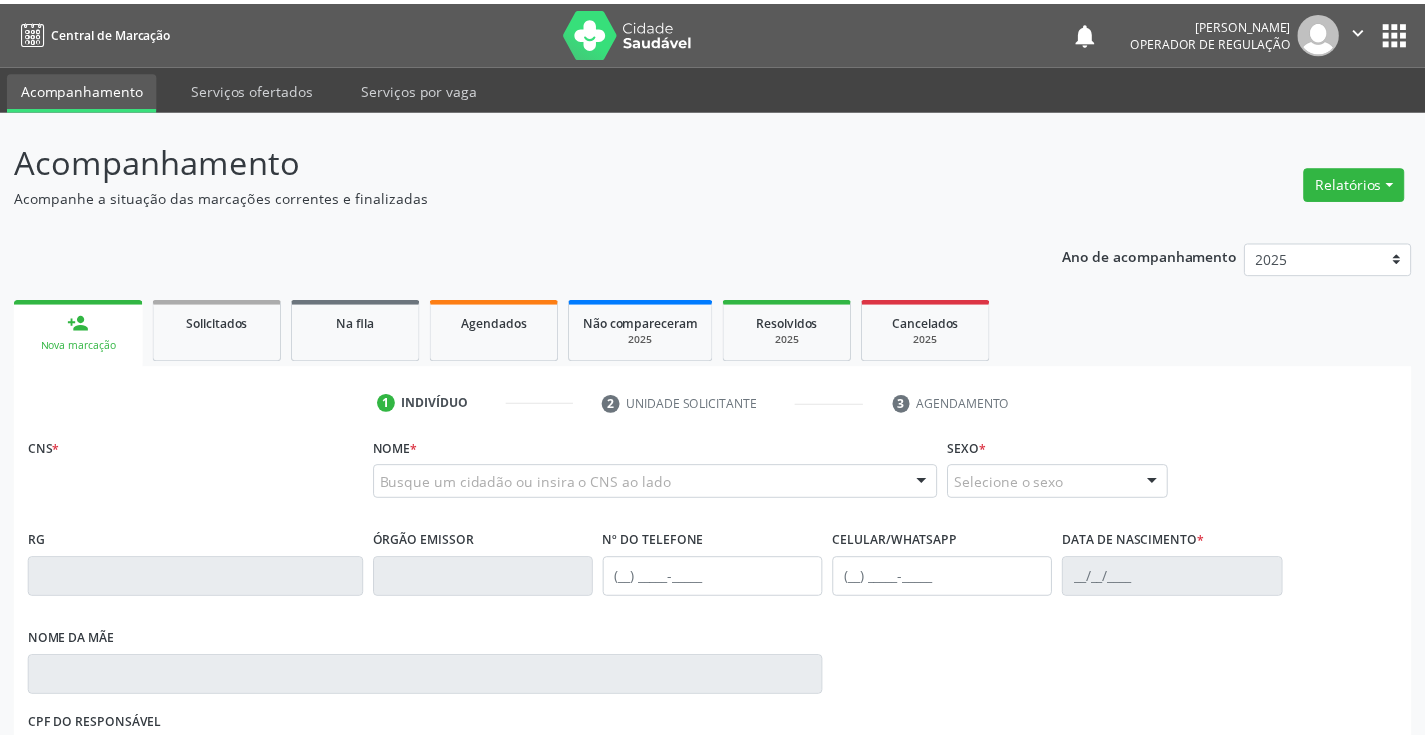 scroll, scrollTop: 0, scrollLeft: 0, axis: both 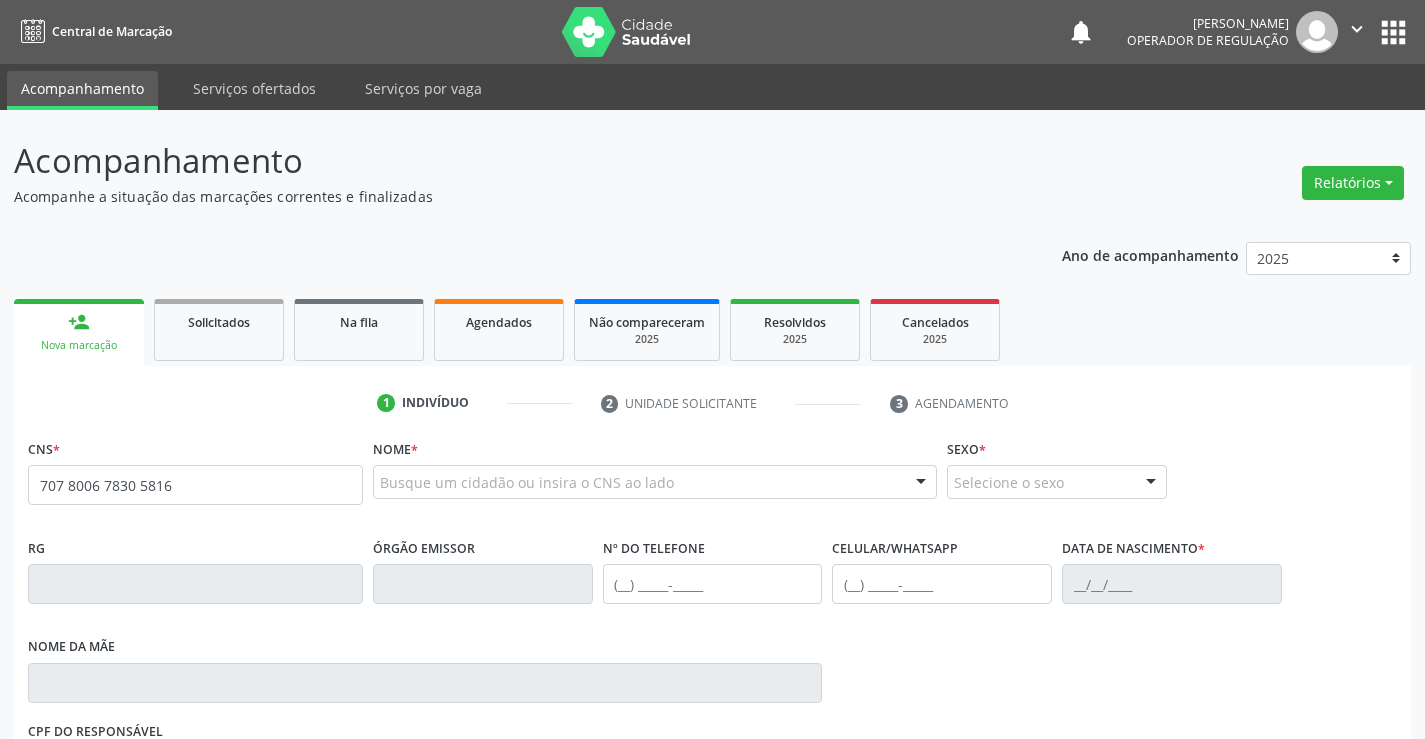 type on "707 8006 7830 5816" 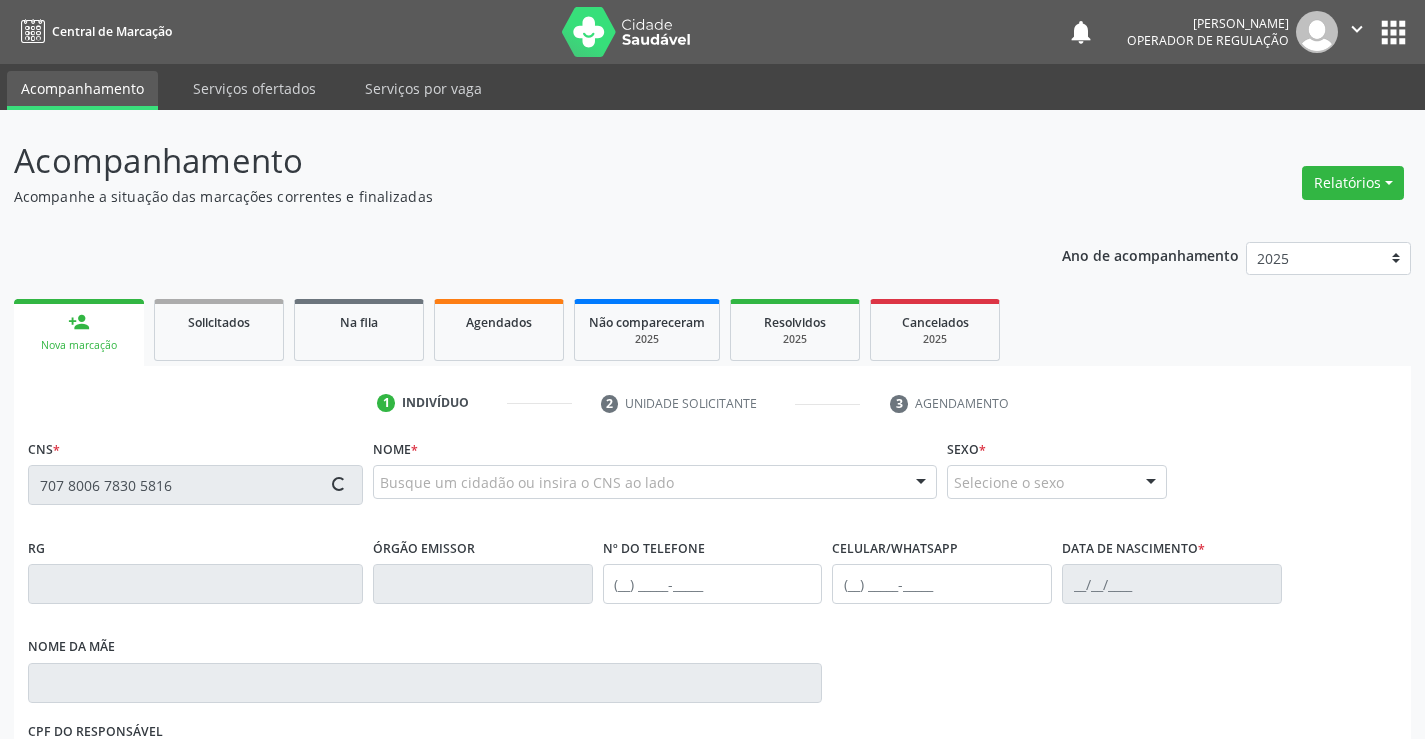 type 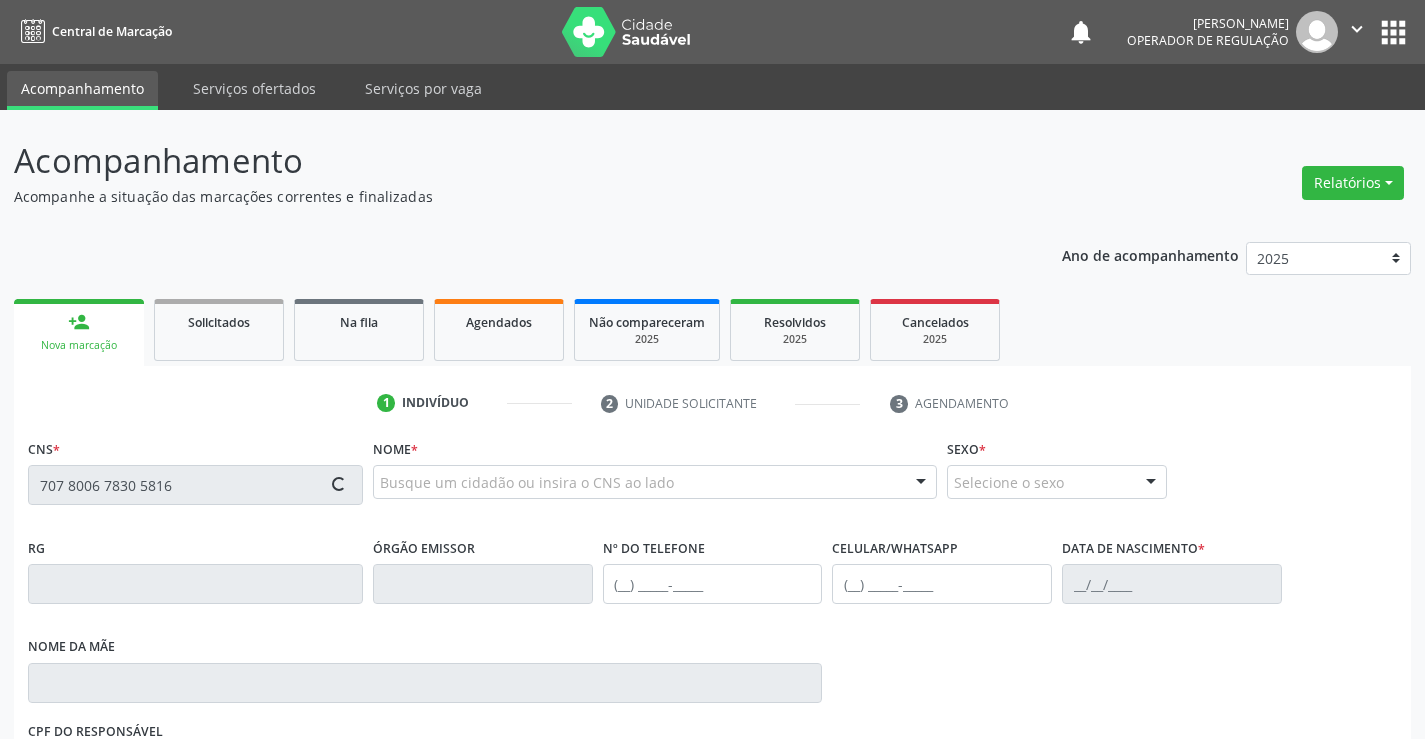type 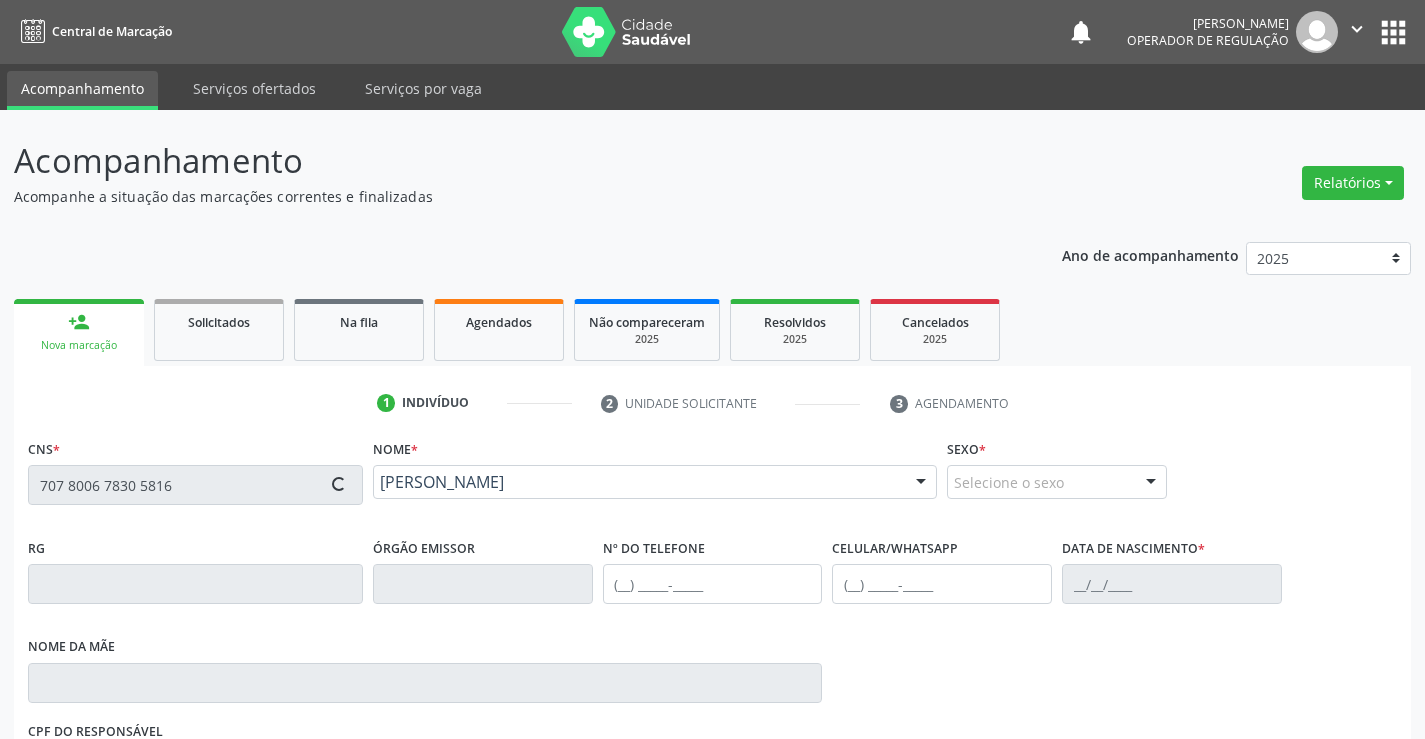 type on "2243338874" 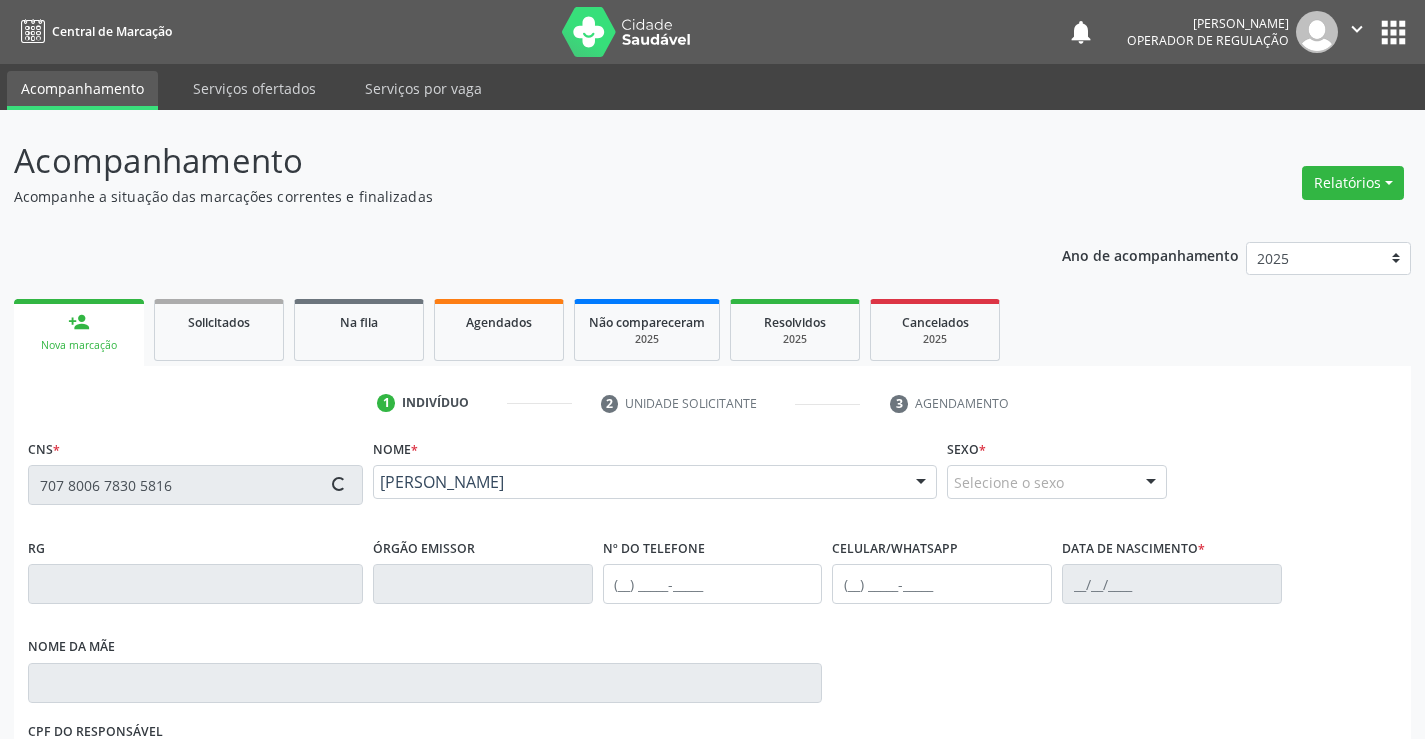 type on "(77) 98137-9269" 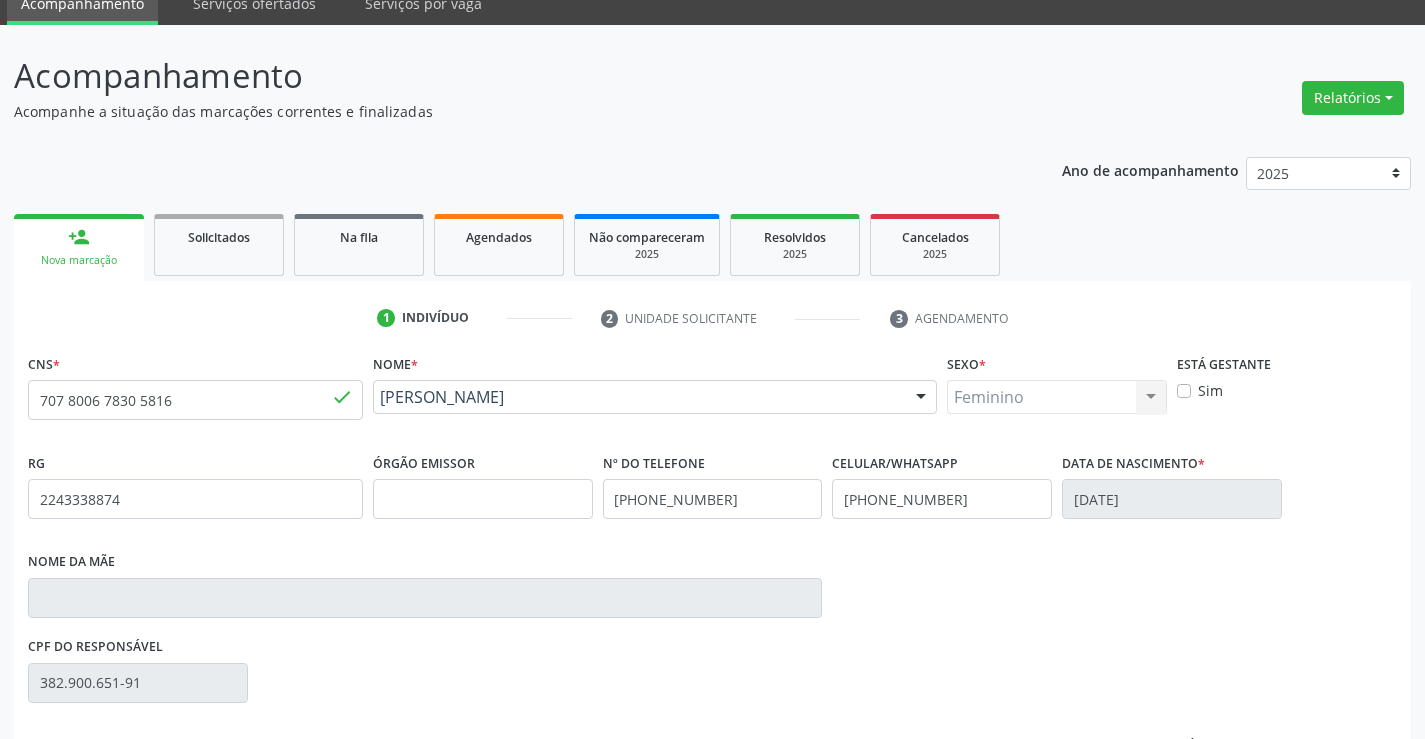 scroll, scrollTop: 331, scrollLeft: 0, axis: vertical 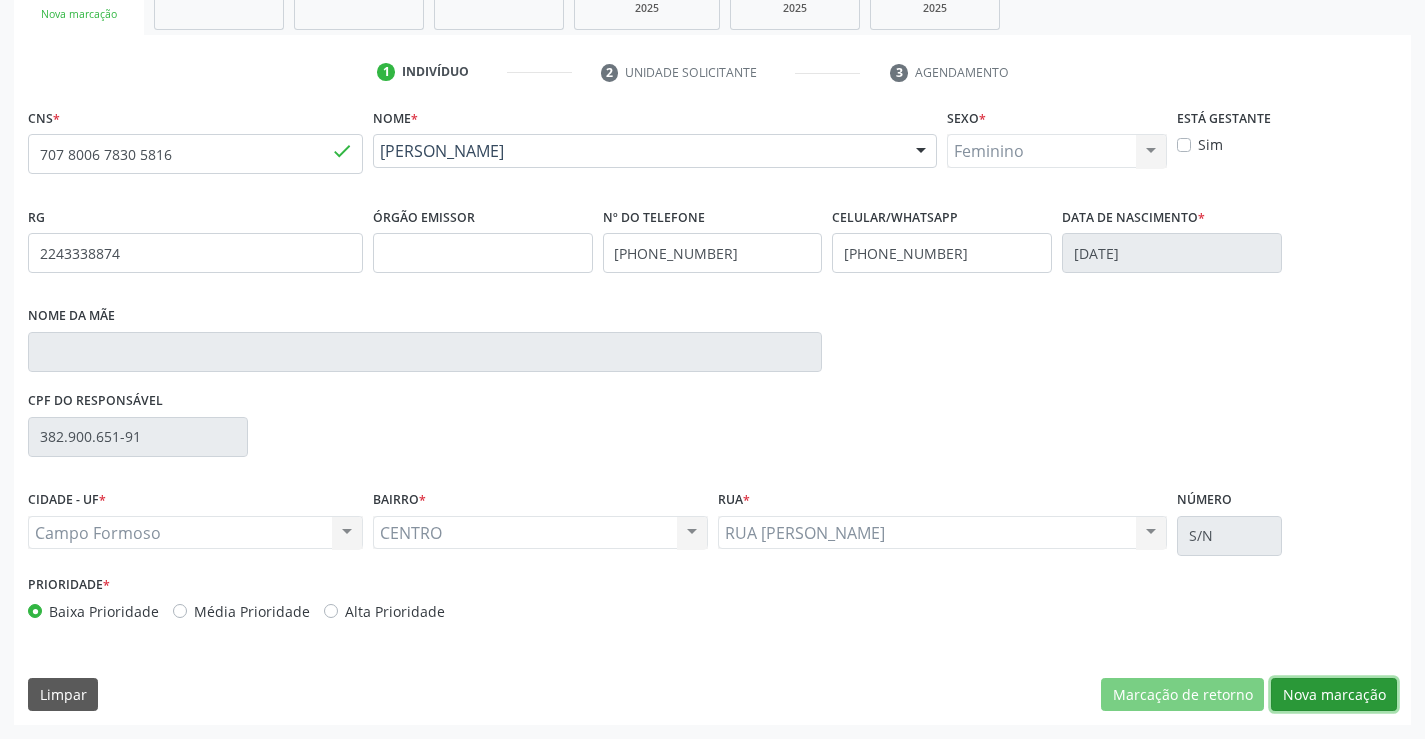 click on "Nova marcação" at bounding box center [1334, 695] 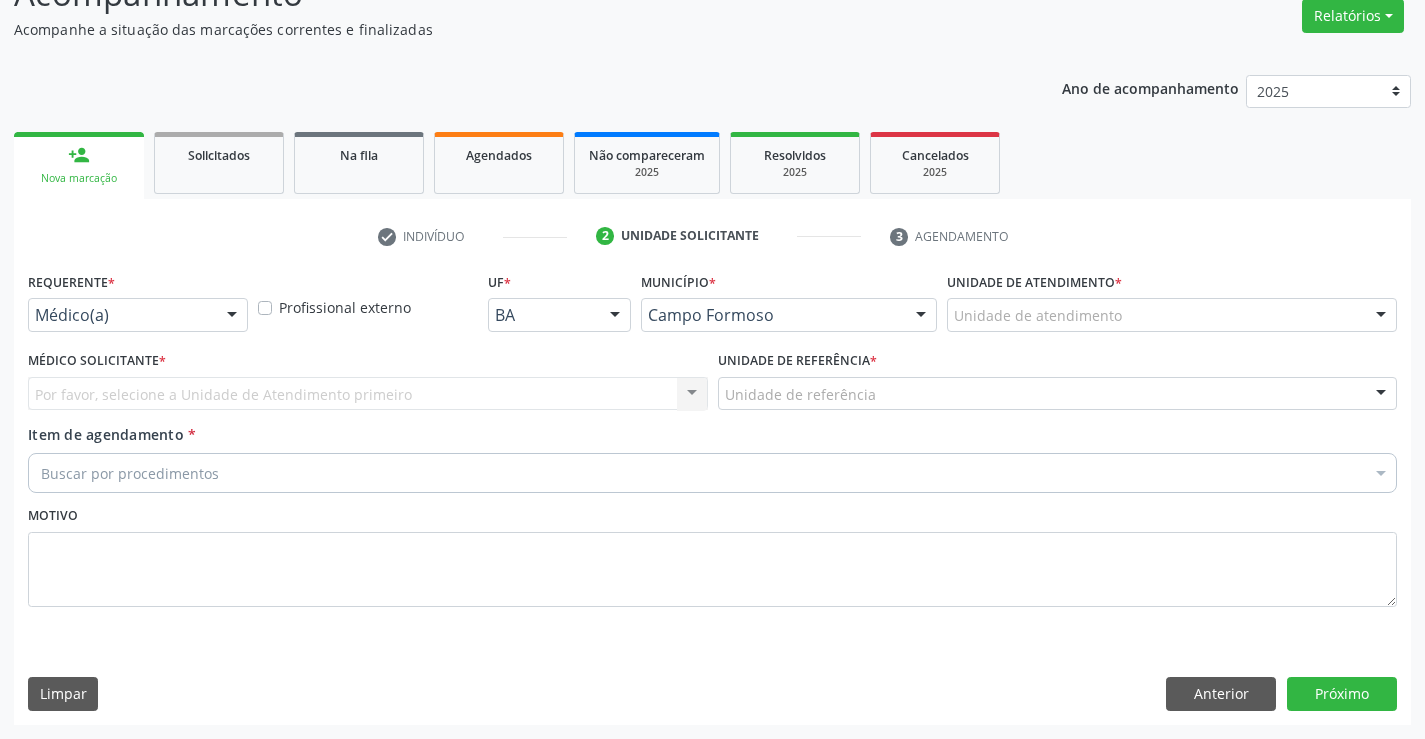 scroll, scrollTop: 167, scrollLeft: 0, axis: vertical 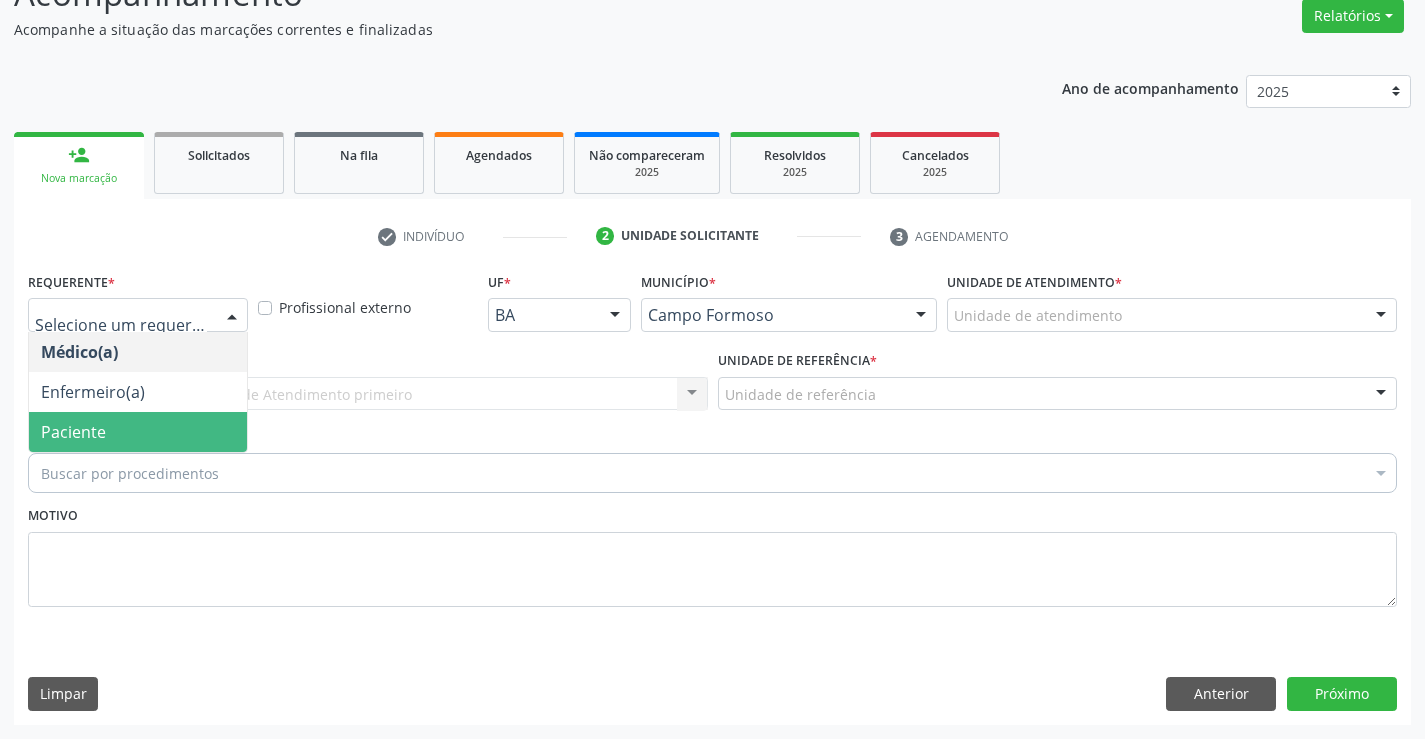 click on "Paciente" at bounding box center [138, 432] 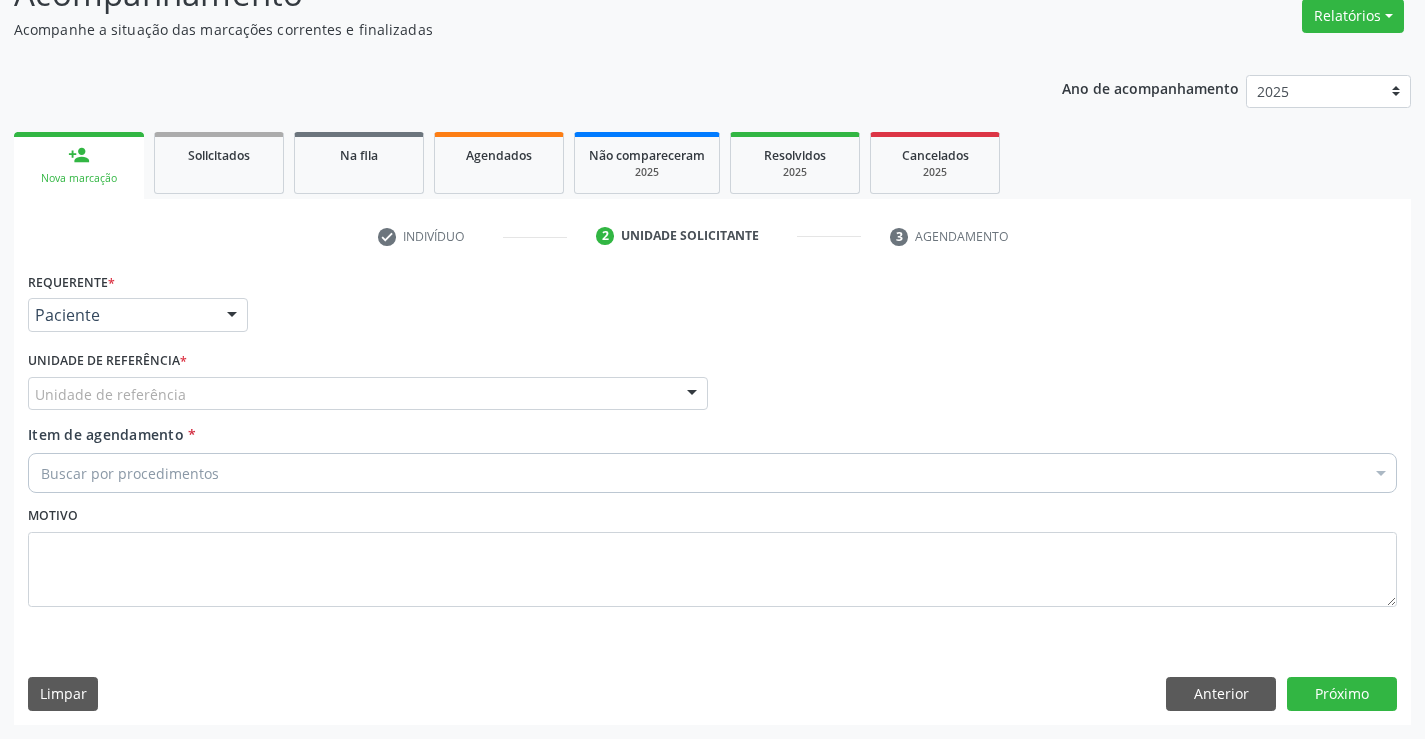 click at bounding box center (692, 395) 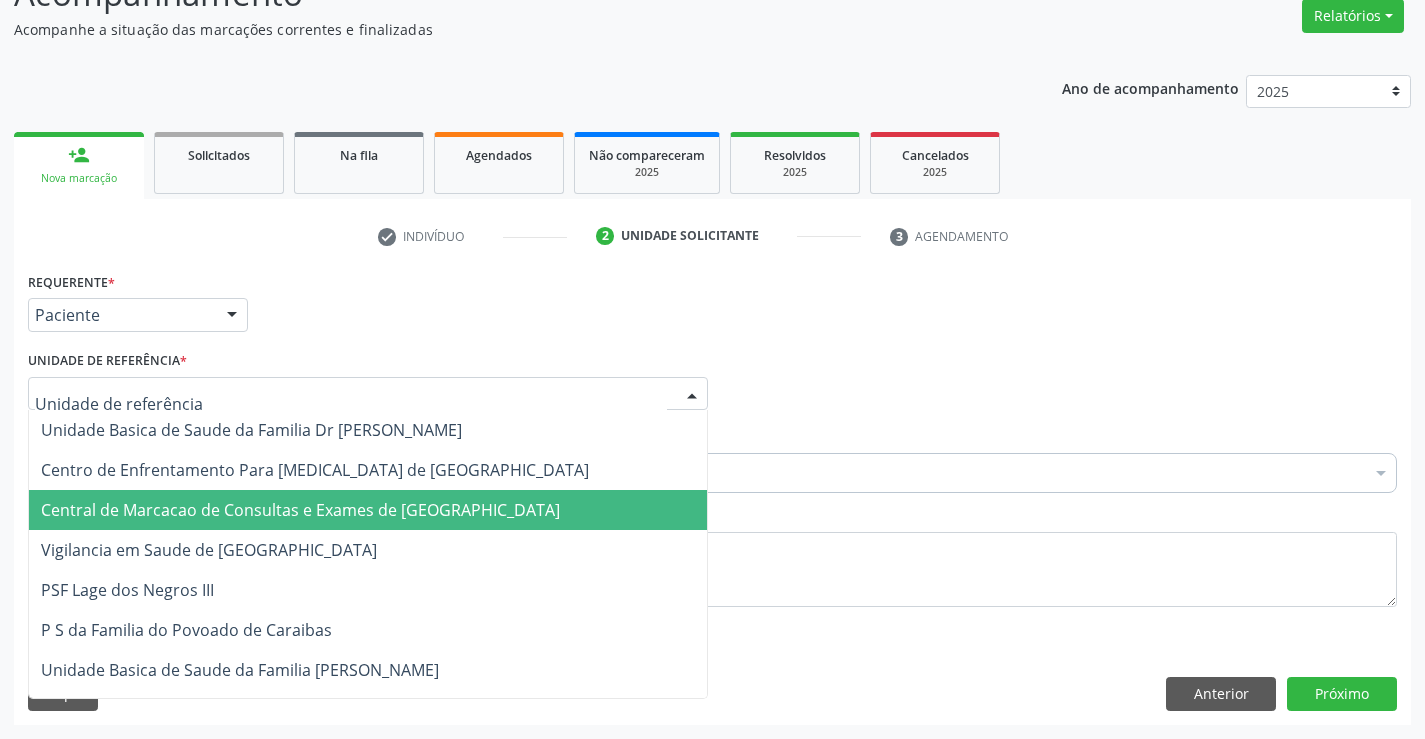 click on "Central de Marcacao de Consultas e Exames de [GEOGRAPHIC_DATA]" at bounding box center [300, 510] 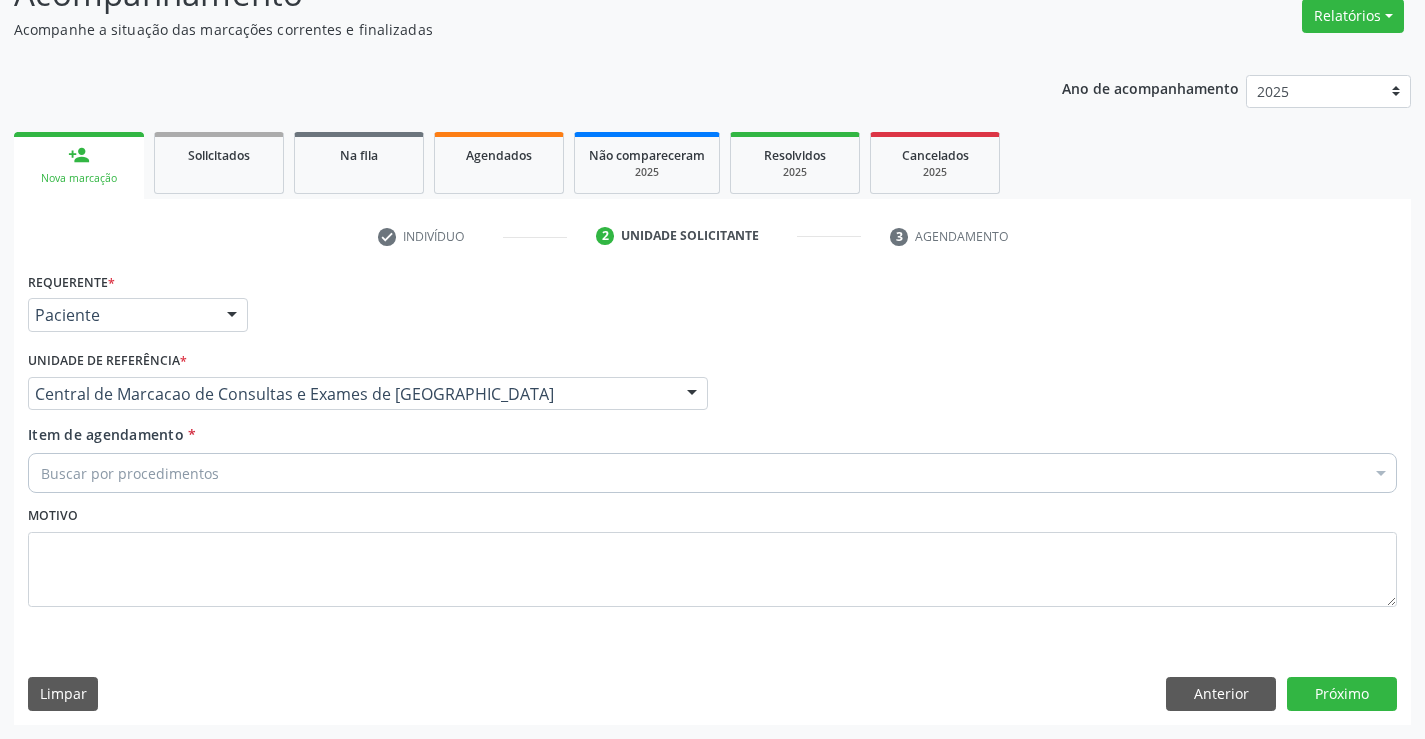 click on "Buscar por procedimentos" at bounding box center [712, 473] 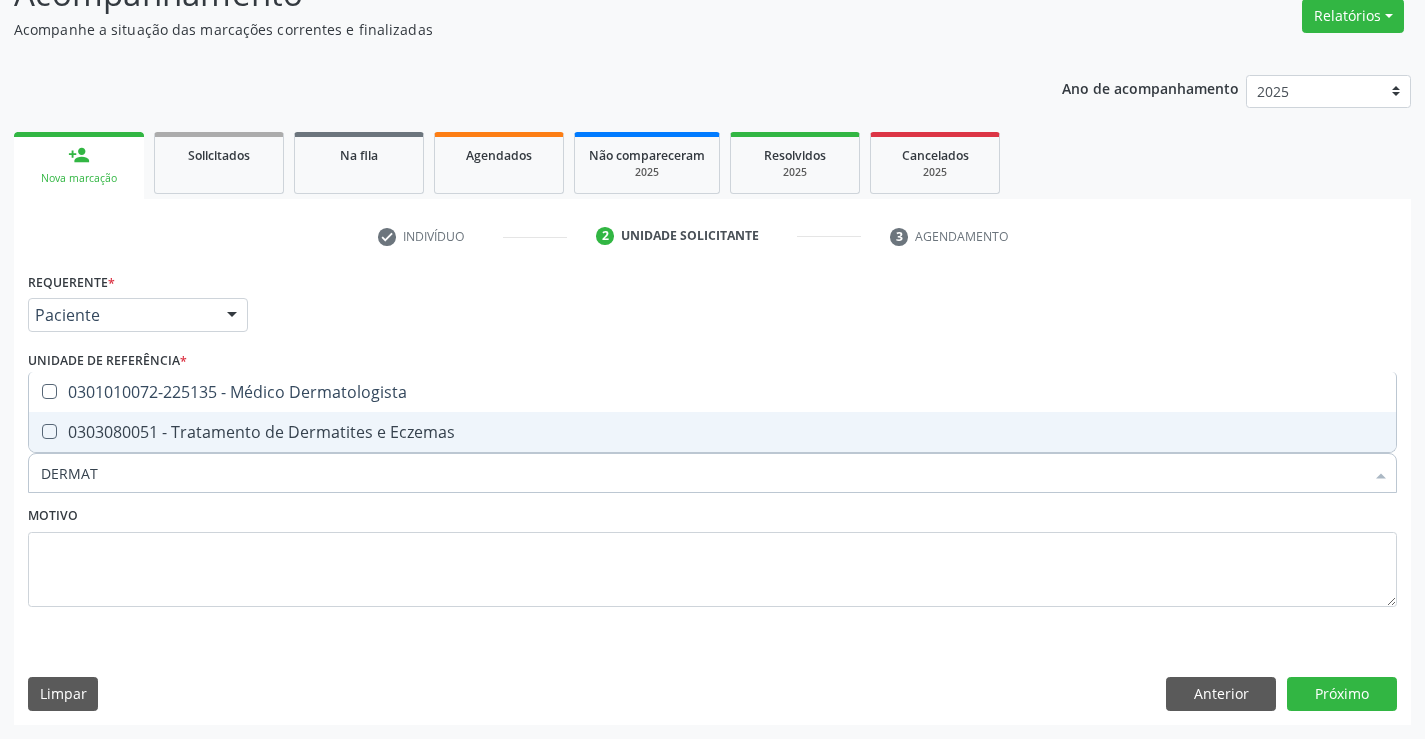 type on "DERMATO" 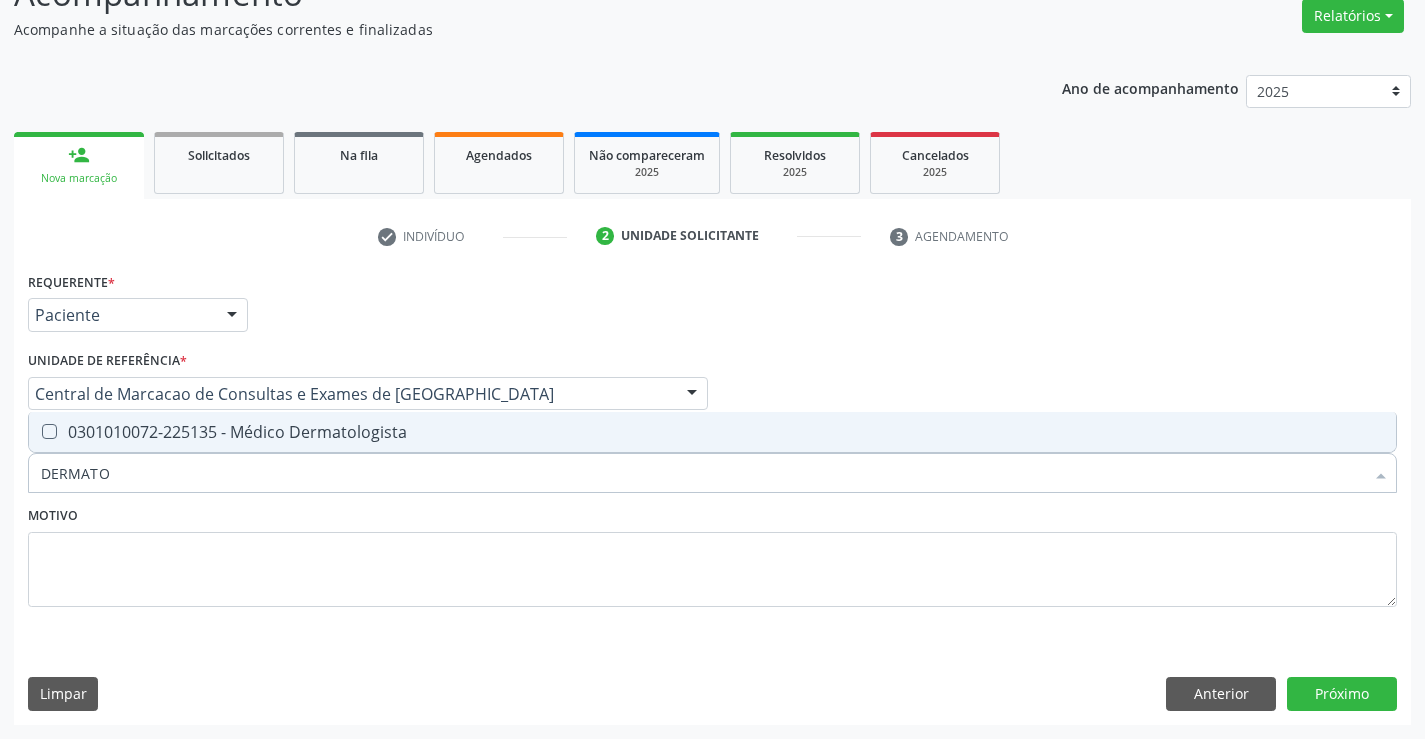 click on "0301010072-225135 - Médico Dermatologista" at bounding box center (712, 432) 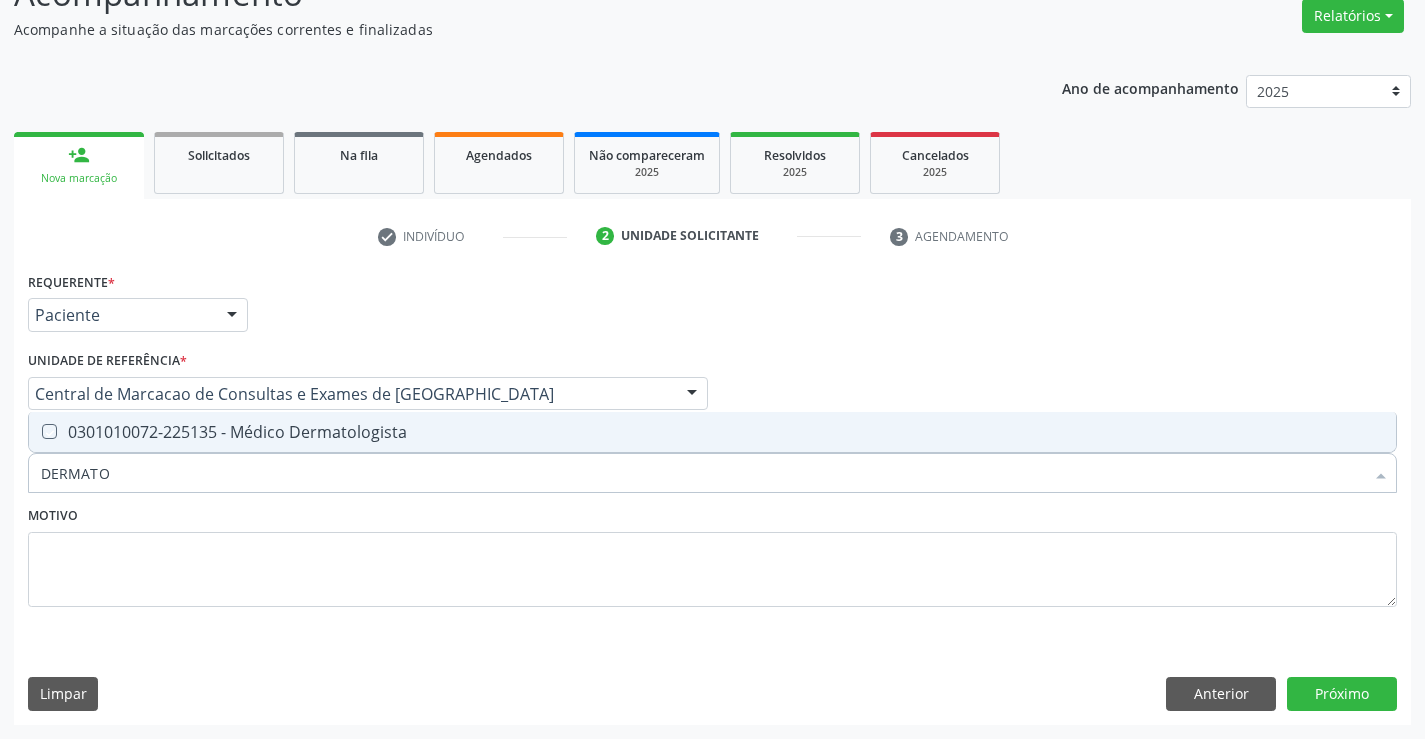 checkbox on "true" 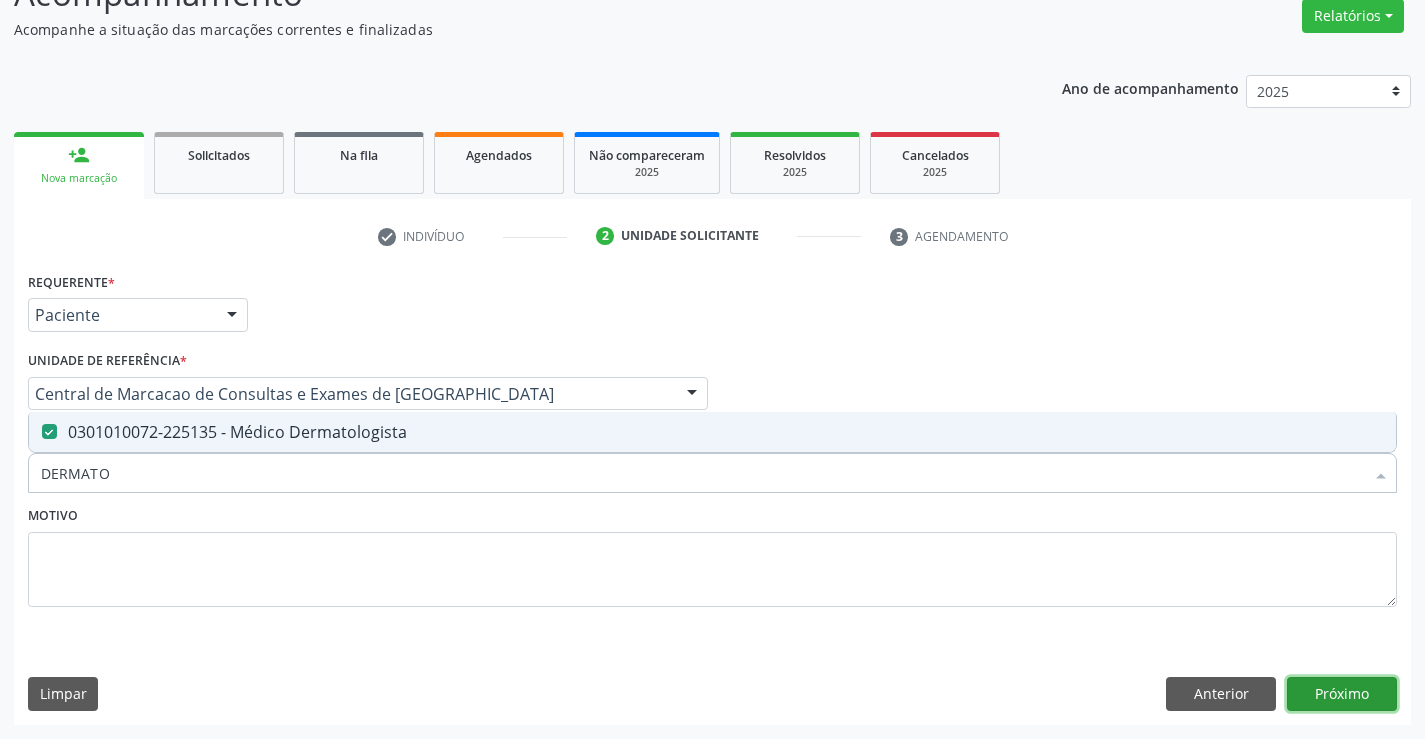 click on "Próximo" at bounding box center [1342, 694] 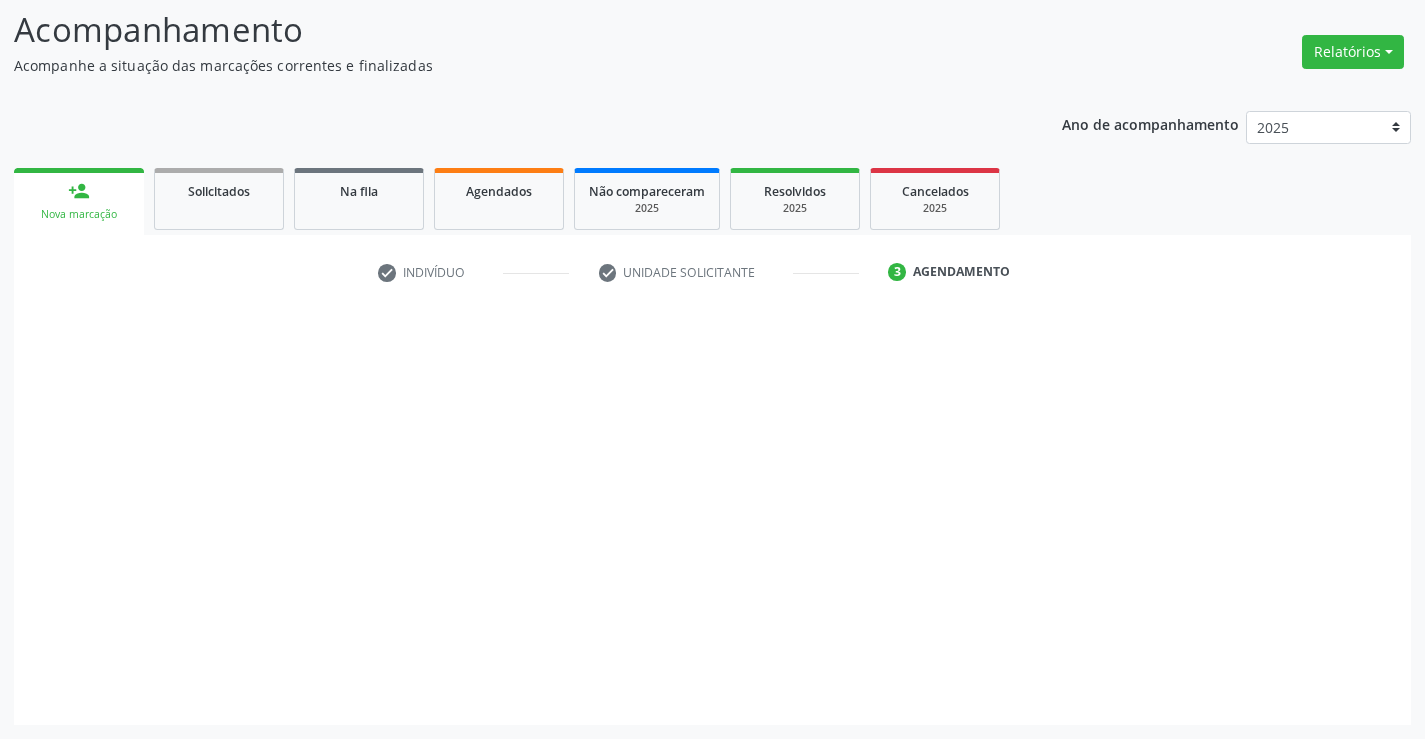 scroll, scrollTop: 131, scrollLeft: 0, axis: vertical 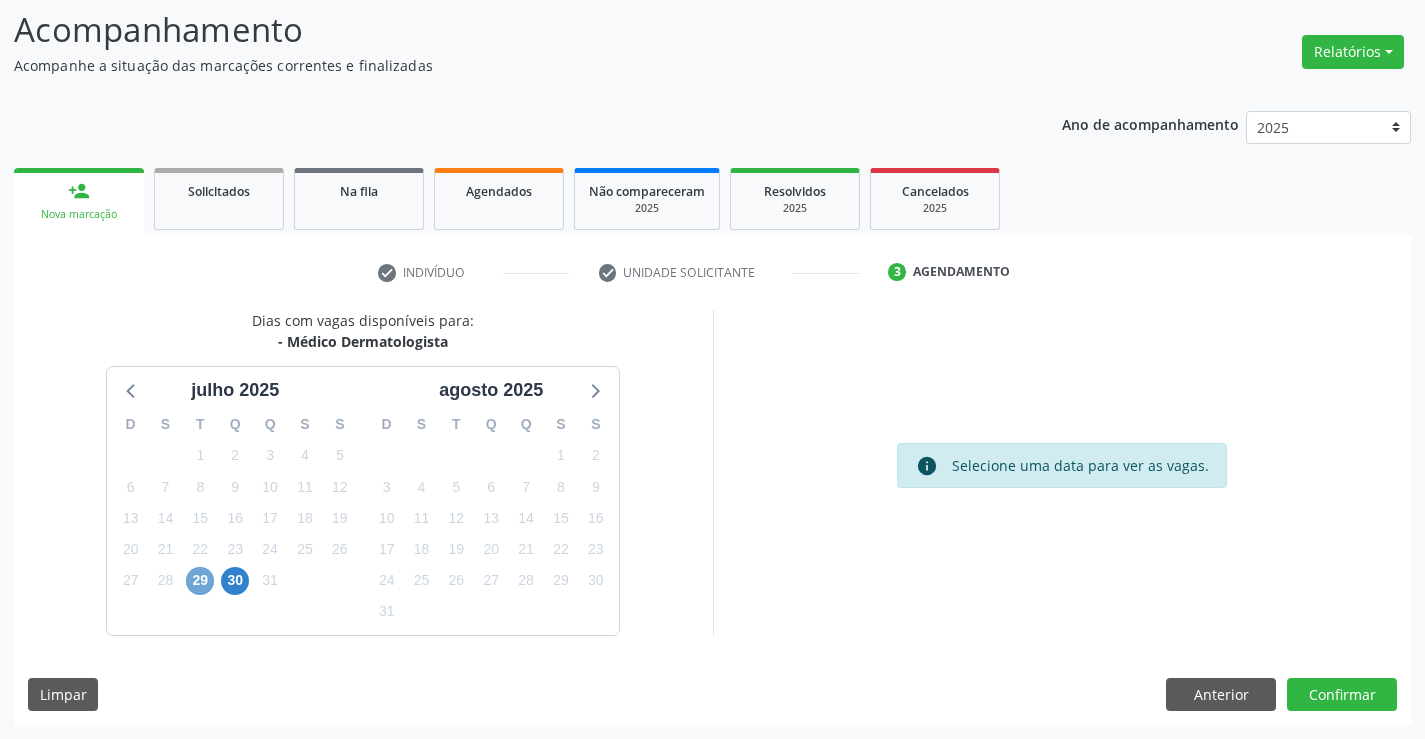 click on "29" at bounding box center (200, 581) 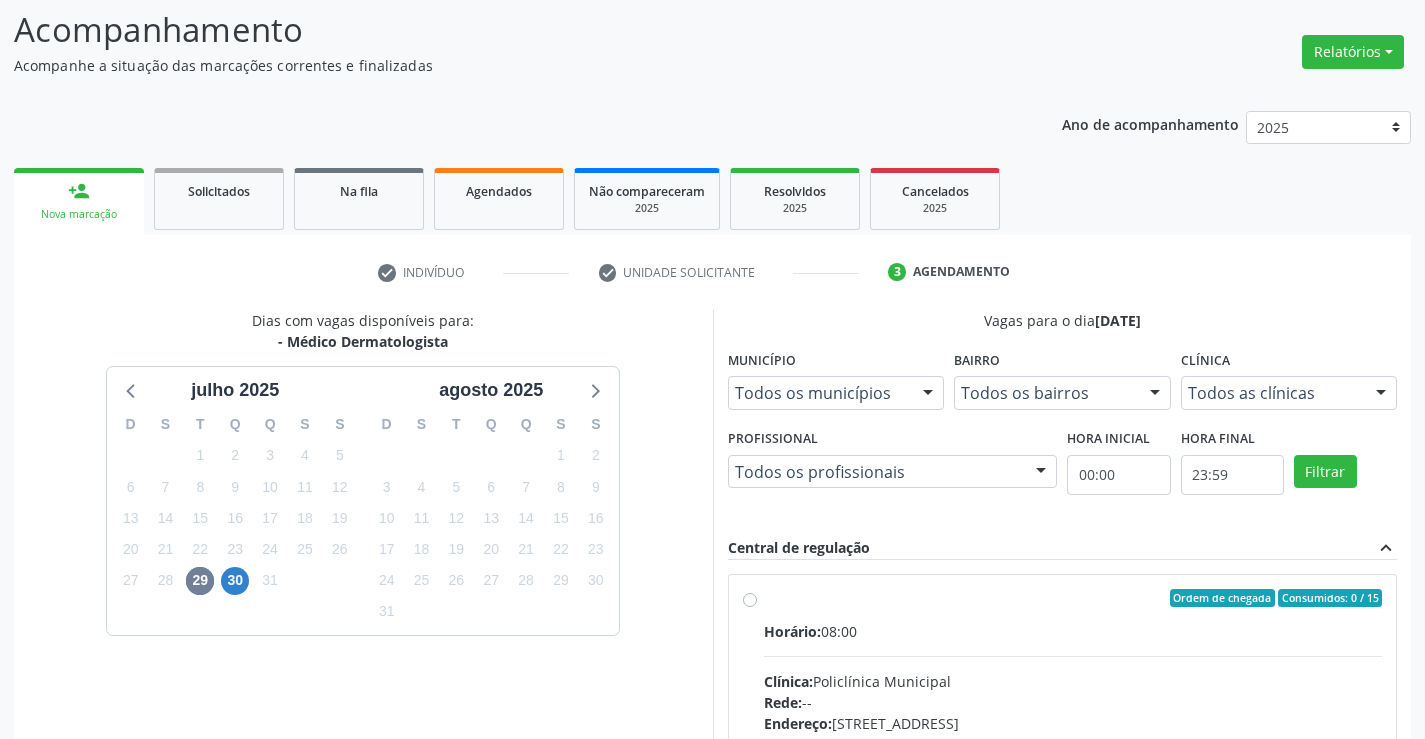 click on "Clínica:  Policlínica Municipal" at bounding box center [1073, 681] 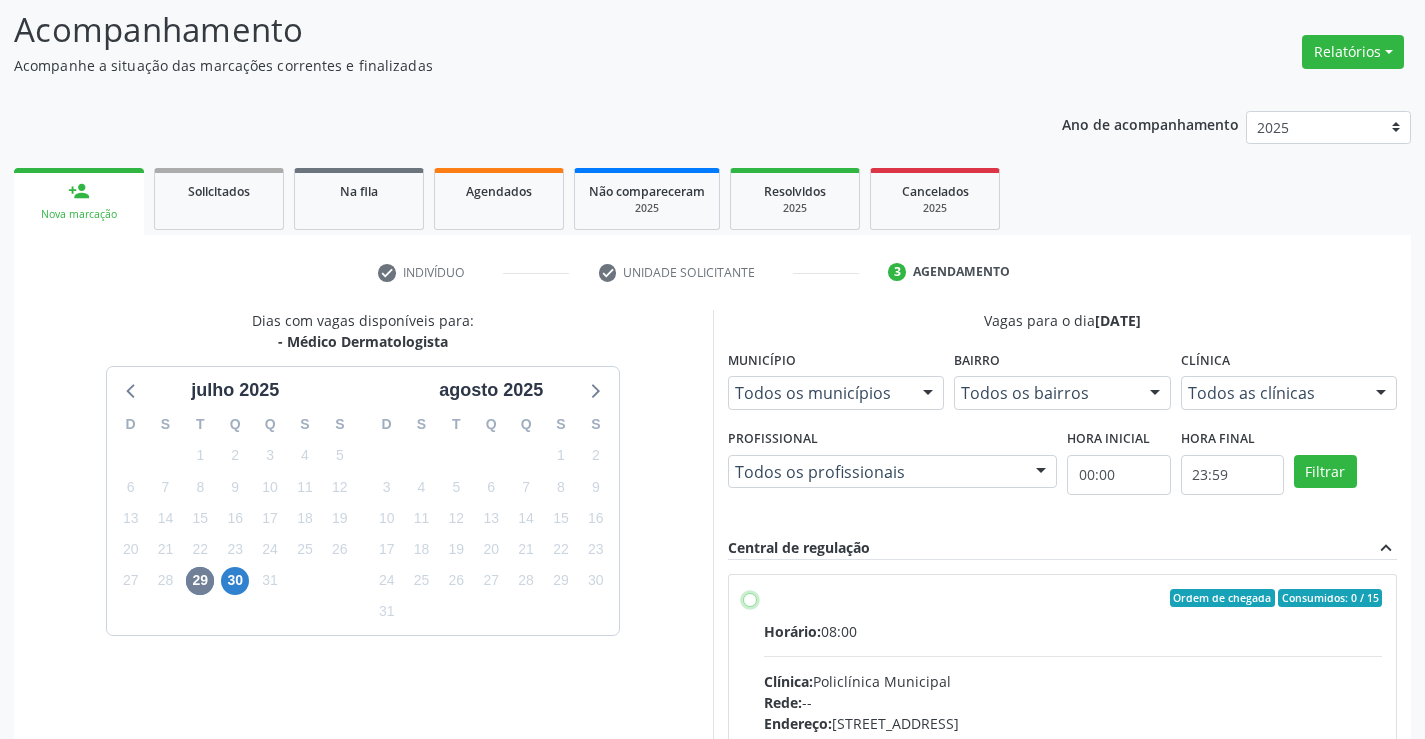 click on "Ordem de chegada
Consumidos: 0 / 15
Horário:   08:00
Clínica:  Policlínica Municipal
Rede:
--
Endereço:   Predio, nº 386, Centro, Campo Formoso - BA
Telefone:   (74) 6451312
Profissional:
Renata Ribeiro Nascimento
Informações adicionais sobre o atendimento
Idade de atendimento:
de 0 a 120 anos
Gênero(s) atendido(s):
Masculino e Feminino
Informações adicionais:
--" at bounding box center (750, 598) 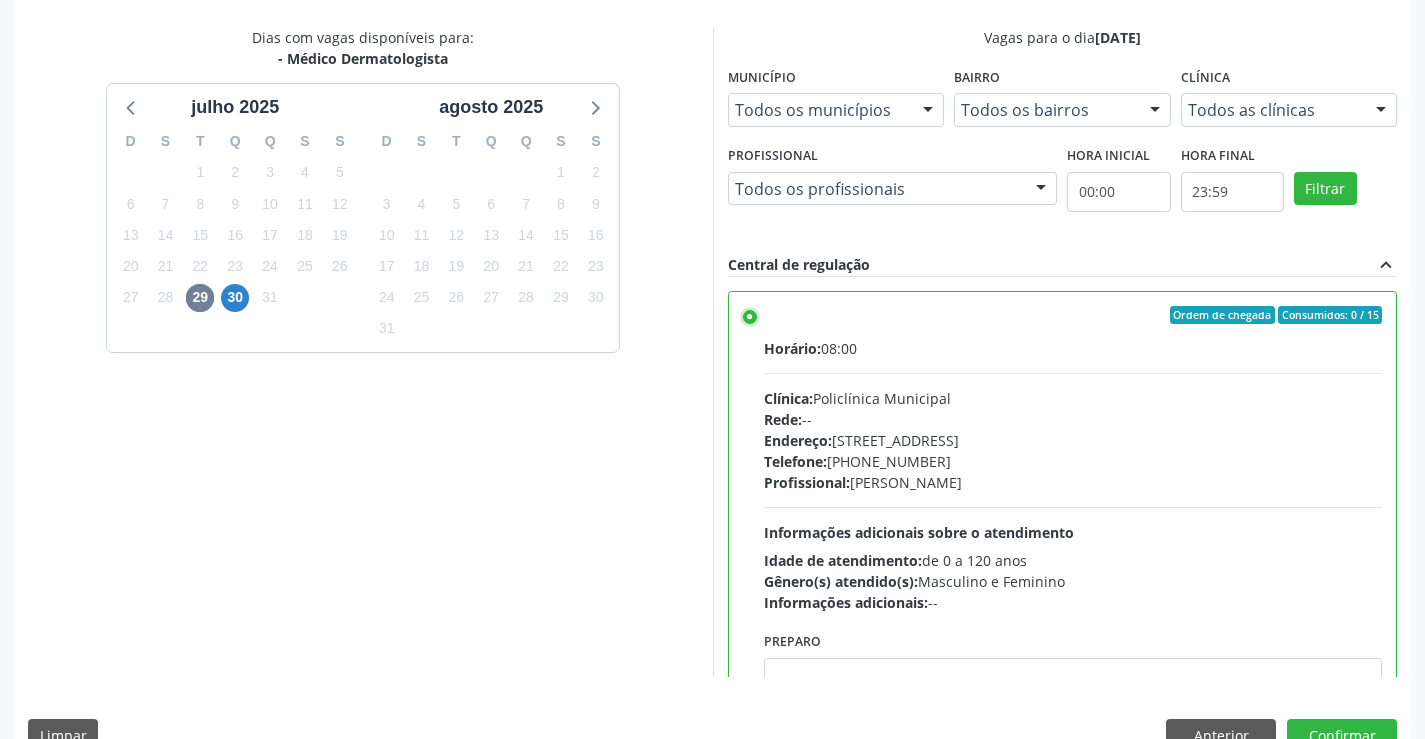scroll, scrollTop: 456, scrollLeft: 0, axis: vertical 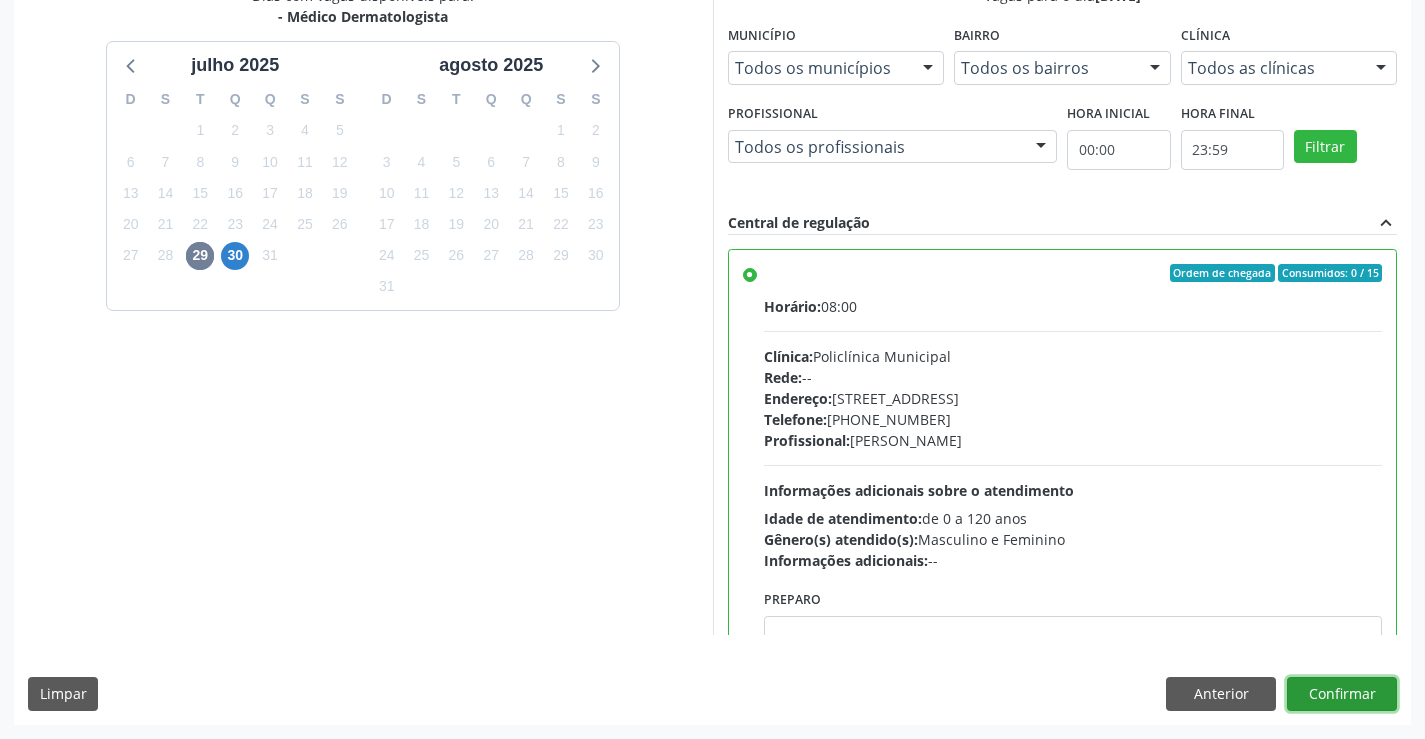 click on "Confirmar" at bounding box center (1342, 694) 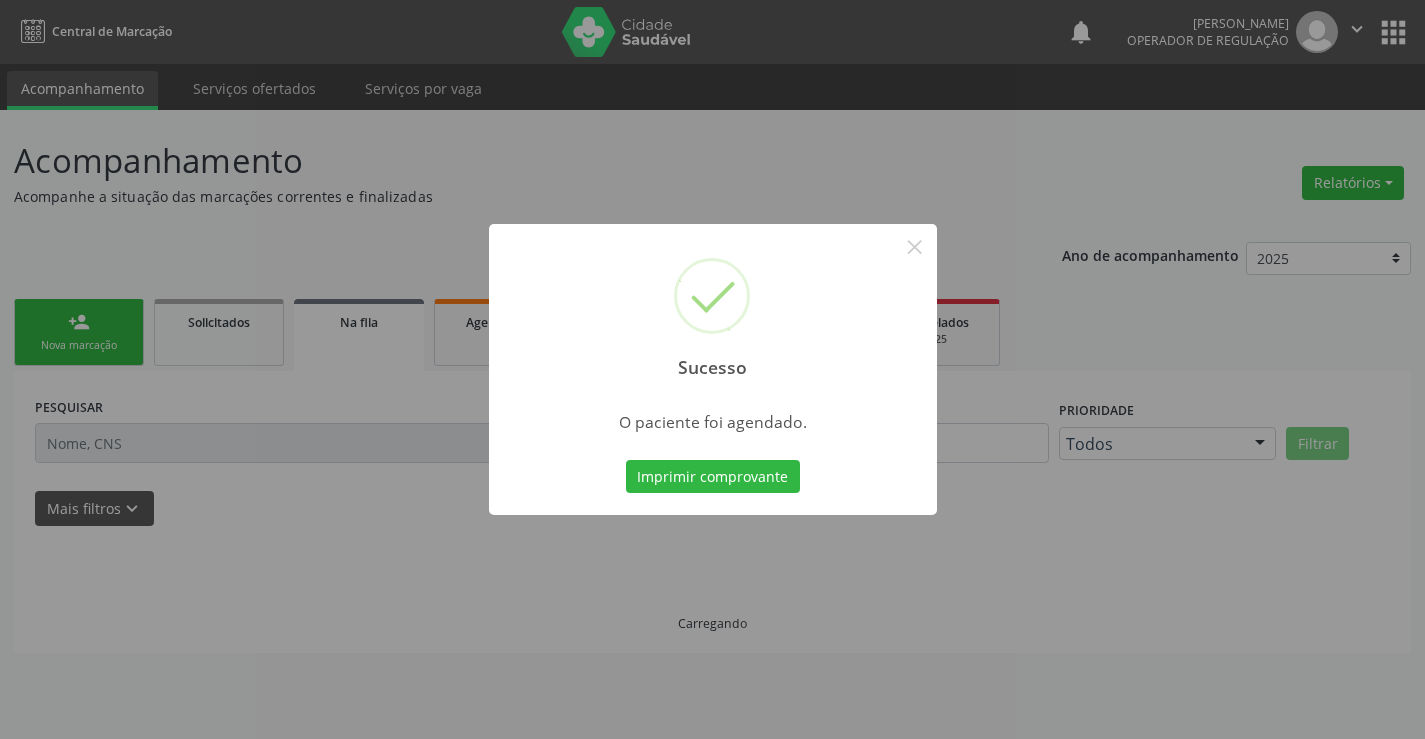 scroll, scrollTop: 0, scrollLeft: 0, axis: both 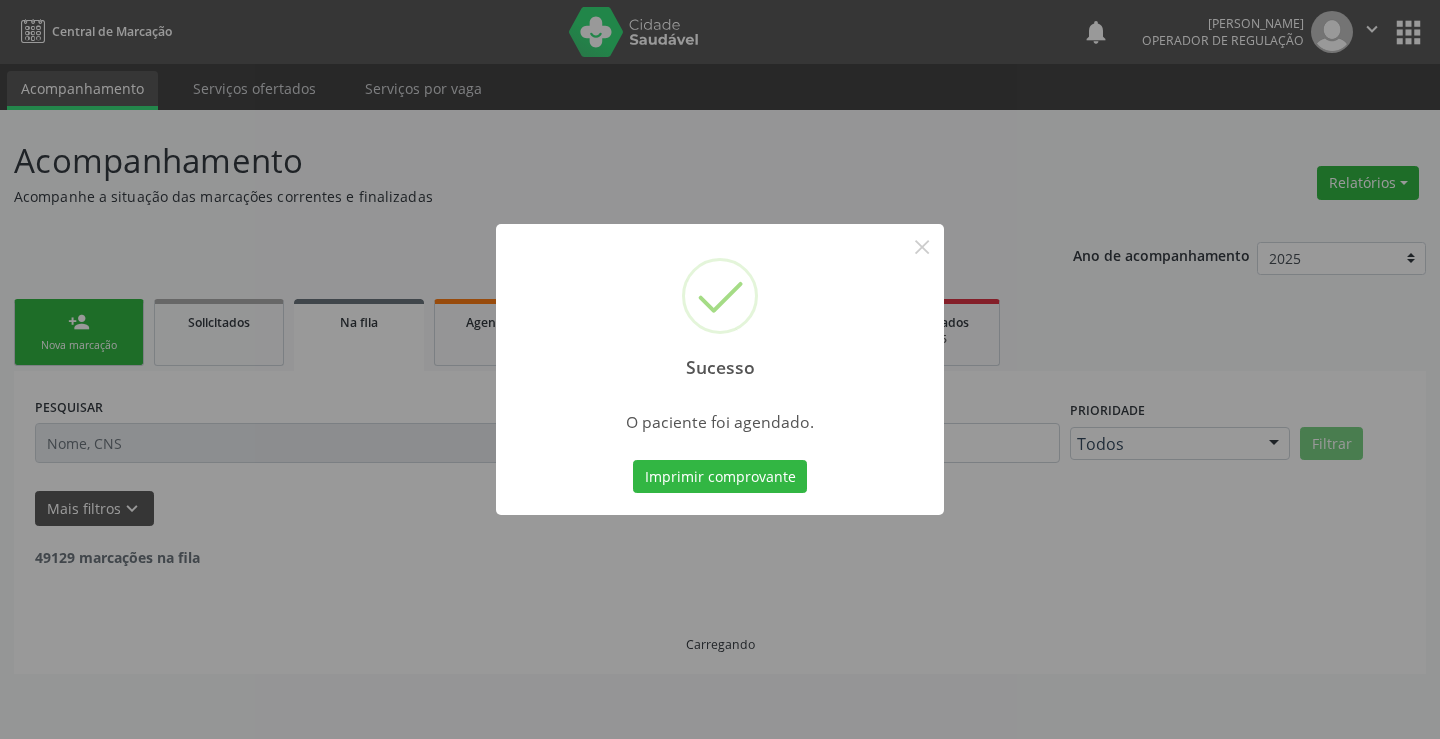 type 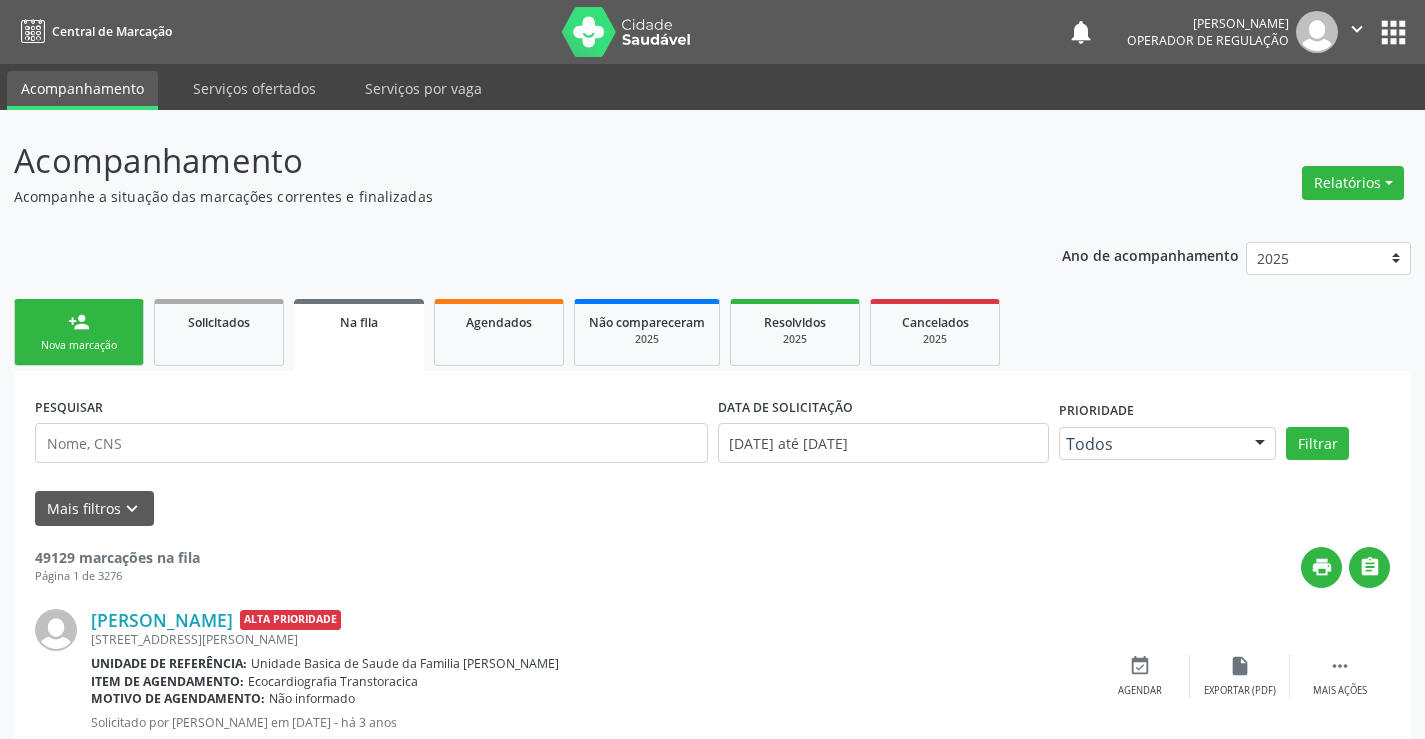 click on "Nova marcação" at bounding box center (79, 345) 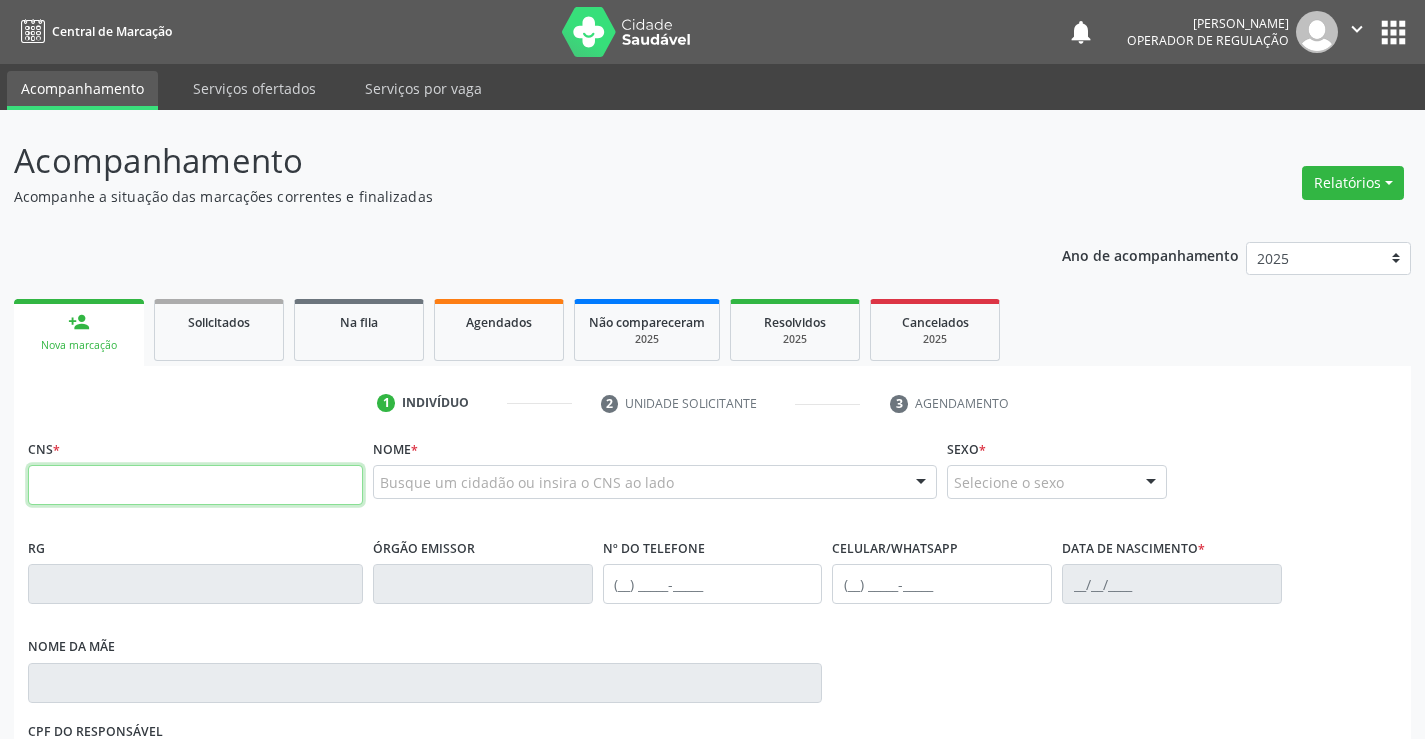 click at bounding box center (195, 485) 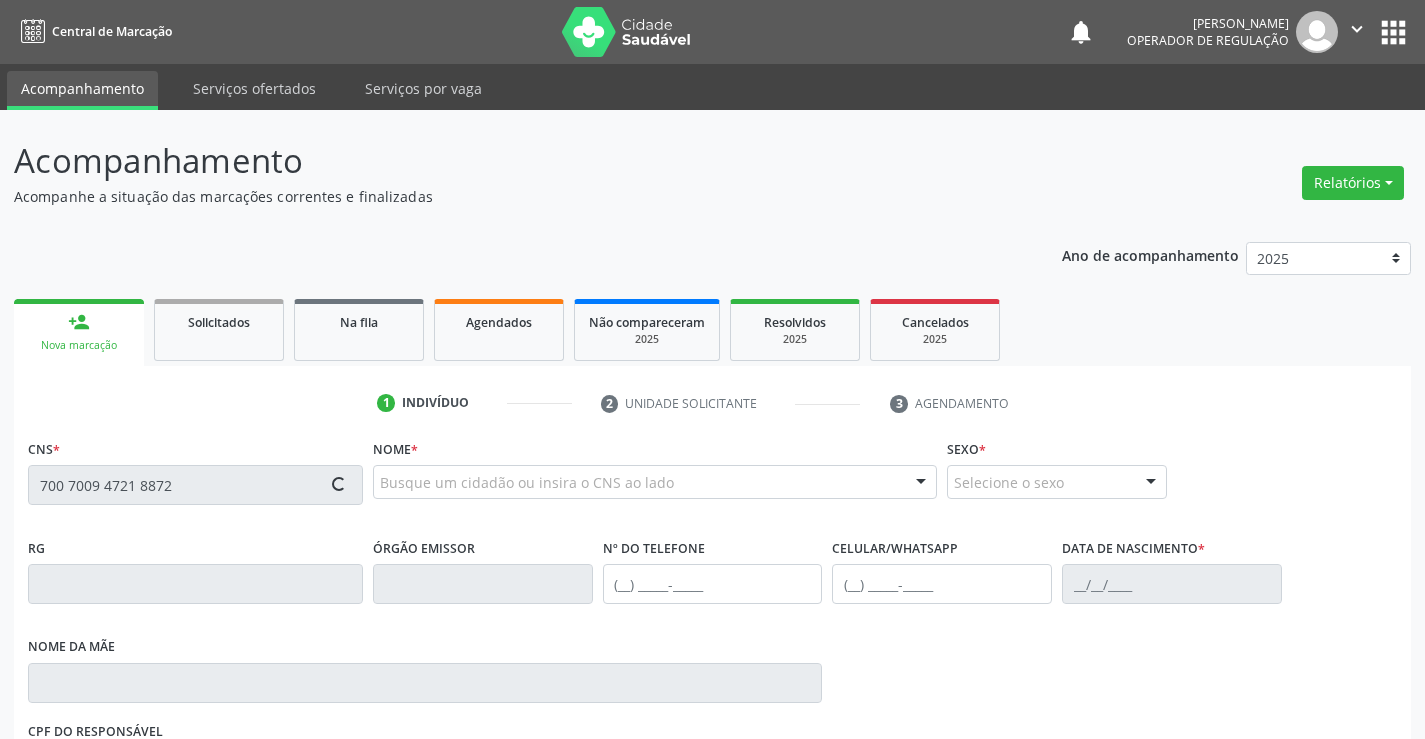 type on "700 7009 4721 8872" 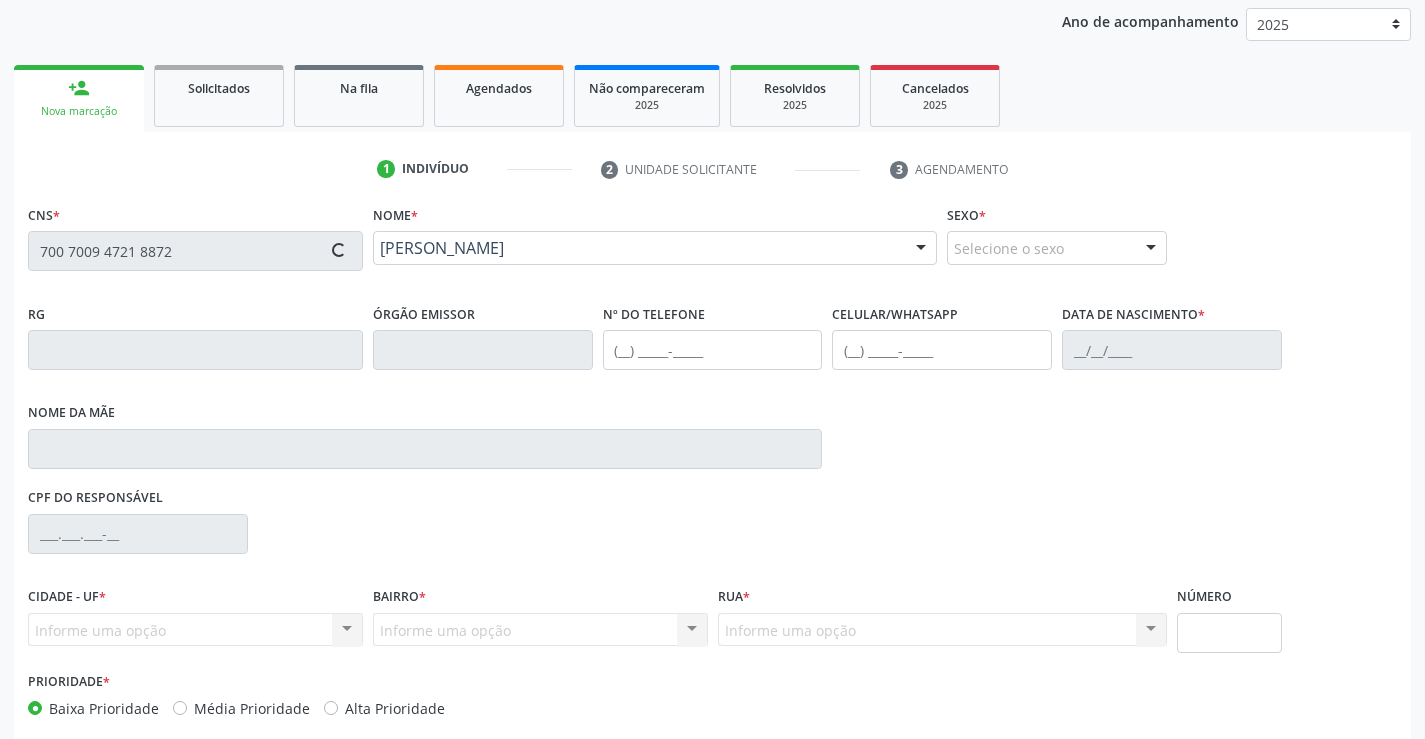 scroll, scrollTop: 331, scrollLeft: 0, axis: vertical 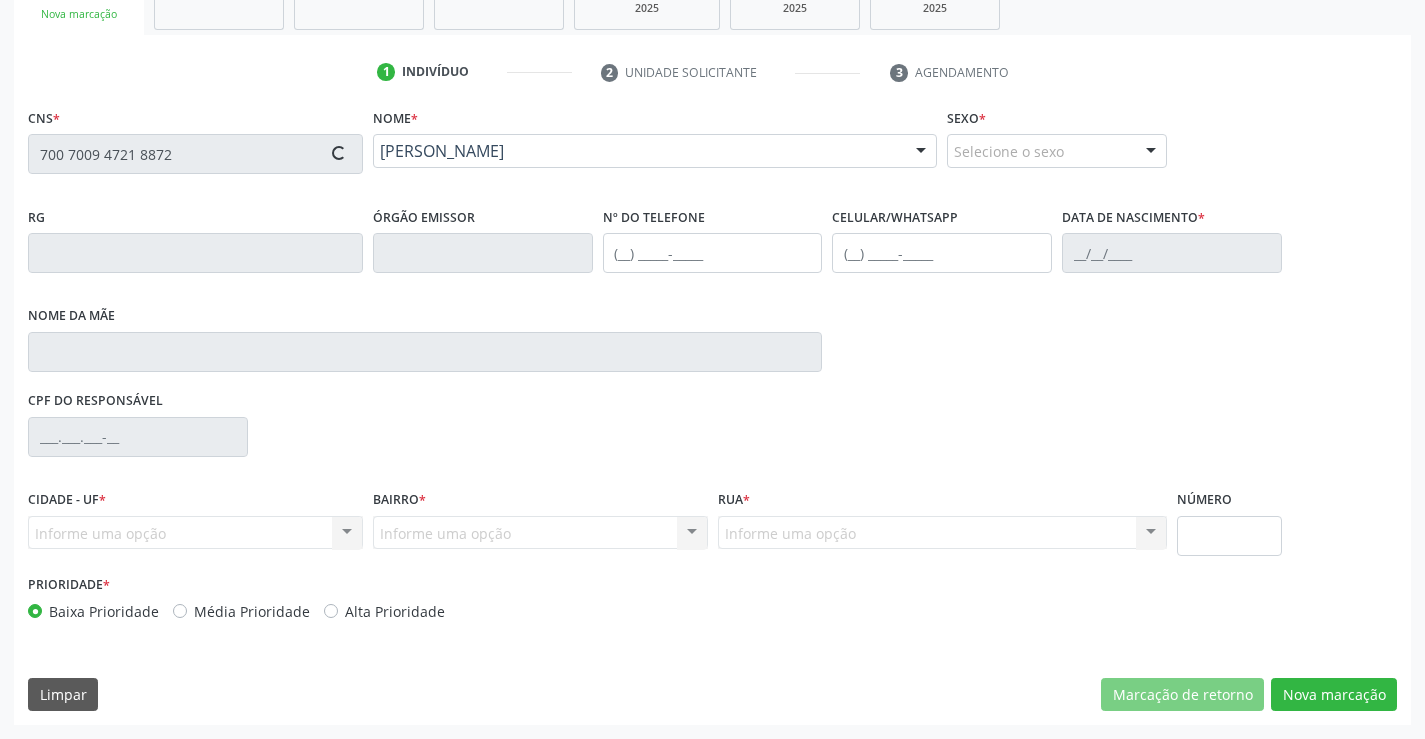 type on "2156817383" 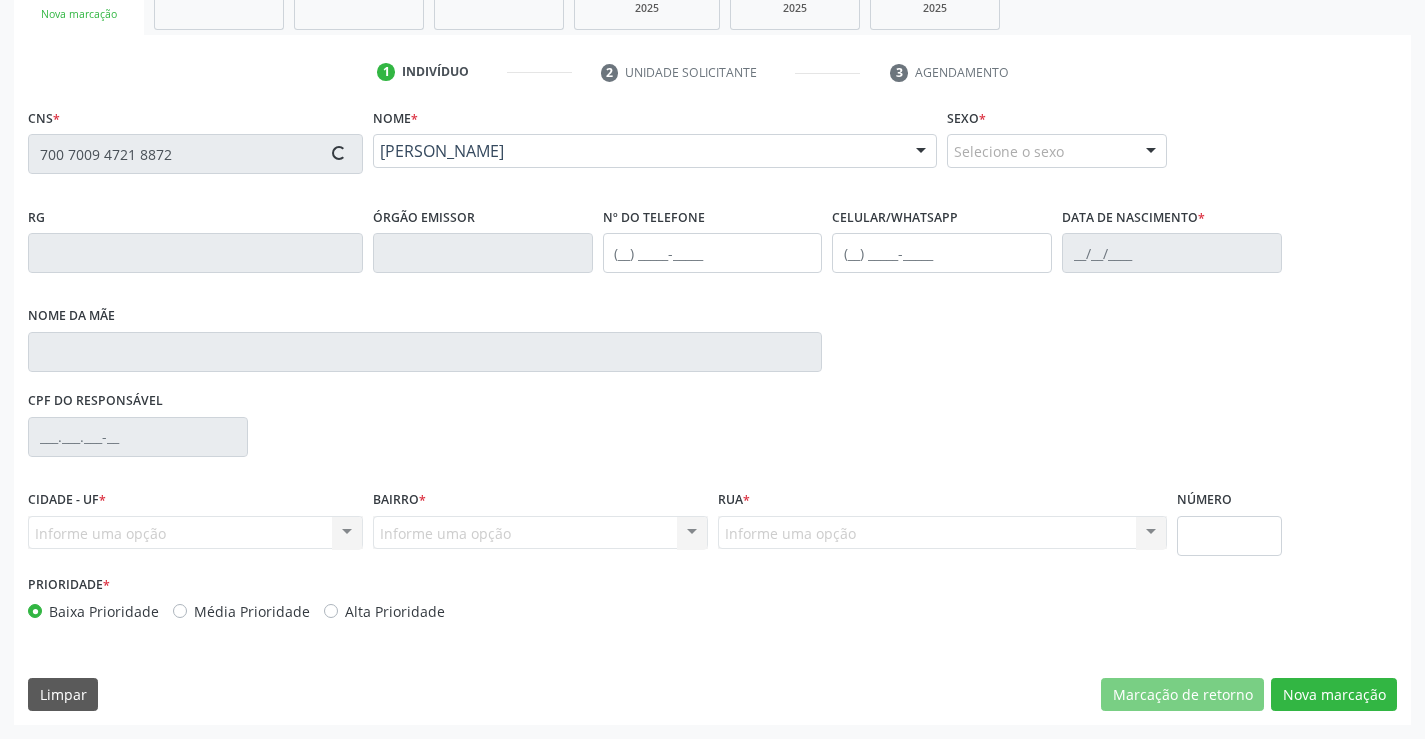 type on "(74) 9805-2086" 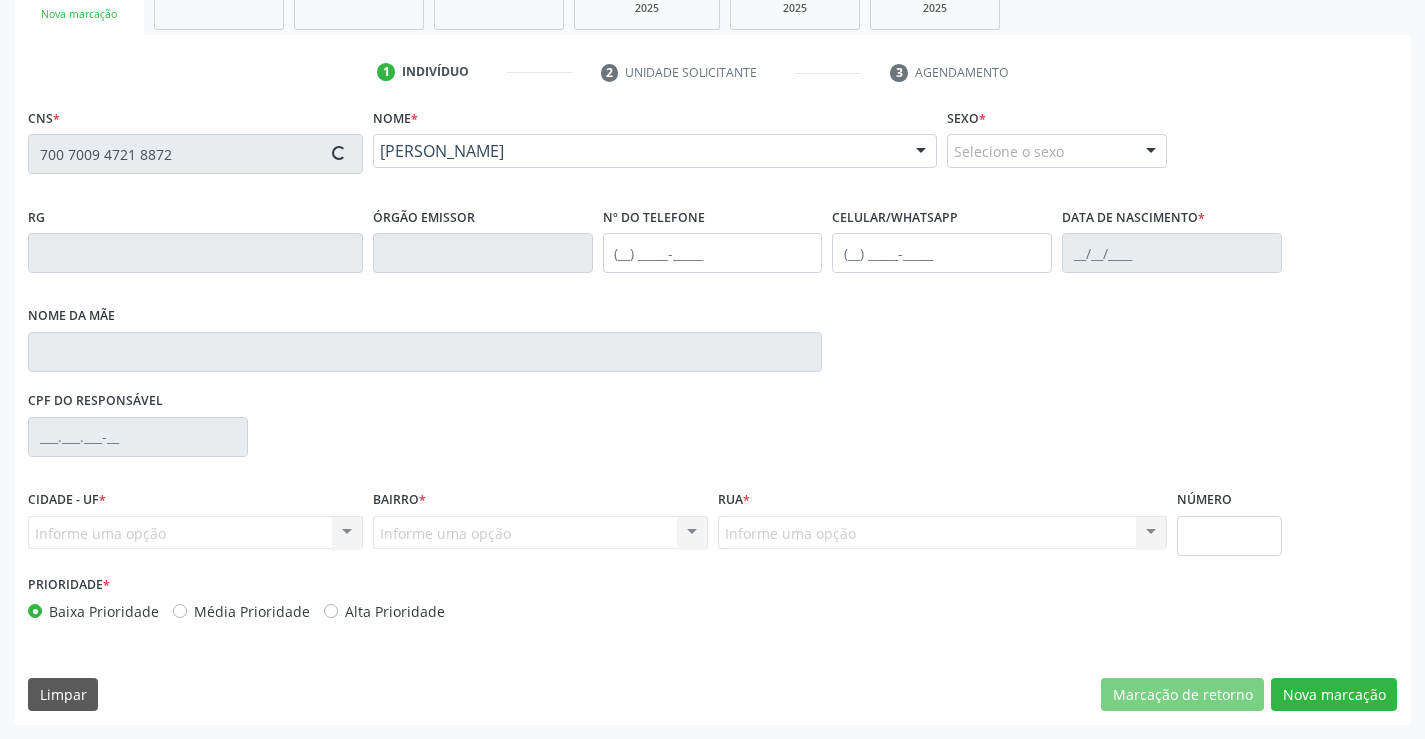 type on "SN" 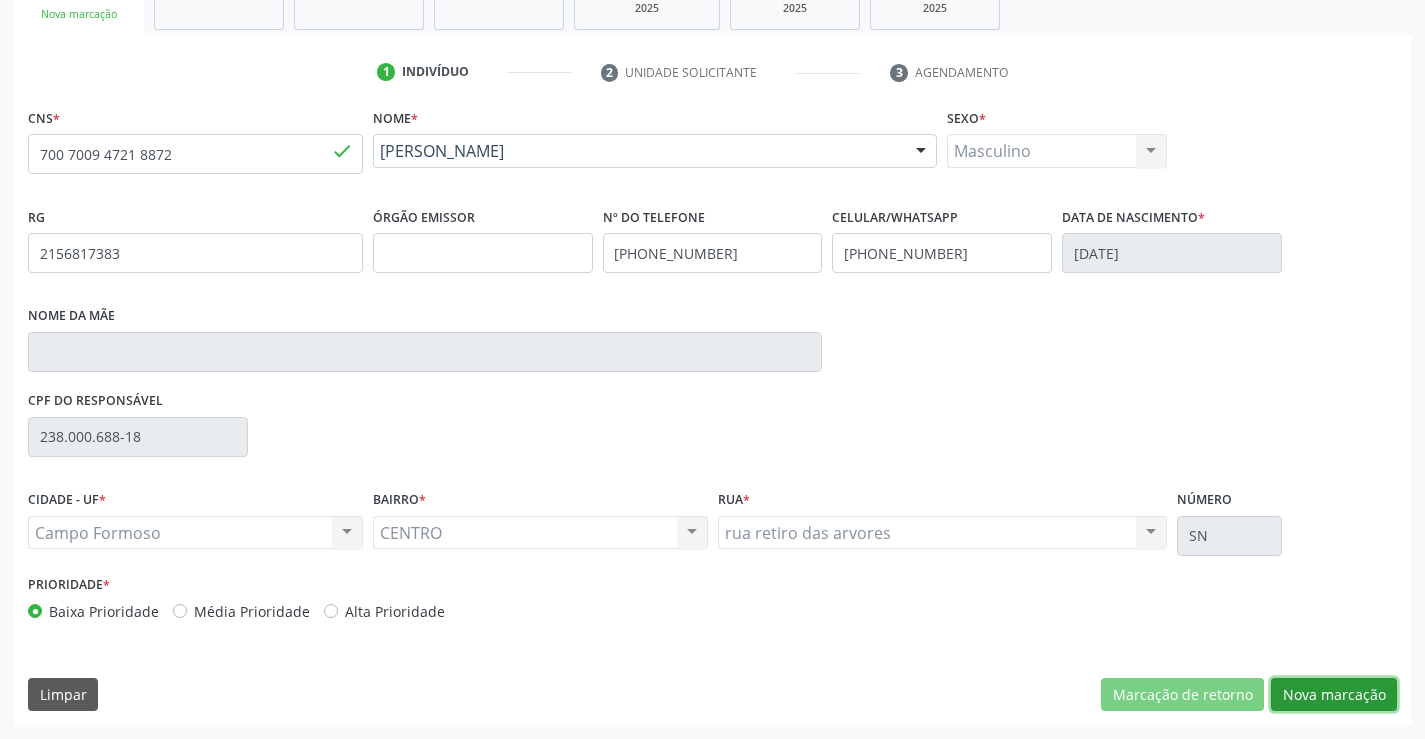 click on "Nova marcação" at bounding box center (1334, 695) 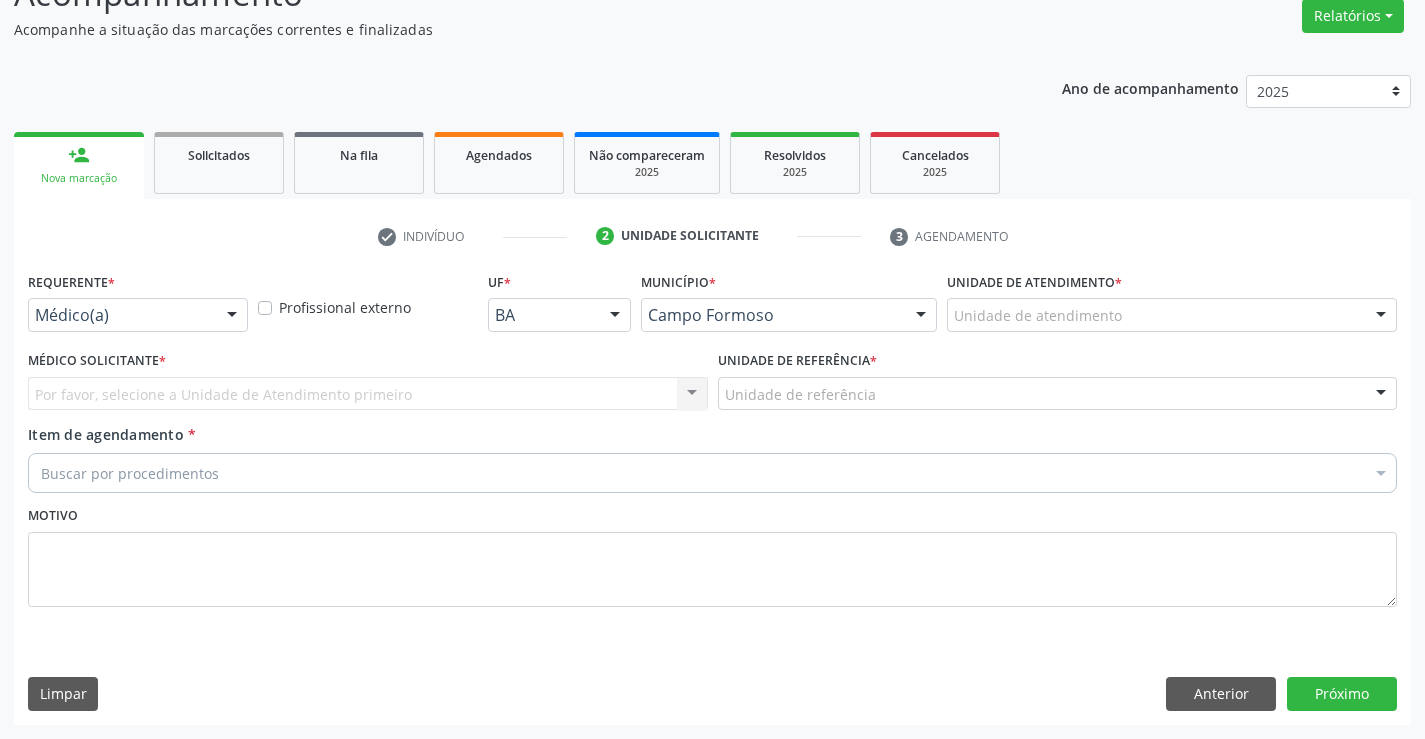 scroll, scrollTop: 167, scrollLeft: 0, axis: vertical 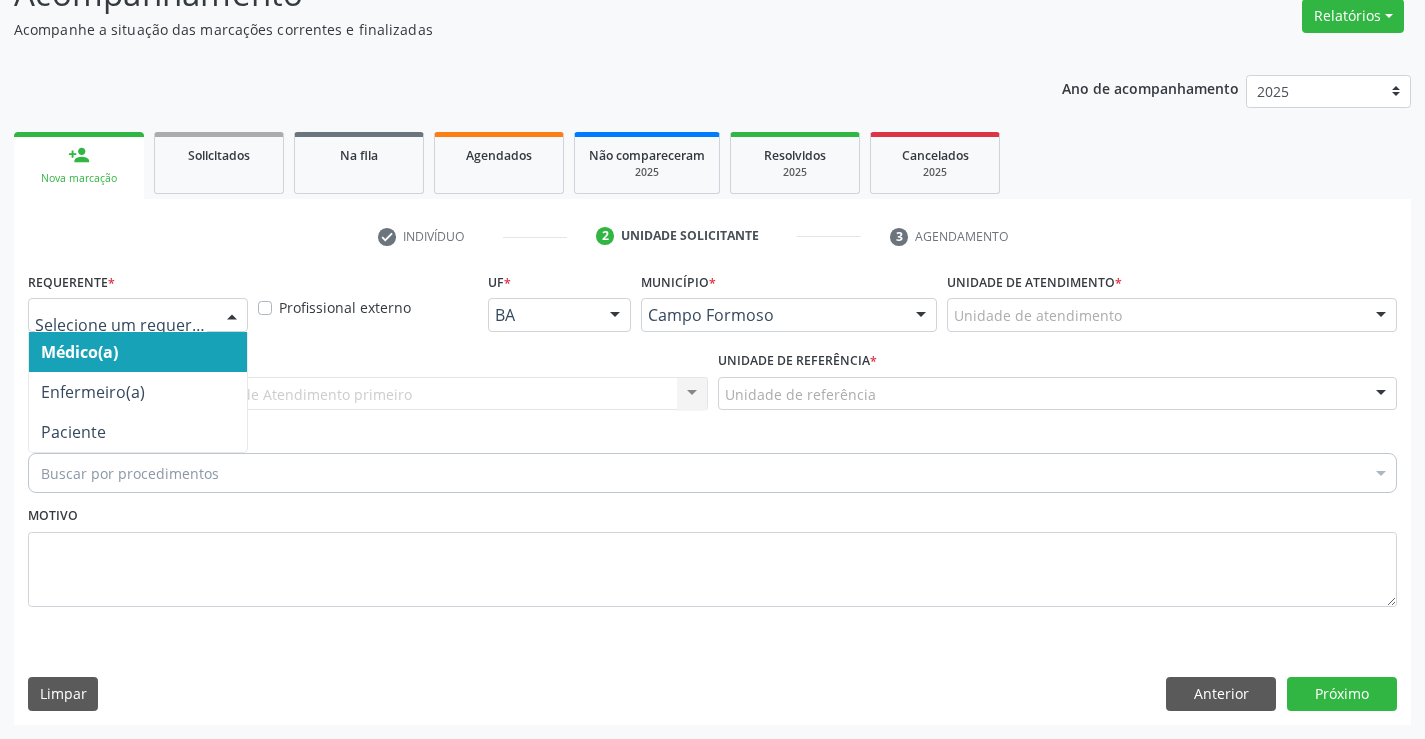 click at bounding box center [232, 316] 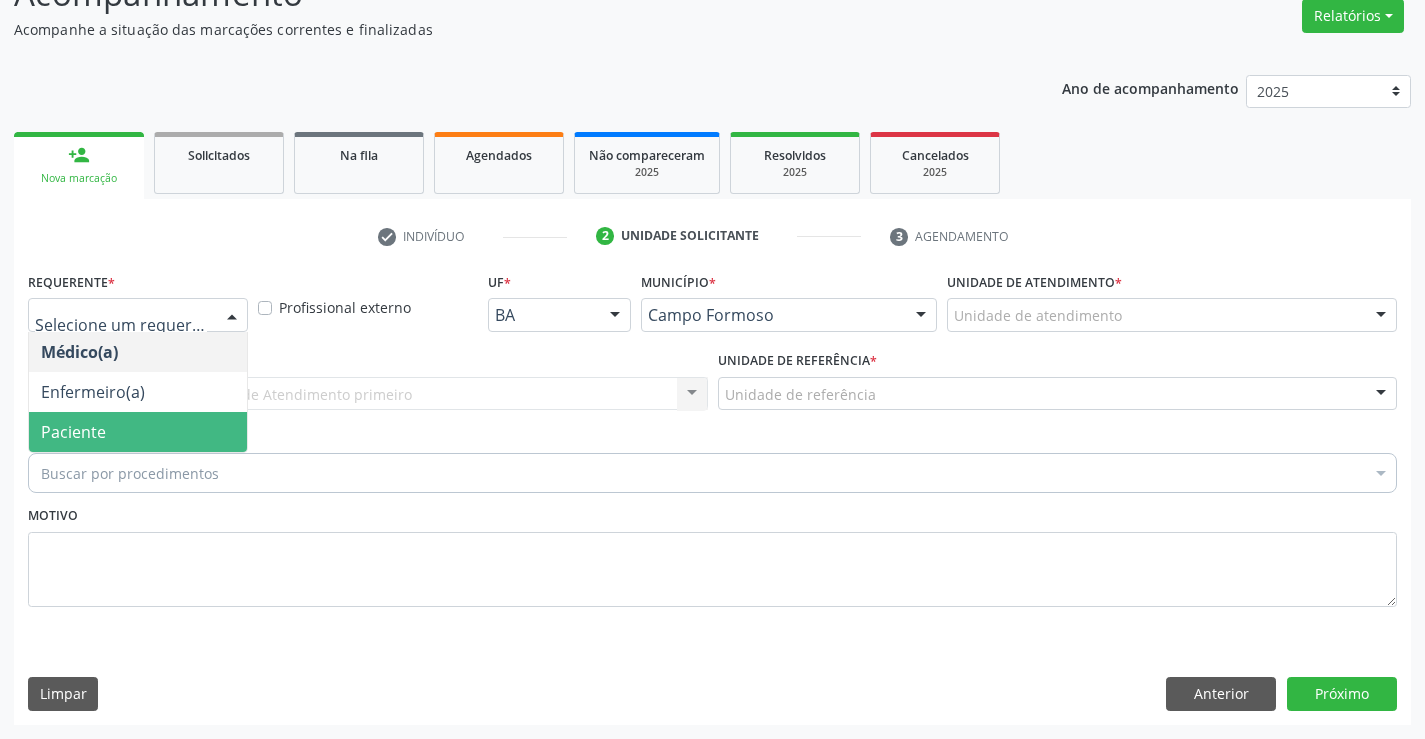 click on "Paciente" at bounding box center (138, 432) 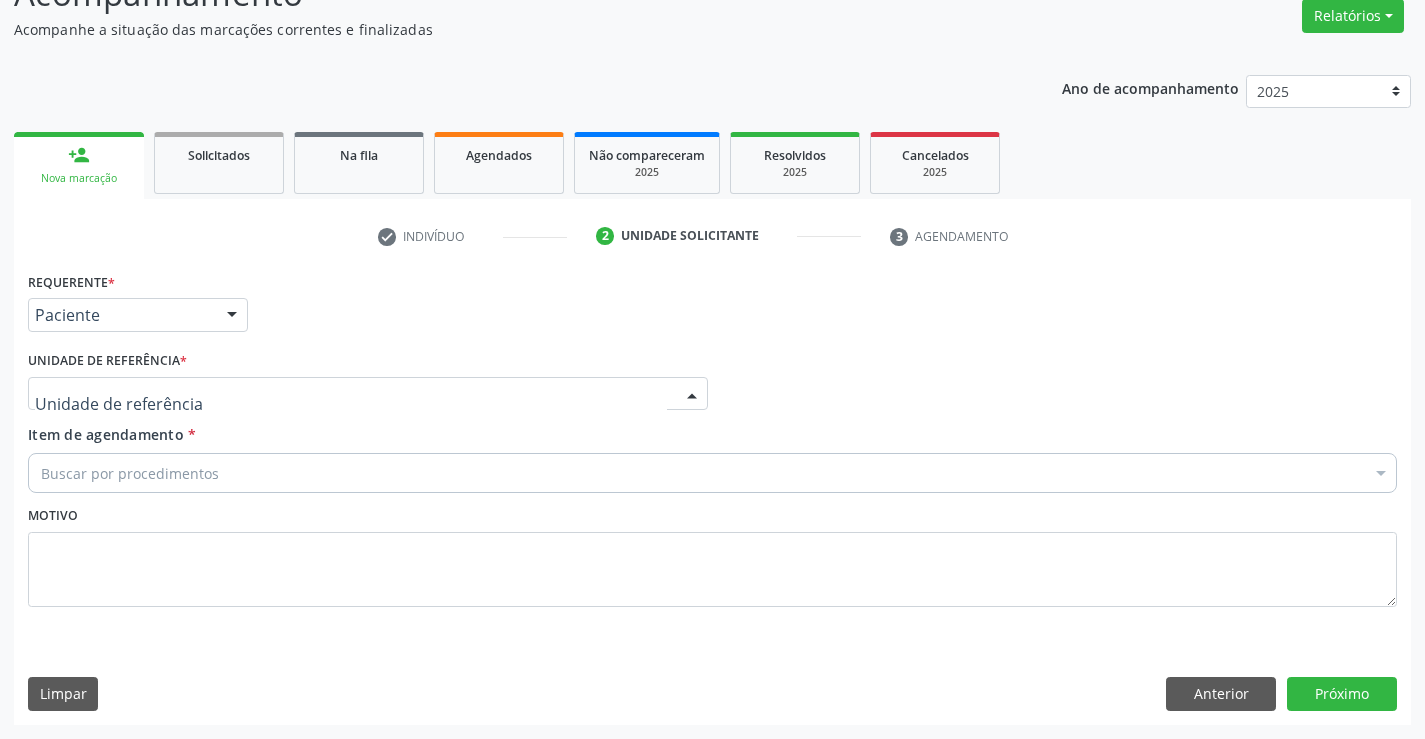 click at bounding box center (368, 394) 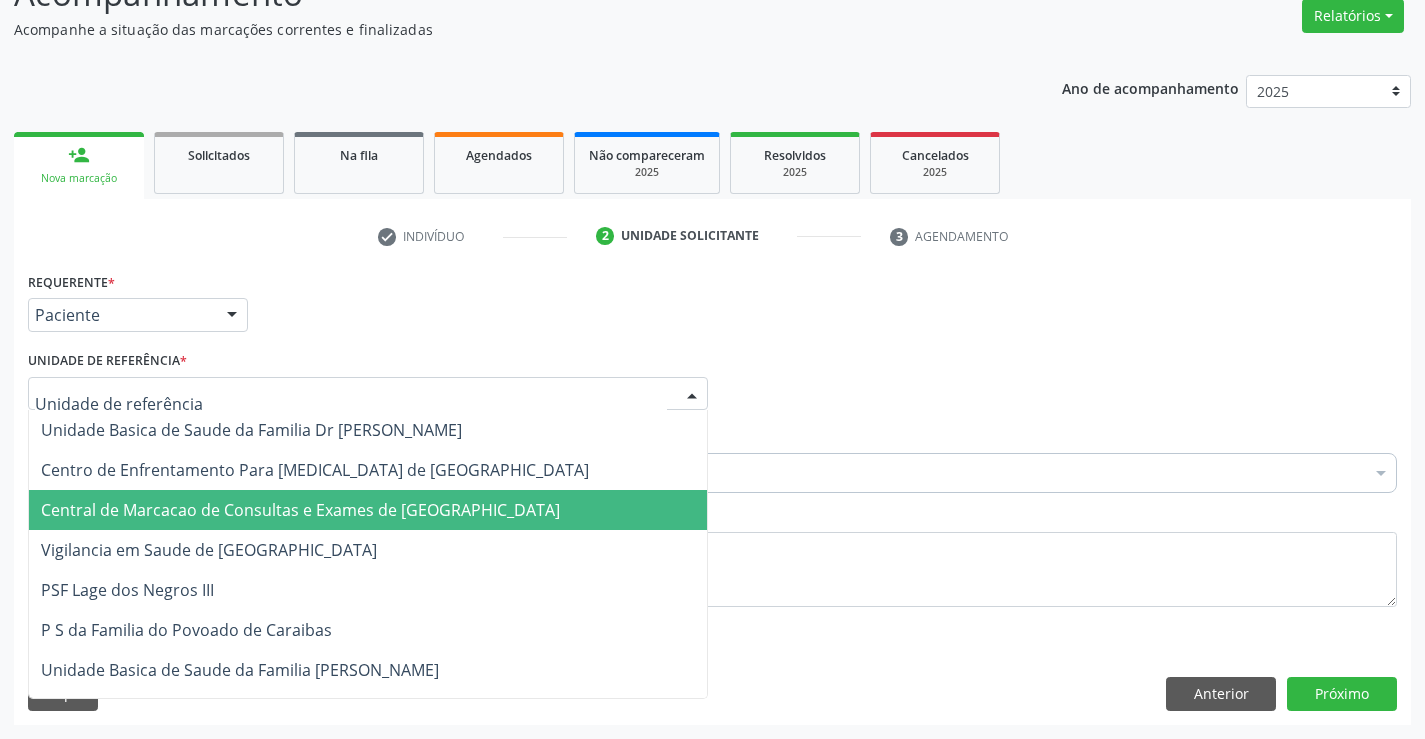 click on "Central de Marcacao de Consultas e Exames de [GEOGRAPHIC_DATA]" at bounding box center [300, 510] 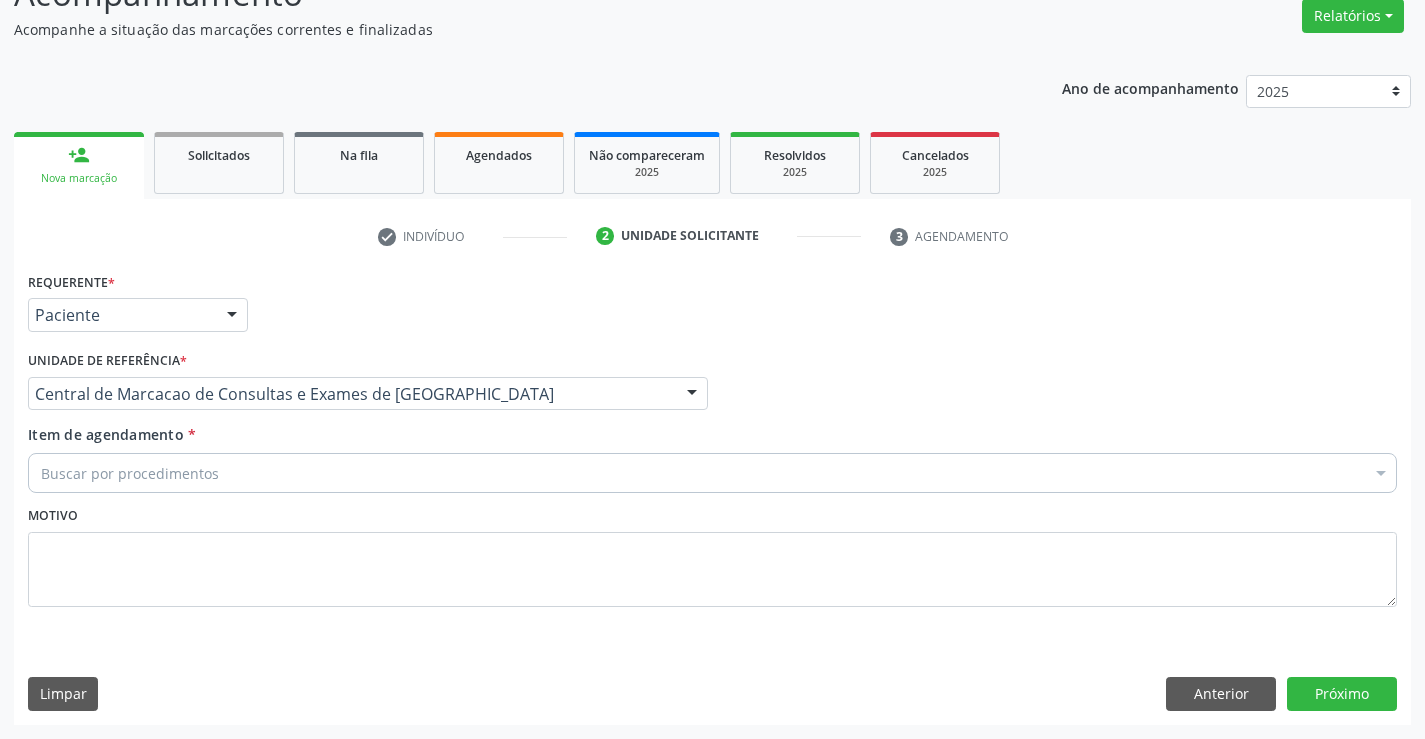 click on "Buscar por procedimentos" at bounding box center [712, 473] 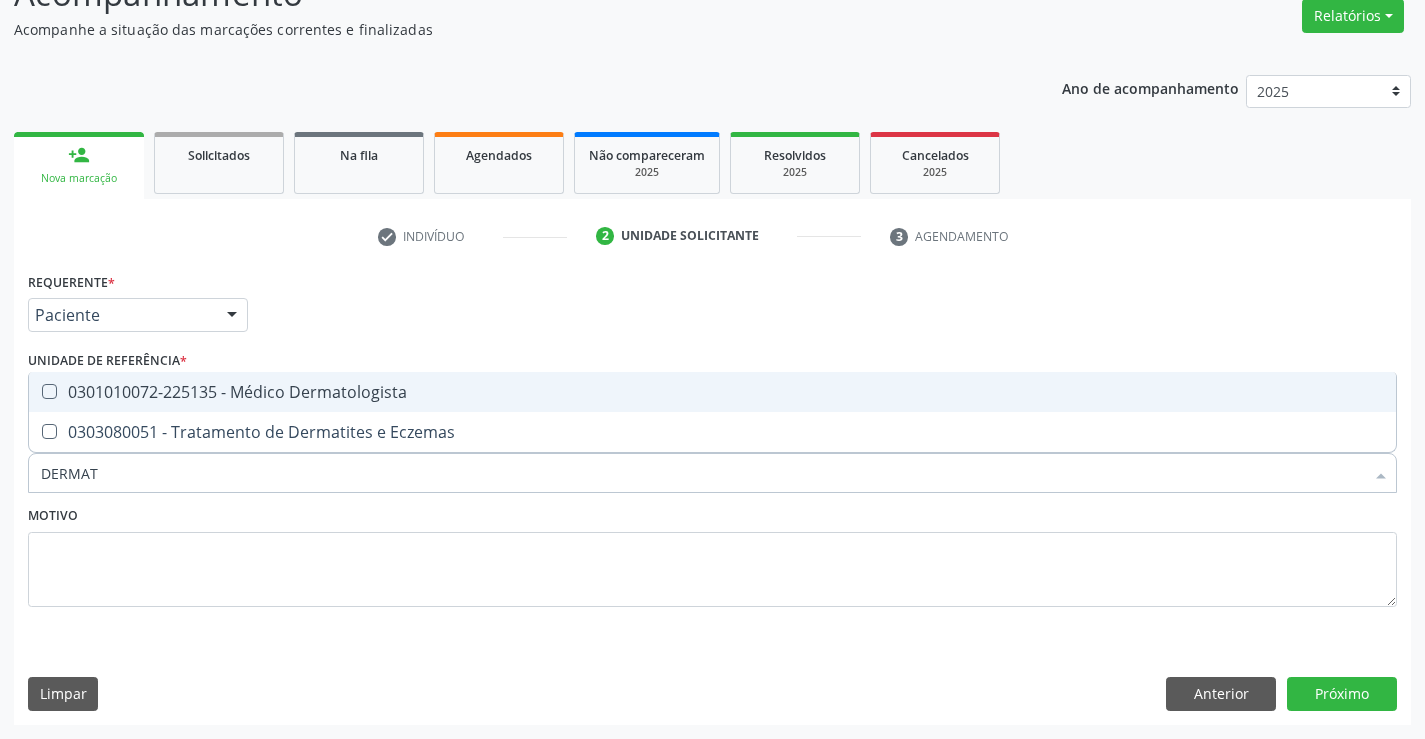 type on "DERMATO" 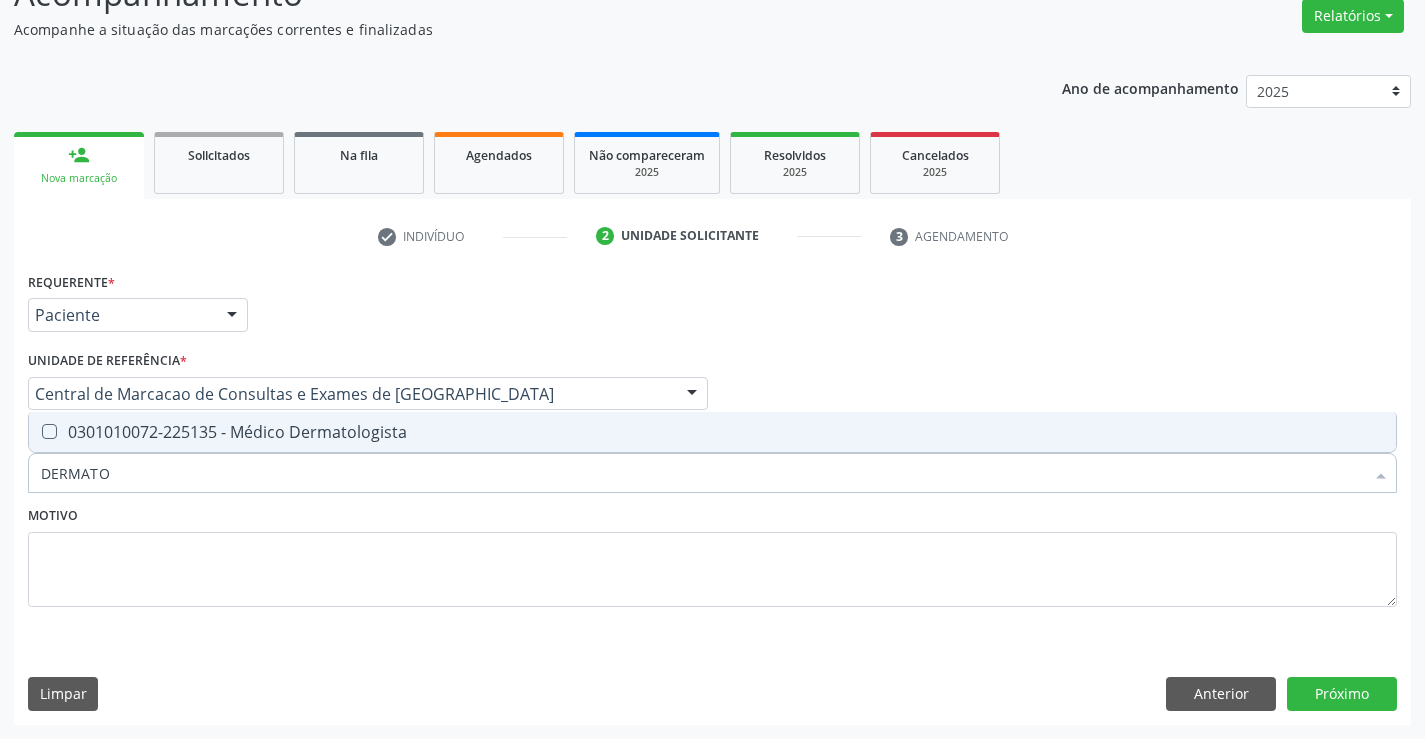 click on "0301010072-225135 - Médico Dermatologista" at bounding box center [712, 432] 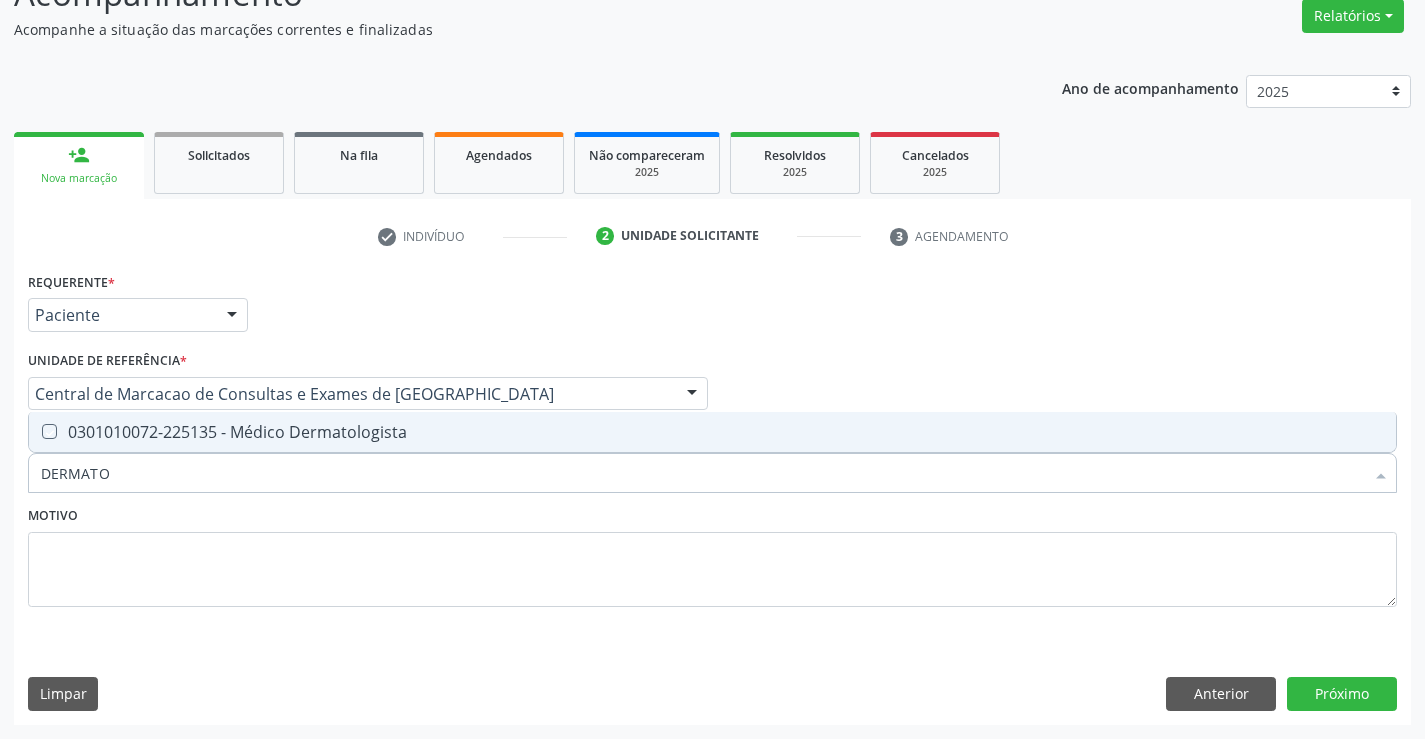 checkbox on "true" 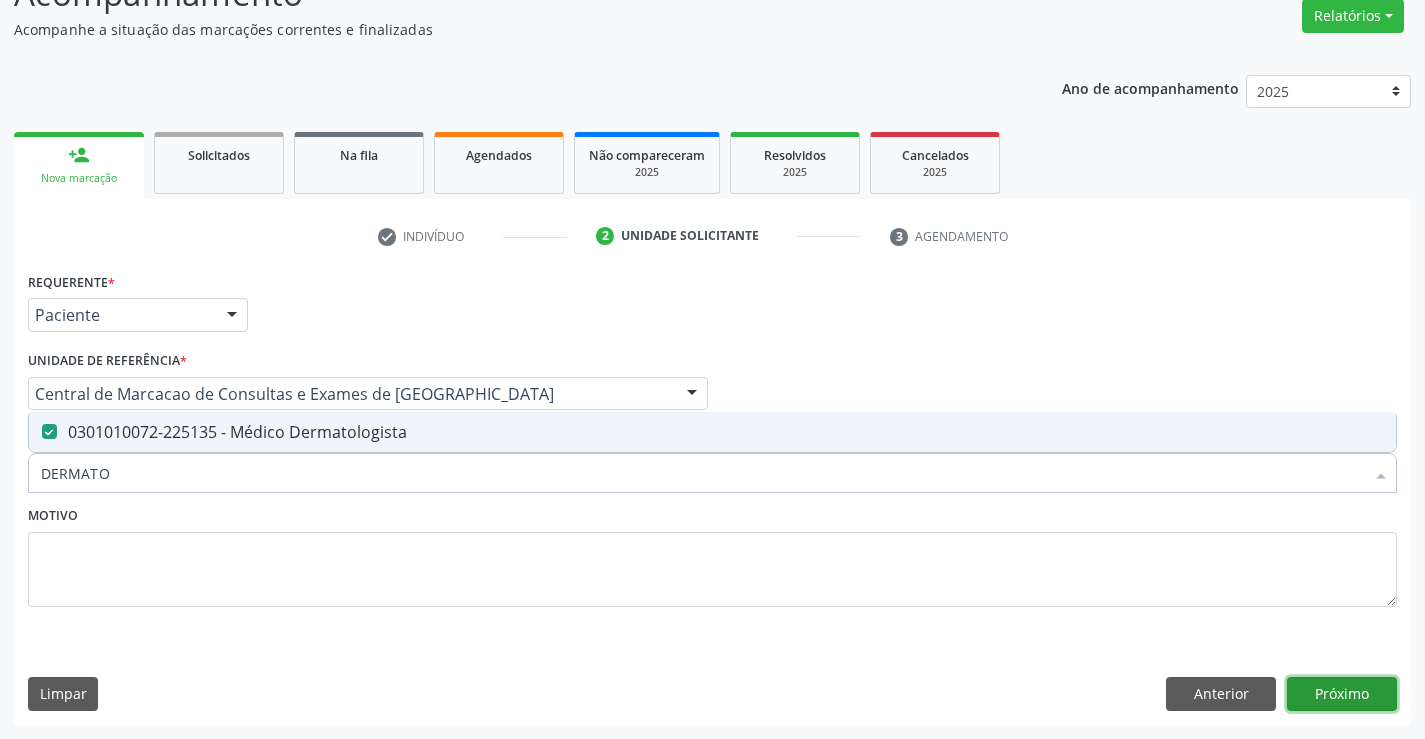click on "Próximo" at bounding box center (1342, 694) 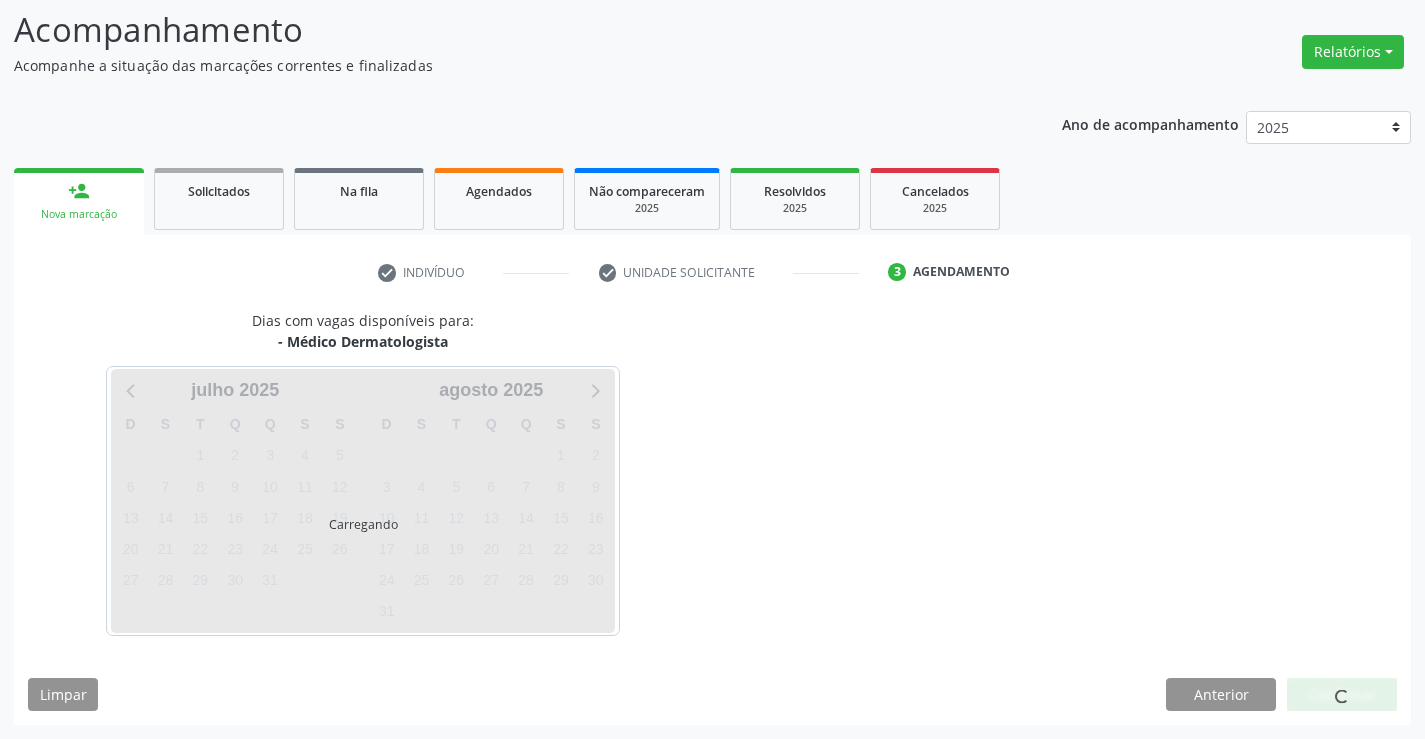 scroll, scrollTop: 131, scrollLeft: 0, axis: vertical 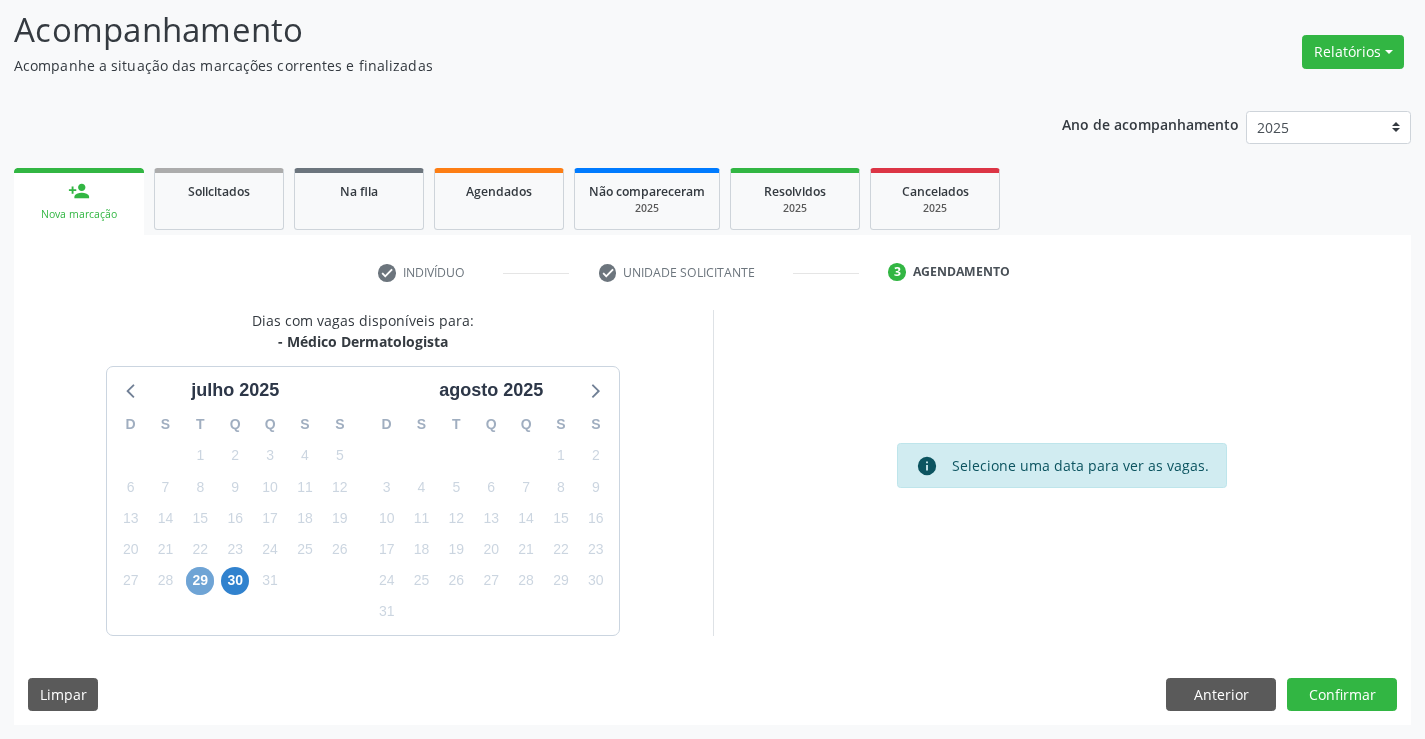 click on "29" at bounding box center [200, 581] 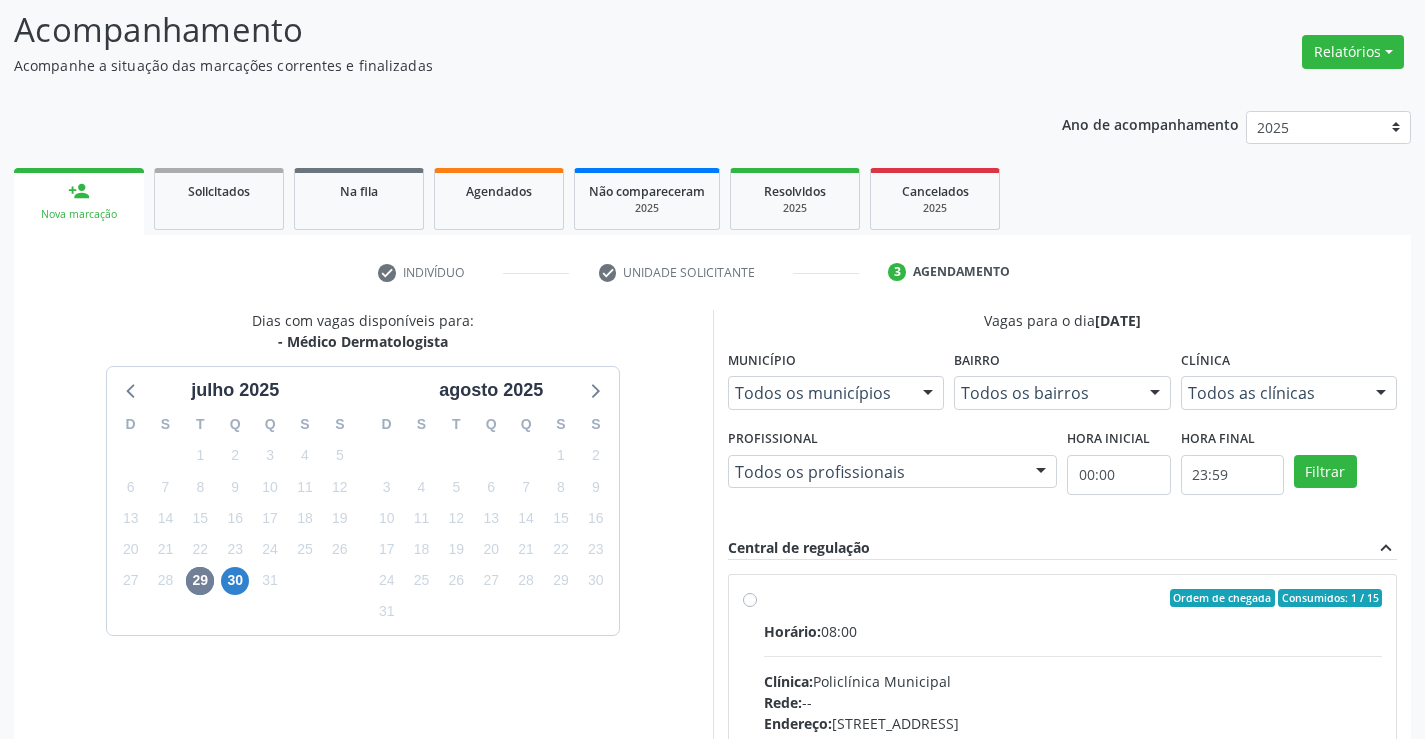 click on "Horário:   08:00
Clínica:  Policlínica Municipal
Rede:
--
Endereço:   Predio, nº 386, Centro, Campo Formoso - BA
Telefone:   (74) 6451312
Profissional:
Renata Ribeiro Nascimento
Informações adicionais sobre o atendimento
Idade de atendimento:
de 0 a 120 anos
Gênero(s) atendido(s):
Masculino e Feminino
Informações adicionais:
--" at bounding box center (1073, 758) 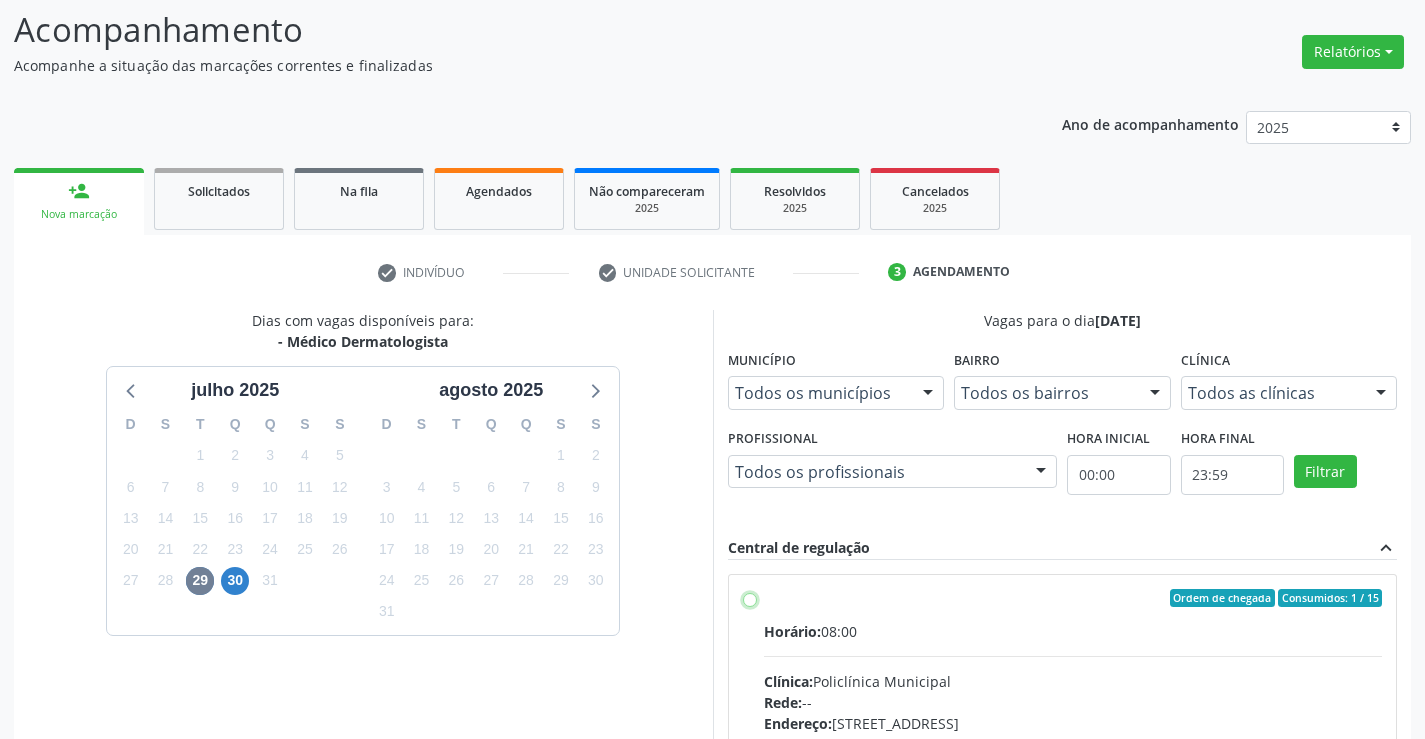radio on "true" 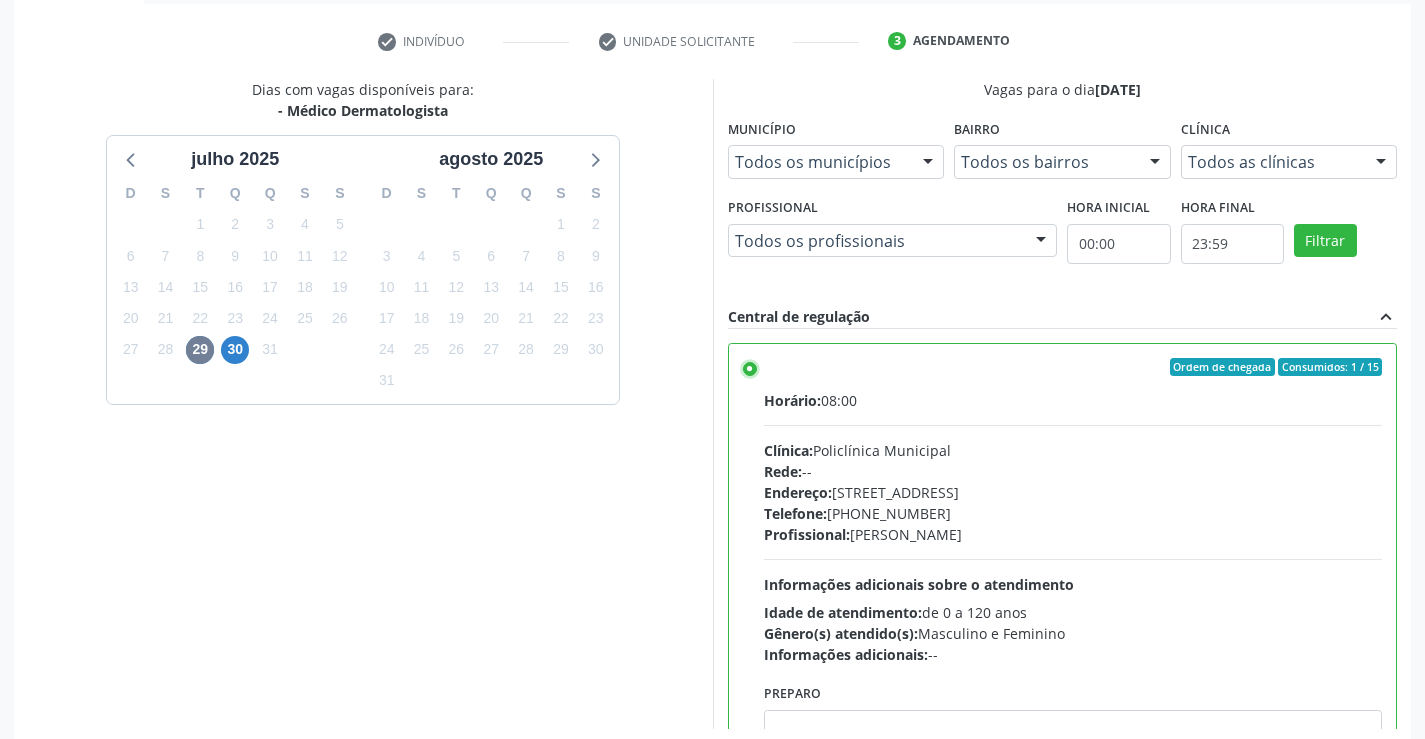 scroll, scrollTop: 456, scrollLeft: 0, axis: vertical 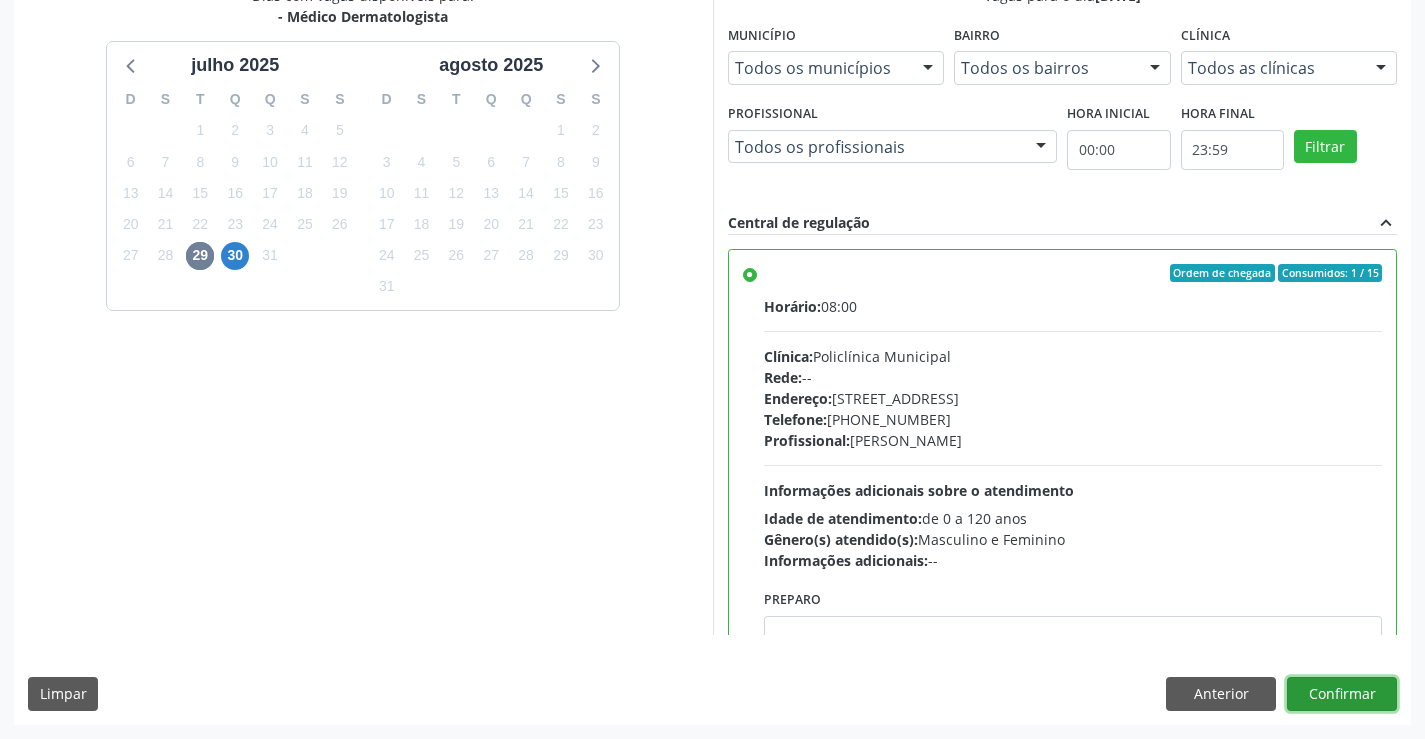 click on "Confirmar" at bounding box center (1342, 694) 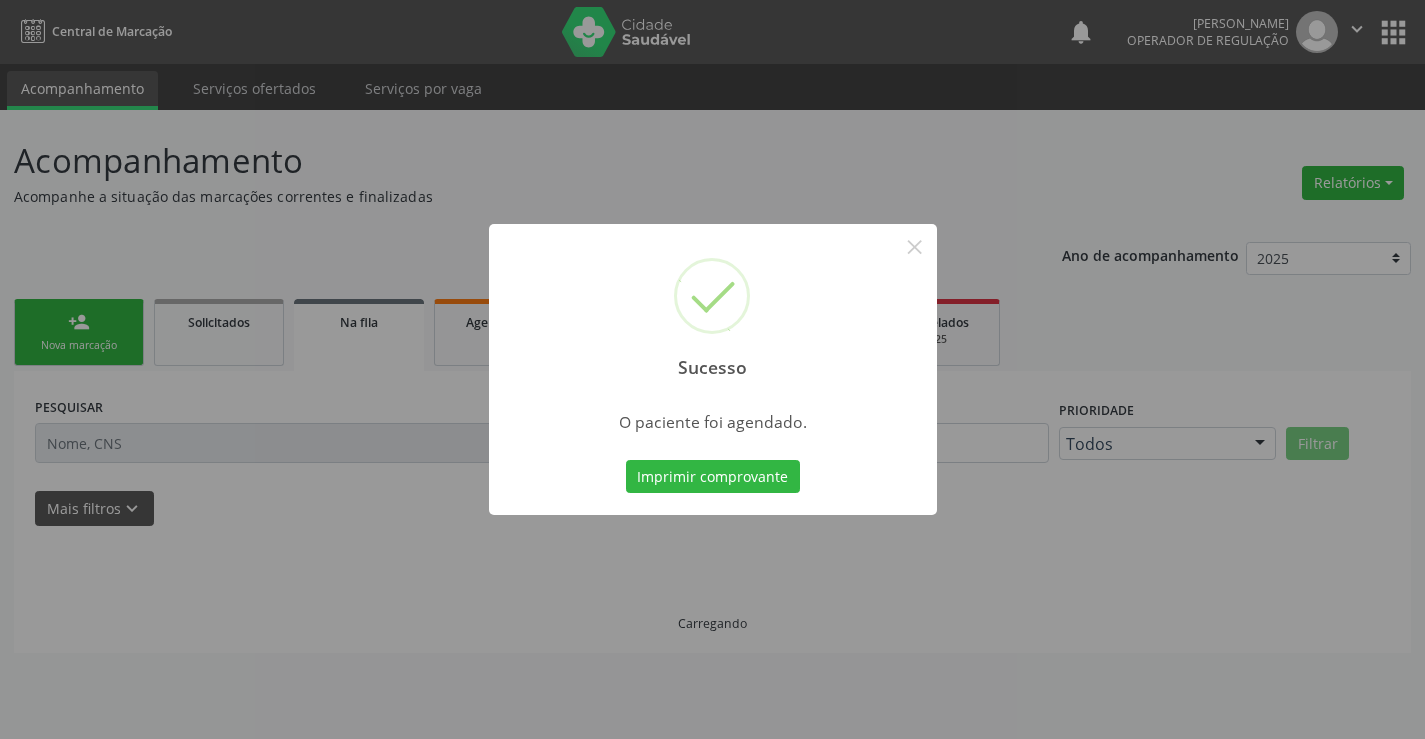 scroll, scrollTop: 0, scrollLeft: 0, axis: both 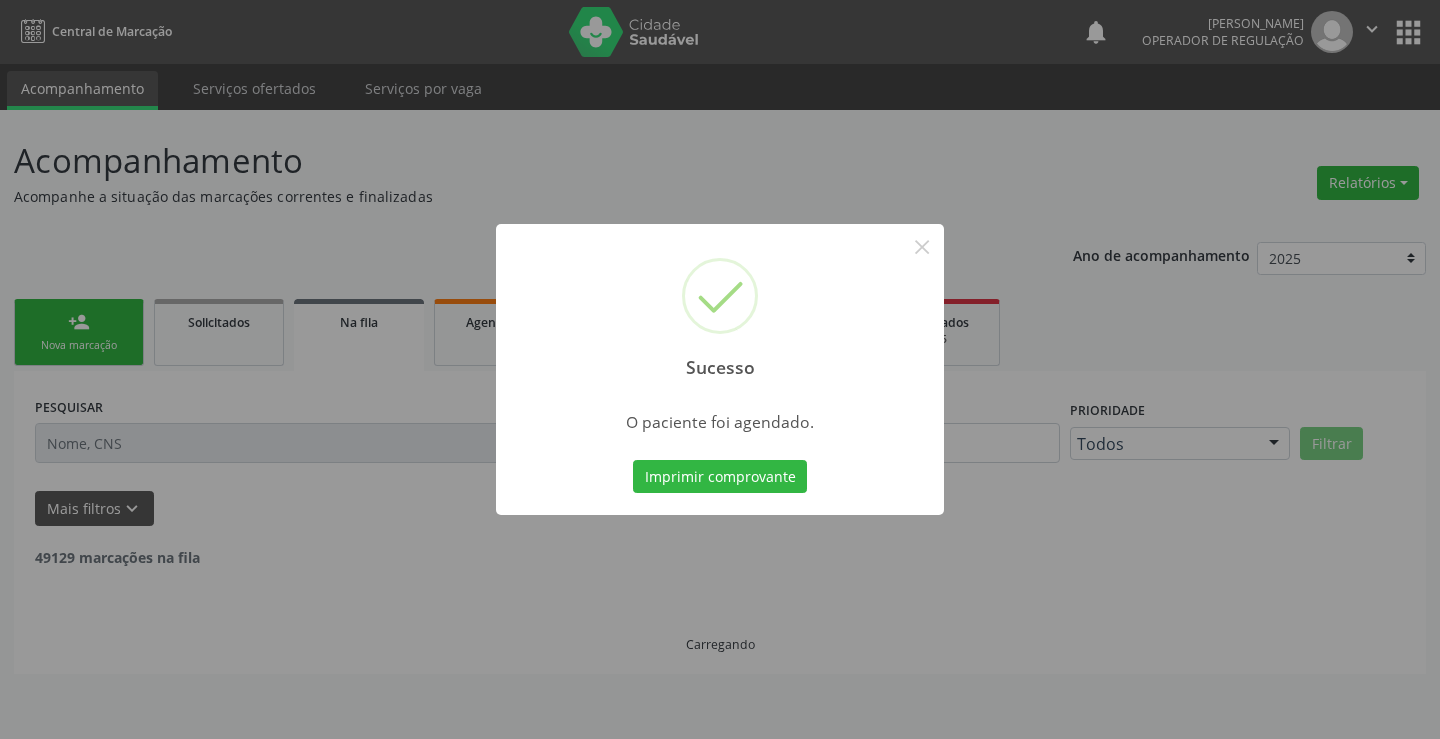 type 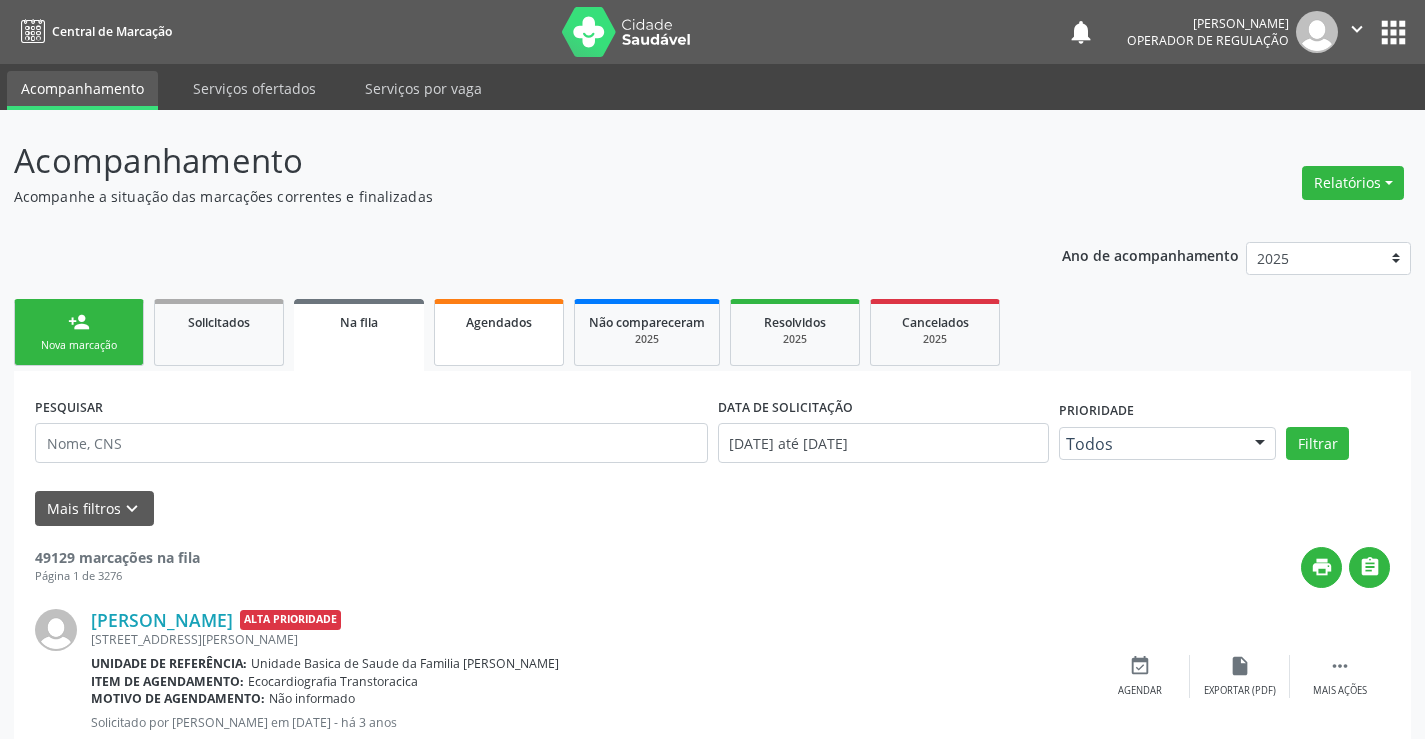 click on "Agendados" at bounding box center (499, 322) 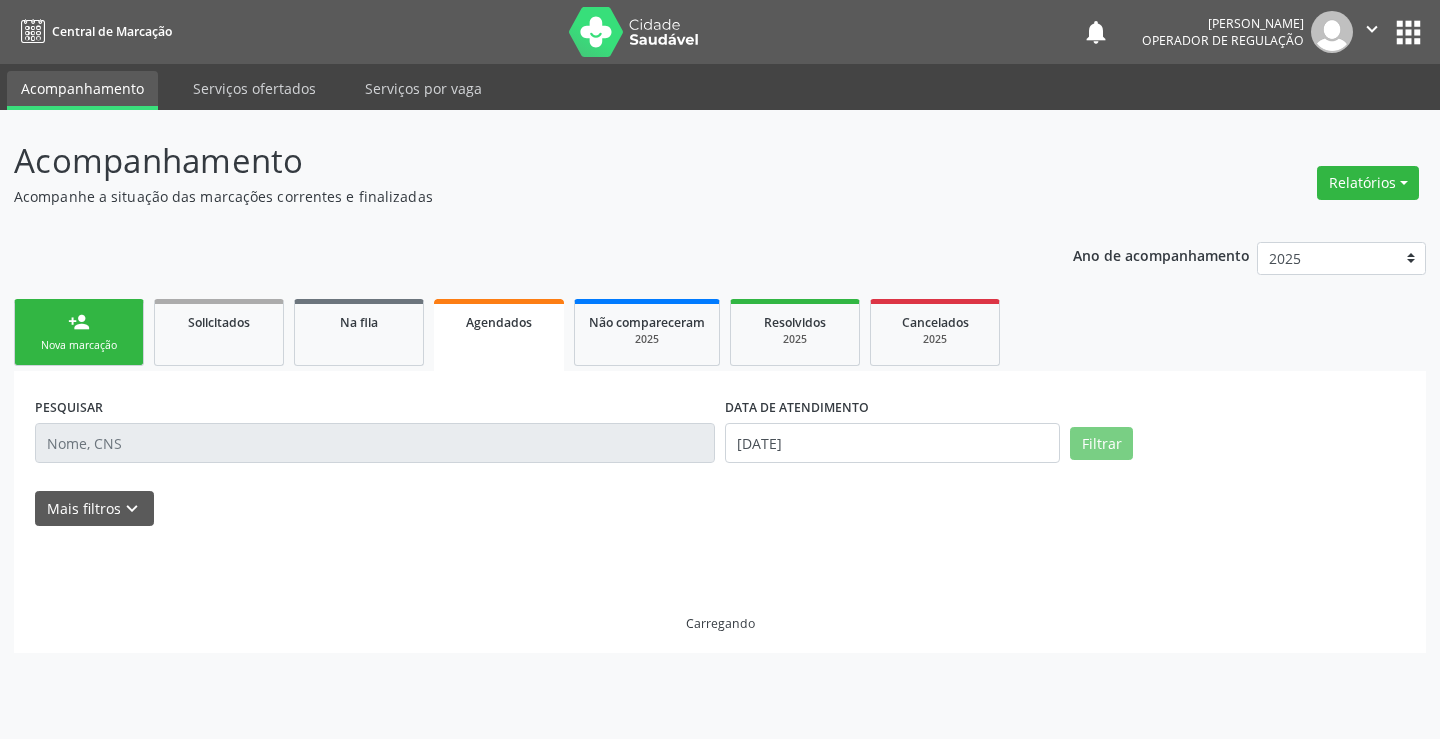 click at bounding box center (375, 443) 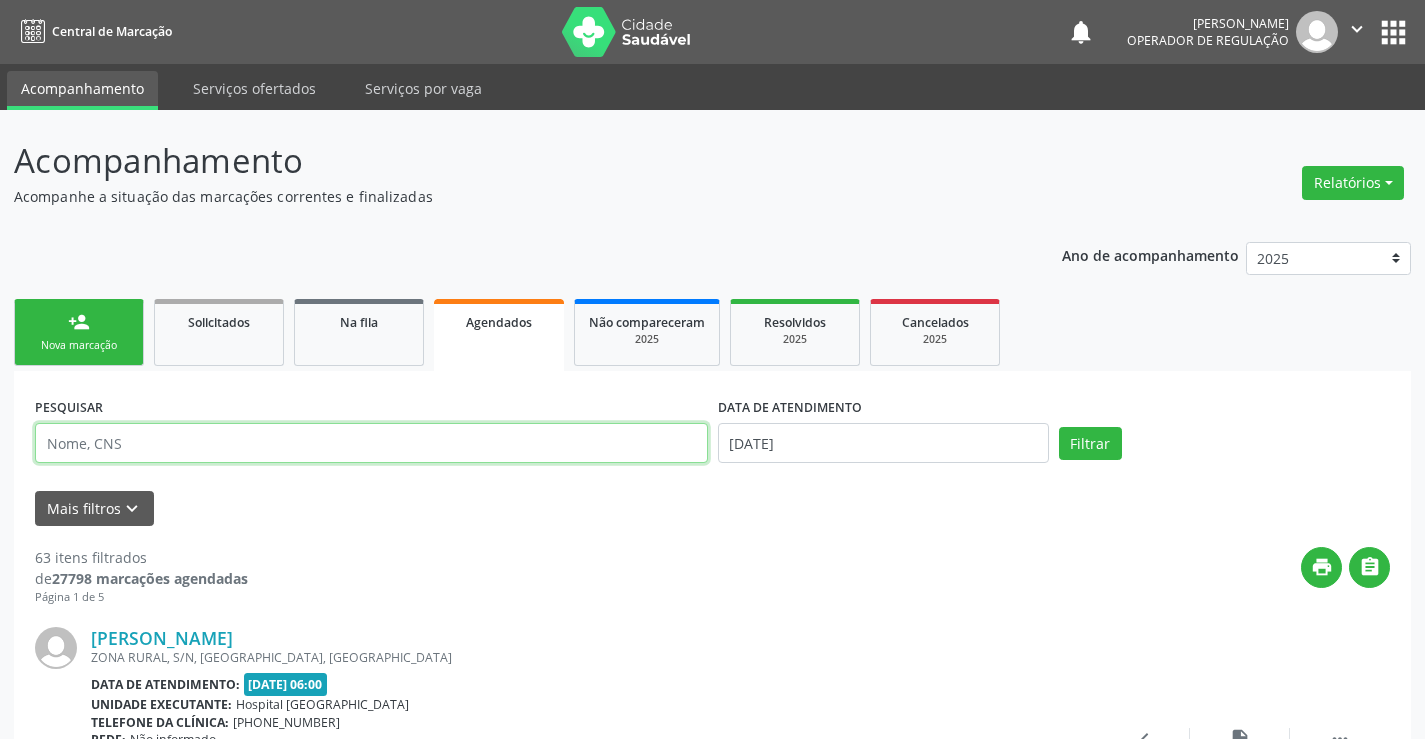 click at bounding box center (371, 443) 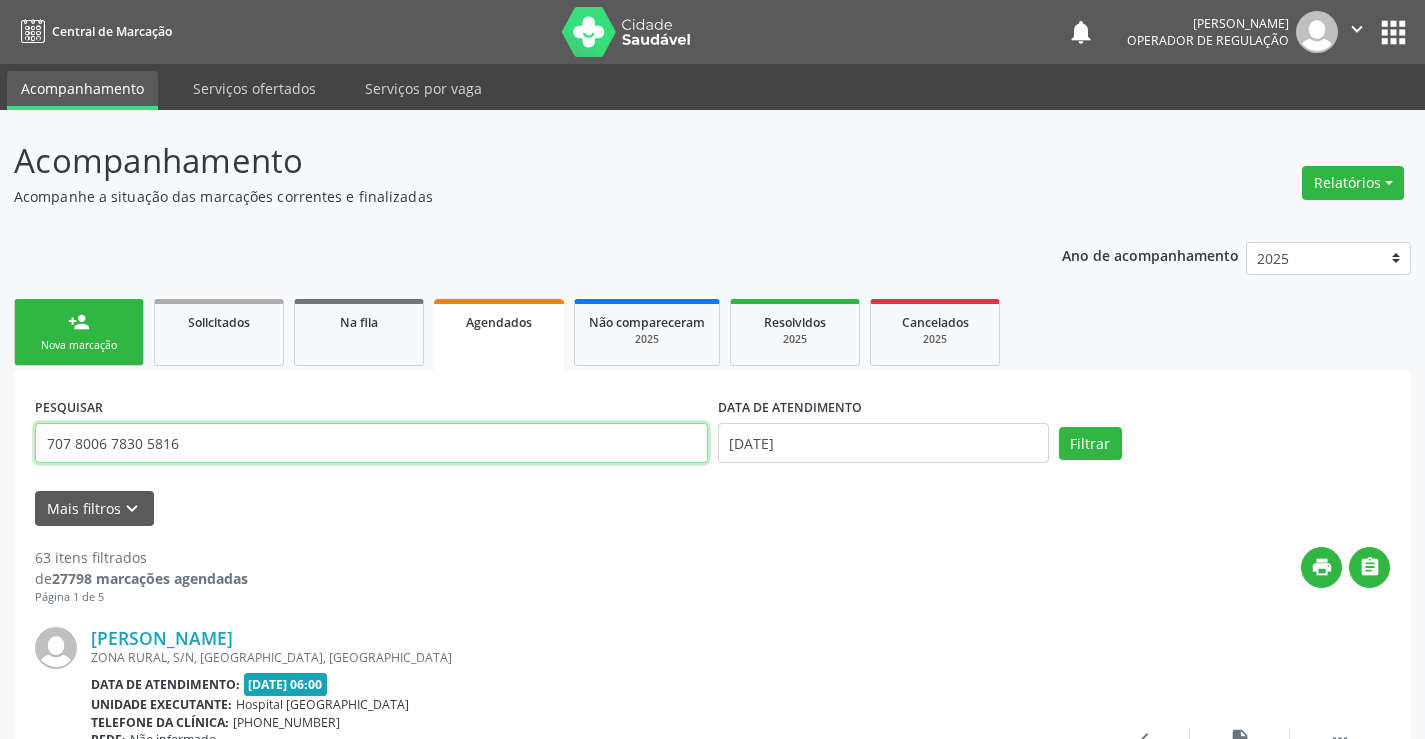 type on "707 8006 7830 5816" 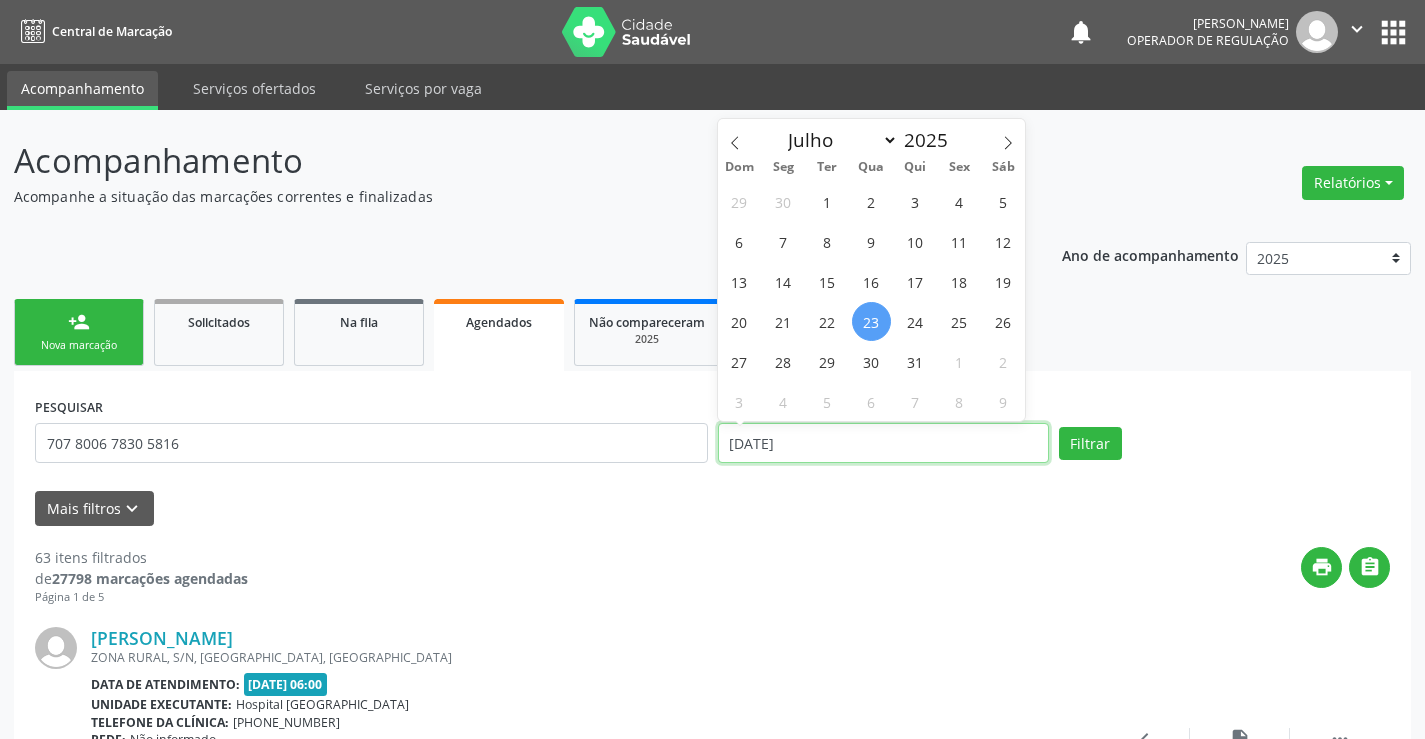 drag, startPoint x: 881, startPoint y: 428, endPoint x: 442, endPoint y: 470, distance: 441.00455 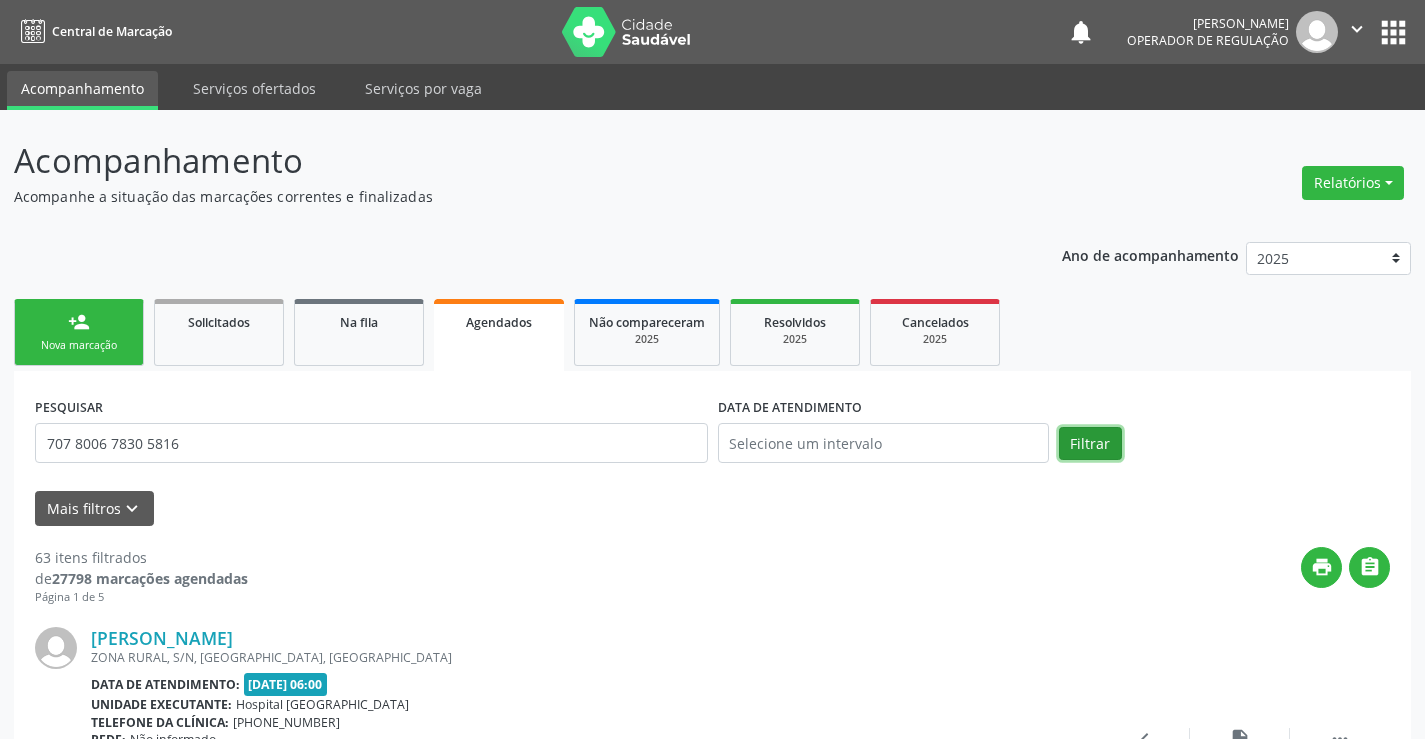click on "Filtrar" at bounding box center [1090, 444] 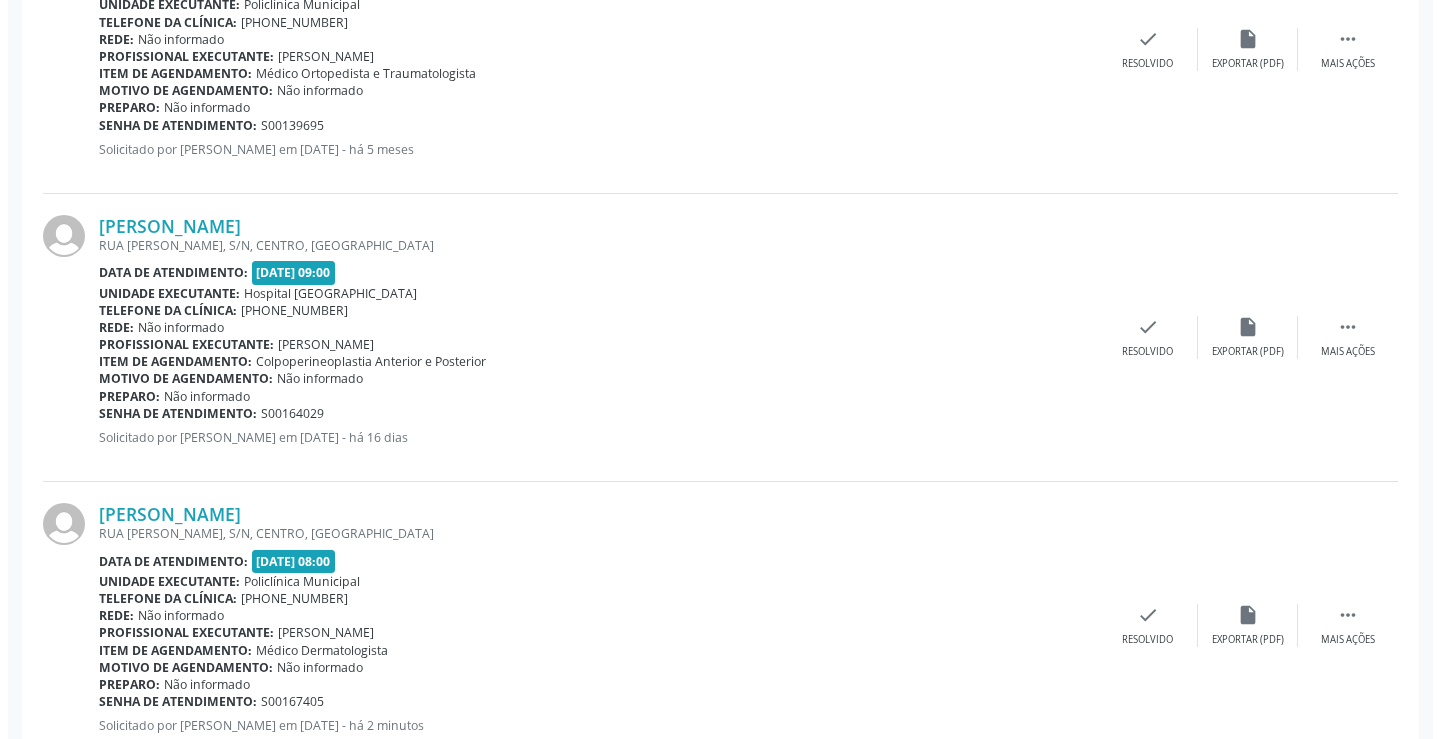 scroll, scrollTop: 765, scrollLeft: 0, axis: vertical 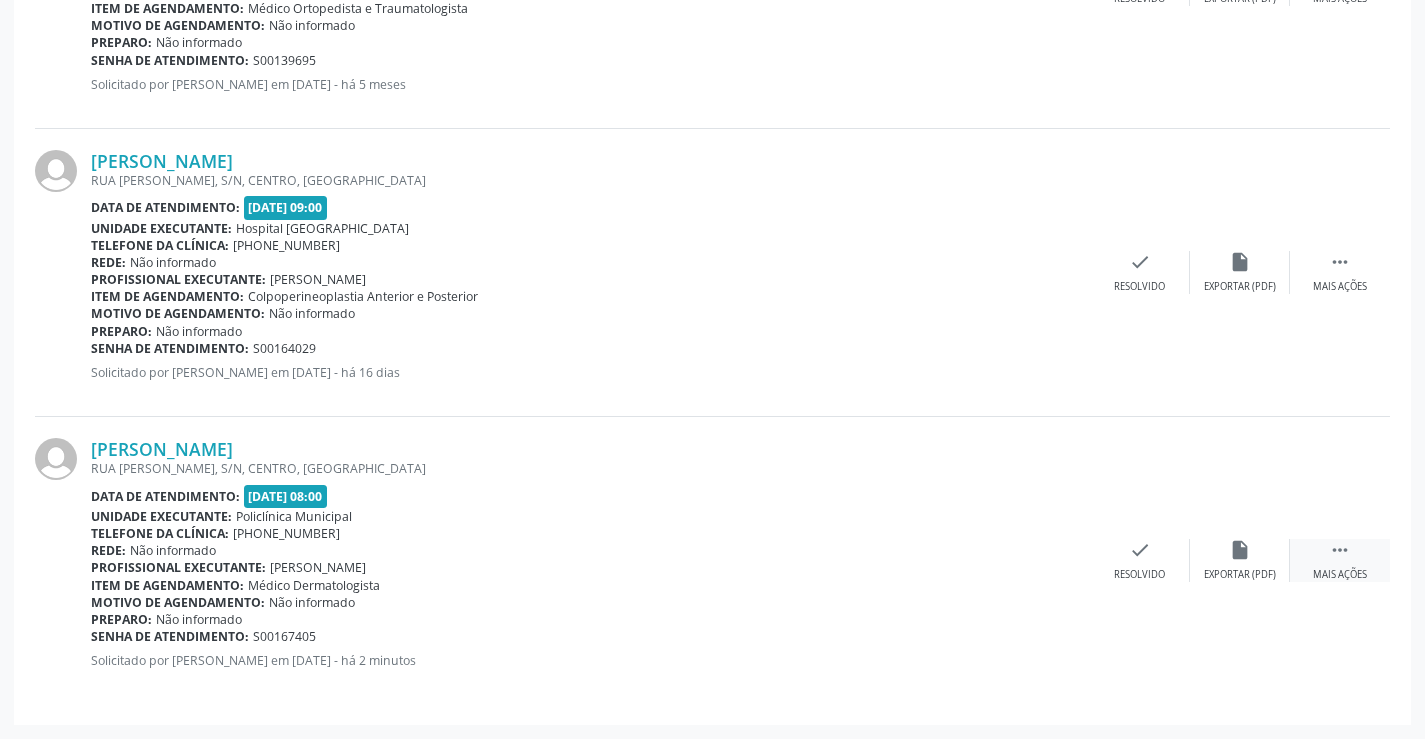 click on "
Mais ações" at bounding box center [1340, 560] 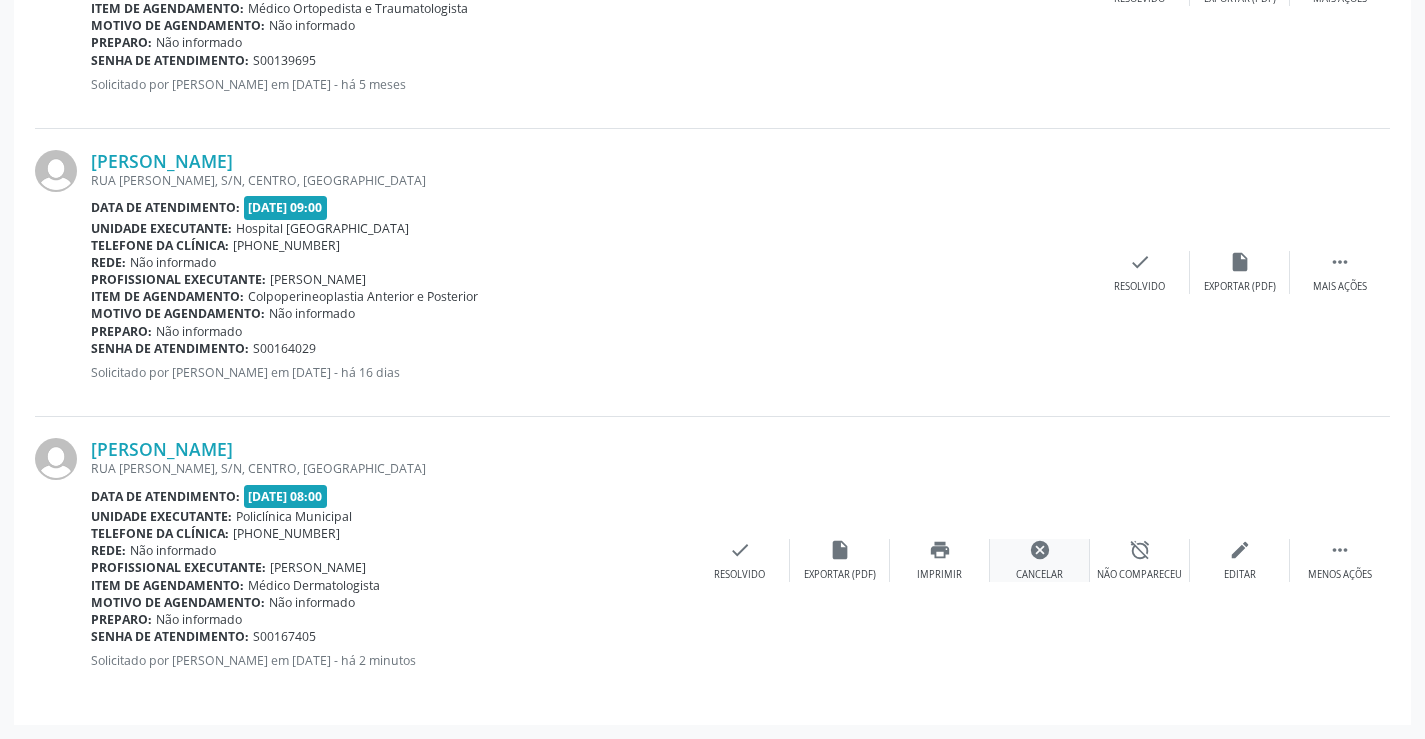 click on "cancel" at bounding box center [1040, 550] 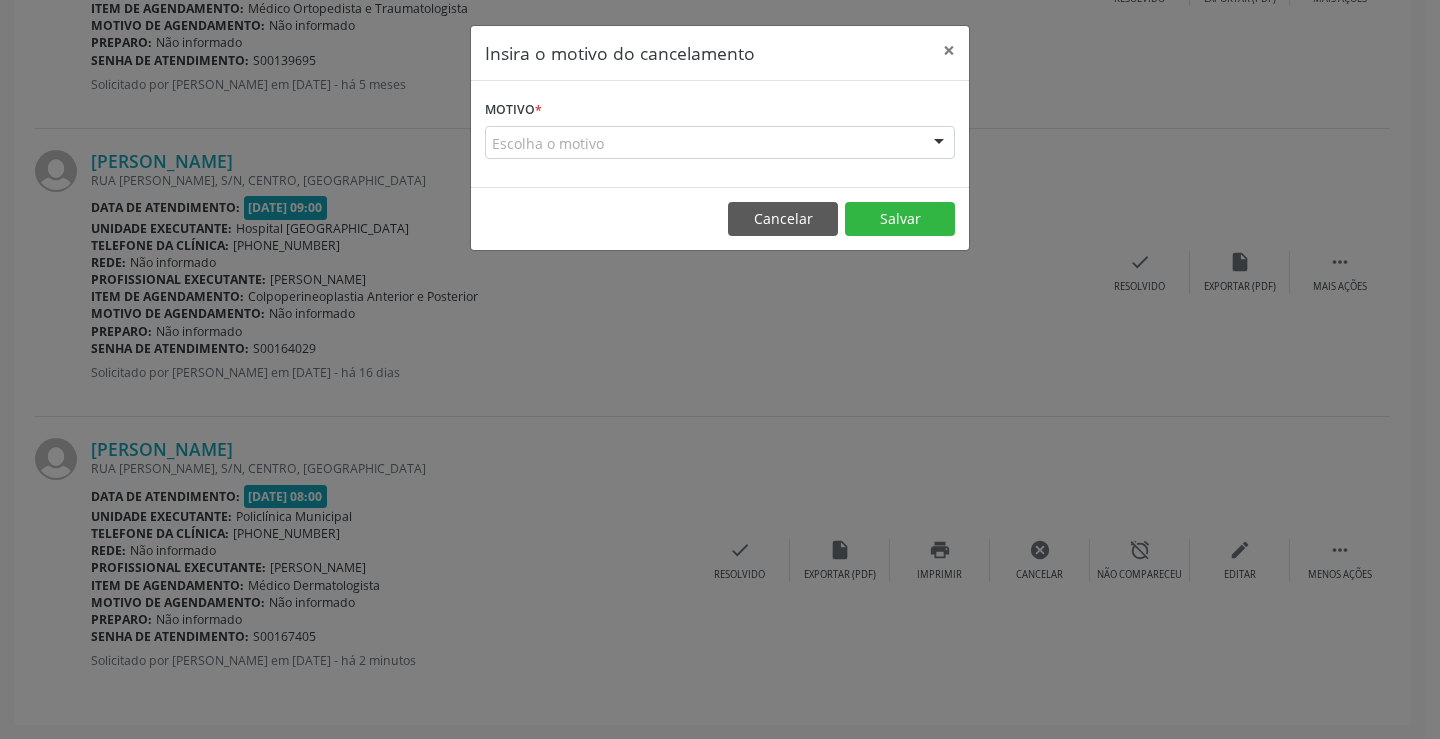 click at bounding box center (939, 144) 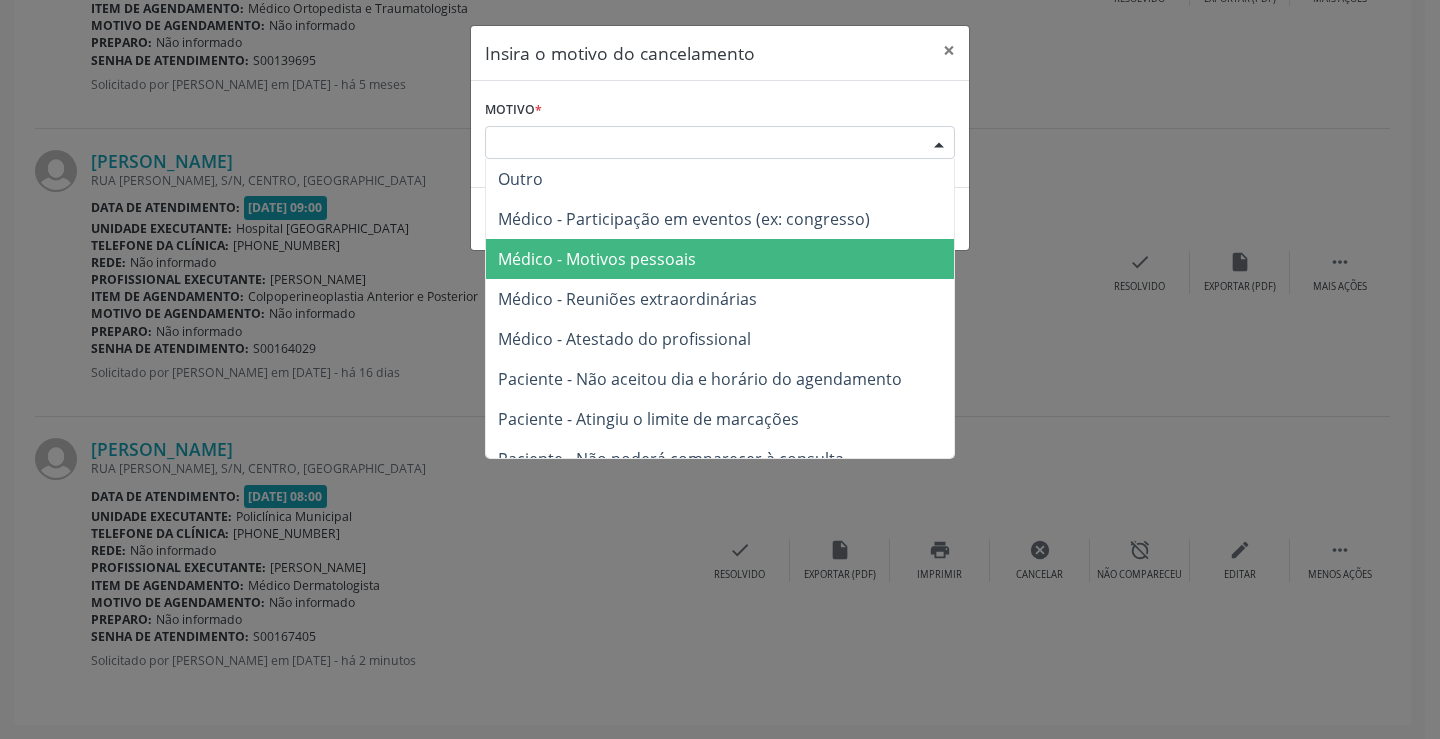 click on "Médico - Motivos pessoais" at bounding box center (720, 259) 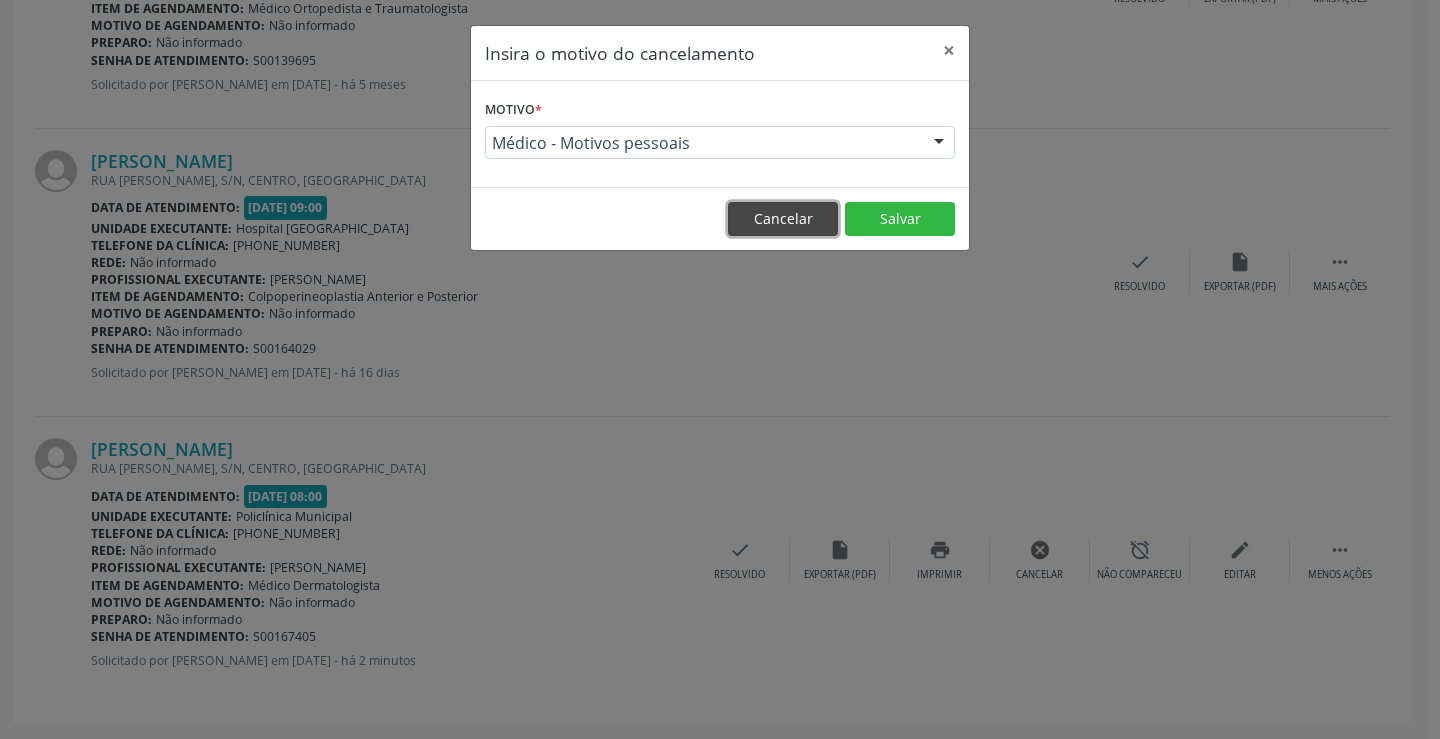 click on "Cancelar" at bounding box center (783, 219) 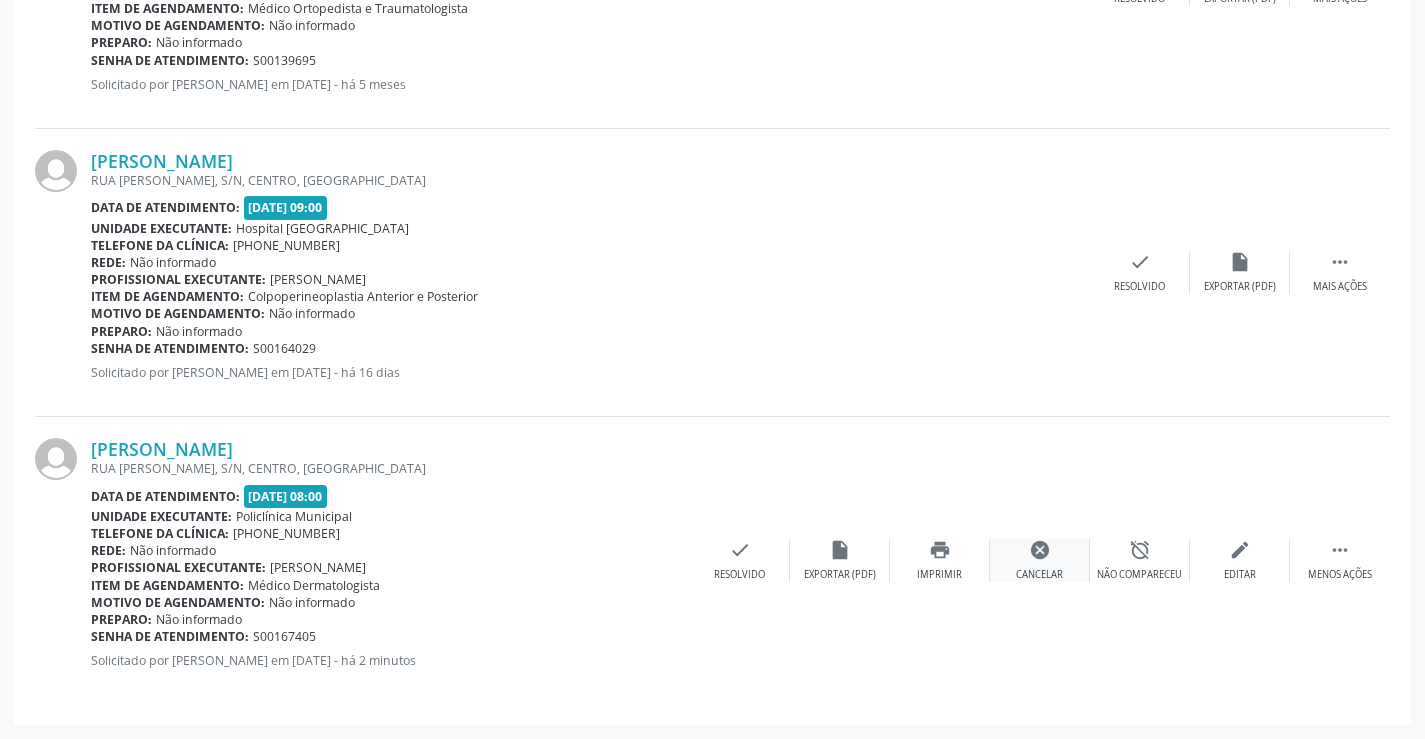 click on "cancel
Cancelar" at bounding box center [1040, 560] 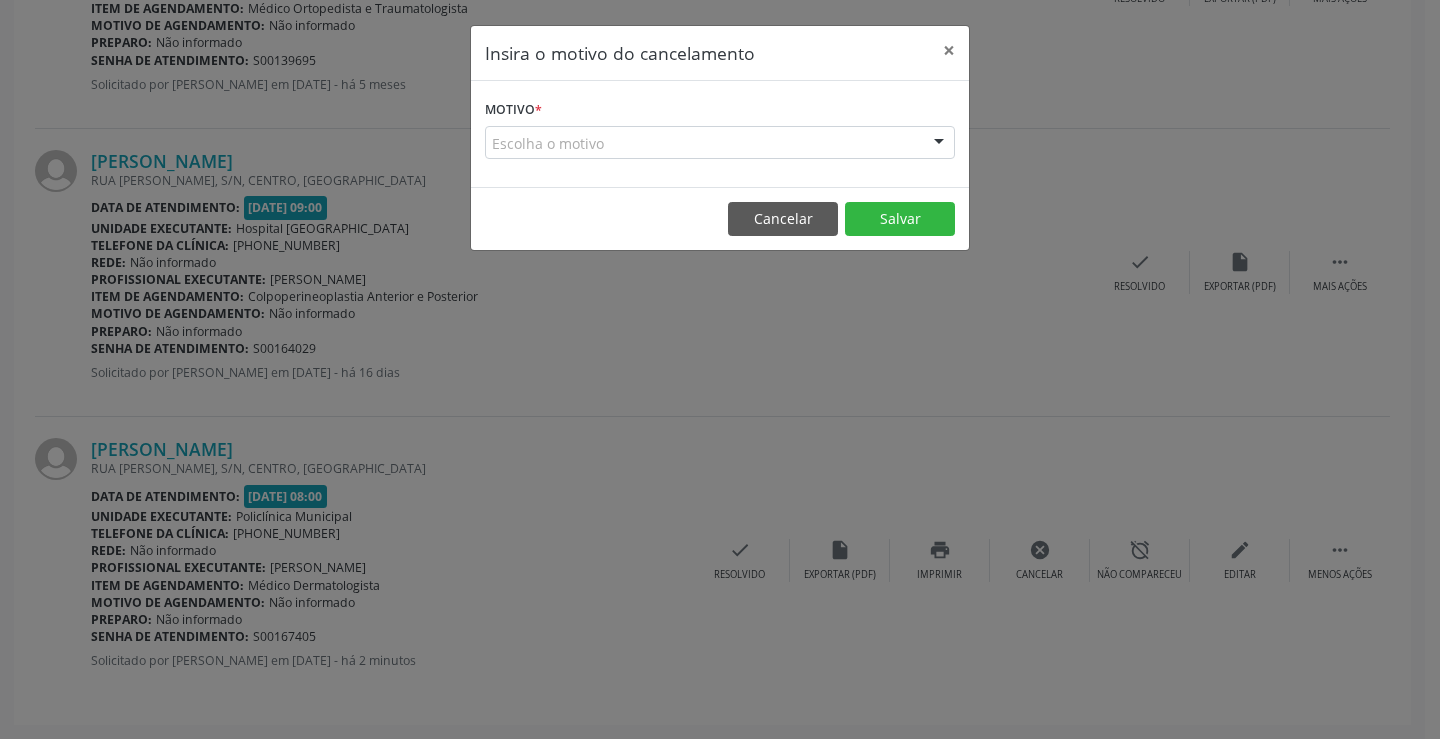 click on "Escolha o motivo" at bounding box center (720, 143) 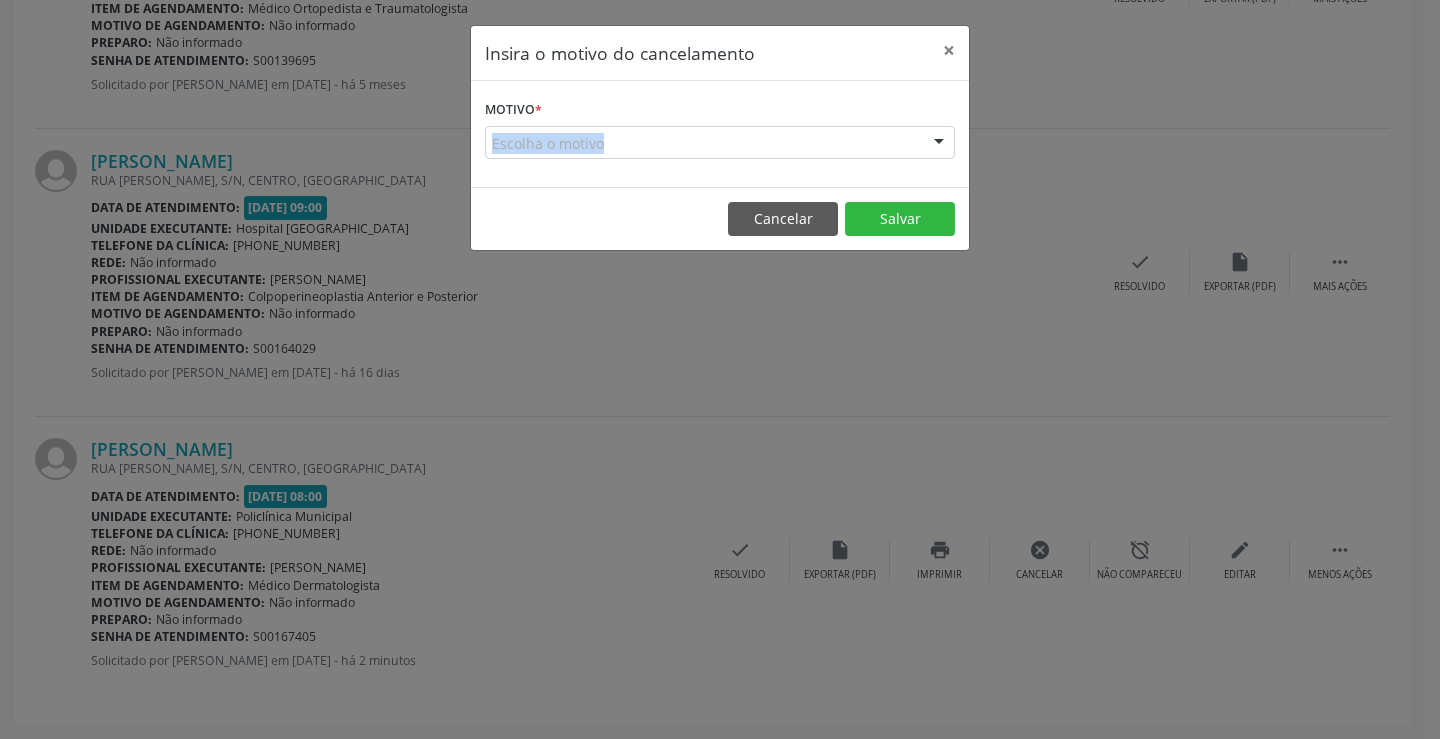 click on "Escolha o motivo" at bounding box center (720, 143) 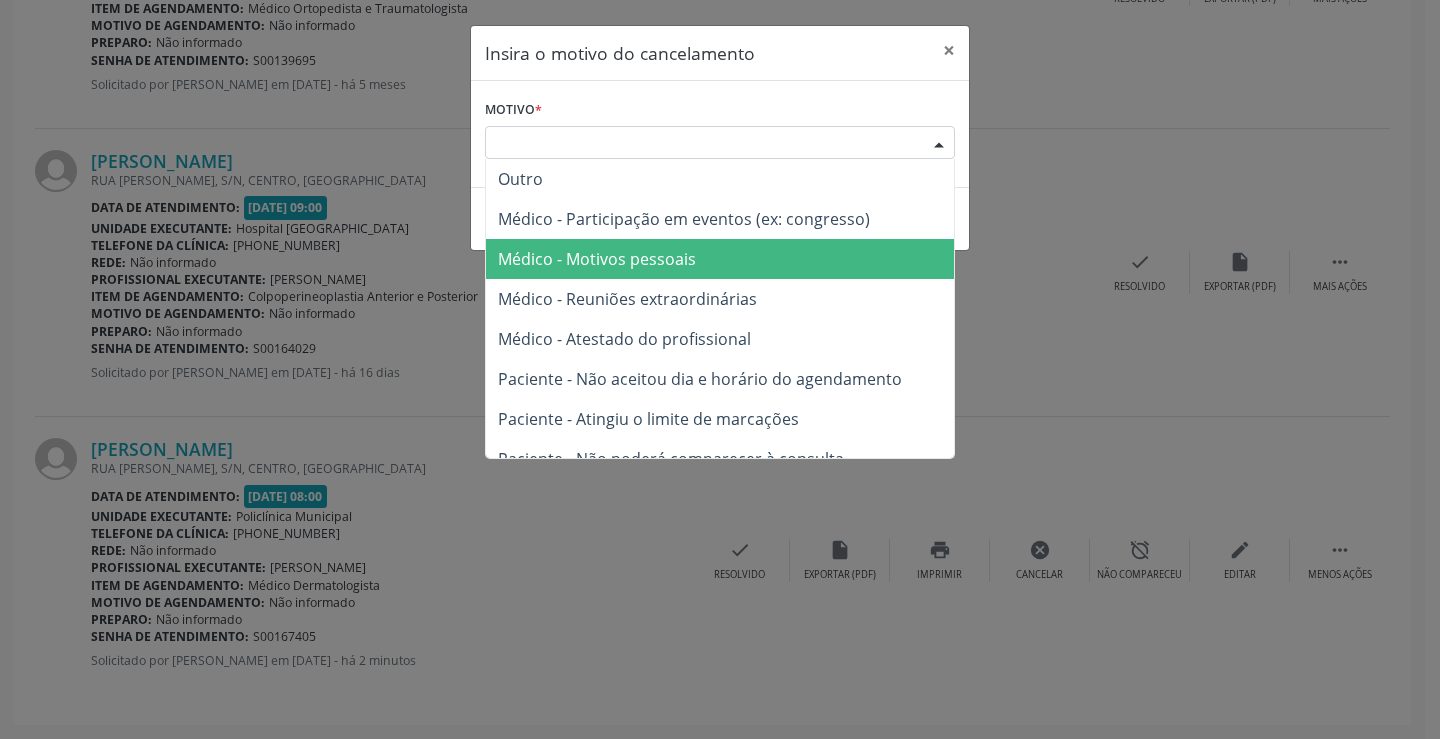 click on "Médico - Motivos pessoais" at bounding box center [597, 259] 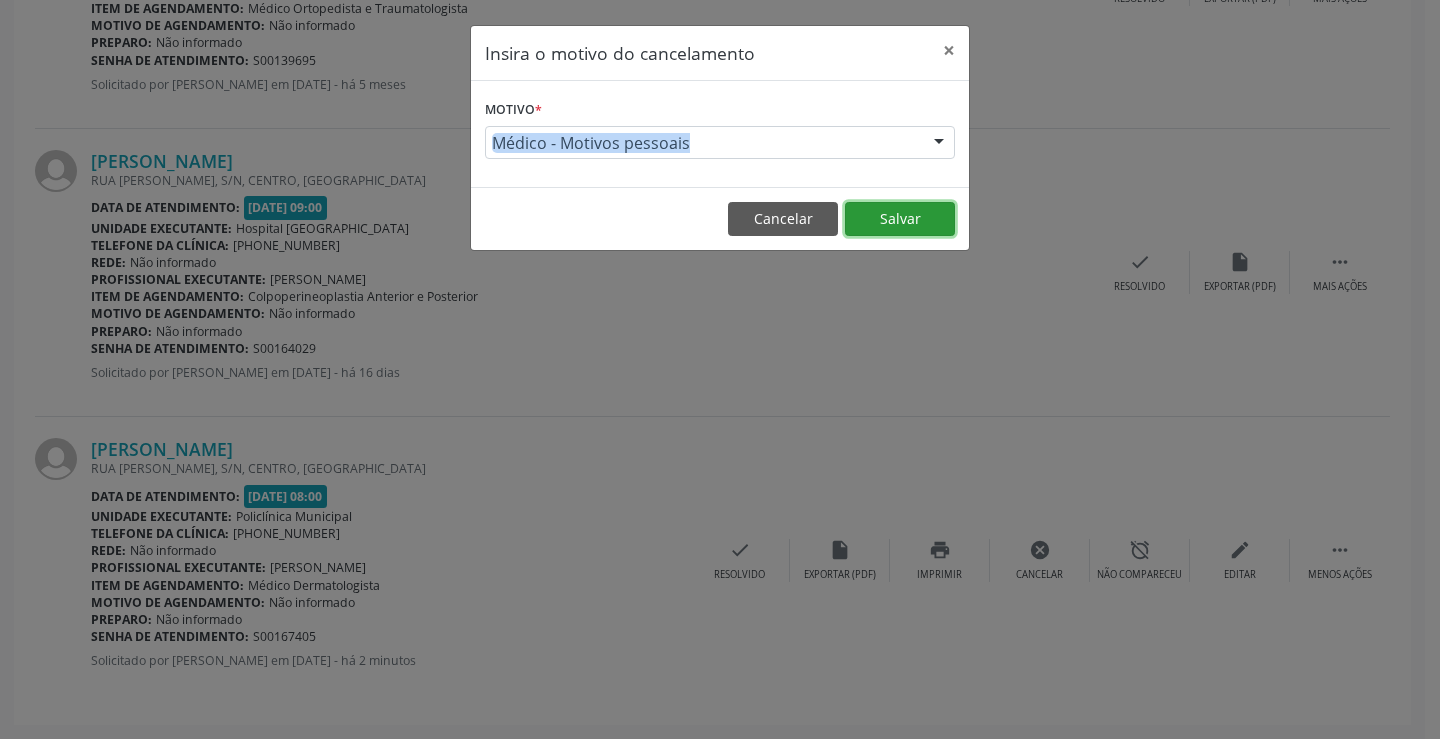 click on "Salvar" at bounding box center [900, 219] 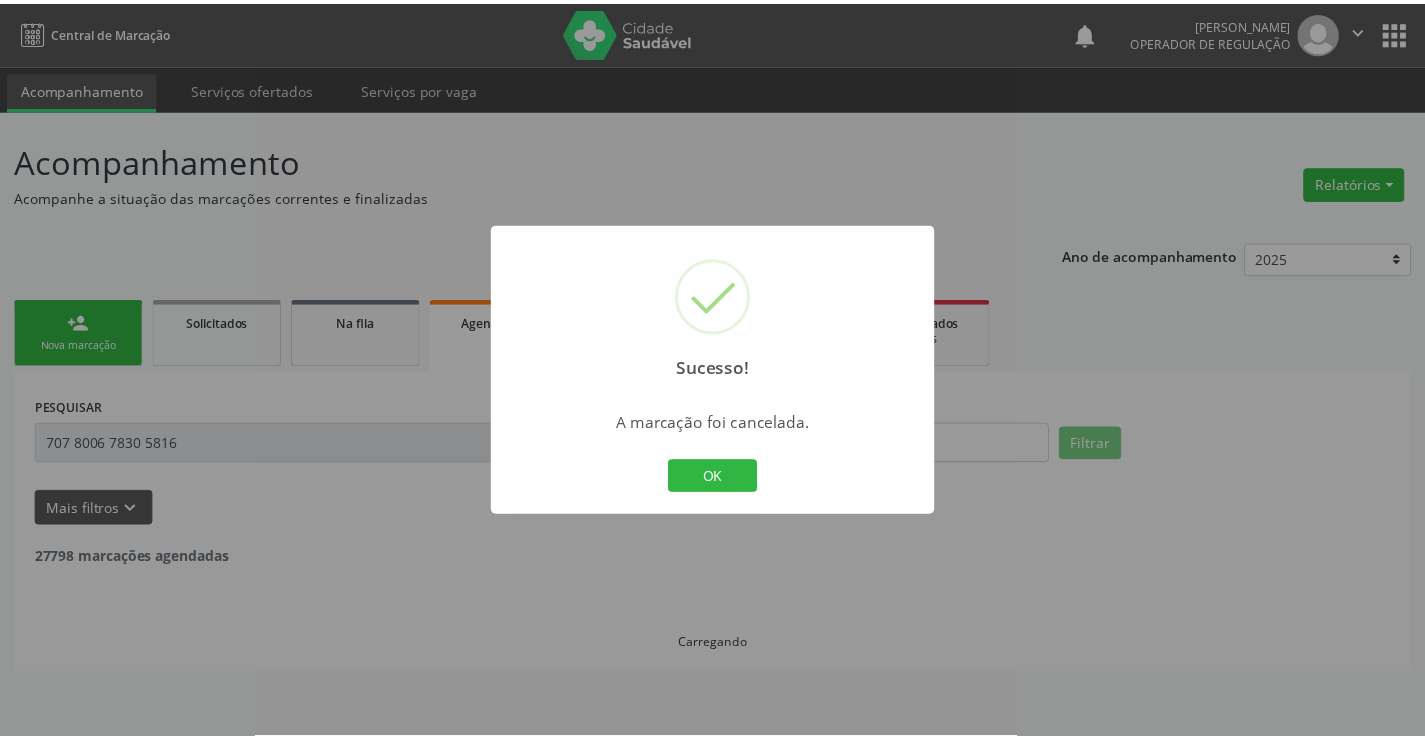 scroll, scrollTop: 0, scrollLeft: 0, axis: both 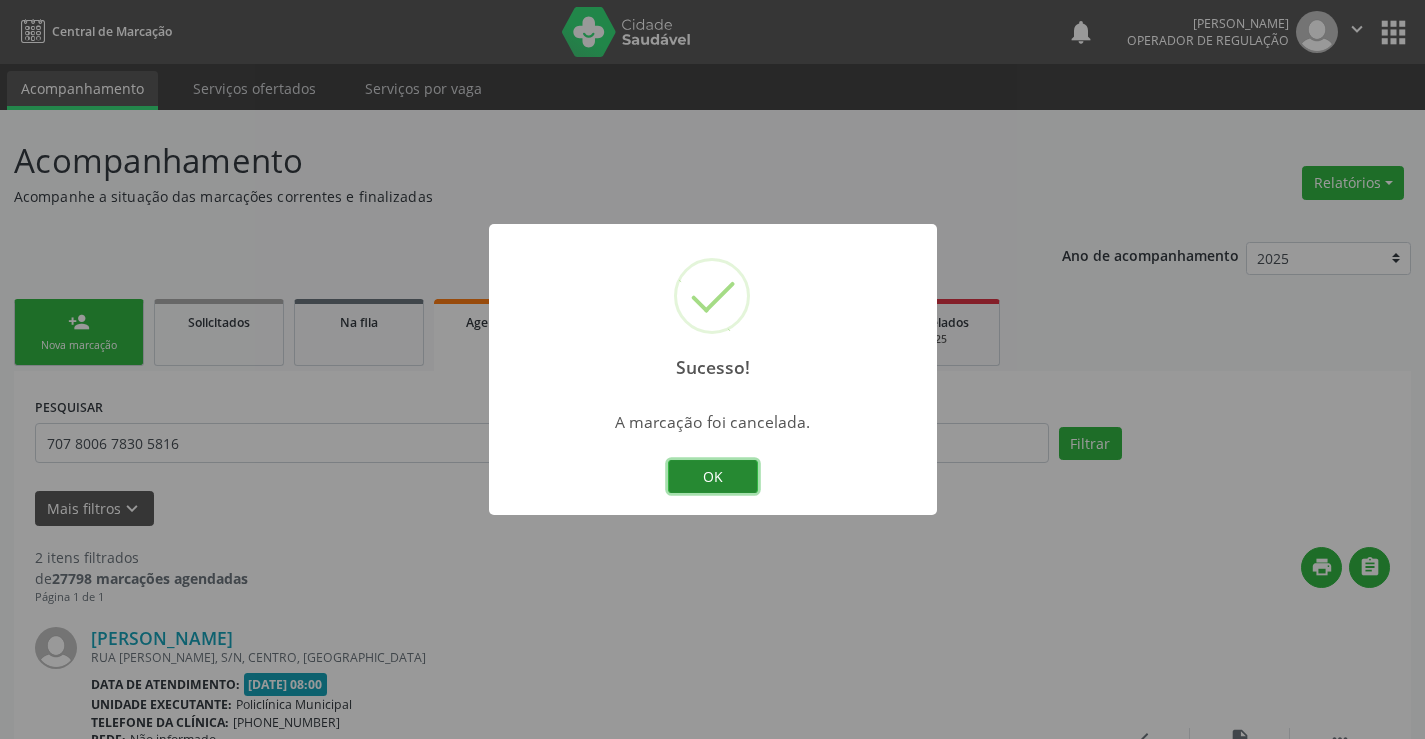click on "OK" at bounding box center [713, 477] 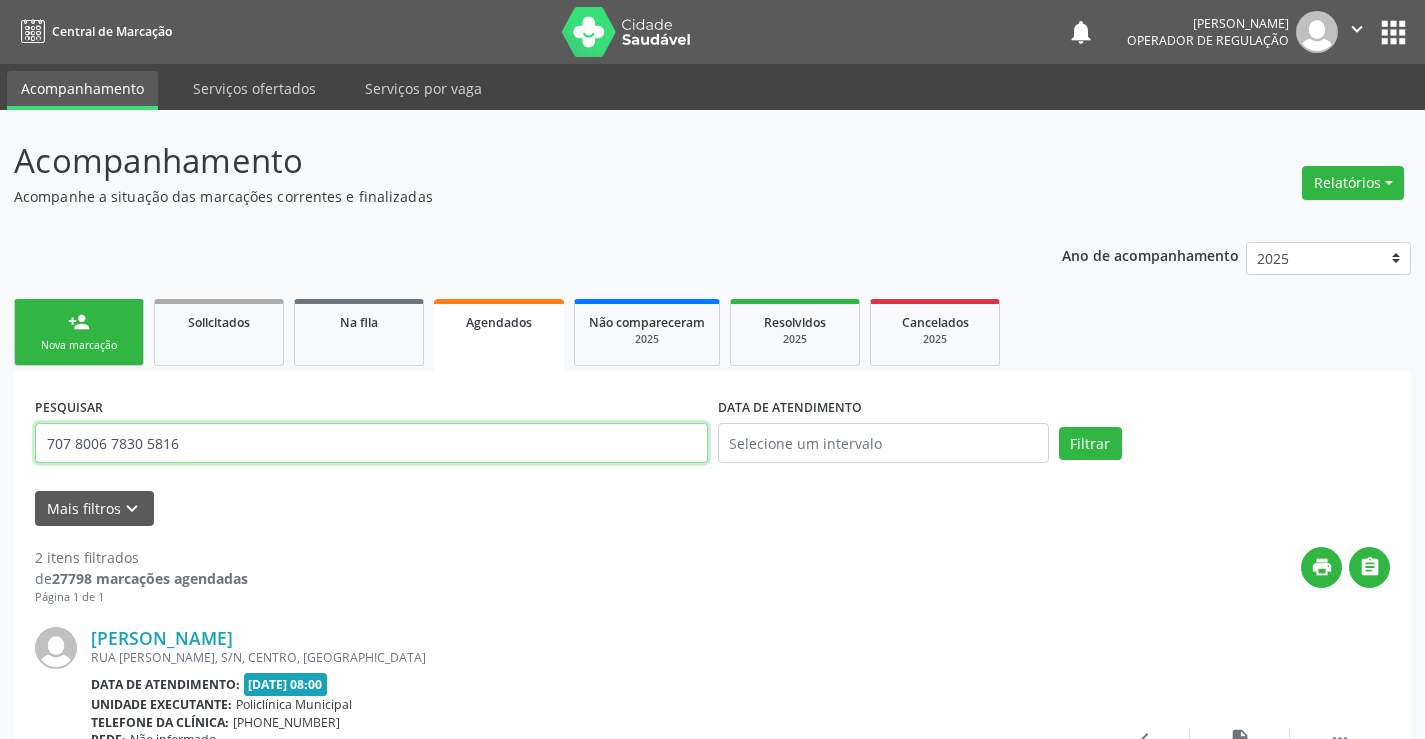drag, startPoint x: 276, startPoint y: 424, endPoint x: 0, endPoint y: 432, distance: 276.1159 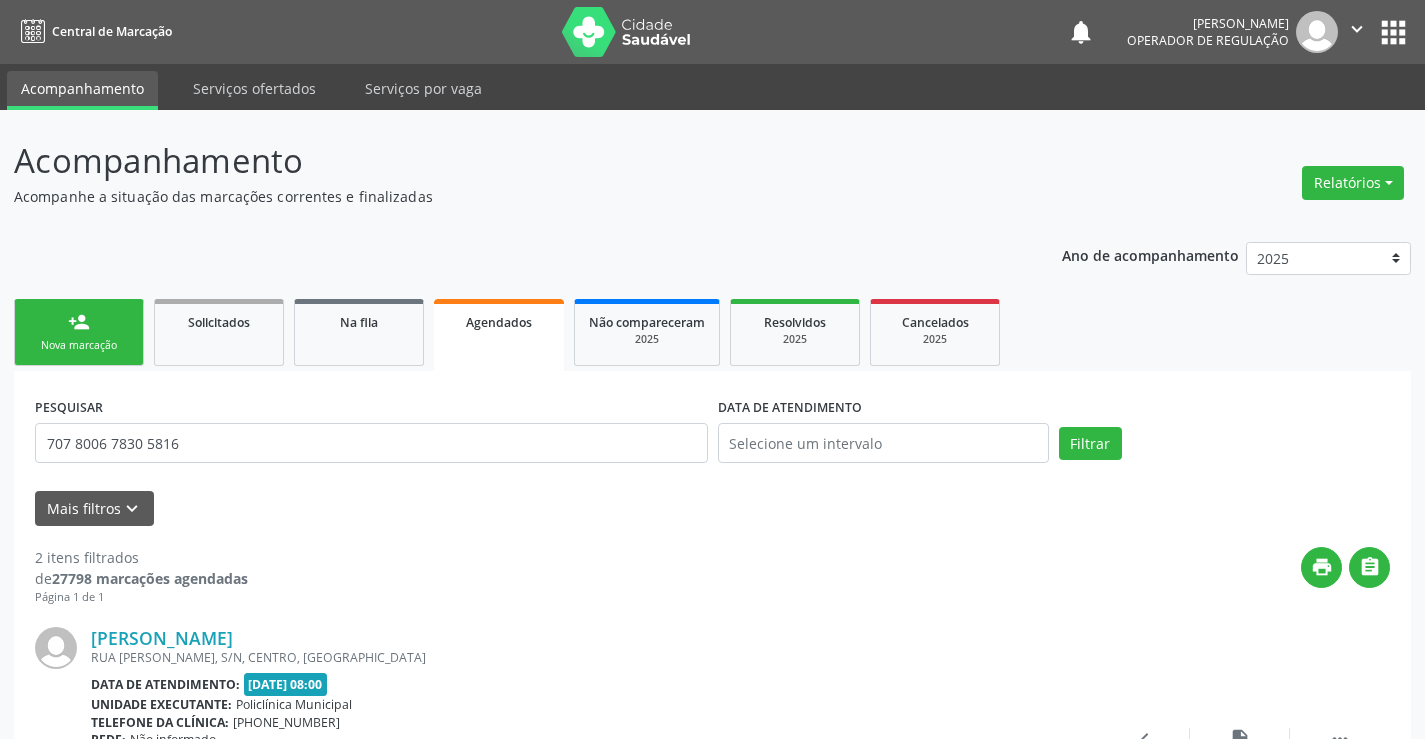 click on "Acompanhamento
Acompanhe a situação das marcações correntes e finalizadas
Relatórios
Acompanhamento
Consolidado
Procedimentos realizados
Ano de acompanhamento
2025 2024 2023
person_add
Nova marcação
Solicitados   Na fila   Agendados   Não compareceram
2025
Resolvidos
2025
Cancelados
2025
PESQUISAR
707 8006 7830 5816
DATA DE ATENDIMENTO
Filtrar
UNIDADE DE REFERÊNCIA
Selecione uma UBS
Todas as UBS   Unidade Basica de Saude da Familia Dr Paulo Sudre   Centro de Enfrentamento Para Covid 19 de Campo Formoso   Central de Marcacao de Consultas e Exames de Campo Formoso   Vigilancia em Saude de Campo Formoso   PSF Lage dos Negros III   P S da Familia do Povoado de Caraibas   Unidade Basica de Saude da Familia Maninho Ferreira     Farmacia Basica" at bounding box center (712, 663) 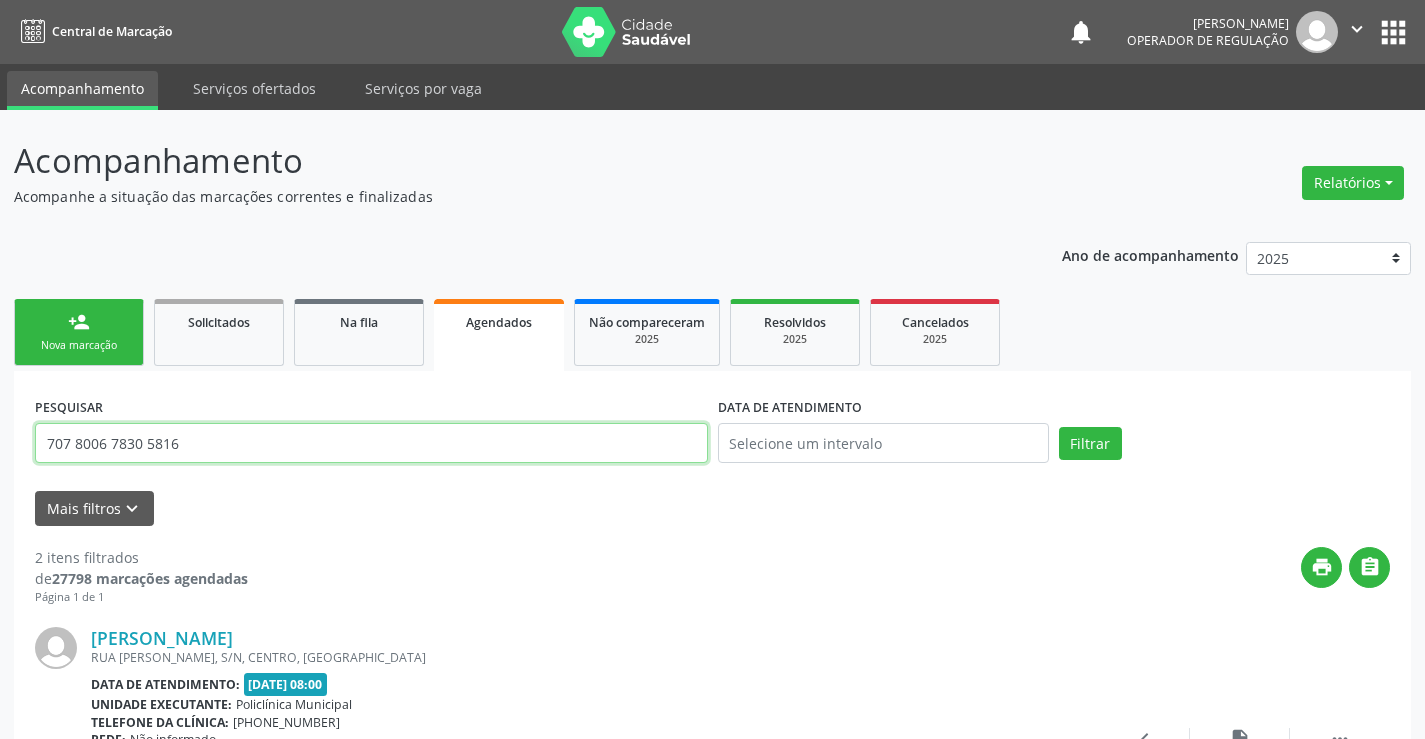 drag, startPoint x: 52, startPoint y: 447, endPoint x: 272, endPoint y: 438, distance: 220.18402 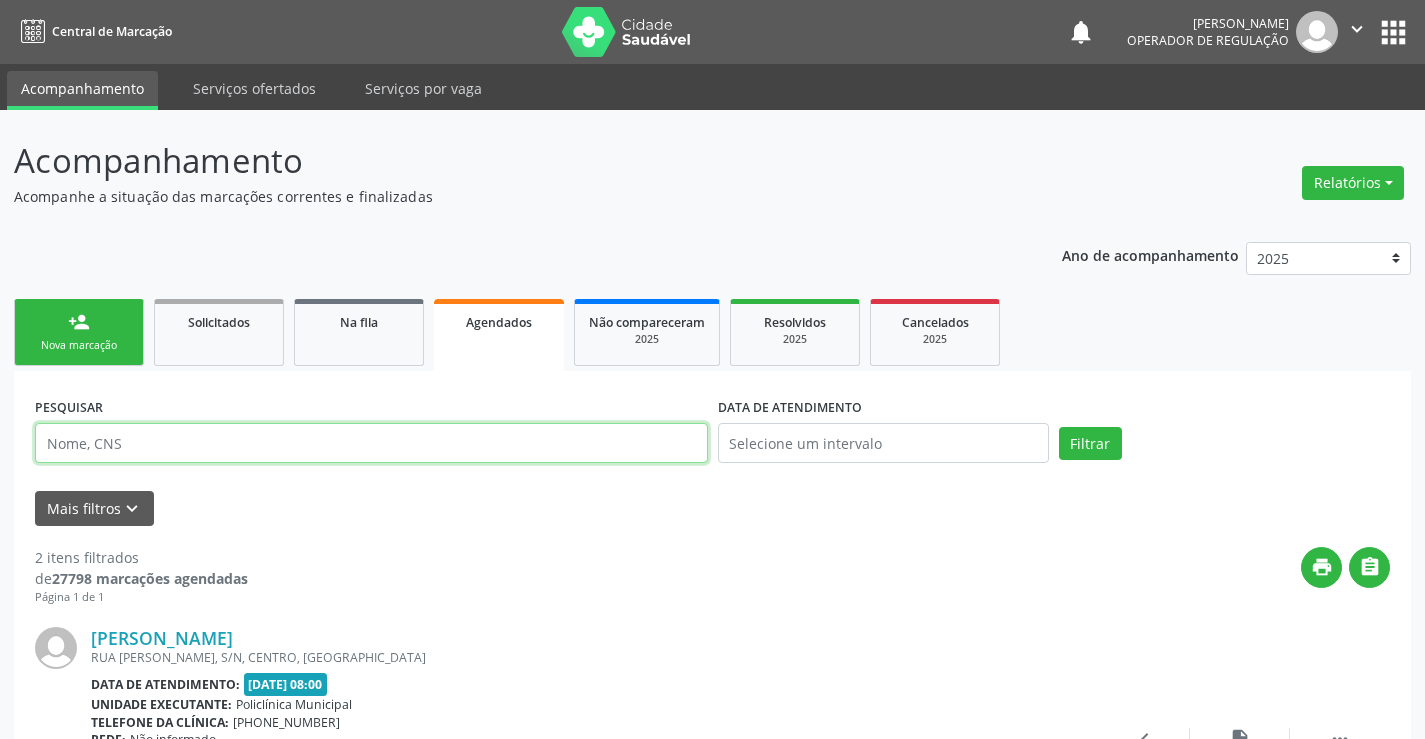 paste on "700 7009 4721 8872" 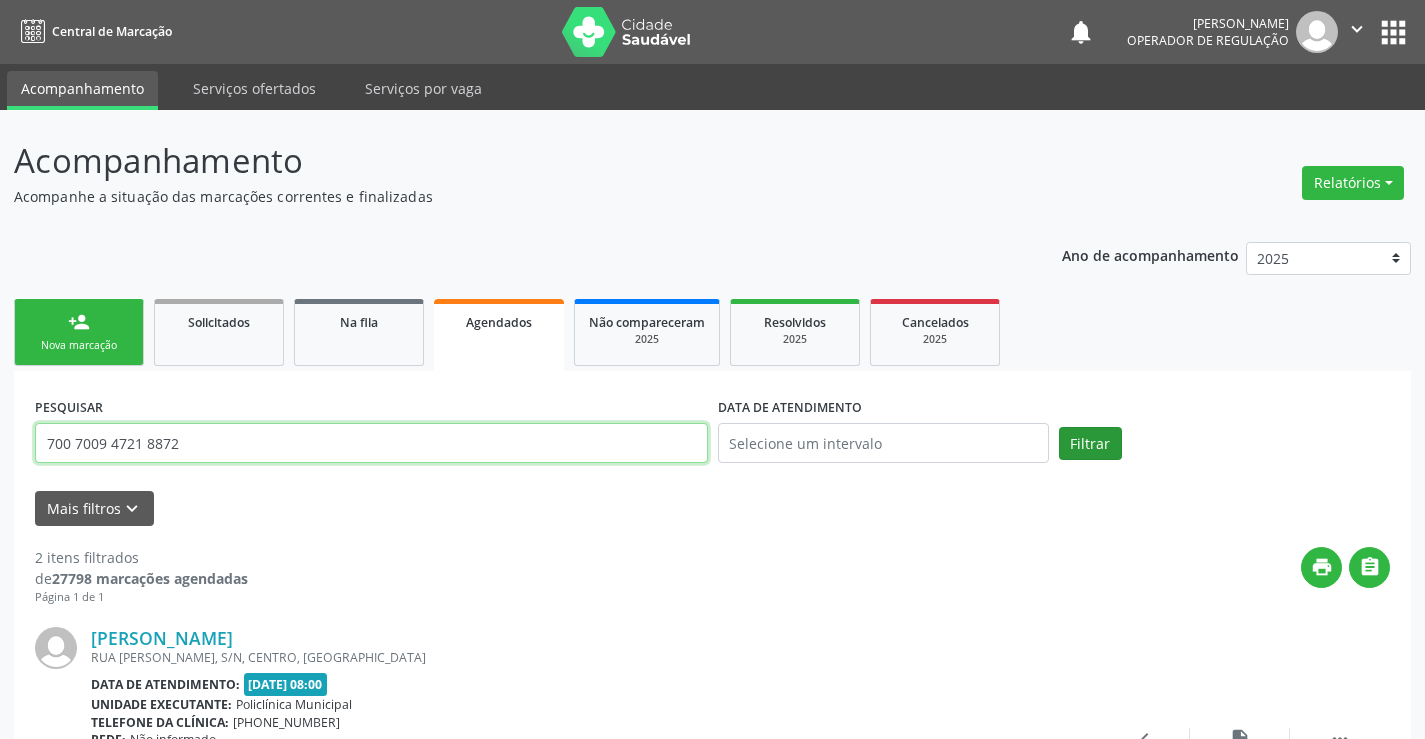 type on "700 7009 4721 8872" 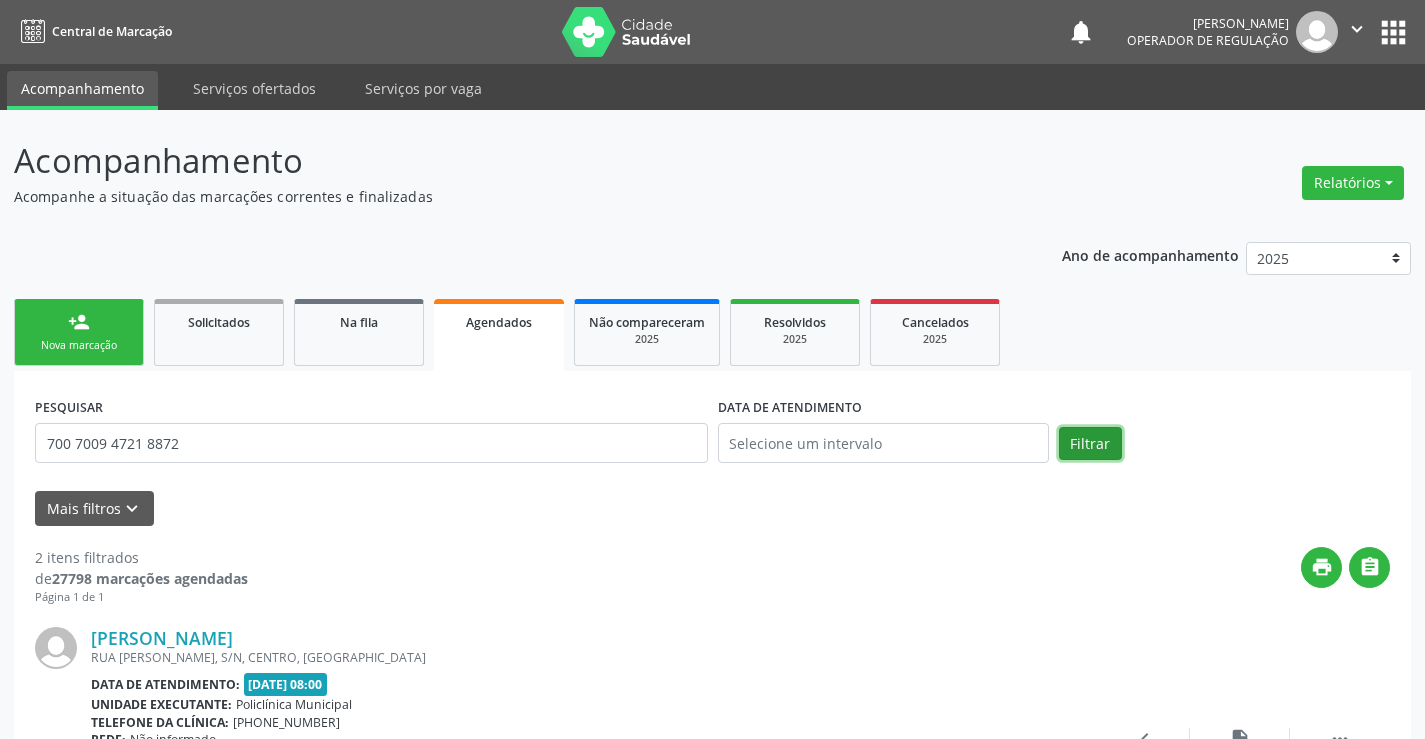 click on "Filtrar" at bounding box center (1090, 444) 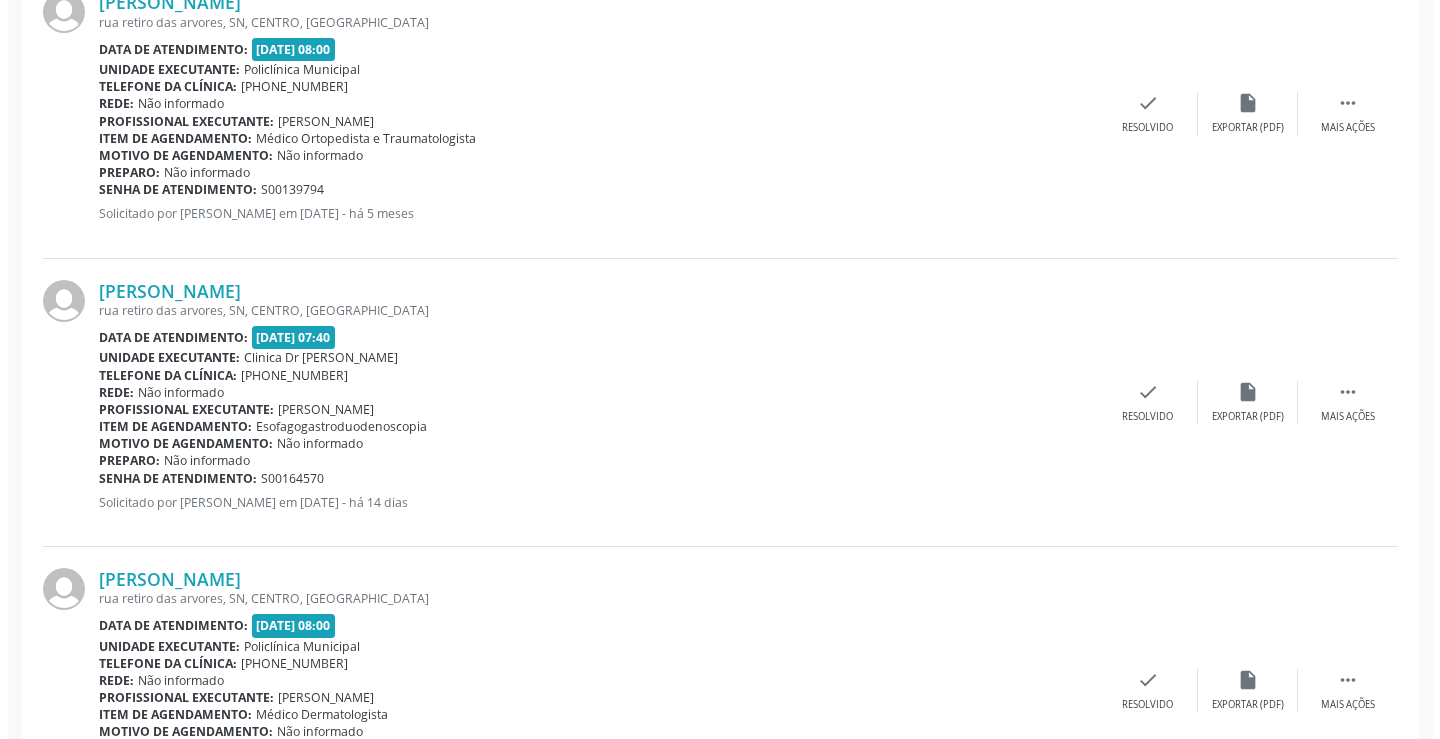 scroll, scrollTop: 1630, scrollLeft: 0, axis: vertical 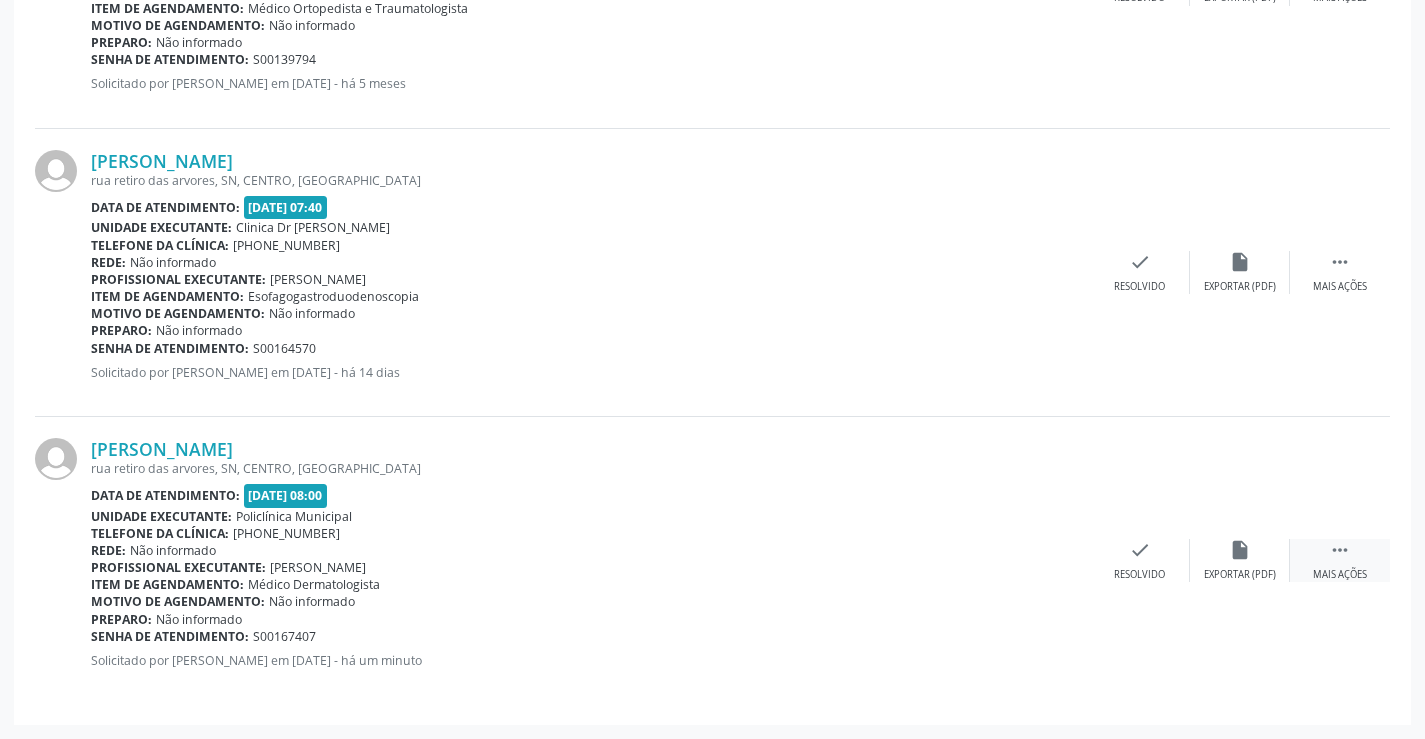 click on "" at bounding box center [1340, 550] 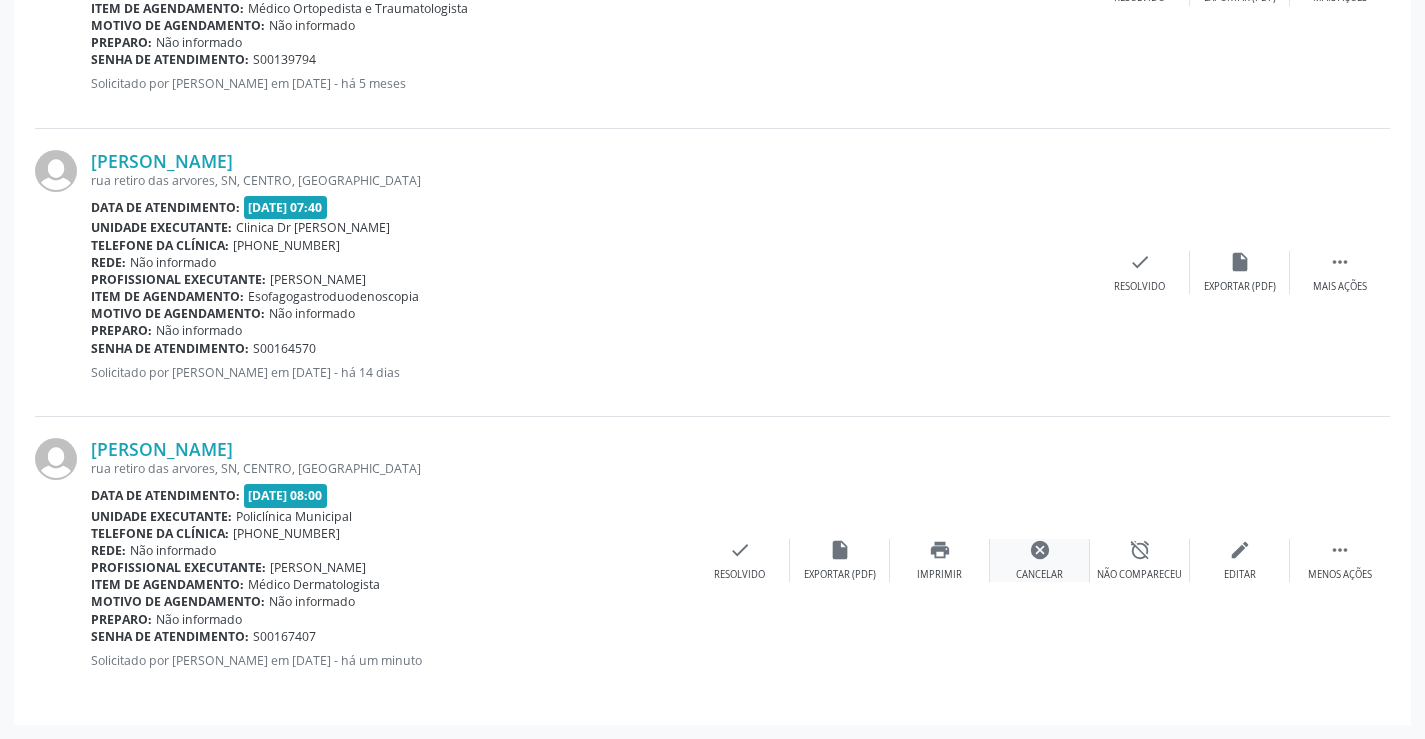 click on "Cancelar" at bounding box center [1039, 575] 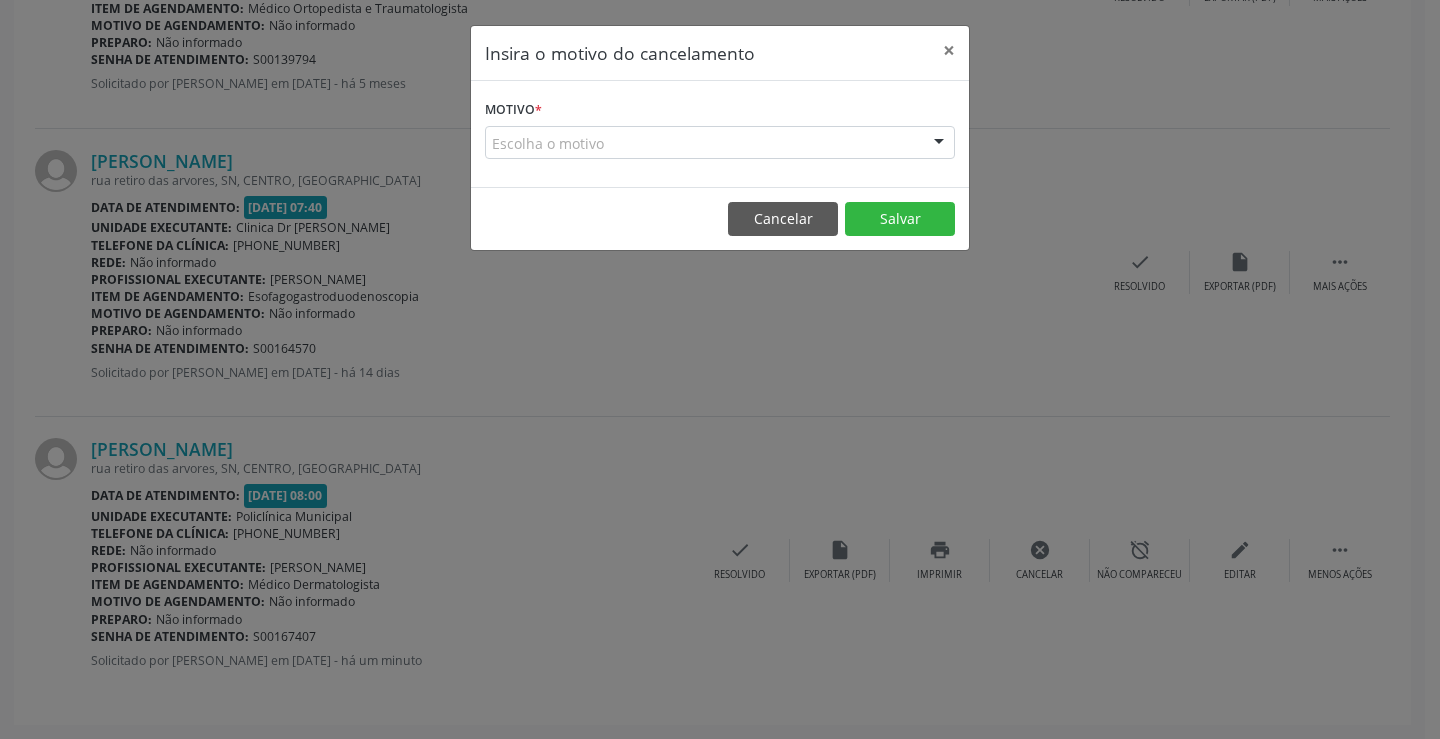 click on "Motivo
*
Escolha o motivo
Outro   Médico - Participação em eventos (ex: congresso)   Médico - Motivos pessoais   Médico - Reuniões extraordinárias   Médico - Atestado do profissional   Paciente - Não aceitou dia e horário do agendamento   Paciente - Atingiu o limite de marcações   Paciente - Não poderá comparecer à consulta   Paciente - Não aceitou médico ou especialidade   Médico - Sem vaga disponível
Nenhum resultado encontrado para: "   "
Não há nenhuma opção para ser exibida." at bounding box center [720, 134] 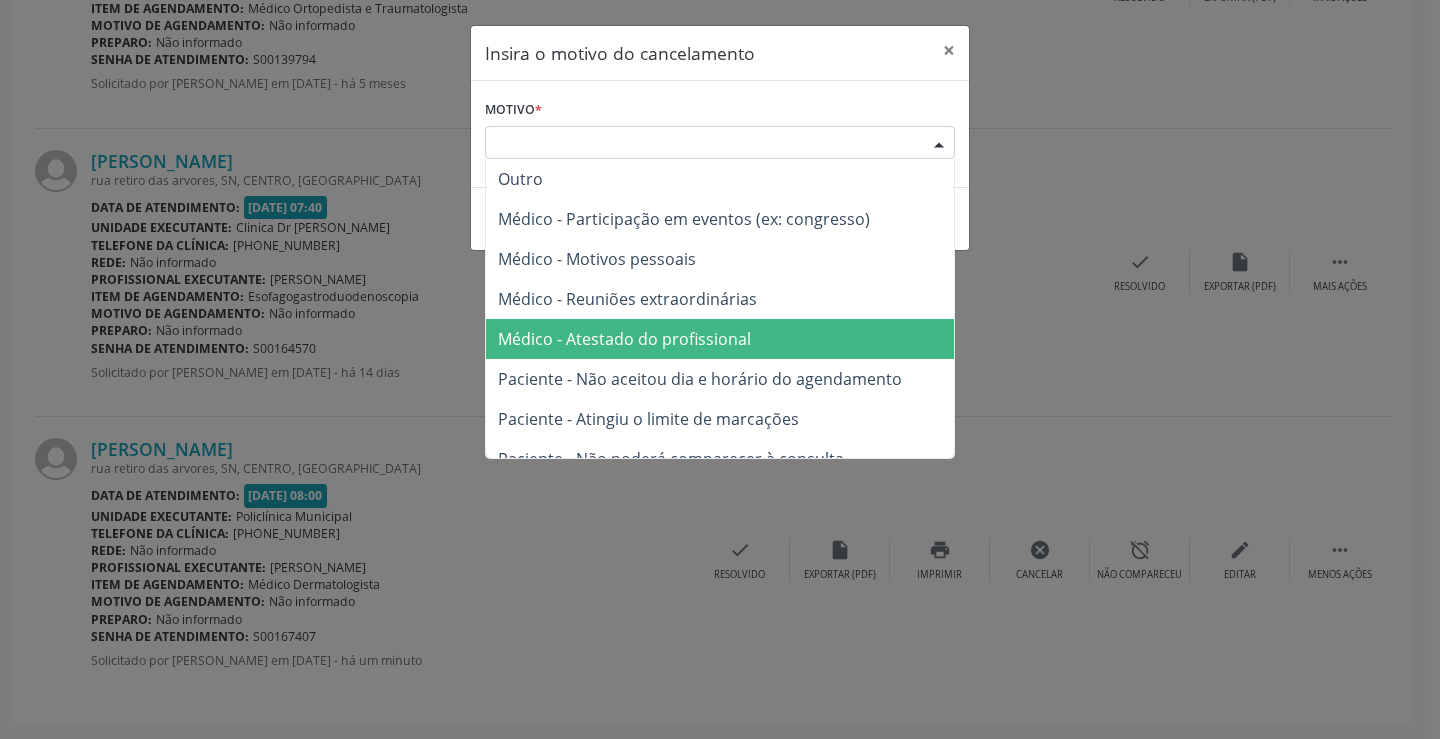 click on "Médico - Atestado do profissional" at bounding box center (624, 339) 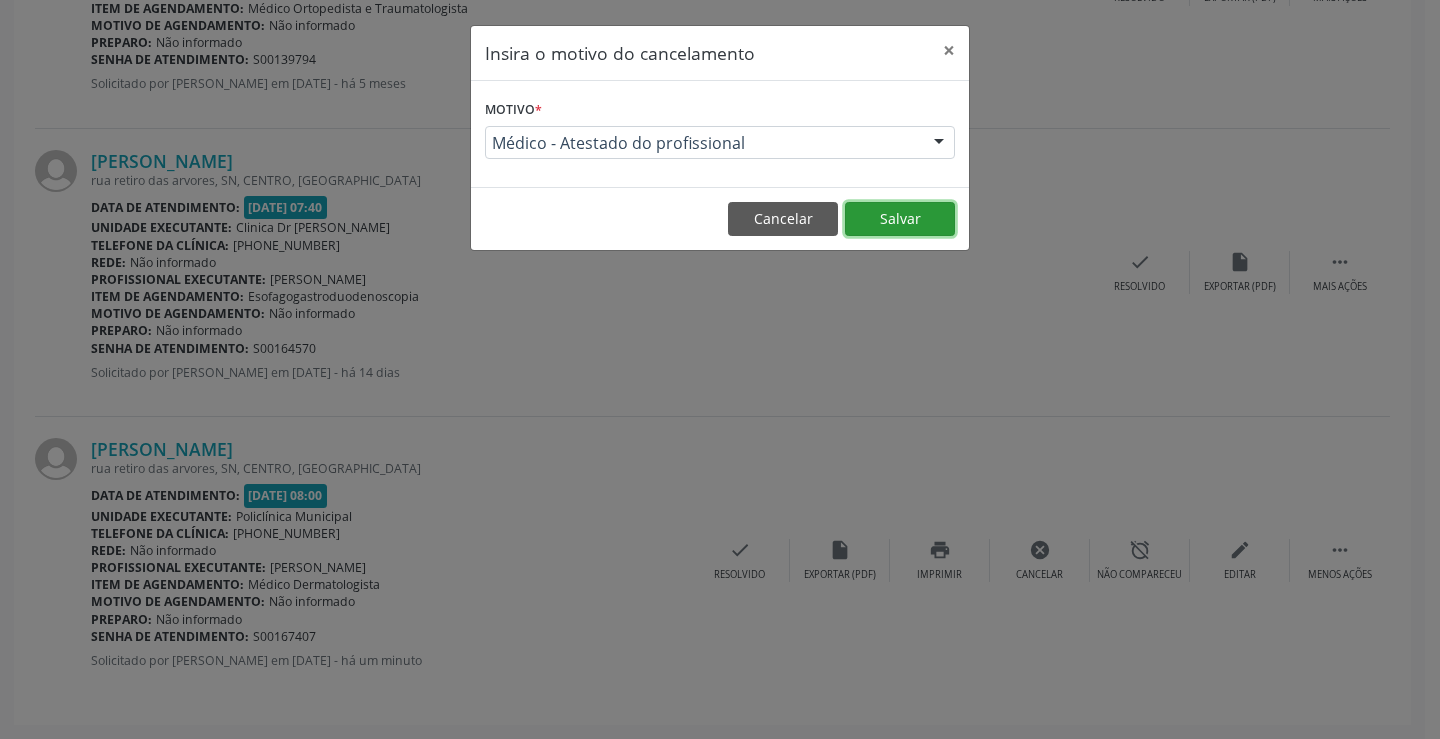 click on "Salvar" at bounding box center (900, 219) 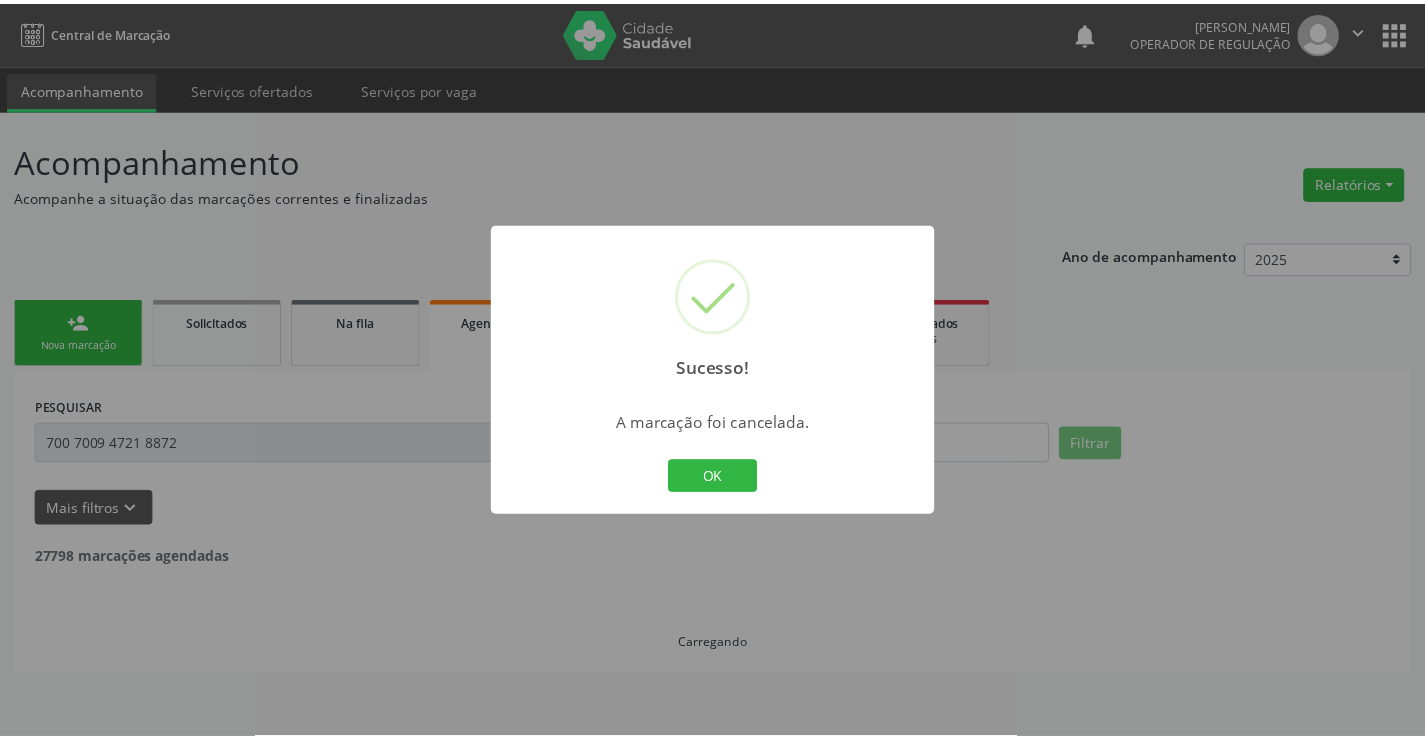 scroll, scrollTop: 0, scrollLeft: 0, axis: both 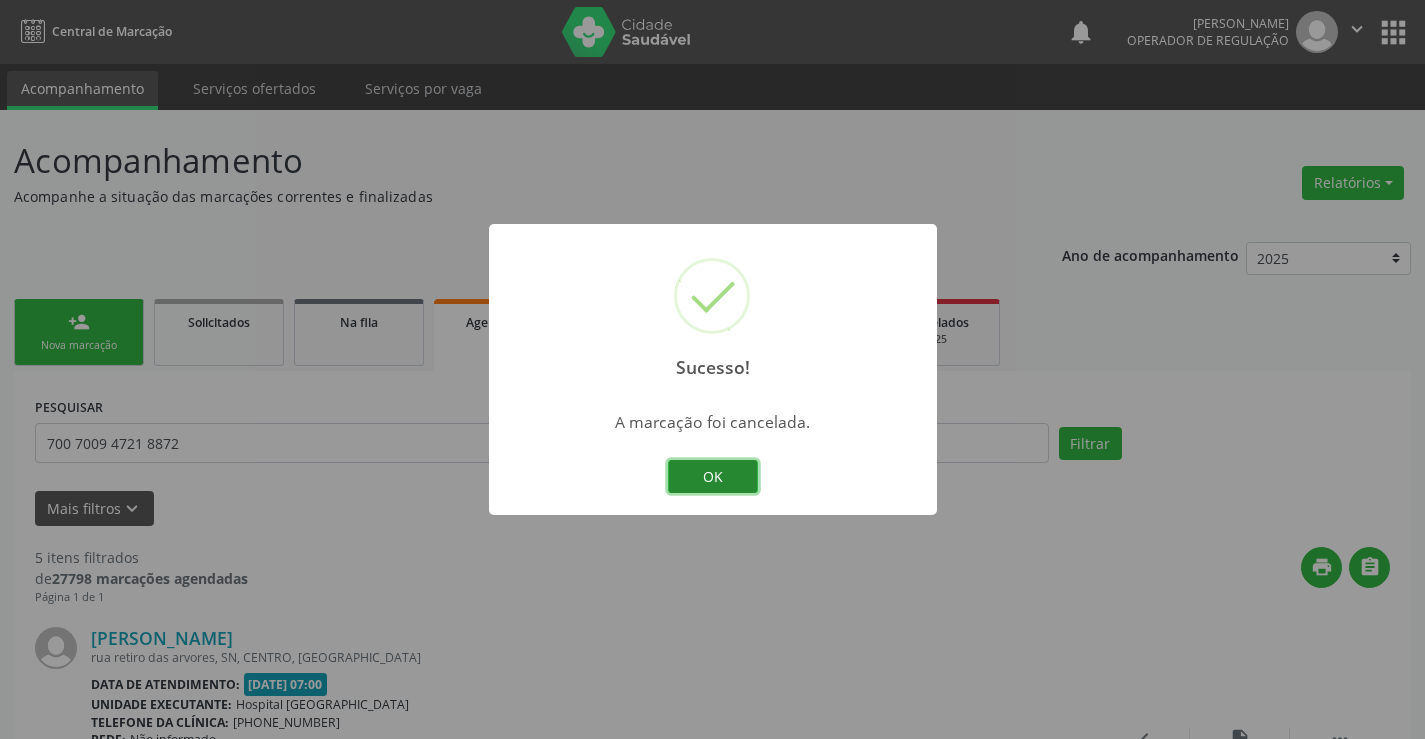click on "OK" at bounding box center [713, 477] 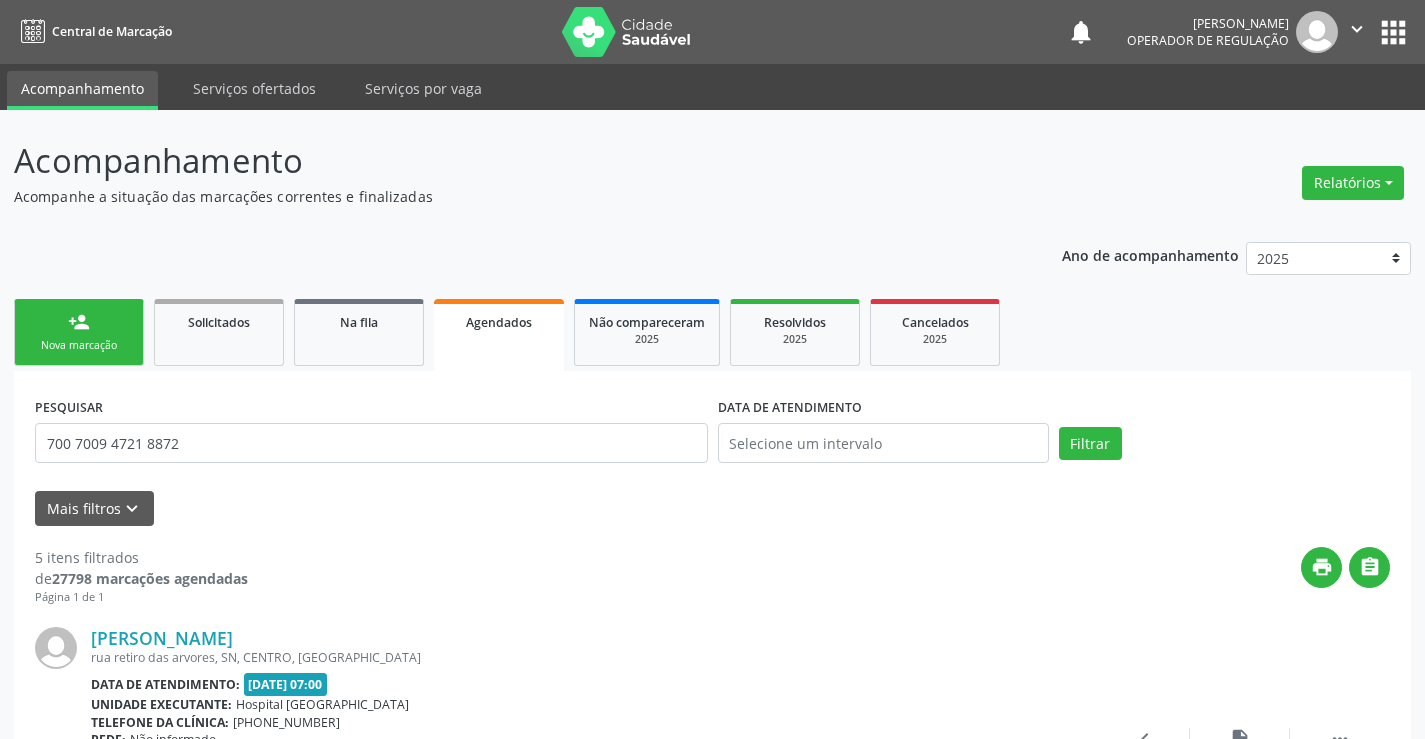 click on "DATA DE ATENDIMENTO" at bounding box center [883, 434] 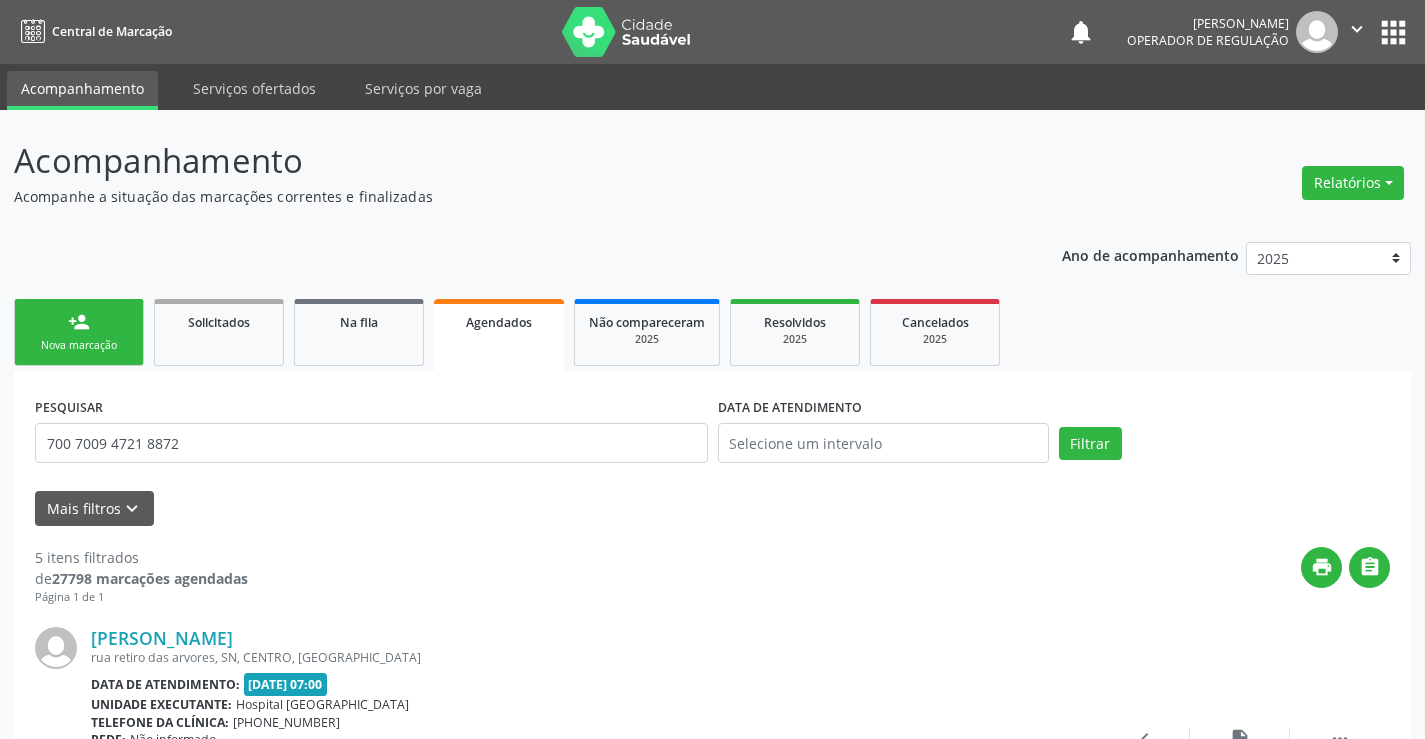 click on "person_add
Nova marcação" at bounding box center [79, 332] 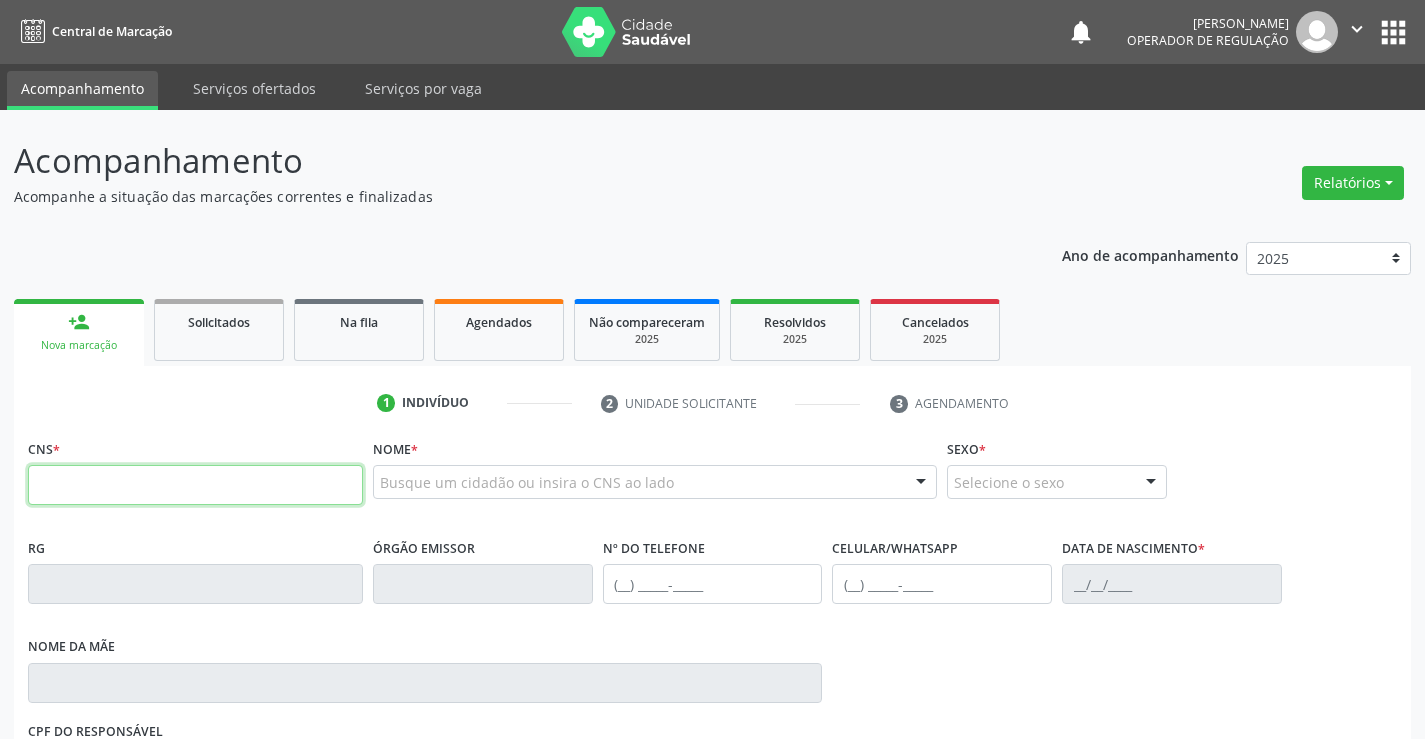 click at bounding box center [195, 485] 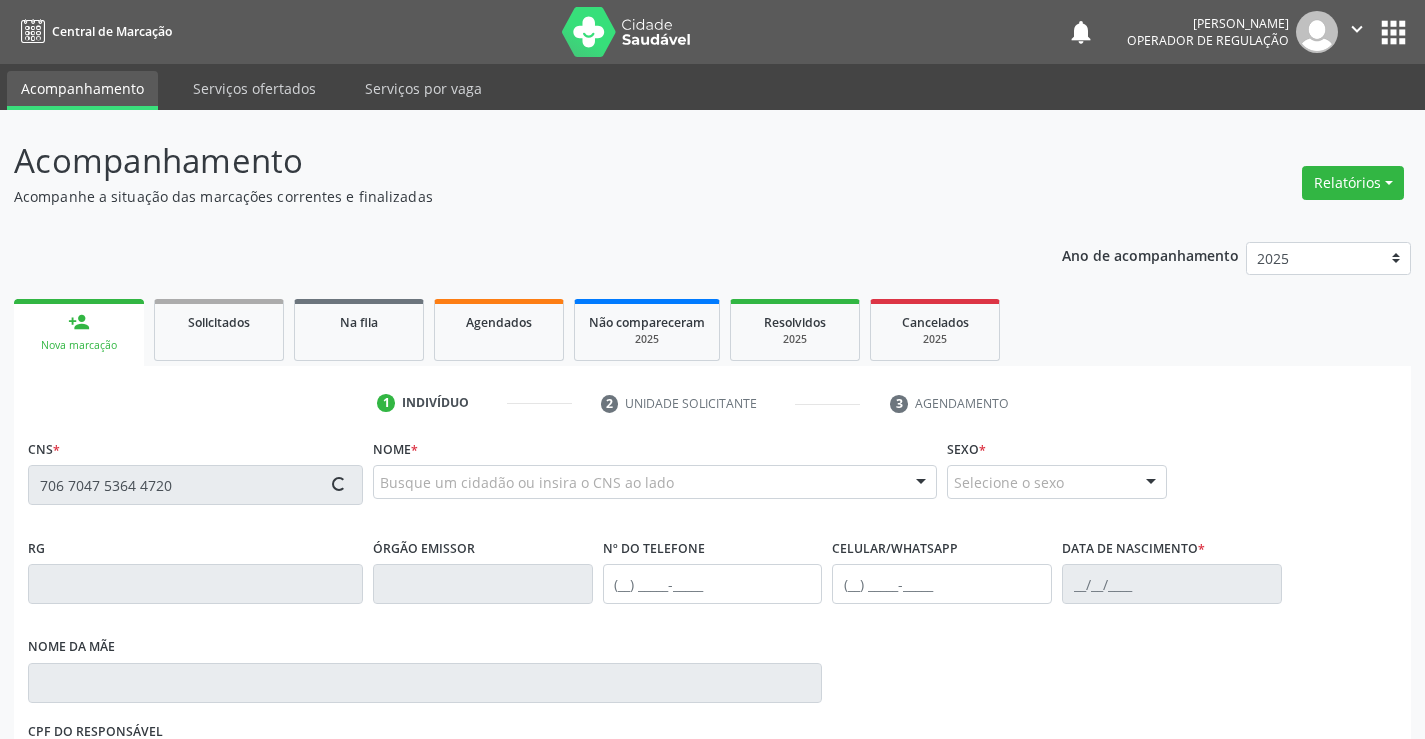 type on "706 7047 5364 4720" 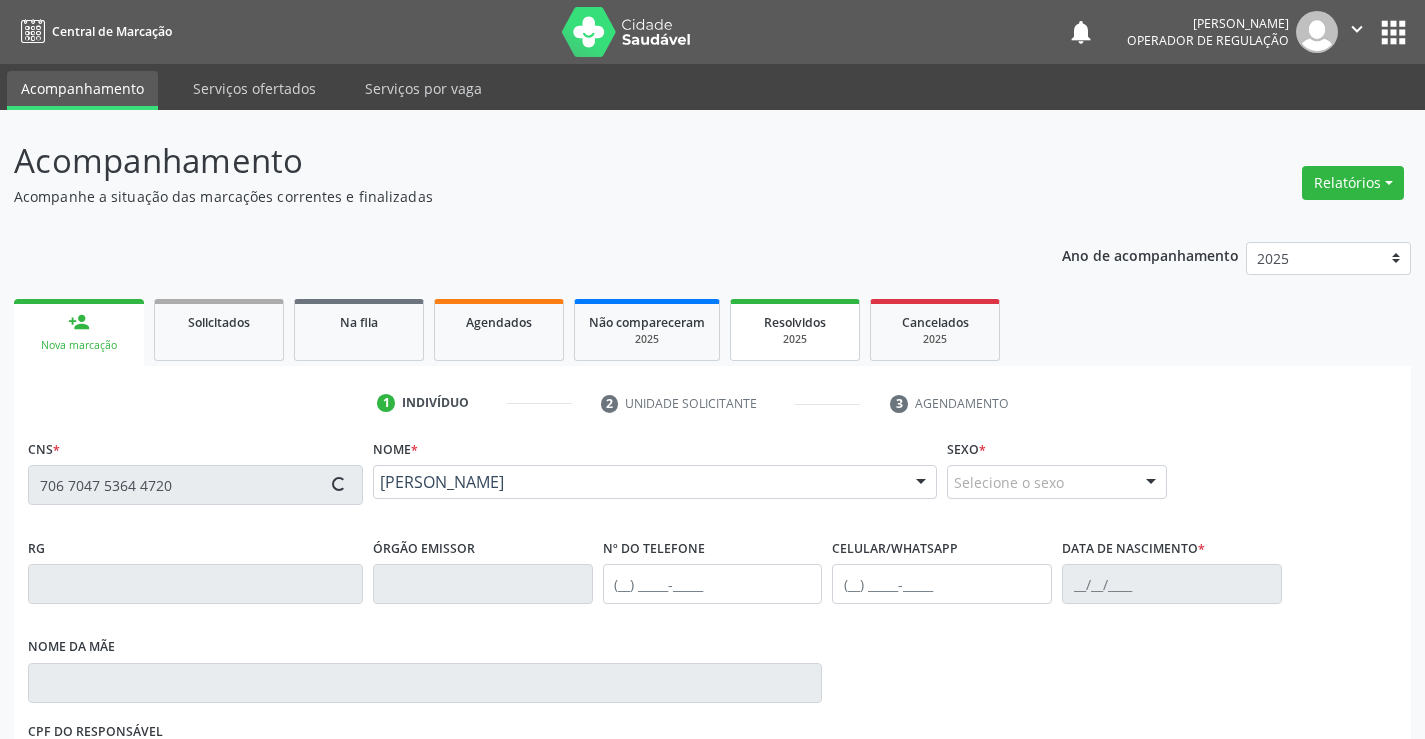 type on "1116823209" 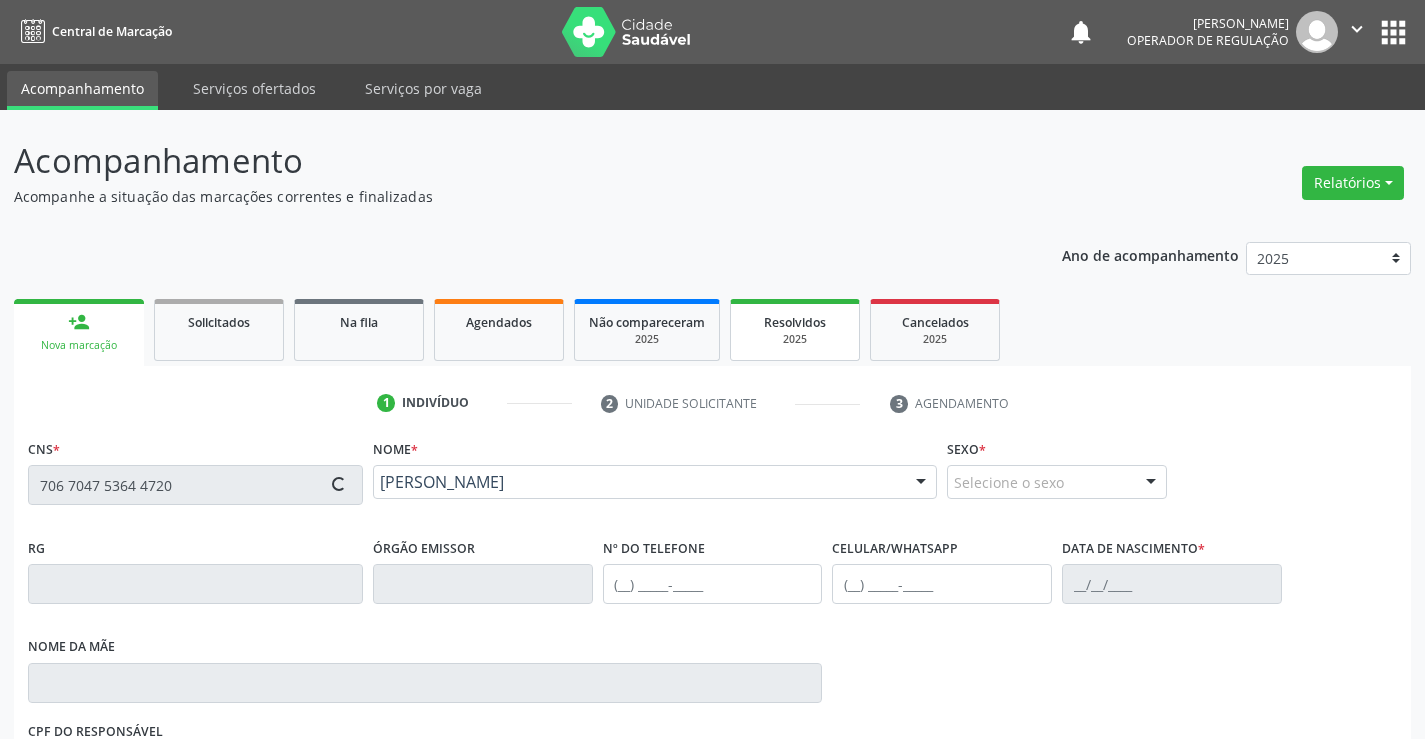 type on "(74) 99112-2754" 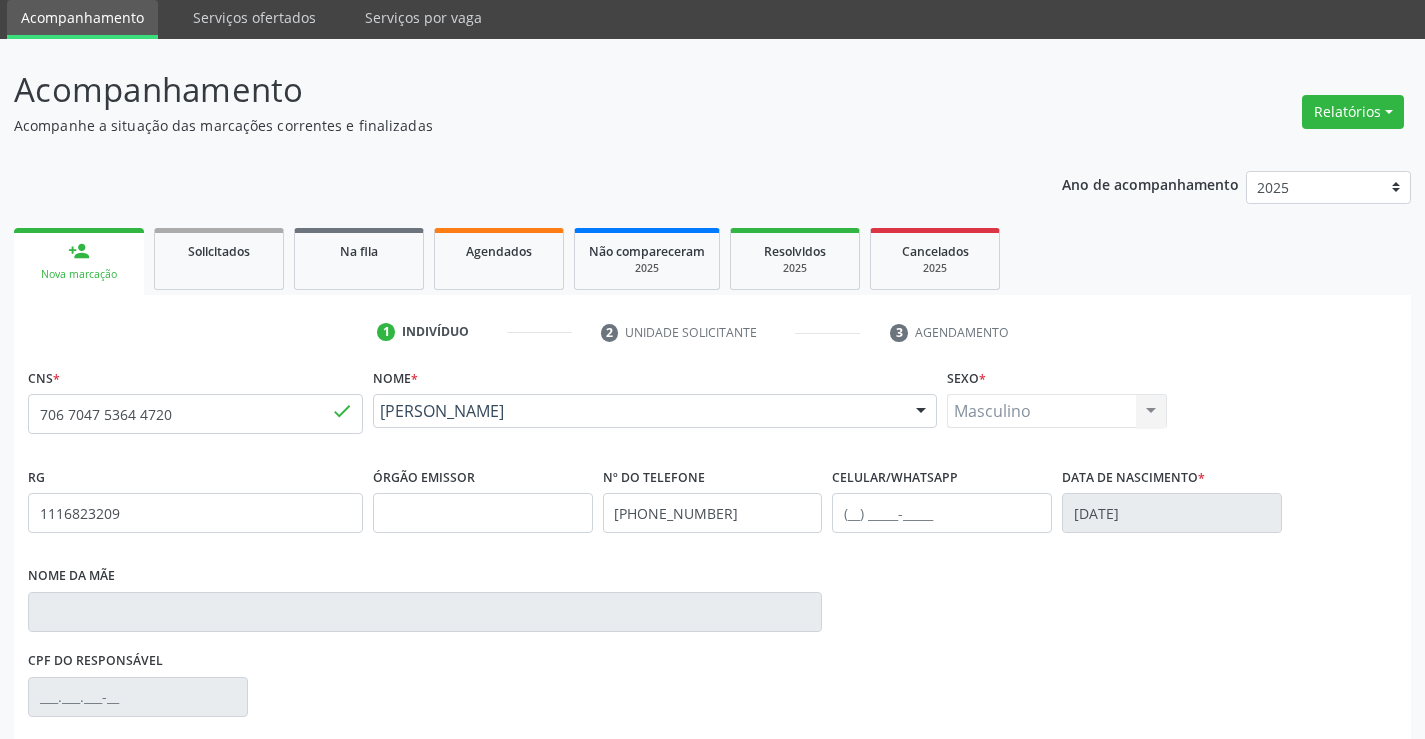 scroll, scrollTop: 331, scrollLeft: 0, axis: vertical 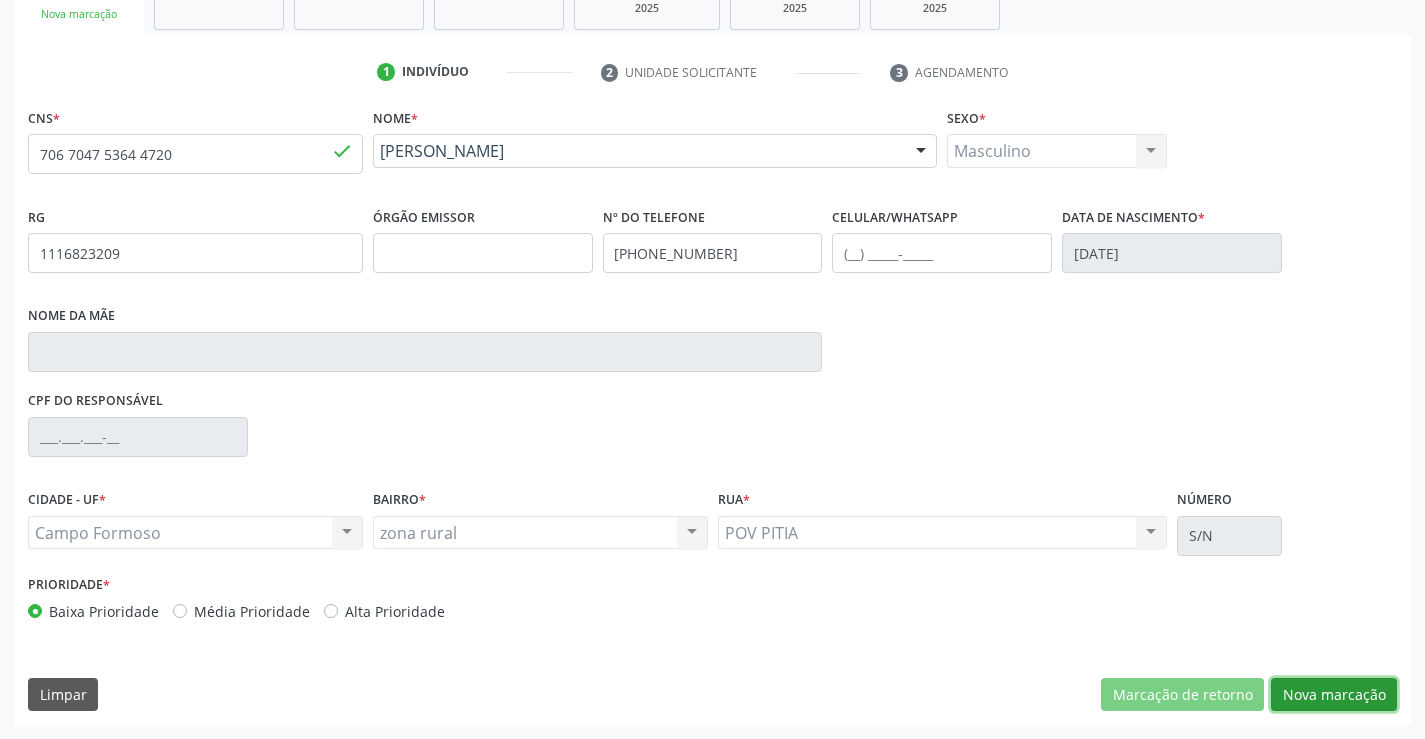 click on "Nova marcação" at bounding box center [1334, 695] 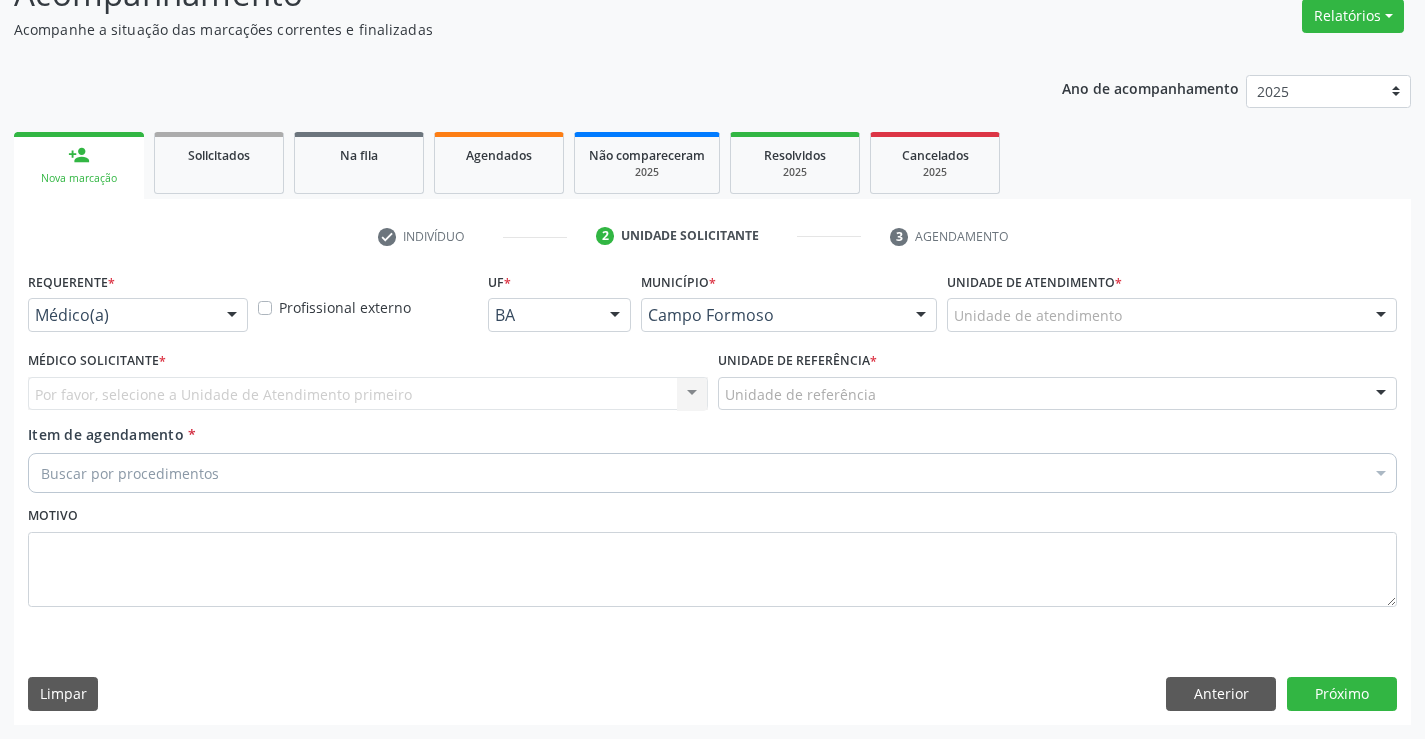 scroll, scrollTop: 167, scrollLeft: 0, axis: vertical 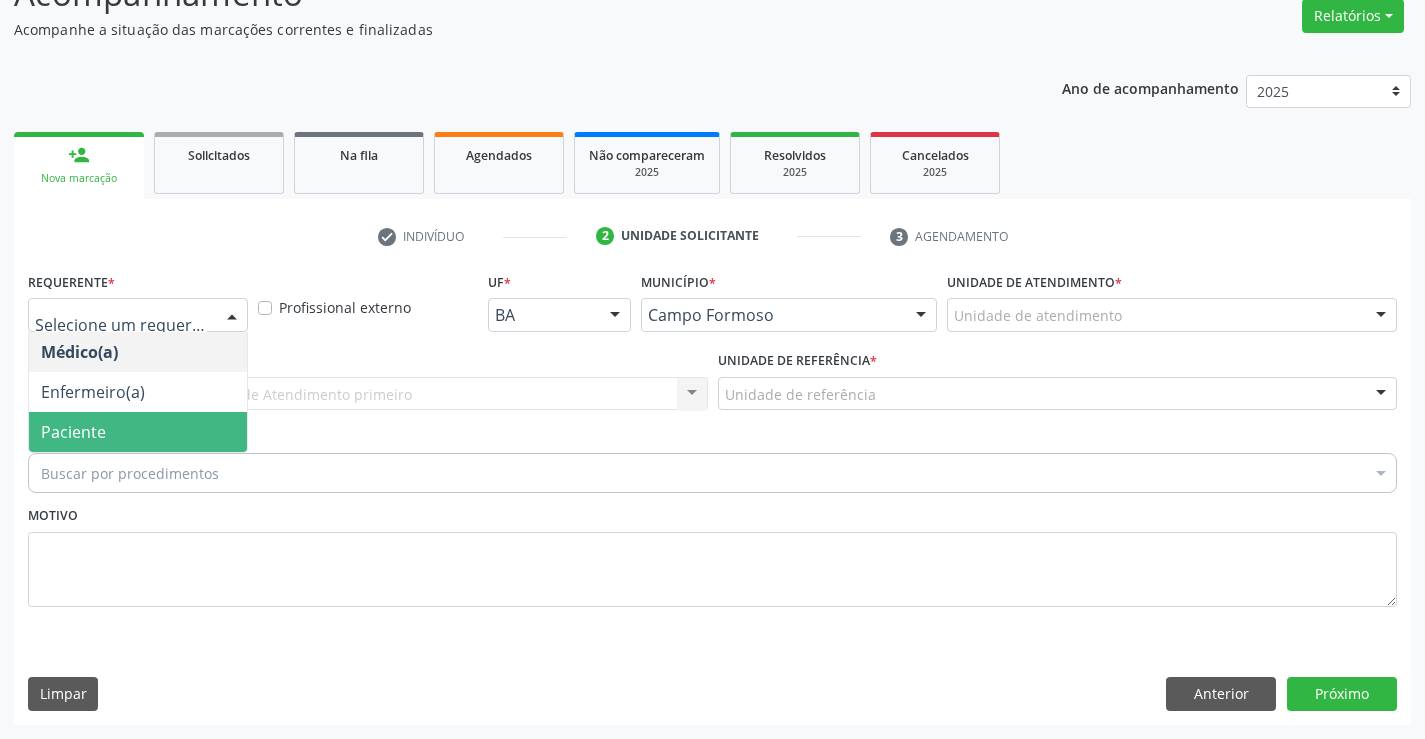 click on "Paciente" at bounding box center (138, 432) 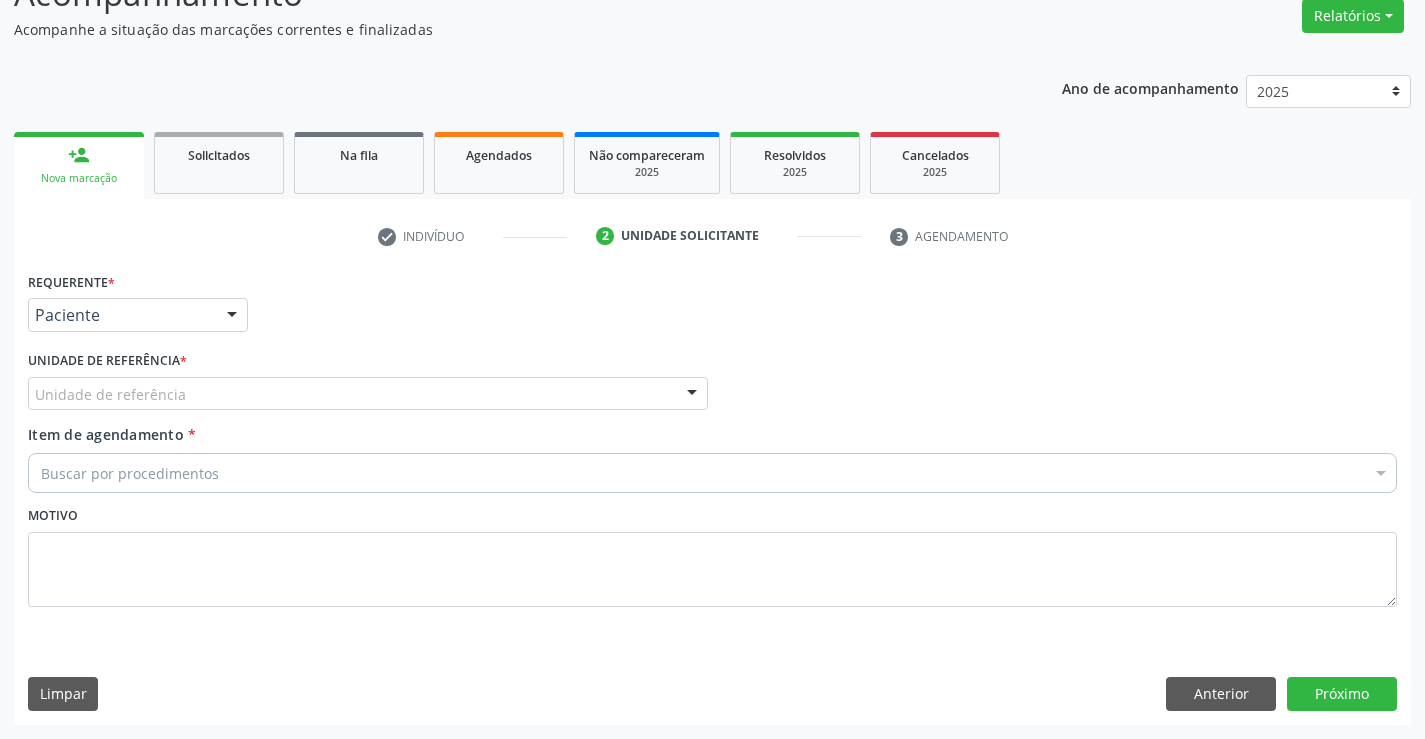 click on "Unidade de referência
*
Unidade de referência
Unidade Basica de Saude da Familia Dr Paulo Sudre   Centro de Enfrentamento Para Covid 19 de Campo Formoso   Central de Marcacao de Consultas e Exames de Campo Formoso   Vigilancia em Saude de Campo Formoso   PSF Lage dos Negros III   P S da Familia do Povoado de Caraibas   Unidade Basica de Saude da Familia Maninho Ferreira   P S de Curral da Ponta Psf Oseas Manoel da Silva   Farmacia Basica   Unidade Basica de Saude da Familia de Brejao da Caatinga   P S da Familia do Povoado de Pocos   P S da Familia do Povoado de Tiquara   P S da Familia do Povoado de Sao Tome   P S de Lages dos Negros   P S da Familia do Povoado de Tuiutiba   P S de Curral Velho   Centro de Saude Mutirao   Caps Centro de Atencao Psicossocial   Unidade Odontologica Movel   Unidade Basica de Saude da Familia Limoeiro   Unidade Basica de Saude da Familia Izabel Godinho de Freitas   Unidade Basica de Saude da Familia de Olho Dagua das Pombas" at bounding box center (368, 378) 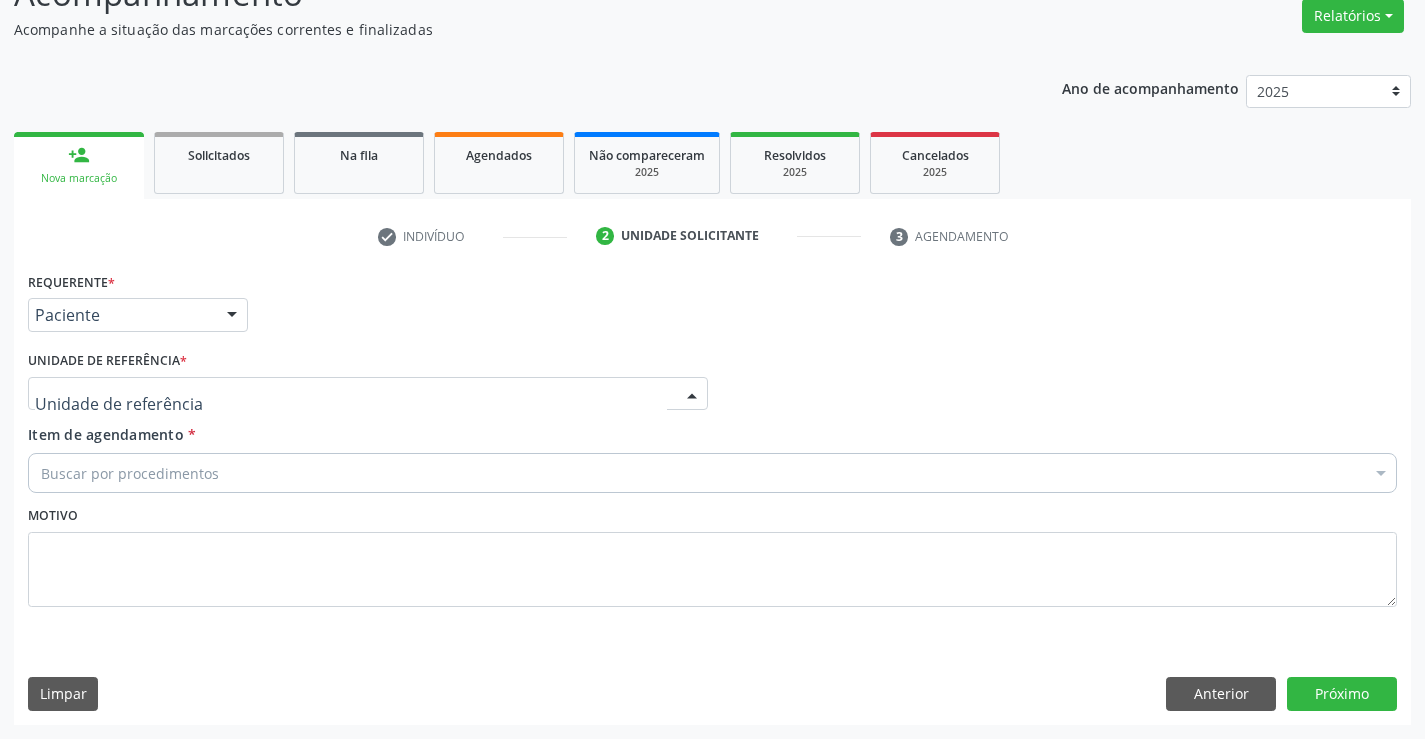 click at bounding box center (368, 394) 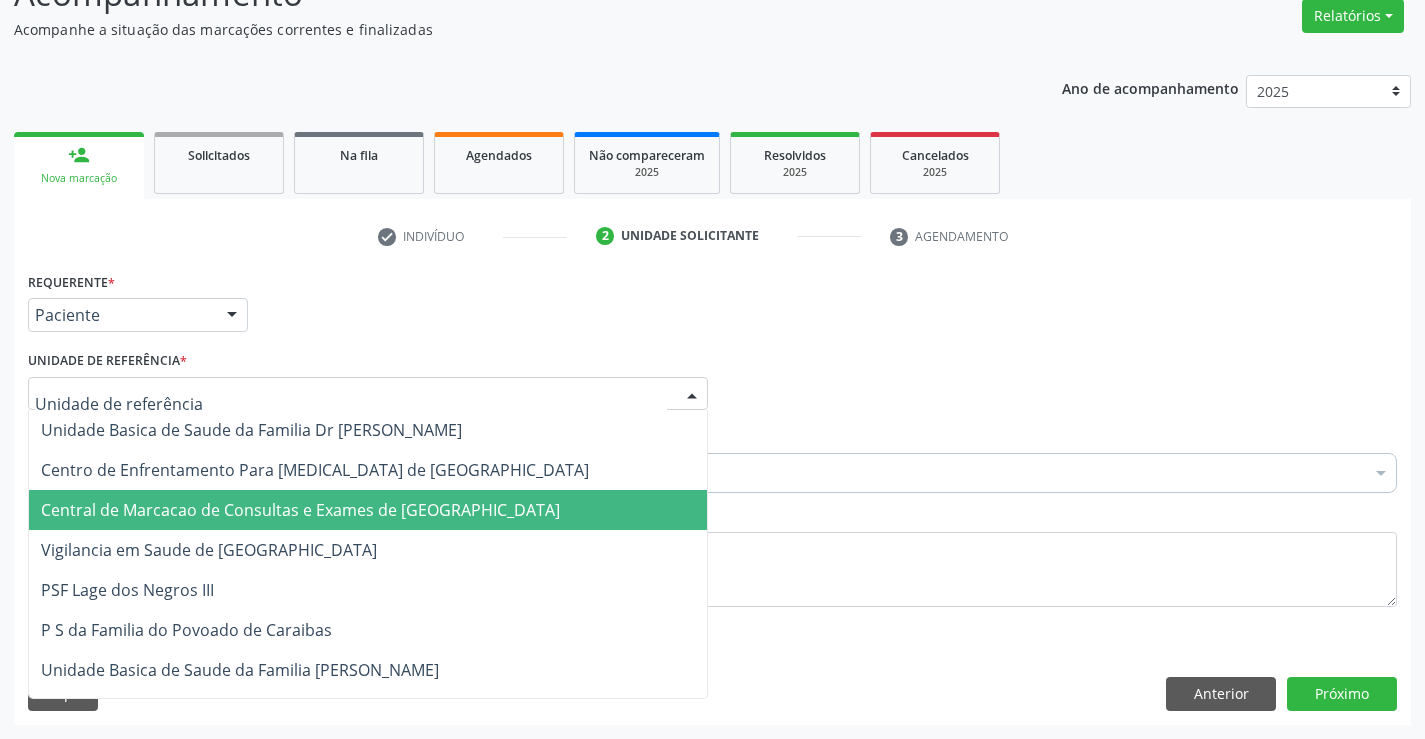 click on "Central de Marcacao de Consultas e Exames de [GEOGRAPHIC_DATA][PERSON_NAME]" at bounding box center [368, 510] 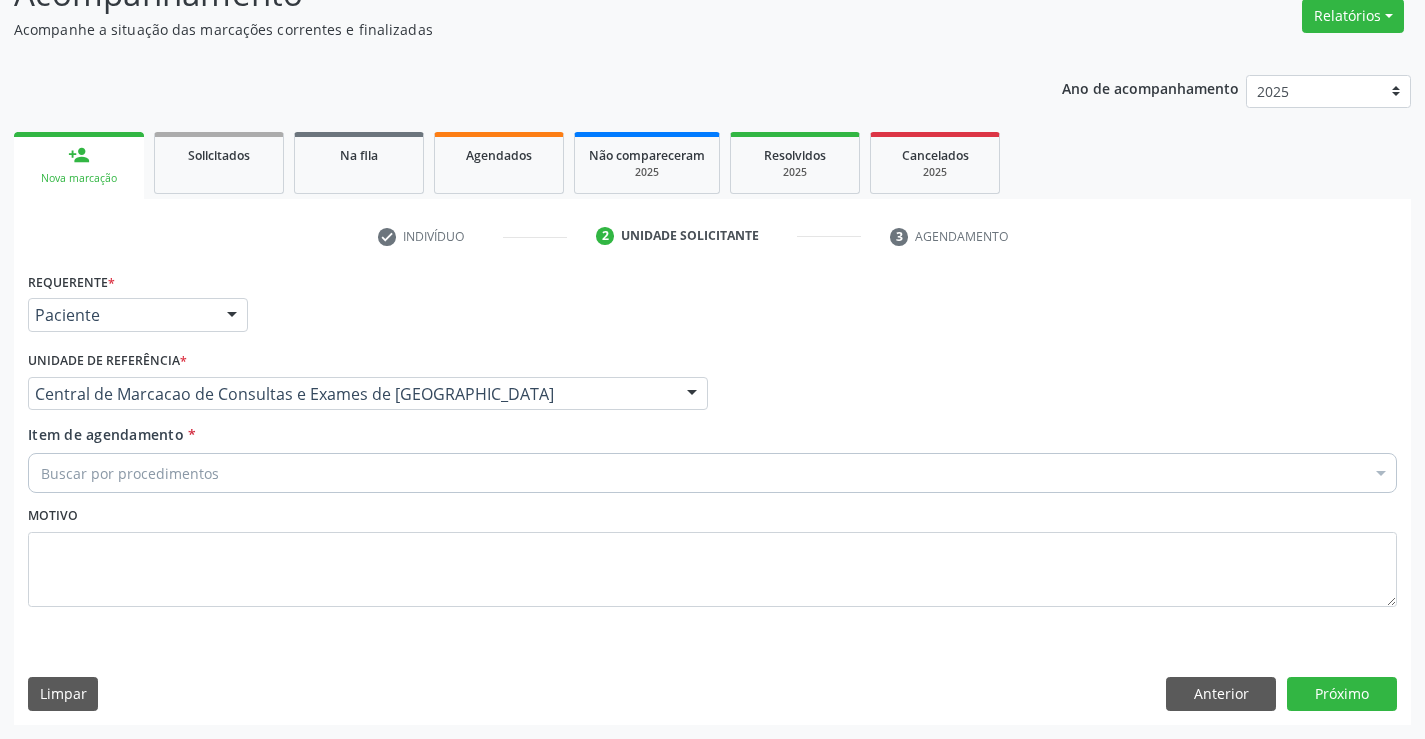 click on "Buscar por procedimentos" at bounding box center (712, 473) 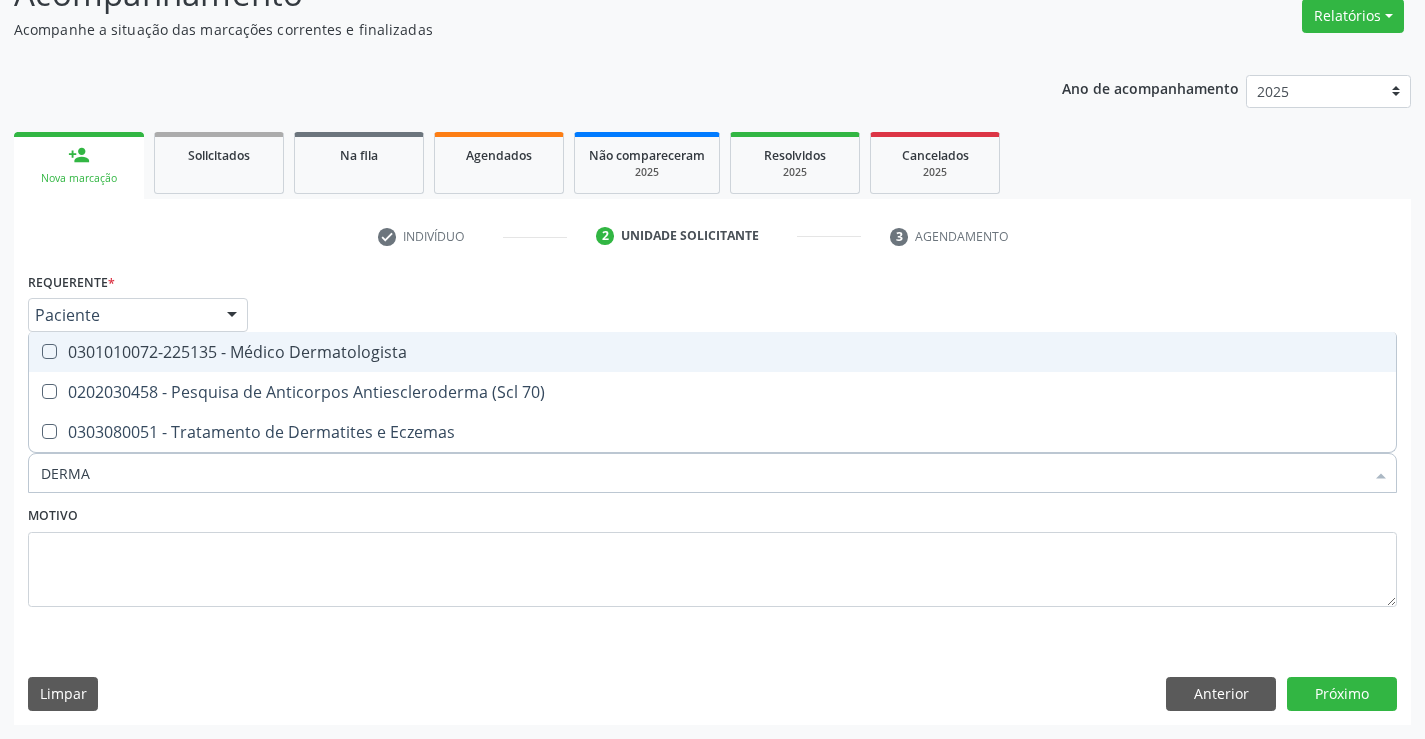 type on "DERMAT" 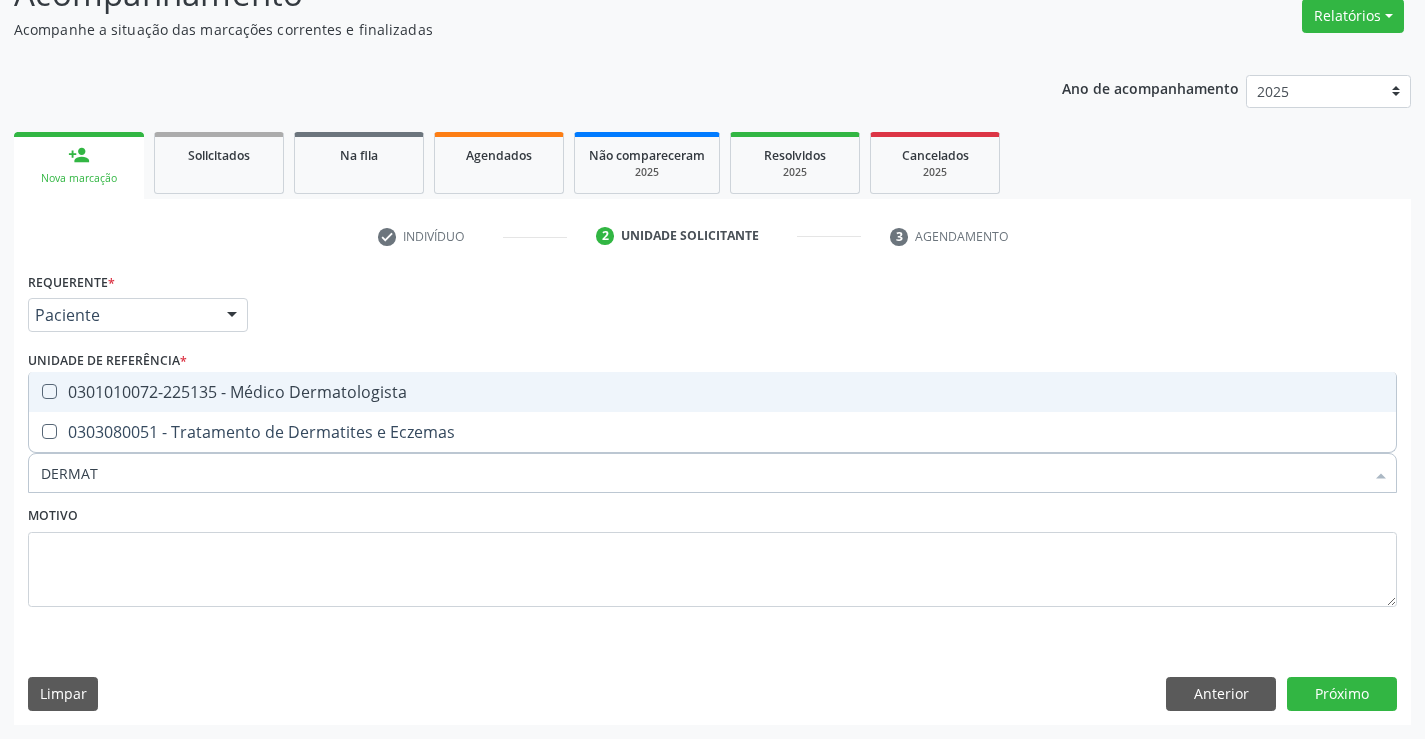 click on "0301010072-225135 - Médico Dermatologista" at bounding box center (712, 392) 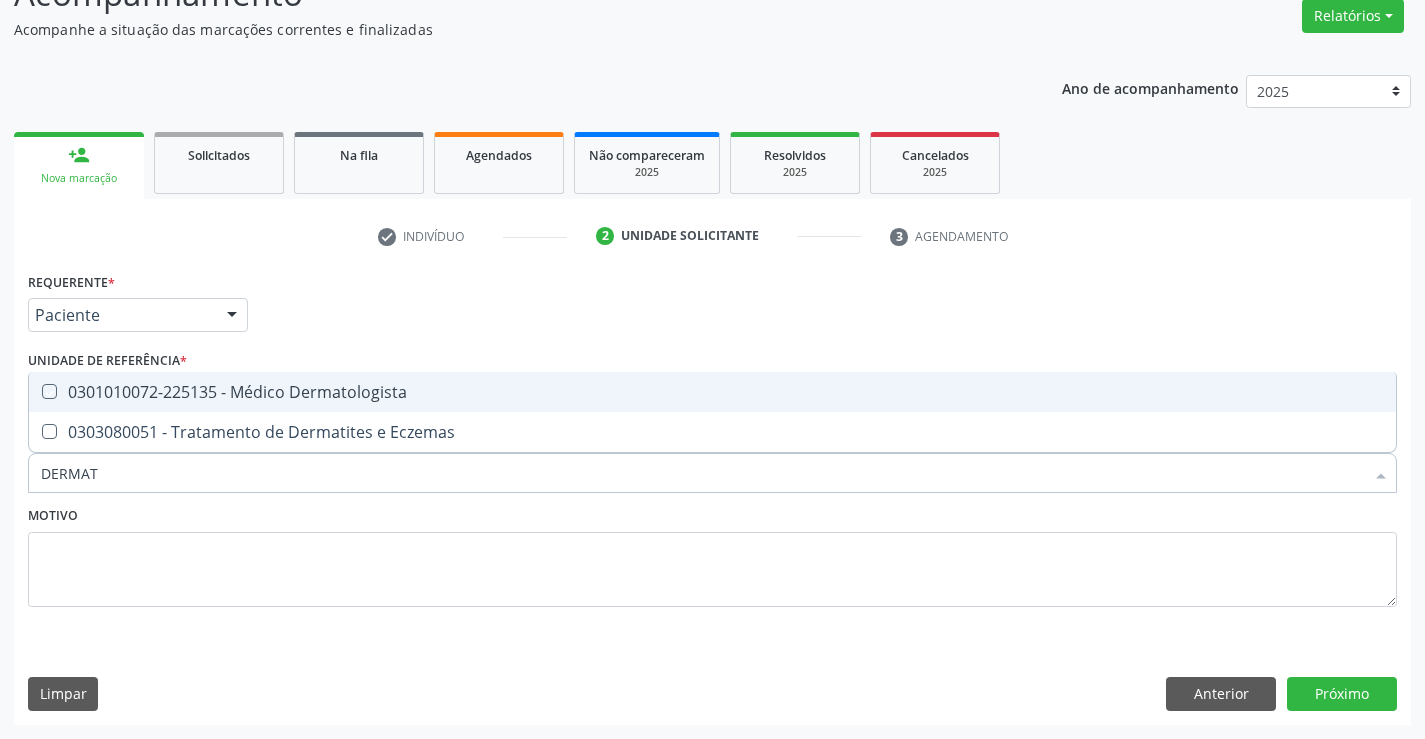 checkbox on "true" 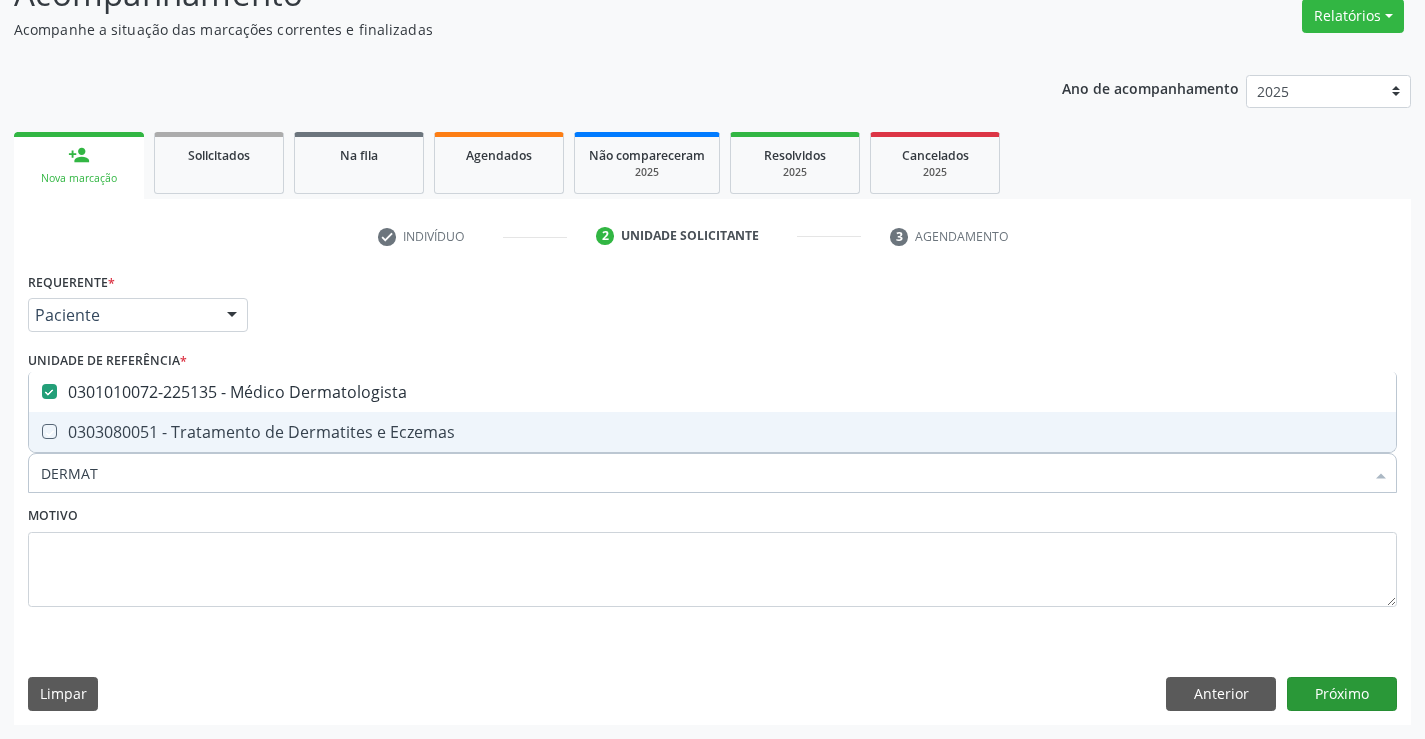 click on "Requerente
*
Paciente         Médico(a)   Enfermeiro(a)   Paciente
Nenhum resultado encontrado para: "   "
Não há nenhuma opção para ser exibida.
UF
BA         BA
Nenhum resultado encontrado para: "   "
Não há nenhuma opção para ser exibida.
Município
Campo Formoso         Campo Formoso
Nenhum resultado encontrado para: "   "
Não há nenhuma opção para ser exibida.
Médico Solicitante
Por favor, selecione a Unidade de Atendimento primeiro
Nenhum resultado encontrado para: "   "
Não há nenhuma opção para ser exibida.
Unidade de referência
*
Central de Marcacao de Consultas e Exames de Campo Formoso         Unidade Basica de Saude da Familia Dr Paulo Sudre   Centro de Enfrentamento Para Covid 19 de Campo Formoso" at bounding box center [712, 495] 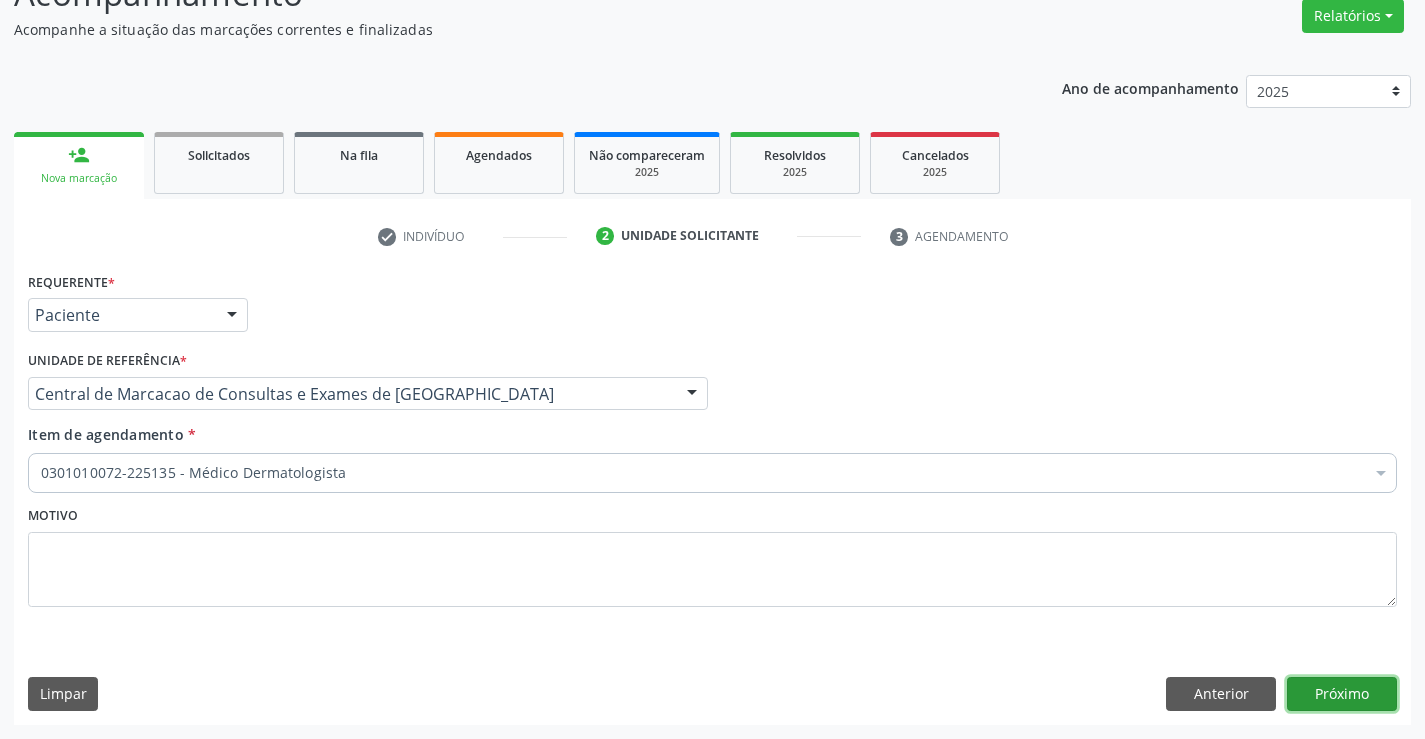 click on "Próximo" at bounding box center [1342, 694] 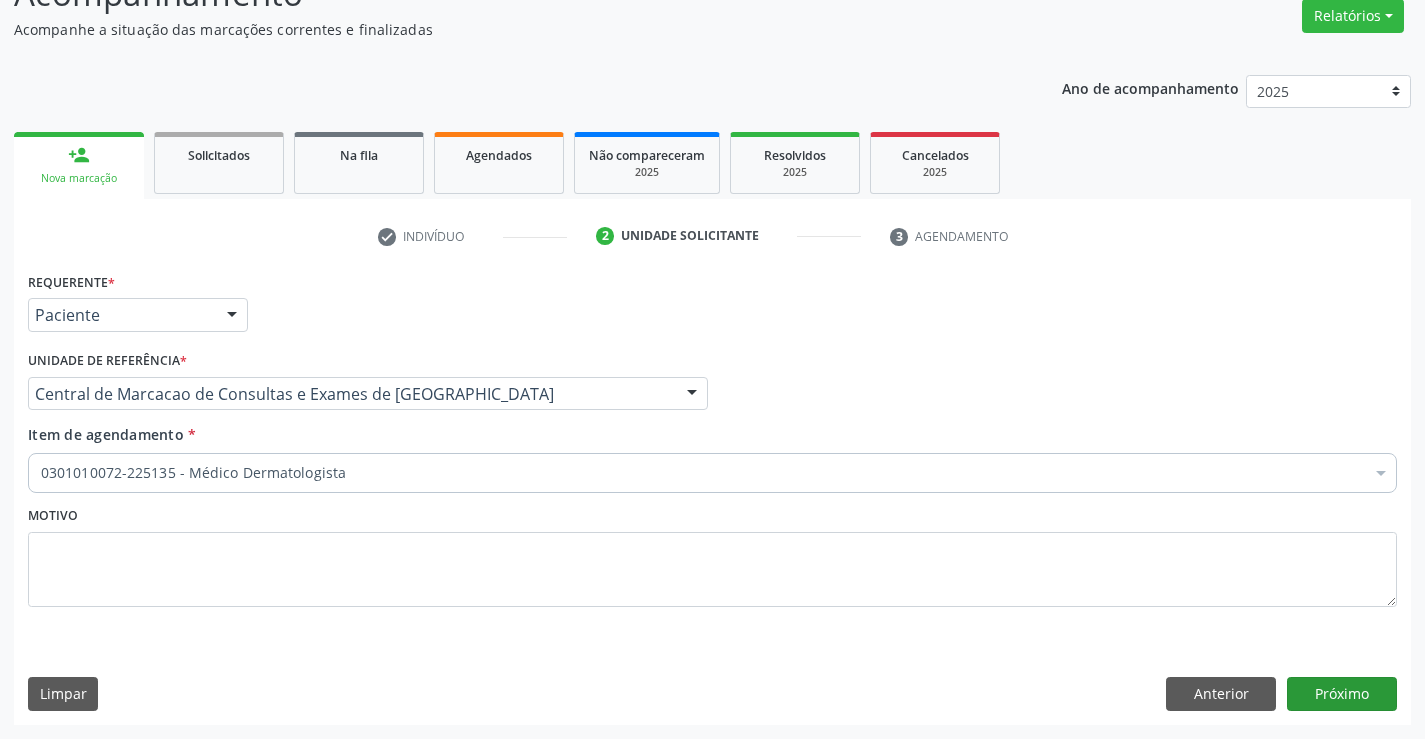 scroll, scrollTop: 131, scrollLeft: 0, axis: vertical 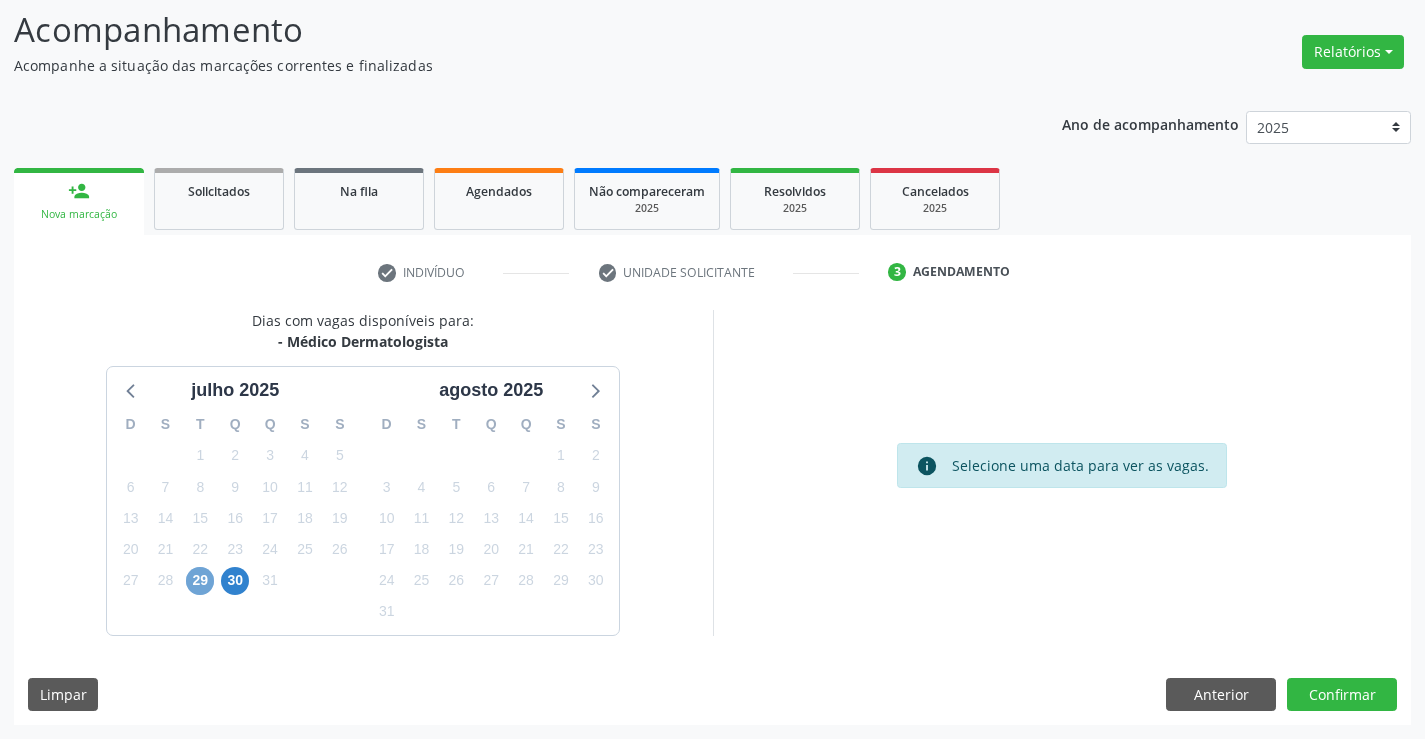 click on "29" at bounding box center (200, 581) 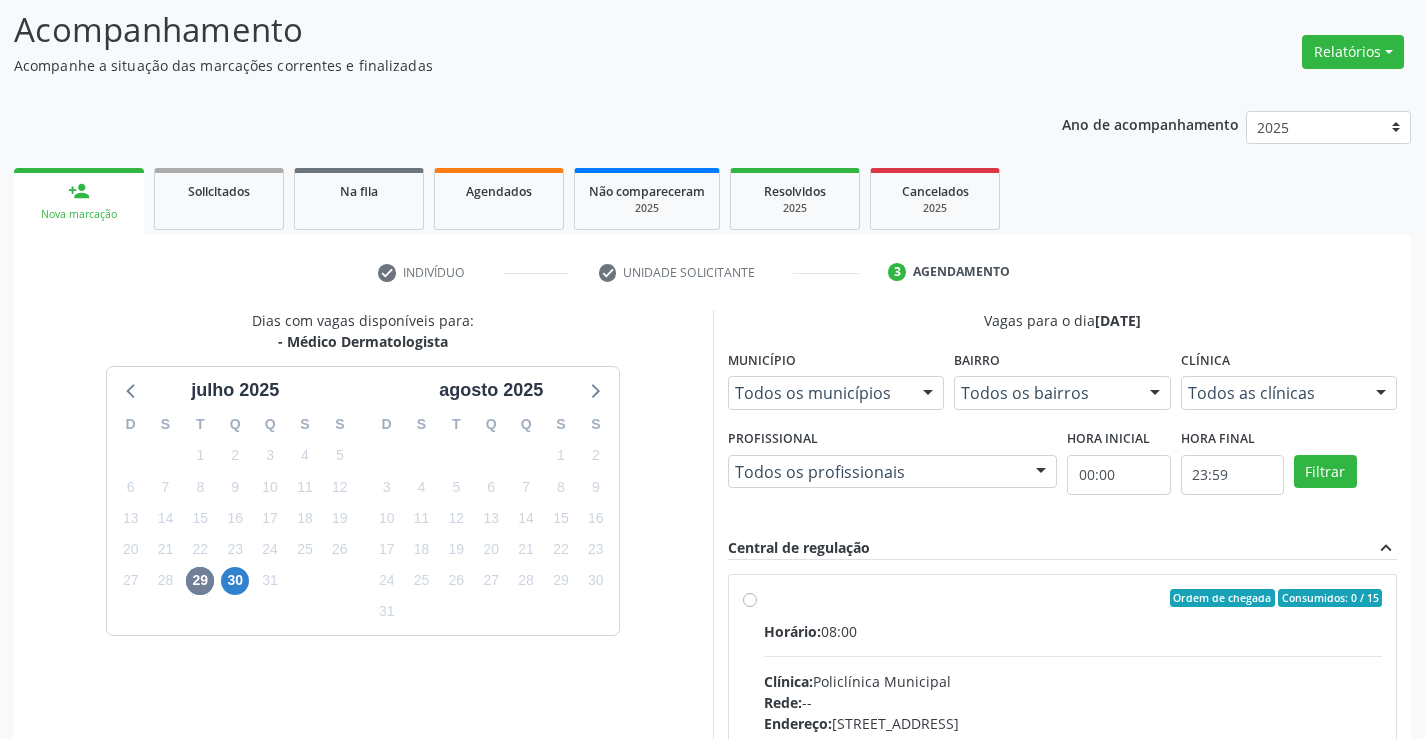 click on "Horário:   08:00" at bounding box center [1073, 631] 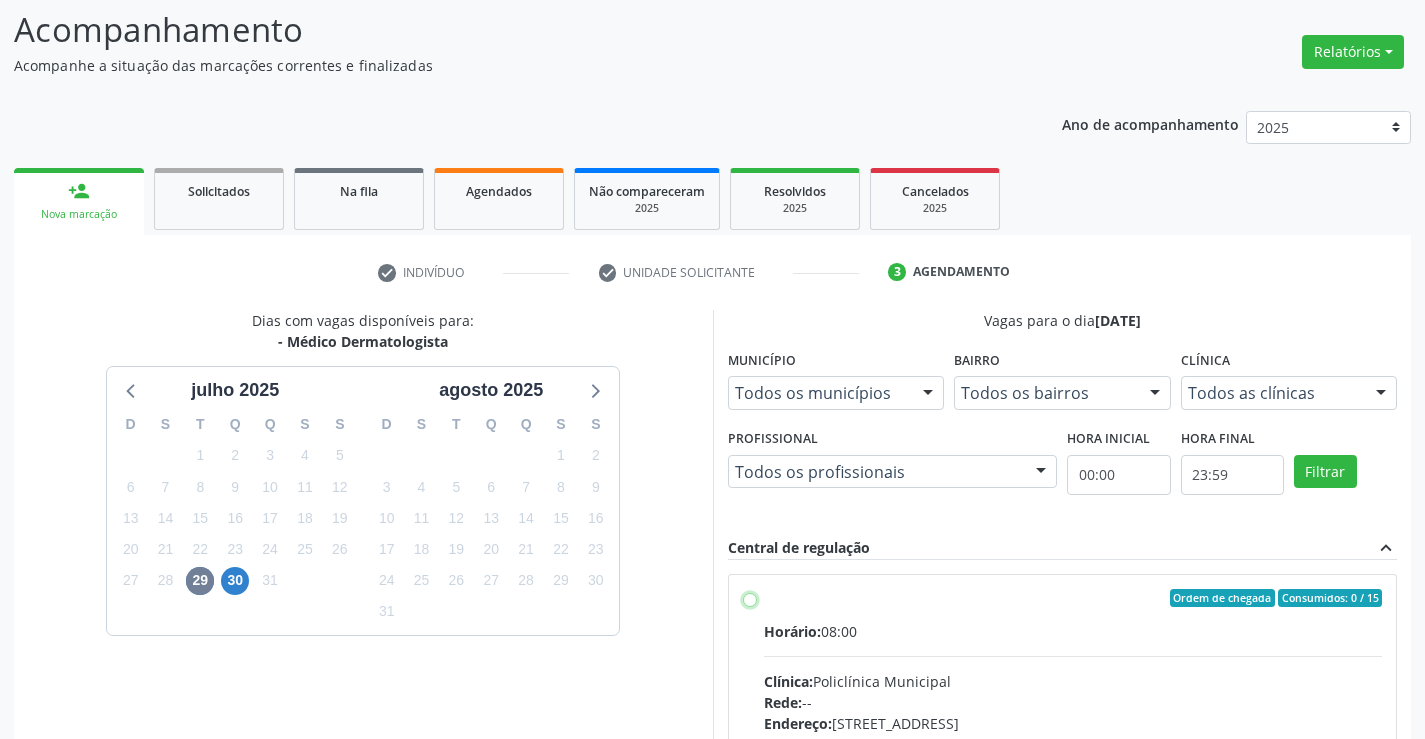 click on "Ordem de chegada
Consumidos: 0 / 15
Horário:   08:00
Clínica:  Policlínica Municipal
Rede:
--
Endereço:   Predio, nº 386, Centro, Campo Formoso - BA
Telefone:   (74) 6451312
Profissional:
Renata Ribeiro Nascimento
Informações adicionais sobre o atendimento
Idade de atendimento:
de 0 a 120 anos
Gênero(s) atendido(s):
Masculino e Feminino
Informações adicionais:
--" at bounding box center (750, 598) 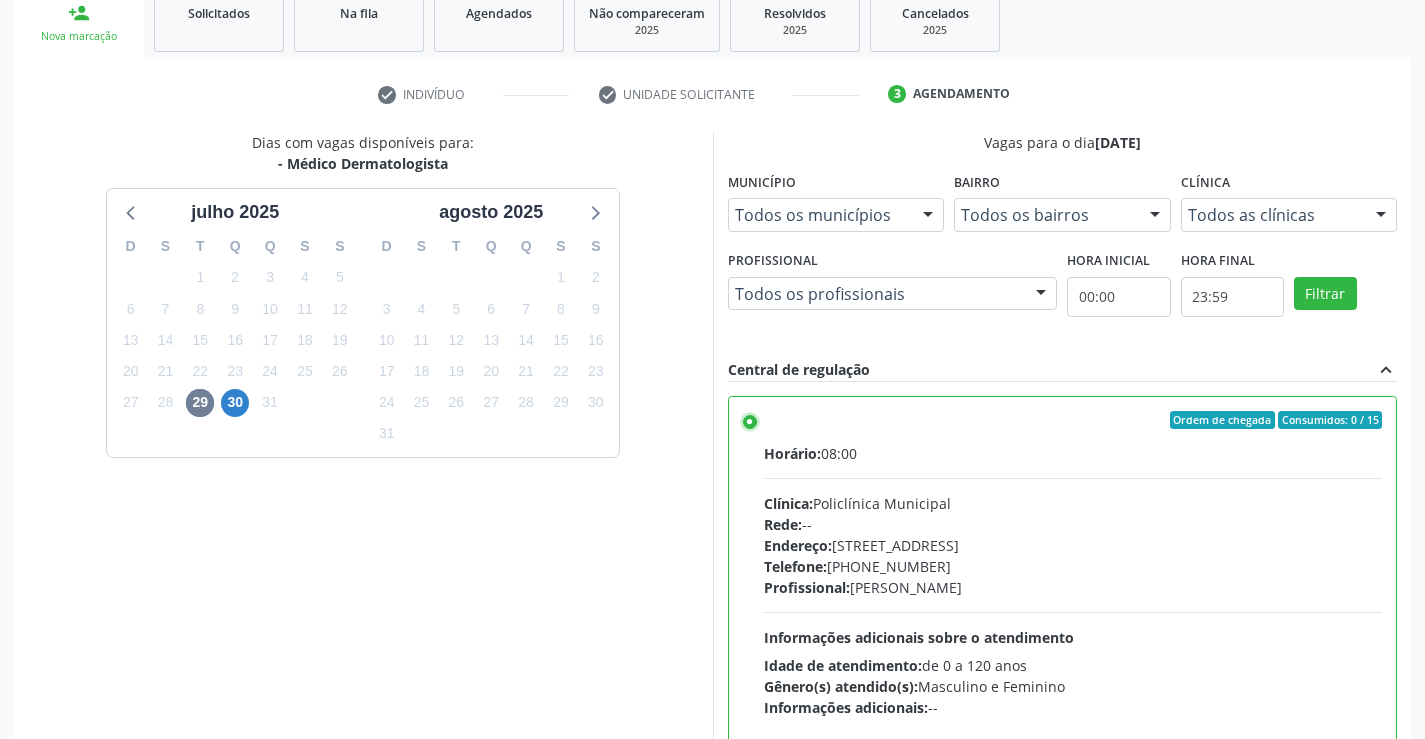scroll, scrollTop: 456, scrollLeft: 0, axis: vertical 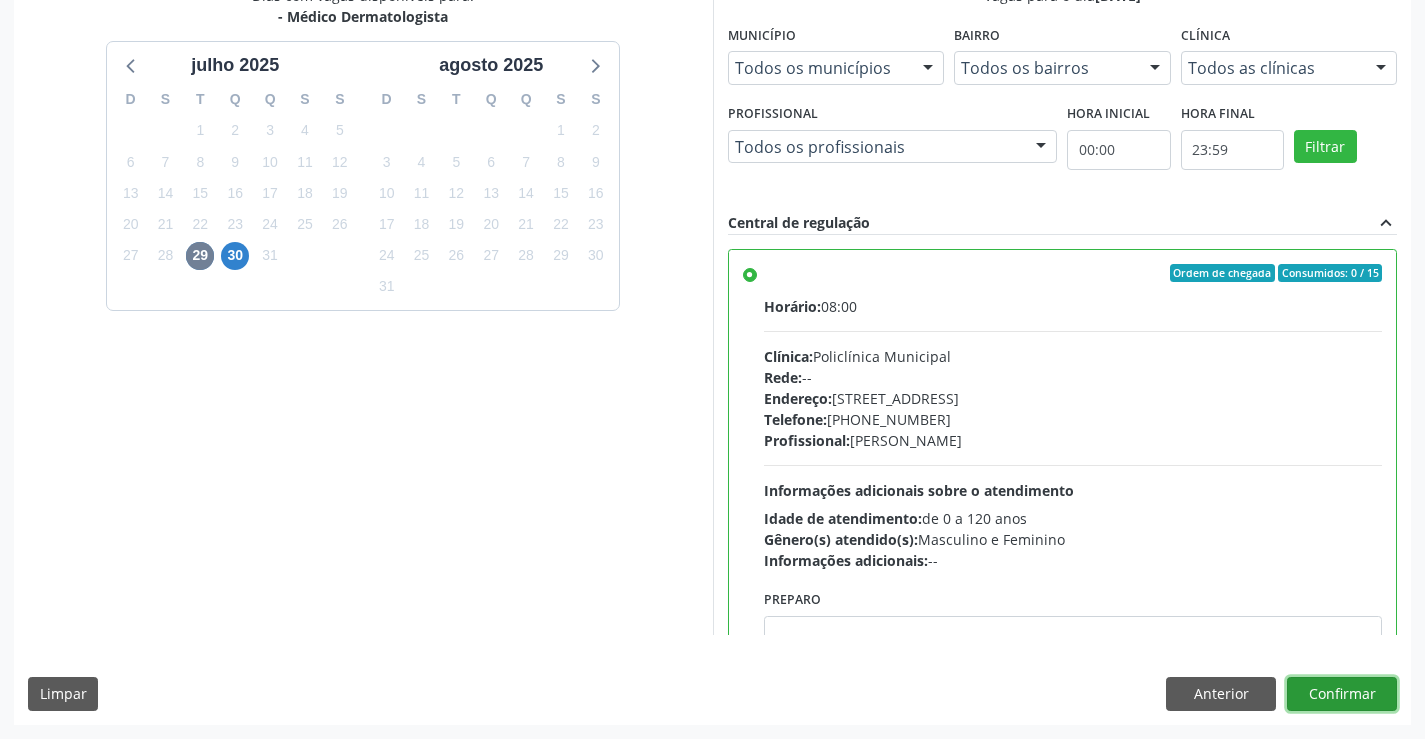 click on "Confirmar" at bounding box center (1342, 694) 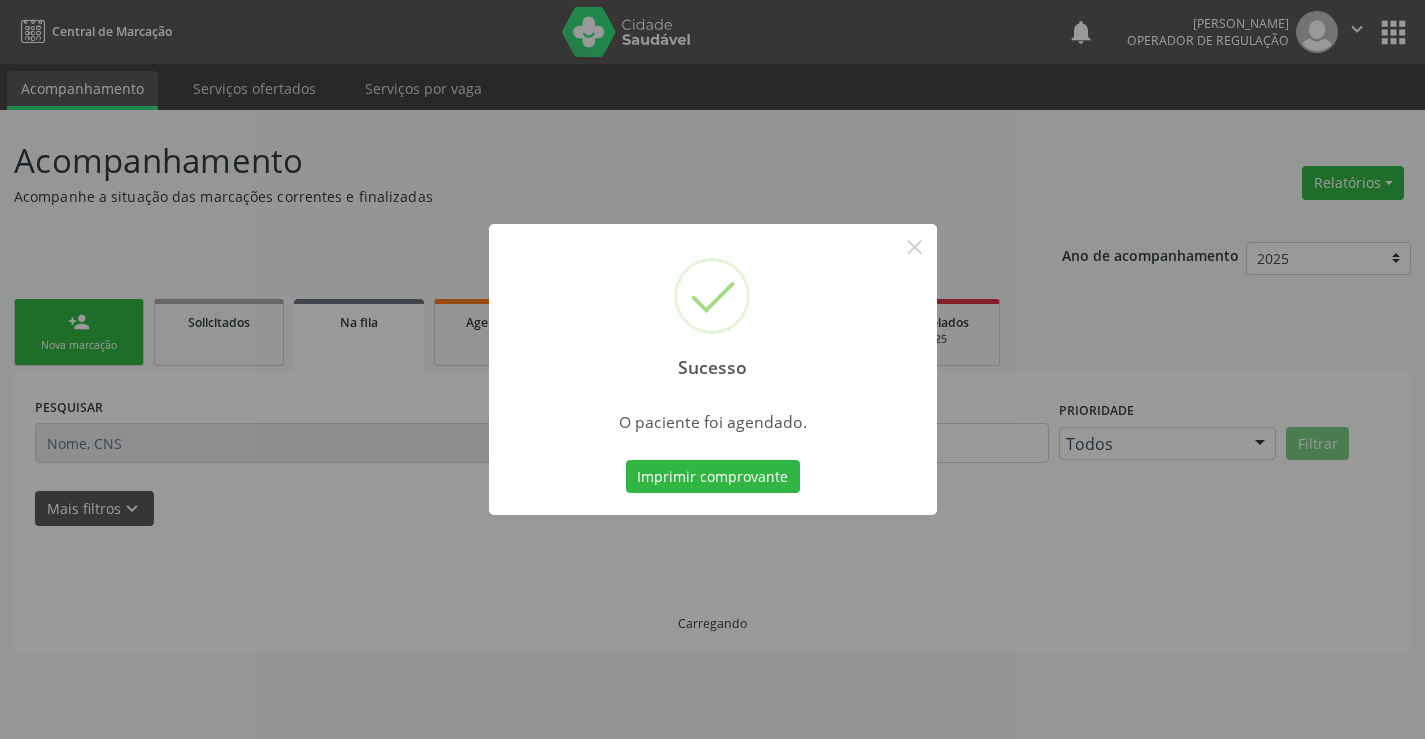 scroll, scrollTop: 0, scrollLeft: 0, axis: both 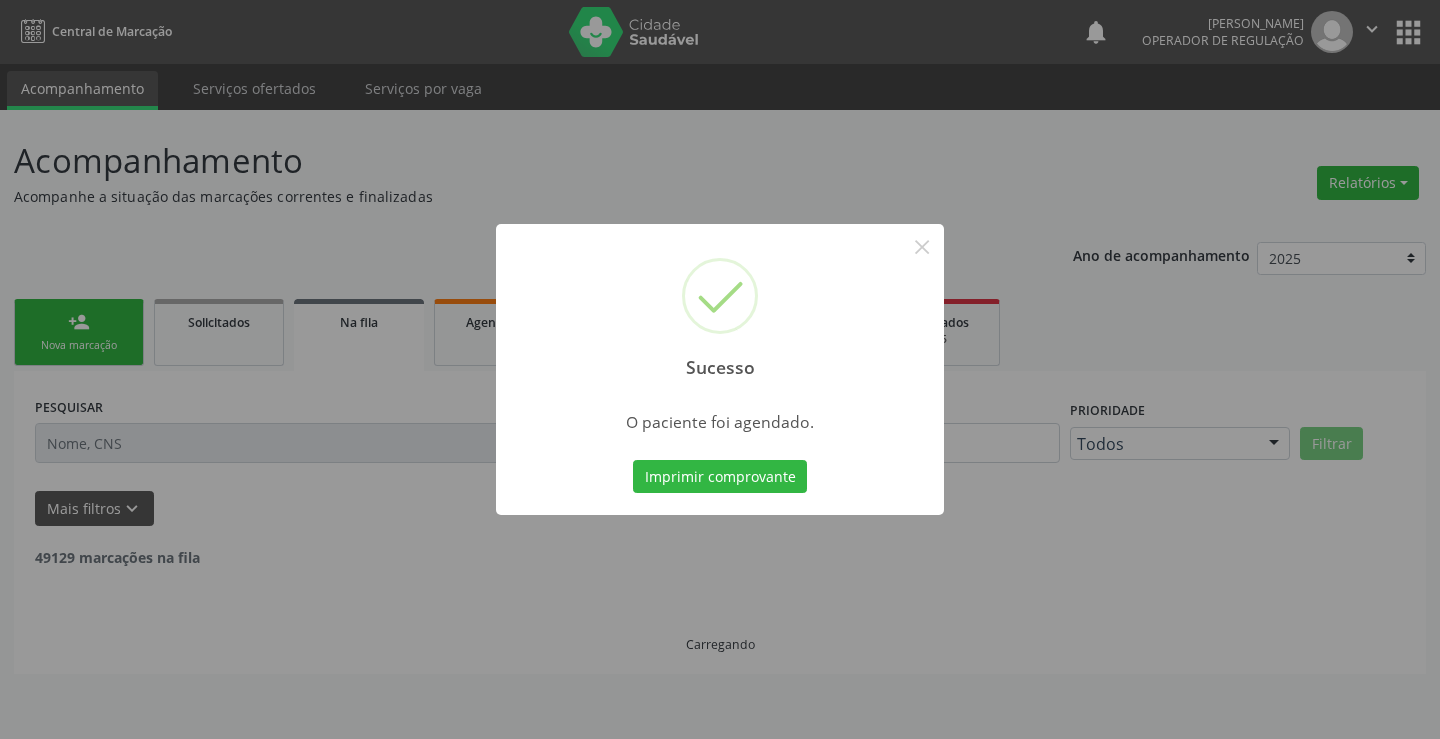 type 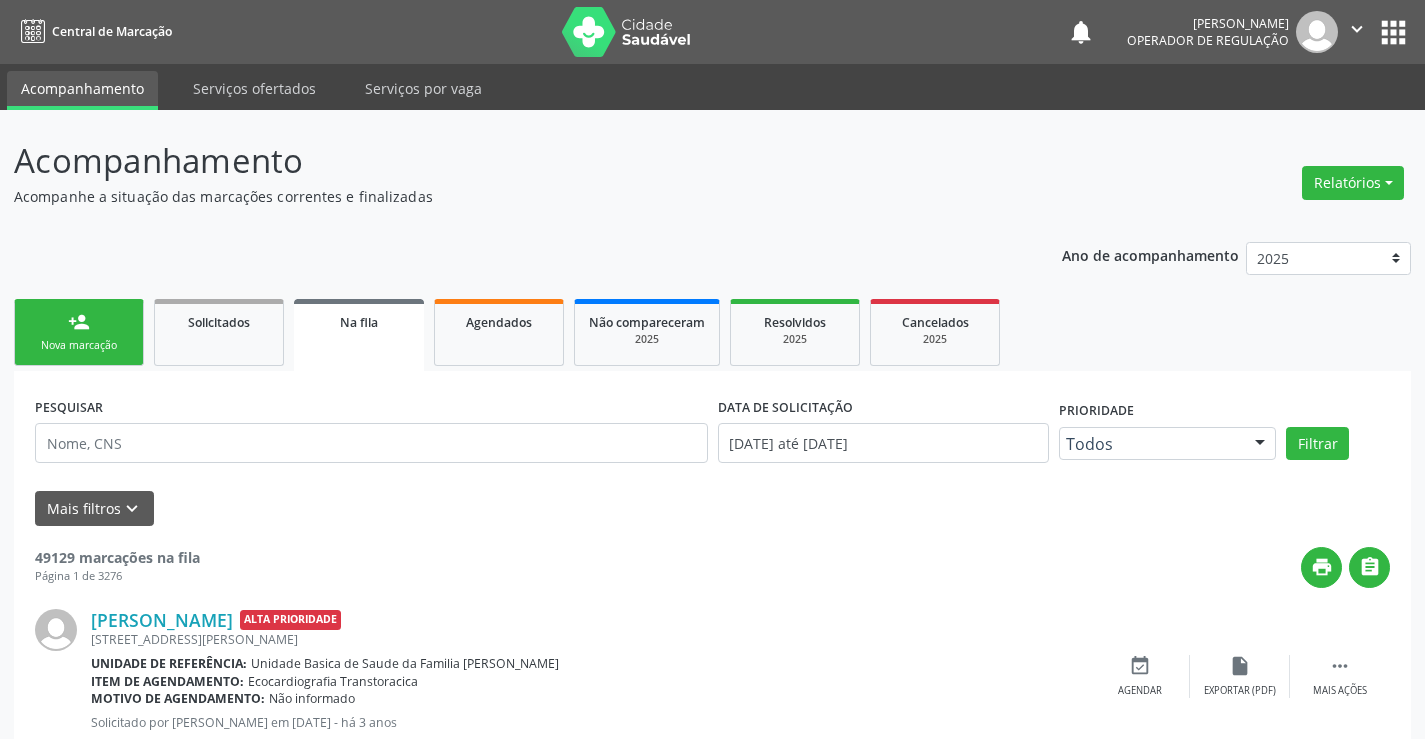 click on "person_add
Nova marcação" at bounding box center [79, 332] 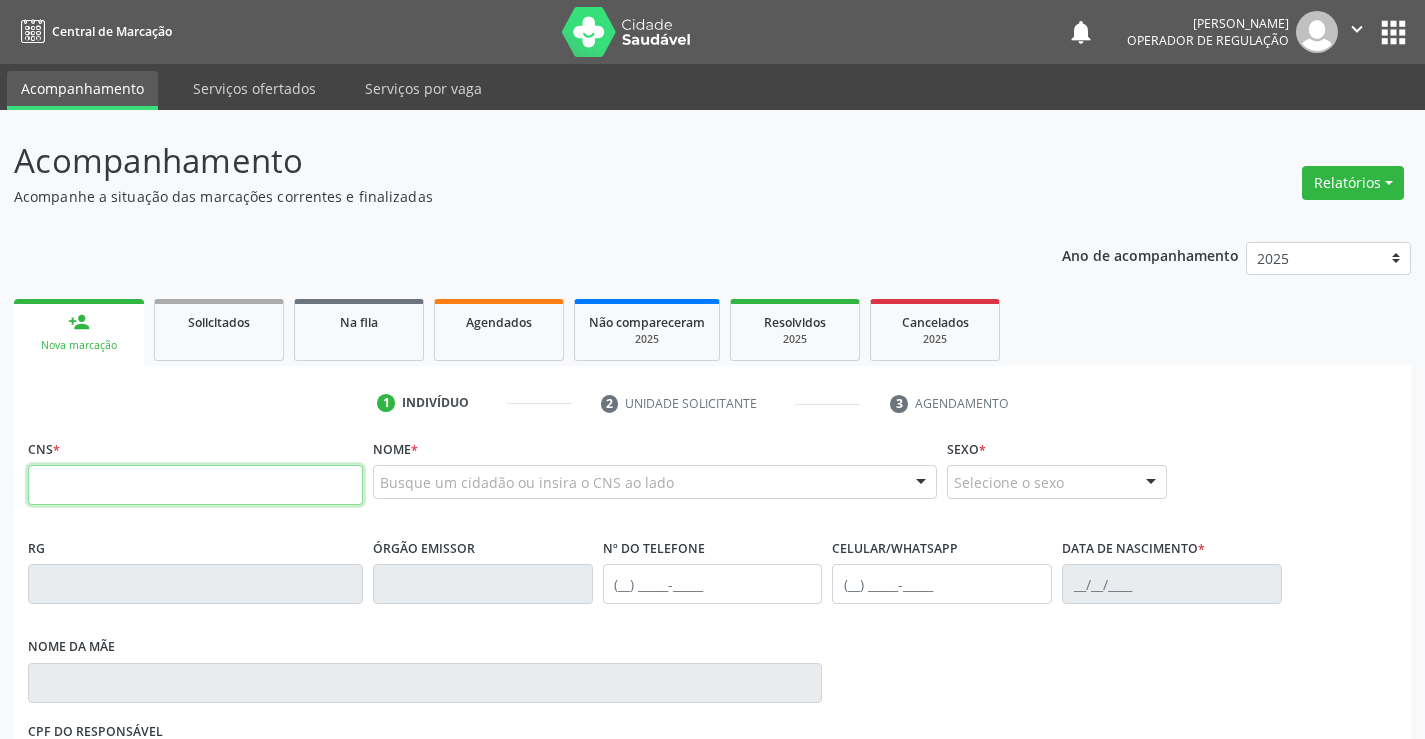 click at bounding box center (195, 485) 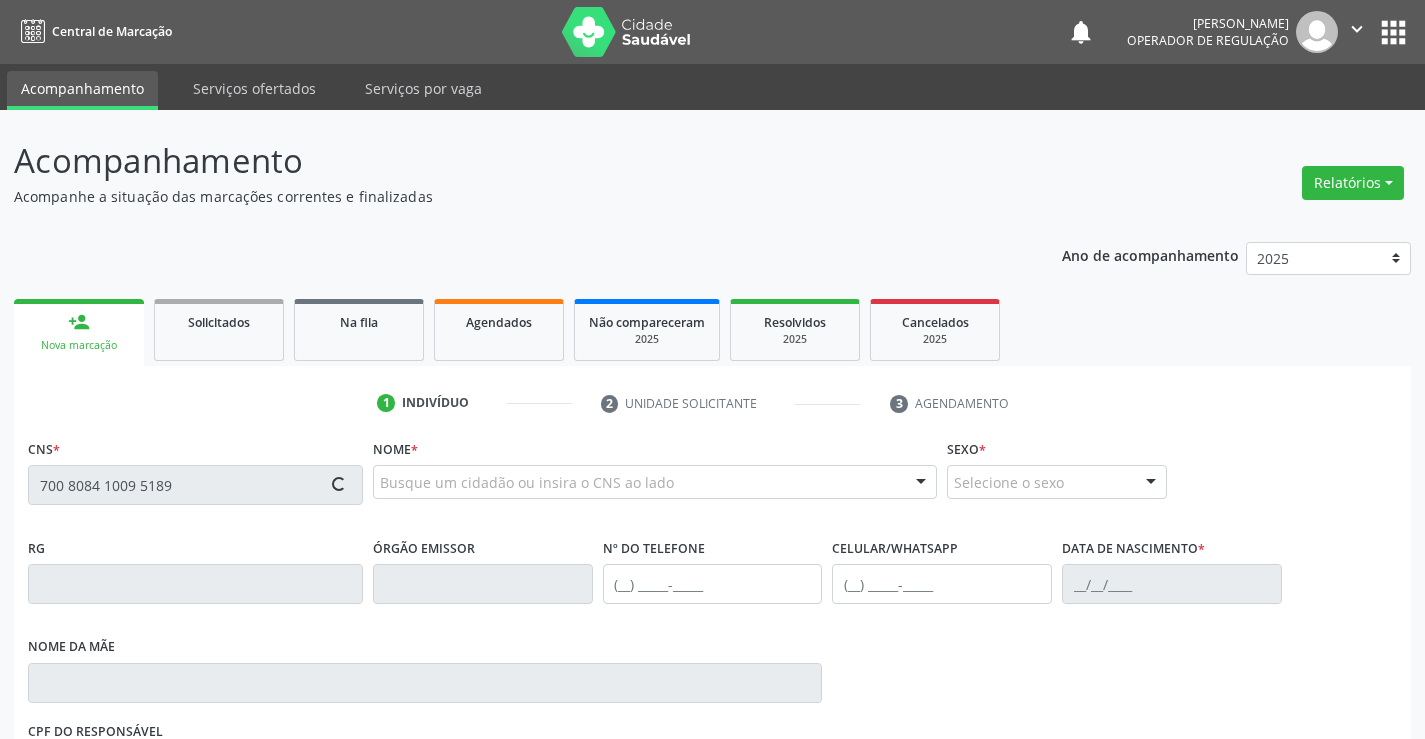 type on "700 8084 1009 5189" 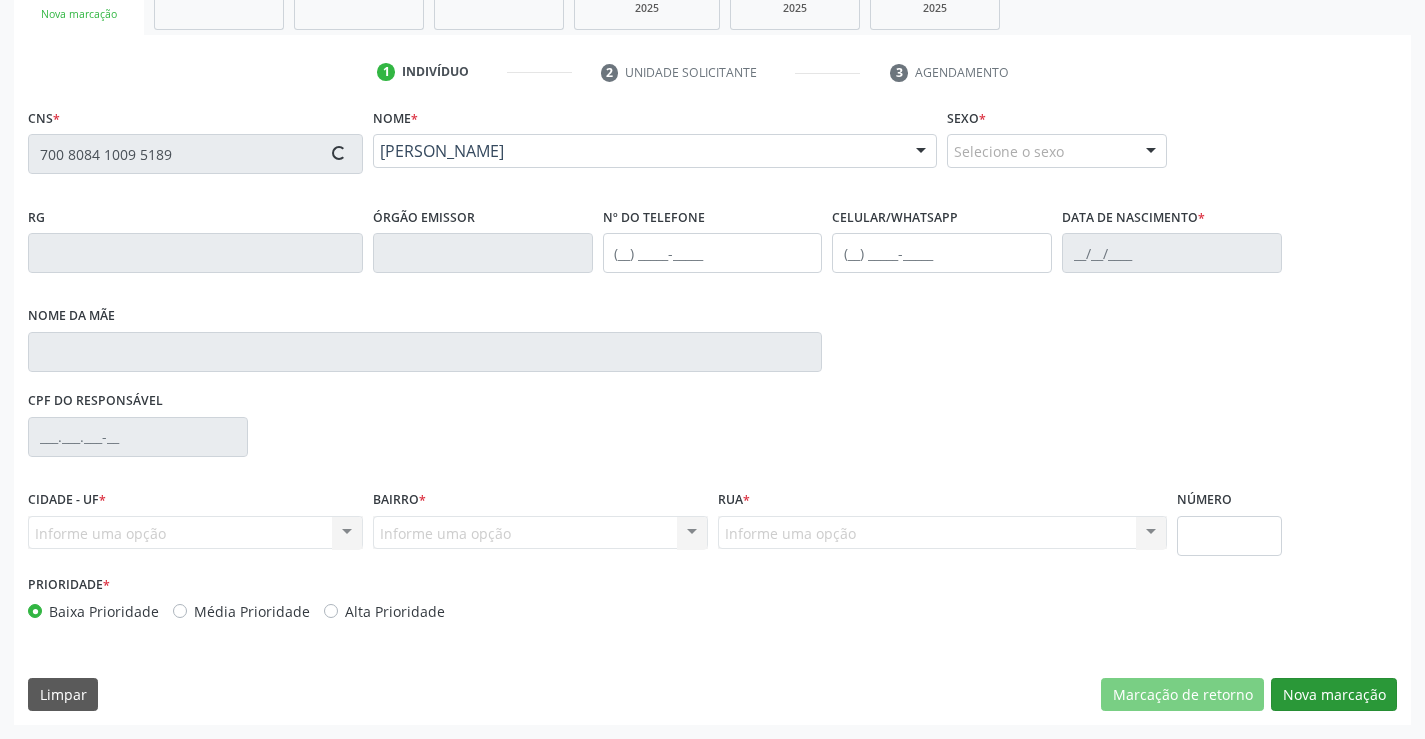 type on "1592617913" 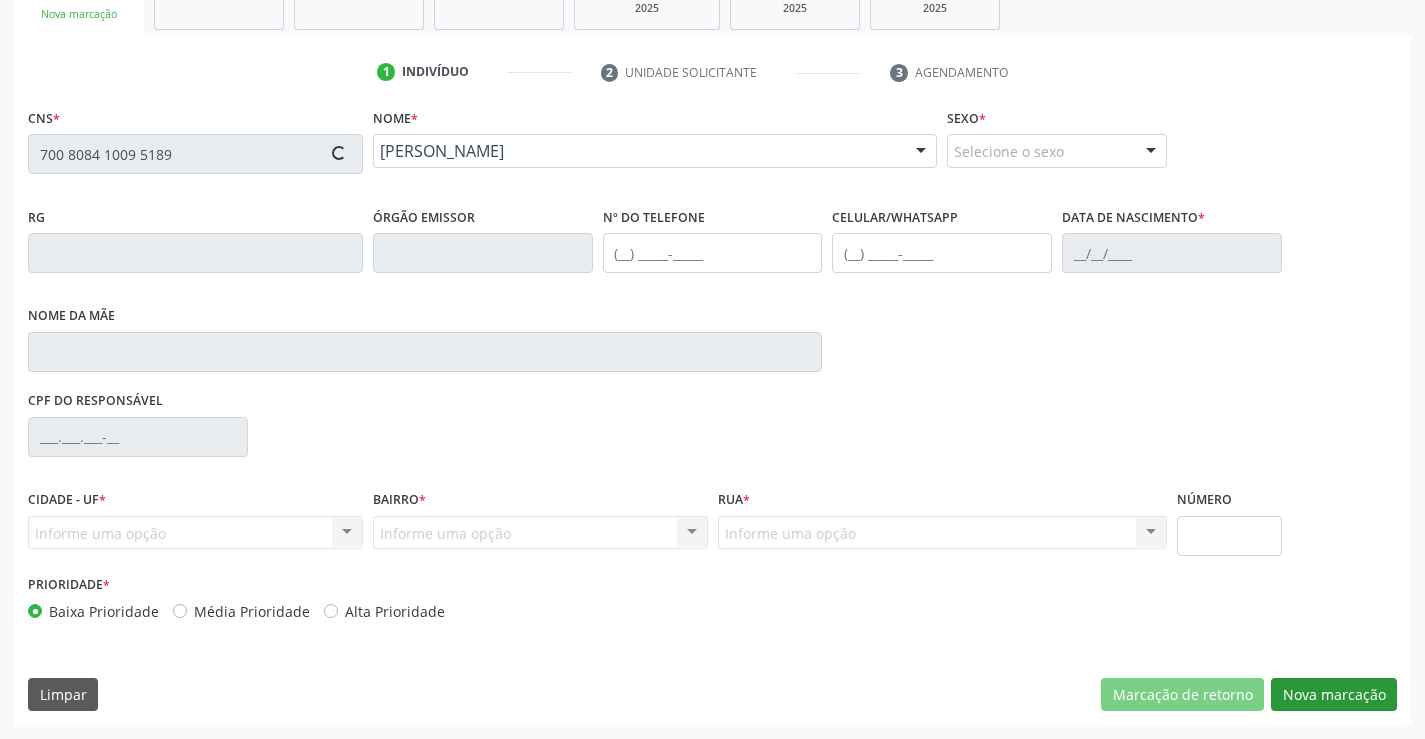 type on "(74) 99115-8466" 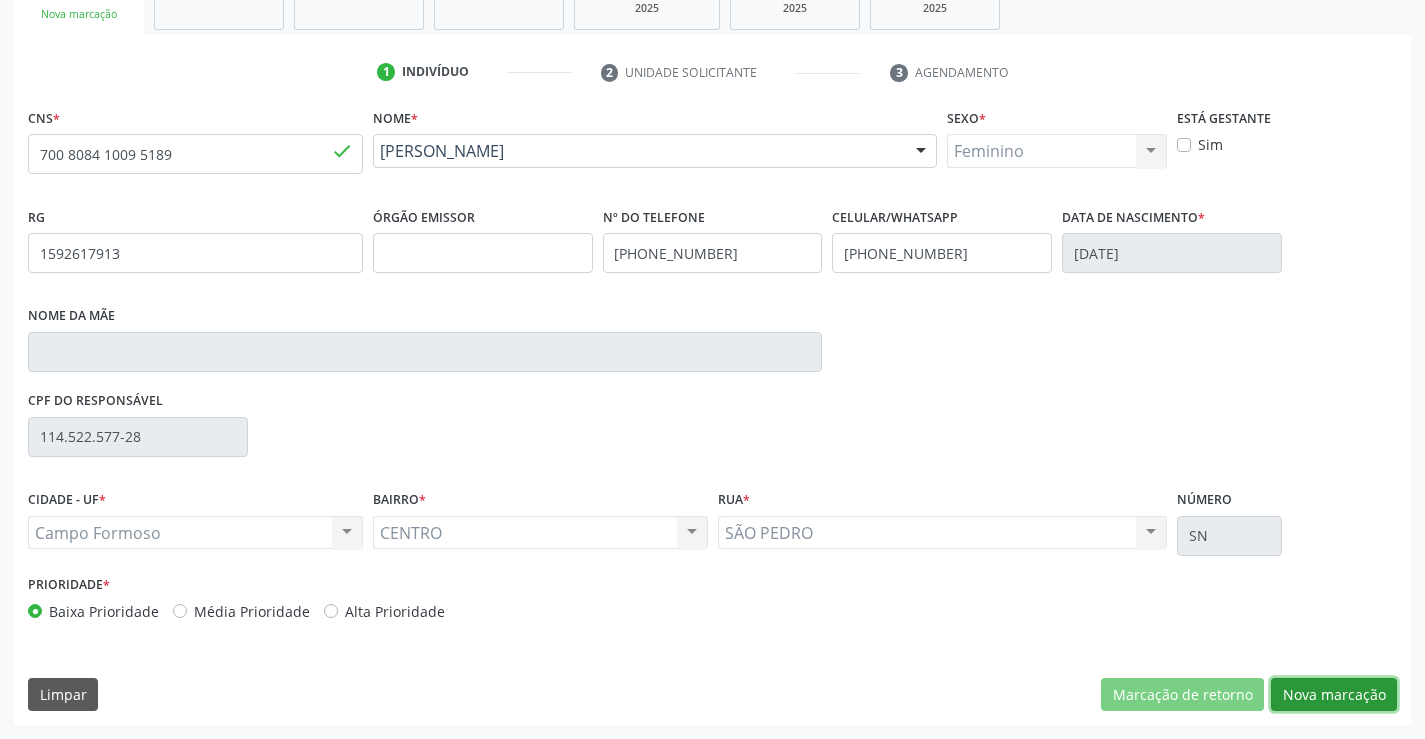click on "Nova marcação" at bounding box center (1334, 695) 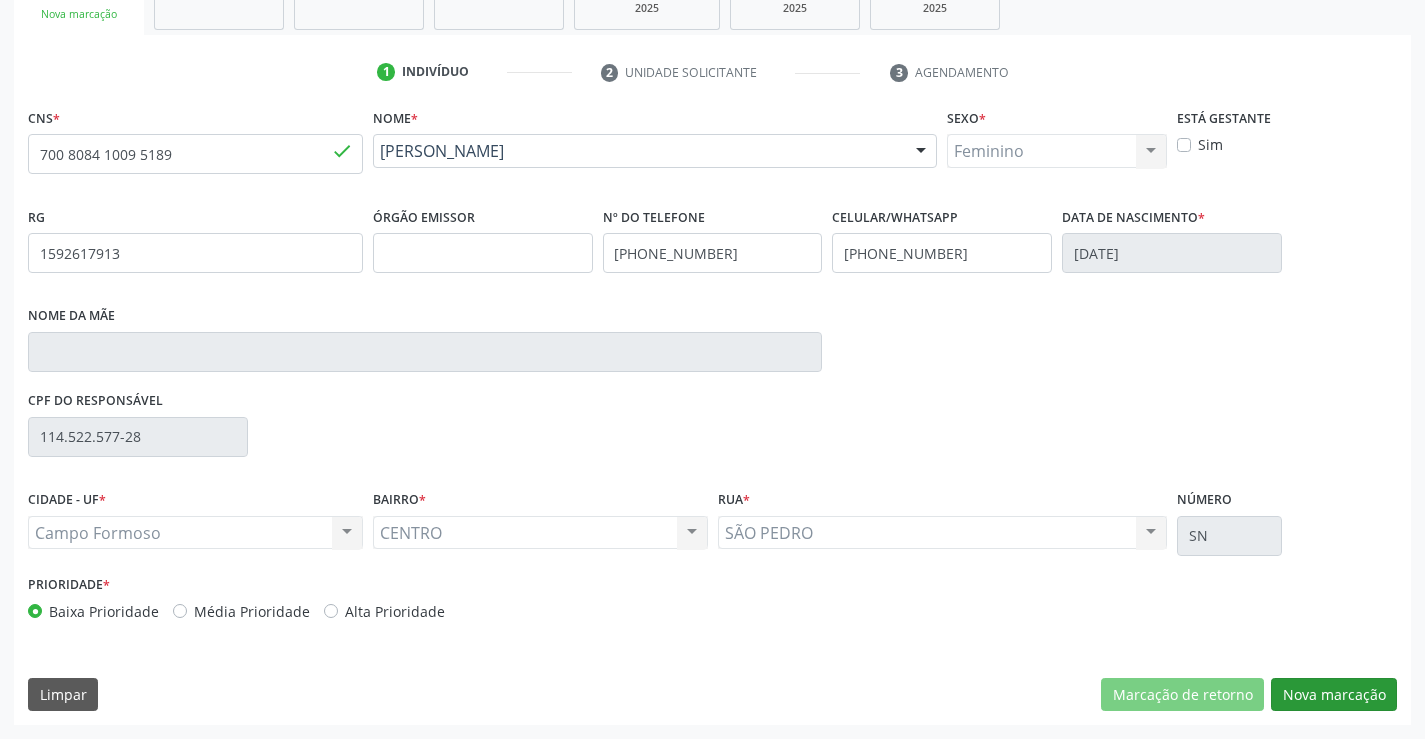 scroll, scrollTop: 167, scrollLeft: 0, axis: vertical 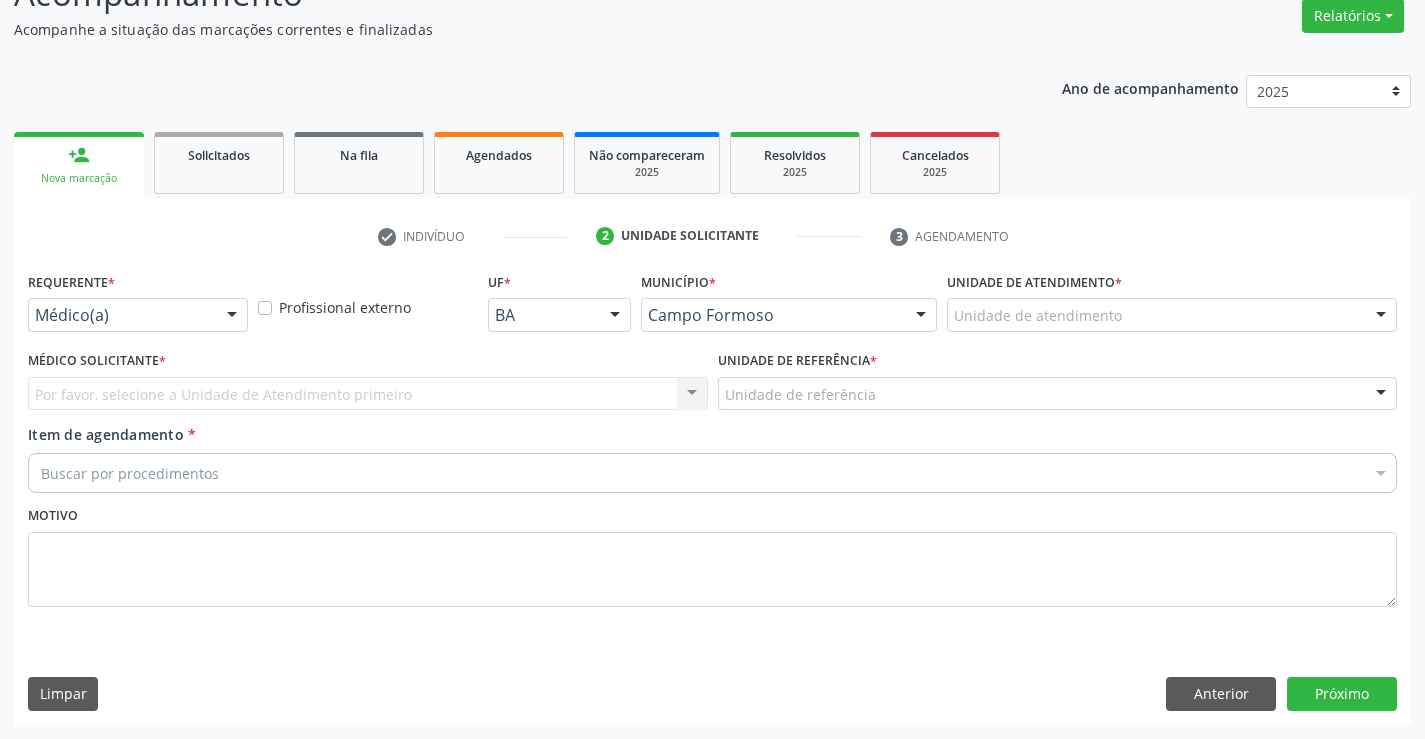 click at bounding box center [232, 316] 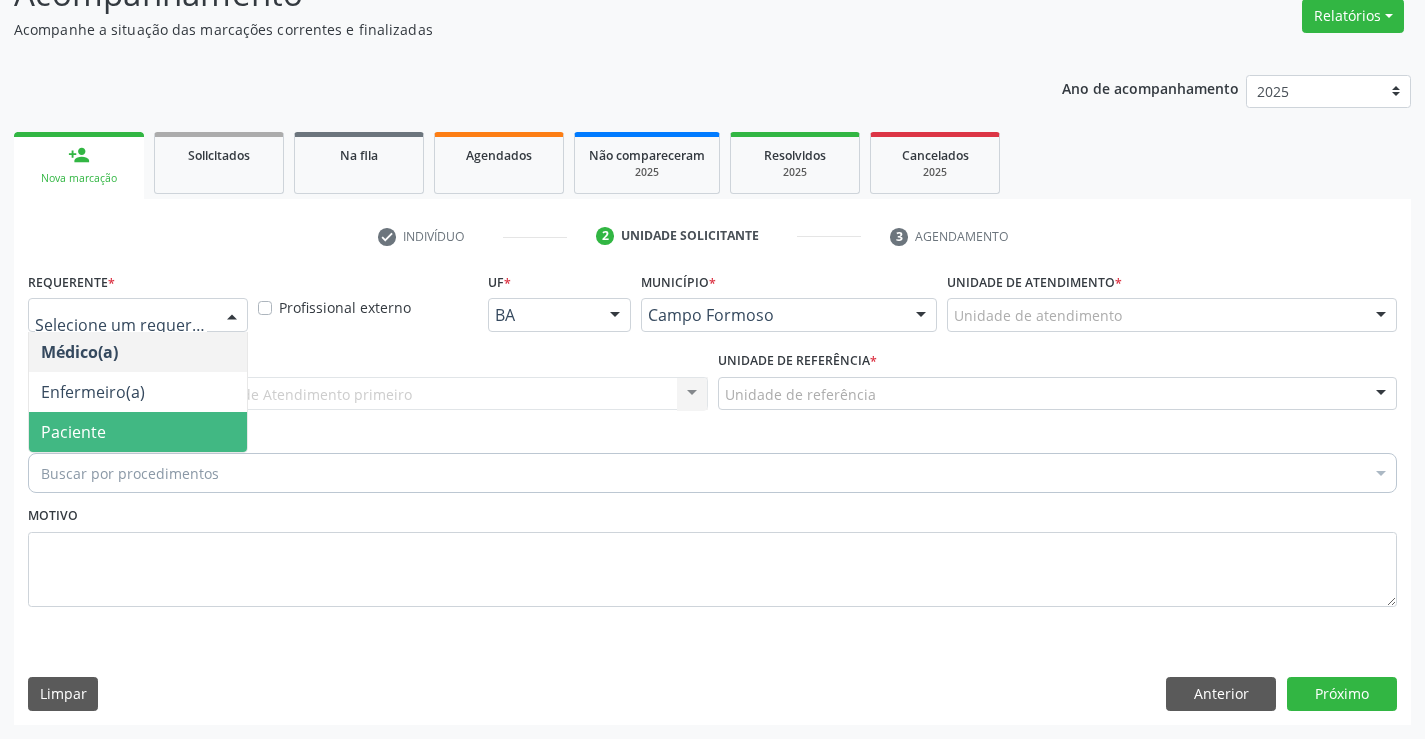 click on "Paciente" at bounding box center (138, 432) 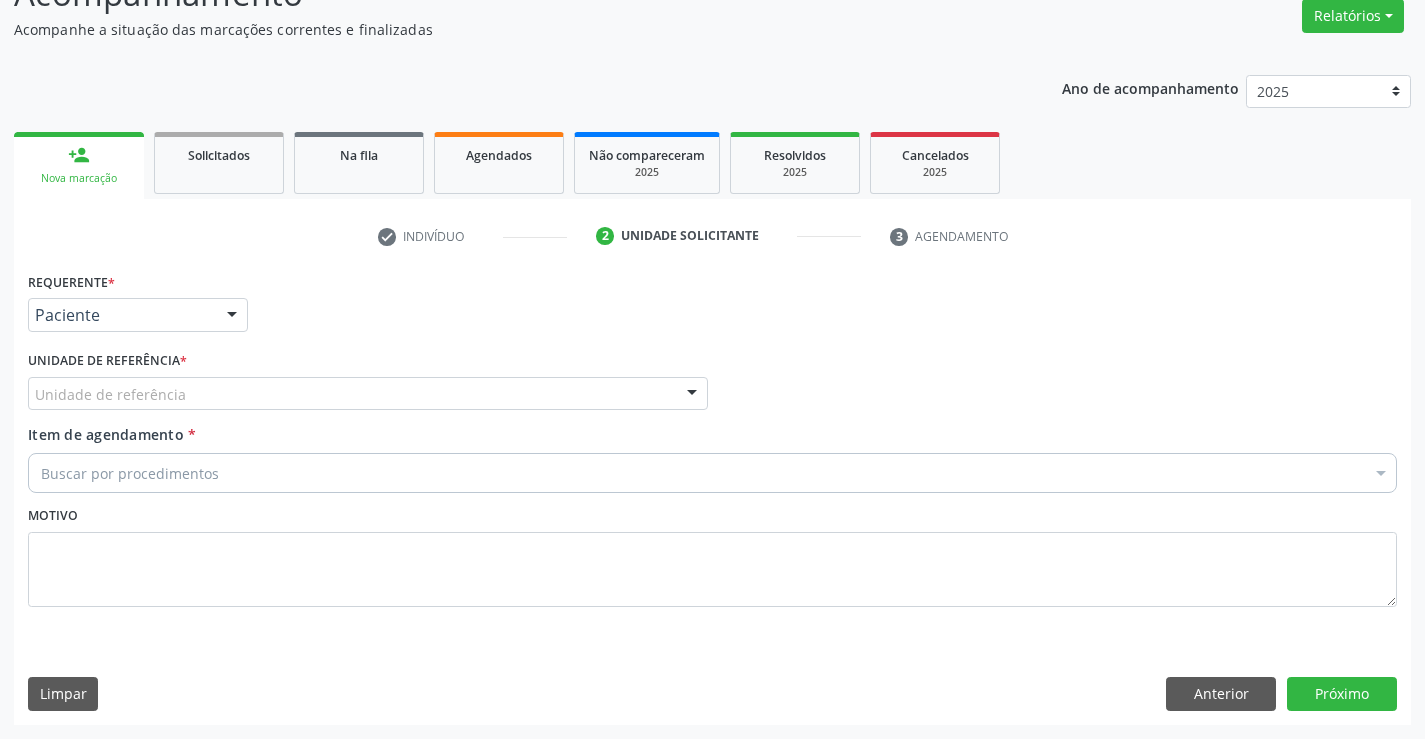 click at bounding box center [692, 395] 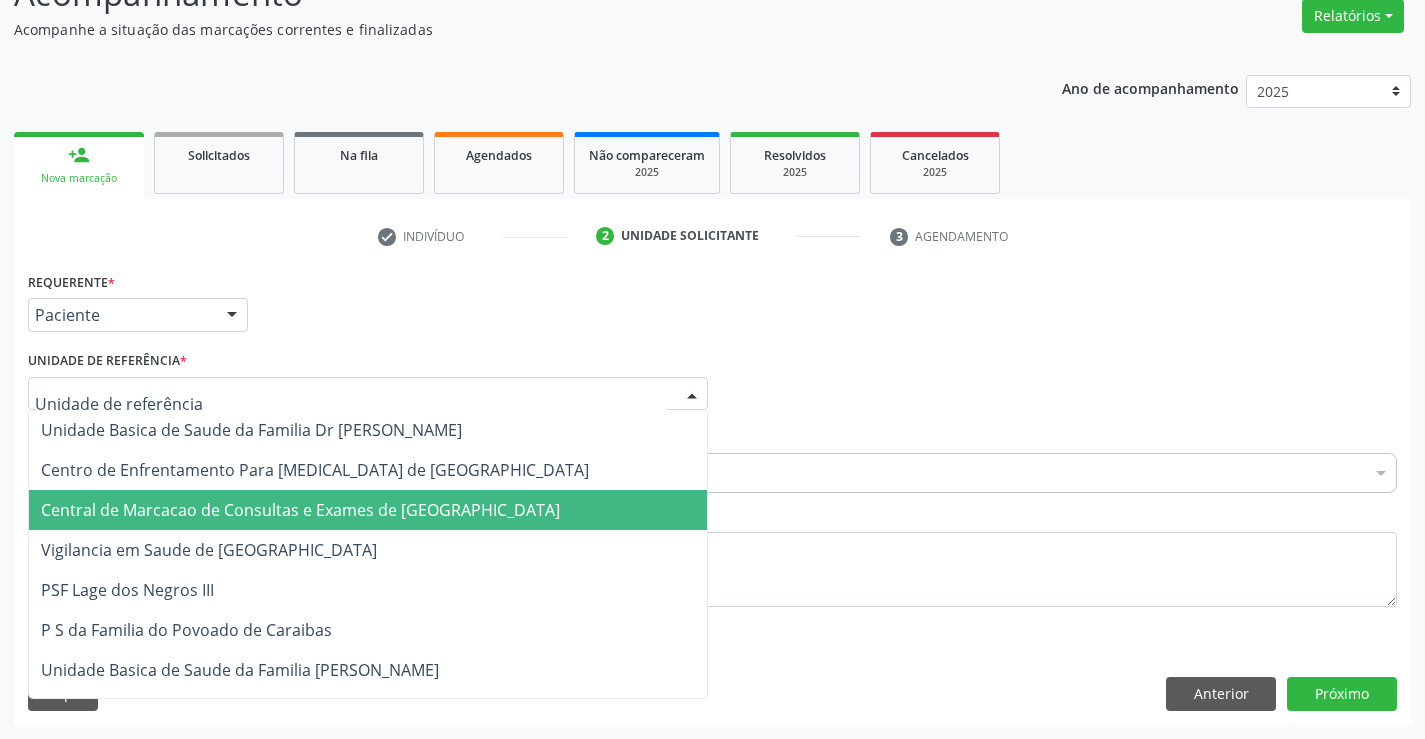 click on "Central de Marcacao de Consultas e Exames de [GEOGRAPHIC_DATA][PERSON_NAME]" at bounding box center (300, 510) 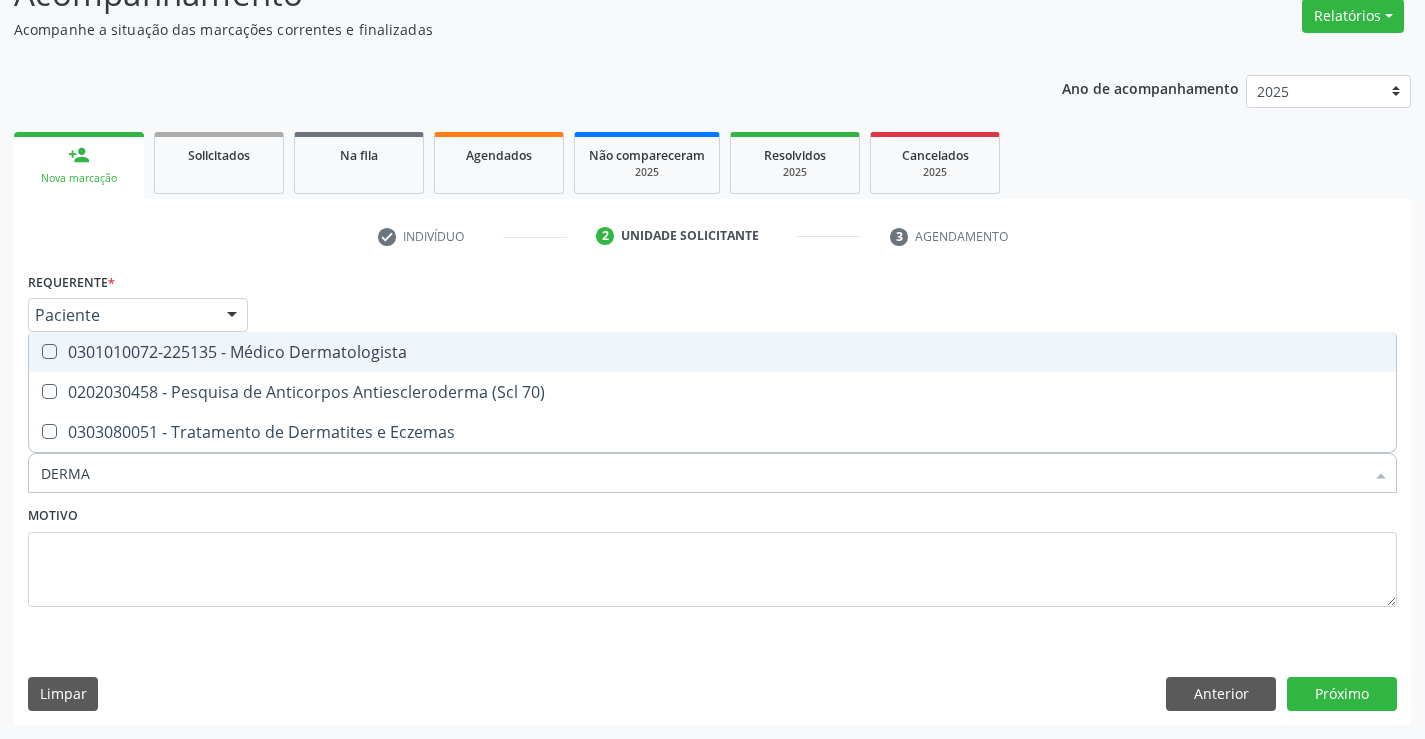 type on "DERMAT" 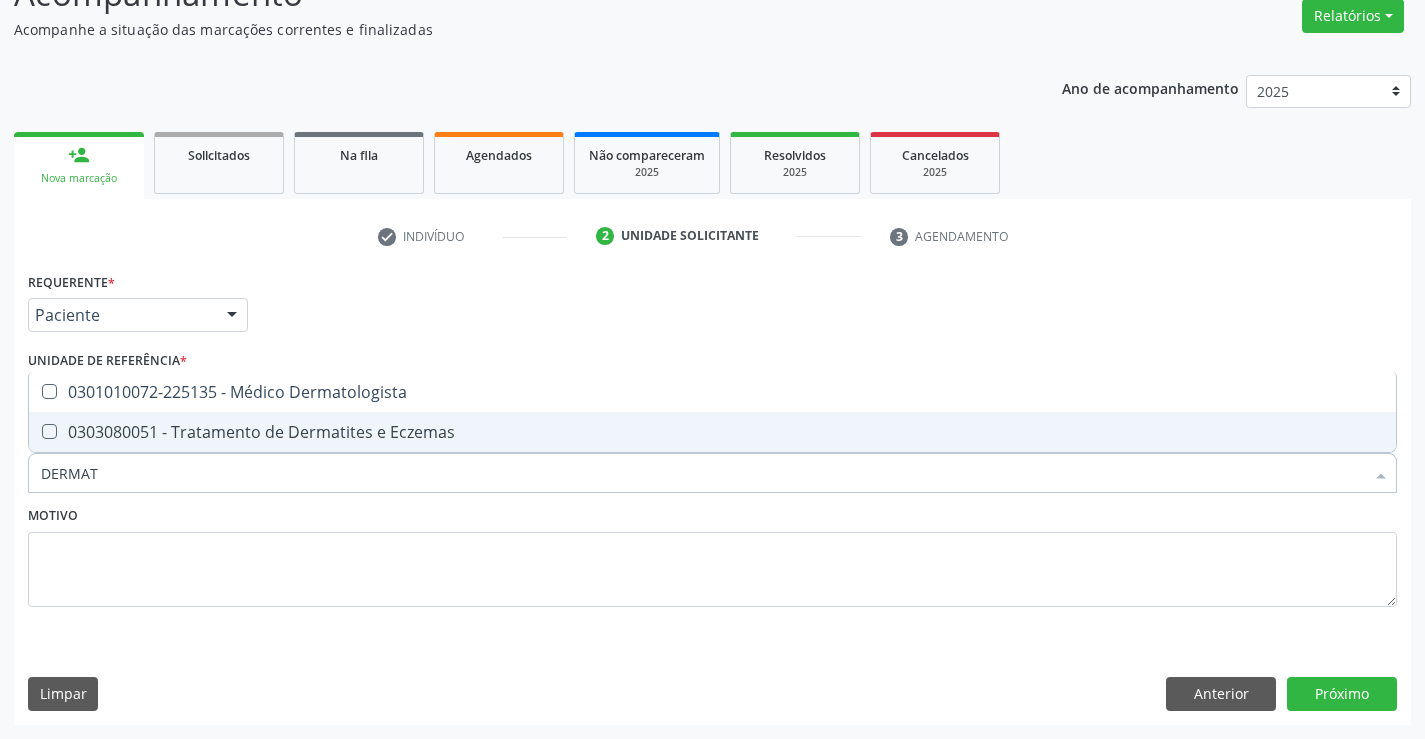 click on "0303080051 - Tratamento de Dermatites e Eczemas" at bounding box center (712, 432) 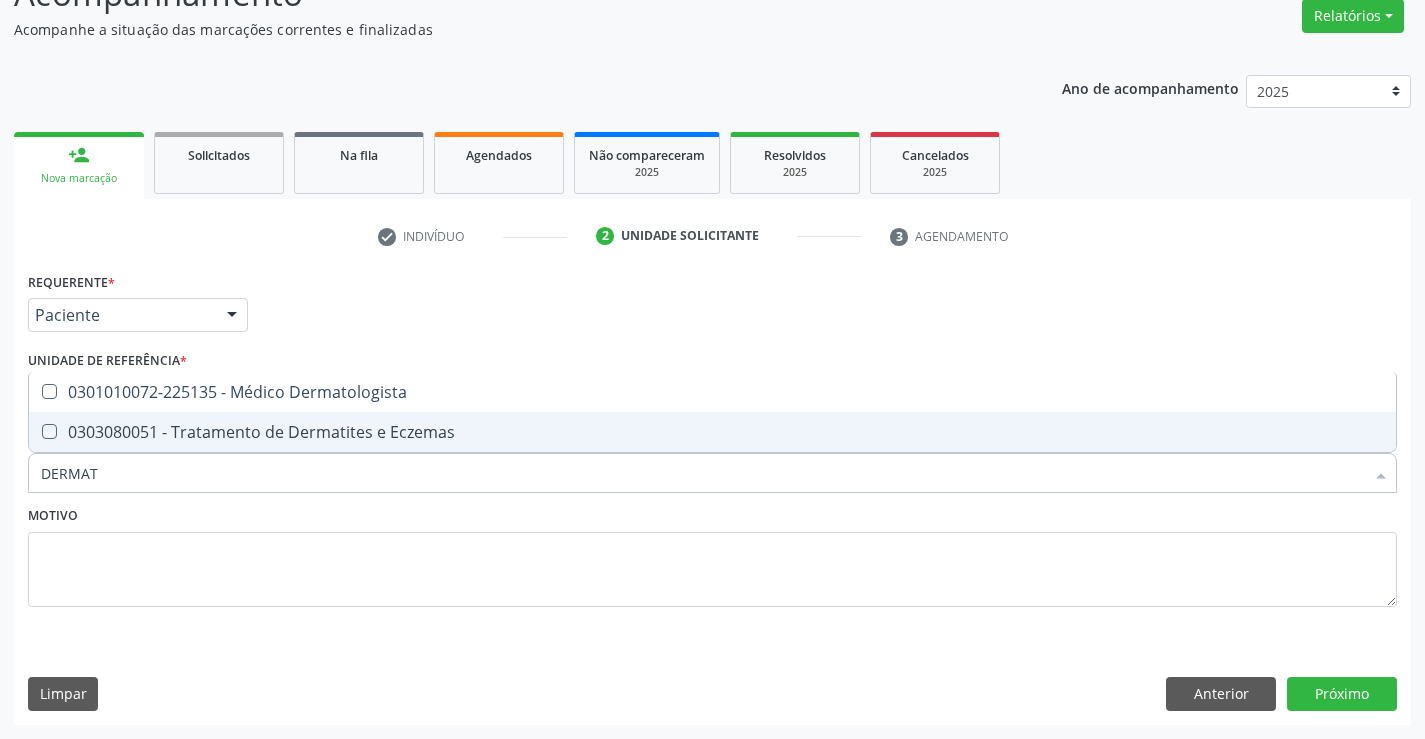 click on "0303080051 - Tratamento de Dermatites e Eczemas" at bounding box center [712, 432] 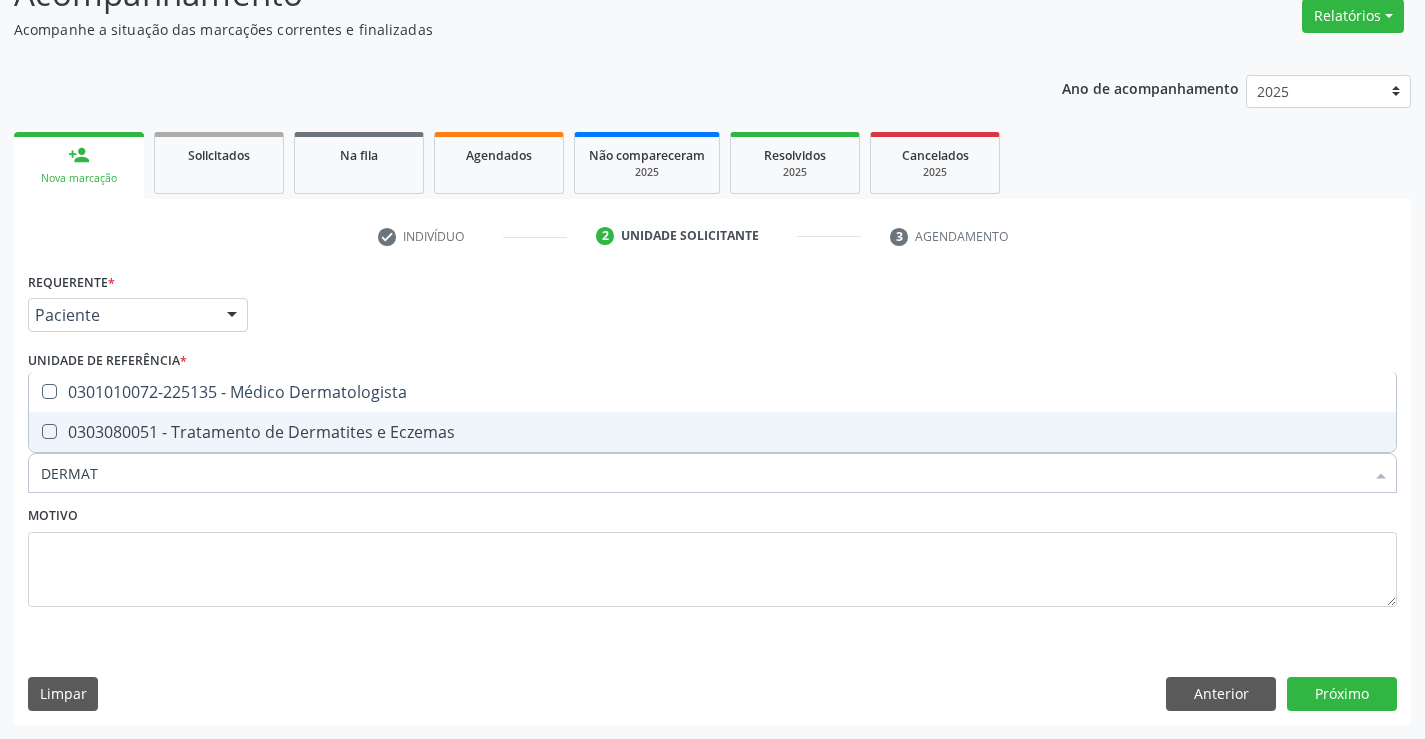 checkbox on "false" 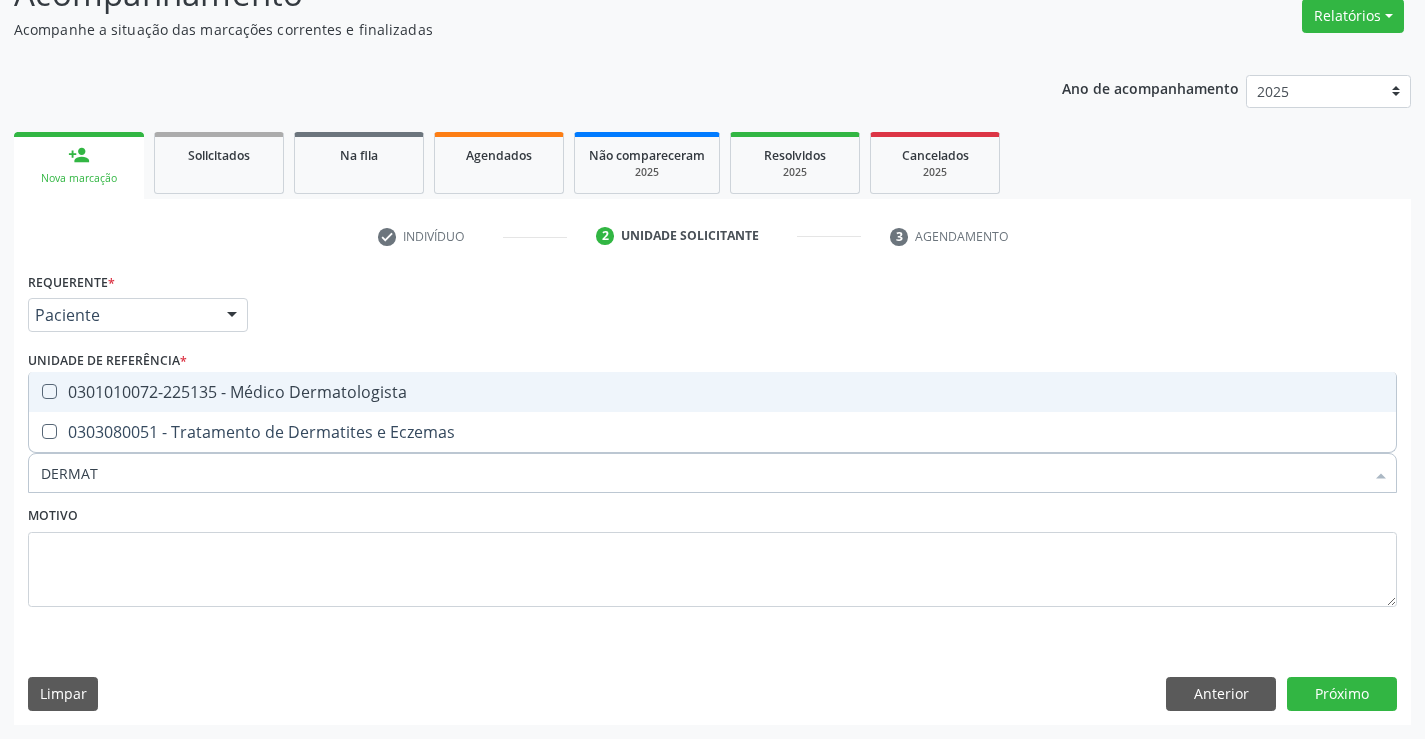 click on "0301010072-225135 - Médico Dermatologista" at bounding box center (712, 392) 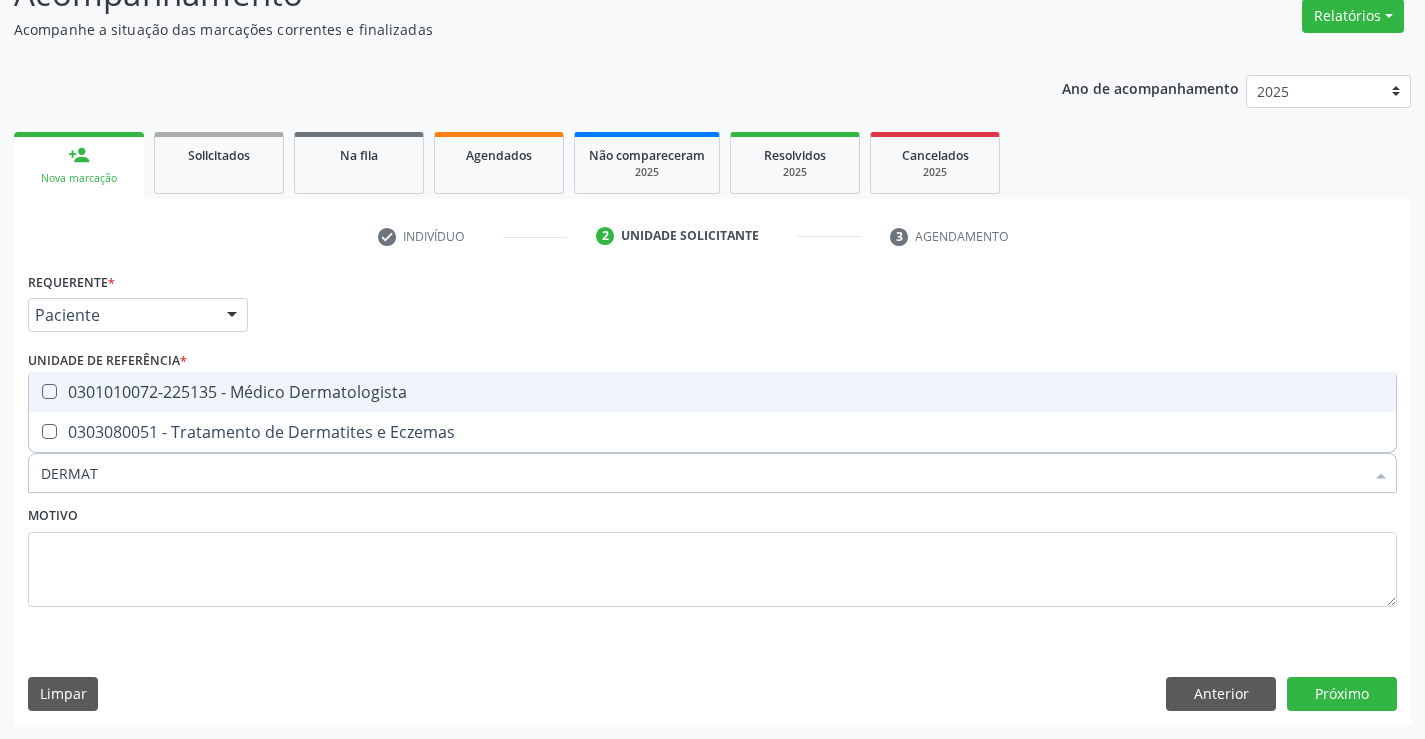 checkbox on "true" 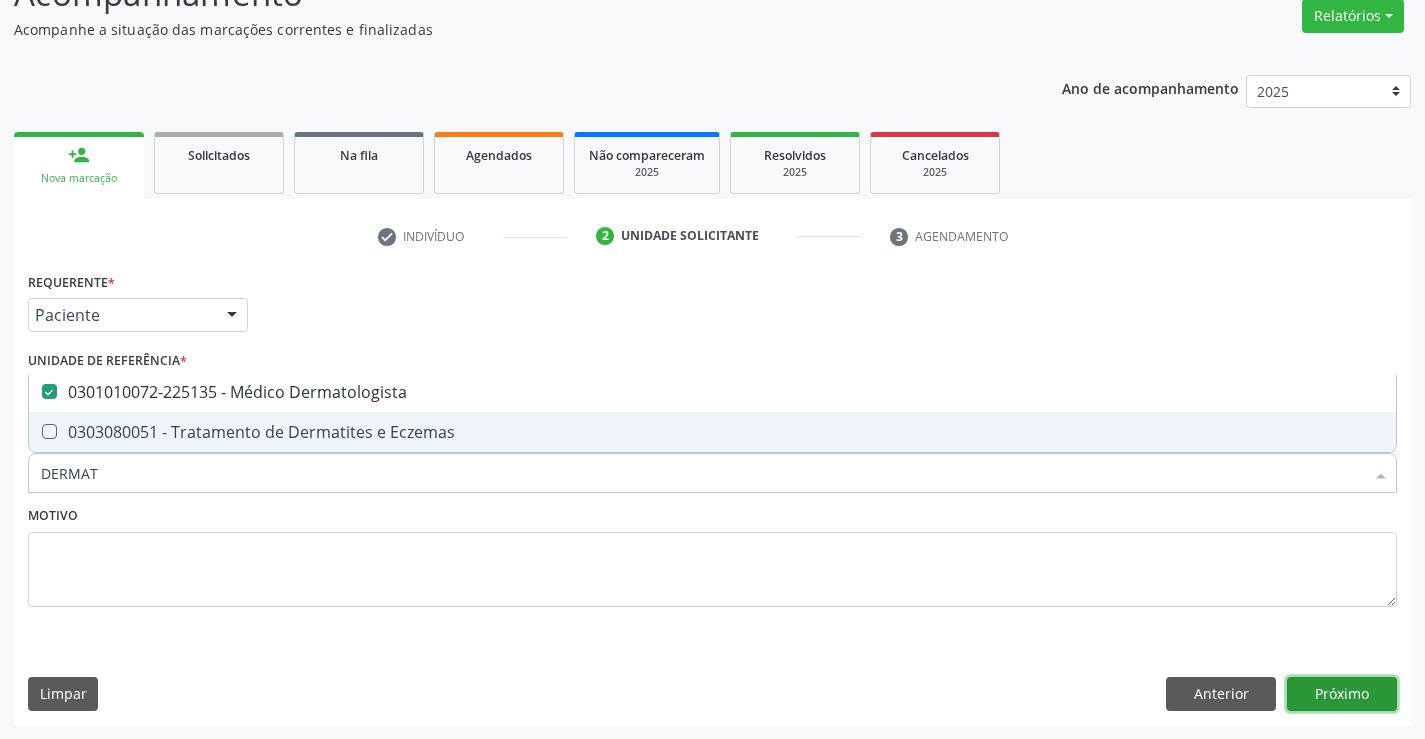 click on "Próximo" at bounding box center (1342, 694) 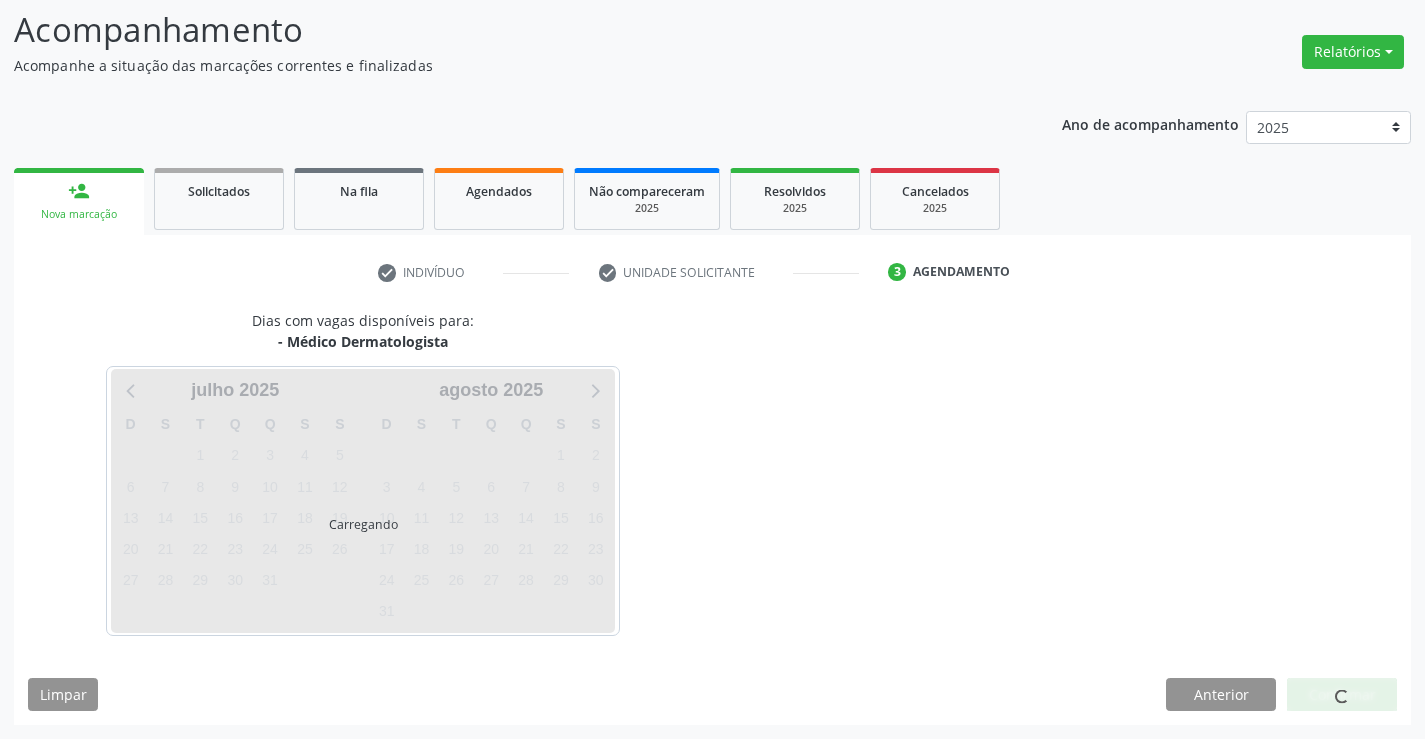 scroll, scrollTop: 131, scrollLeft: 0, axis: vertical 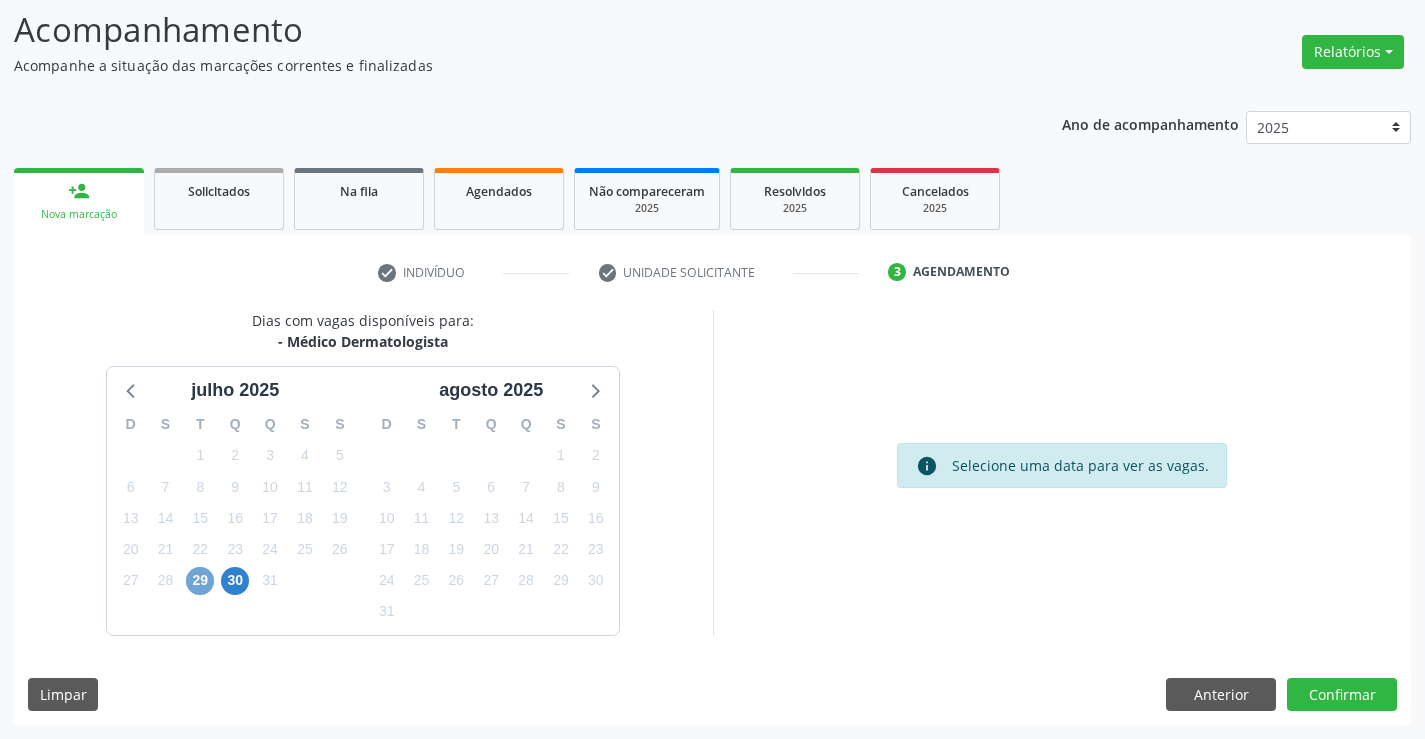 click on "29" at bounding box center [200, 581] 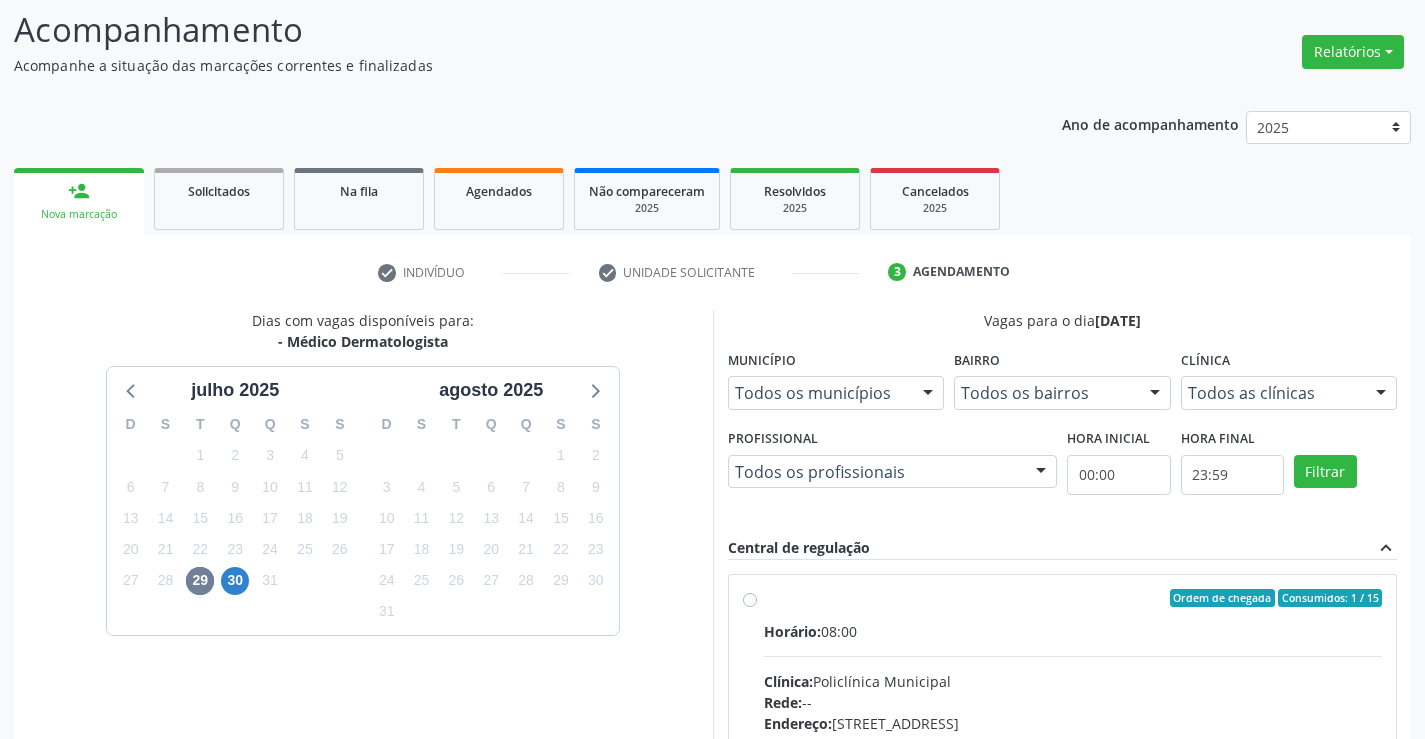 click on "Horário:   08:00
Clínica:  Policlínica Municipal
Rede:
--
Endereço:   Predio, nº 386, Centro, Campo Formoso - BA
Telefone:   (74) 6451312
Profissional:
Renata Ribeiro Nascimento
Informações adicionais sobre o atendimento
Idade de atendimento:
de 0 a 120 anos
Gênero(s) atendido(s):
Masculino e Feminino
Informações adicionais:
--" at bounding box center [1073, 758] 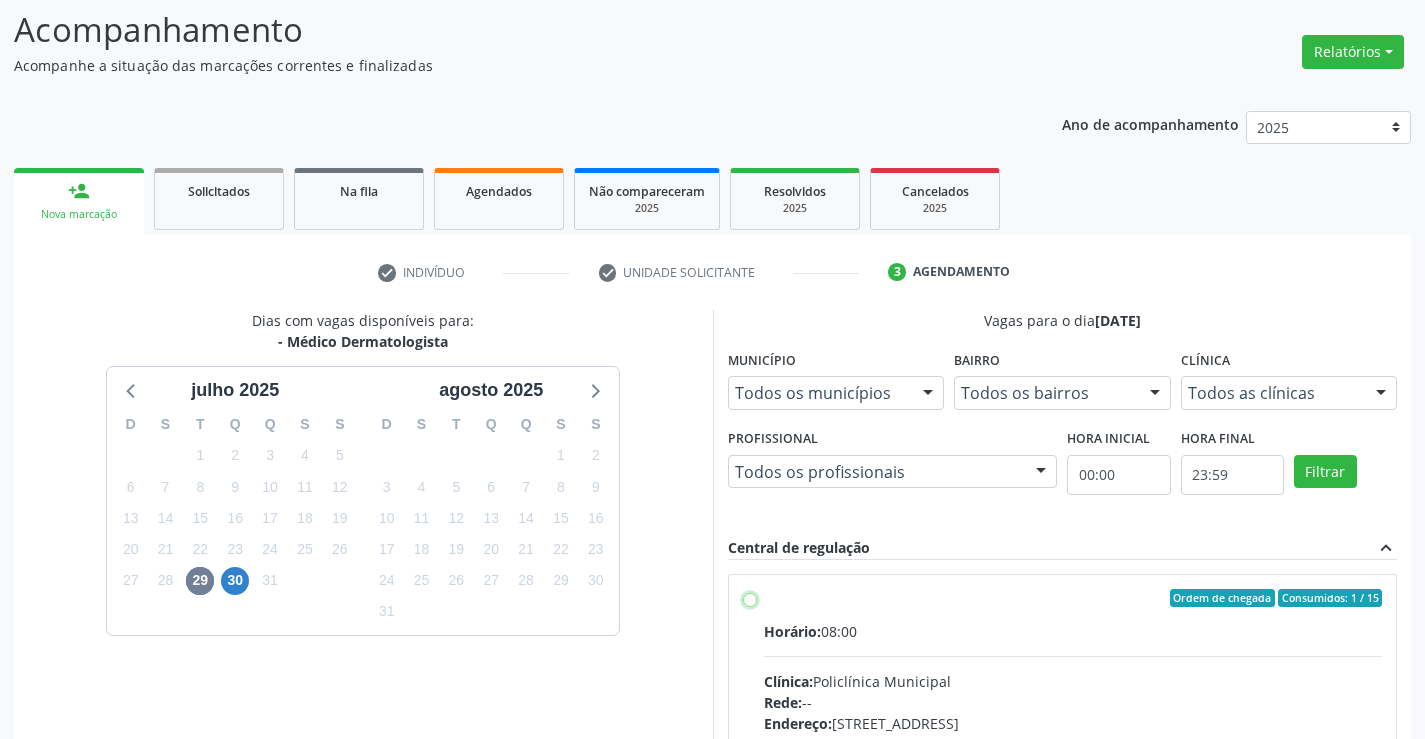 radio on "true" 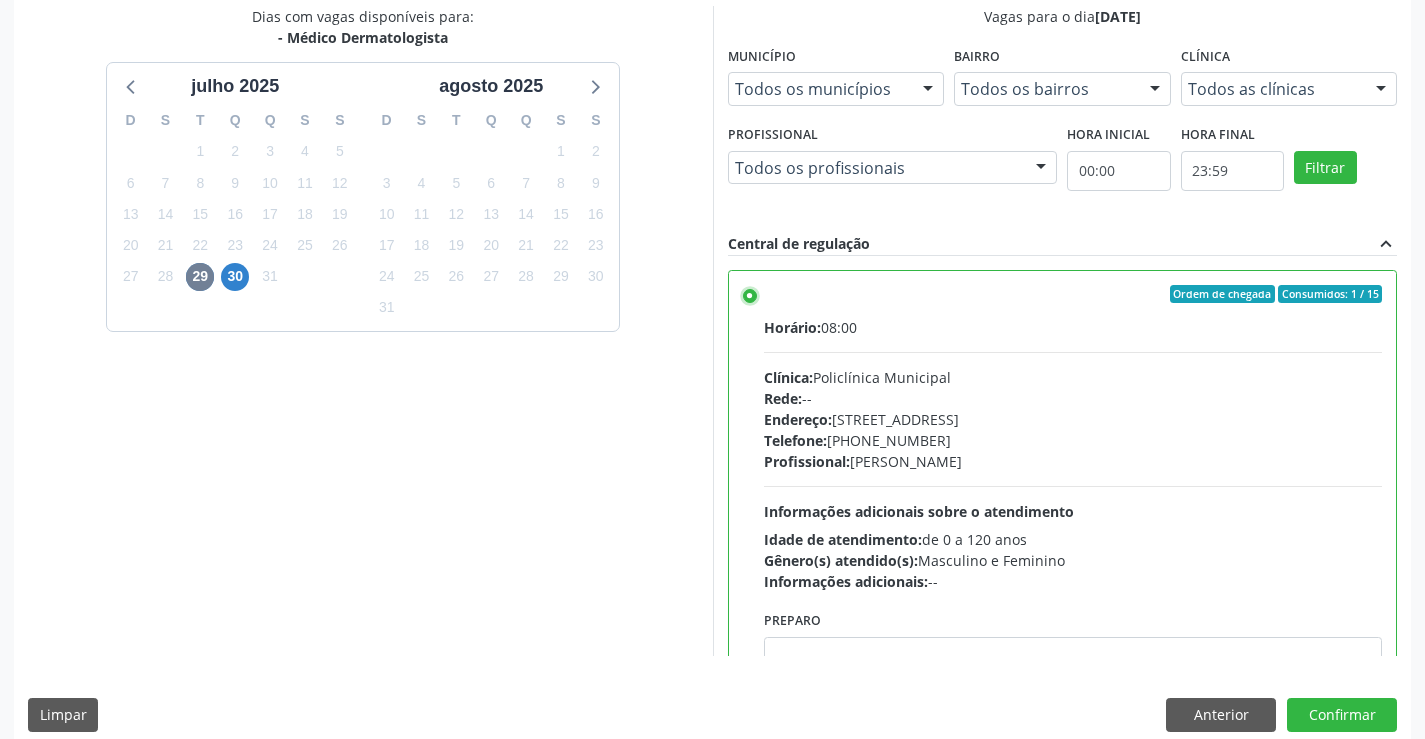 scroll, scrollTop: 456, scrollLeft: 0, axis: vertical 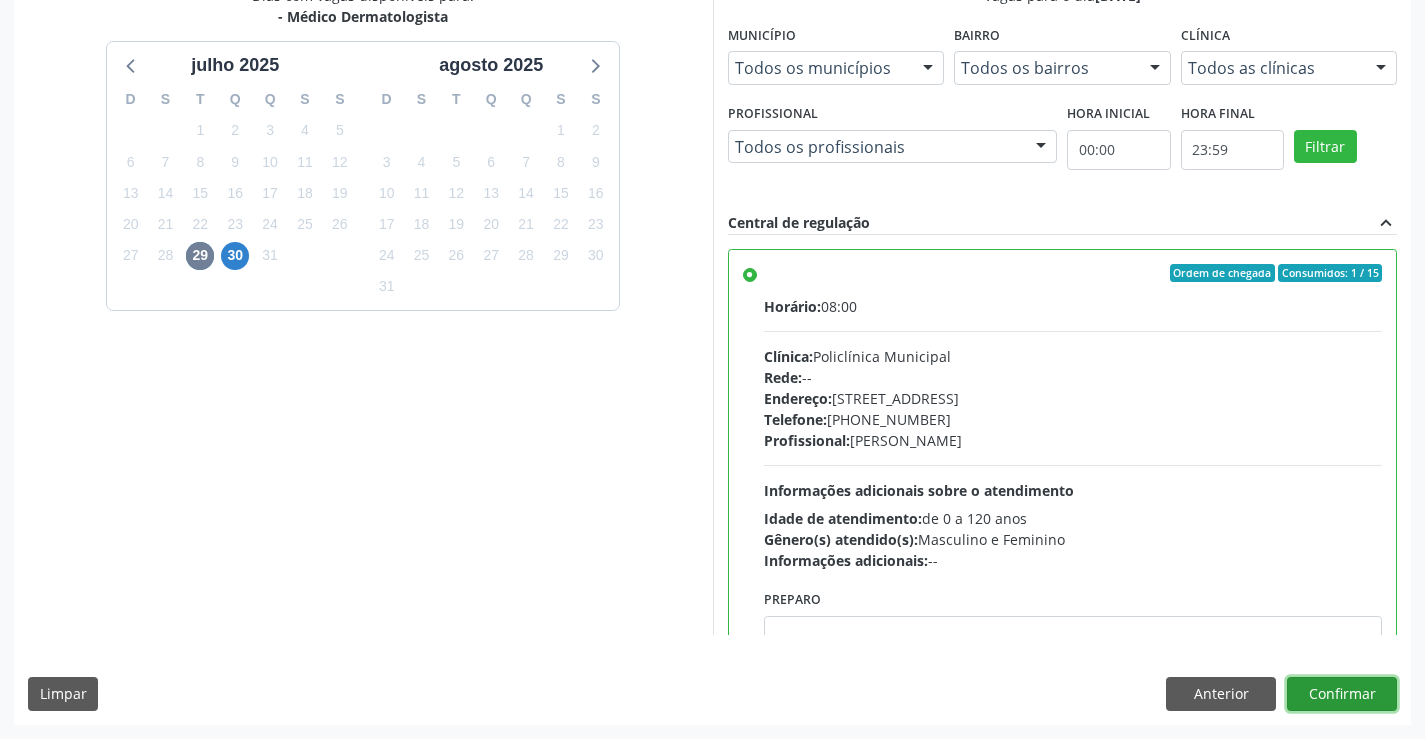 click on "Confirmar" at bounding box center (1342, 694) 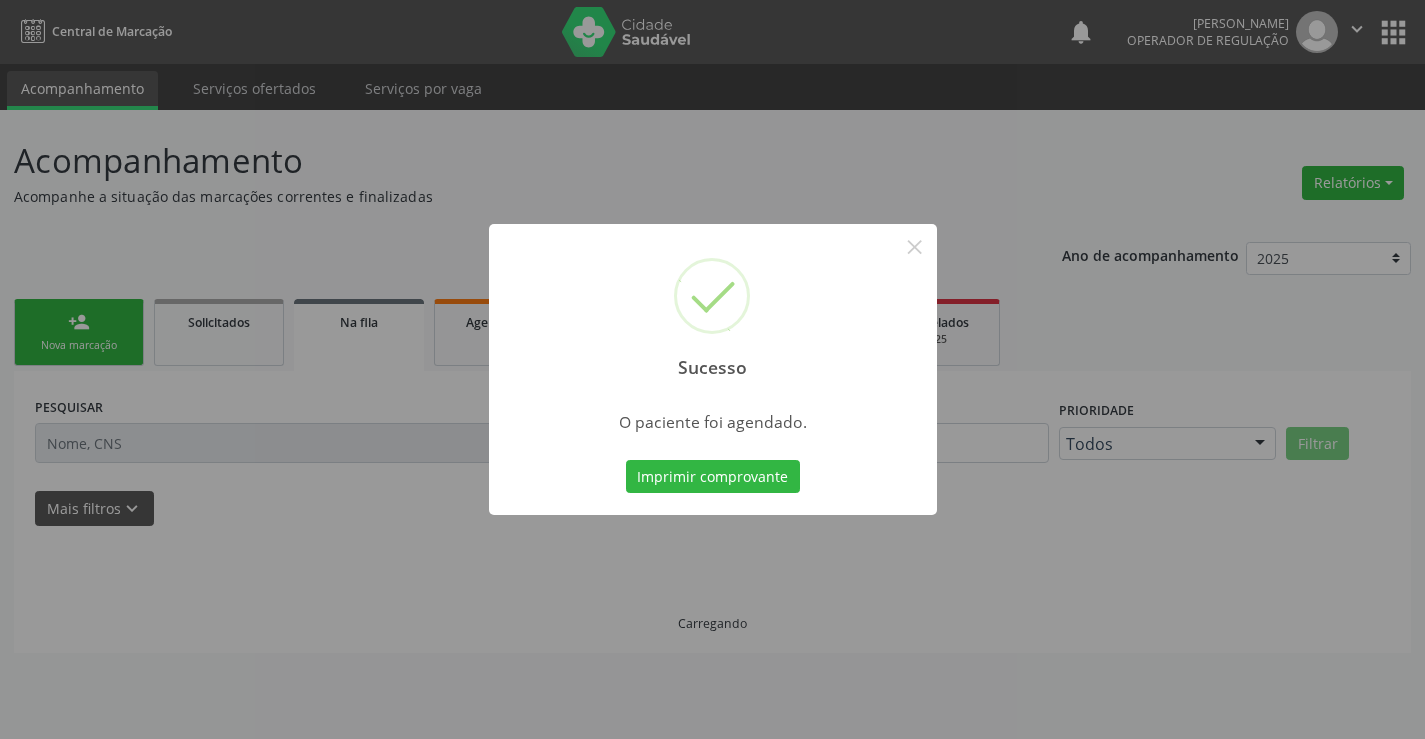 scroll, scrollTop: 0, scrollLeft: 0, axis: both 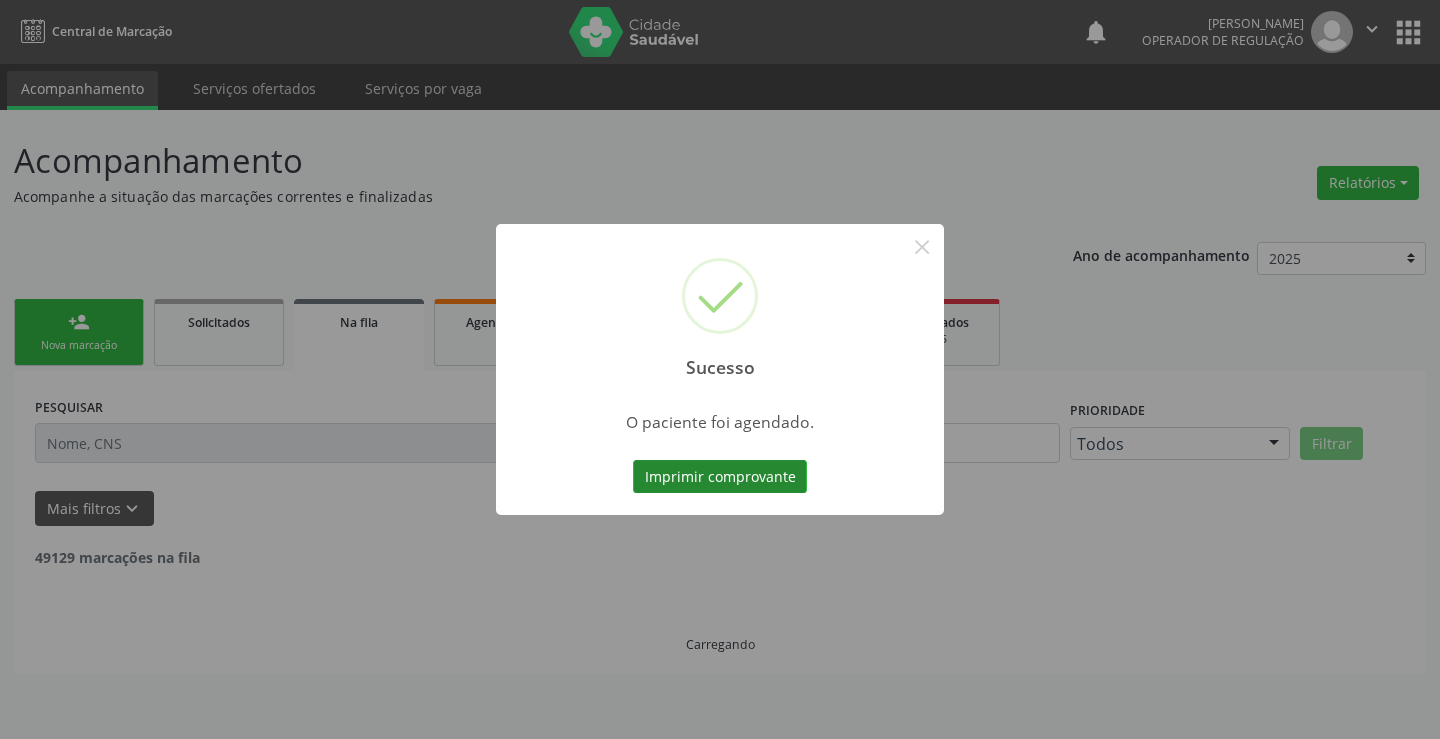 click on "Imprimir comprovante" at bounding box center [720, 477] 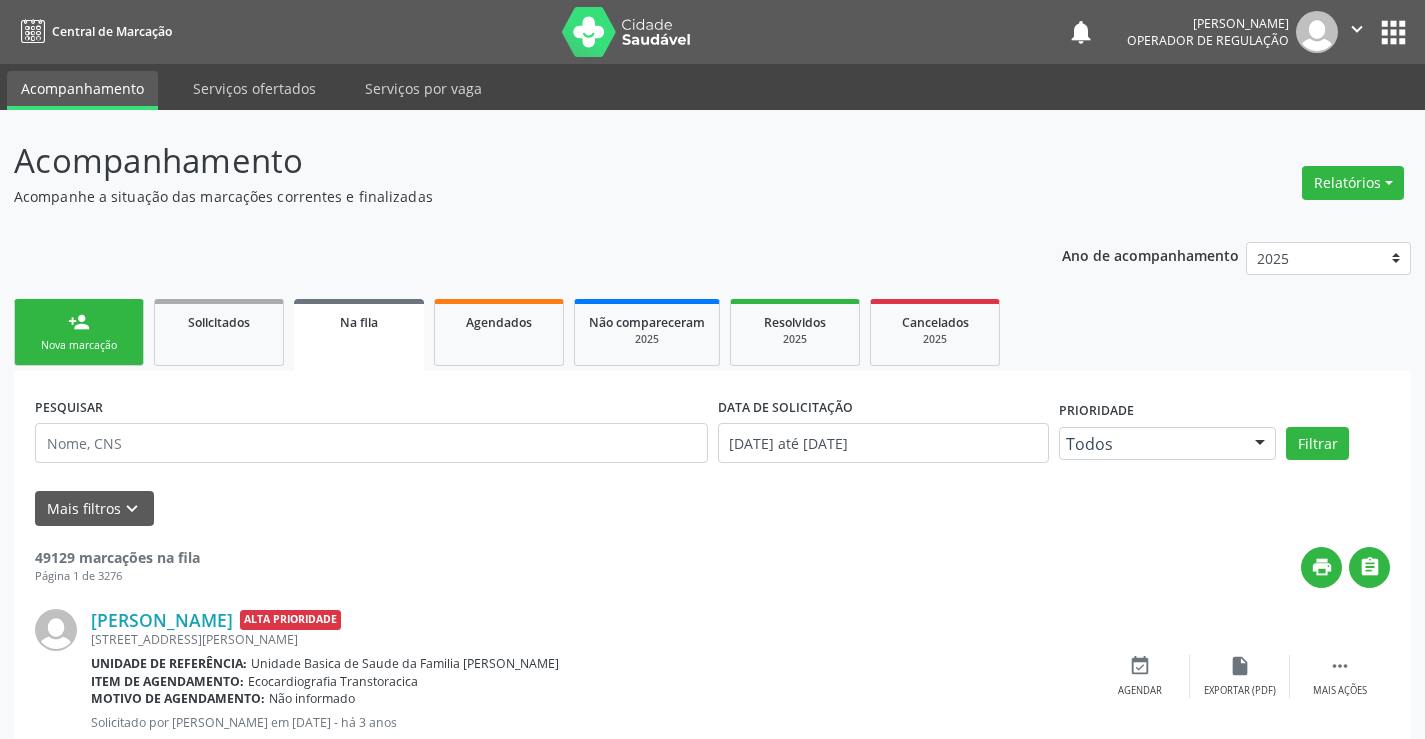 click on "Nova marcação" at bounding box center (79, 345) 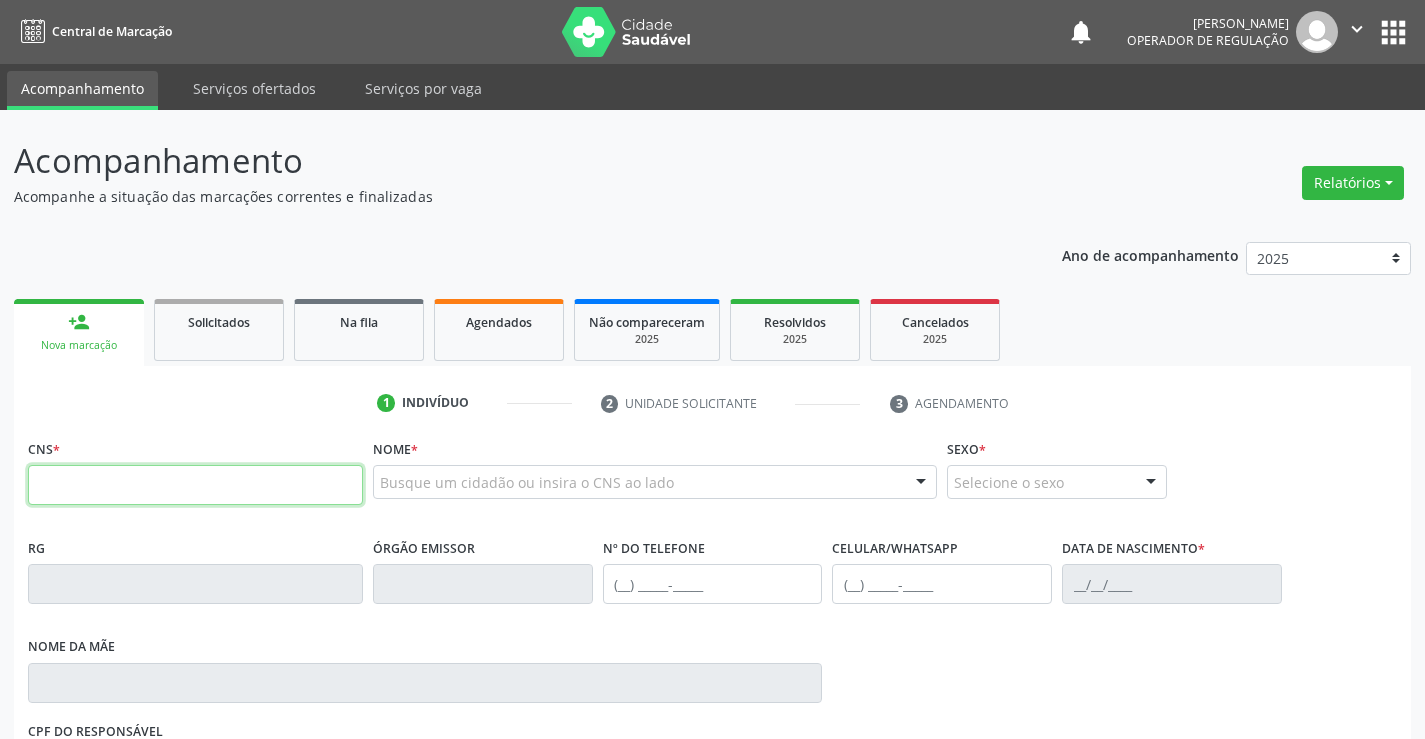 drag, startPoint x: 90, startPoint y: 342, endPoint x: 101, endPoint y: 472, distance: 130.46455 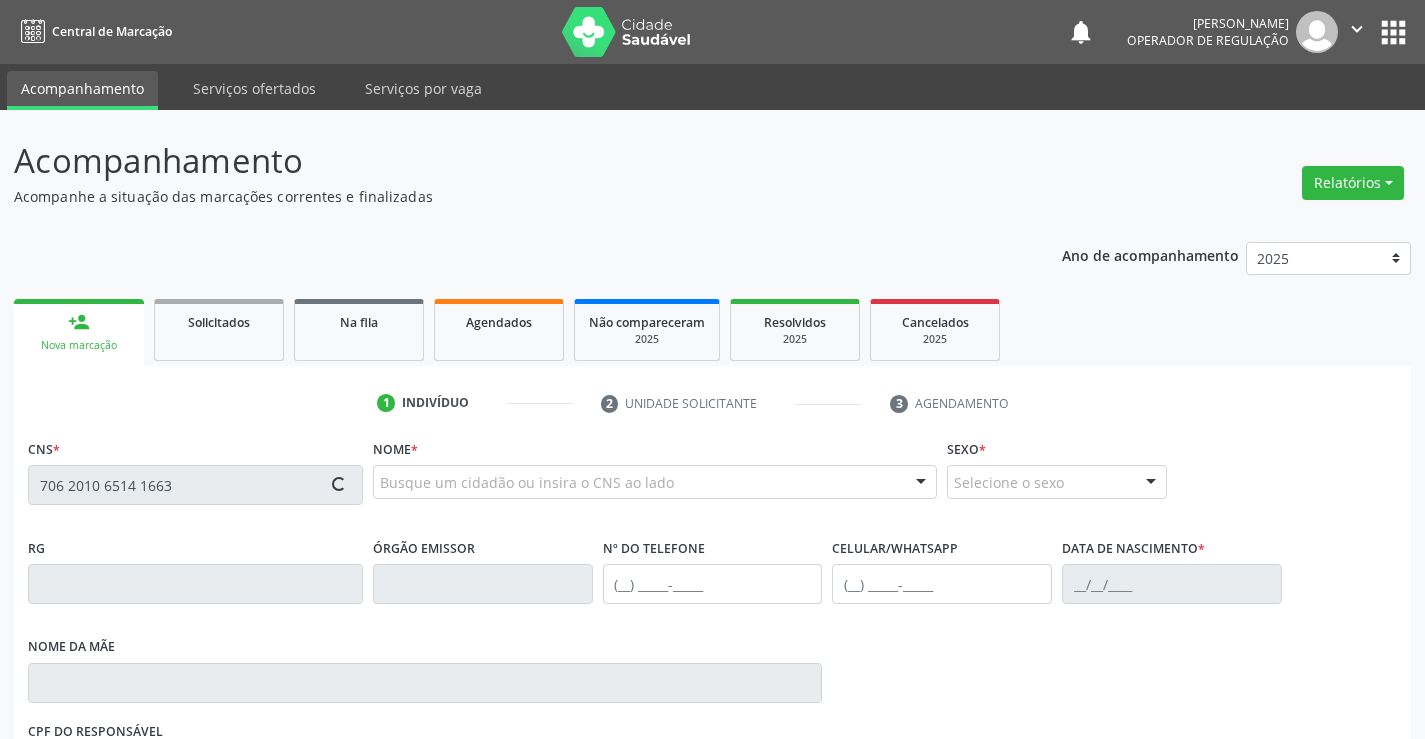 type on "706 2010 6514 1663" 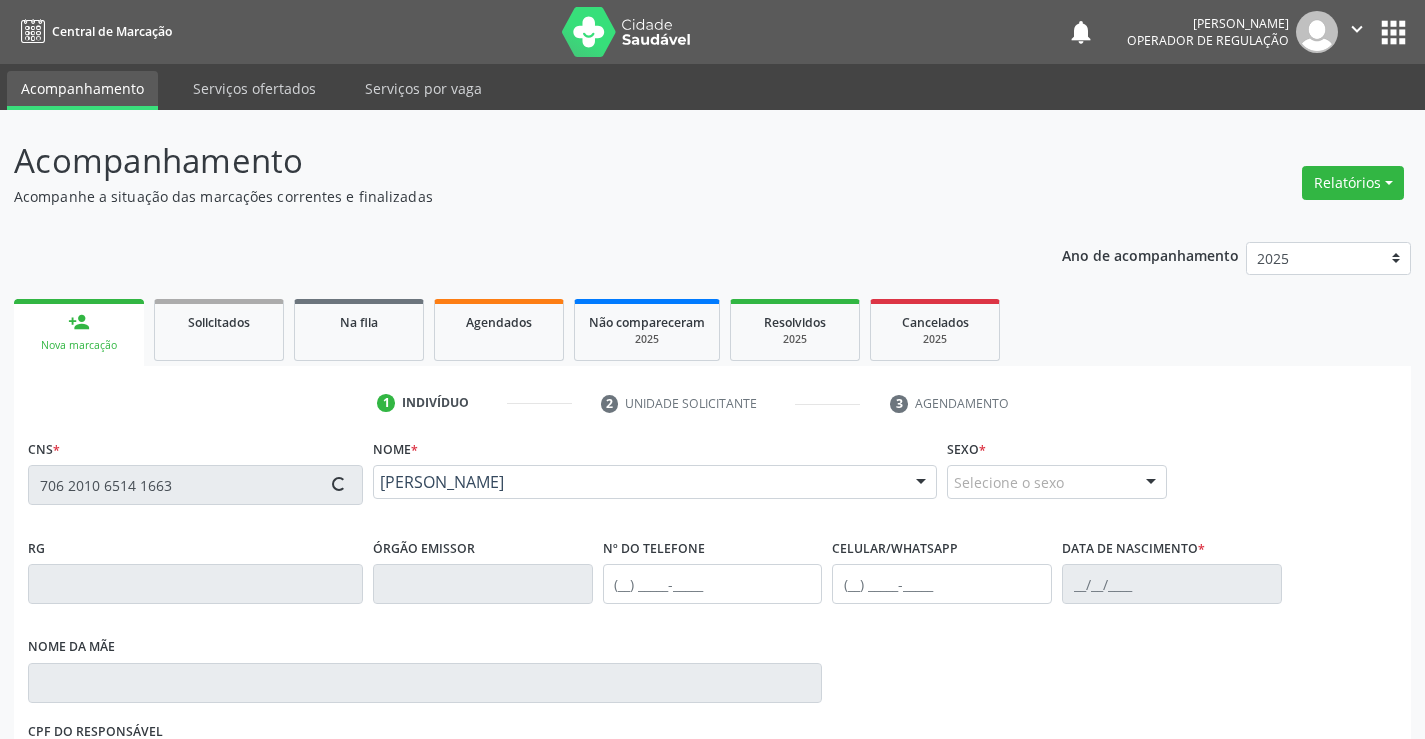 type on "0773339779" 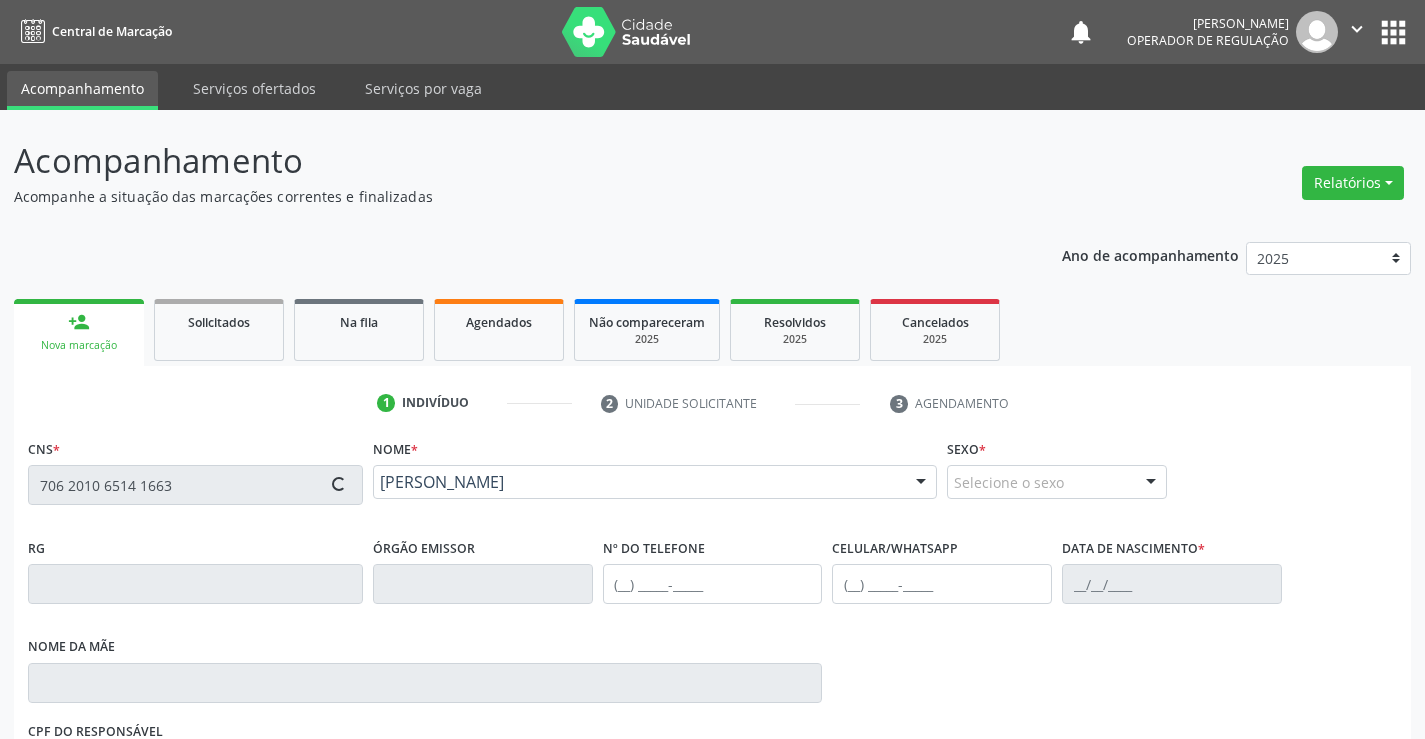 type on "(74) 99968-8389" 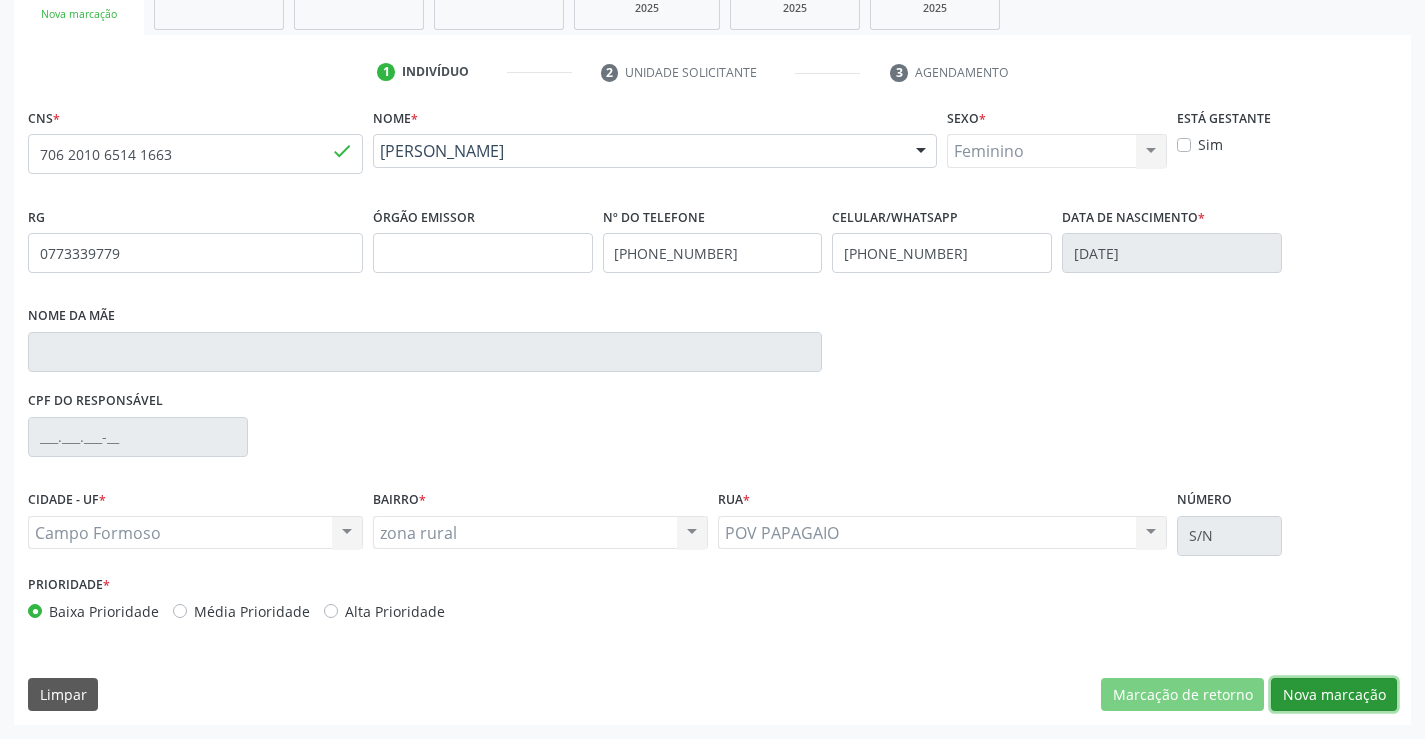 click on "Nova marcação" at bounding box center (1334, 695) 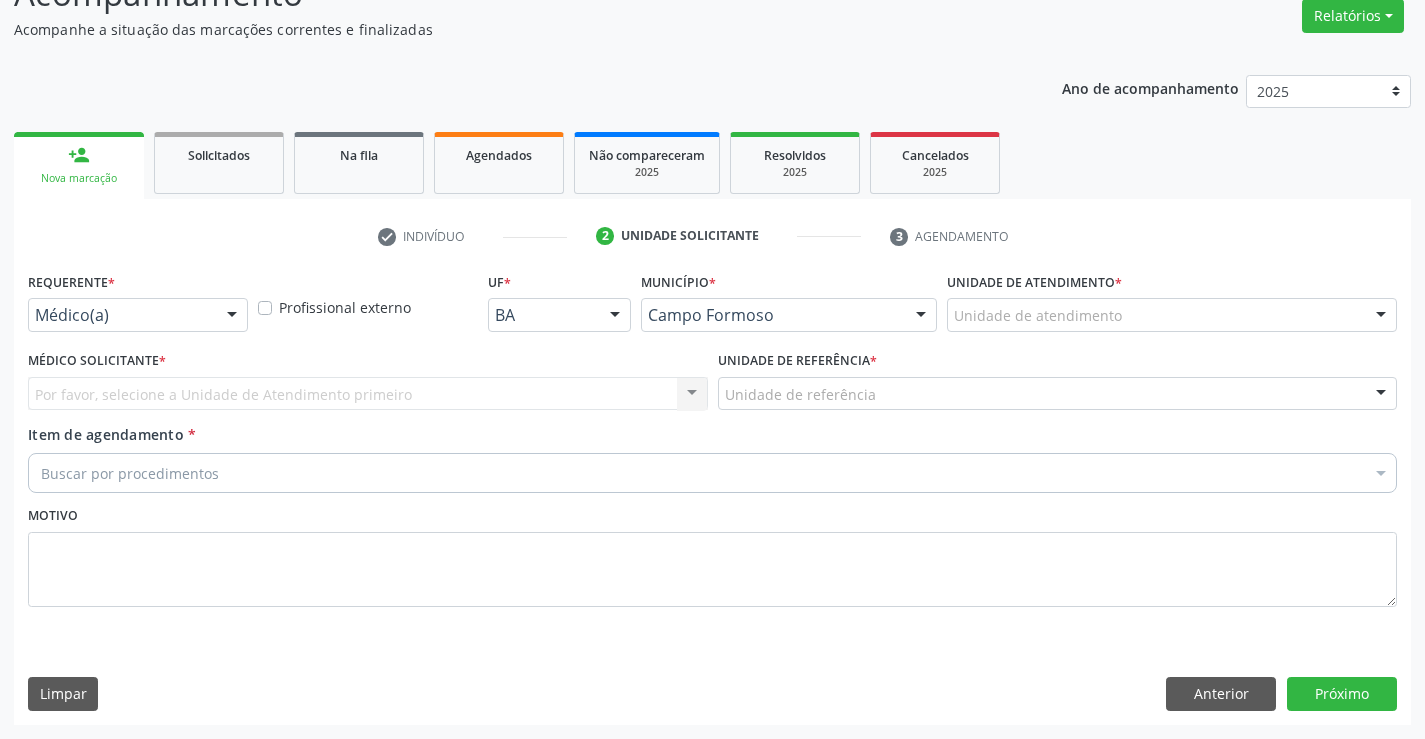 scroll, scrollTop: 167, scrollLeft: 0, axis: vertical 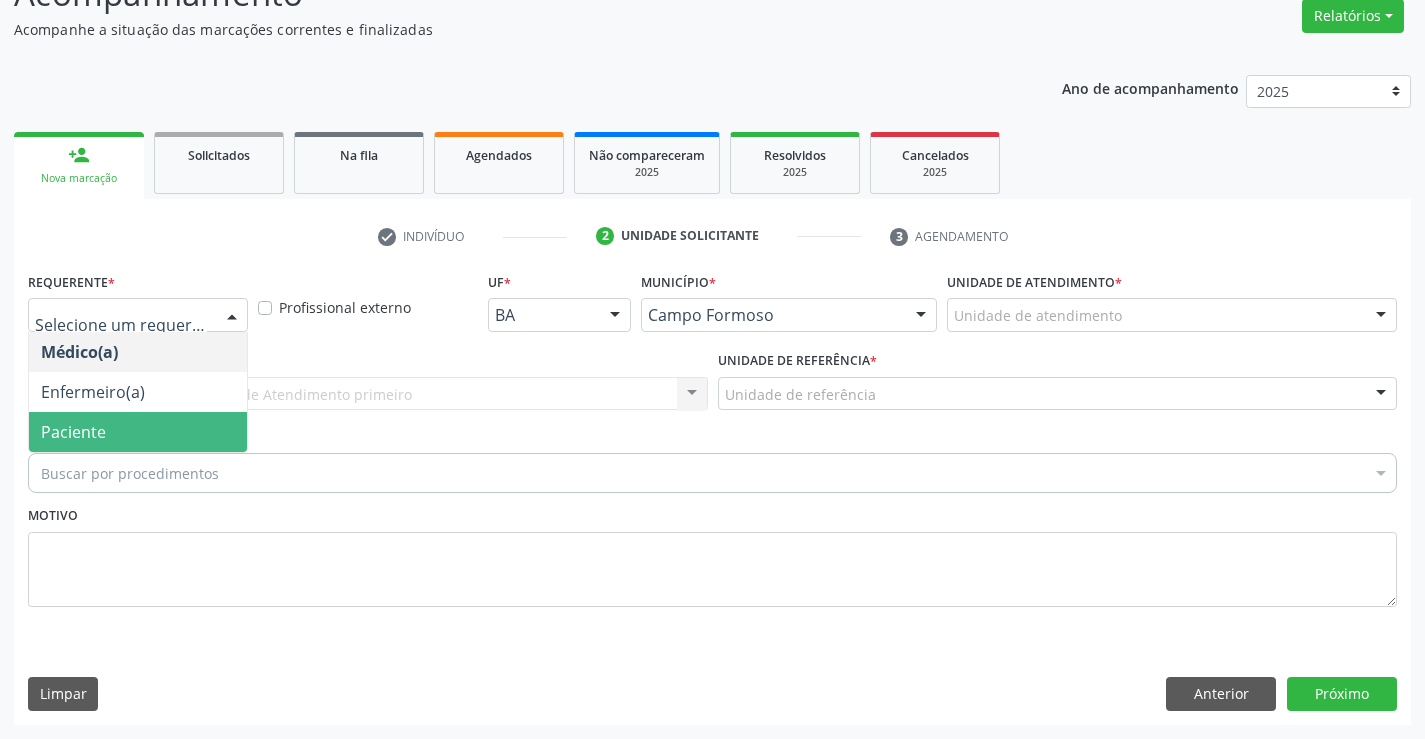 click on "Paciente" at bounding box center (138, 432) 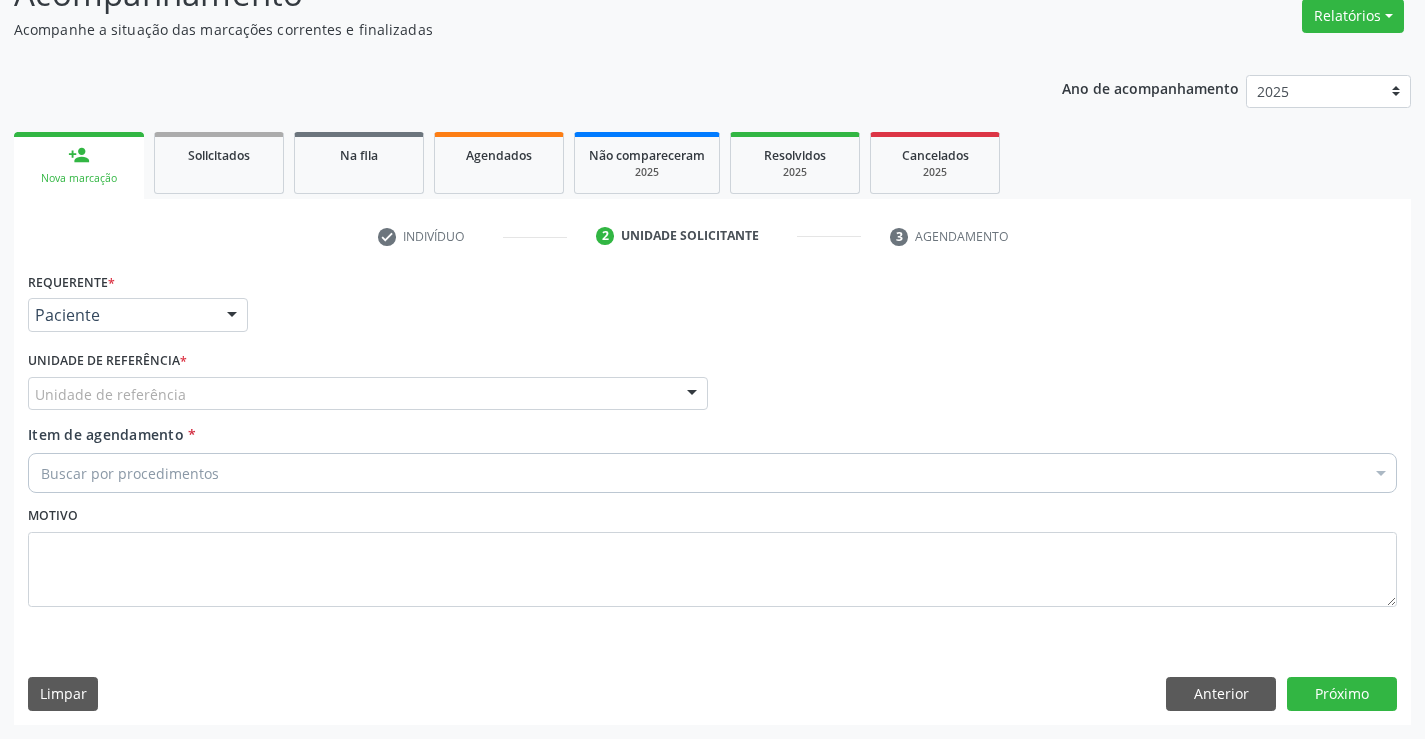 click on "Unidade de referência" at bounding box center (368, 394) 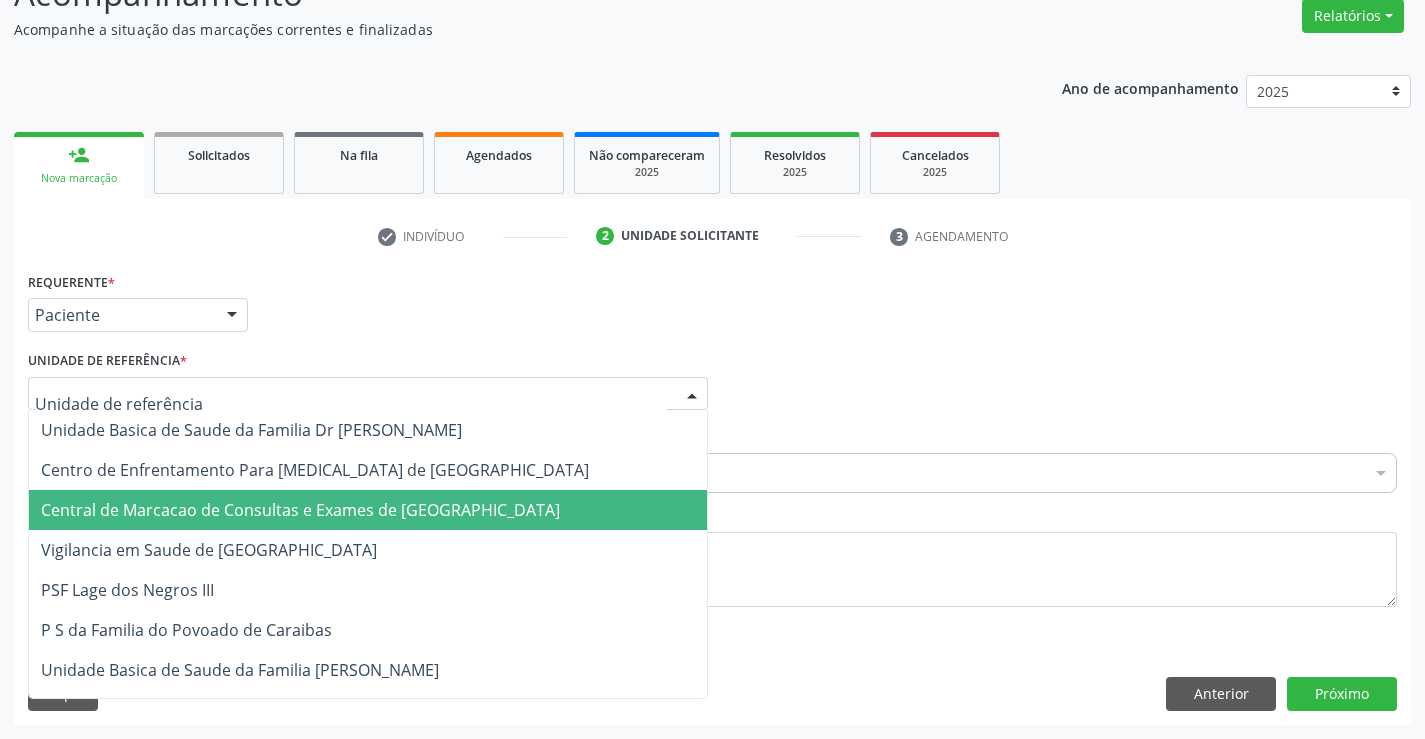 click on "Central de Marcacao de Consultas e Exames de [GEOGRAPHIC_DATA][PERSON_NAME]" at bounding box center (300, 510) 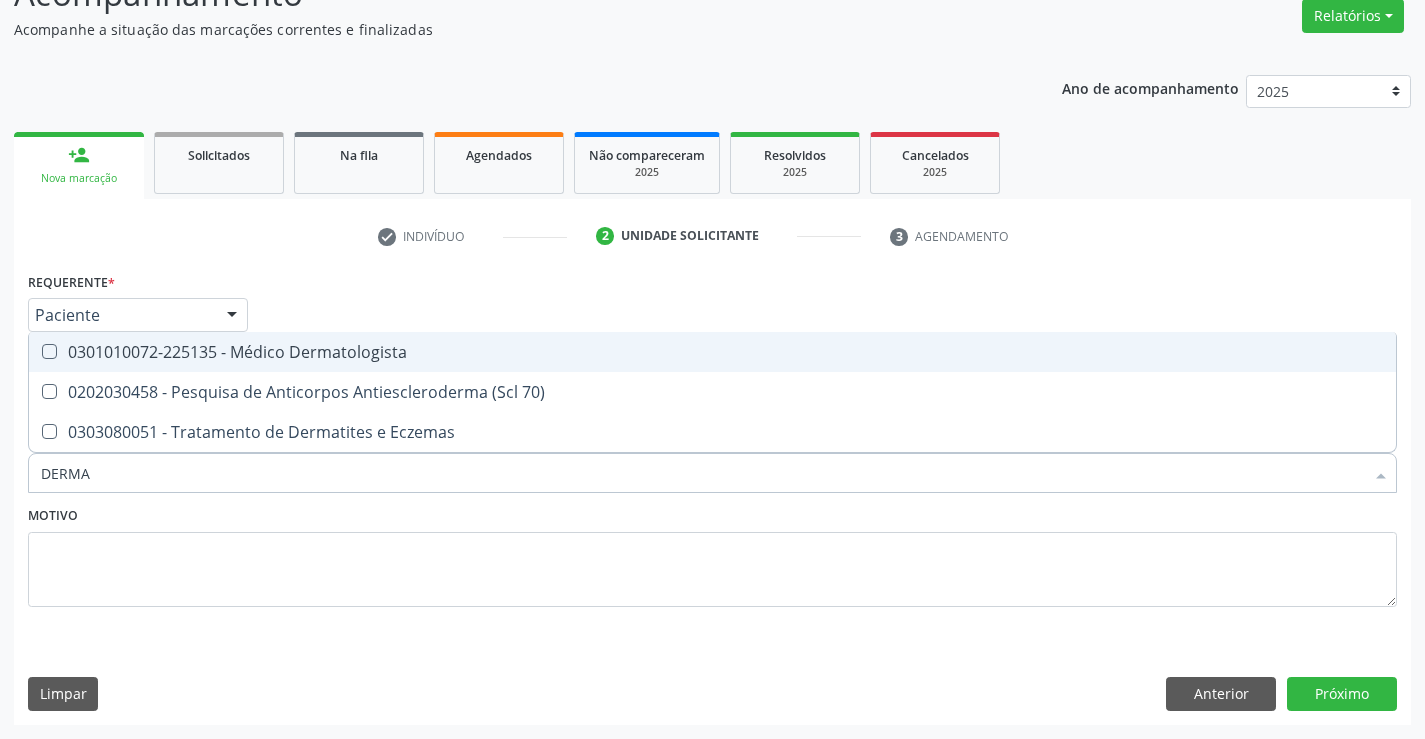 type on "DERMAT" 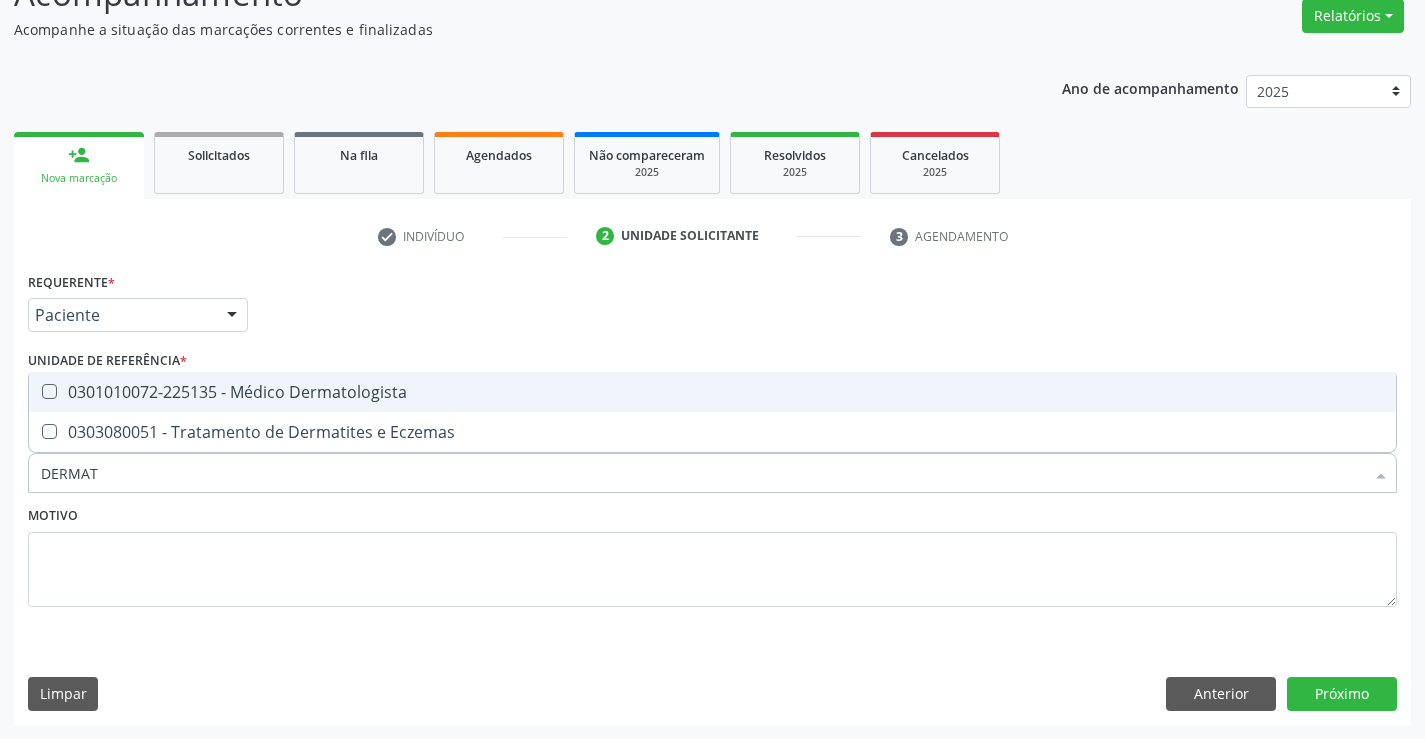 click on "0301010072-225135 - Médico Dermatologista" at bounding box center (712, 392) 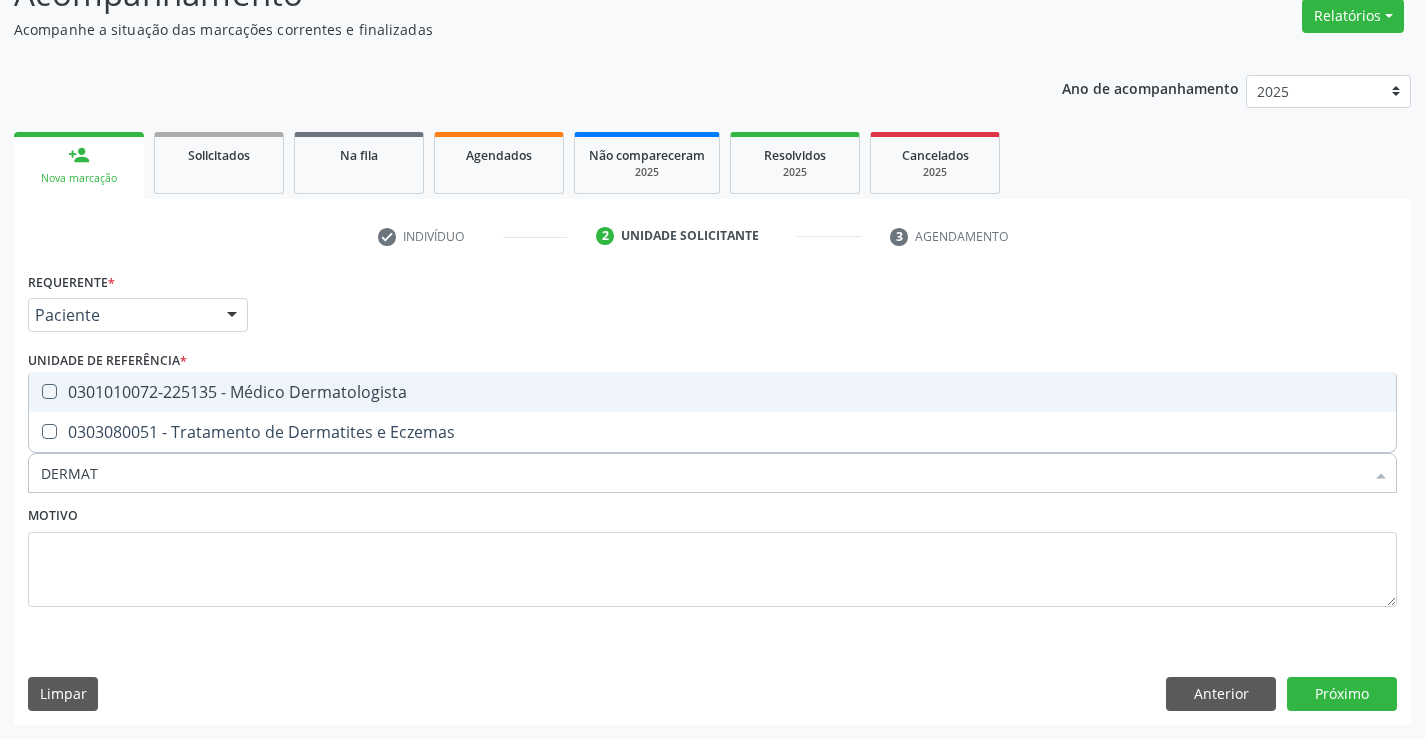 checkbox on "true" 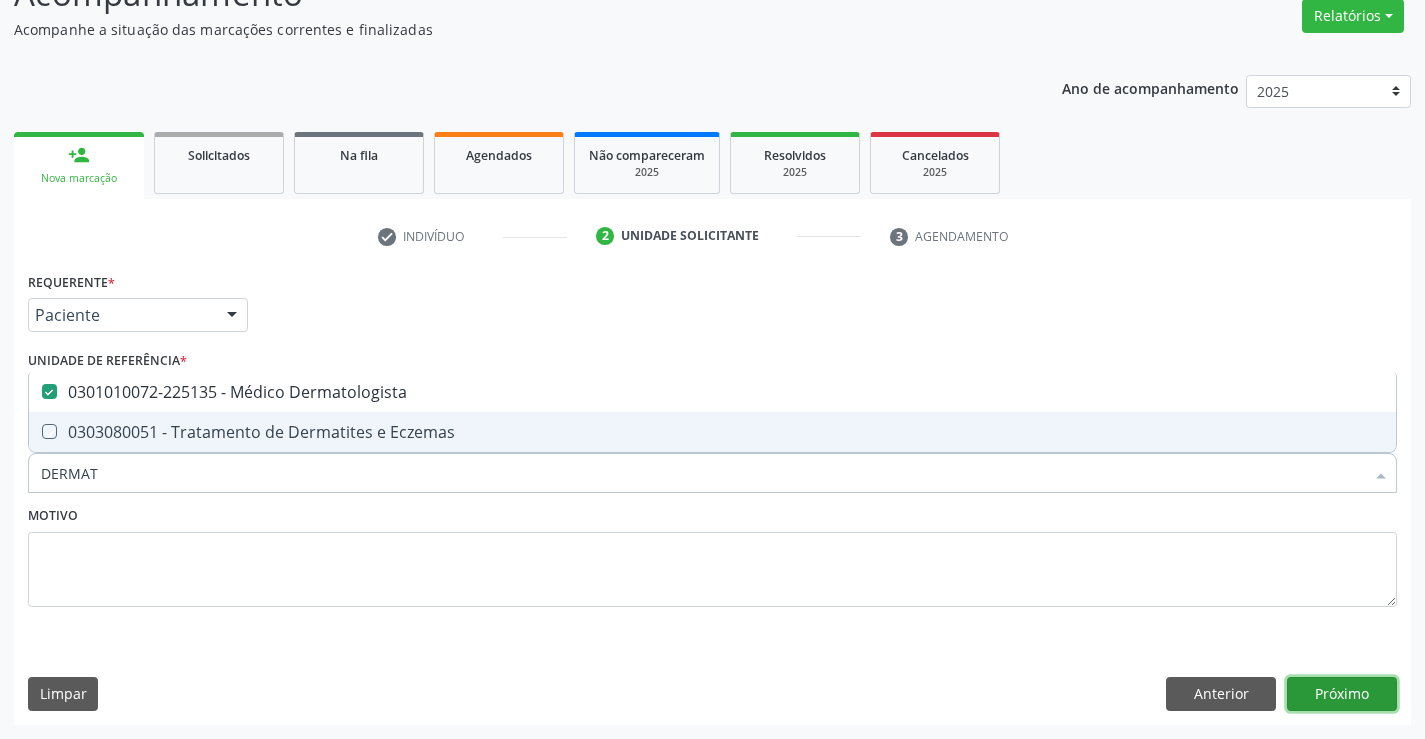 click on "Próximo" at bounding box center [1342, 694] 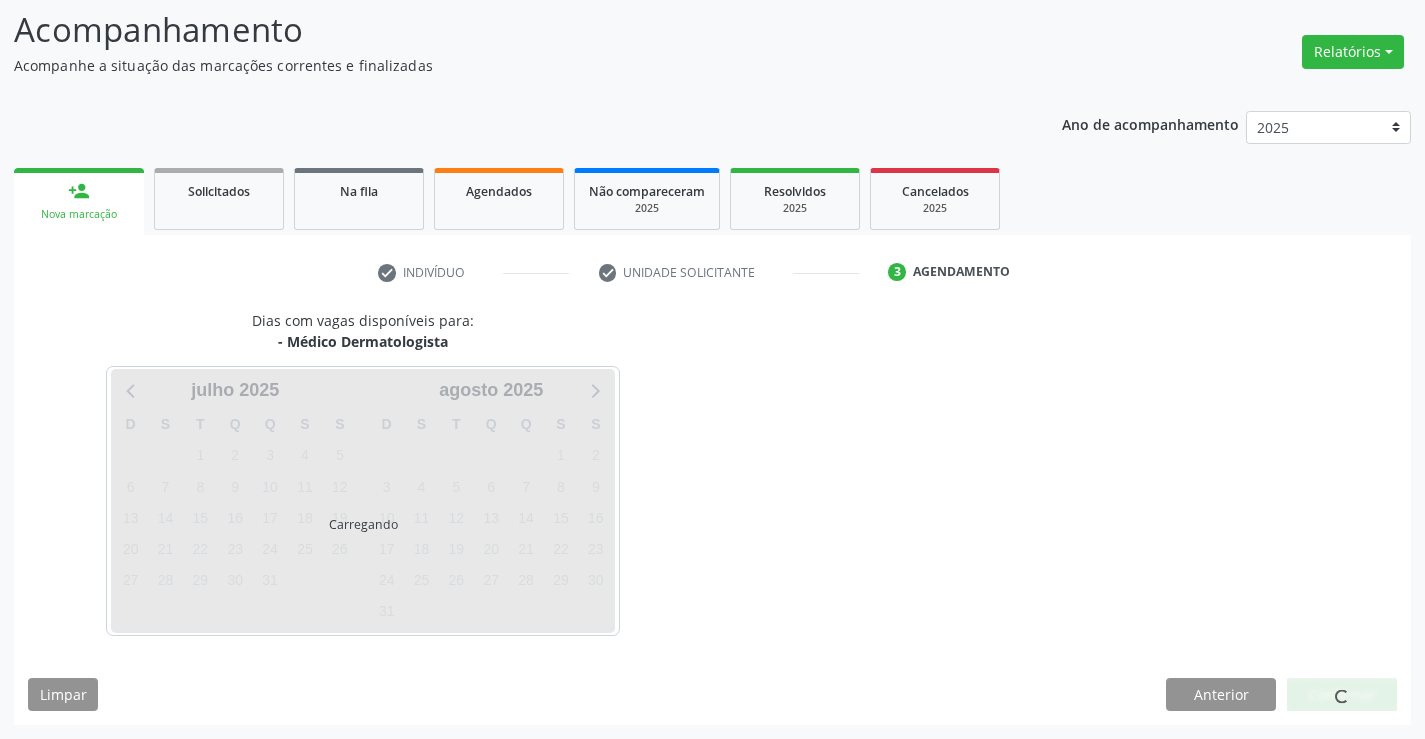 scroll, scrollTop: 131, scrollLeft: 0, axis: vertical 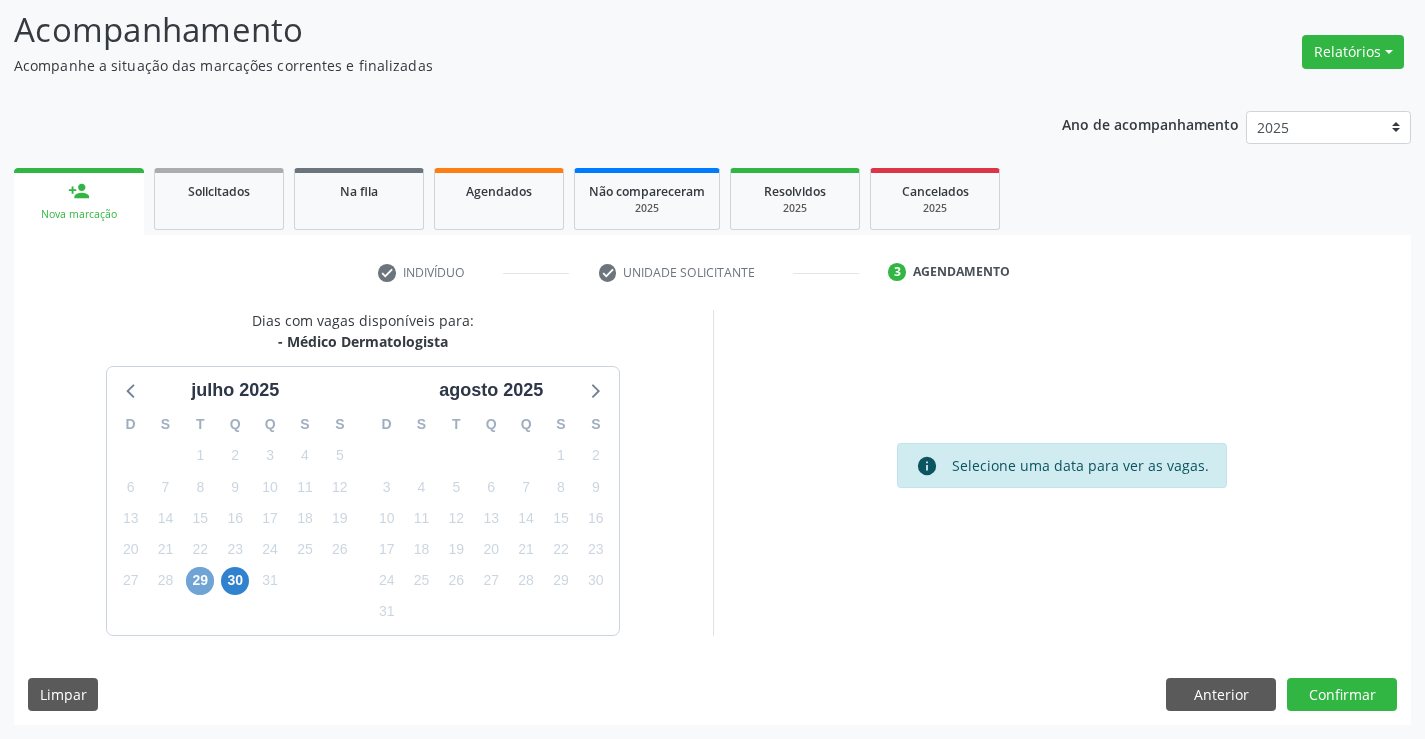 click on "29" at bounding box center [200, 581] 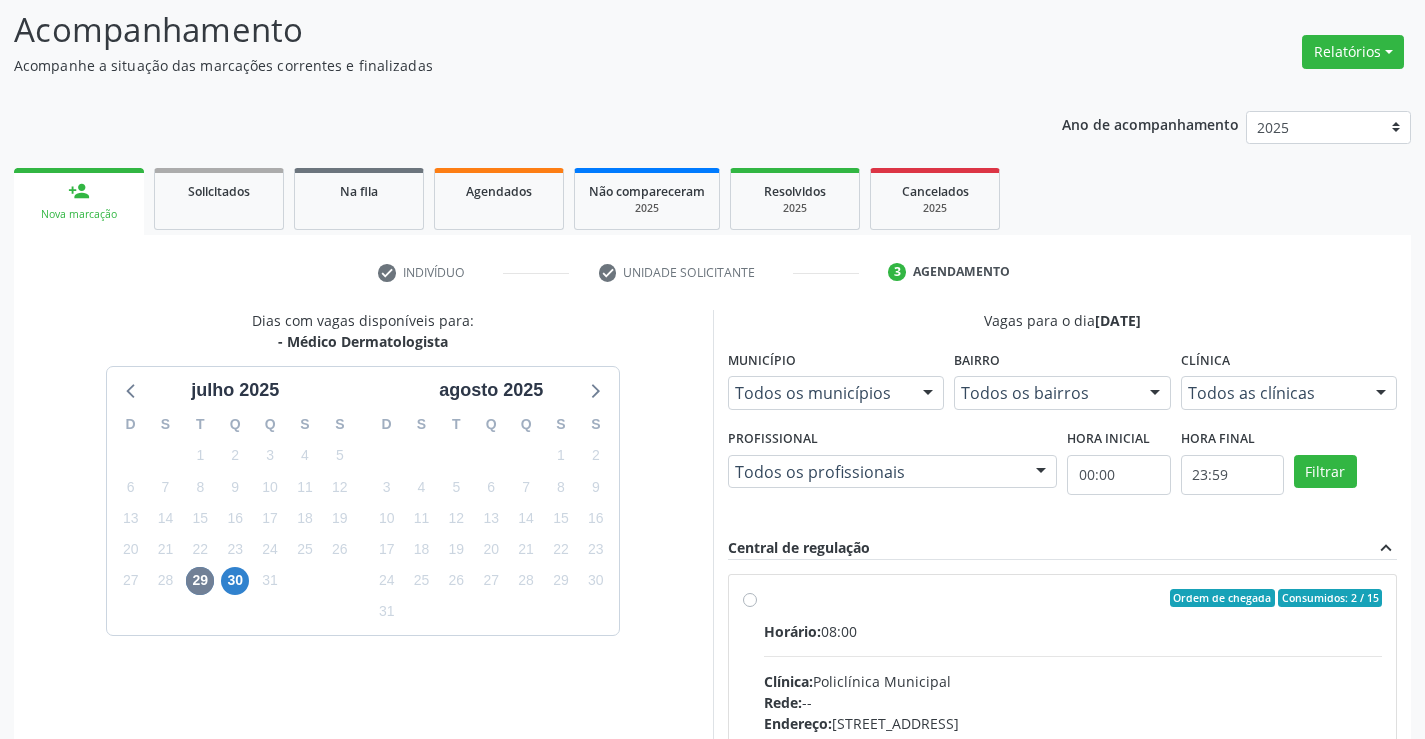 click on "Horário:   08:00" at bounding box center [1073, 631] 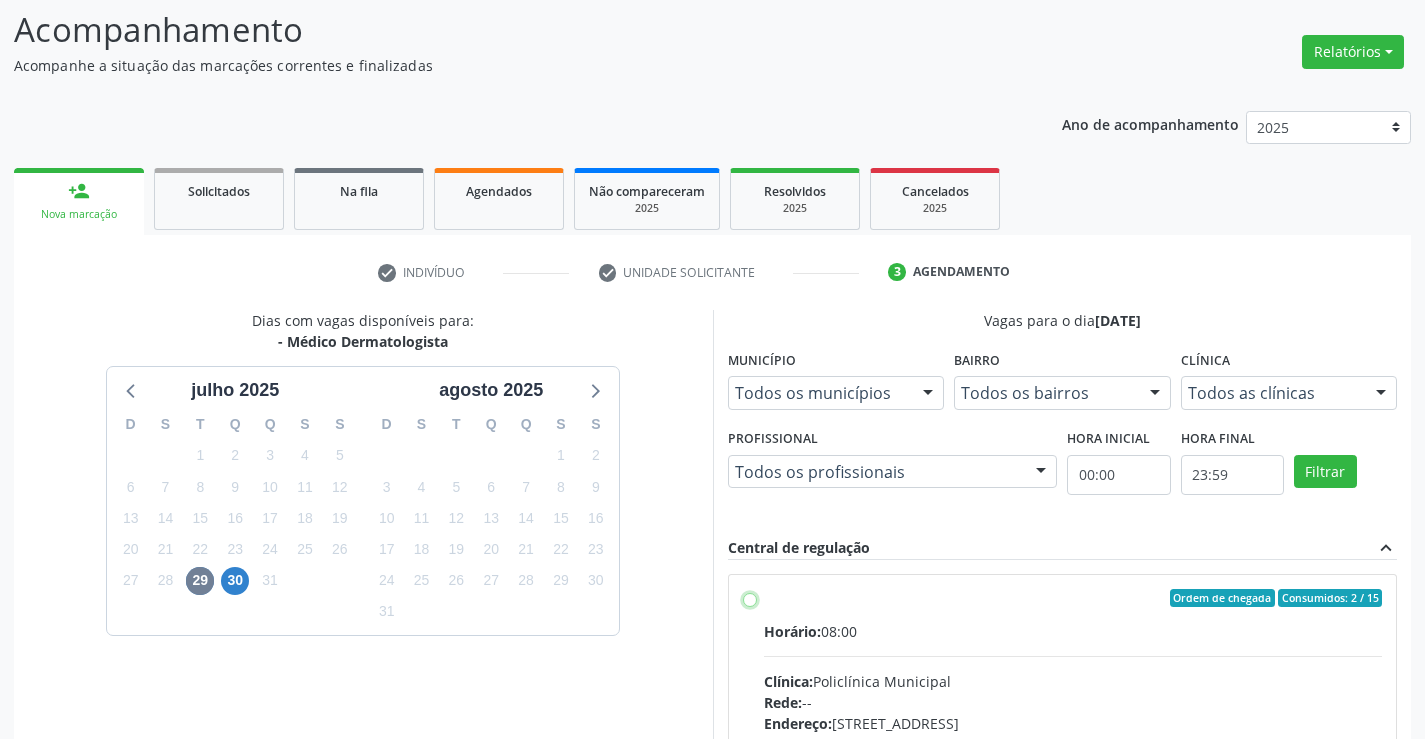 click on "Ordem de chegada
Consumidos: 2 / 15
Horário:   08:00
Clínica:  Policlínica Municipal
Rede:
--
Endereço:   Predio, nº 386, Centro, Campo Formoso - BA
Telefone:   (74) 6451312
Profissional:
Renata Ribeiro Nascimento
Informações adicionais sobre o atendimento
Idade de atendimento:
de 0 a 120 anos
Gênero(s) atendido(s):
Masculino e Feminino
Informações adicionais:
--" at bounding box center [750, 598] 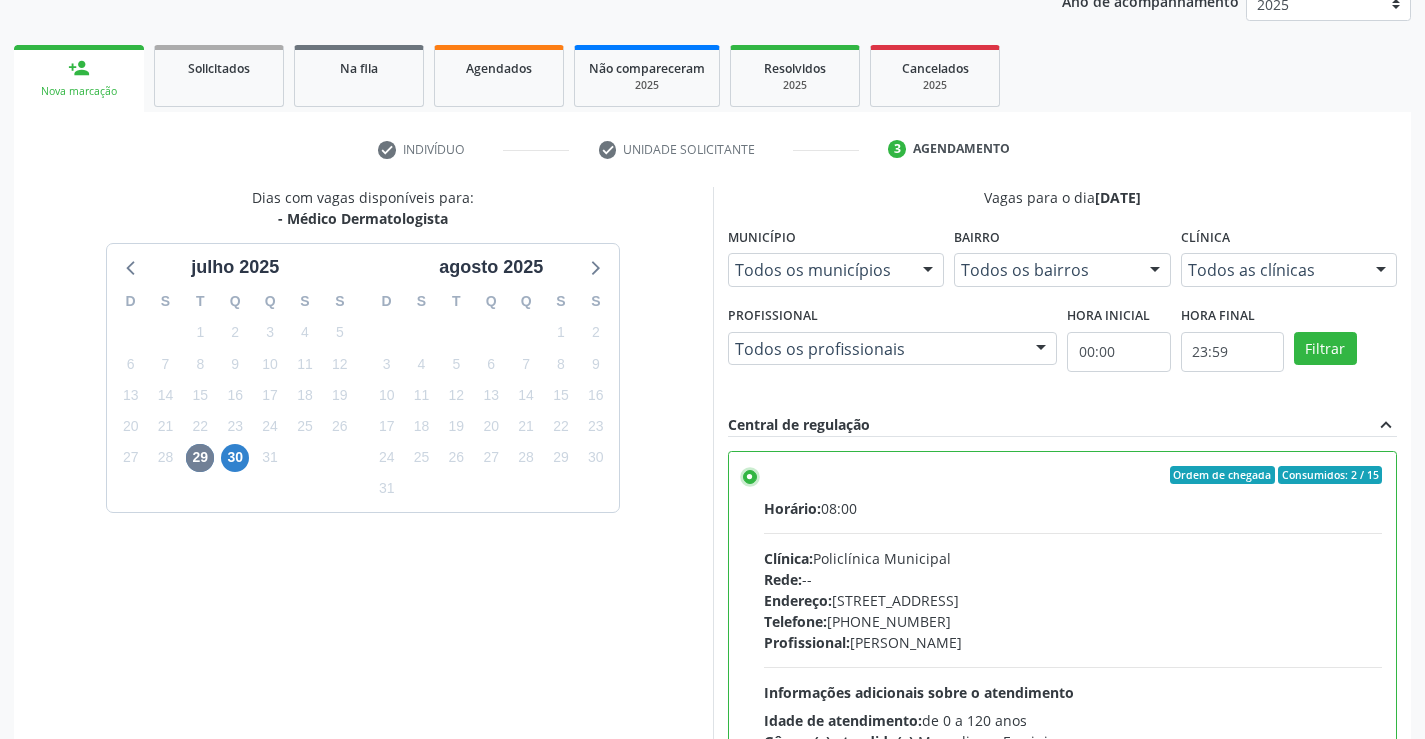 scroll, scrollTop: 456, scrollLeft: 0, axis: vertical 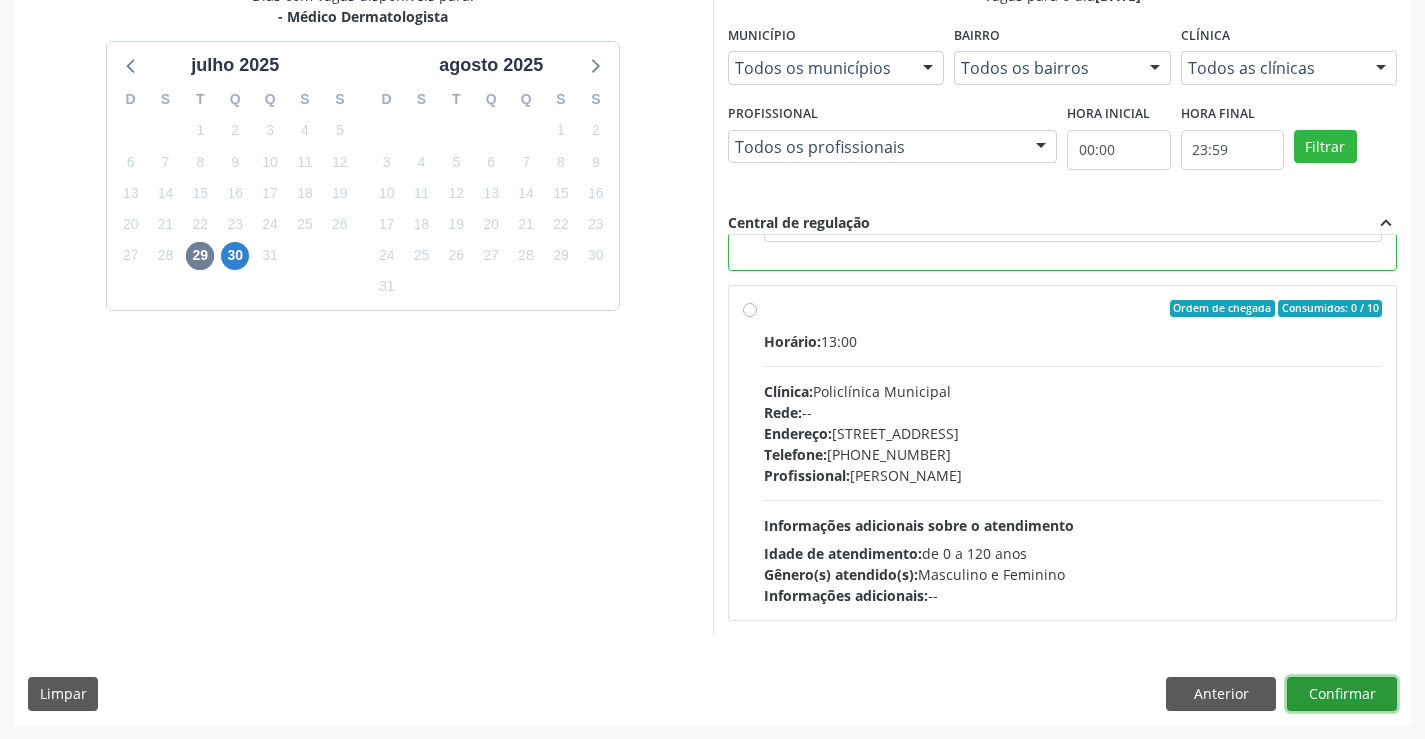 click on "Confirmar" at bounding box center (1342, 694) 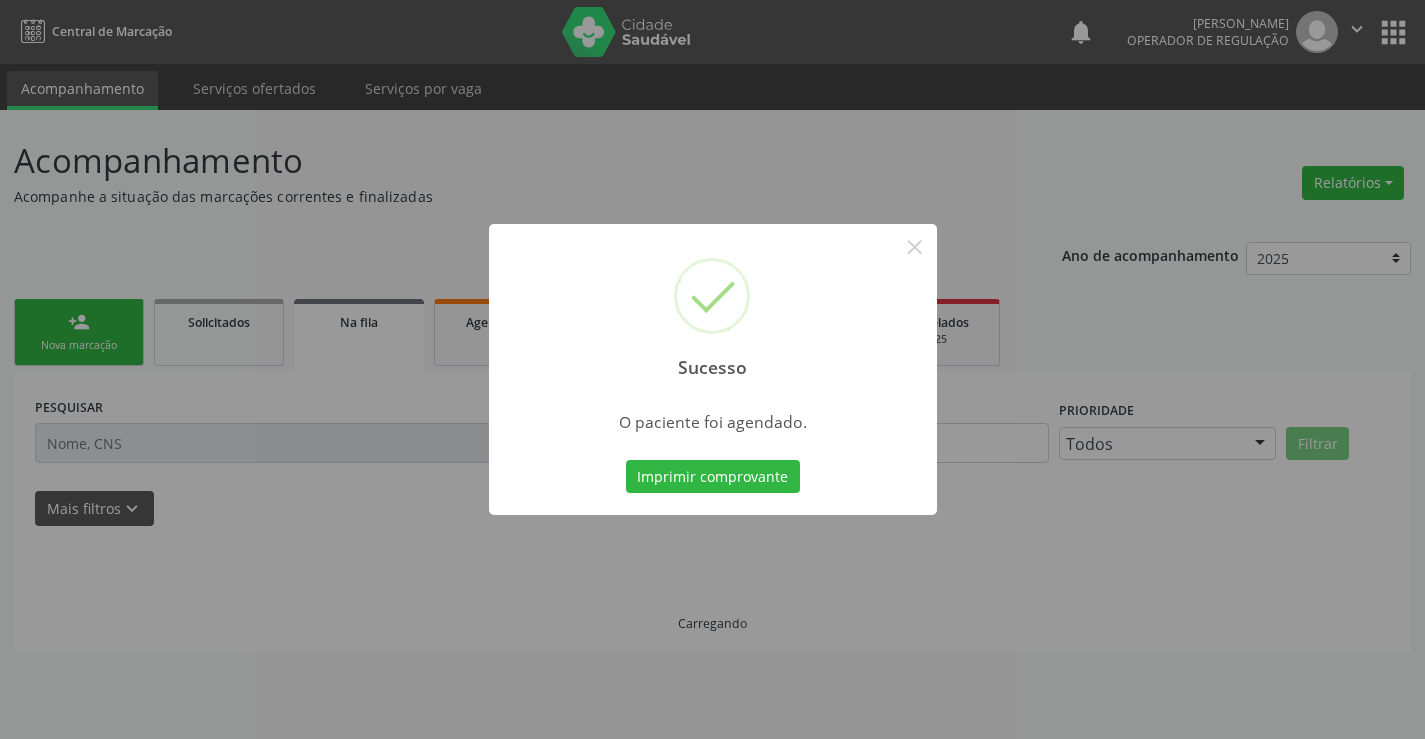 scroll, scrollTop: 0, scrollLeft: 0, axis: both 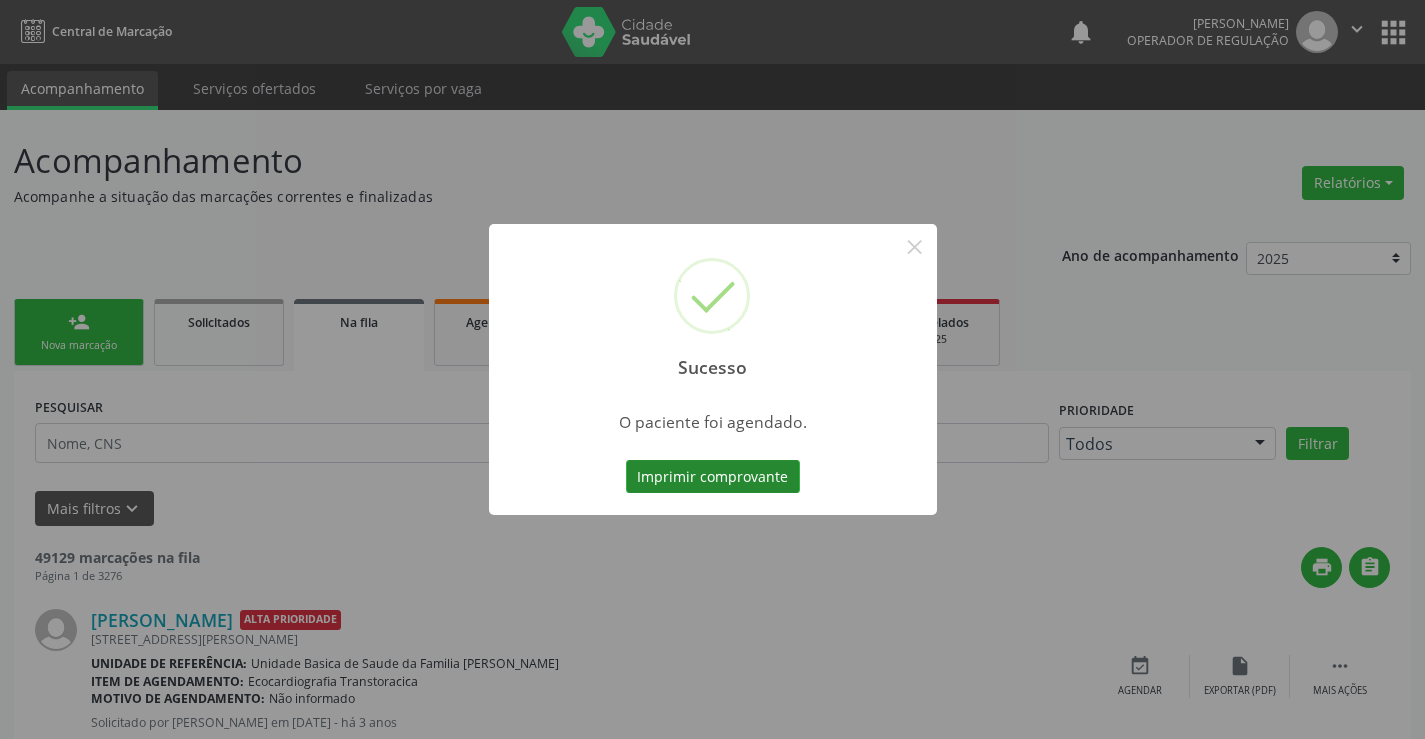 click on "Imprimir comprovante" at bounding box center (713, 477) 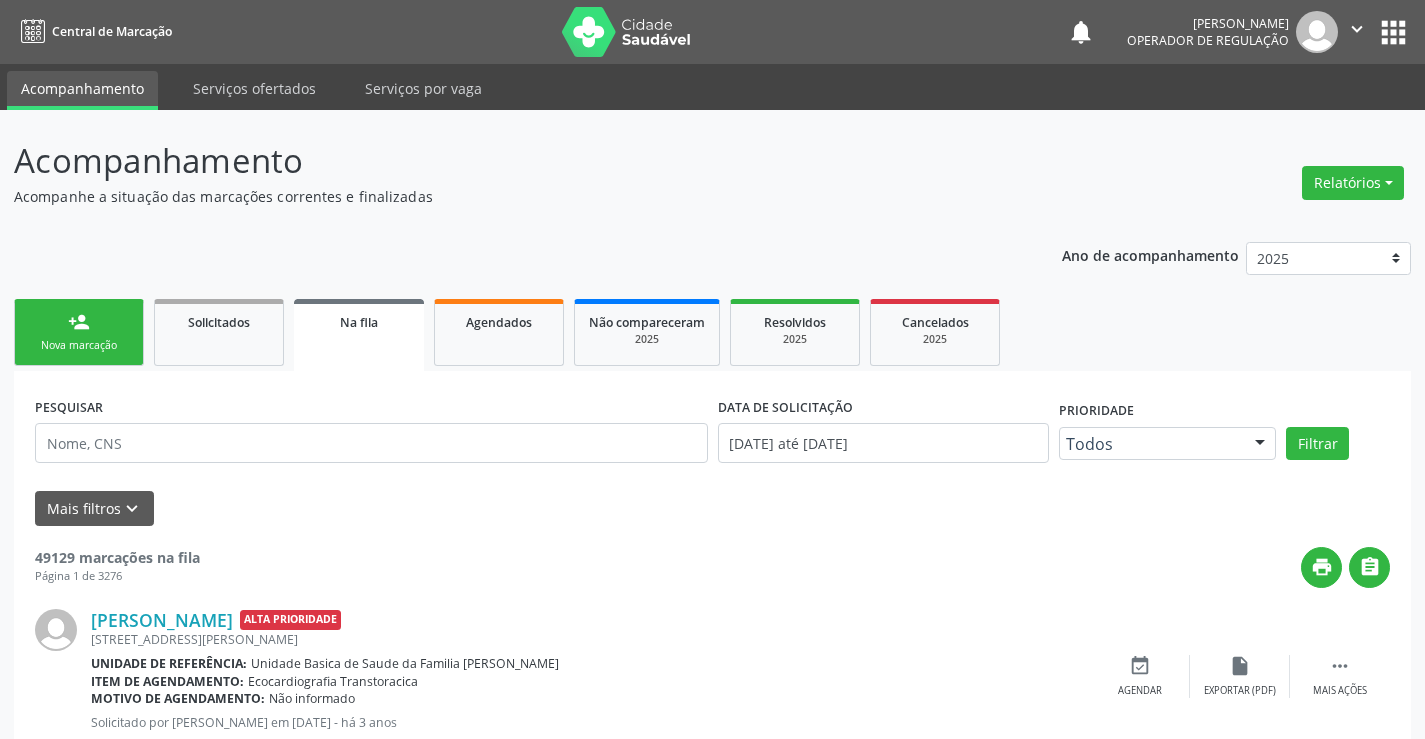 scroll, scrollTop: 0, scrollLeft: 0, axis: both 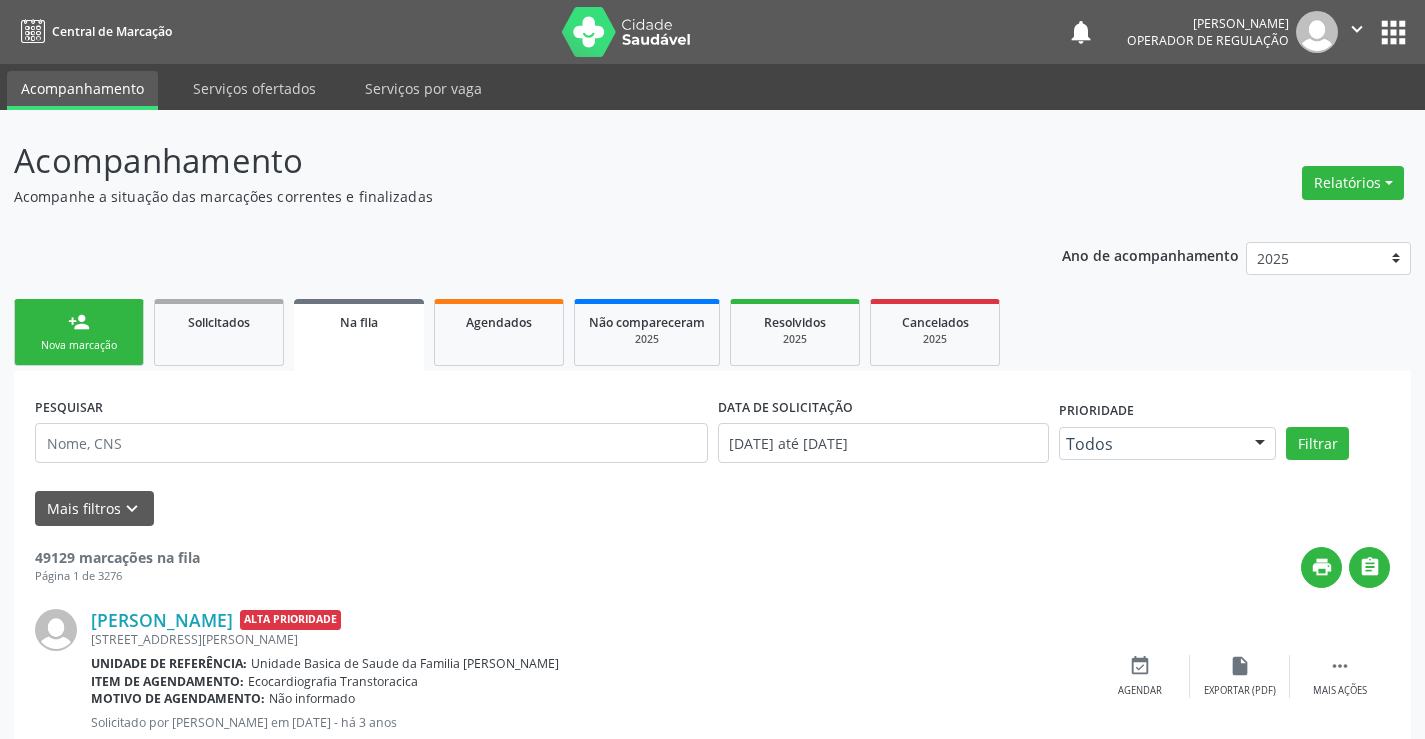 click on "person_add" at bounding box center (79, 322) 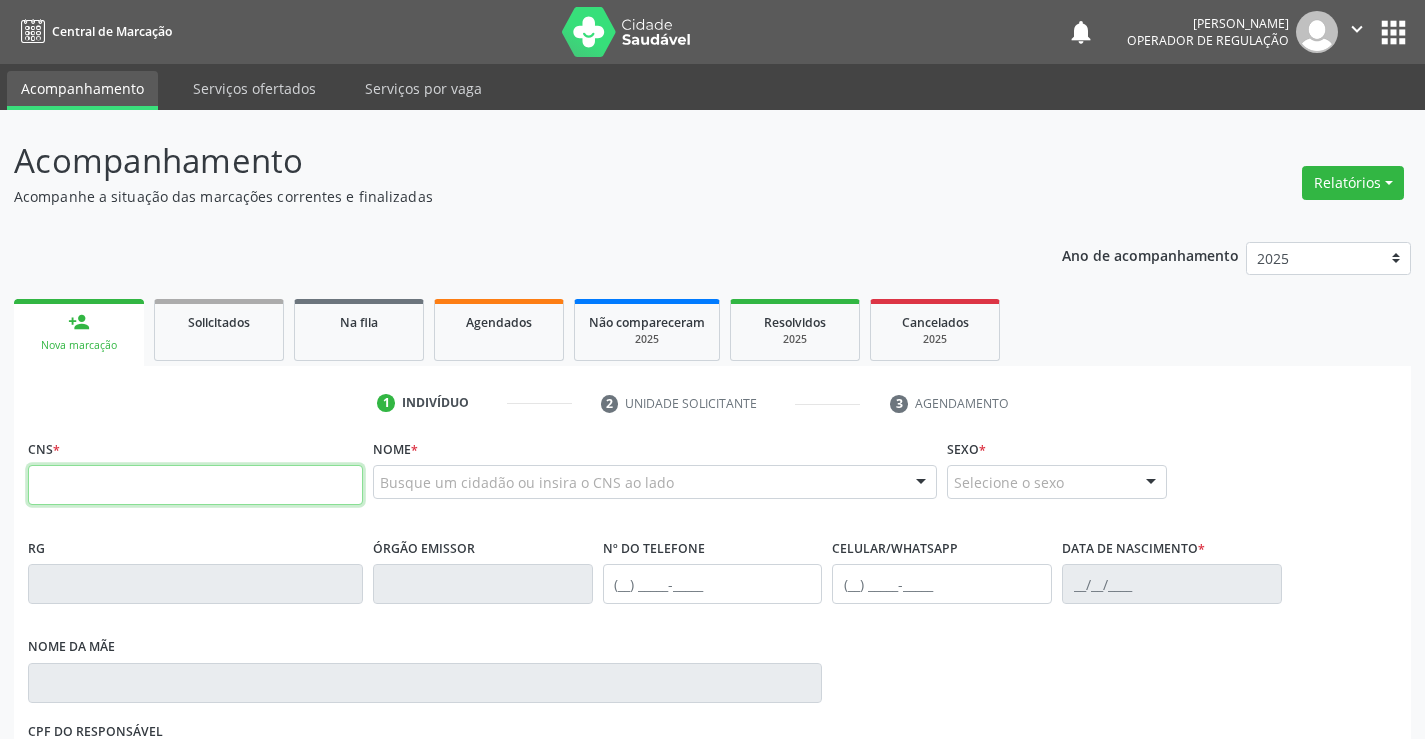 click at bounding box center [195, 485] 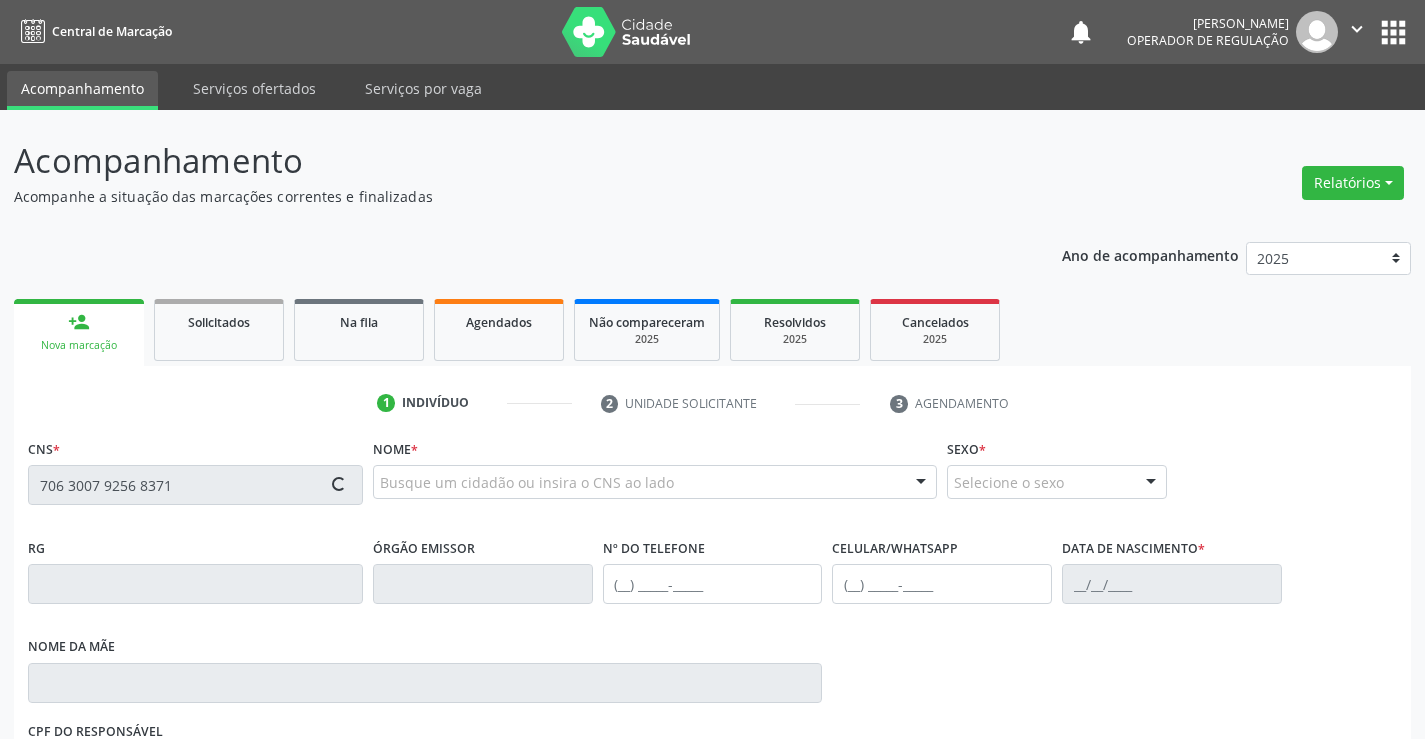 type on "706 3007 9256 8371" 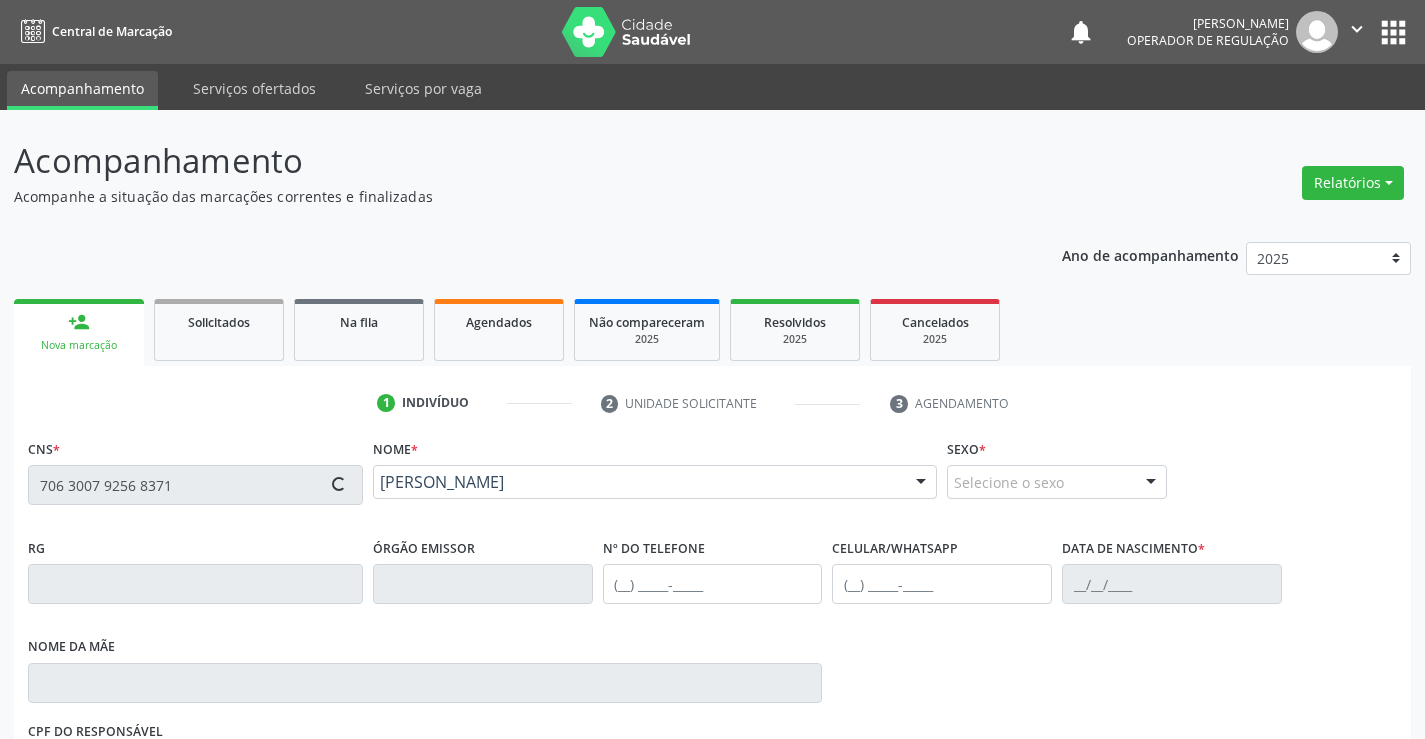 type on "[PHONE_NUMBER]" 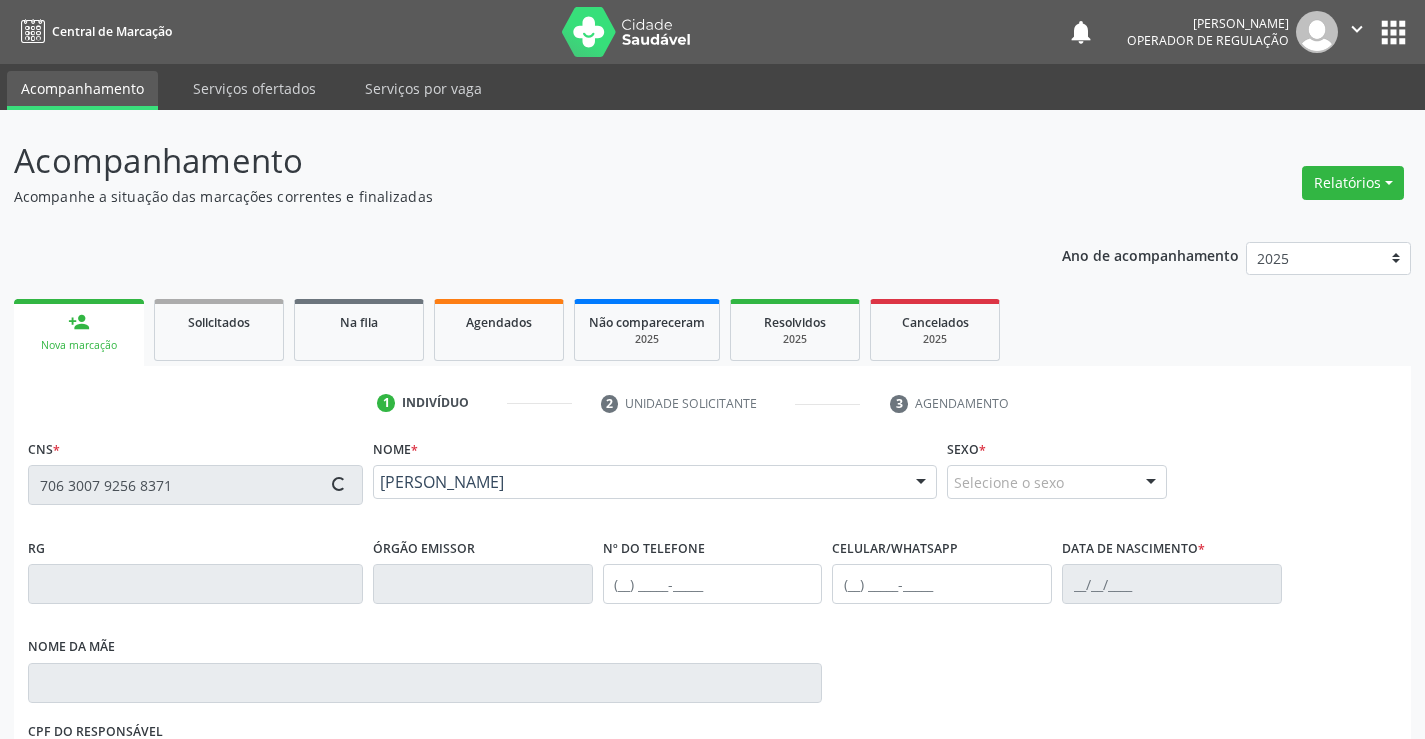type on "[DATE]" 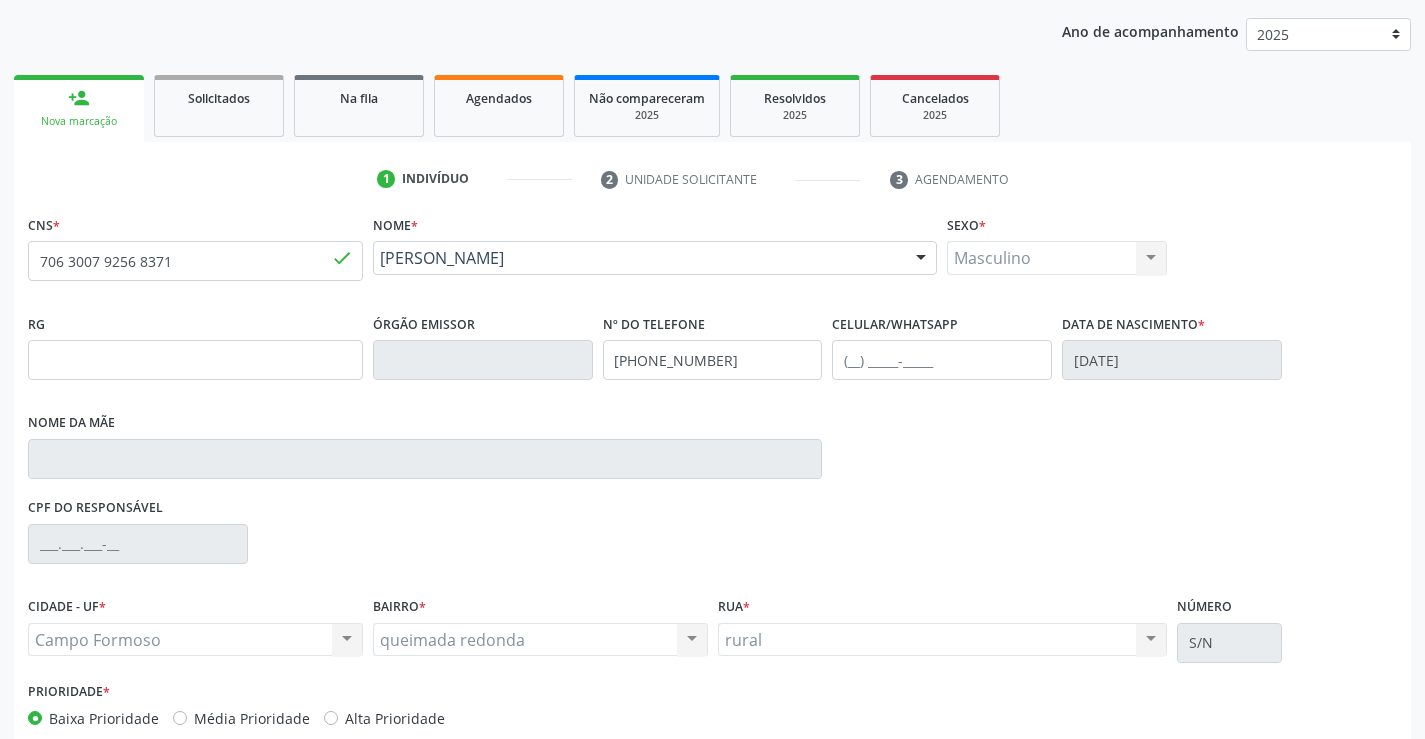 scroll, scrollTop: 331, scrollLeft: 0, axis: vertical 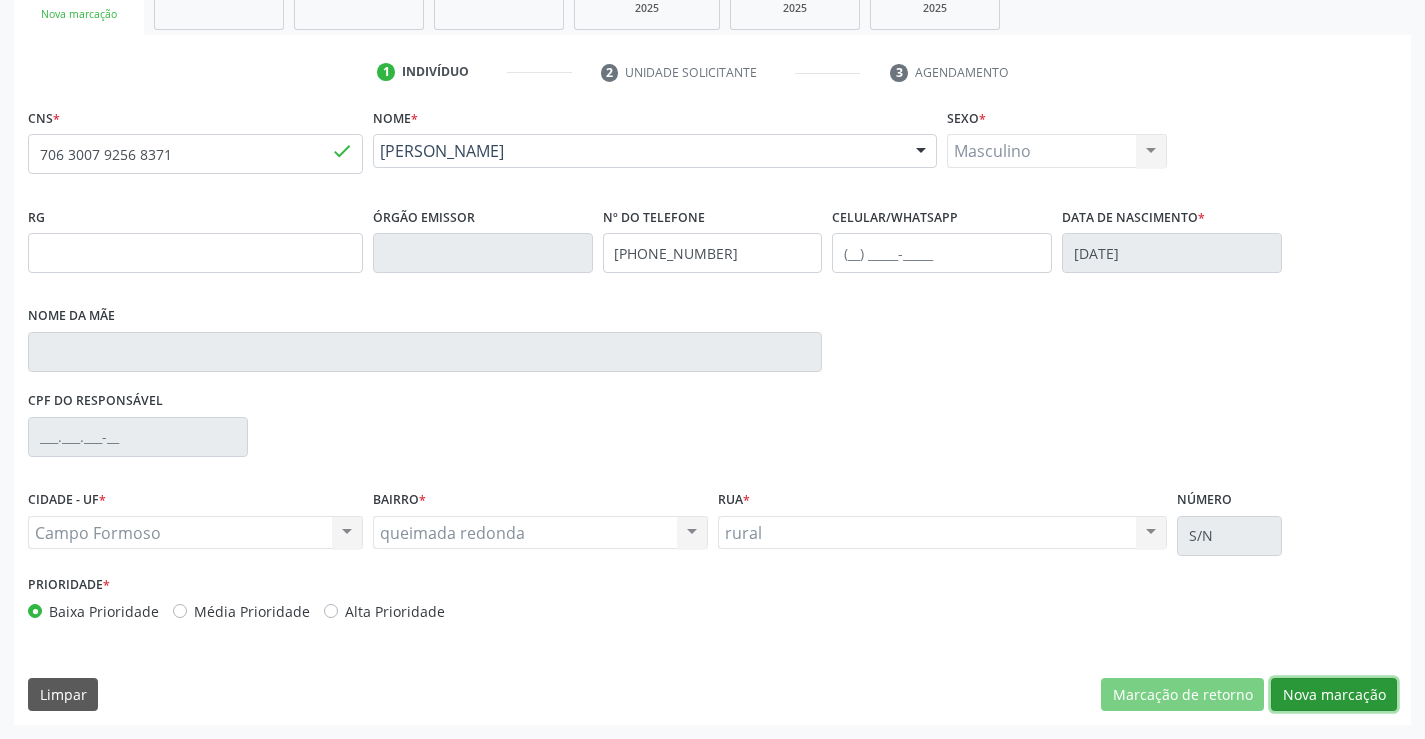 click on "Nova marcação" at bounding box center [1334, 695] 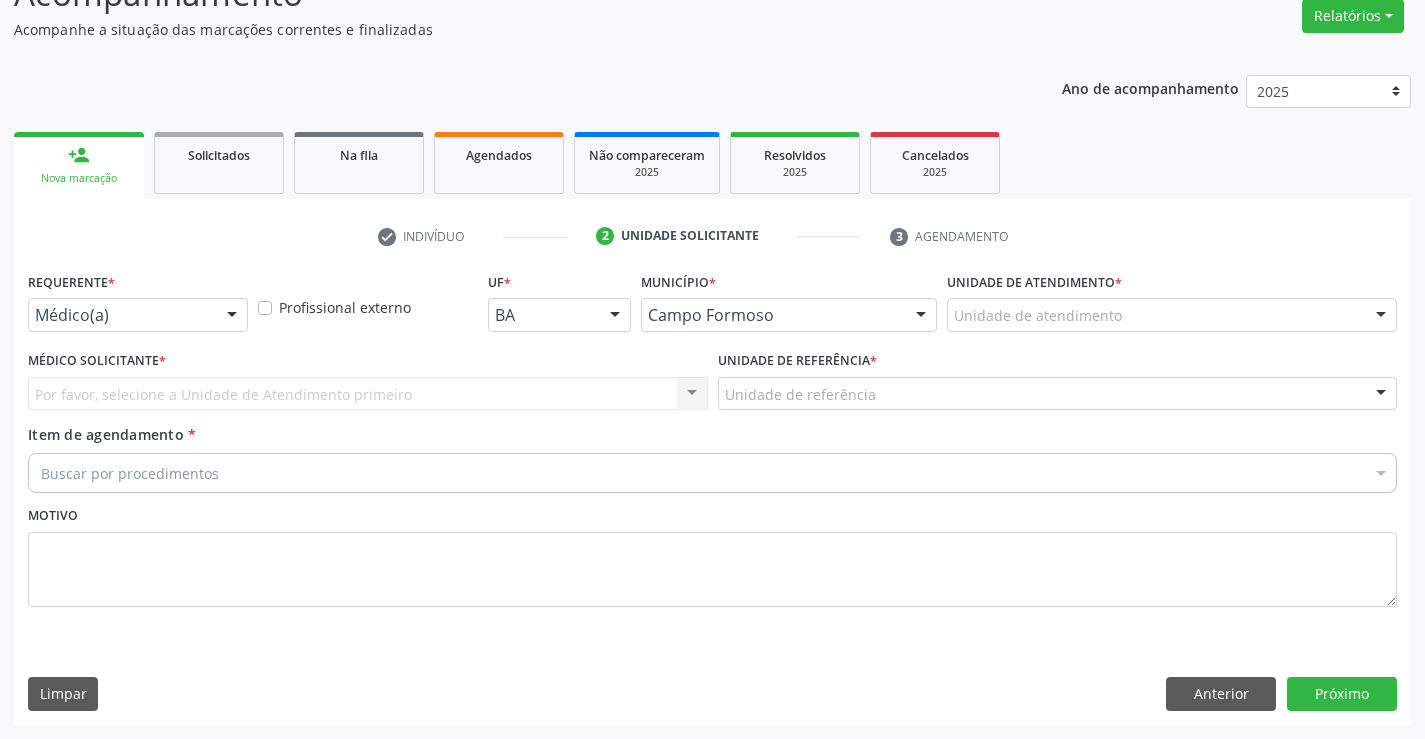 scroll, scrollTop: 167, scrollLeft: 0, axis: vertical 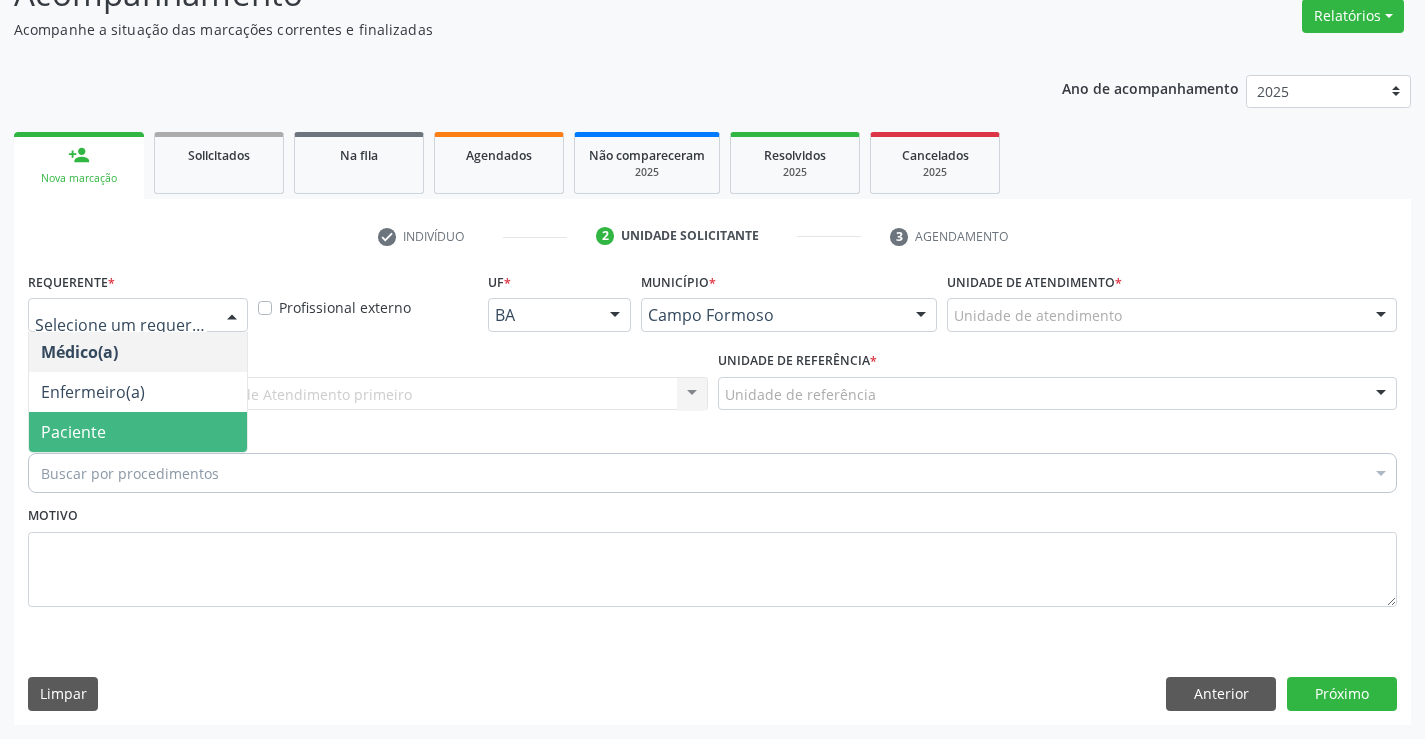 click on "Paciente" at bounding box center (138, 432) 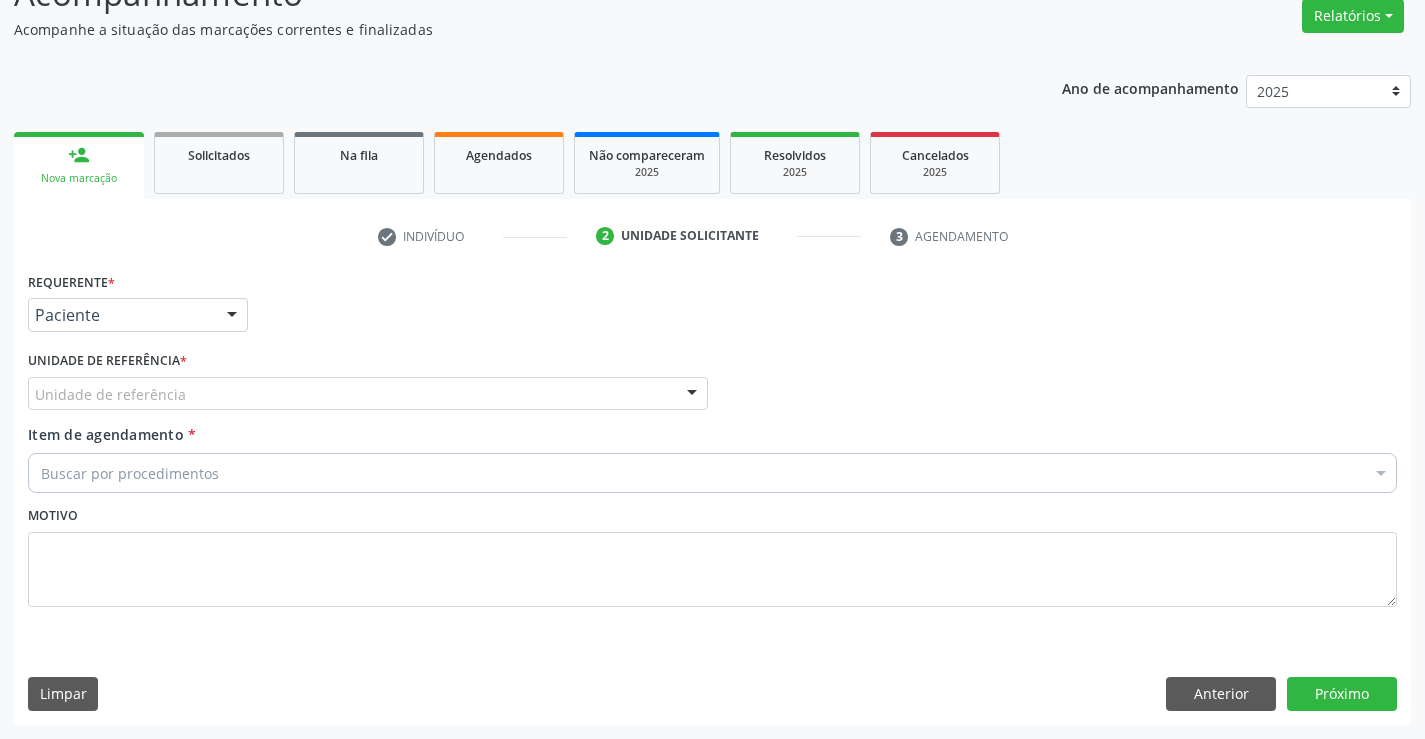 click on "Unidade de referência" at bounding box center (368, 394) 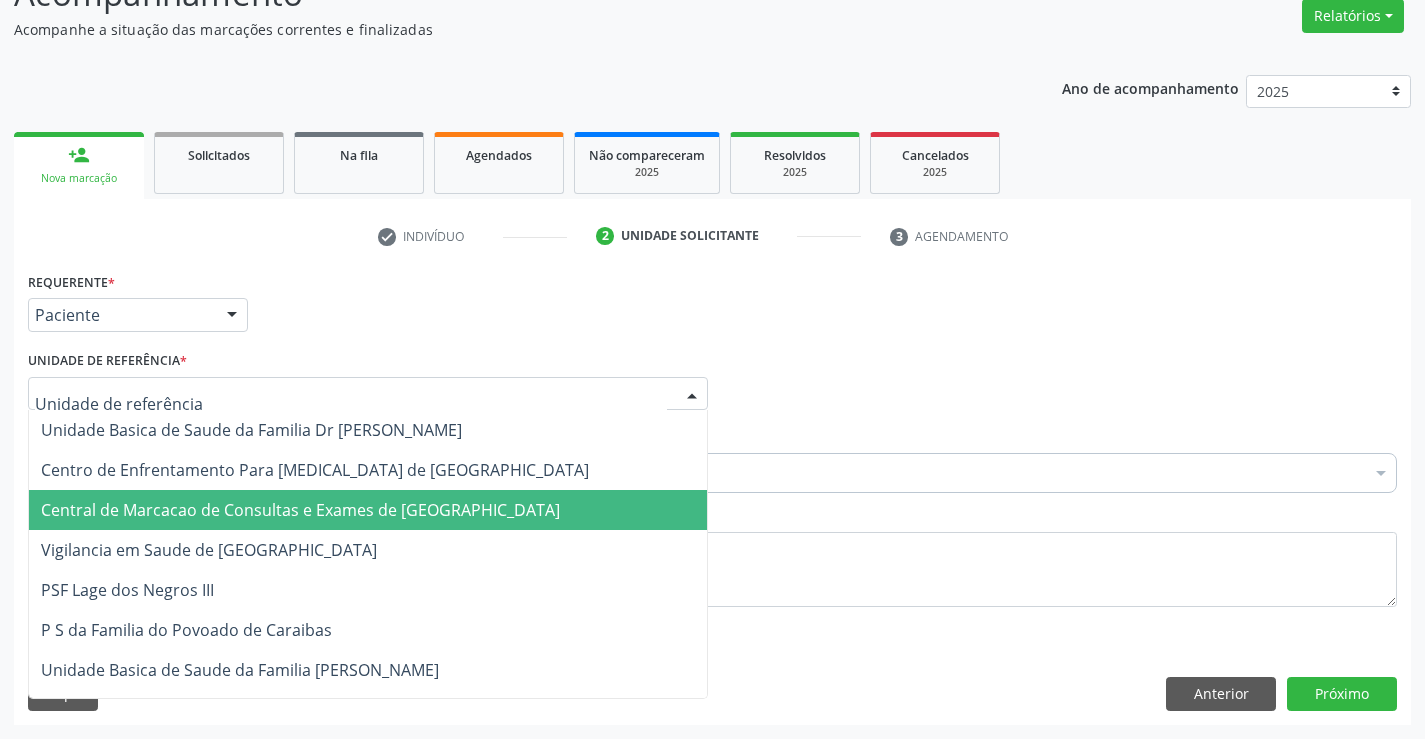 click on "Central de Marcacao de Consultas e Exames de [GEOGRAPHIC_DATA]" at bounding box center (300, 510) 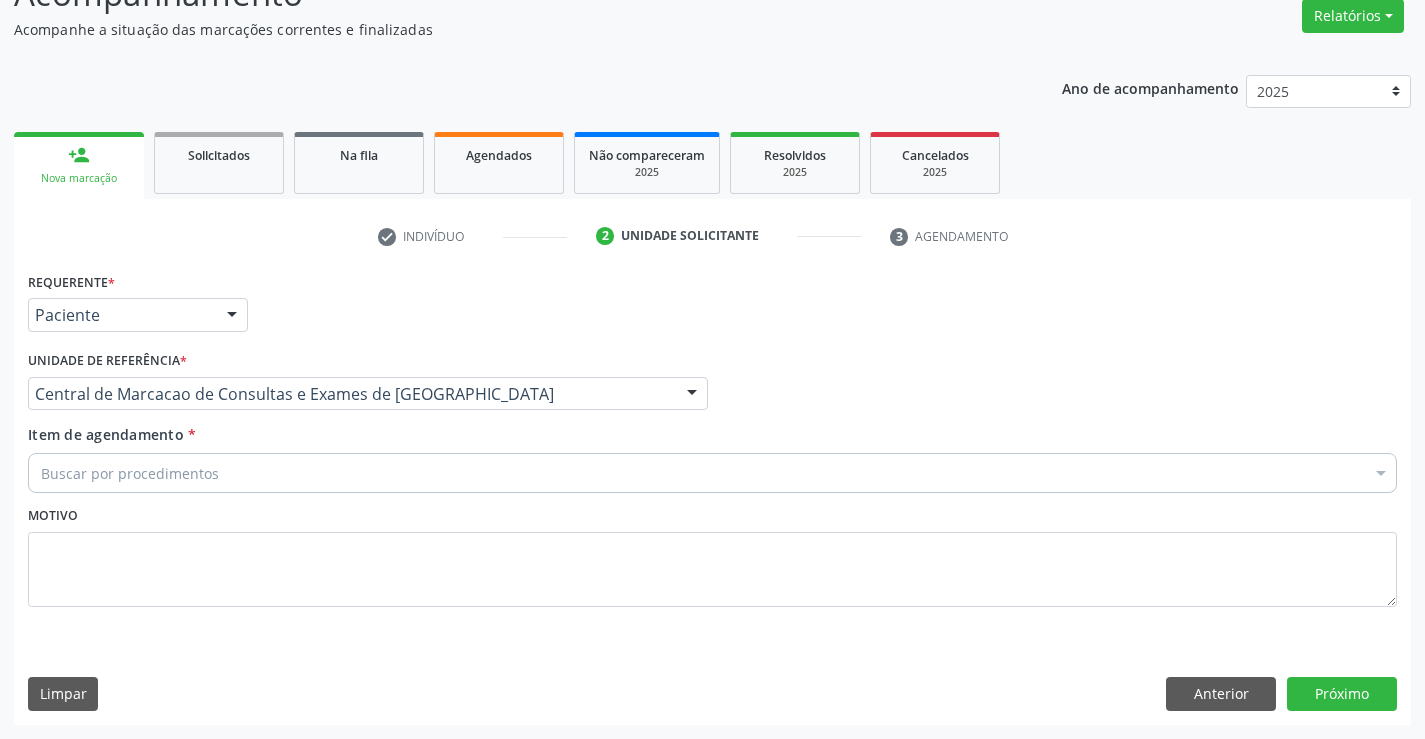 click on "Buscar por procedimentos" at bounding box center (712, 473) 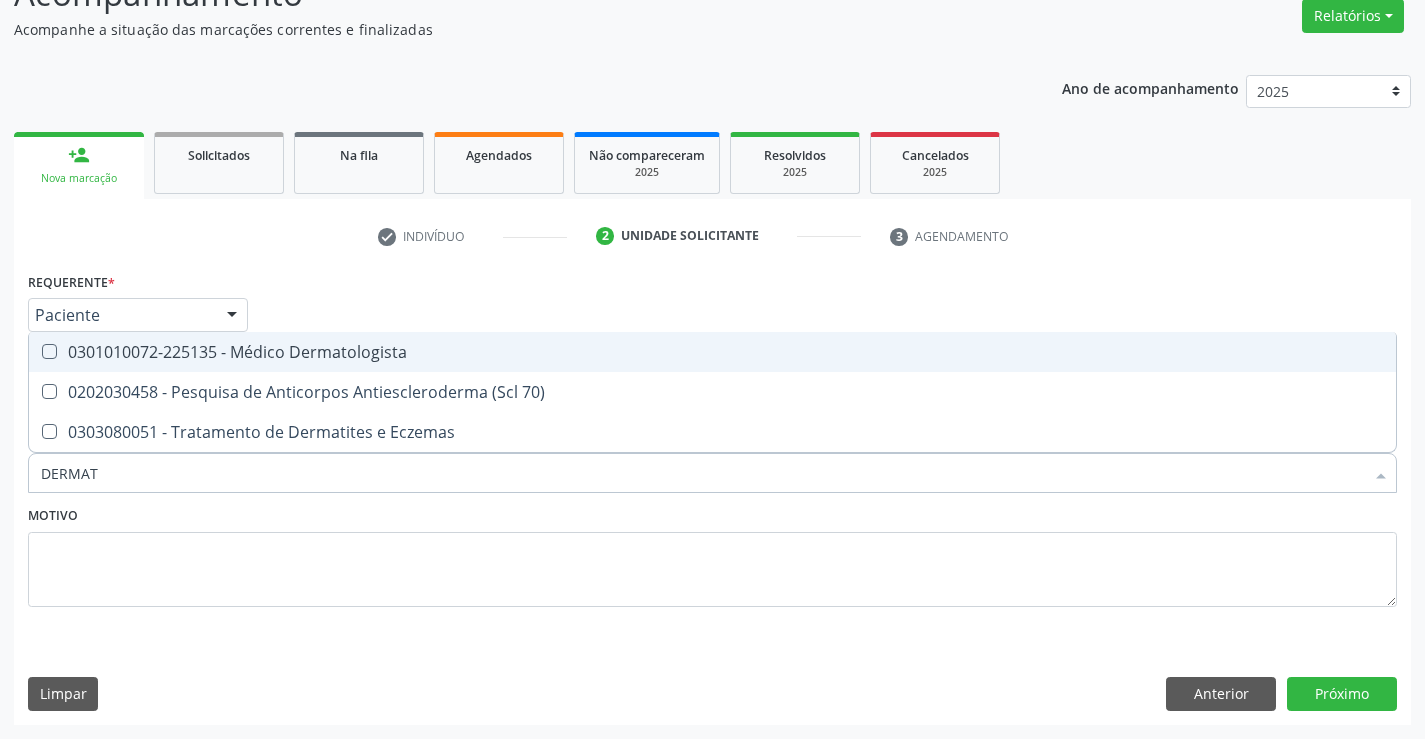 type on "DERMATO" 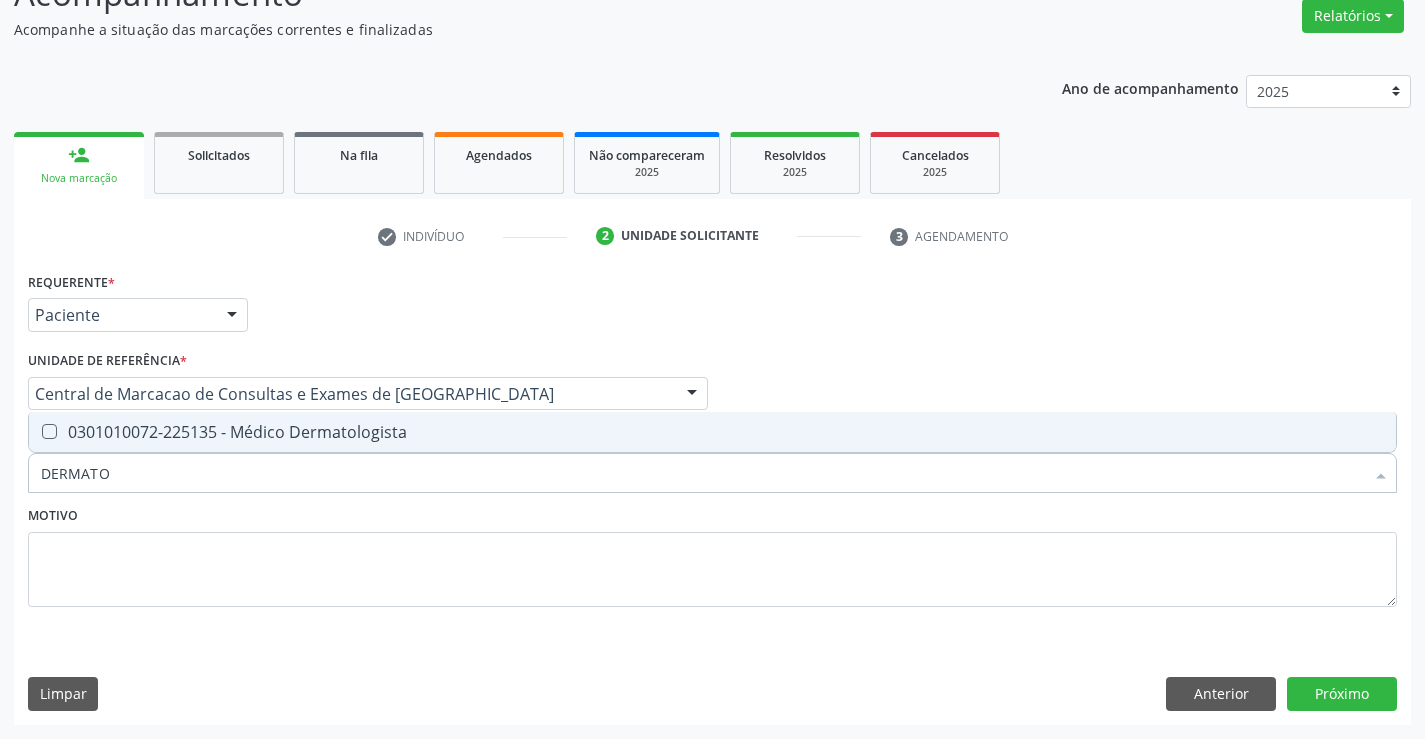 click on "0301010072-225135 - Médico Dermatologista" at bounding box center [712, 432] 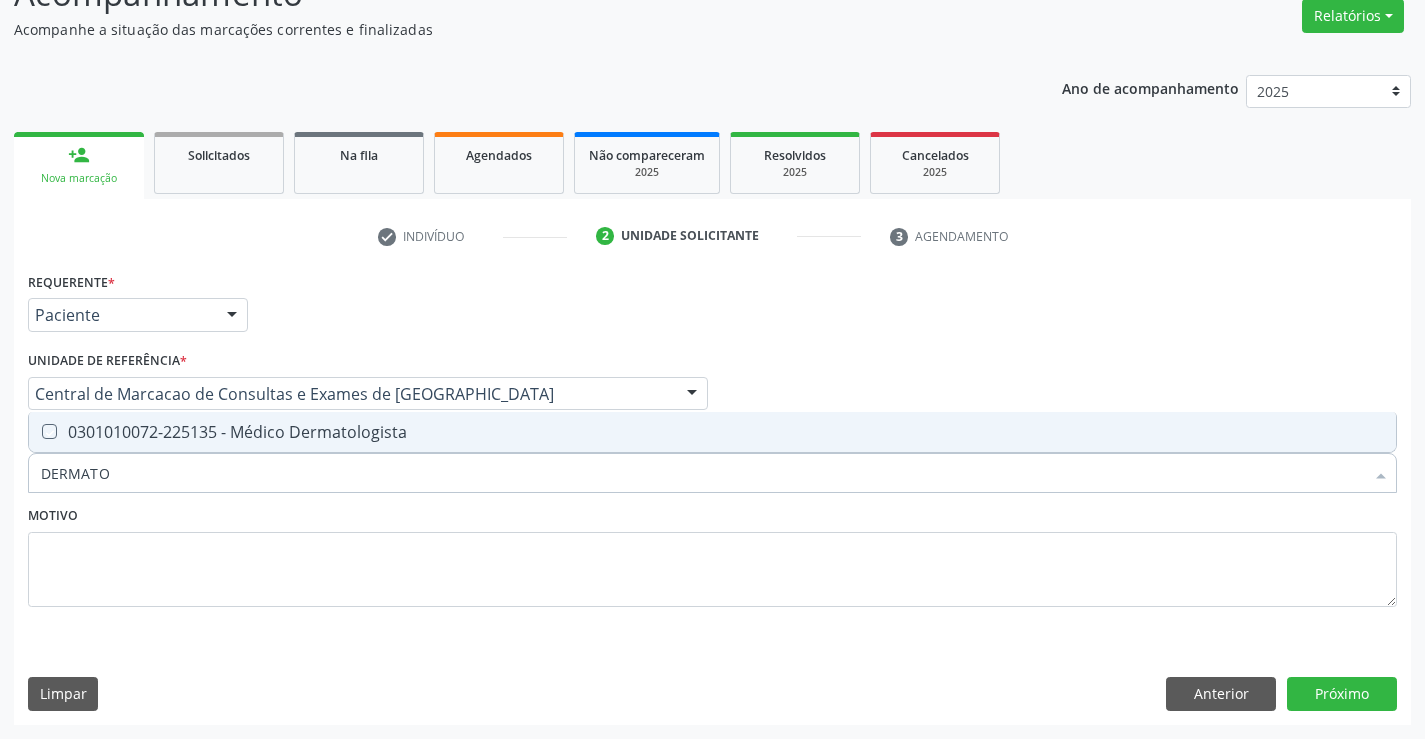 checkbox on "true" 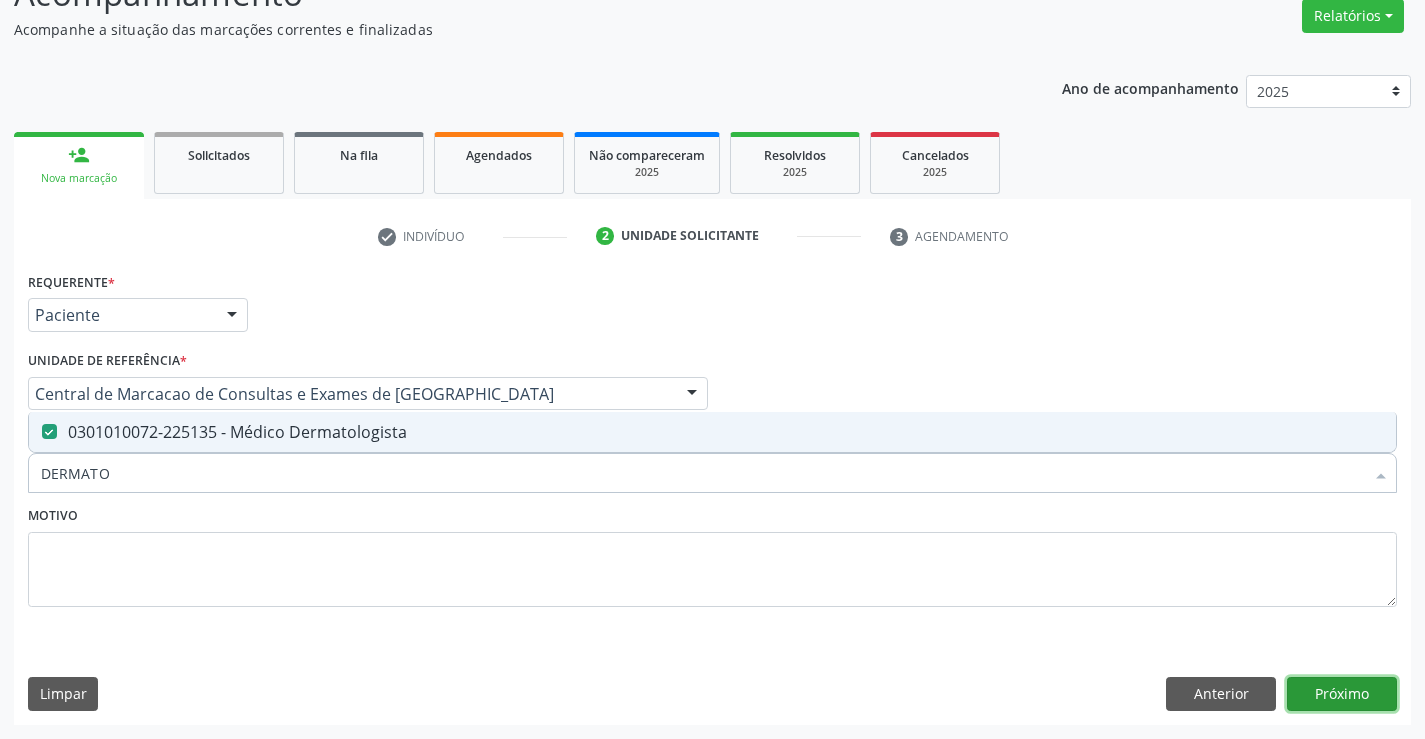click on "Próximo" at bounding box center [1342, 694] 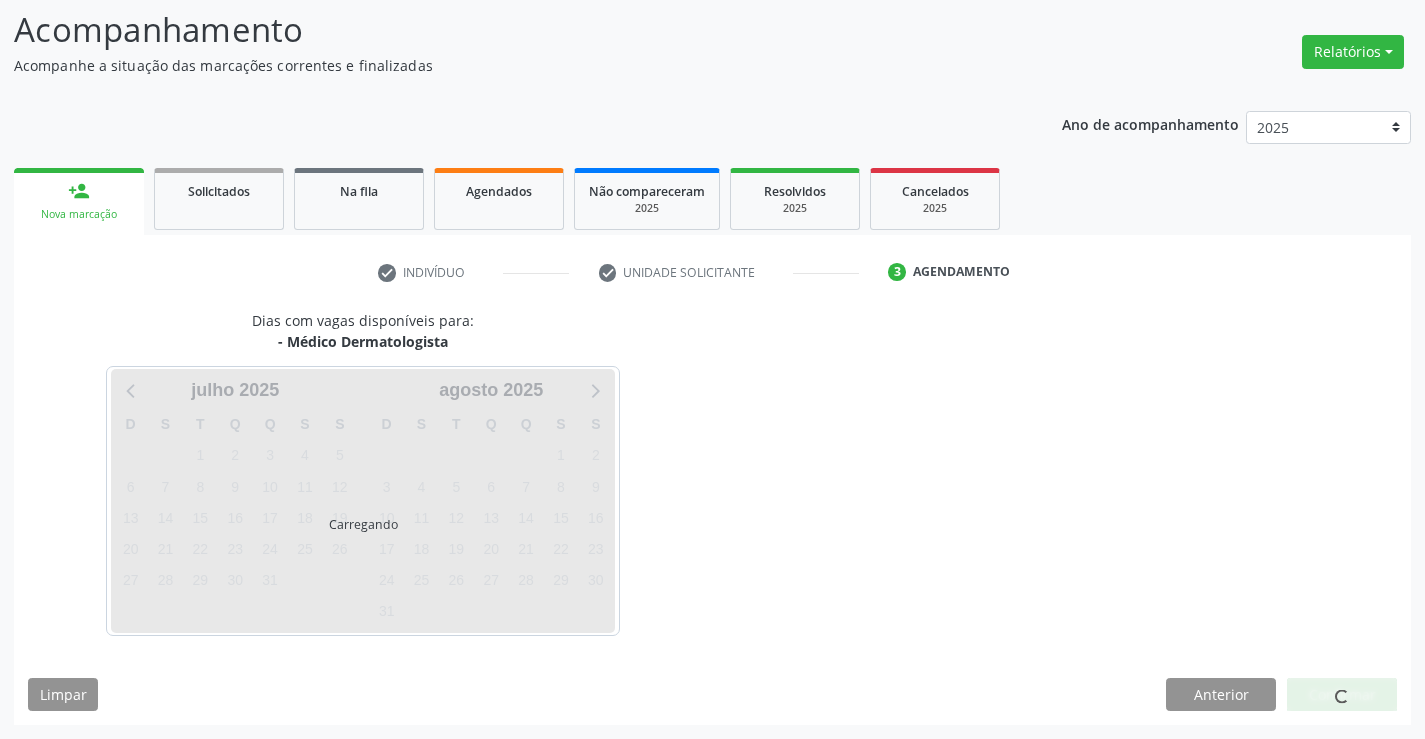 scroll, scrollTop: 131, scrollLeft: 0, axis: vertical 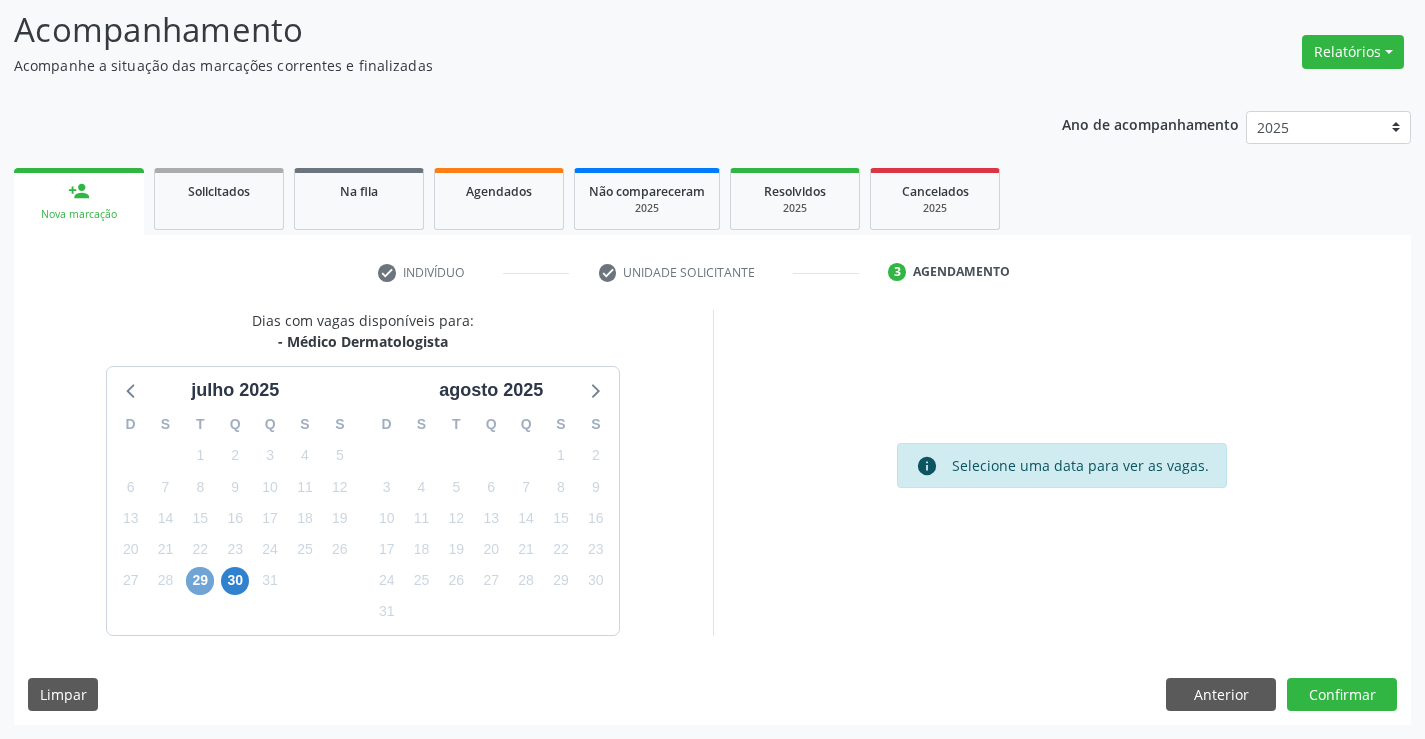 click on "29" at bounding box center [200, 581] 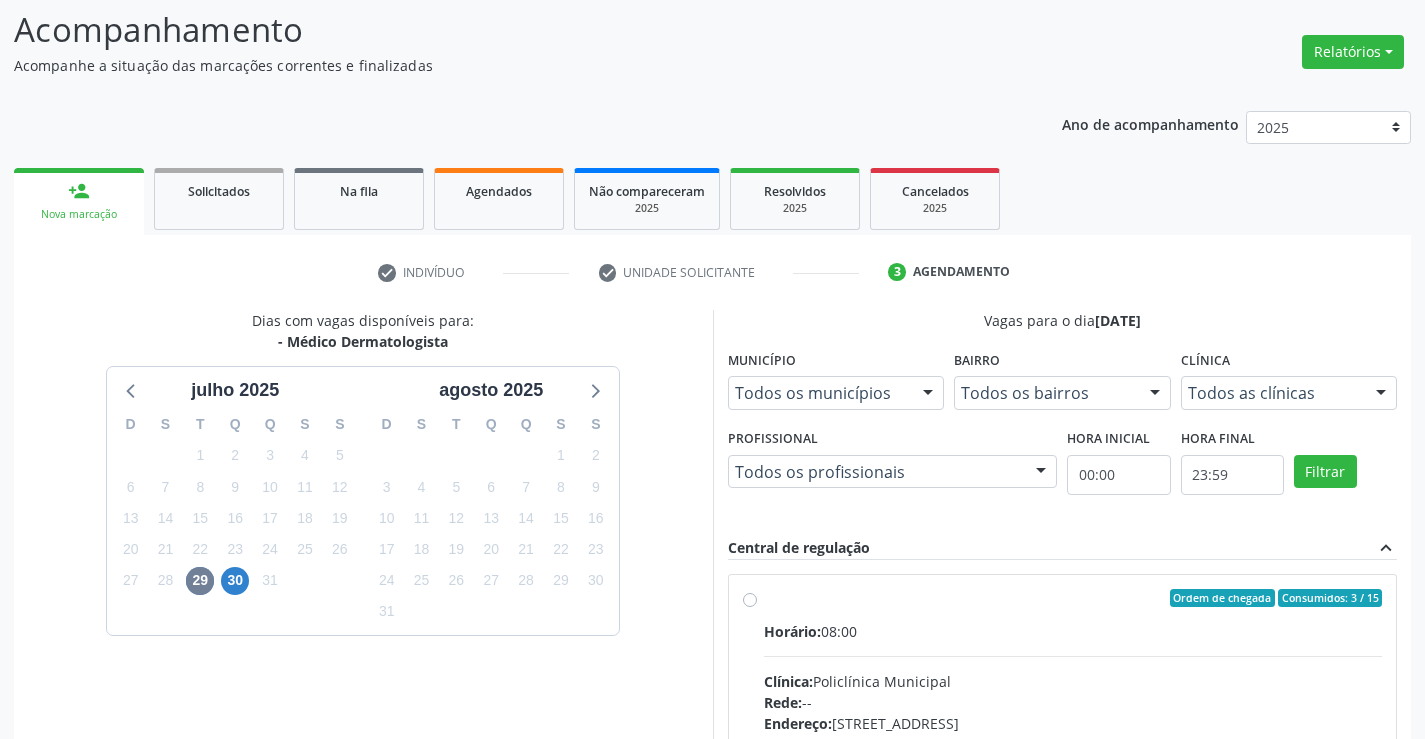 click on "Horário:   08:00" at bounding box center (1073, 631) 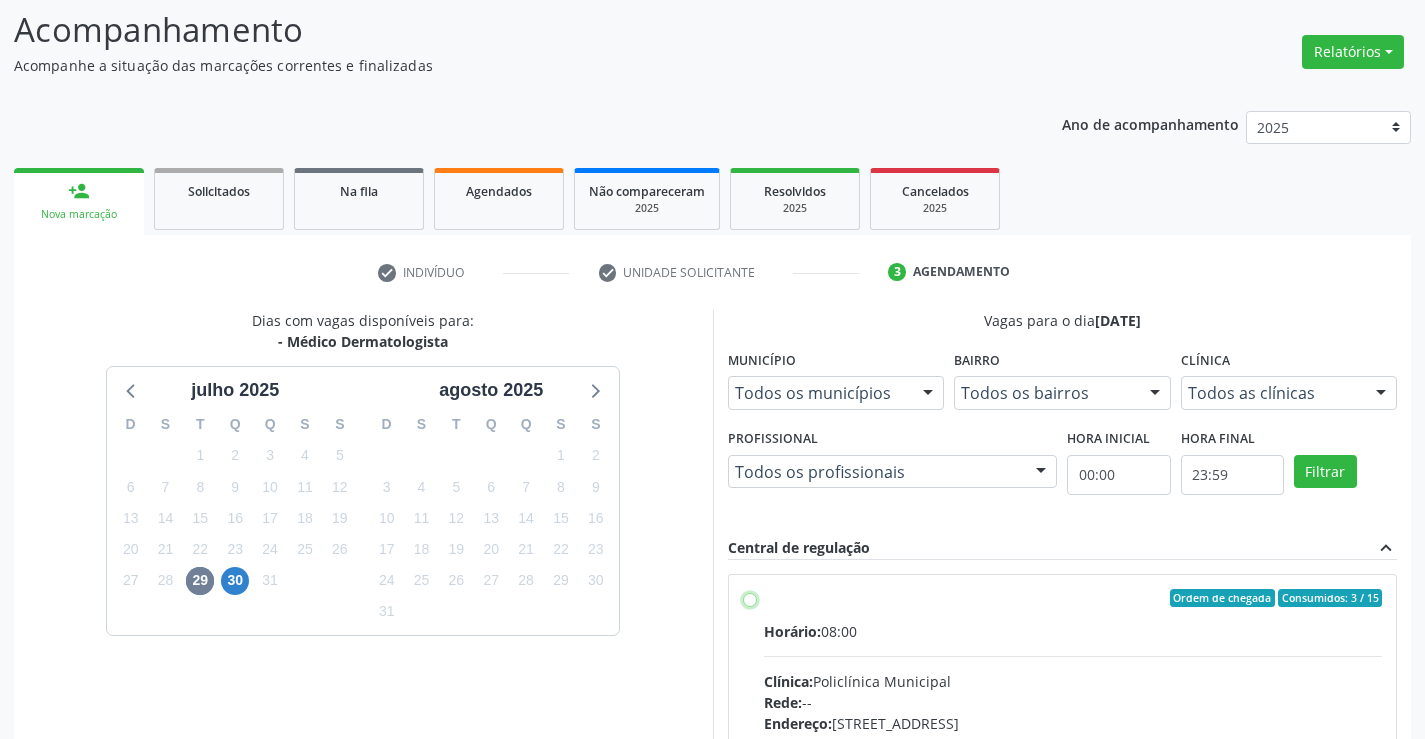 radio on "true" 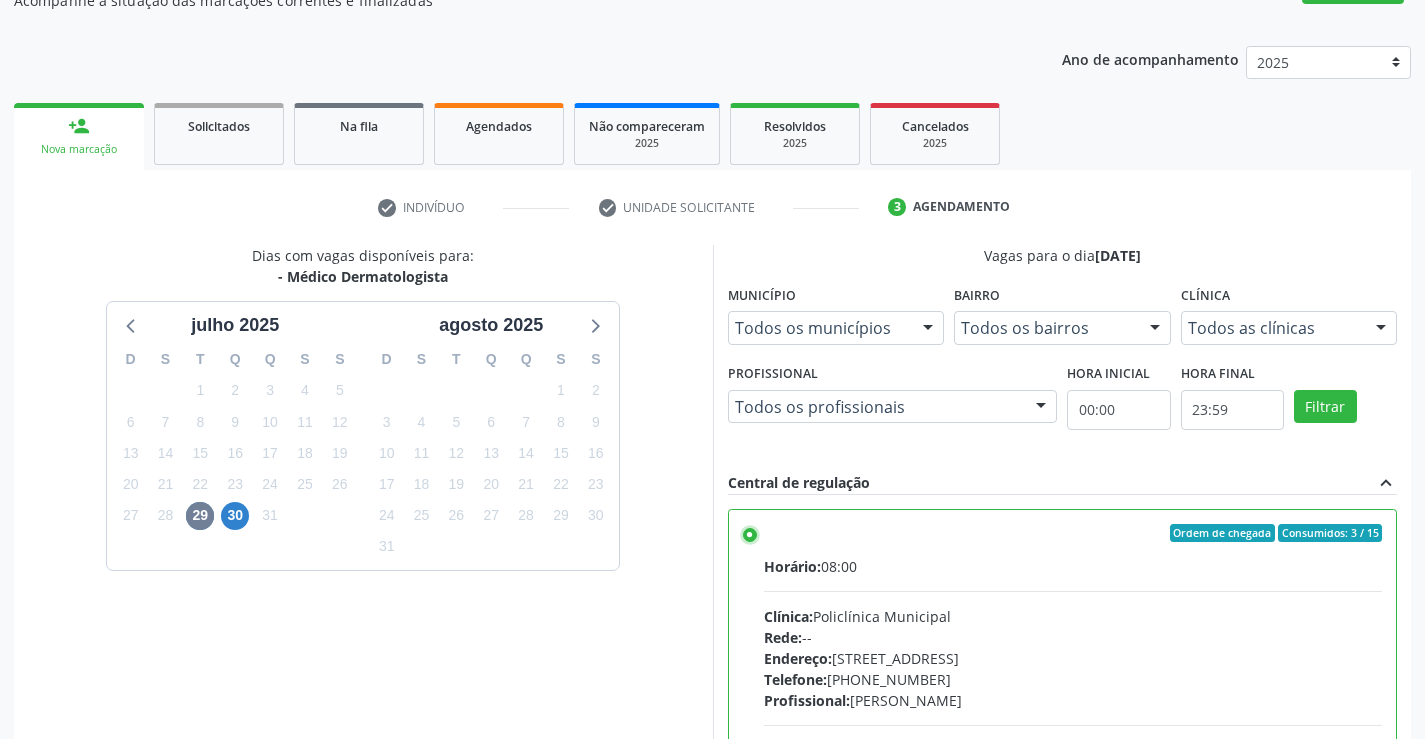scroll, scrollTop: 231, scrollLeft: 0, axis: vertical 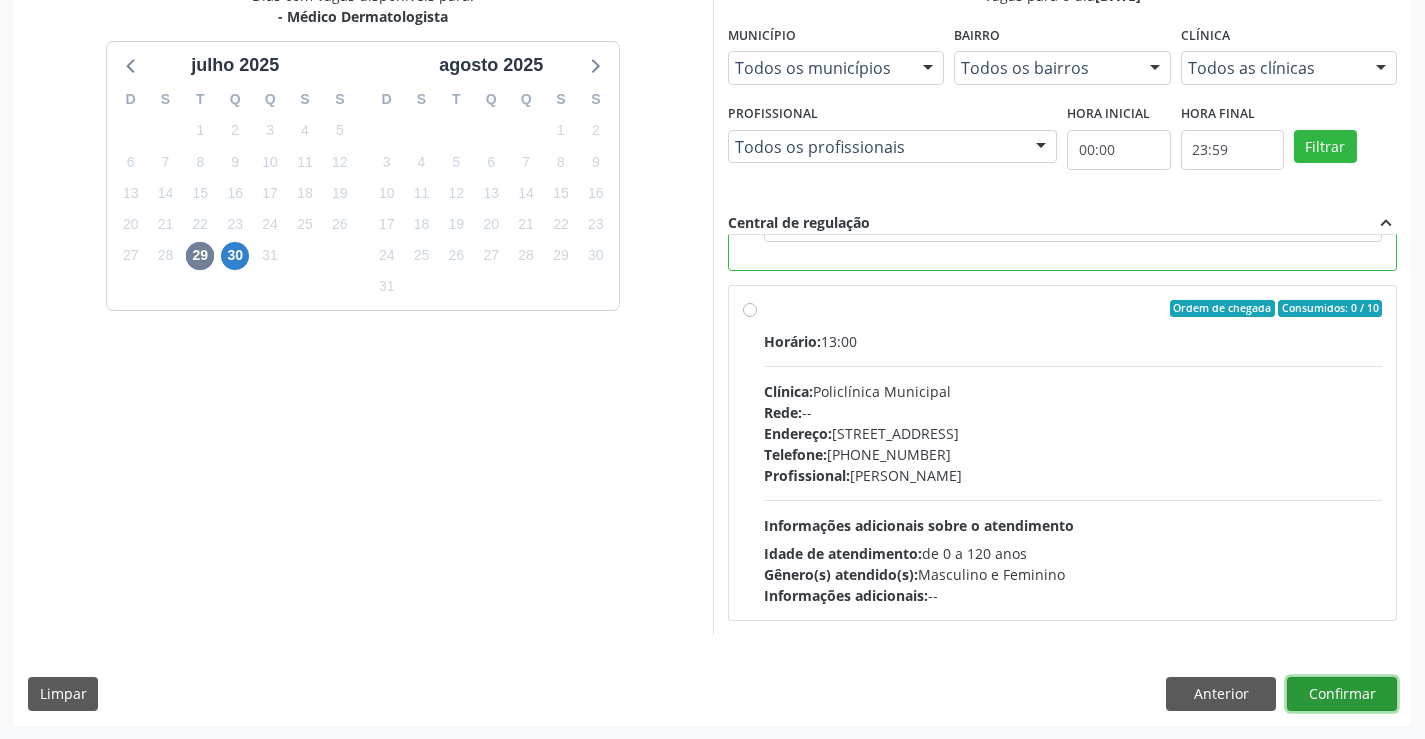 click on "Confirmar" at bounding box center [1342, 694] 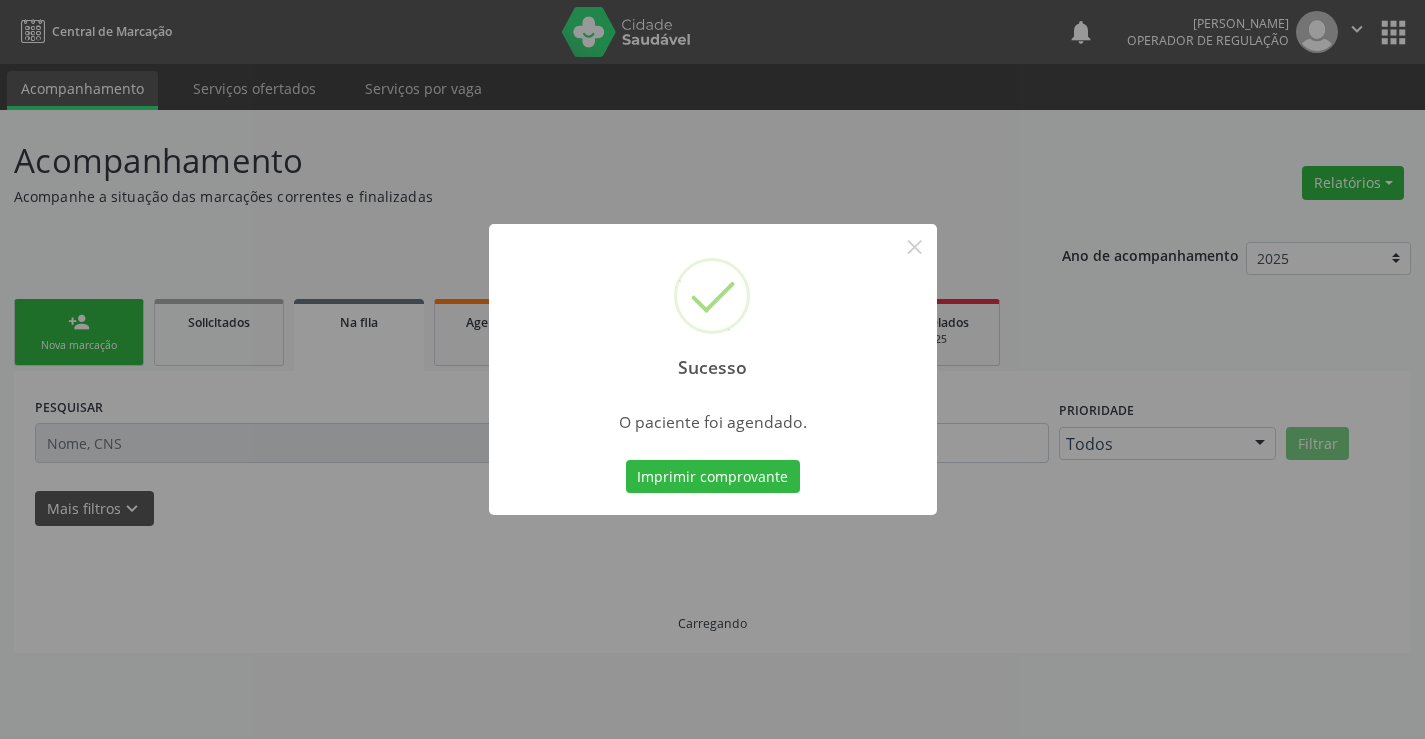scroll, scrollTop: 0, scrollLeft: 0, axis: both 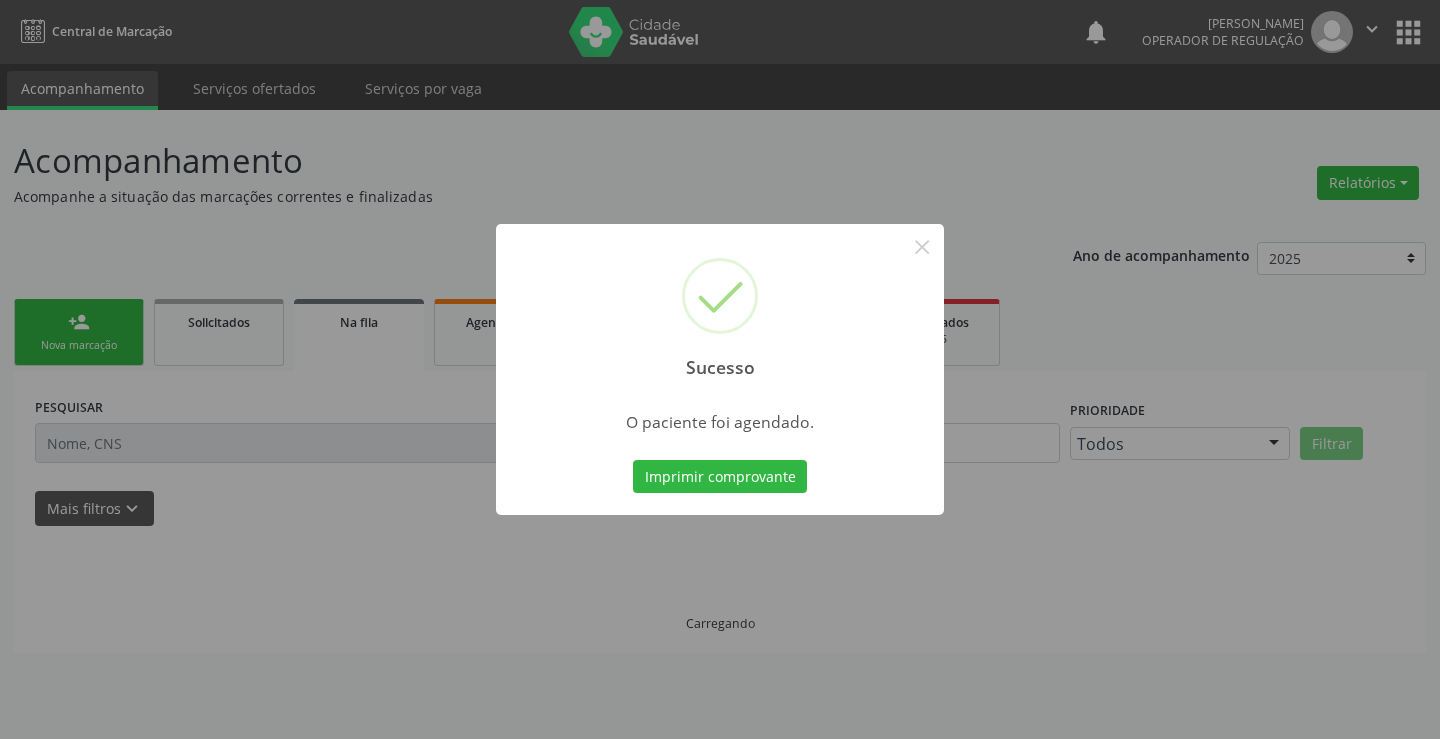 type 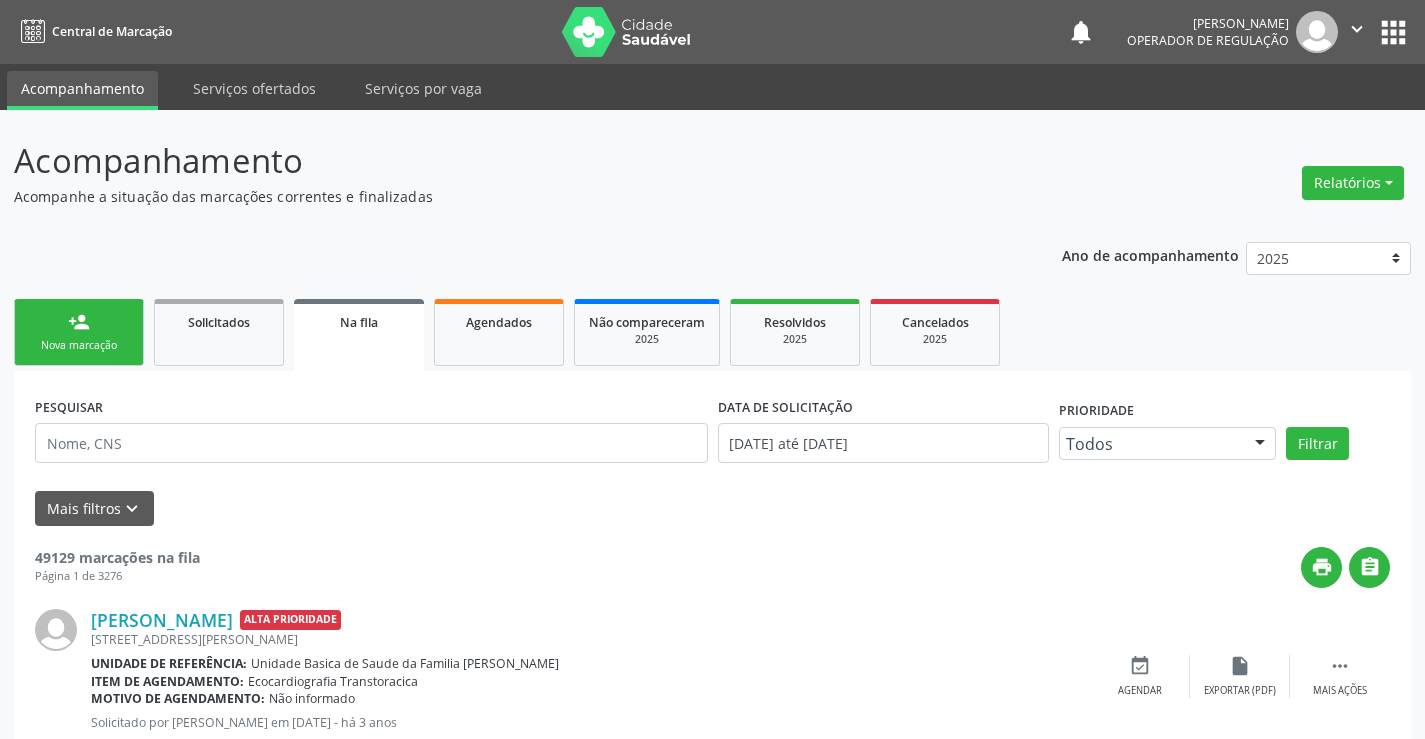 click on "person_add
Nova marcação" at bounding box center (79, 332) 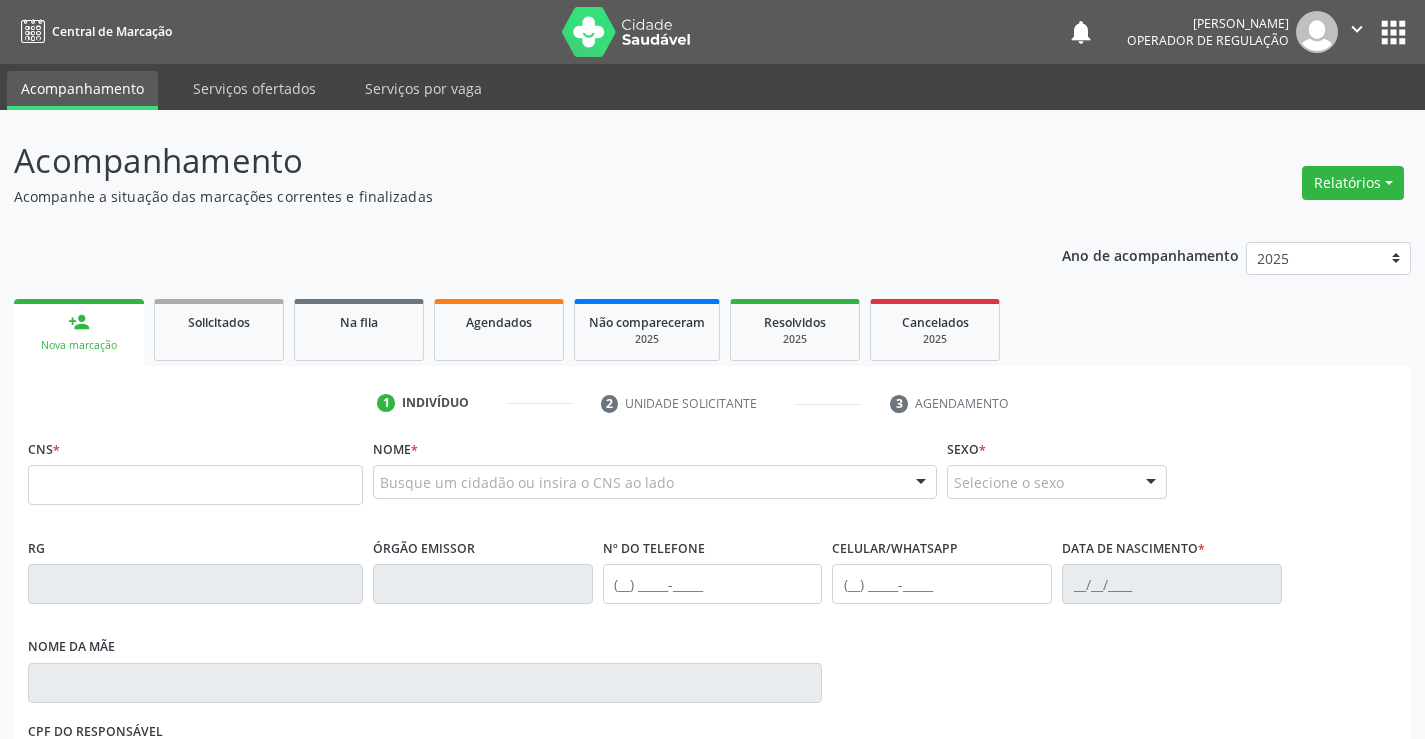 click on "CNS
*" at bounding box center [195, 476] 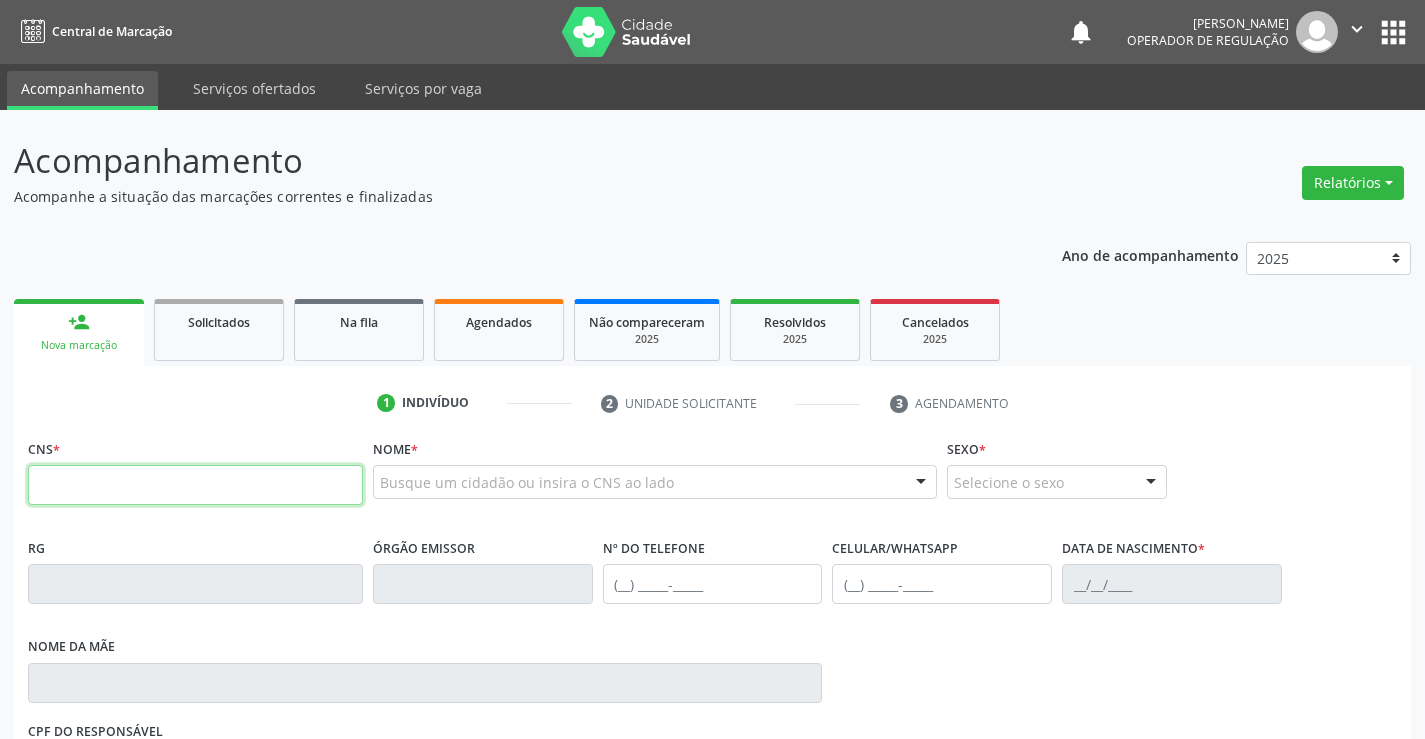 click at bounding box center (195, 485) 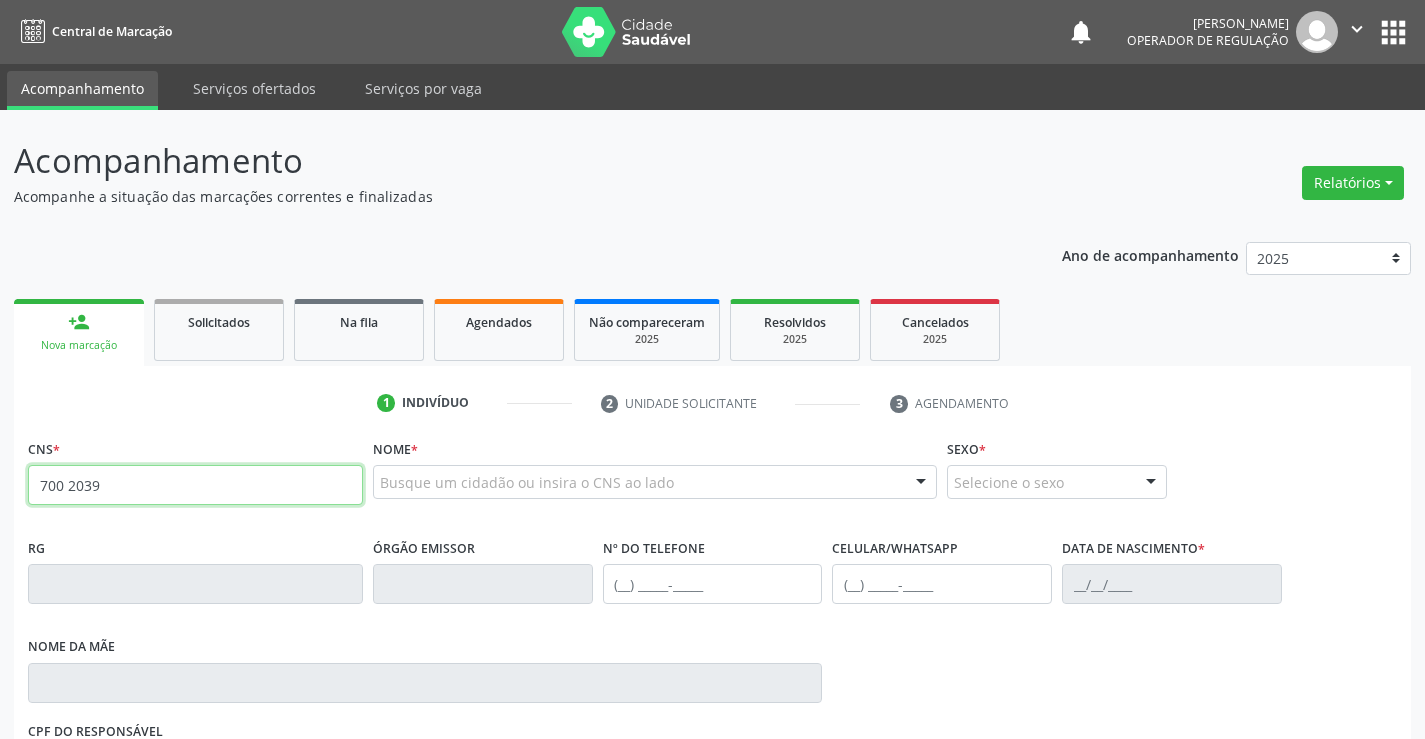 click on "700 2039" at bounding box center [195, 485] 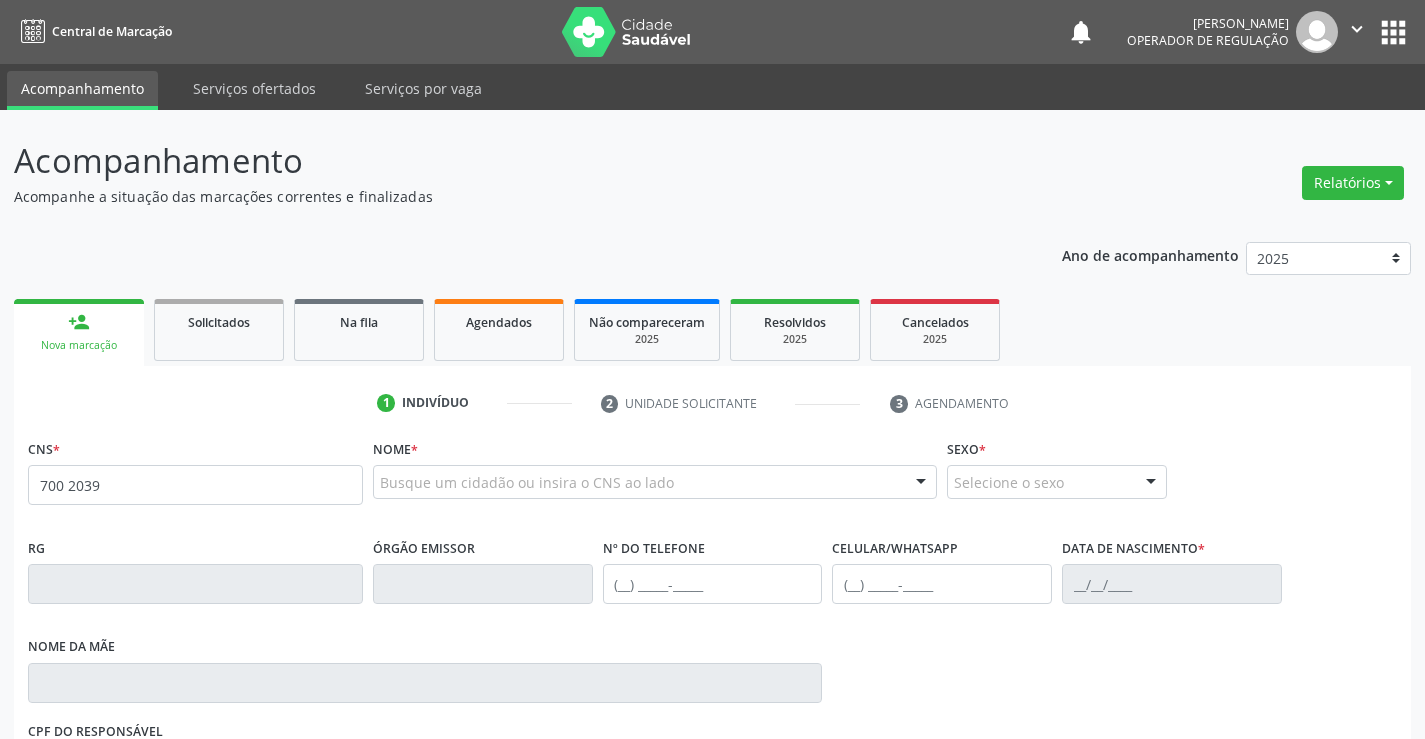 click on "Acompanhamento
Acompanhe a situação das marcações correntes e finalizadas
Relatórios
Acompanhamento
Consolidado
Procedimentos realizados
Ano de acompanhamento
2025 2024 2023
person_add
Nova marcação
Solicitados   Na fila   Agendados   Não compareceram
2025
Resolvidos
2025
Cancelados
2025
1
Indivíduo
2
Unidade solicitante
3
Agendamento
CNS
*
700 2039
[GEOGRAPHIC_DATA]
*
Busque um cidadão ou insira o CNS ao lado
Nenhum resultado encontrado para: "   "
Digite o nome ou CNS para buscar um indivíduo
Sexo
*
Selecione o sexo
Masculino   Feminino
Nenhum resultado encontrado para: "   "" at bounding box center (712, 590) 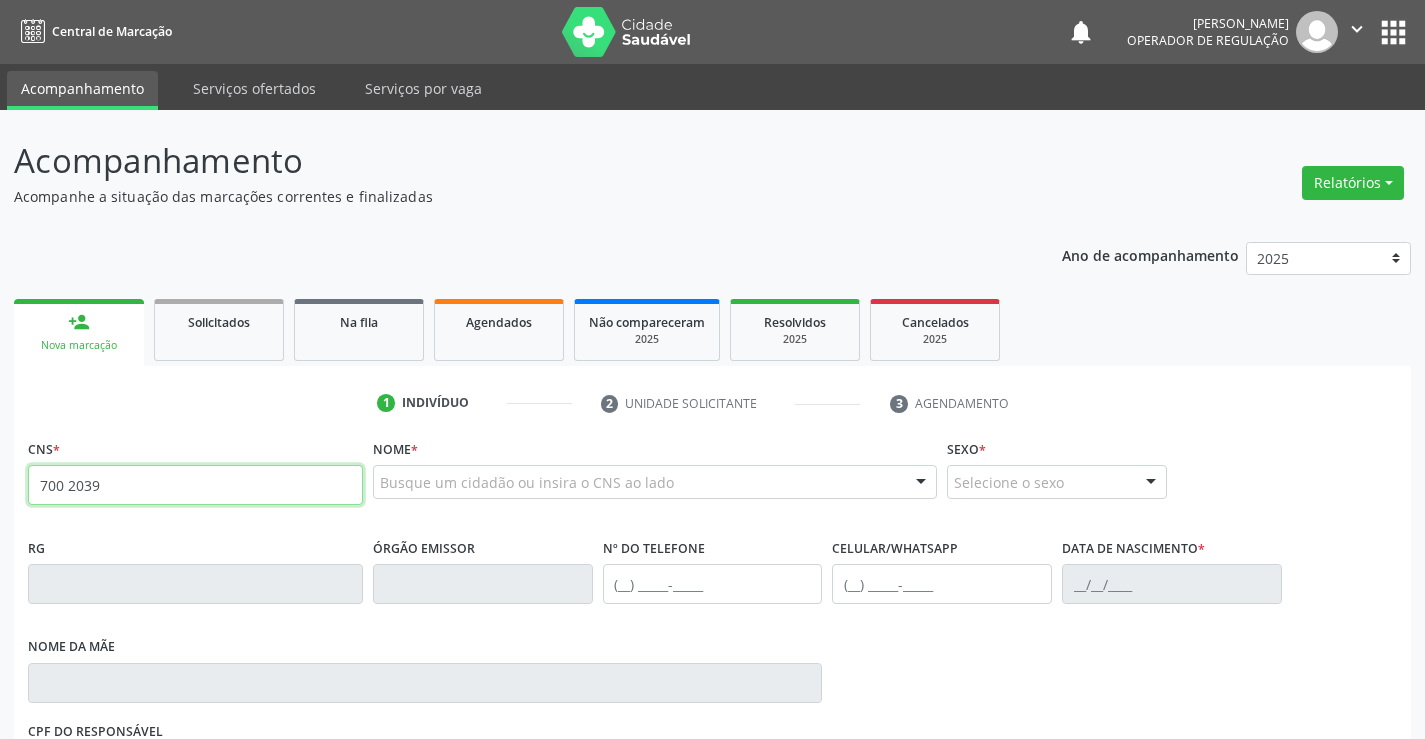 click on "700 2039" at bounding box center [195, 485] 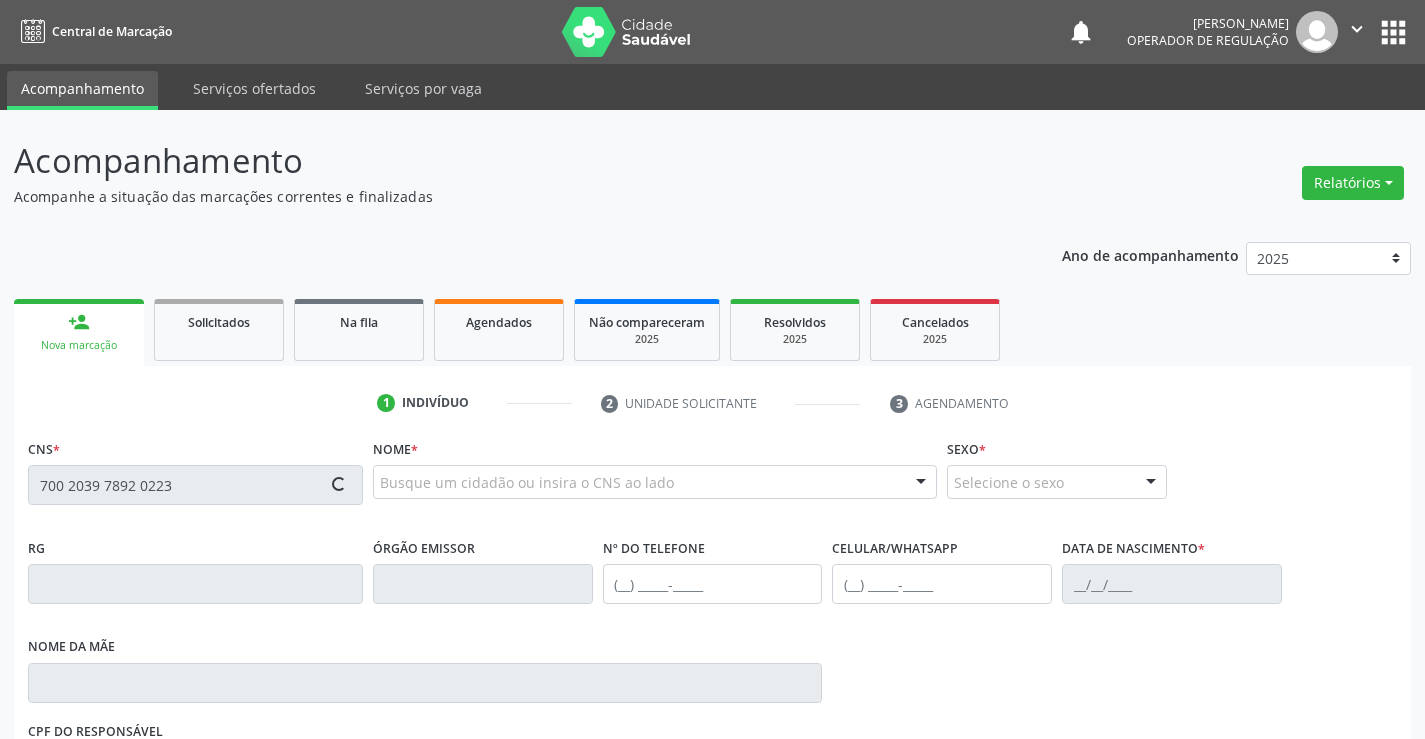type on "700 2039 7892 0223" 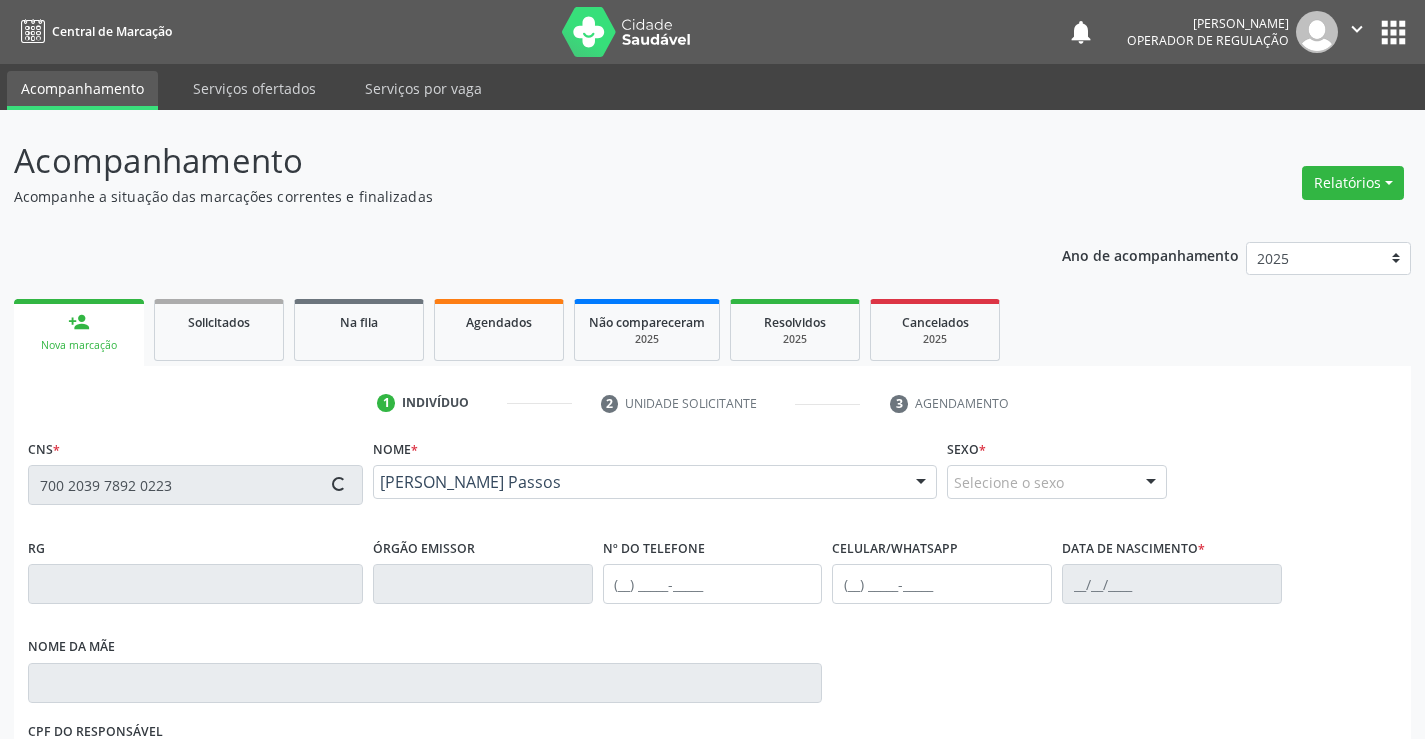 scroll, scrollTop: 331, scrollLeft: 0, axis: vertical 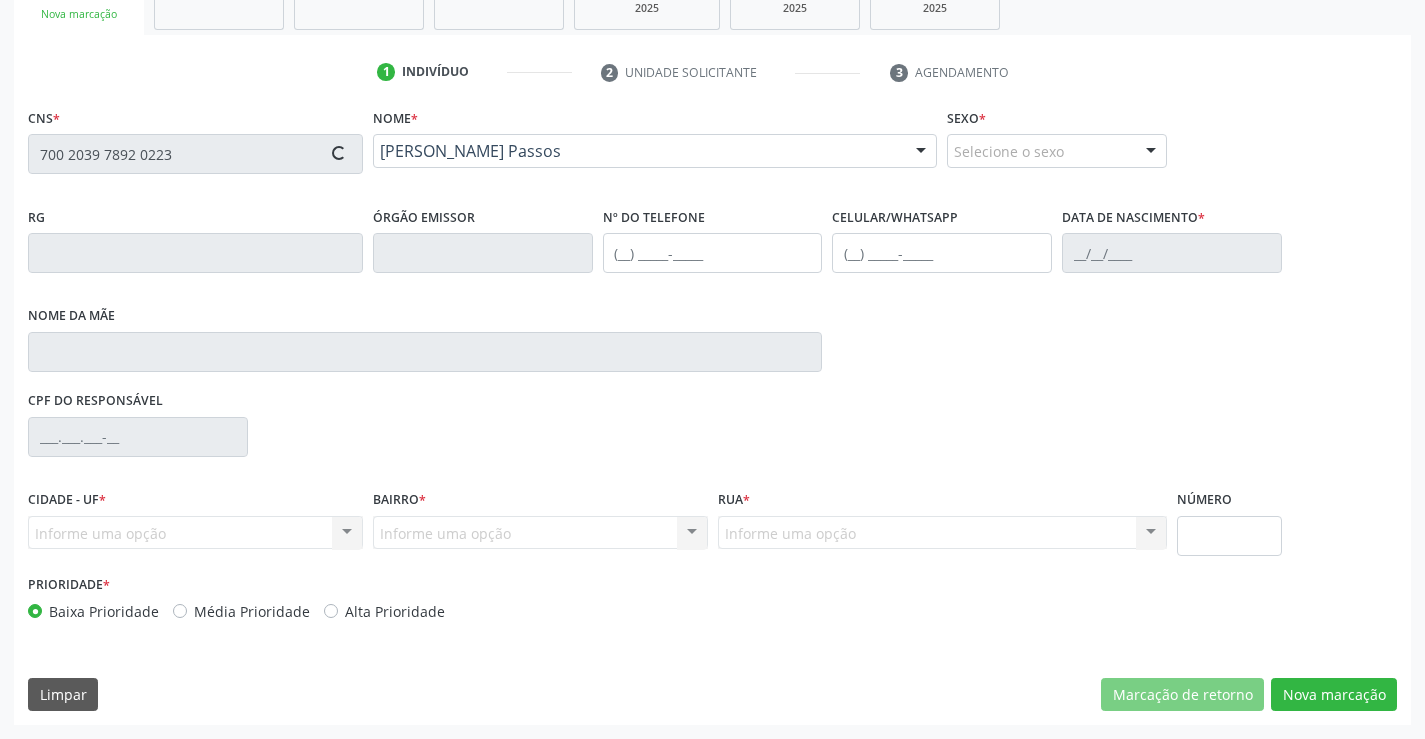 type on "2150684594" 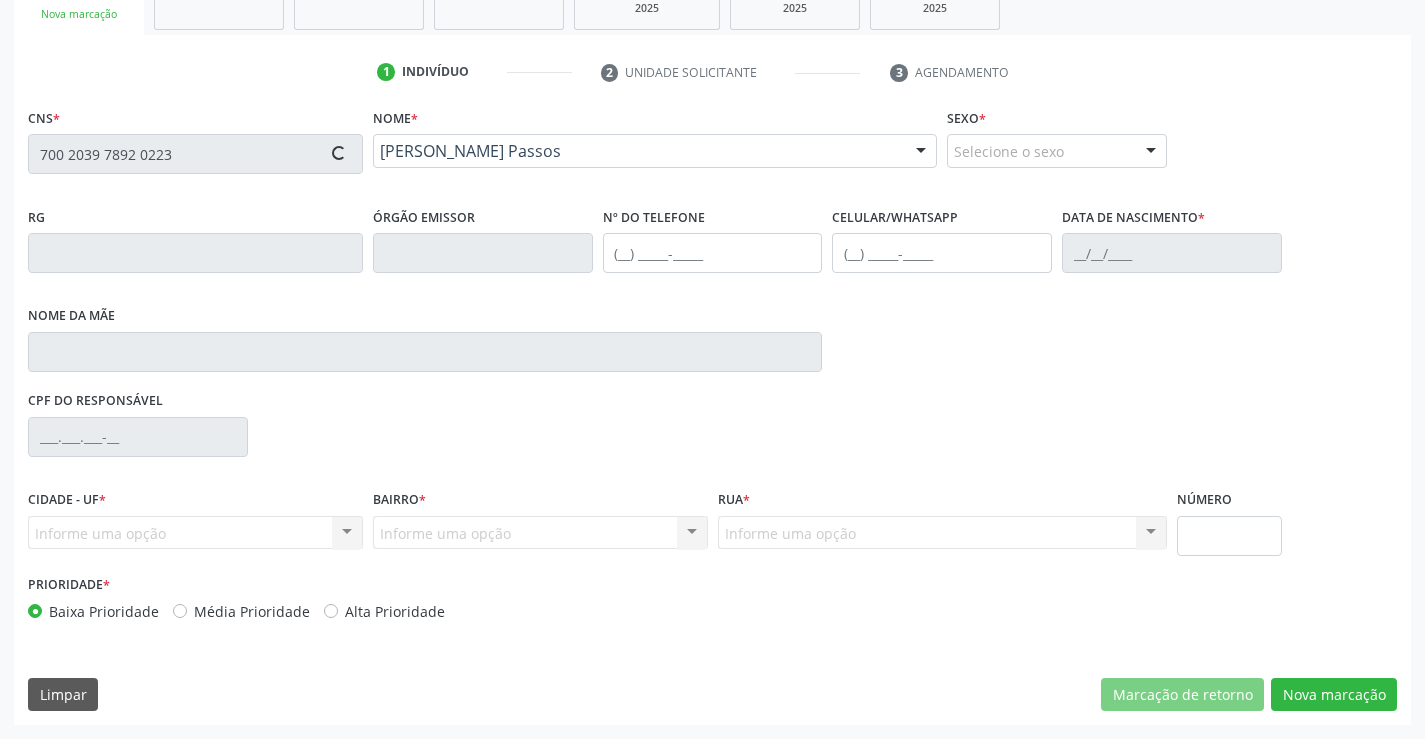 type on "SP" 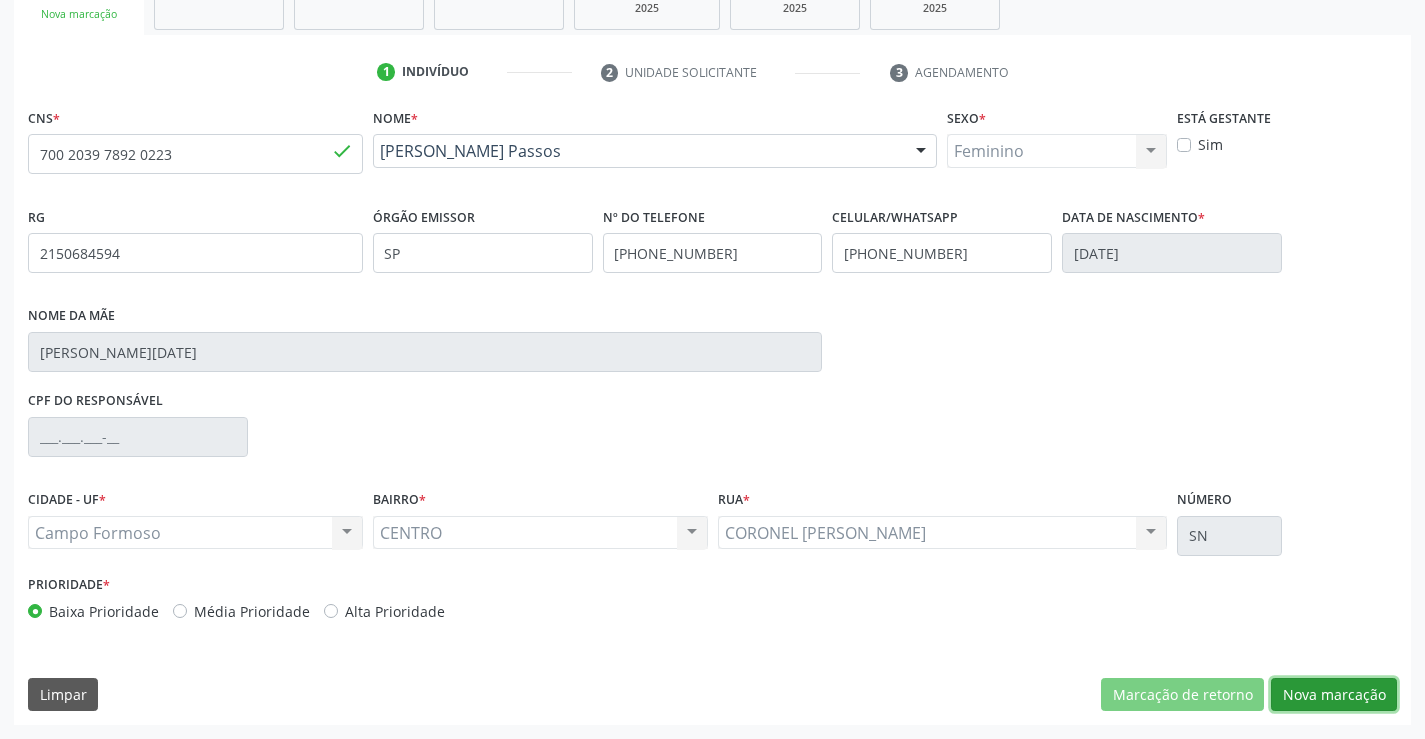 click on "Nova marcação" at bounding box center [1334, 695] 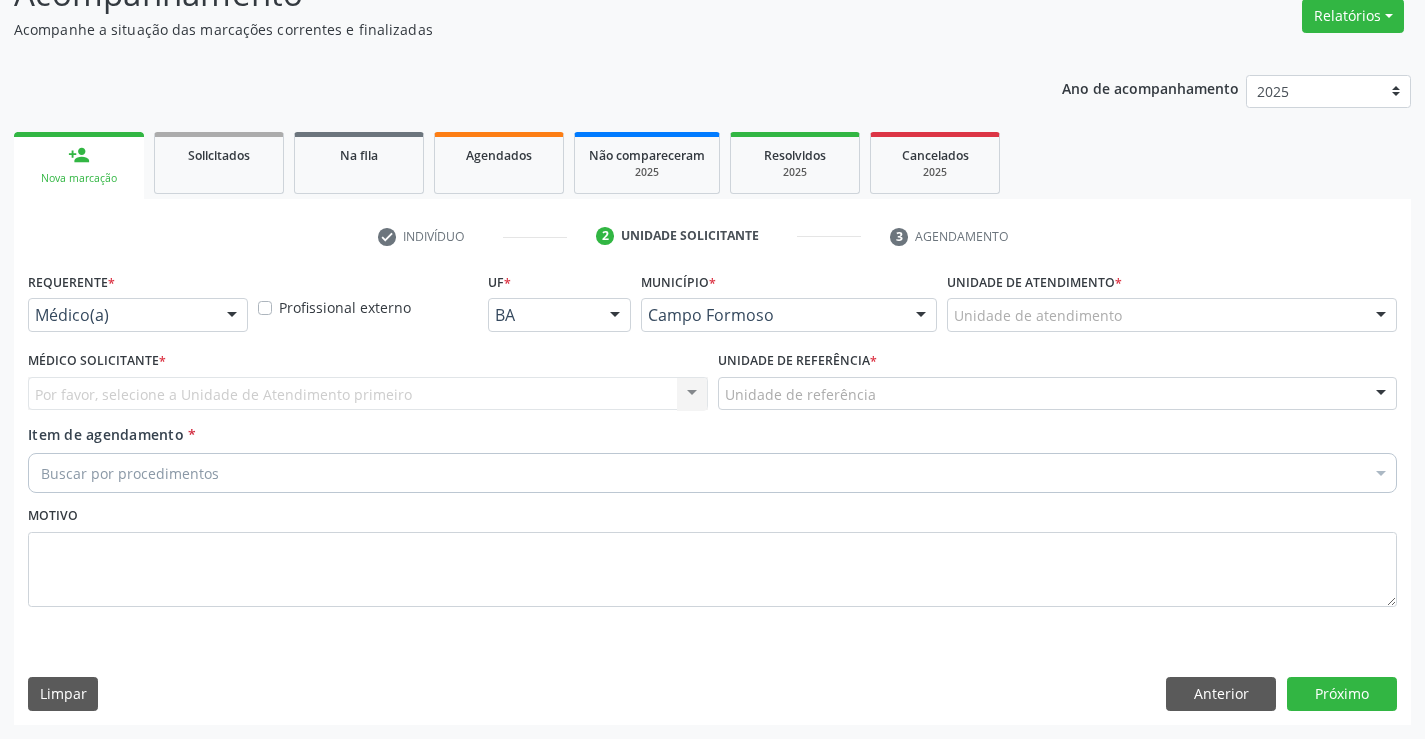 scroll, scrollTop: 167, scrollLeft: 0, axis: vertical 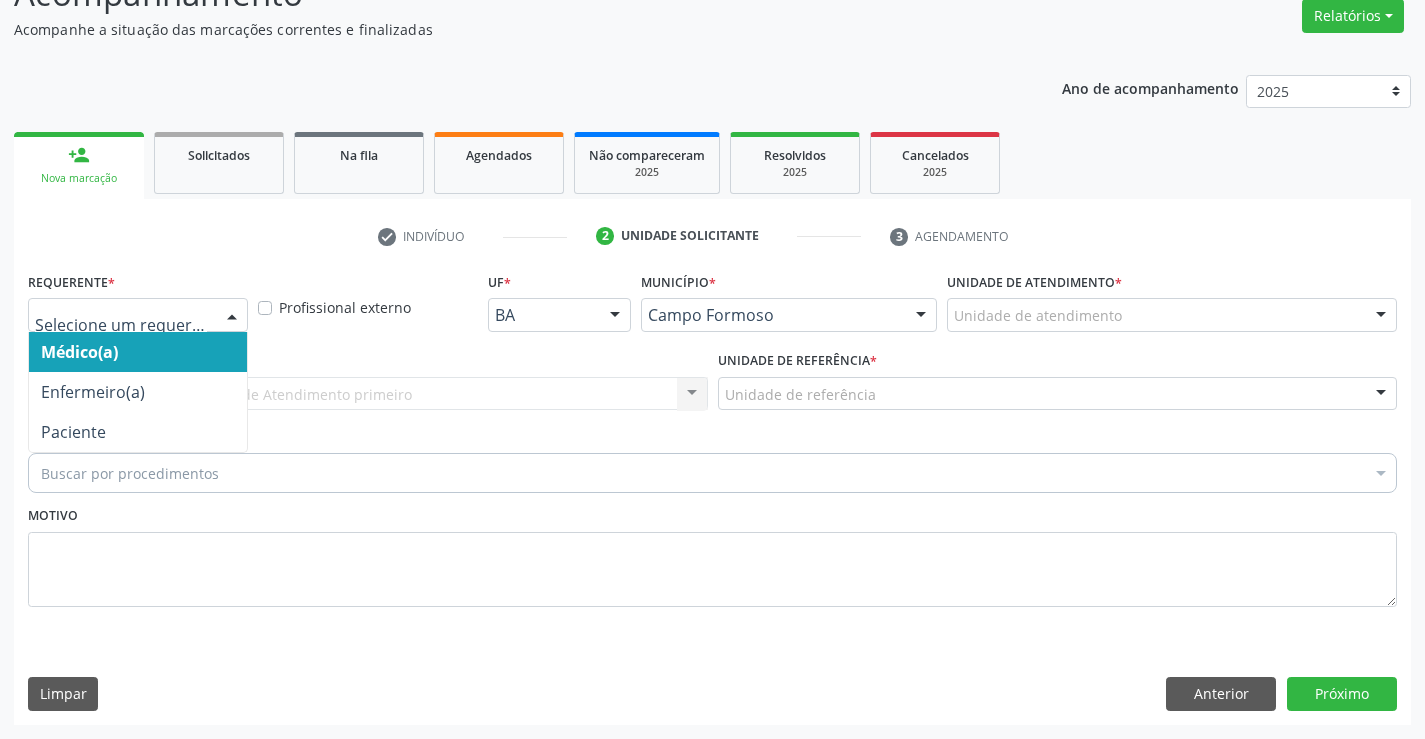 click at bounding box center (232, 316) 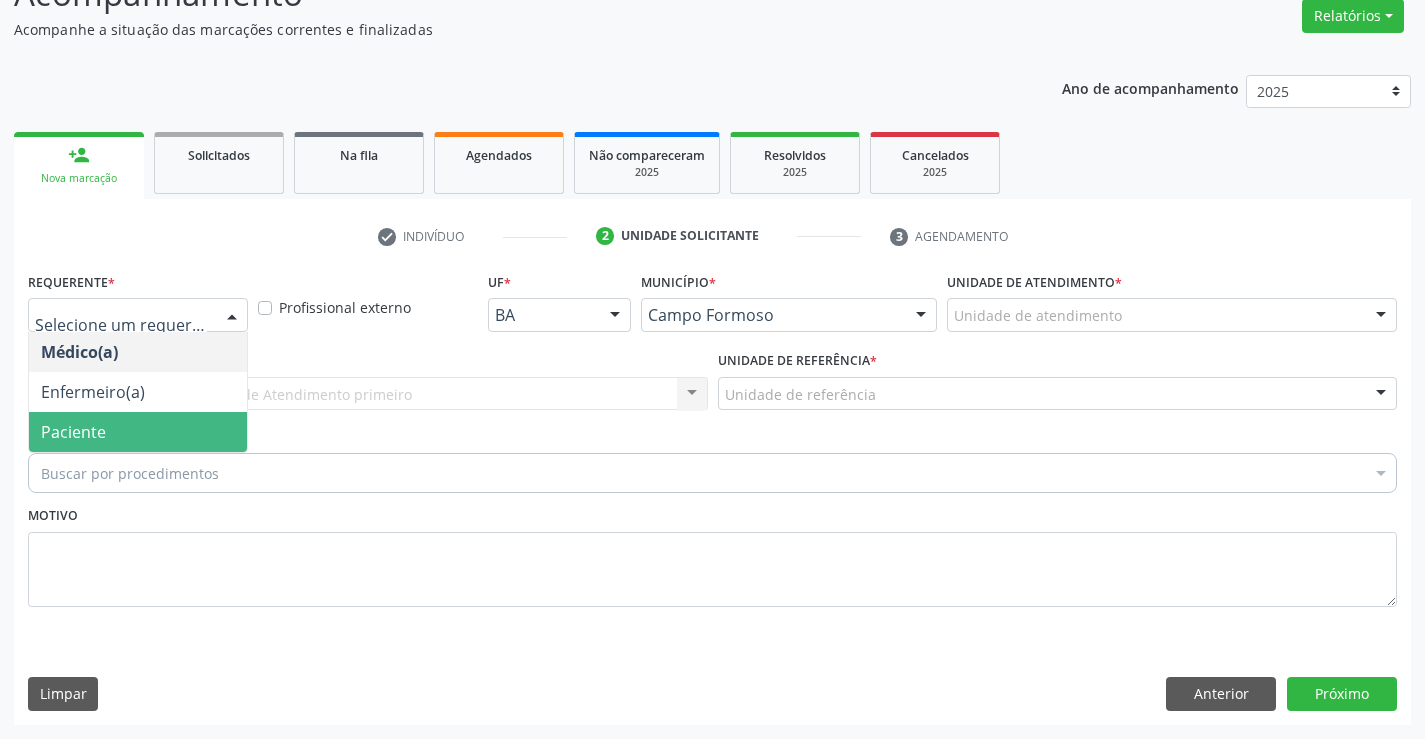 drag, startPoint x: 180, startPoint y: 431, endPoint x: 310, endPoint y: 407, distance: 132.19682 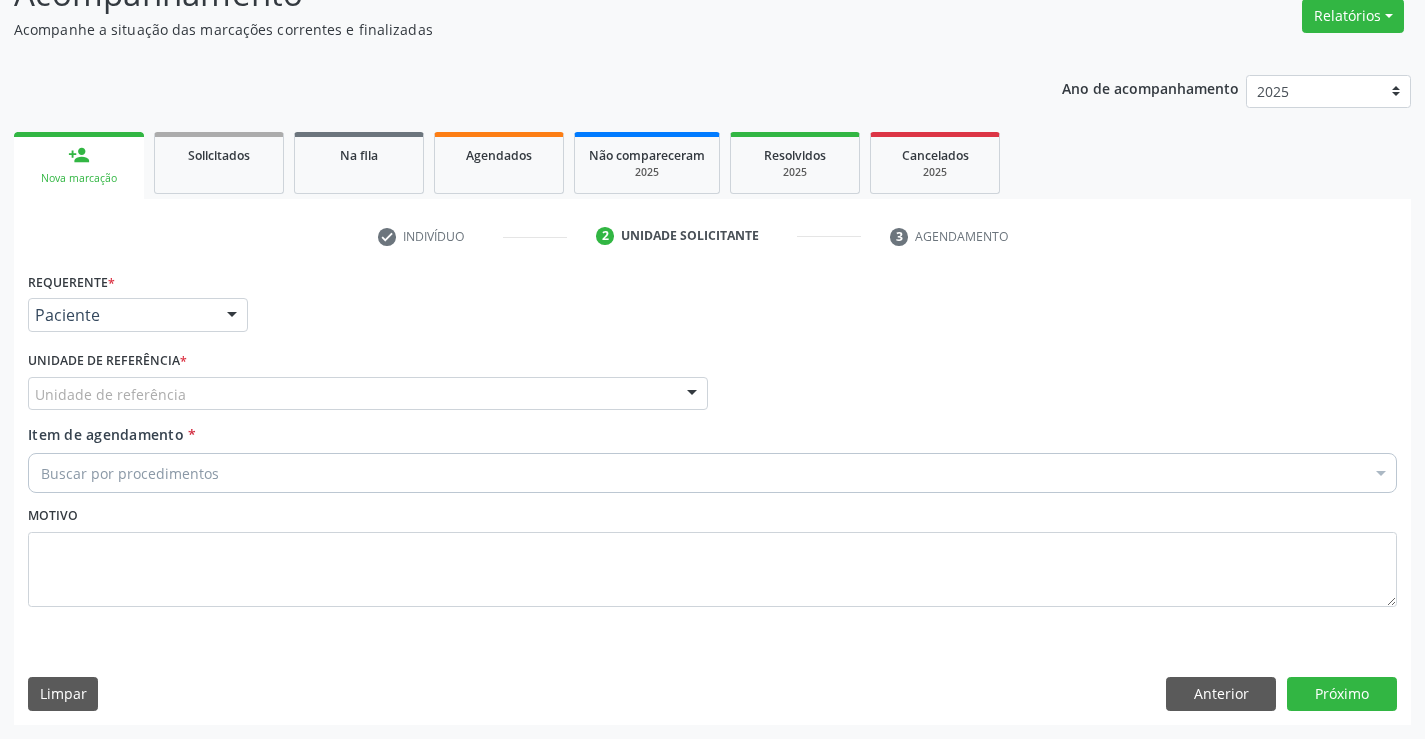 click on "Unidade de referência" at bounding box center [368, 394] 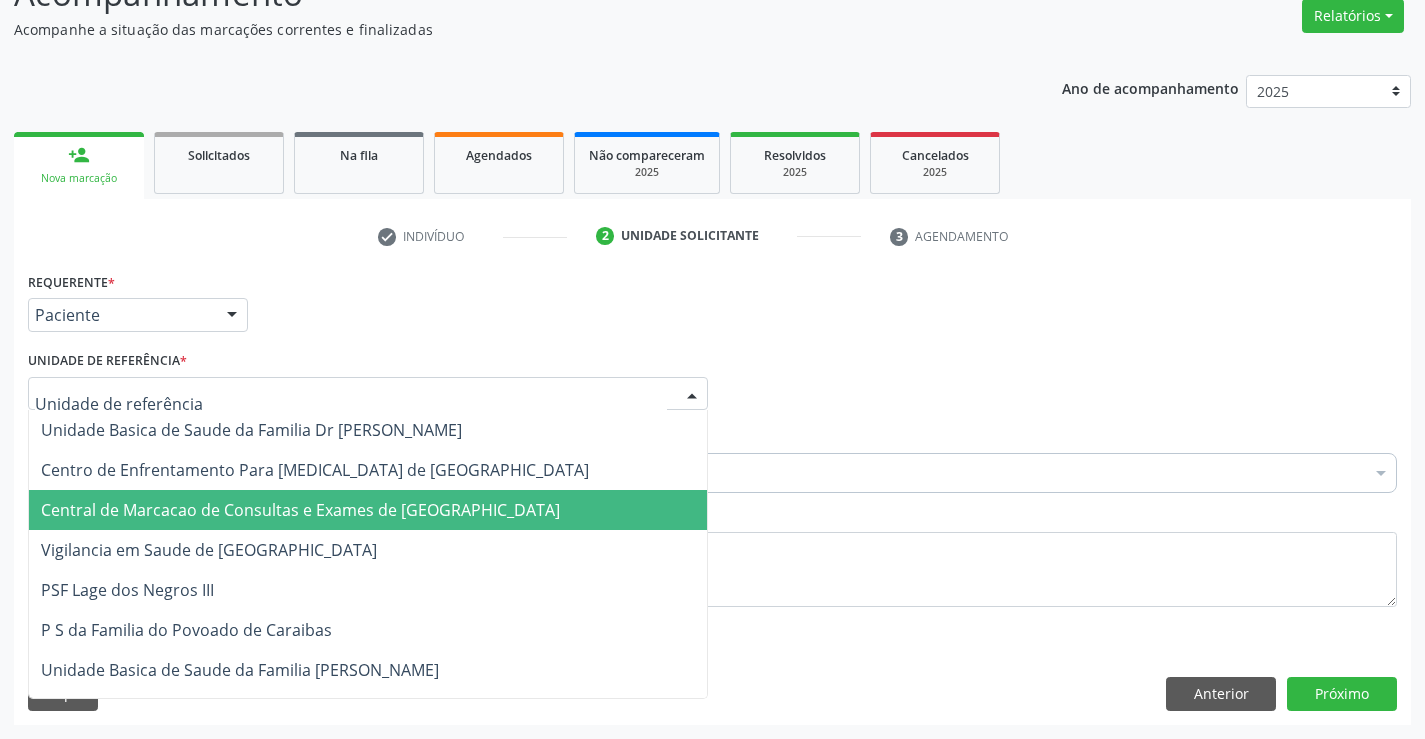 click on "Central de Marcacao de Consultas e Exames de [GEOGRAPHIC_DATA]" at bounding box center [300, 510] 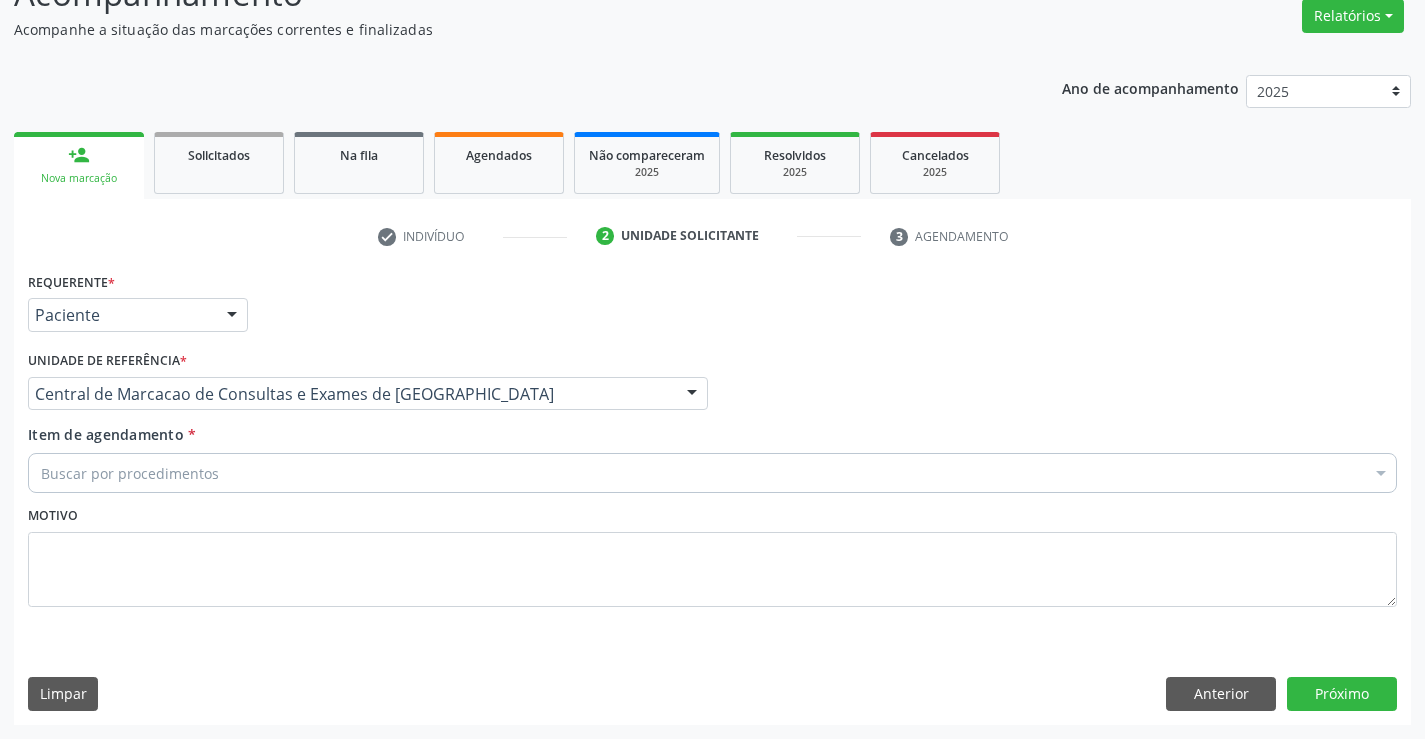 click on "Buscar por procedimentos" at bounding box center [712, 473] 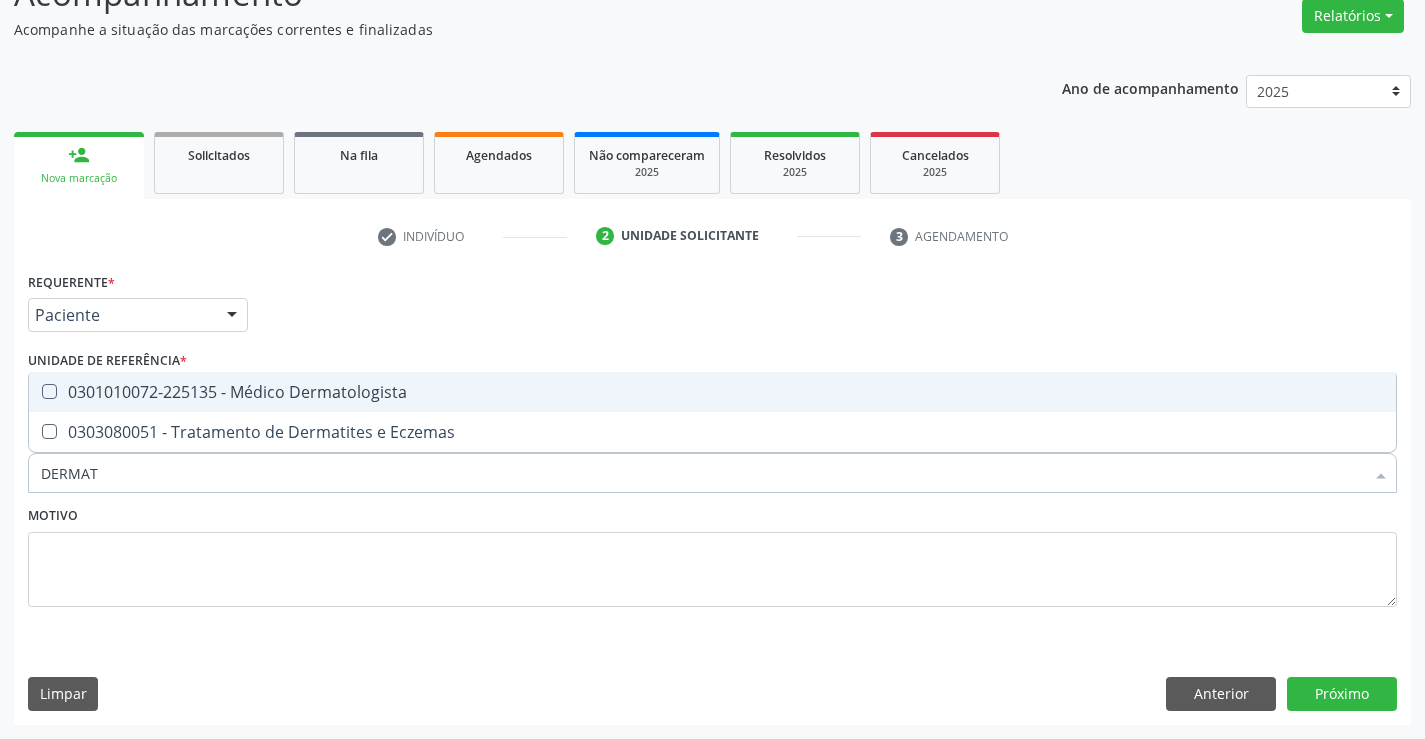type on "DERMATO" 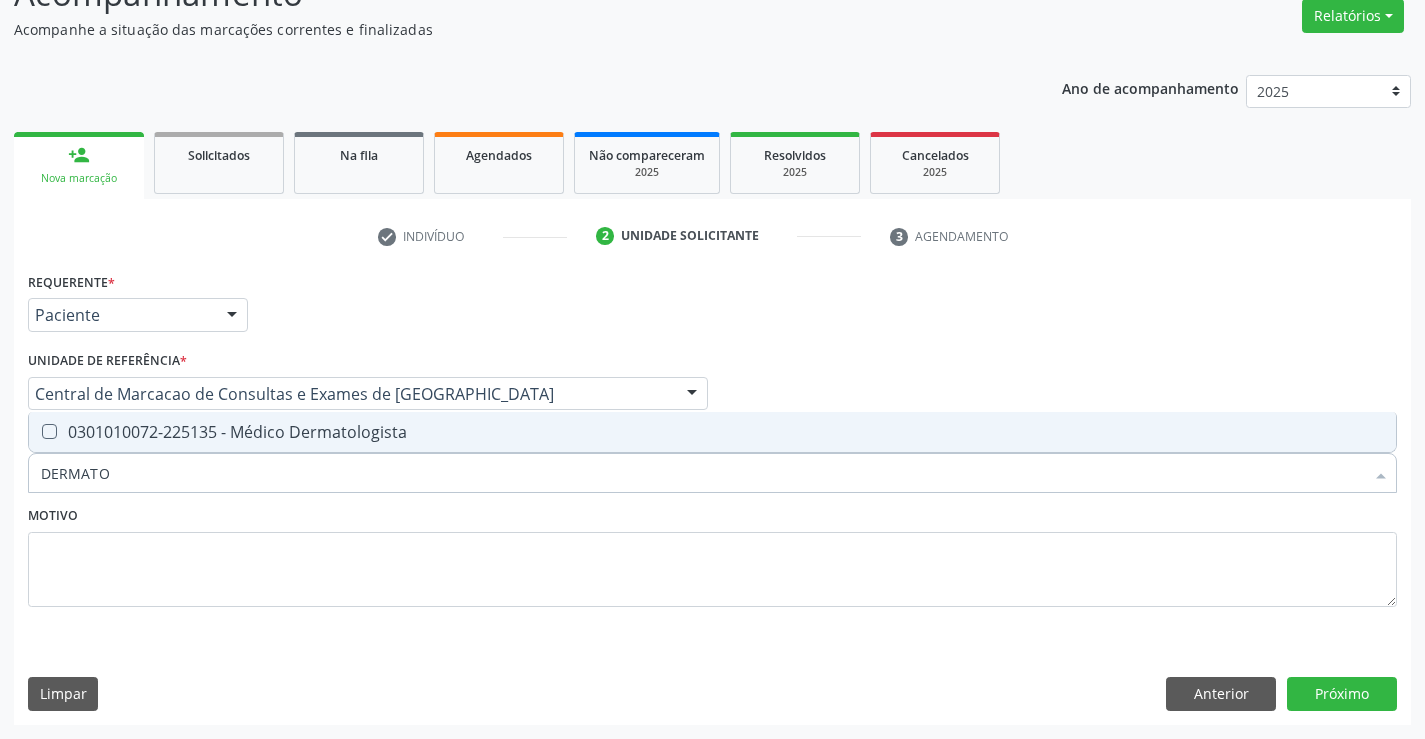 click on "0301010072-225135 - Médico Dermatologista" at bounding box center [712, 432] 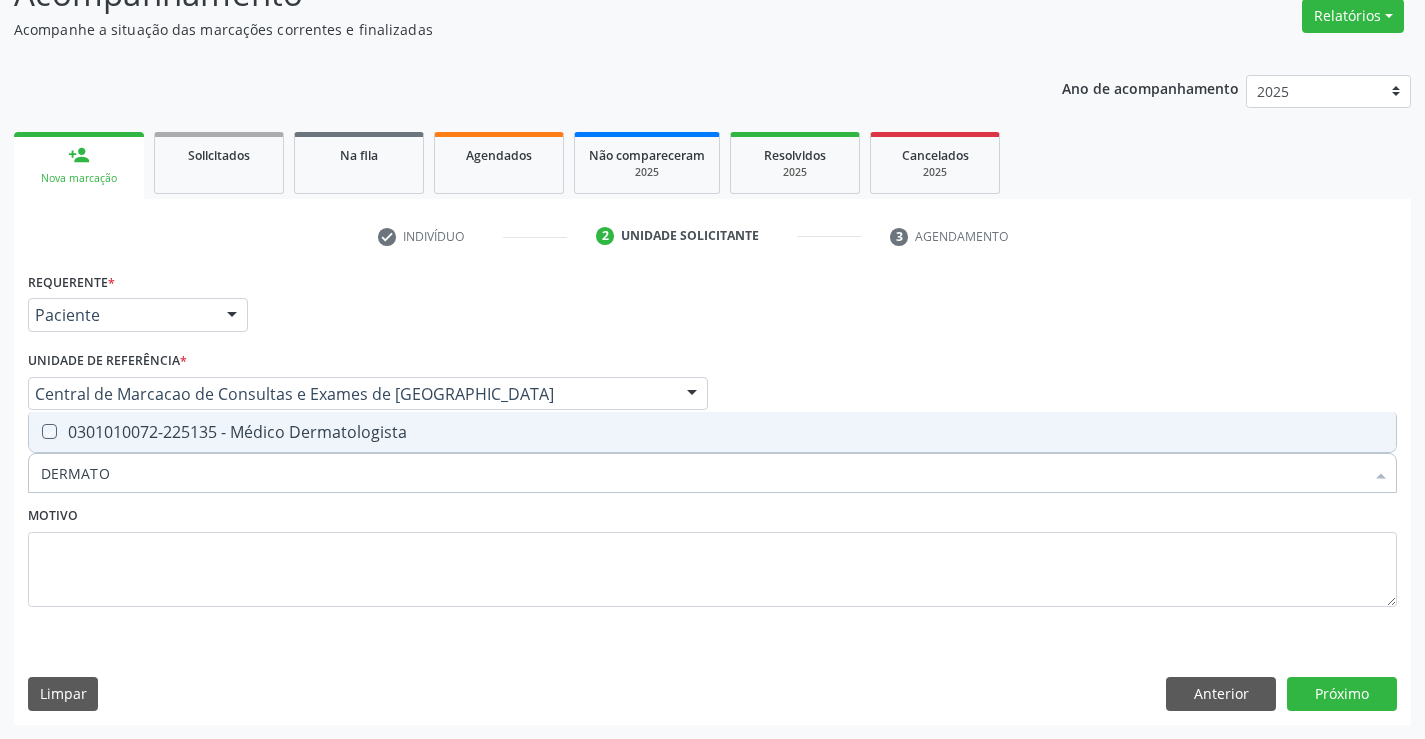 checkbox on "true" 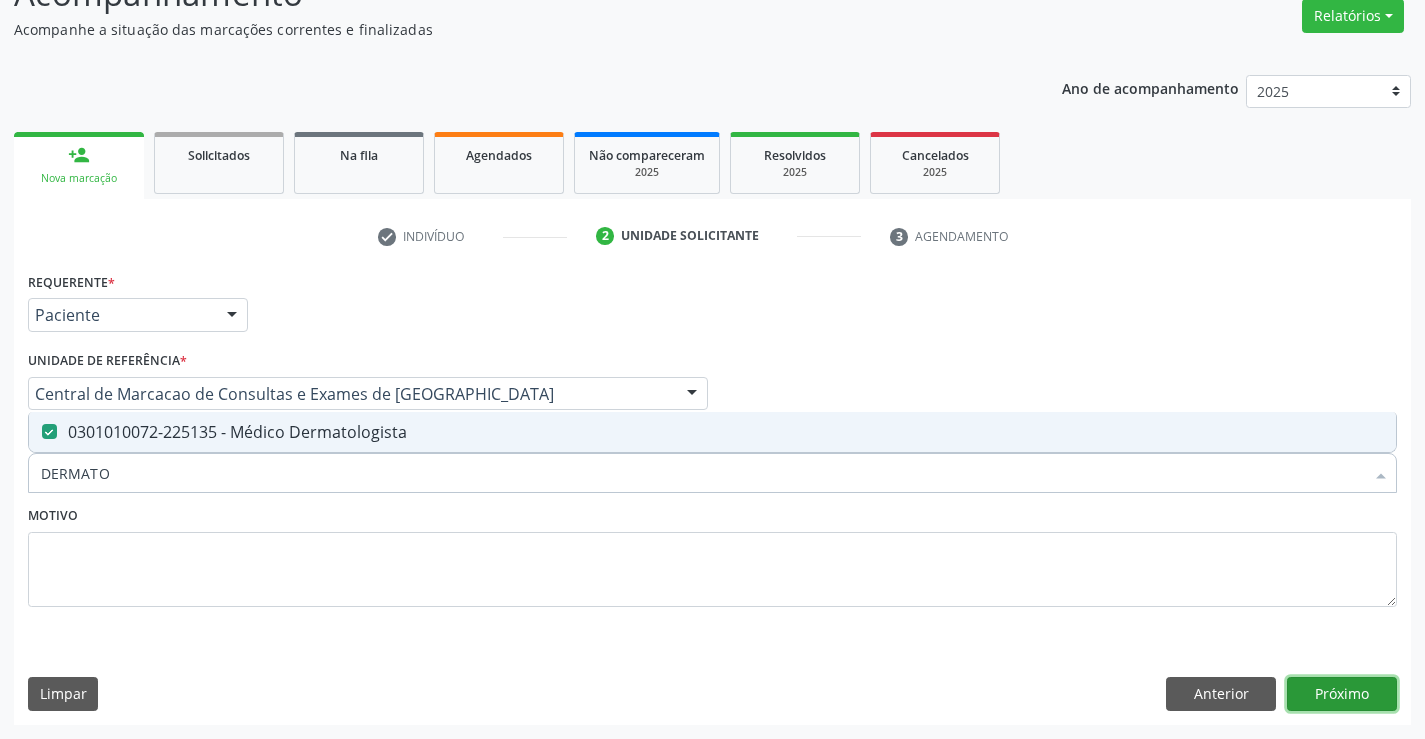 click on "Próximo" at bounding box center [1342, 694] 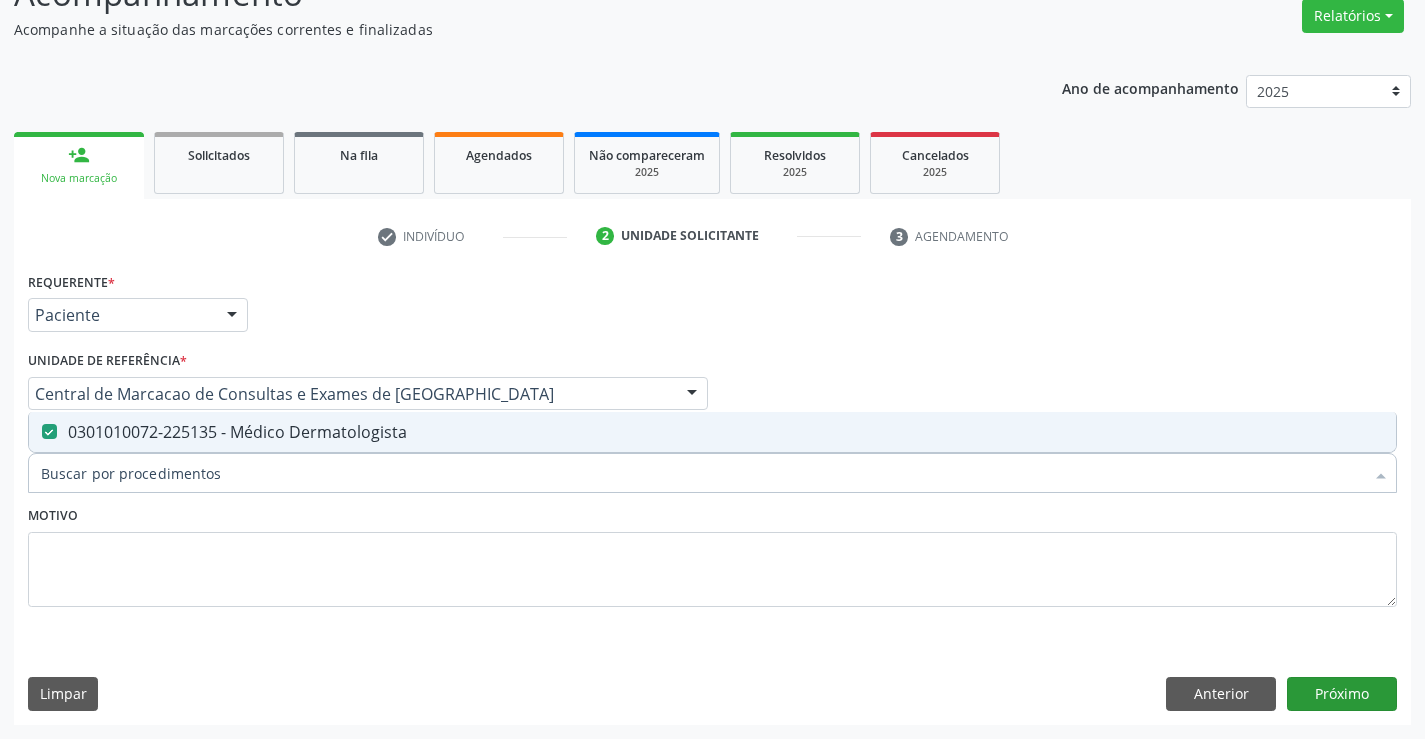 scroll, scrollTop: 131, scrollLeft: 0, axis: vertical 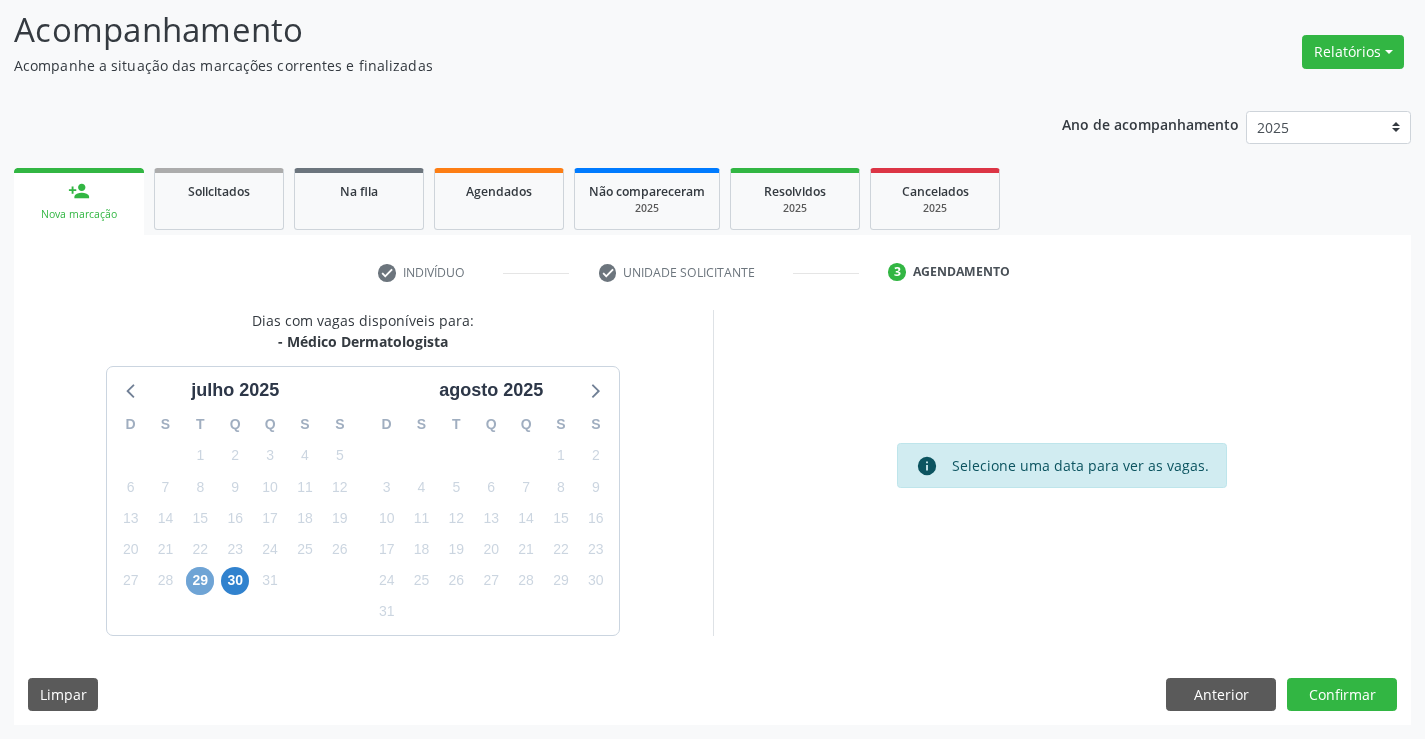 click on "29" at bounding box center [200, 581] 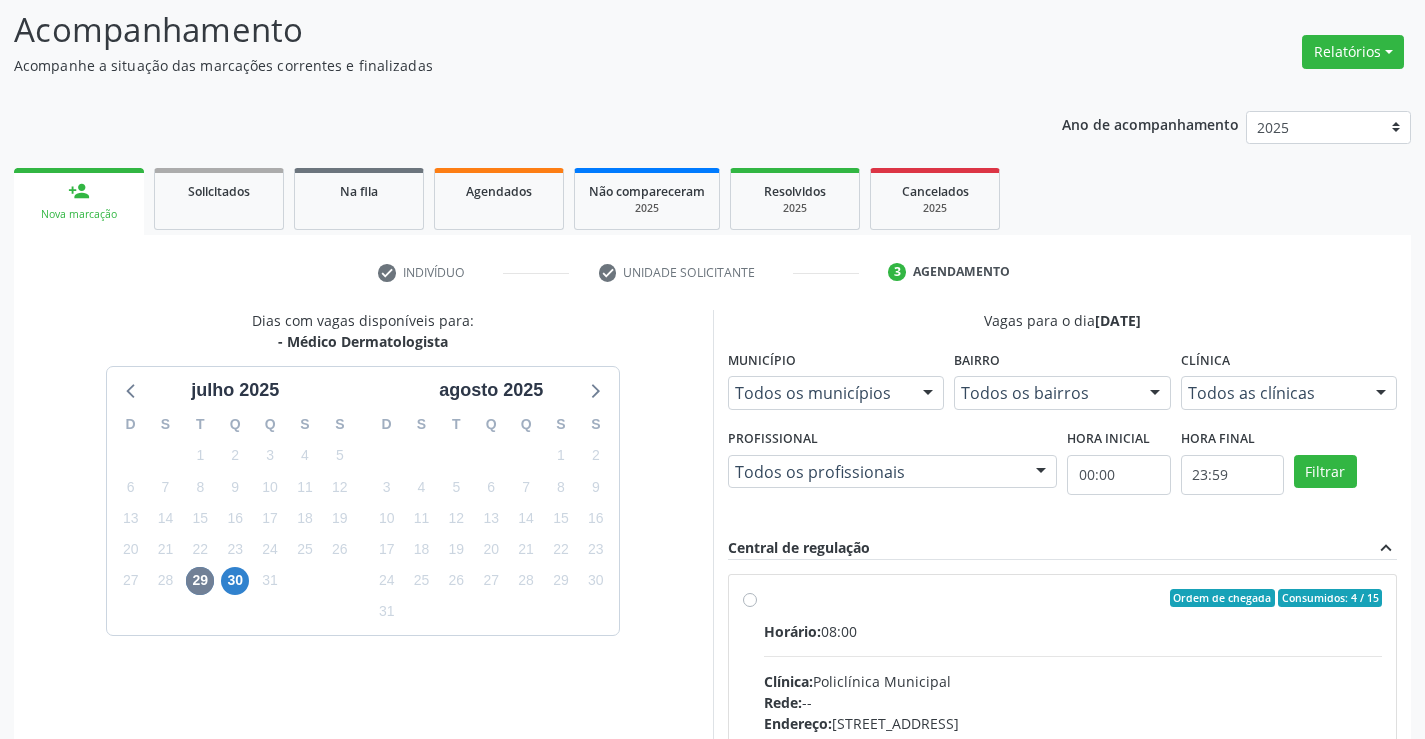 click on "Horário:   08:00" at bounding box center (1073, 631) 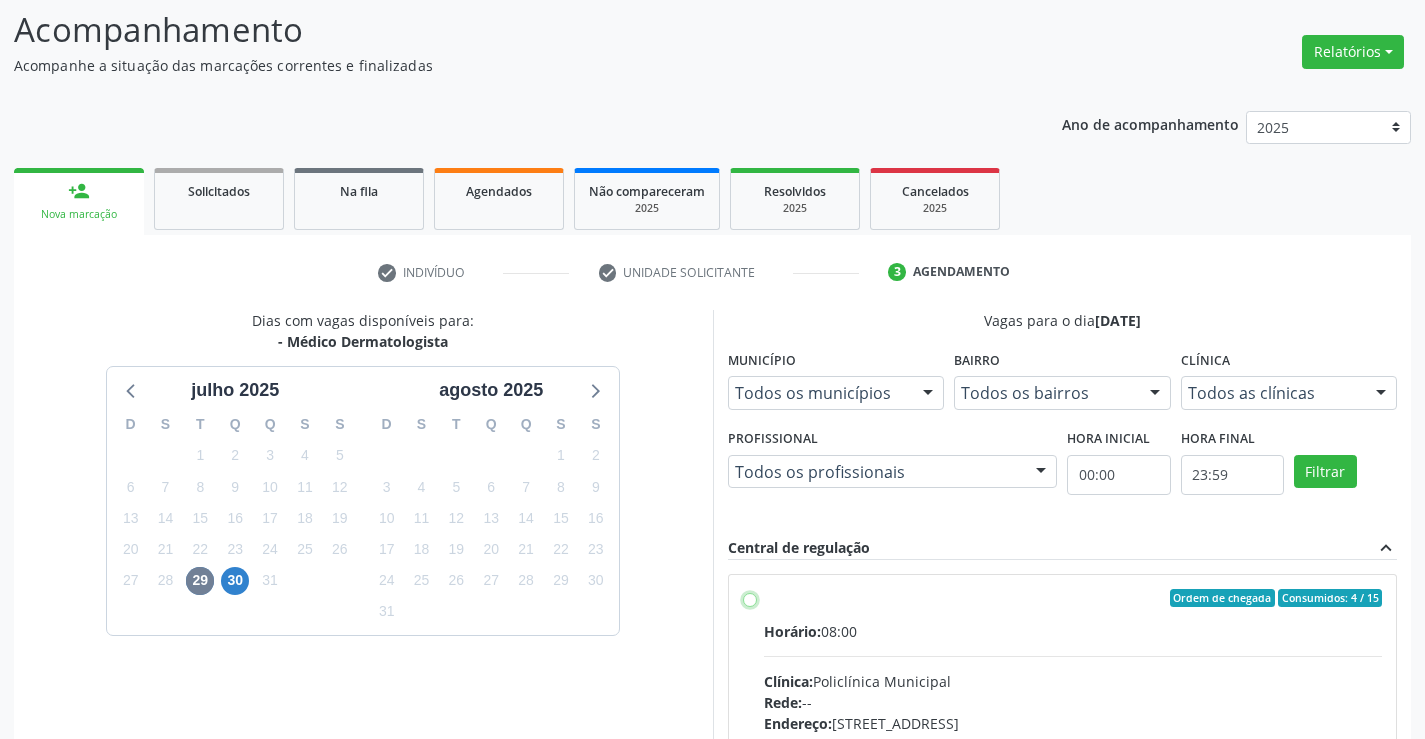 click on "Ordem de chegada
Consumidos: 4 / 15
Horário:   08:00
Clínica:  Policlínica Municipal
Rede:
--
Endereço:   [STREET_ADDRESS]
Telefone:   [PHONE_NUMBER]
Profissional:
[PERSON_NAME]
Informações adicionais sobre o atendimento
Idade de atendimento:
de 0 a 120 anos
Gênero(s) atendido(s):
Masculino e Feminino
Informações adicionais:
--" at bounding box center (750, 598) 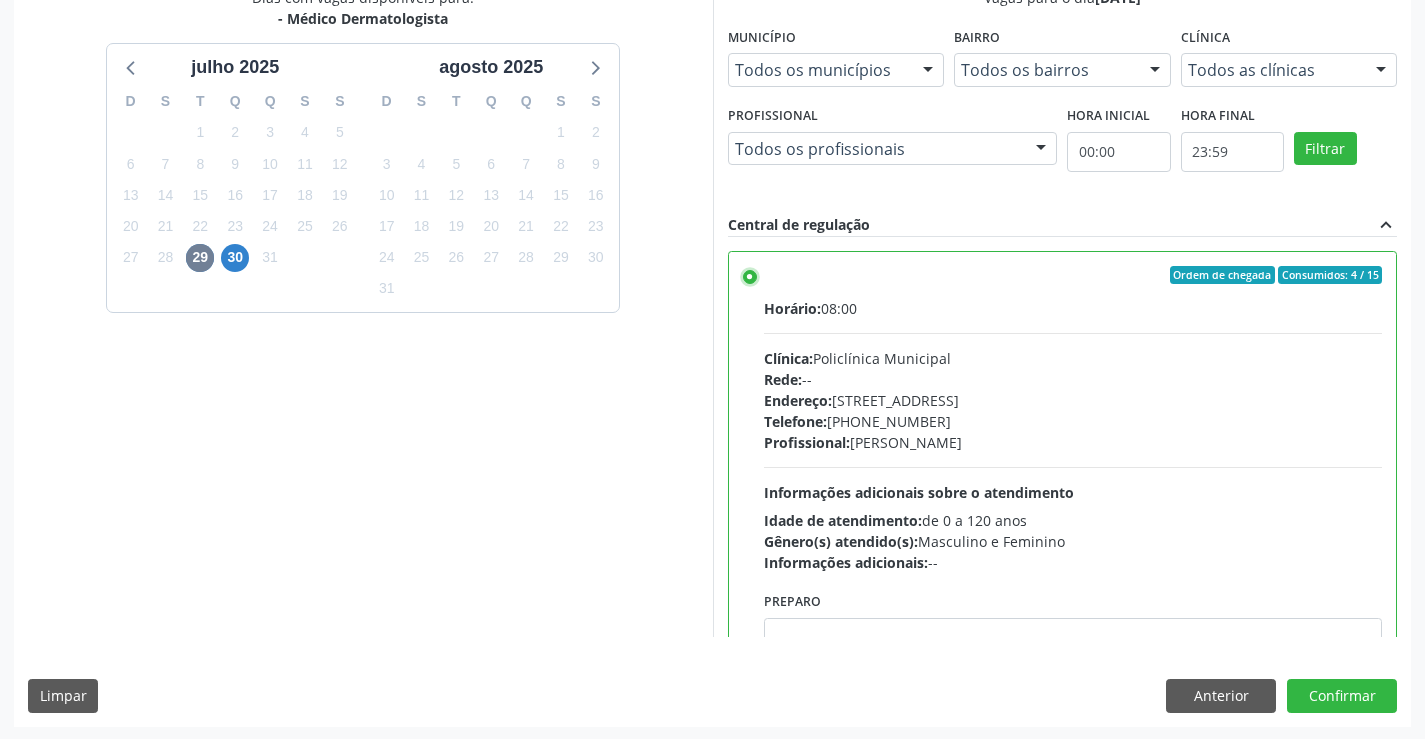 scroll, scrollTop: 456, scrollLeft: 0, axis: vertical 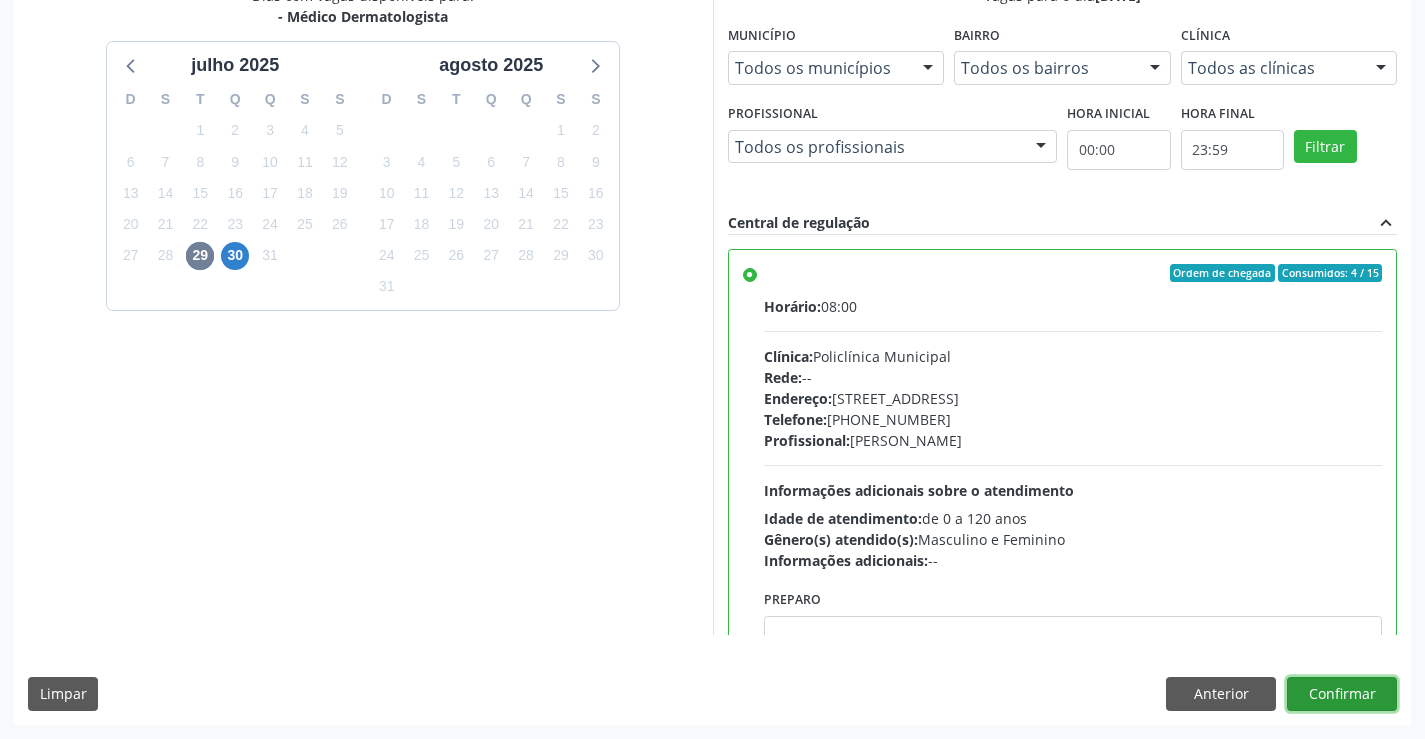 click on "Confirmar" at bounding box center [1342, 694] 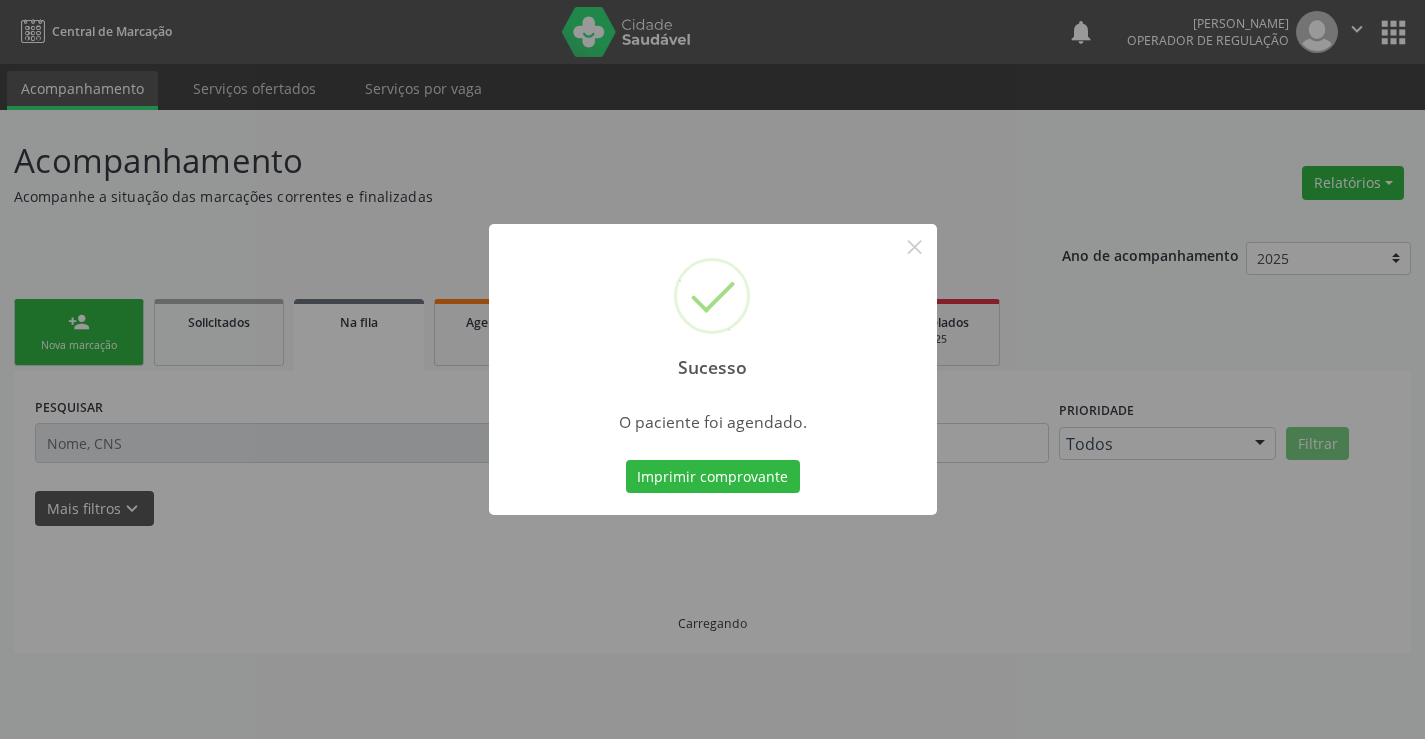 scroll, scrollTop: 0, scrollLeft: 0, axis: both 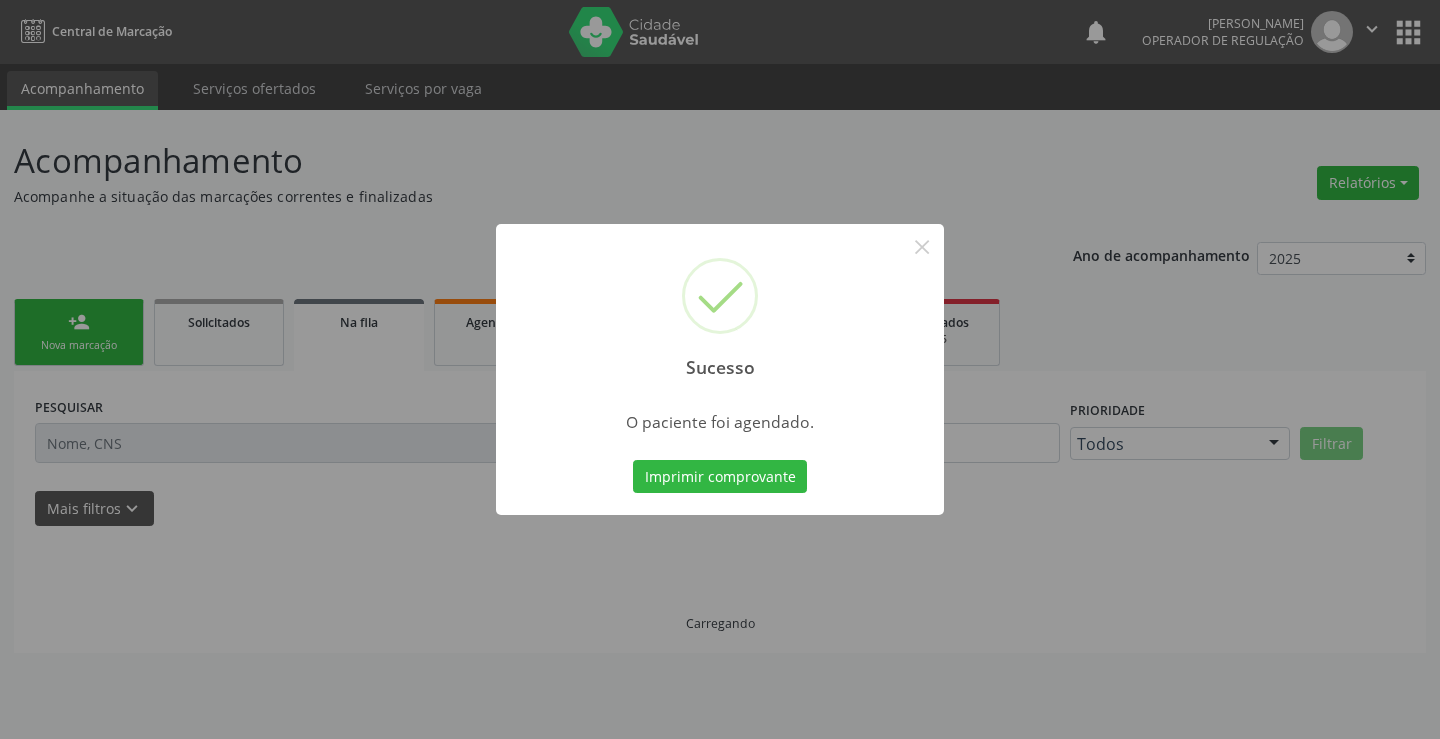 type 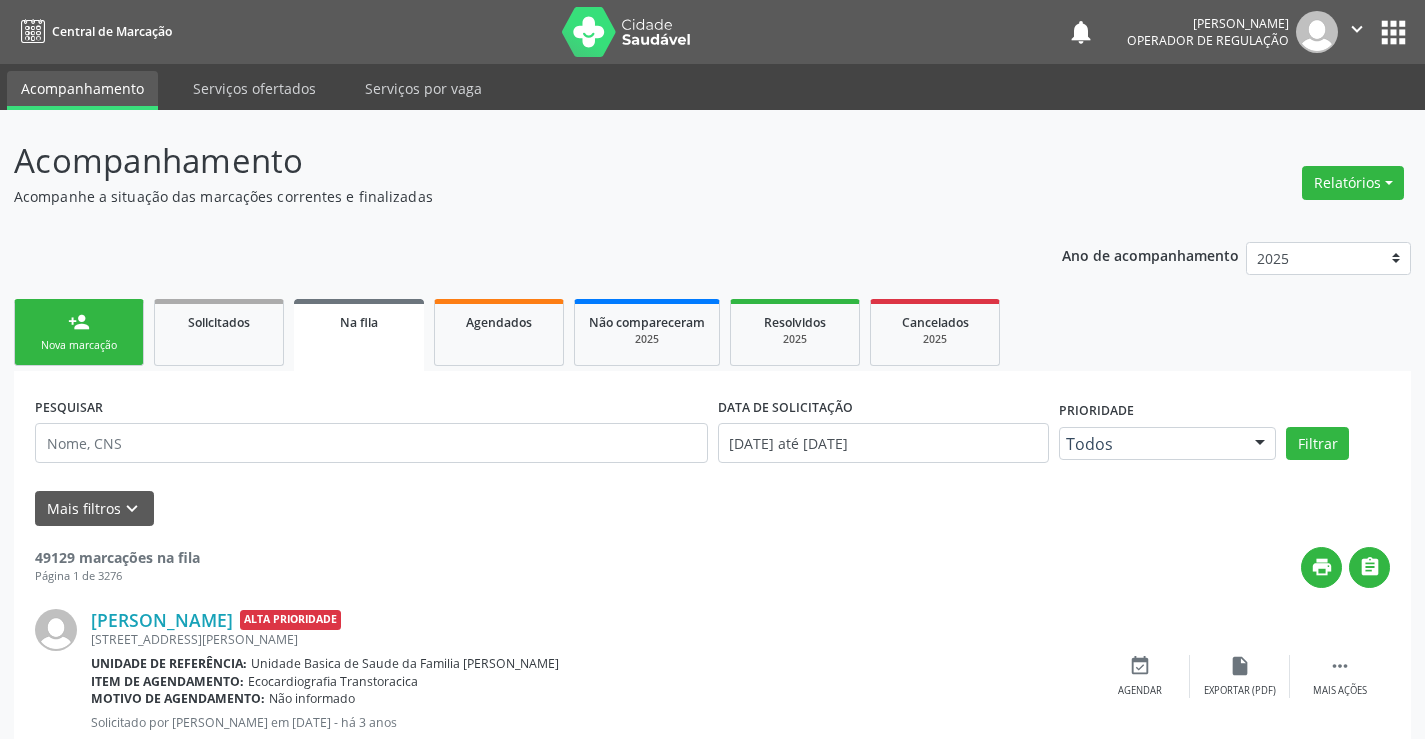 click on "Nova marcação" at bounding box center (79, 345) 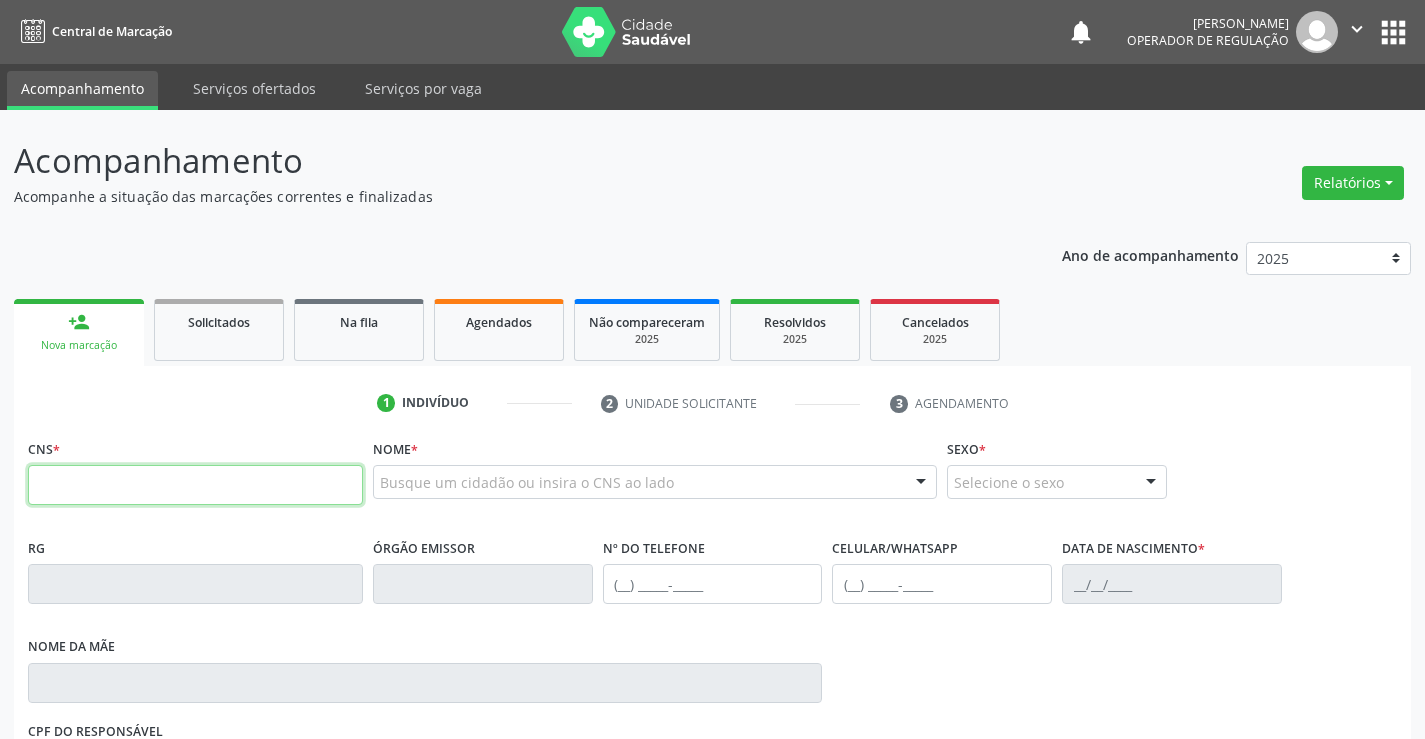 click at bounding box center [195, 485] 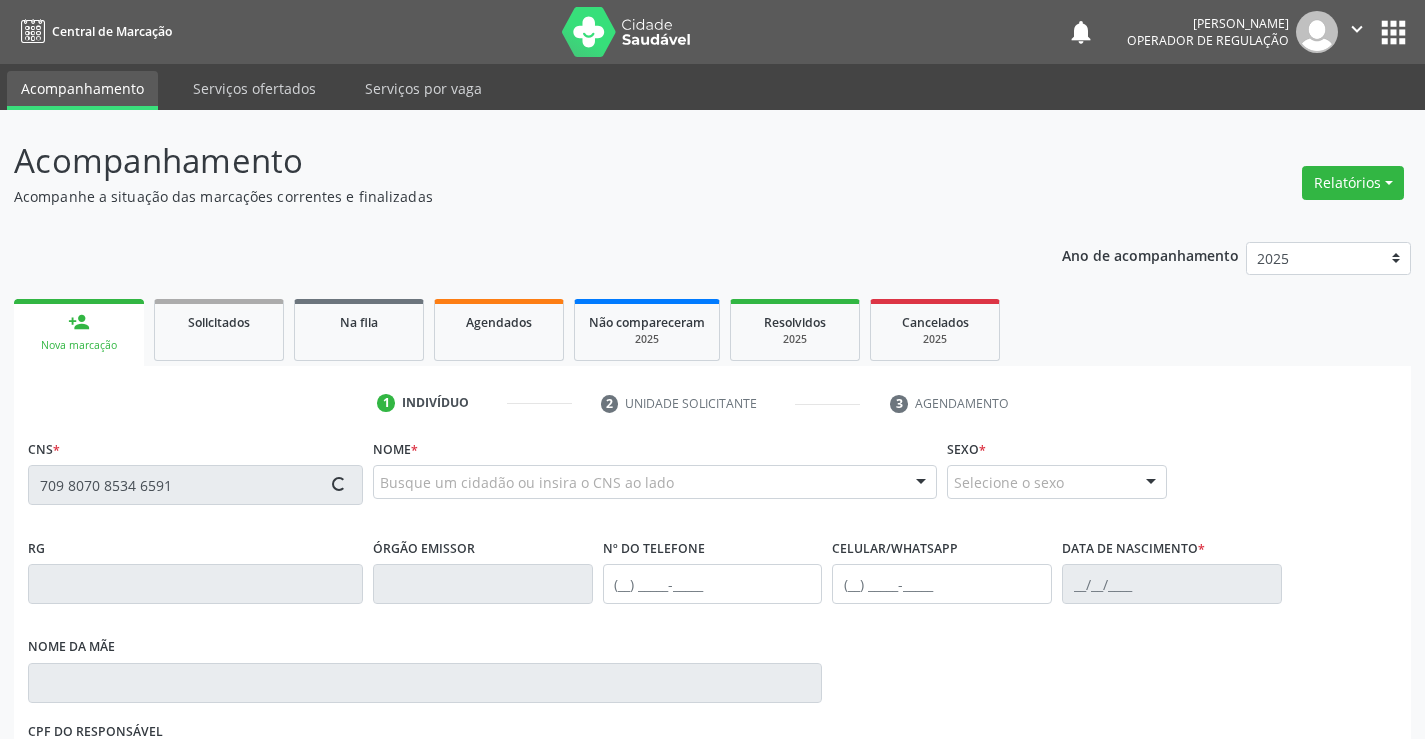 type on "709 8070 8534 6591" 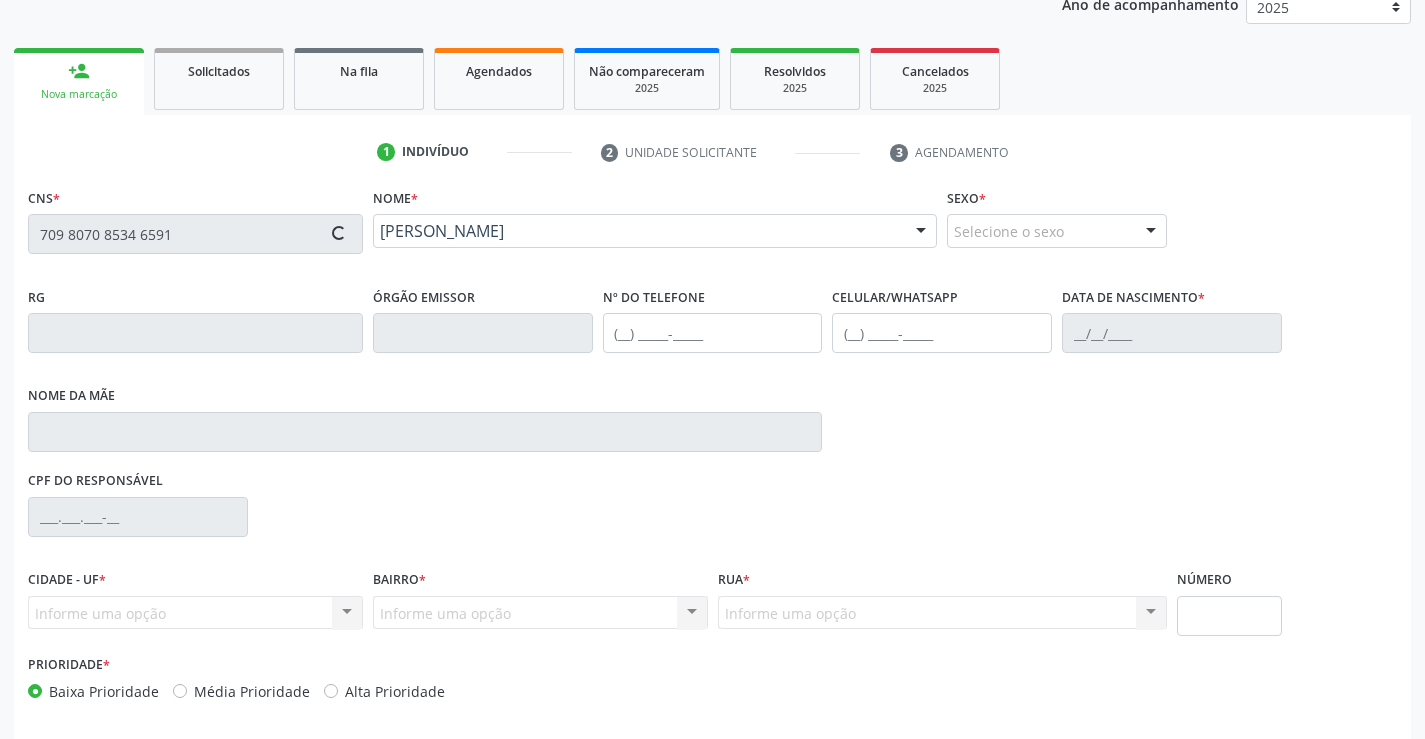 scroll, scrollTop: 331, scrollLeft: 0, axis: vertical 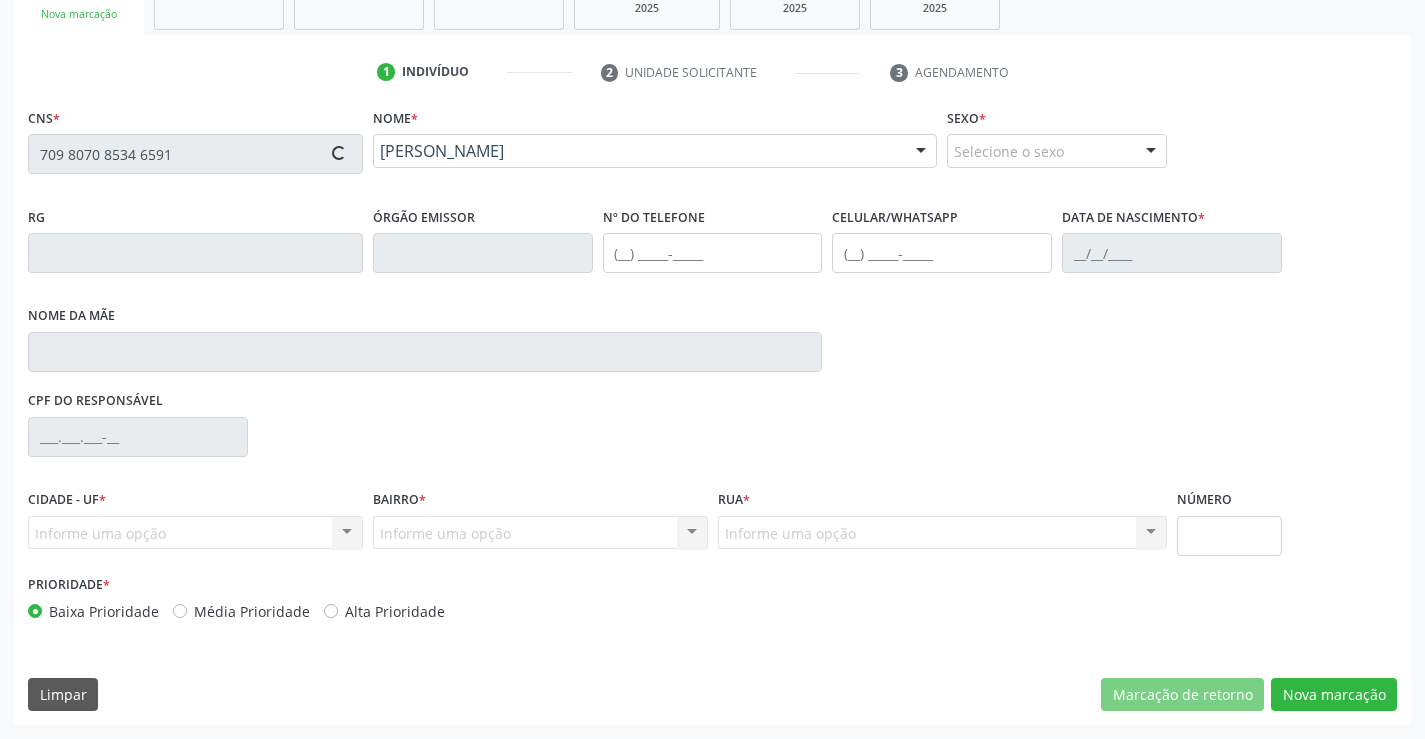 type on "1678975001" 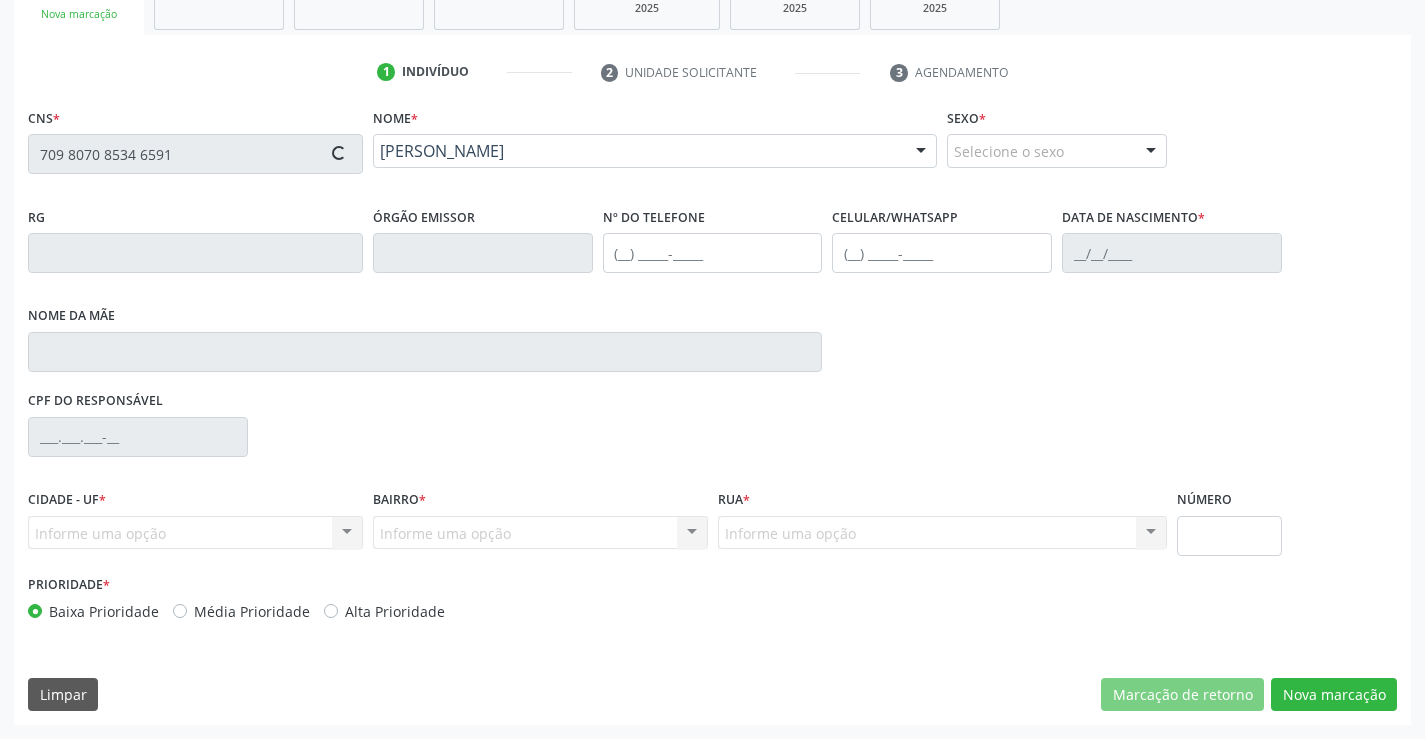 type on "[PHONE_NUMBER]" 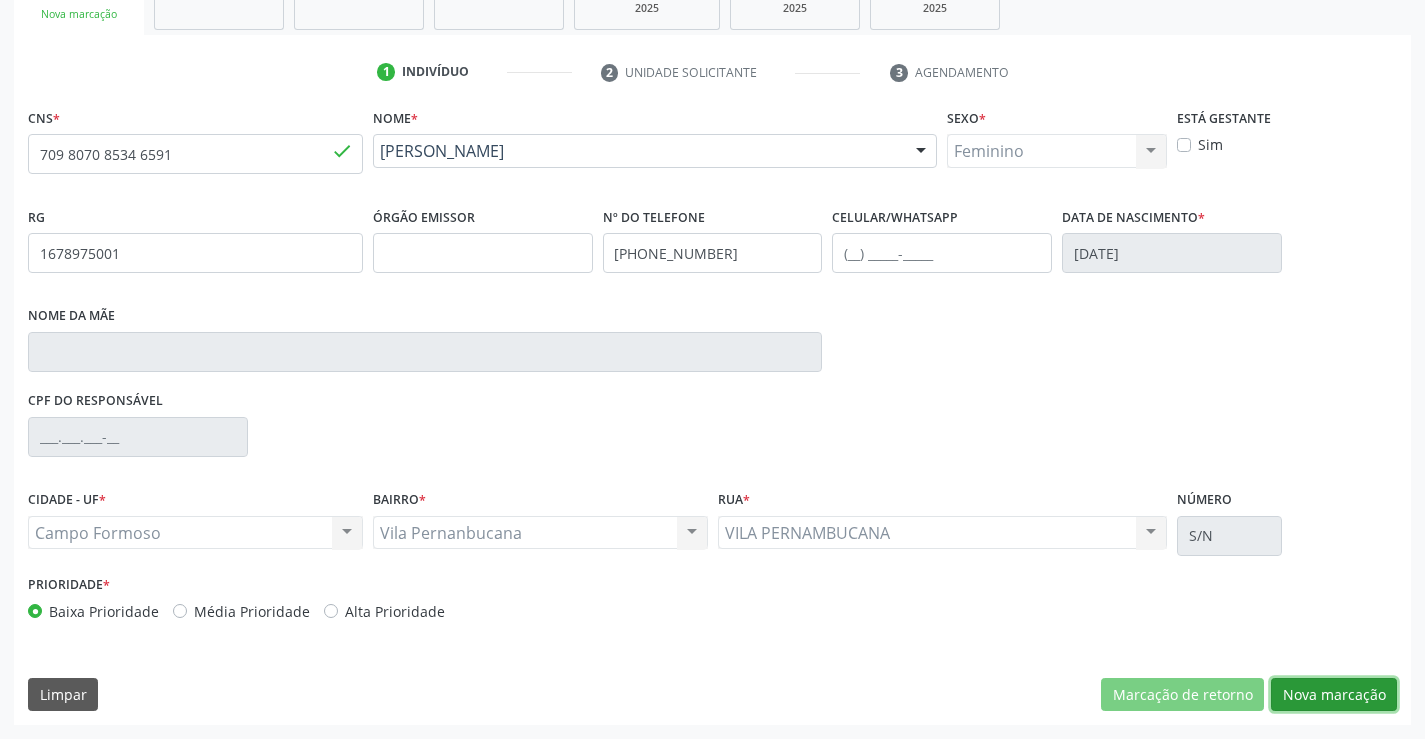 click on "Nova marcação" at bounding box center (1334, 695) 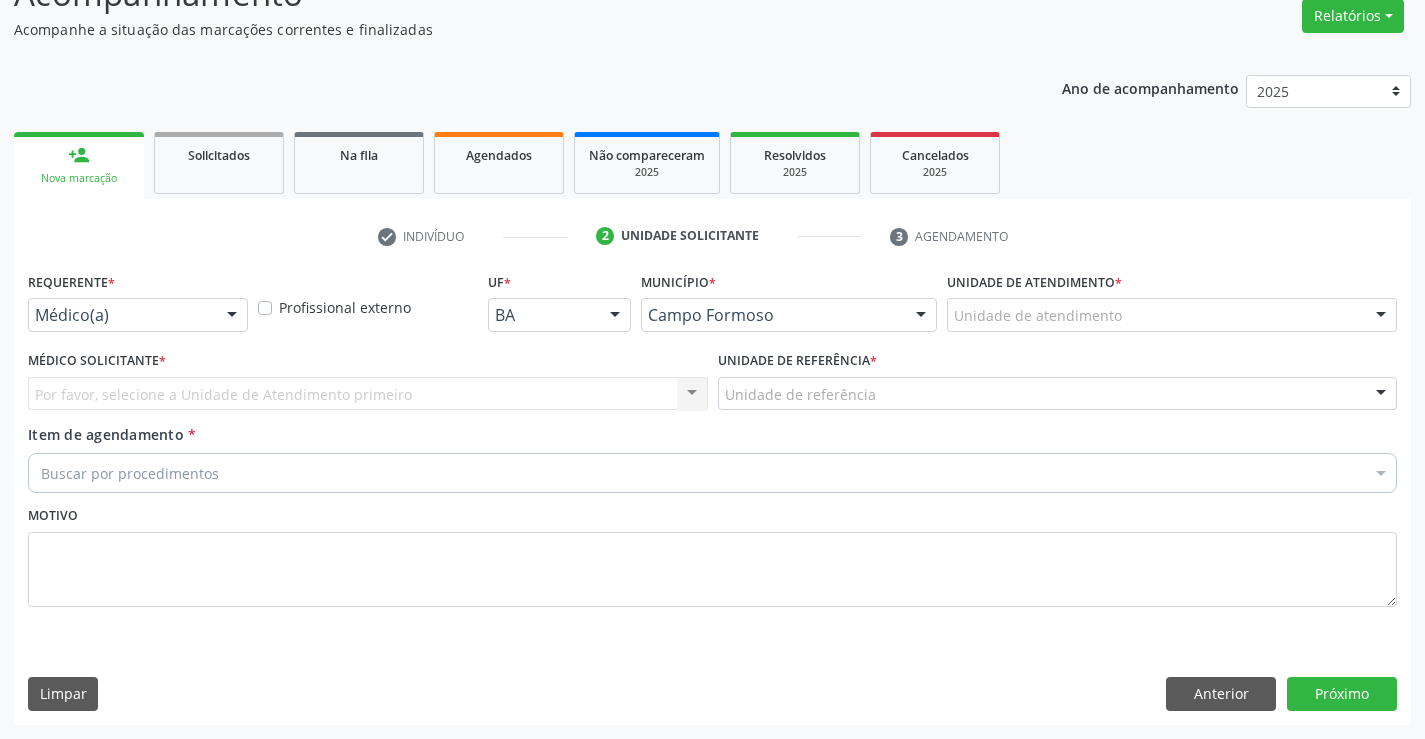 scroll, scrollTop: 167, scrollLeft: 0, axis: vertical 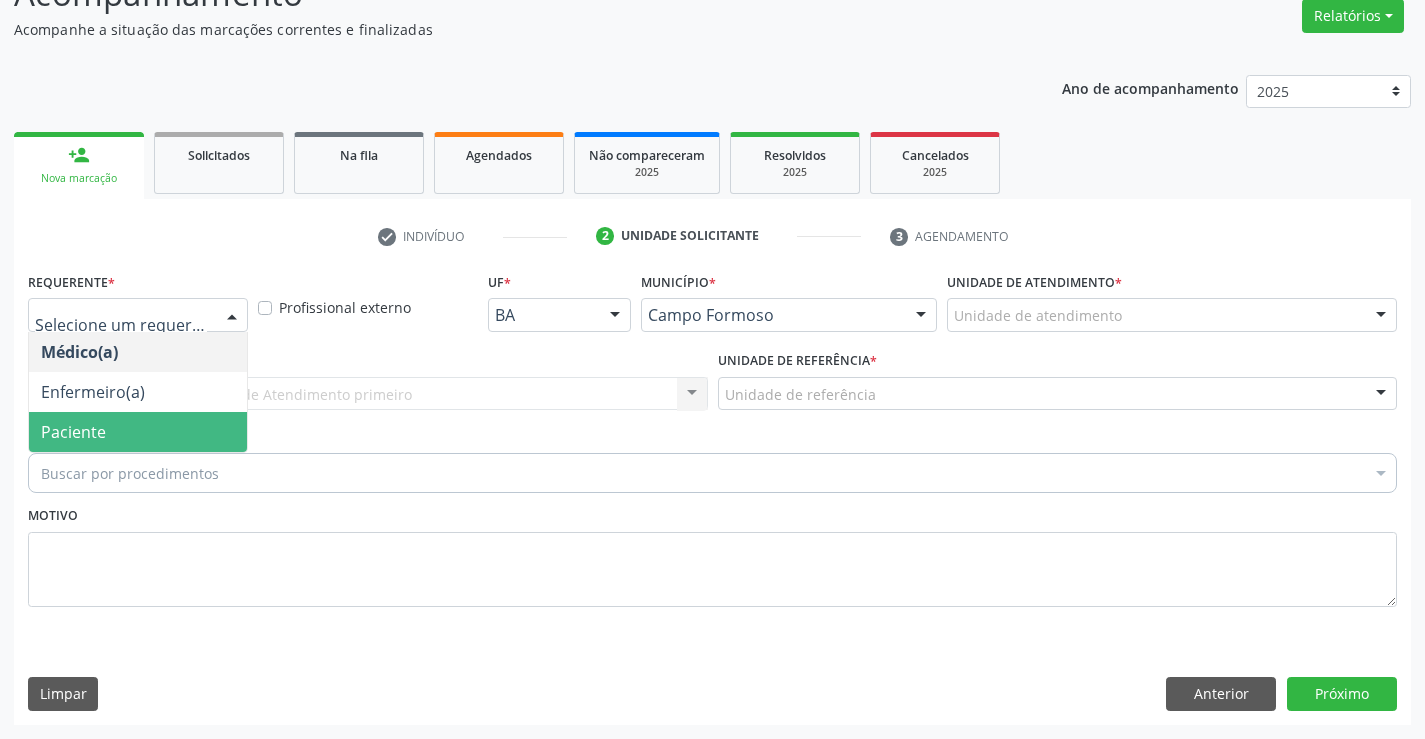 drag, startPoint x: 119, startPoint y: 431, endPoint x: 235, endPoint y: 396, distance: 121.16518 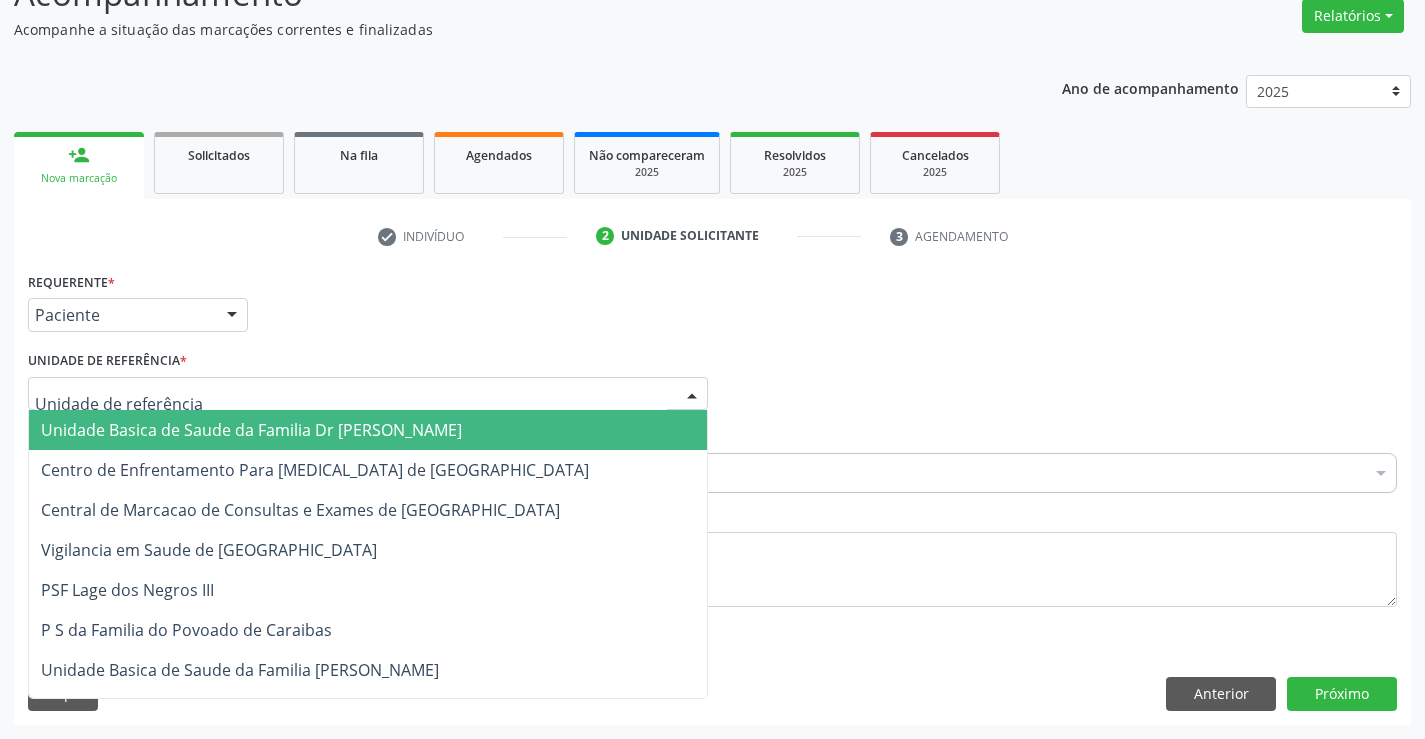 click at bounding box center (368, 394) 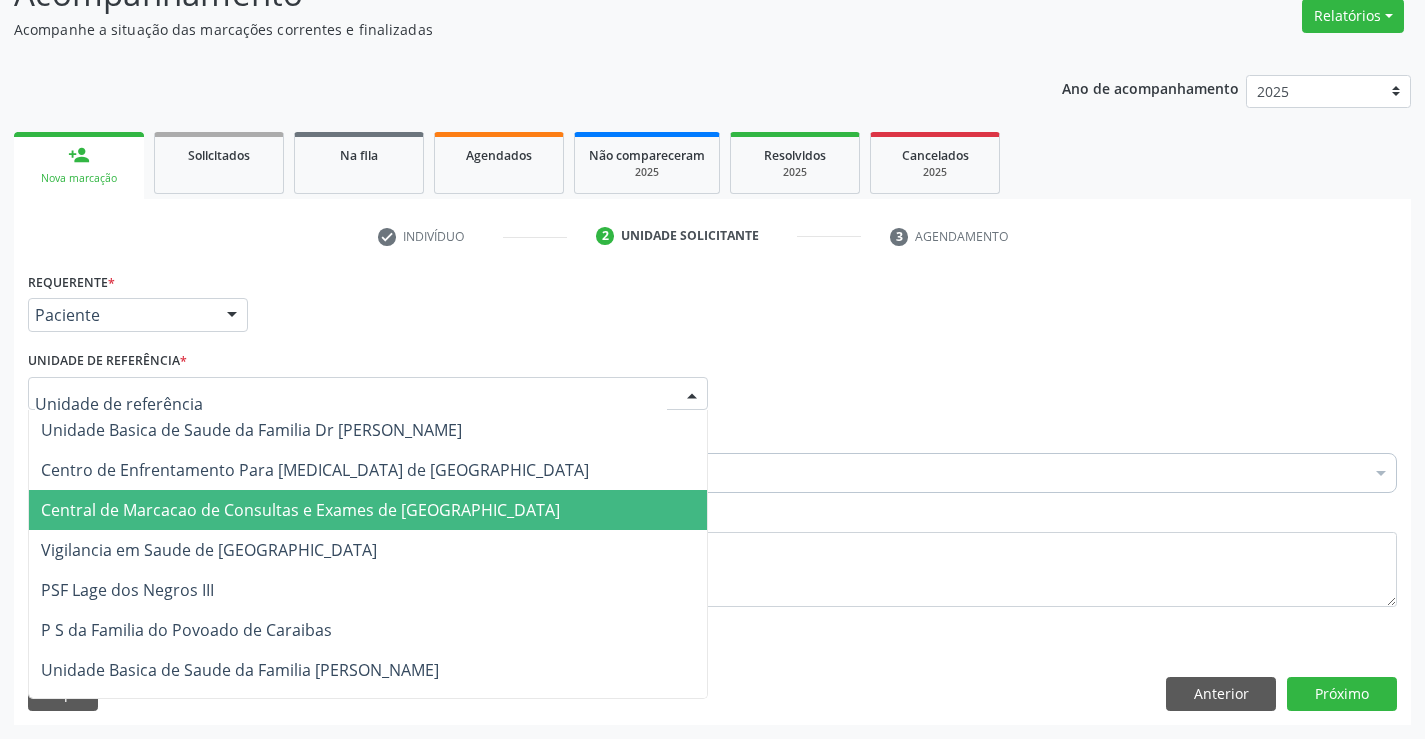 click on "Central de Marcacao de Consultas e Exames de [GEOGRAPHIC_DATA]" at bounding box center (300, 510) 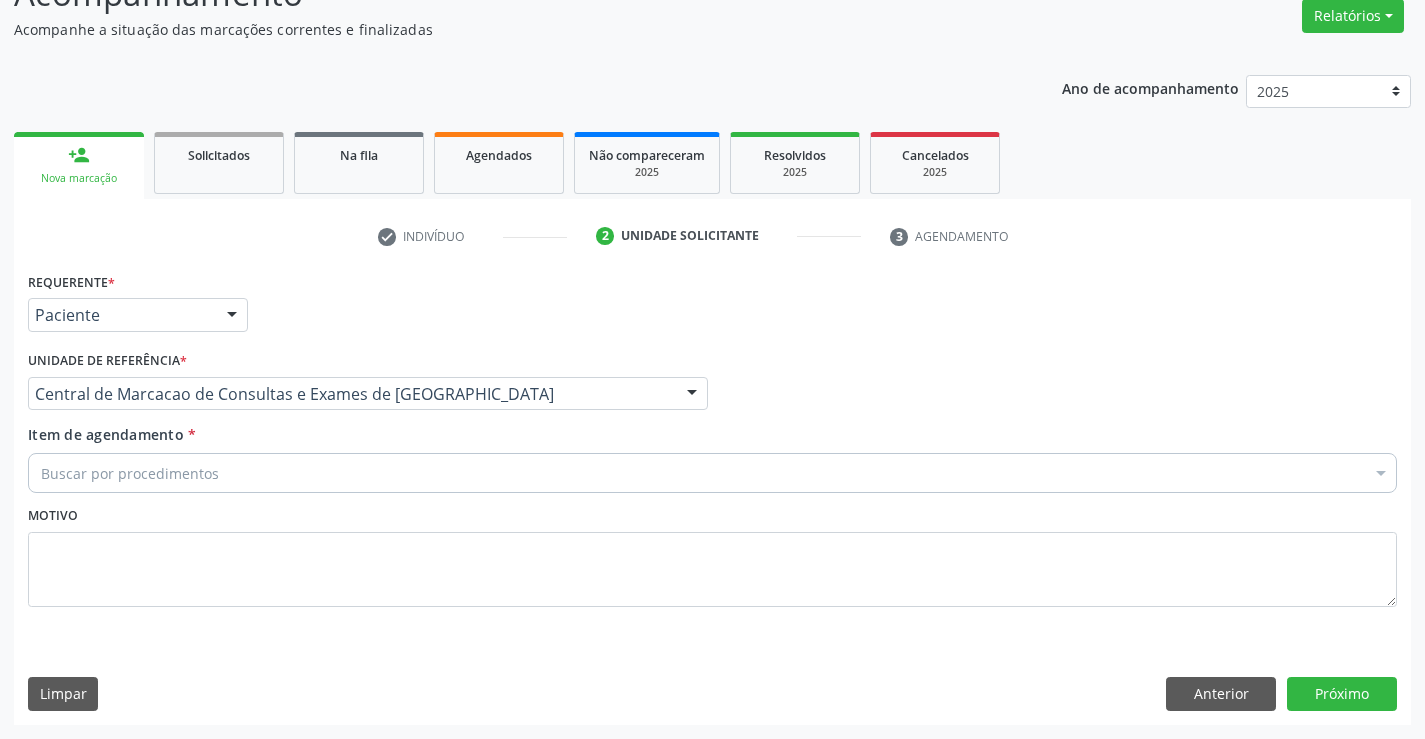 click on "Buscar por procedimentos" at bounding box center (712, 473) 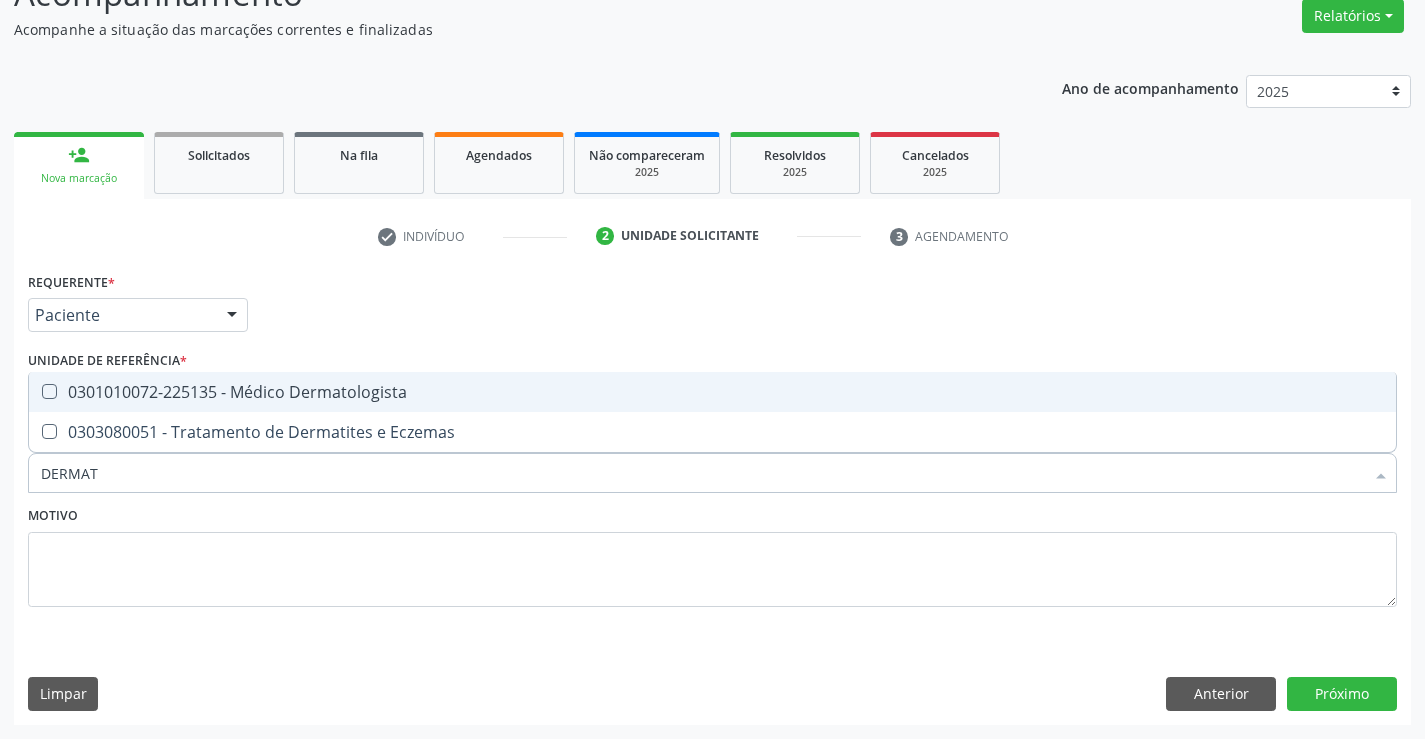 type on "DERMATO" 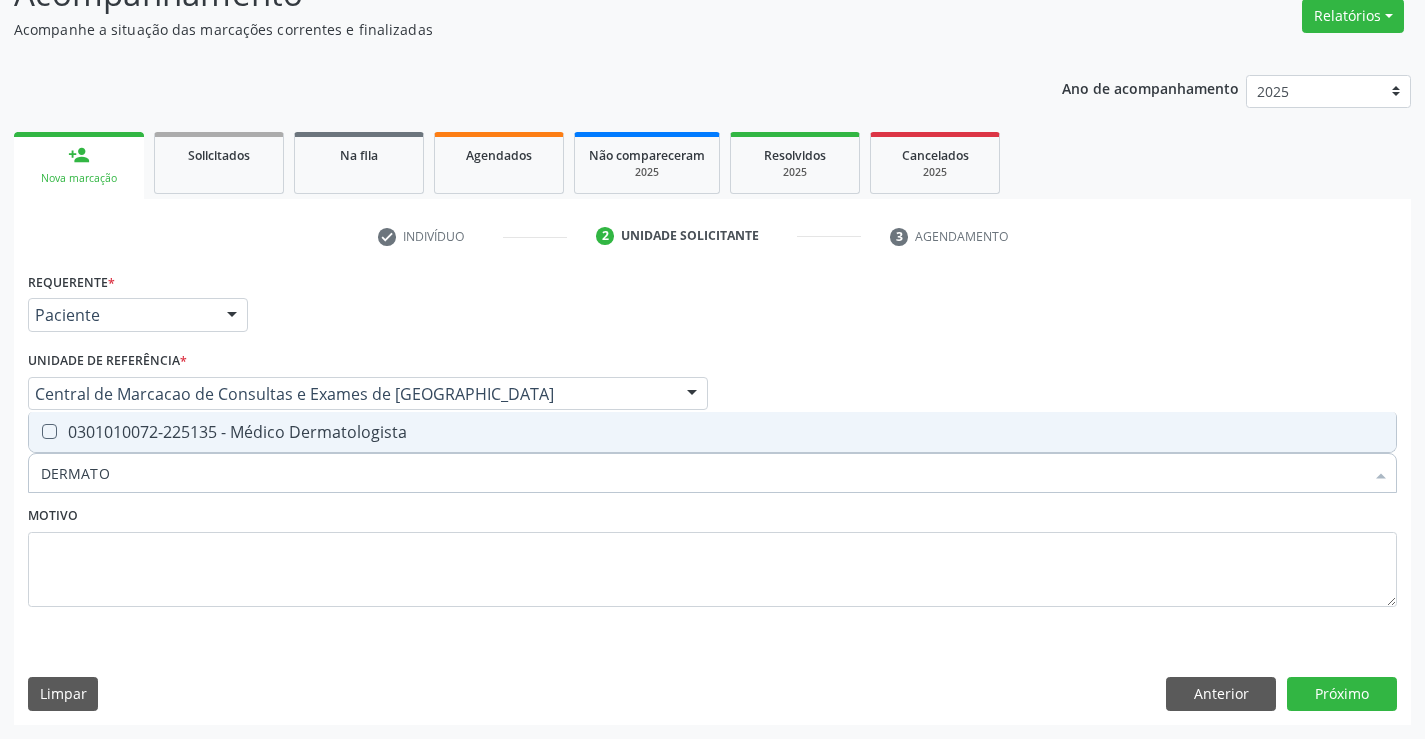 click on "0301010072-225135 - Médico Dermatologista" at bounding box center (712, 432) 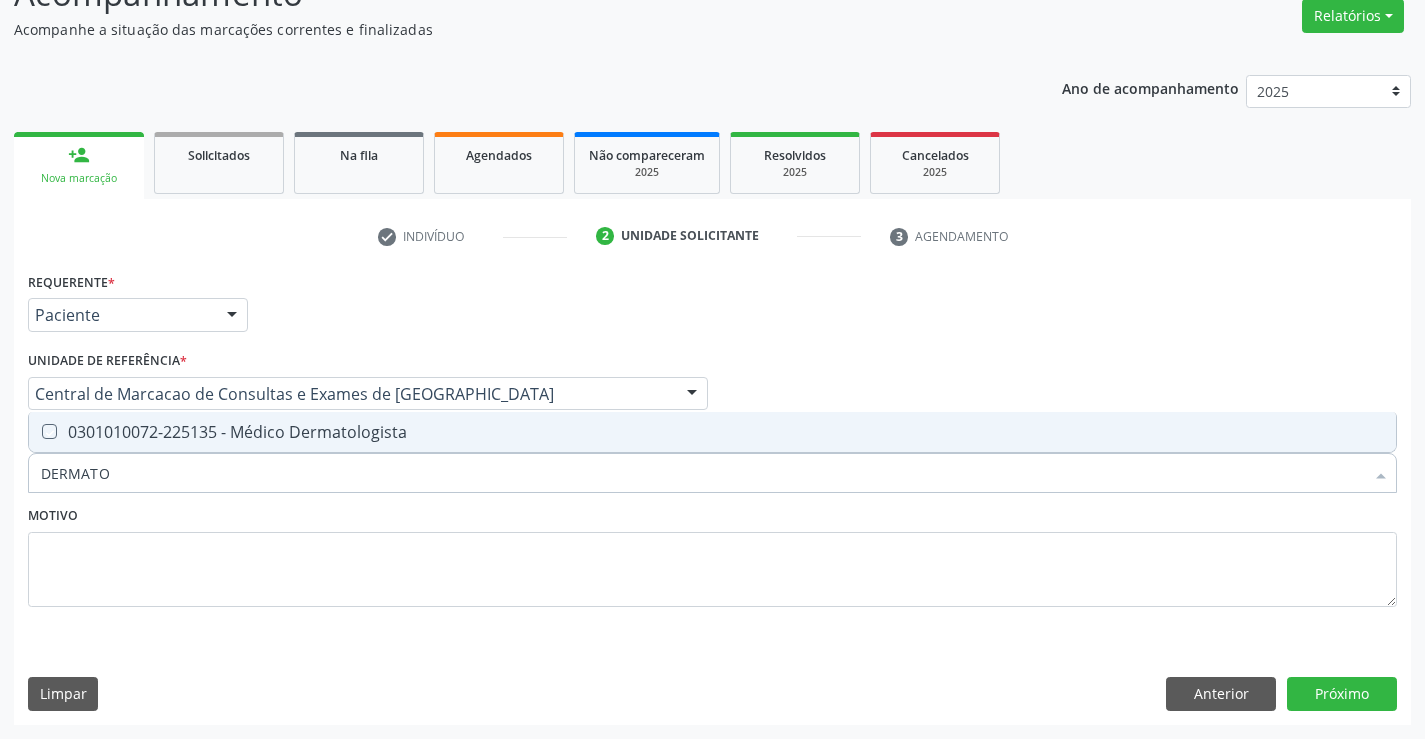 checkbox on "true" 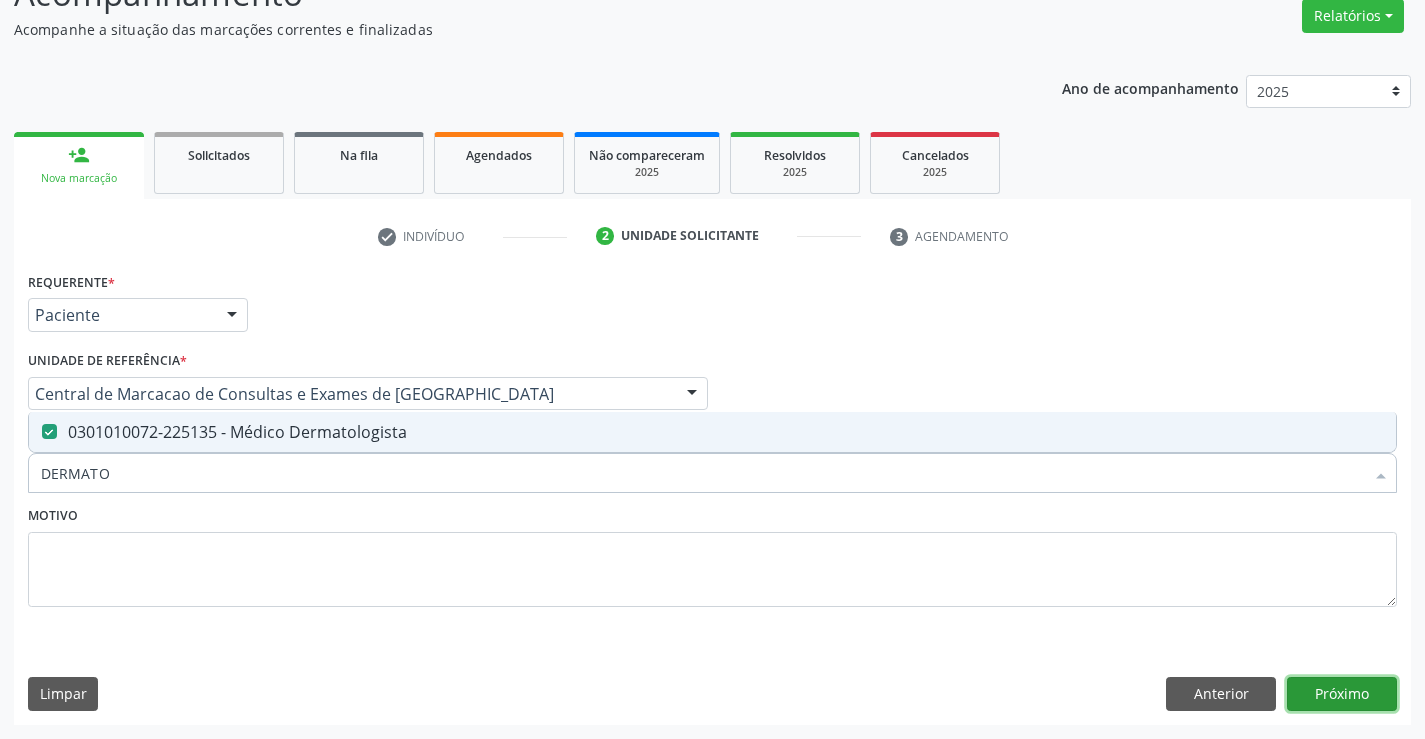 click on "Próximo" at bounding box center (1342, 694) 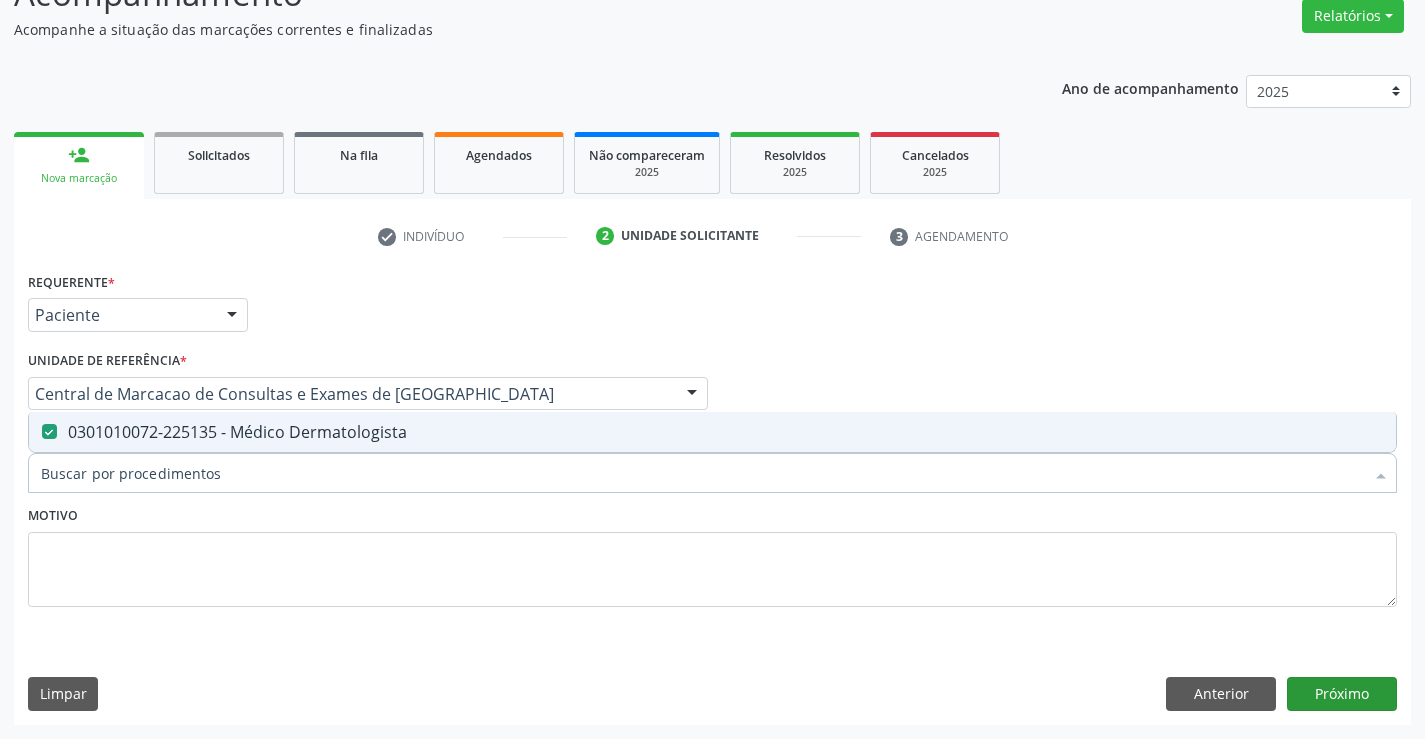 scroll, scrollTop: 131, scrollLeft: 0, axis: vertical 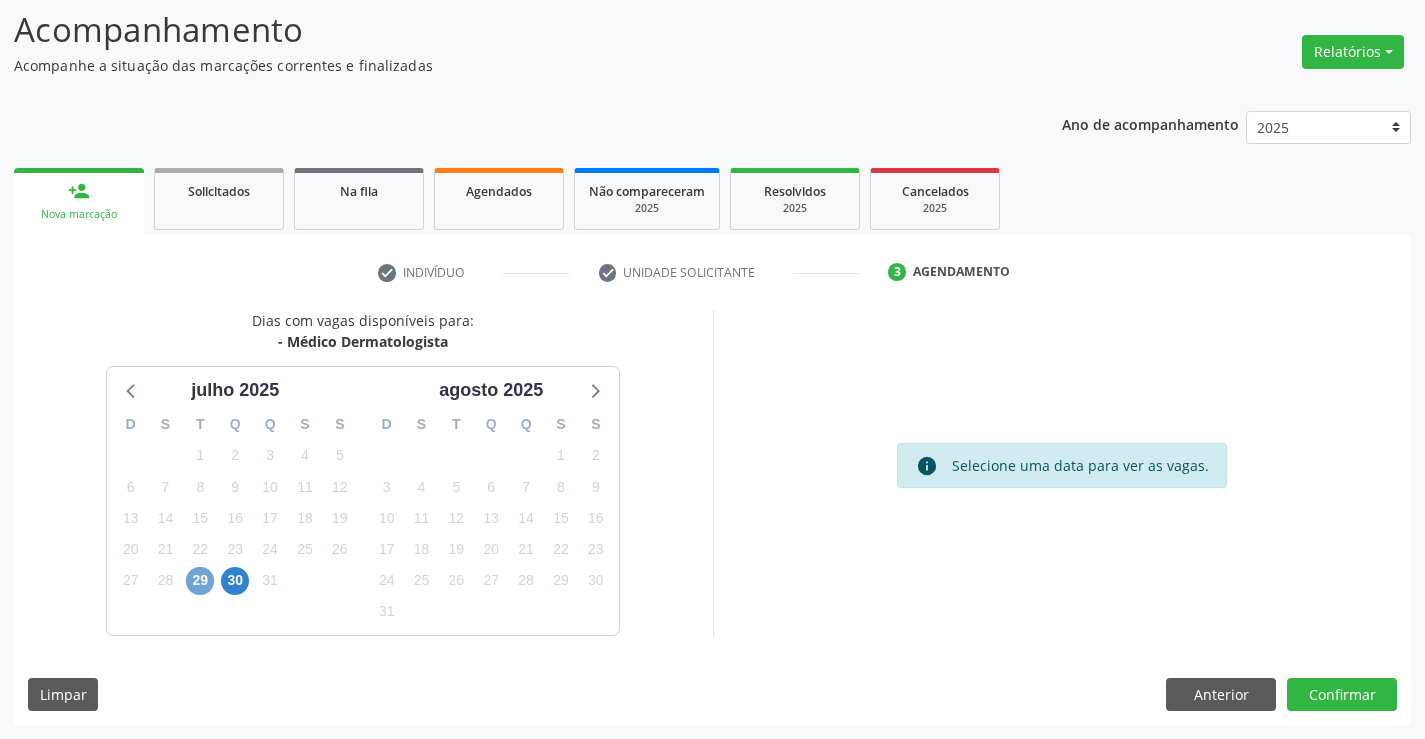 click on "29" at bounding box center (200, 581) 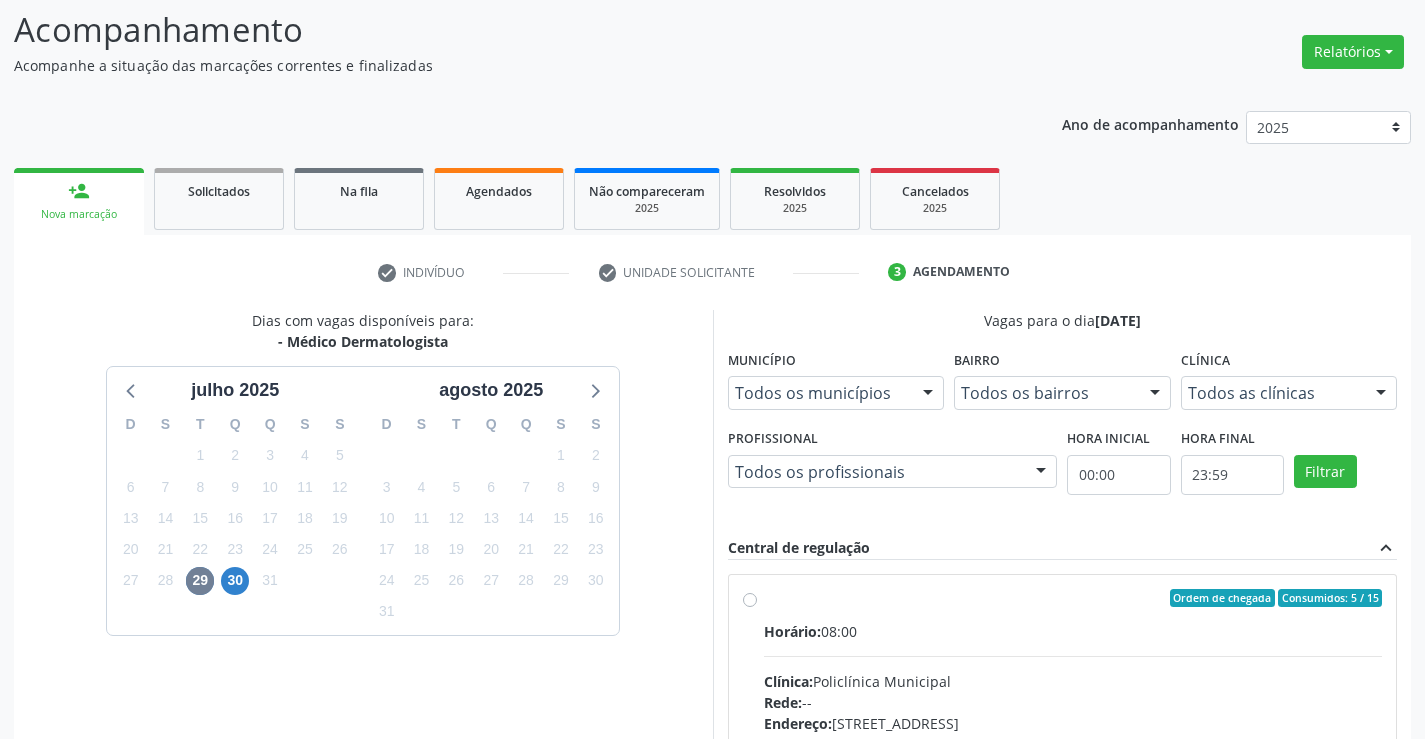 click on "Ordem de chegada
Consumidos: 5 / 15" at bounding box center [1073, 598] 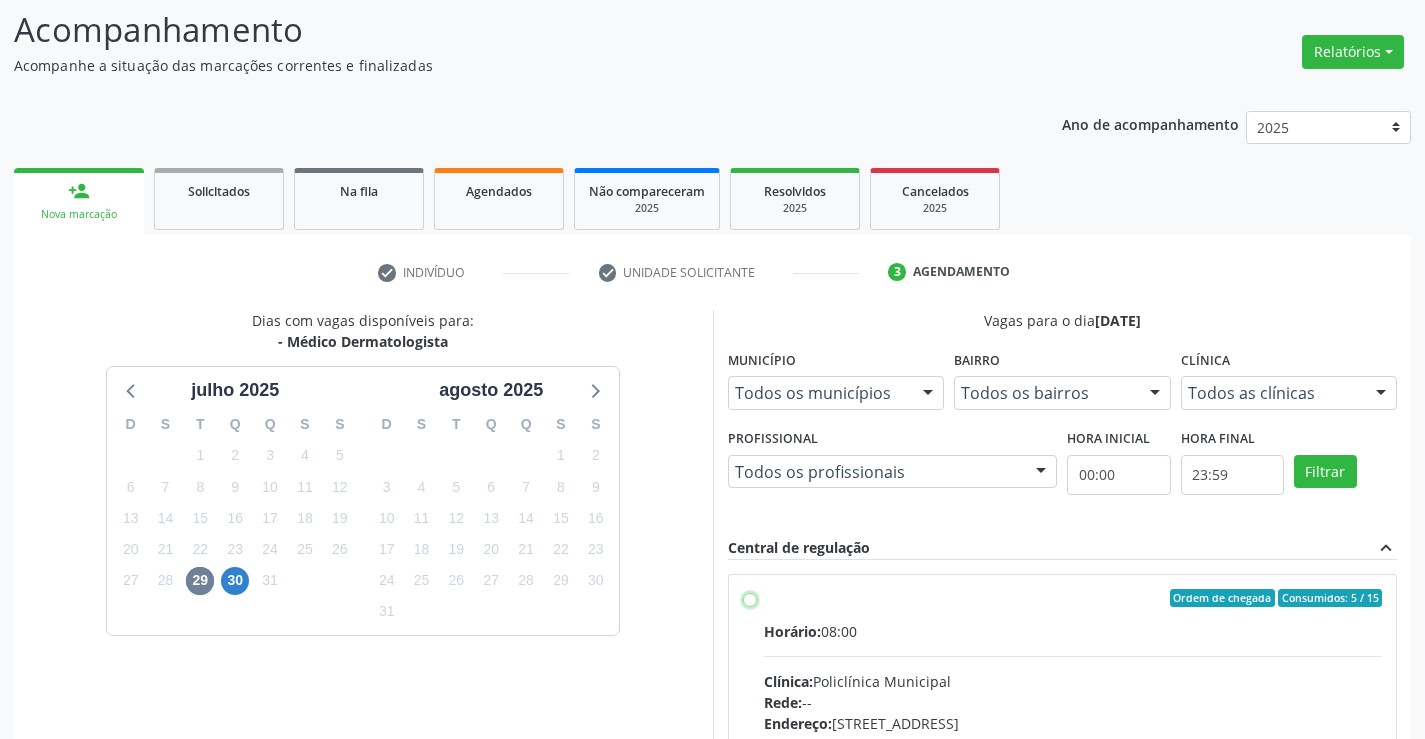 radio on "true" 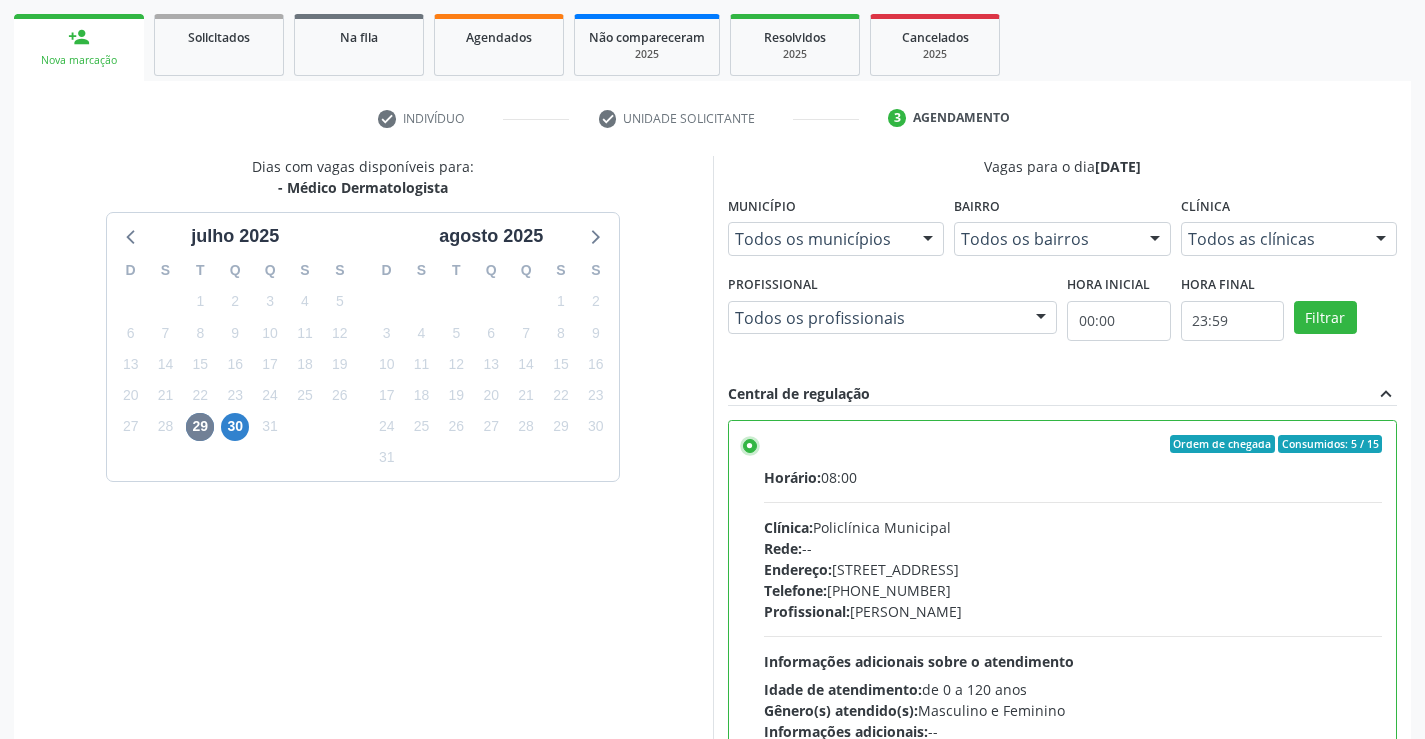 scroll, scrollTop: 456, scrollLeft: 0, axis: vertical 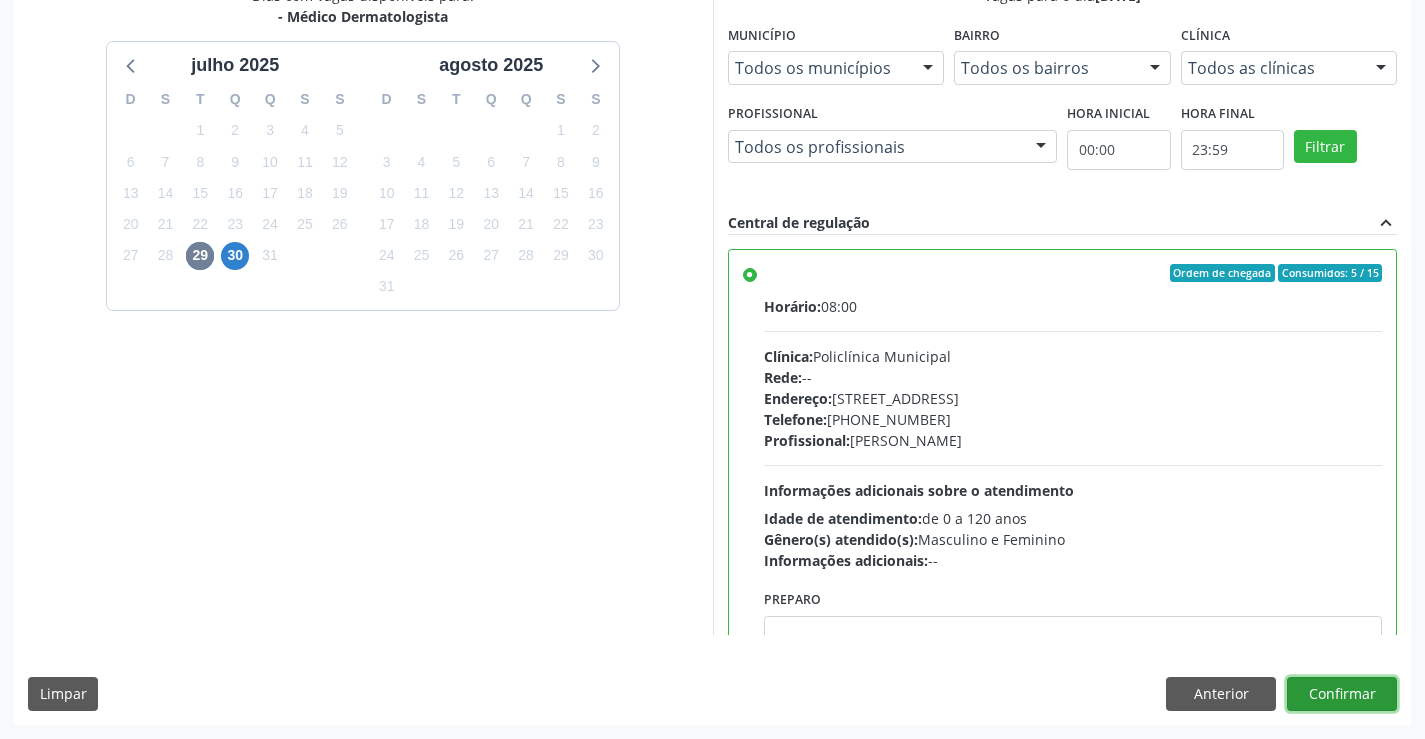 click on "Confirmar" at bounding box center [1342, 694] 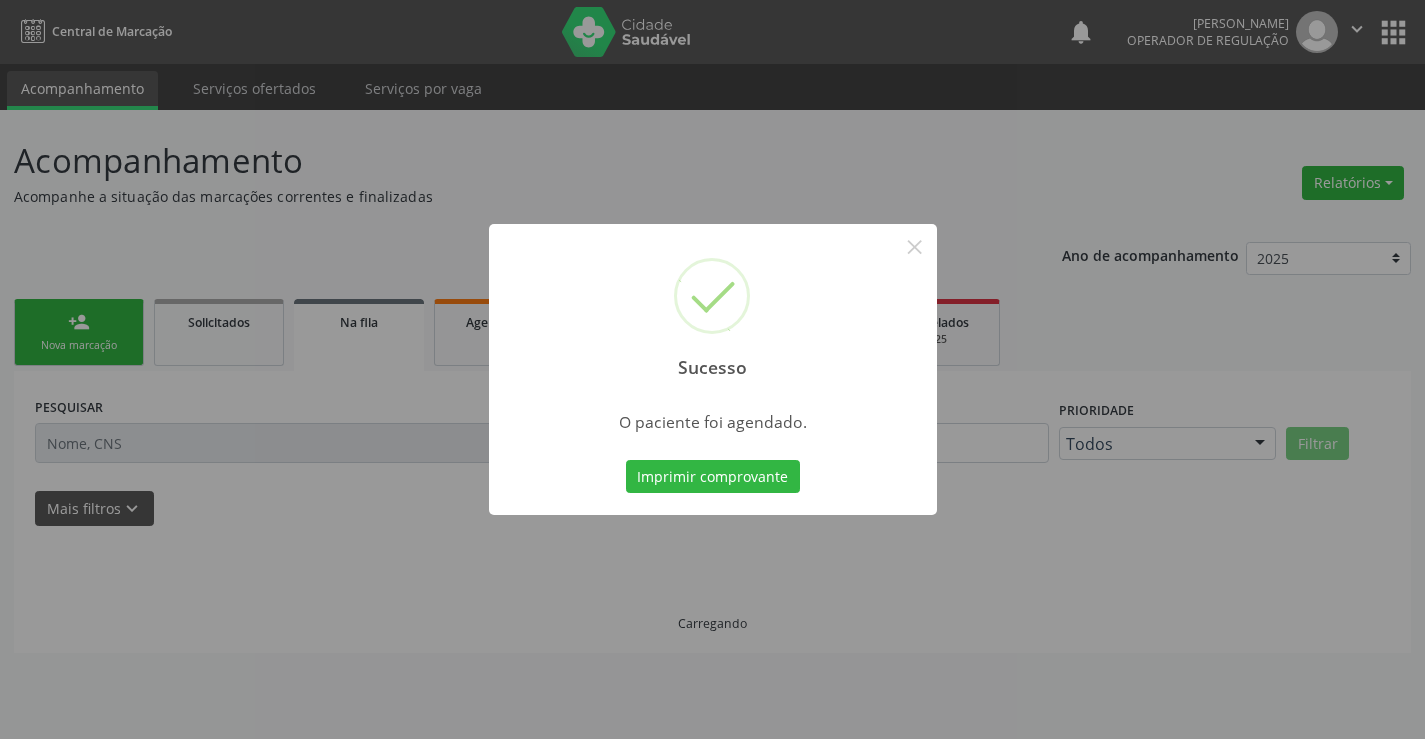 scroll, scrollTop: 0, scrollLeft: 0, axis: both 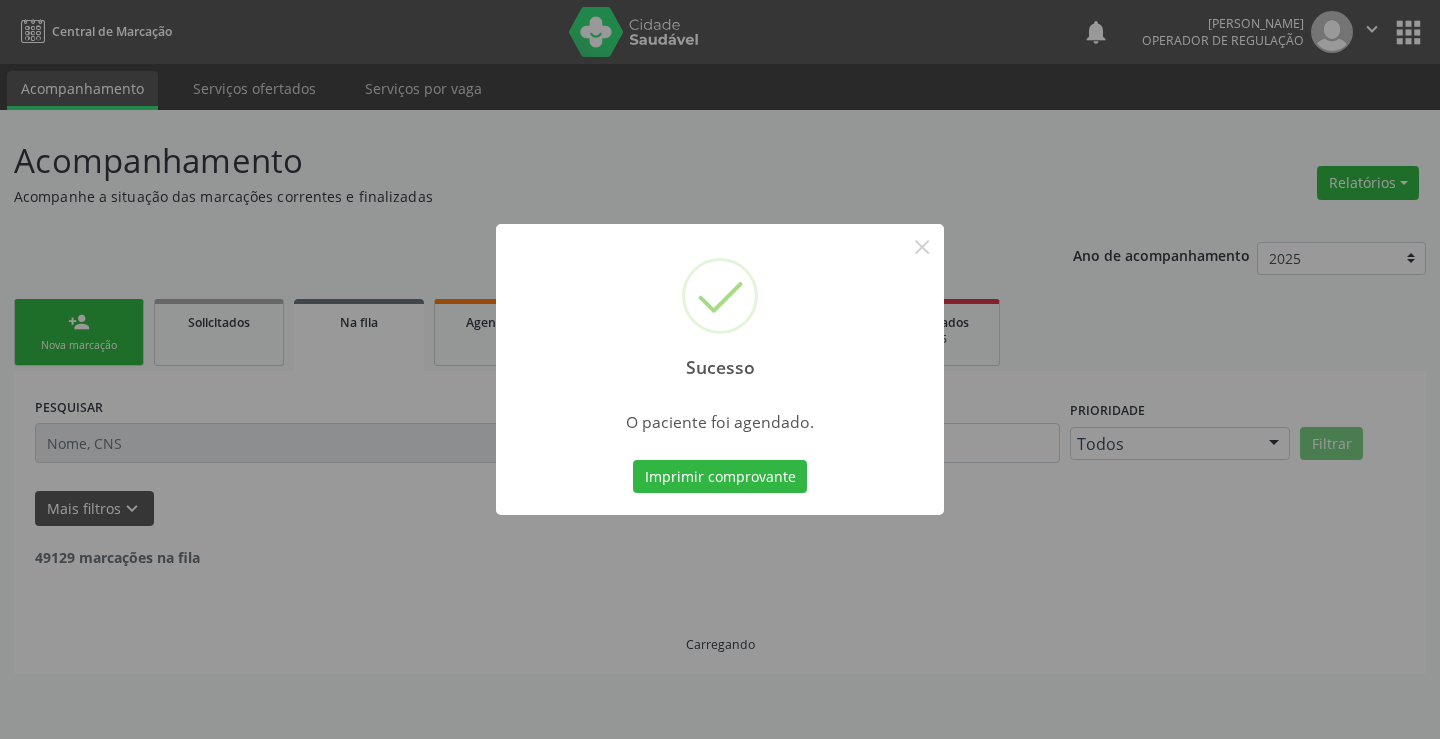 type 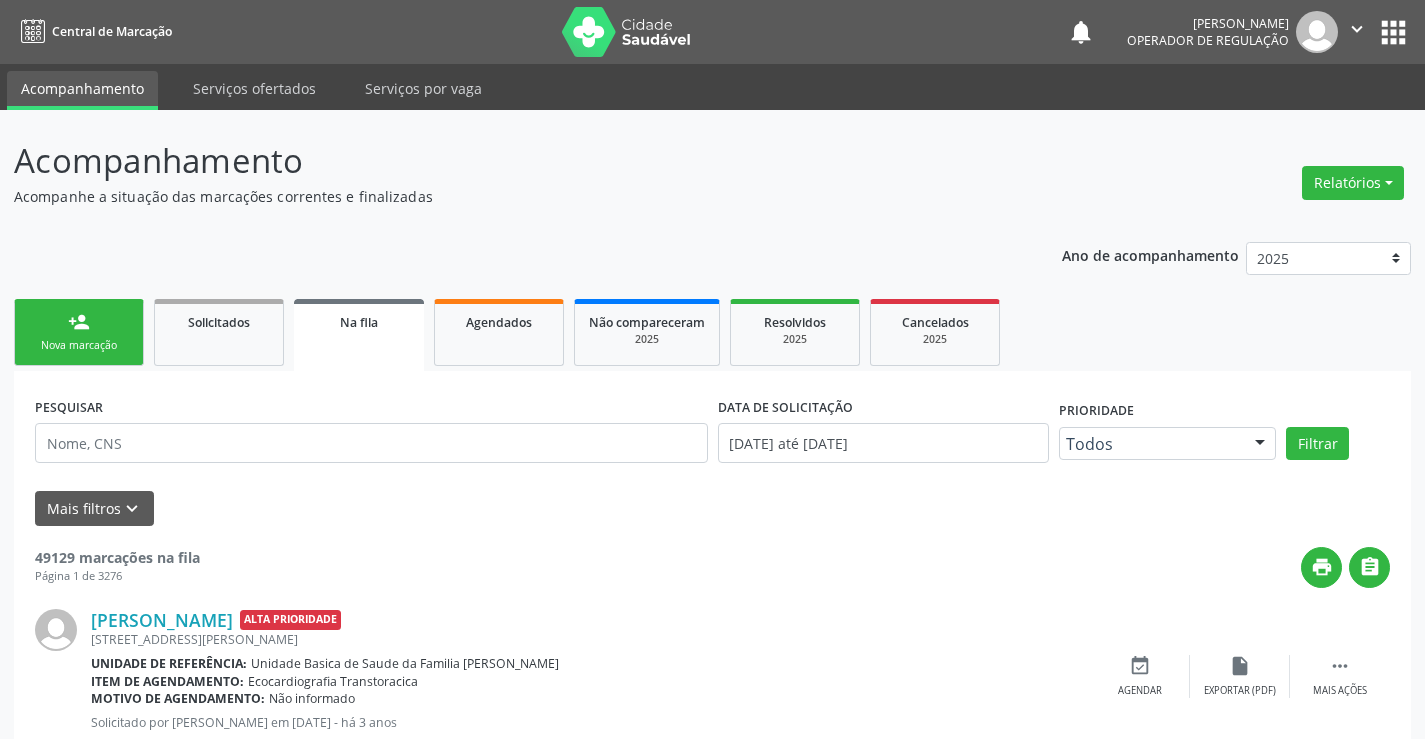 click on "person_add
Nova marcação" at bounding box center (79, 332) 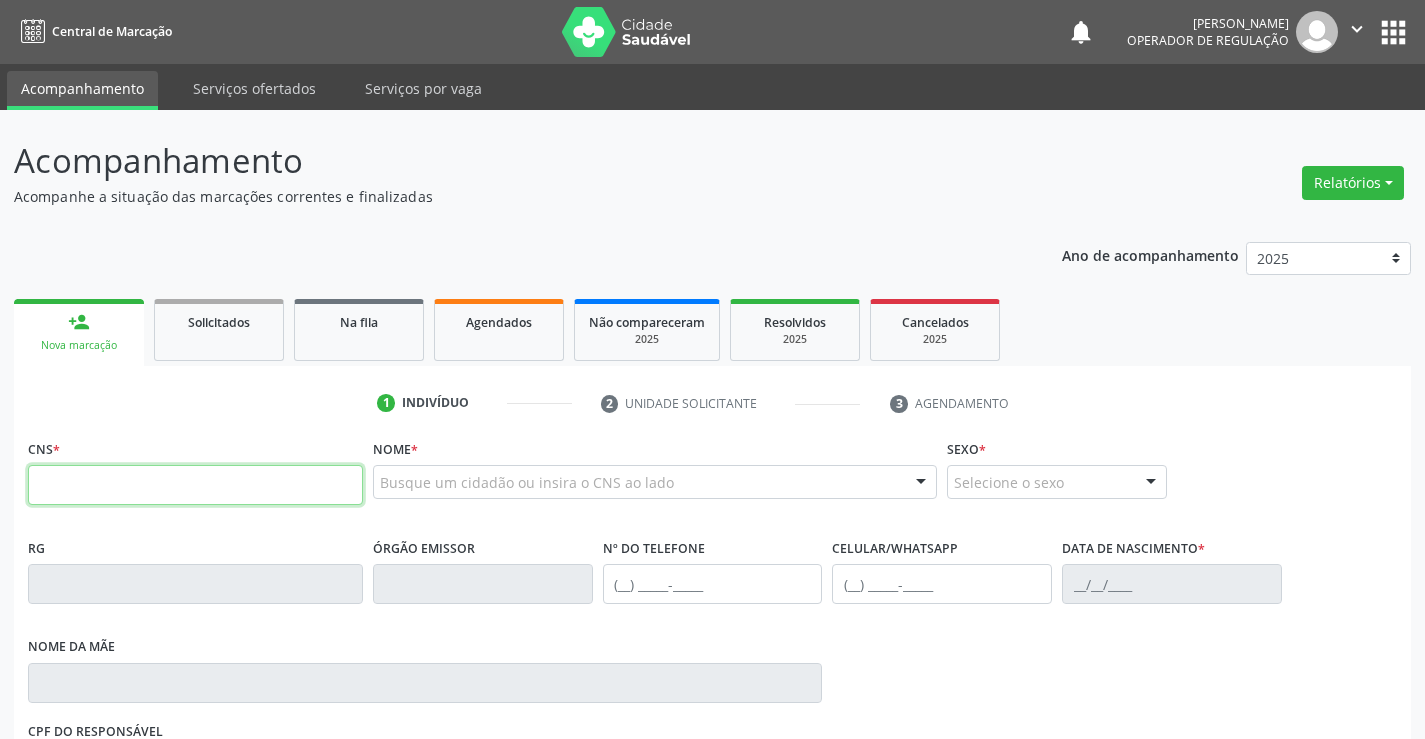 click at bounding box center [195, 485] 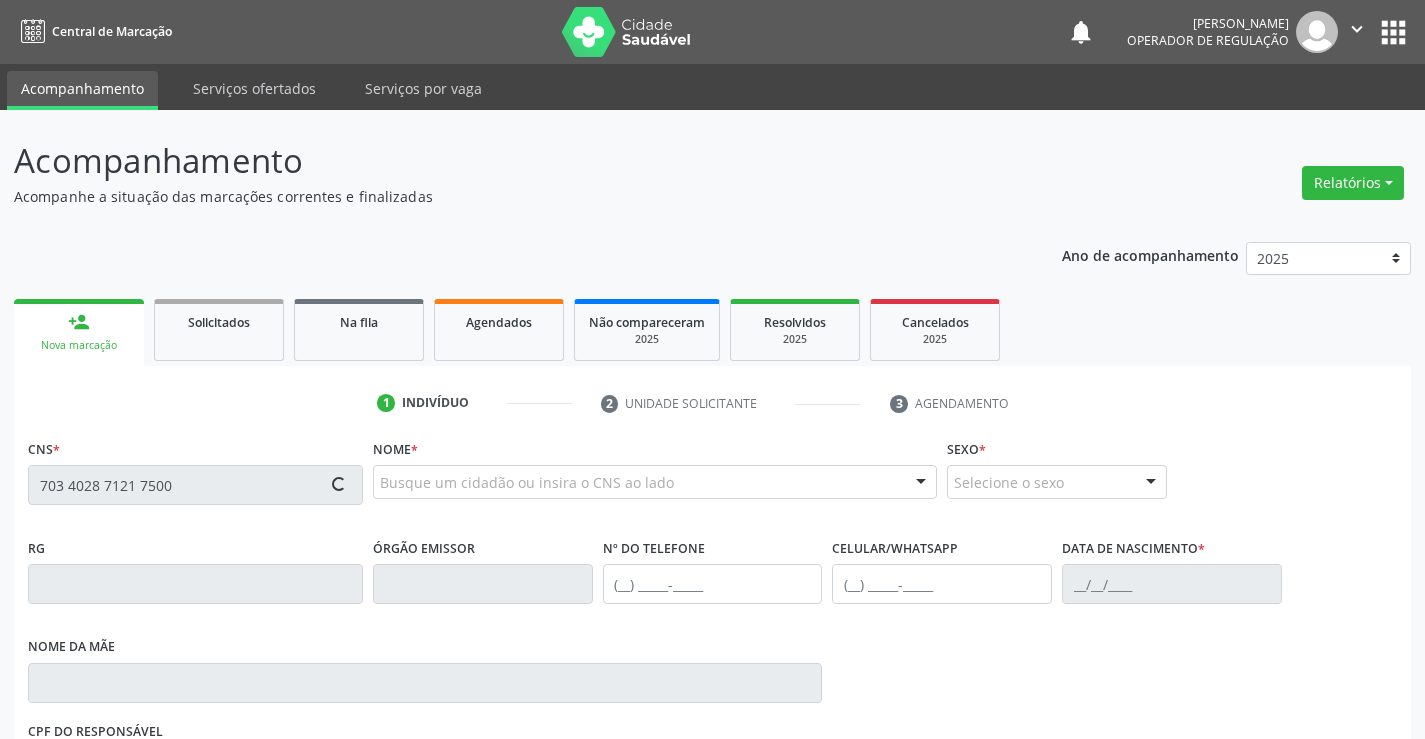 type on "703 4028 7121 7500" 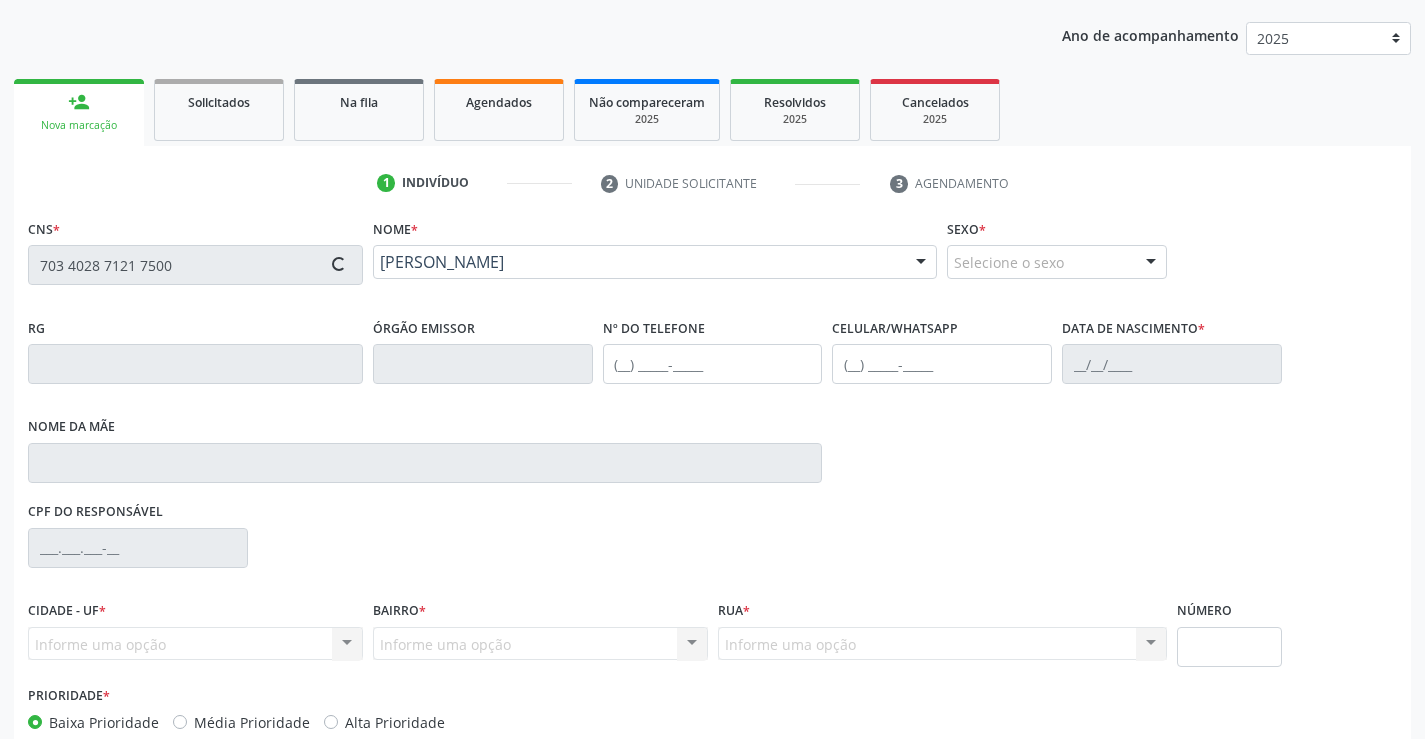 type on "1417070200" 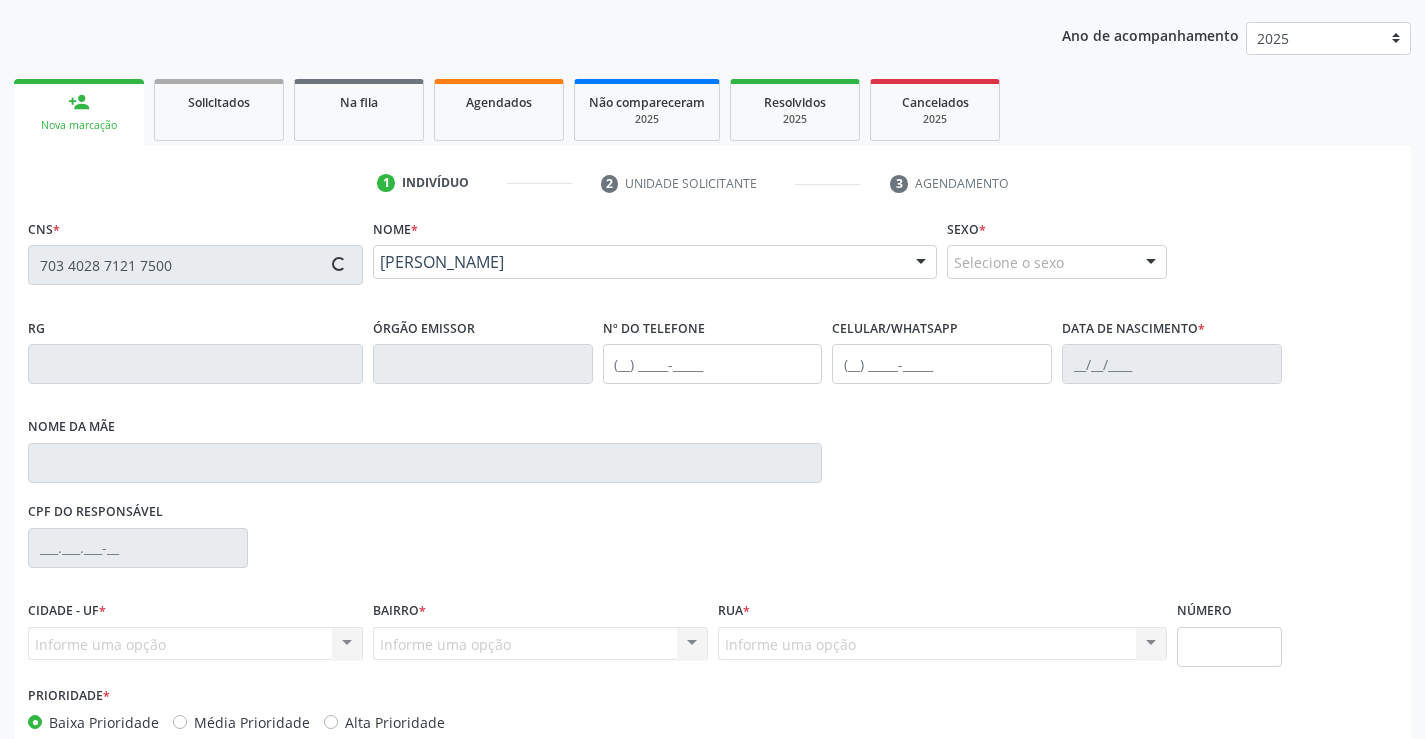 type on "(74) 99151-1878" 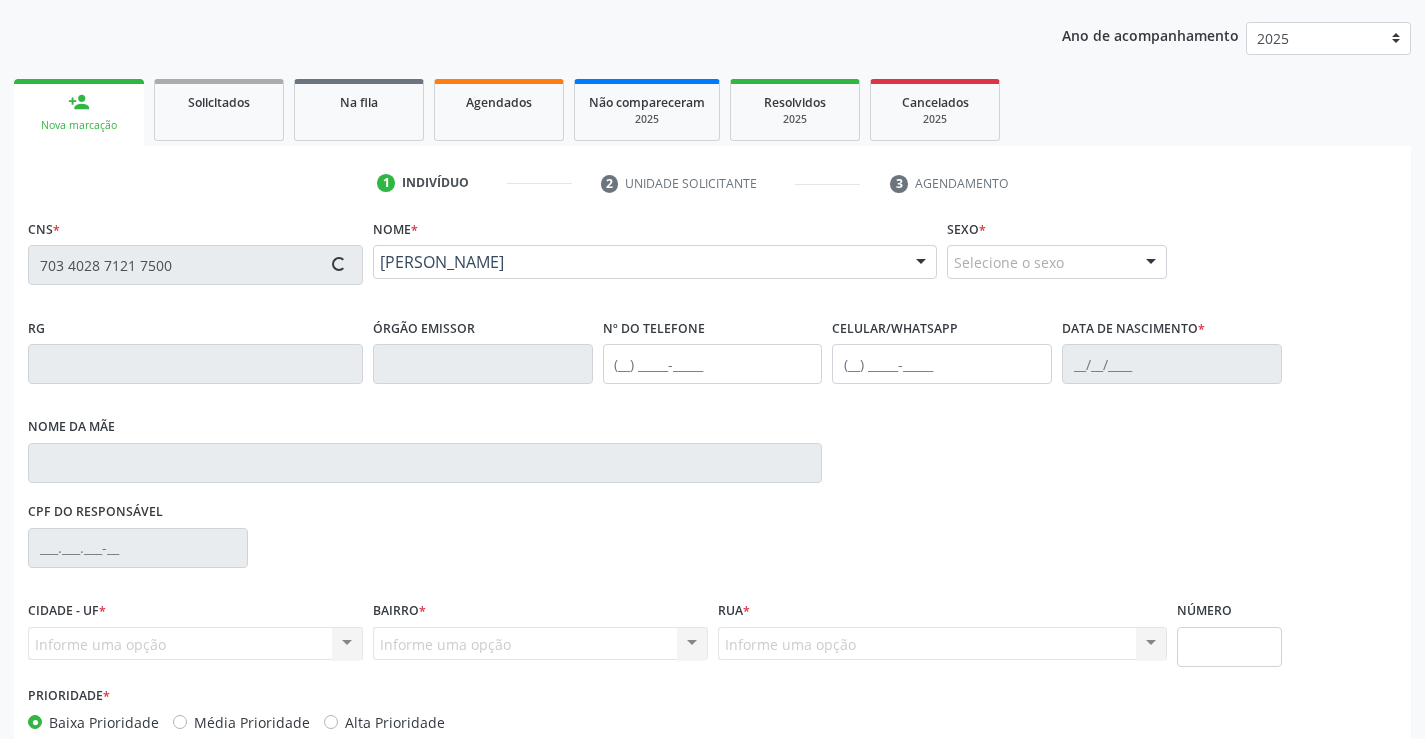 type on "22/09/1982" 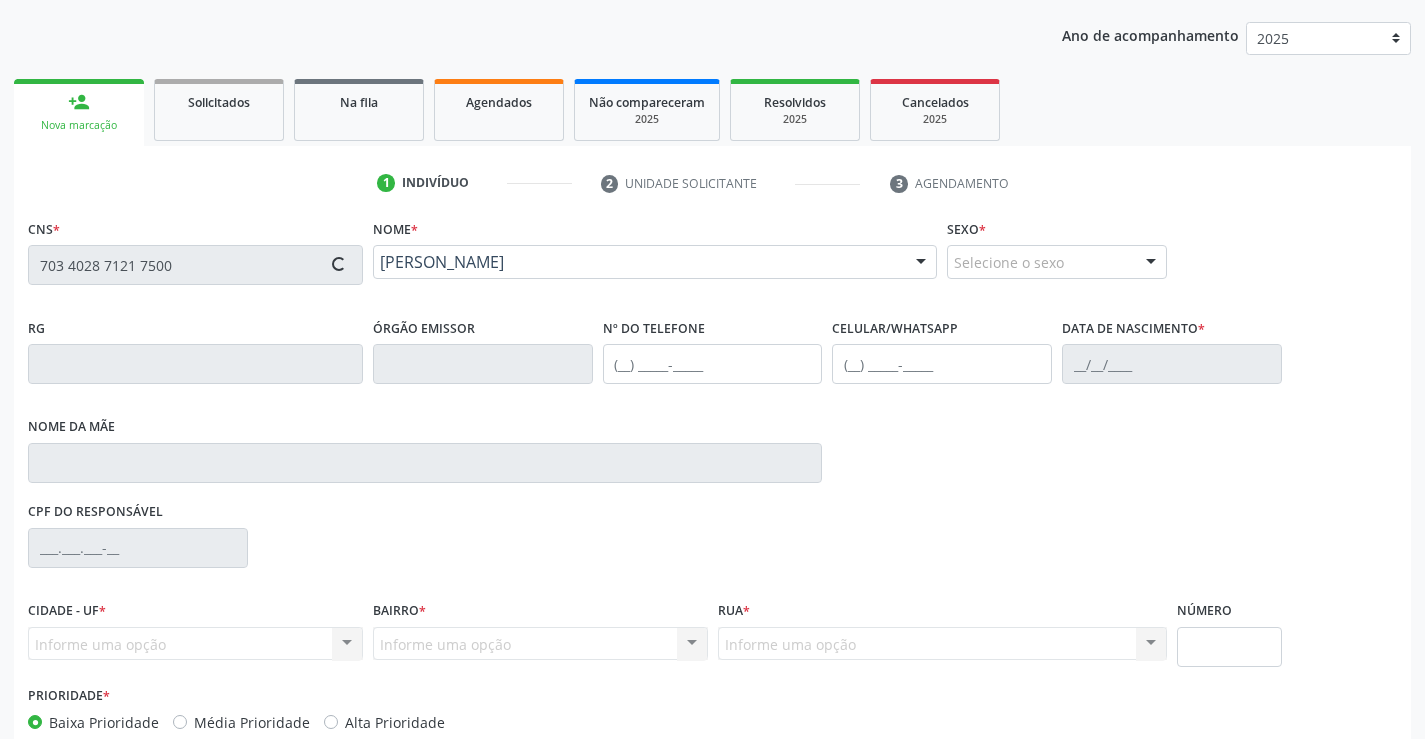 type on "S/N" 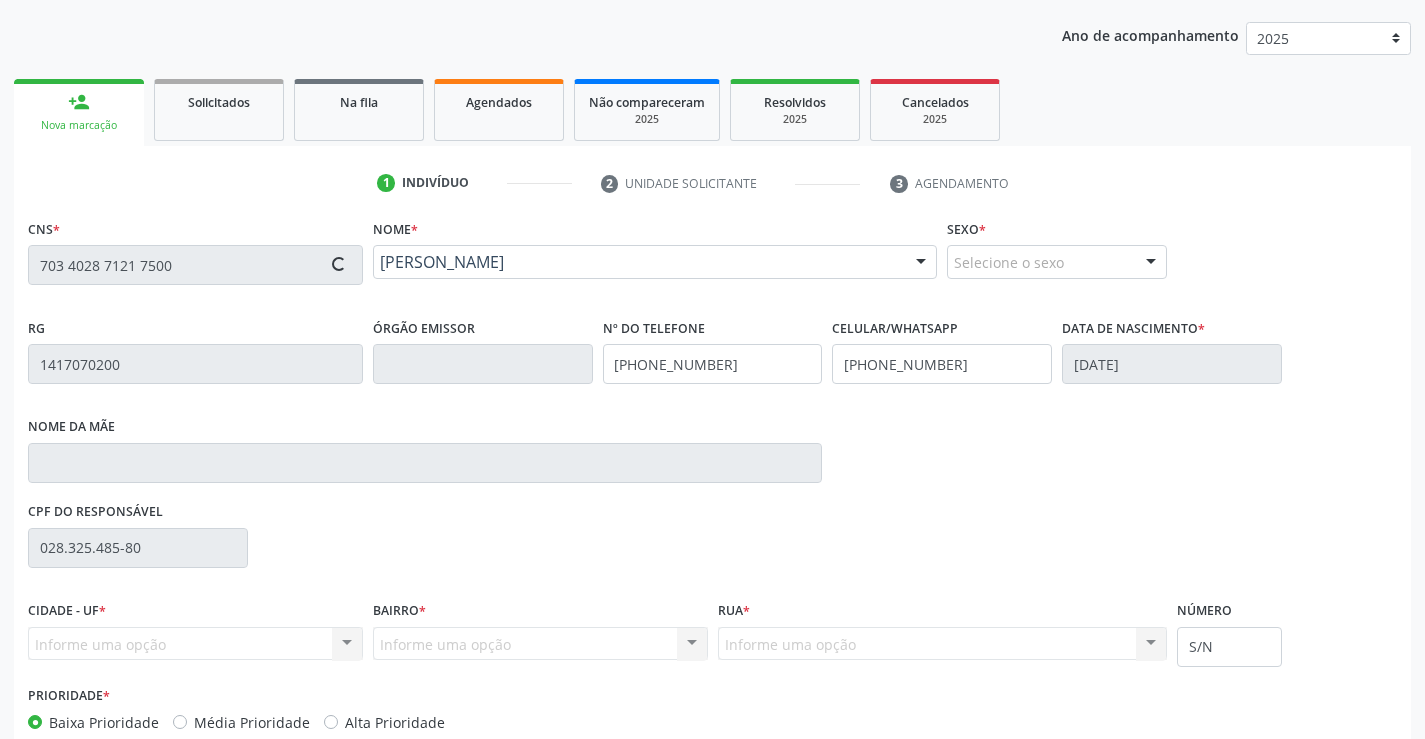 scroll, scrollTop: 331, scrollLeft: 0, axis: vertical 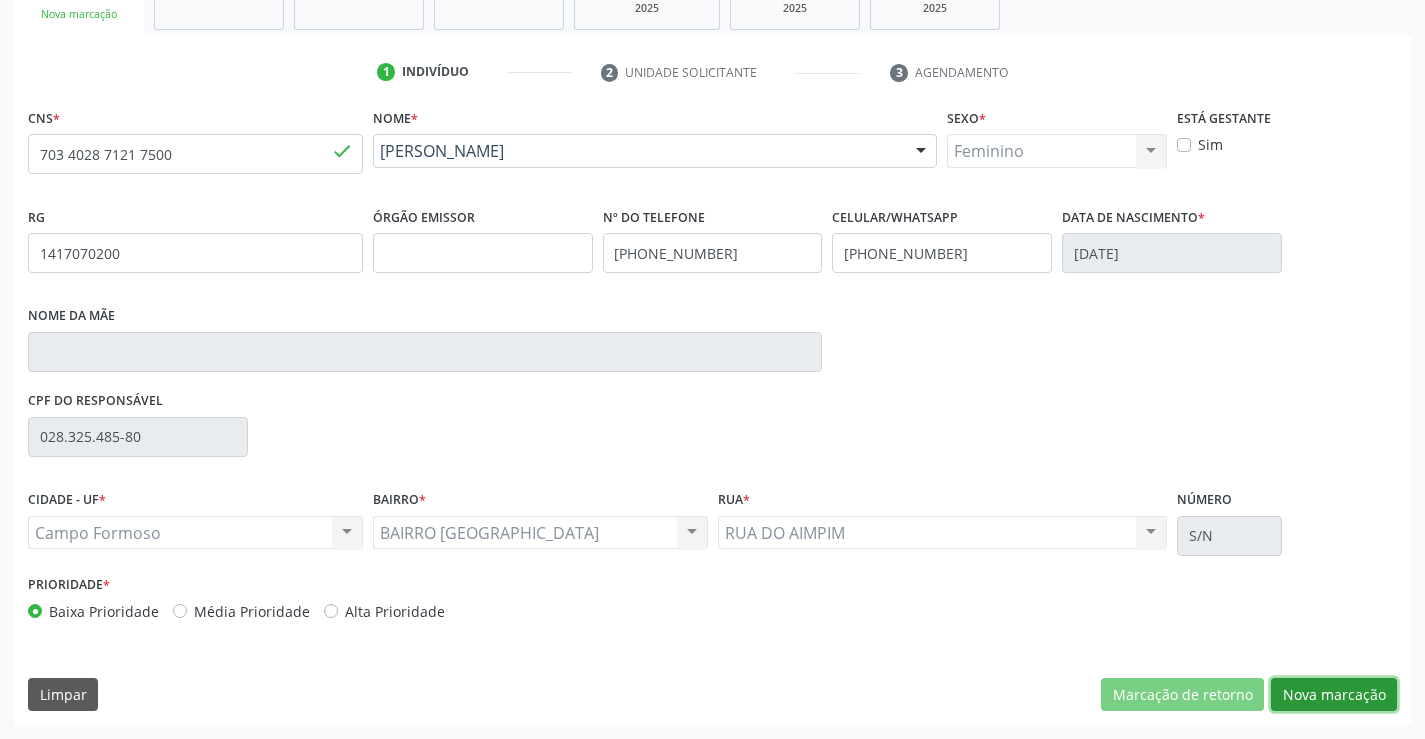 click on "Nova marcação" at bounding box center (1334, 695) 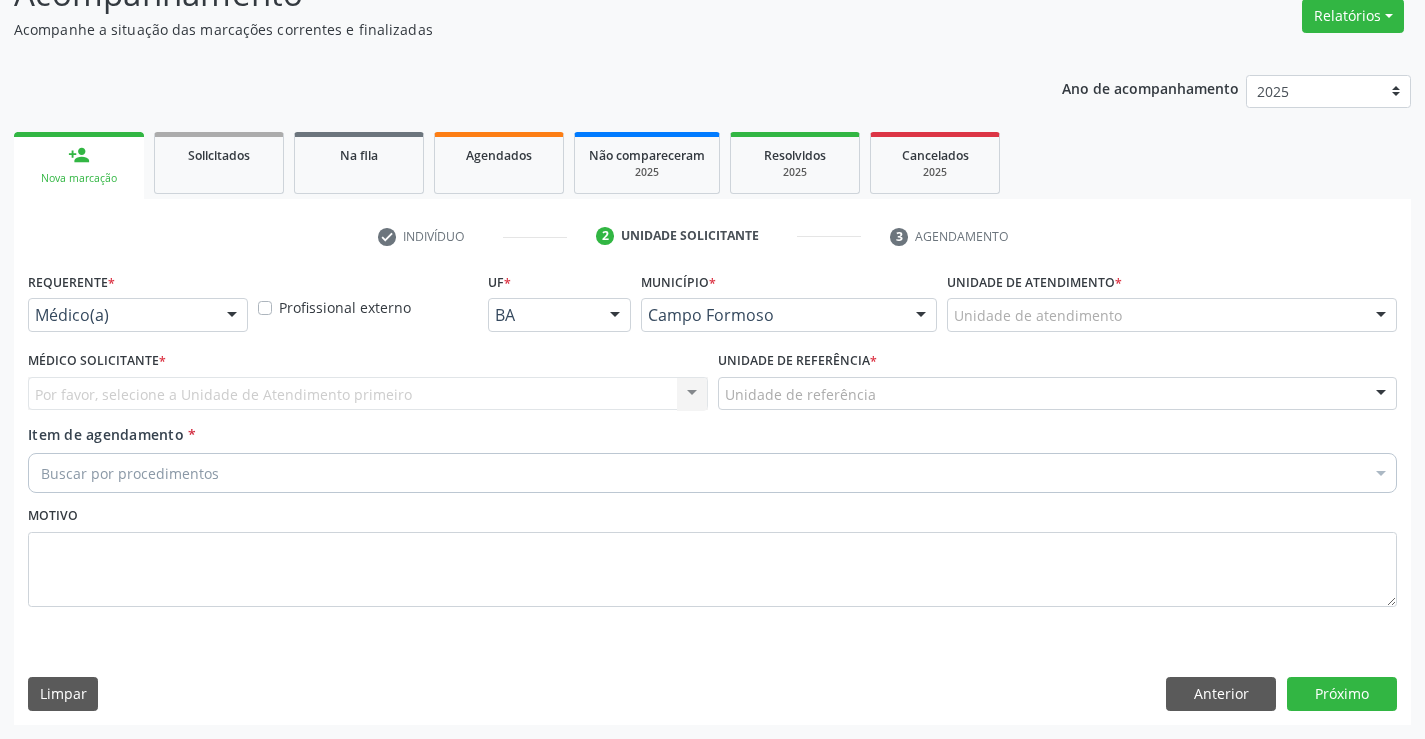 scroll, scrollTop: 167, scrollLeft: 0, axis: vertical 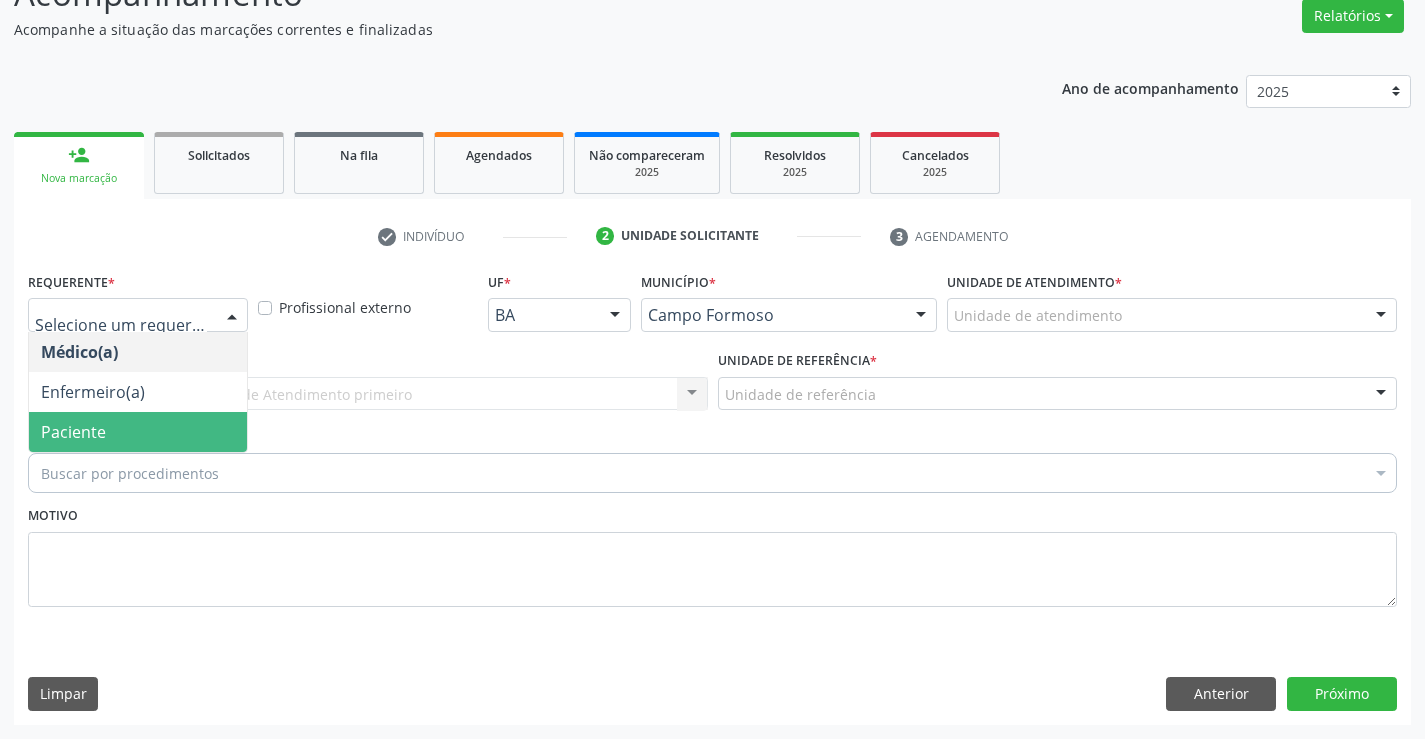 click on "Paciente" at bounding box center [138, 432] 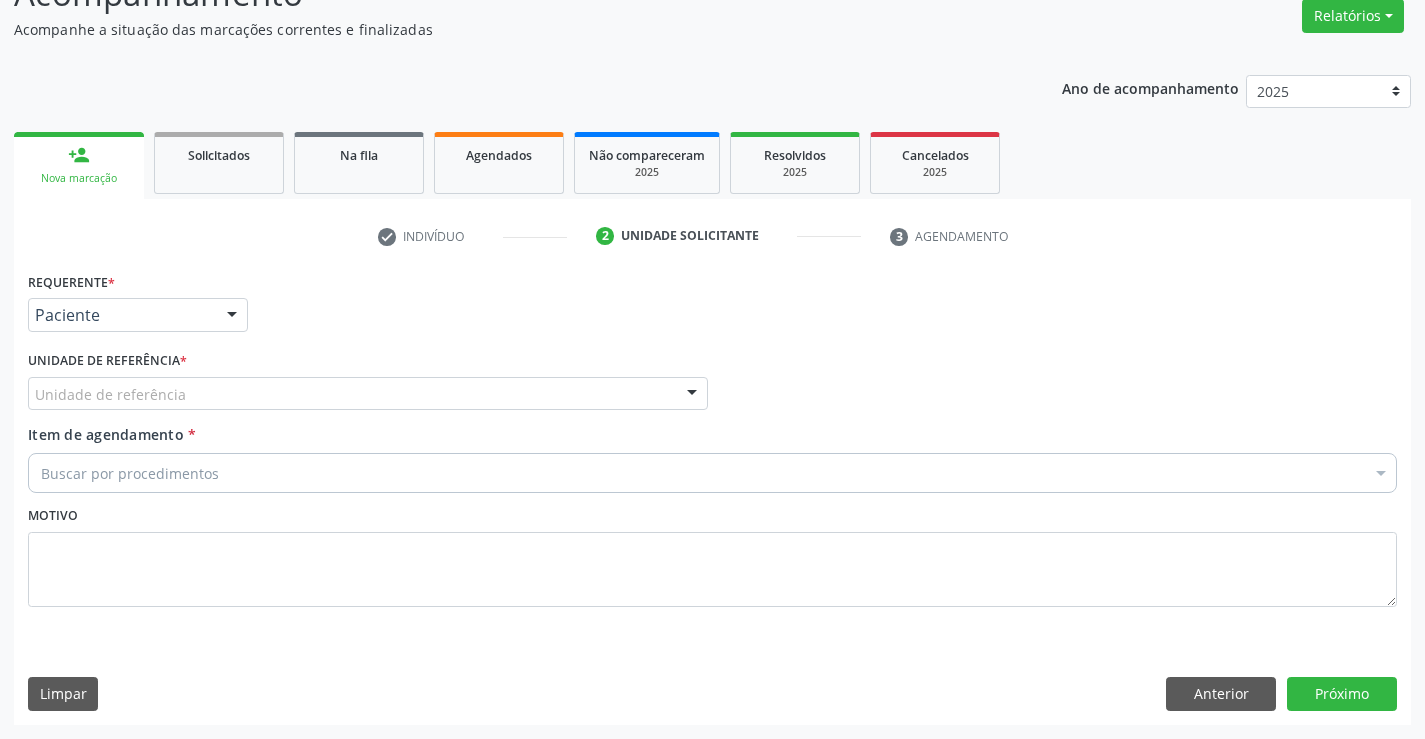 click on "Unidade de referência" at bounding box center (368, 394) 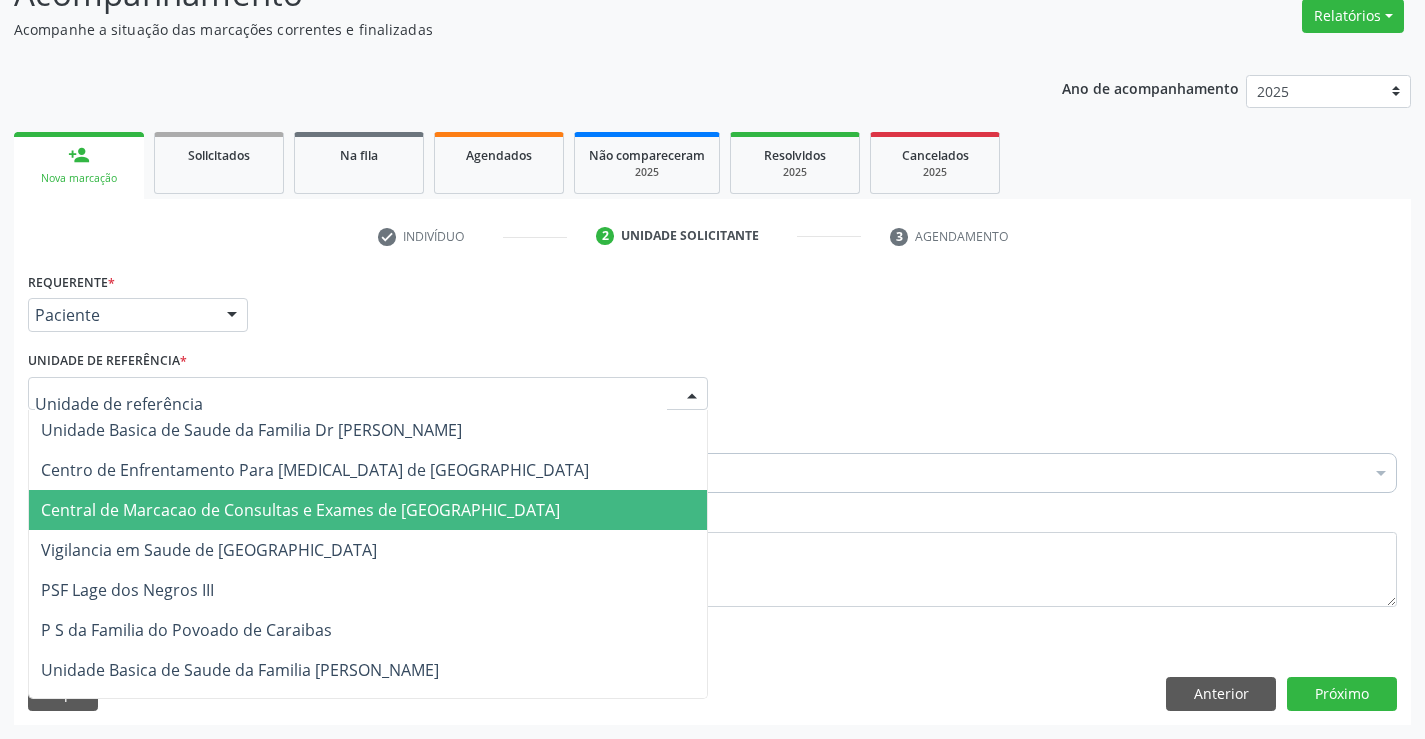 click on "Central de Marcacao de Consultas e Exames de [GEOGRAPHIC_DATA][PERSON_NAME]" at bounding box center (300, 510) 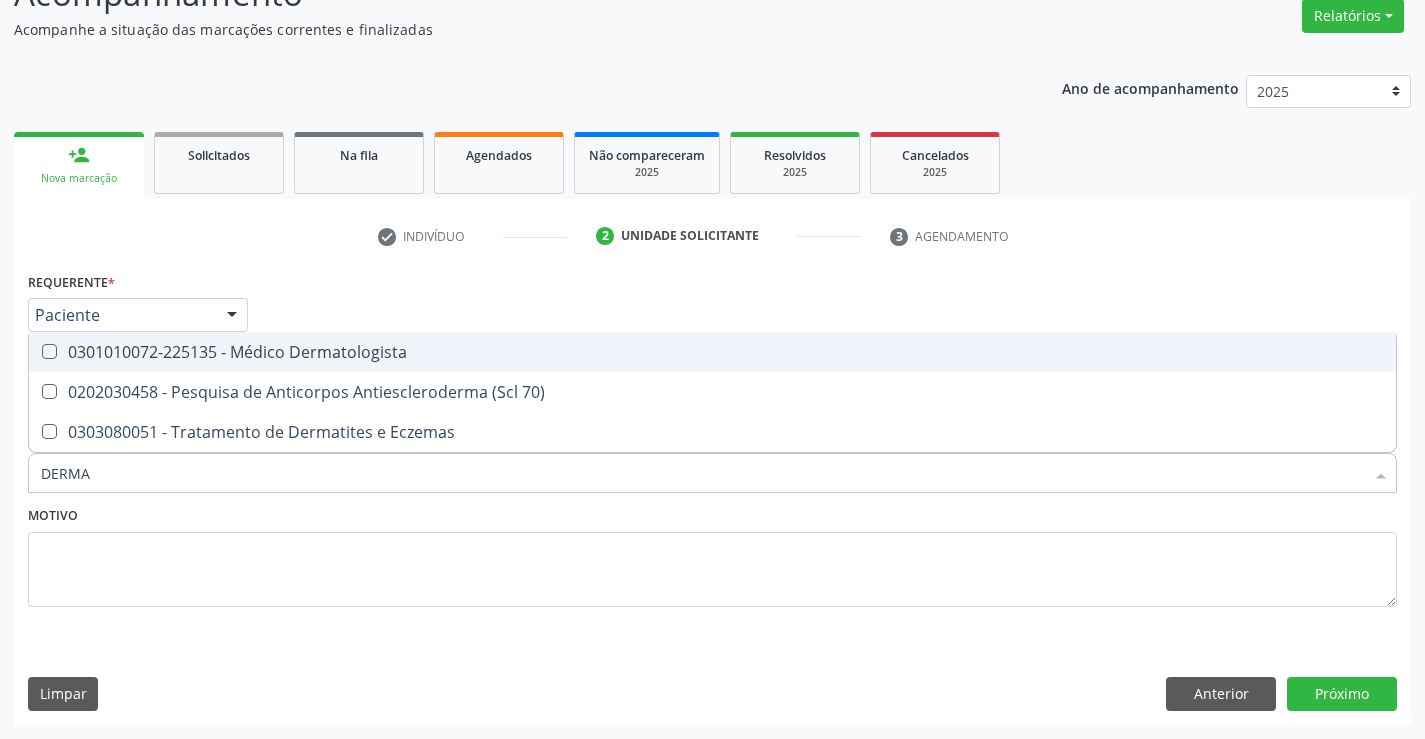 type on "DERMAT" 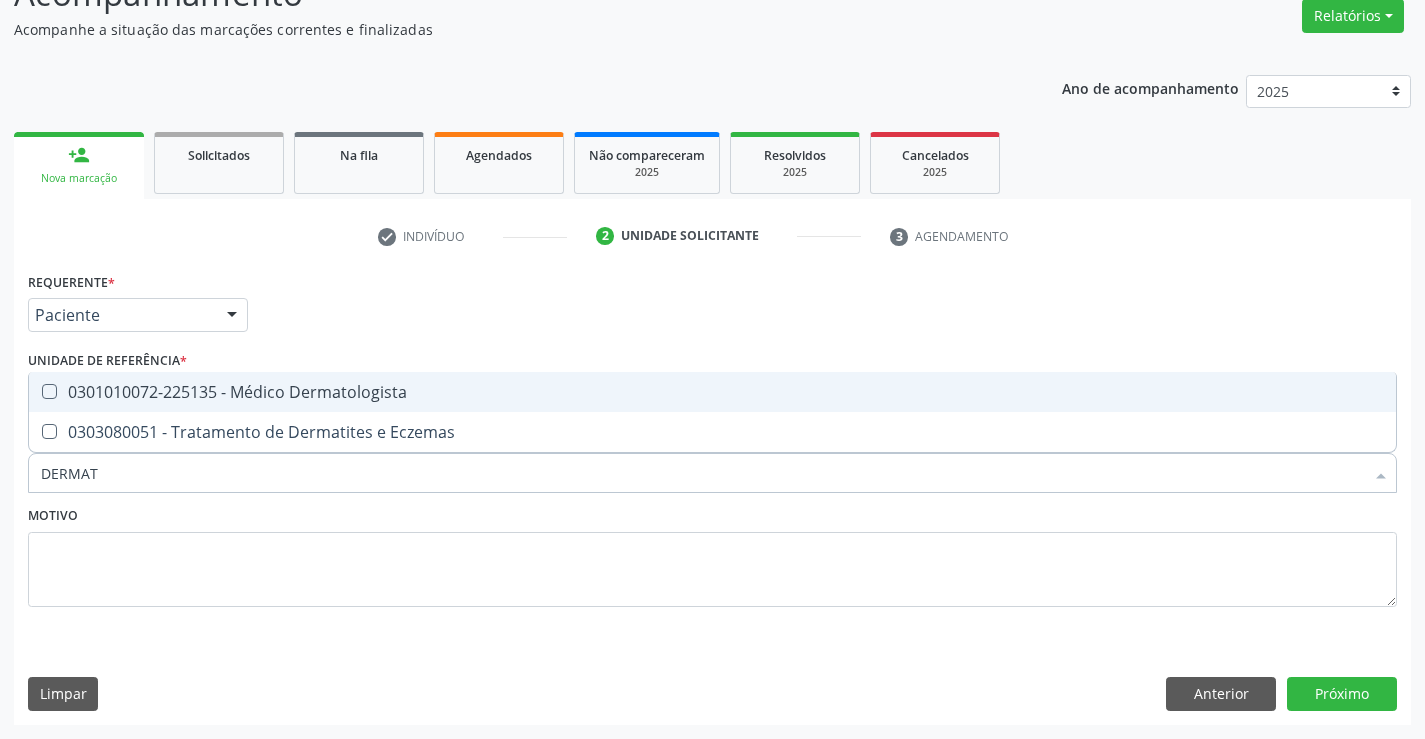 click on "0301010072-225135 - Médico Dermatologista" at bounding box center [712, 392] 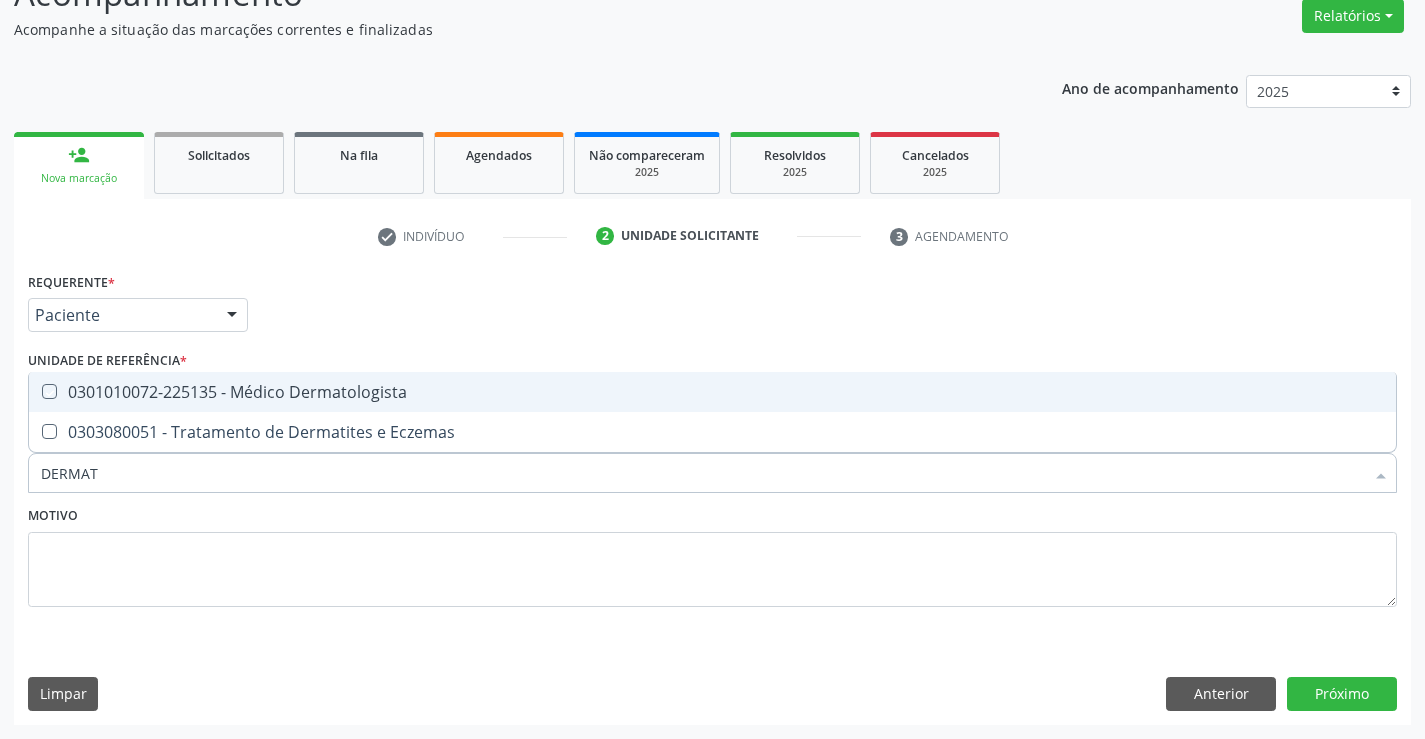 checkbox on "true" 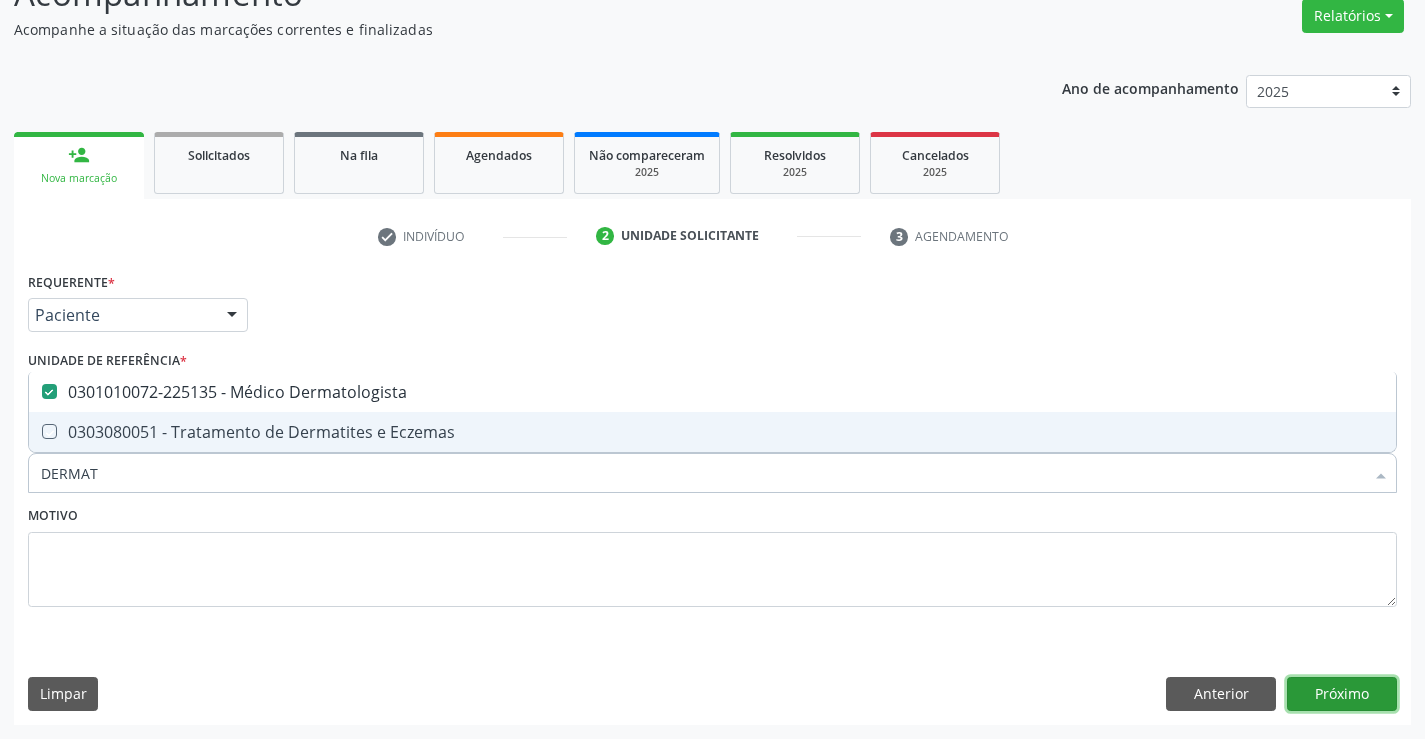 click on "Próximo" at bounding box center (1342, 694) 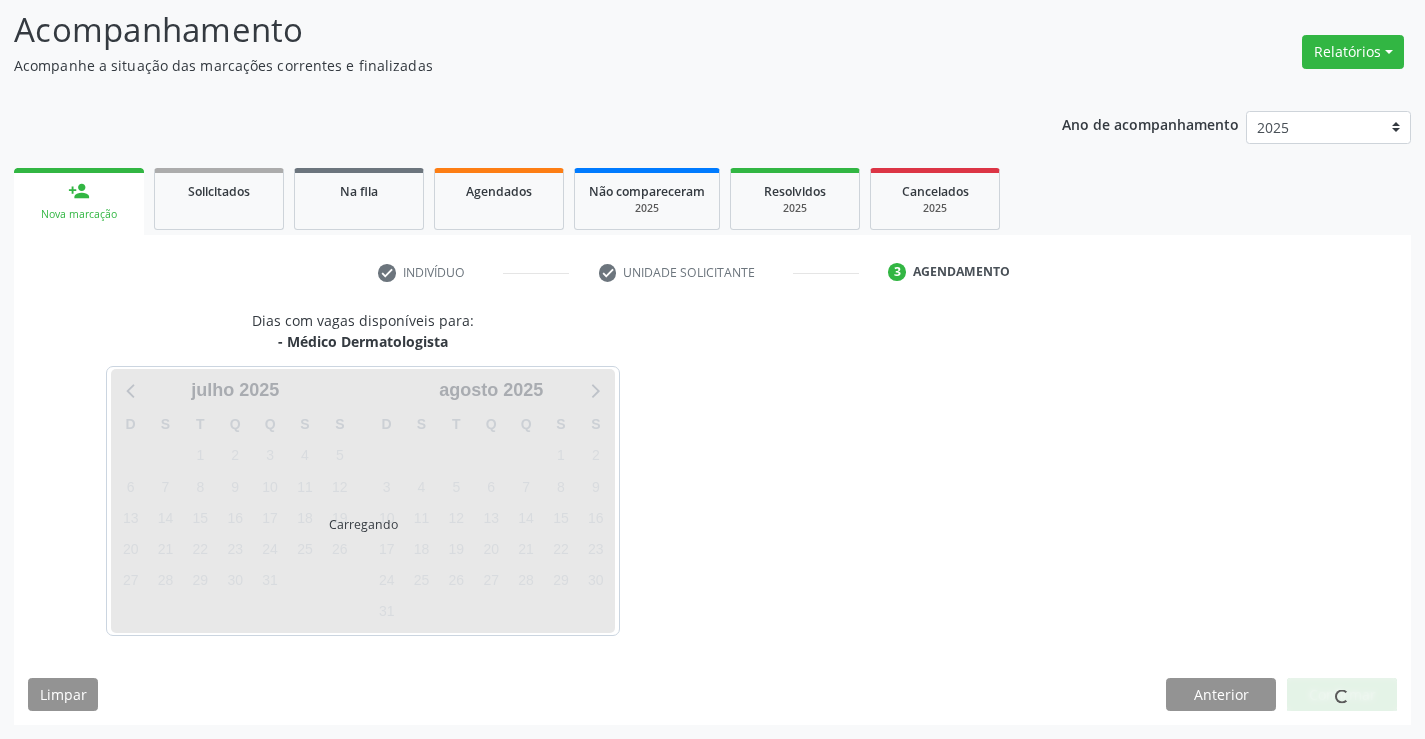 scroll, scrollTop: 131, scrollLeft: 0, axis: vertical 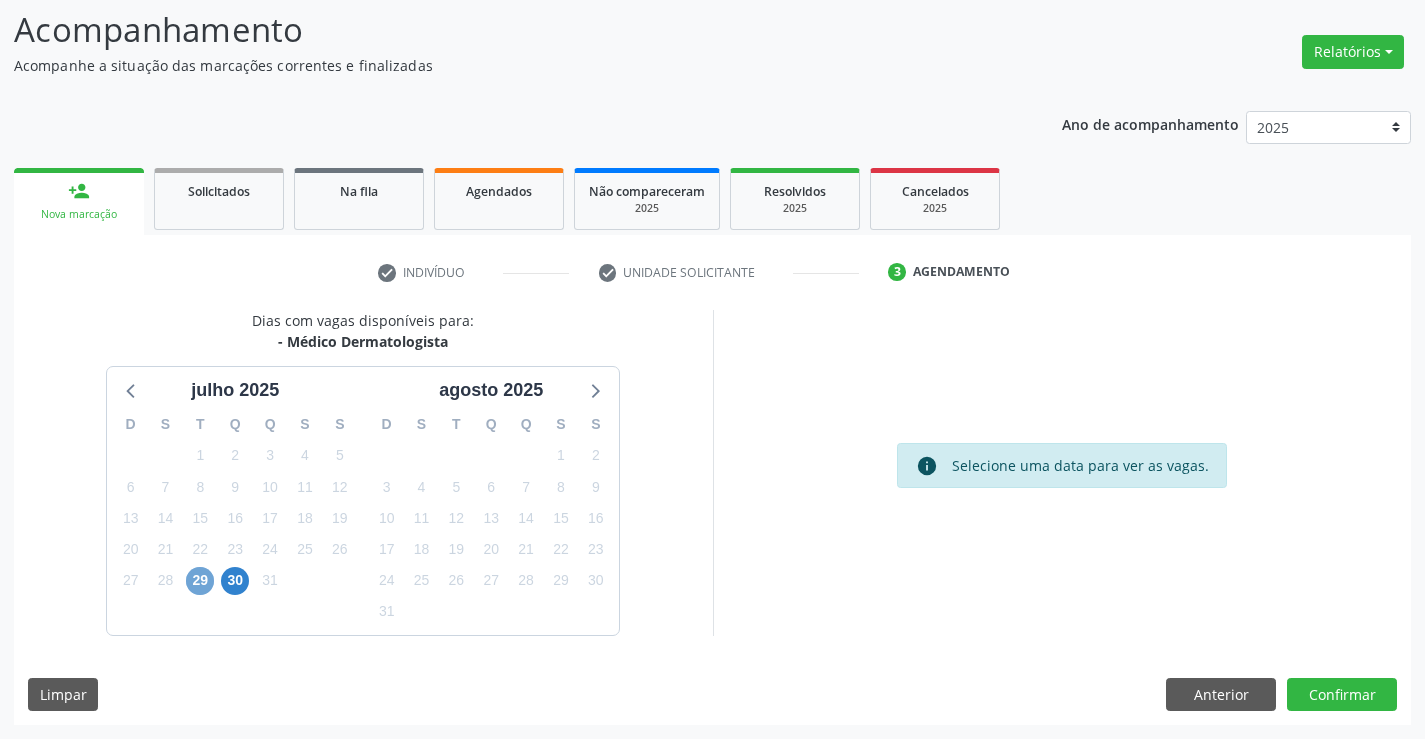 click on "29" at bounding box center (200, 581) 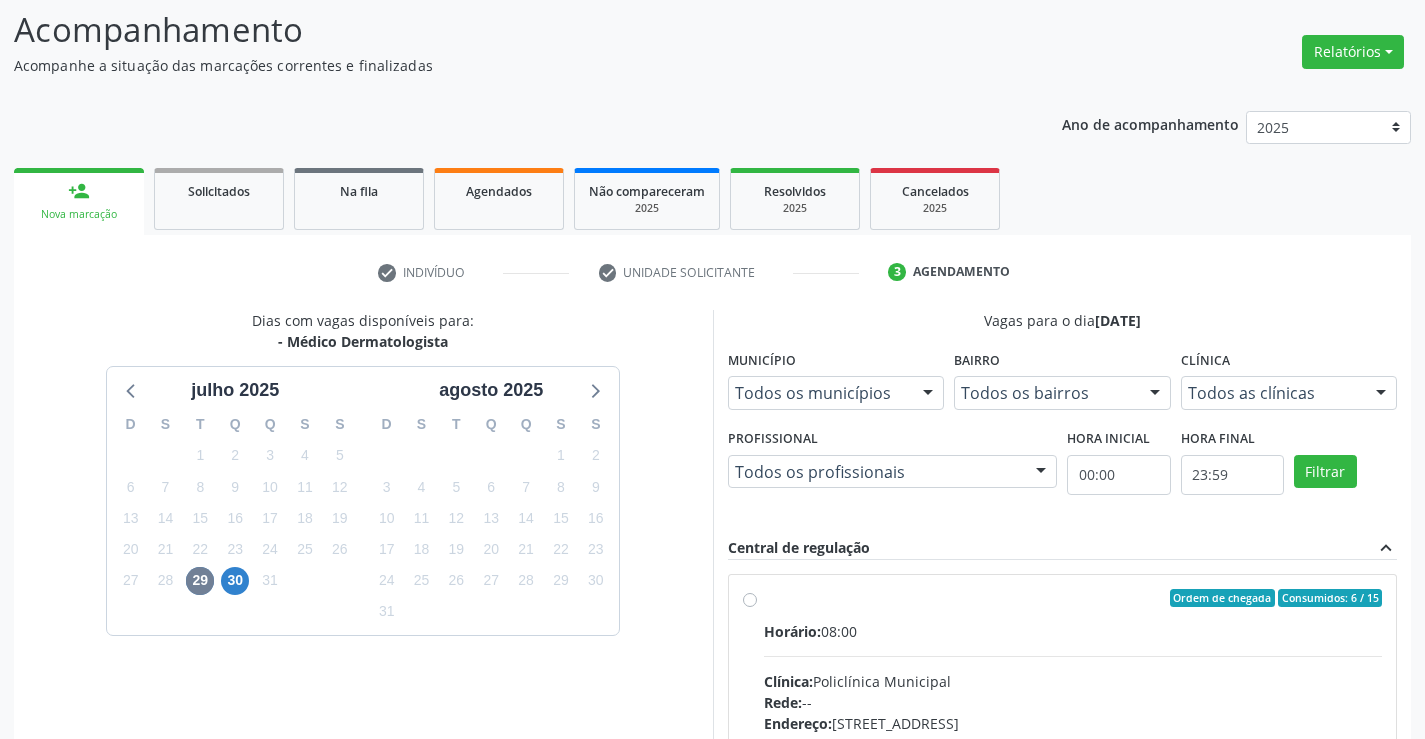 click on "Ordem de chegada
Consumidos: 6 / 15" at bounding box center [1073, 598] 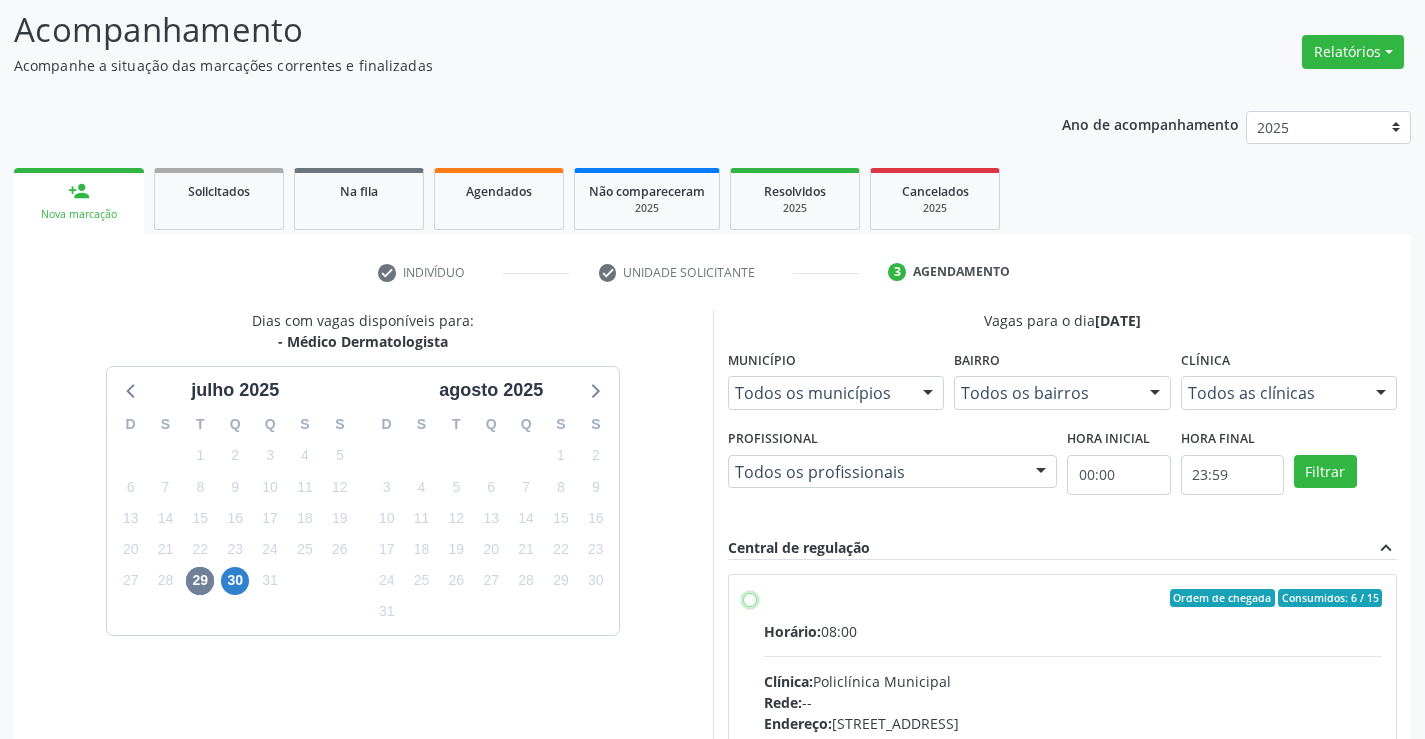 click on "Ordem de chegada
Consumidos: 6 / 15
Horário:   08:00
Clínica:  Policlínica Municipal
Rede:
--
Endereço:   Predio, nº 386, Centro, Campo Formoso - BA
Telefone:   (74) 6451312
Profissional:
Renata Ribeiro Nascimento
Informações adicionais sobre o atendimento
Idade de atendimento:
de 0 a 120 anos
Gênero(s) atendido(s):
Masculino e Feminino
Informações adicionais:
--" at bounding box center (750, 598) 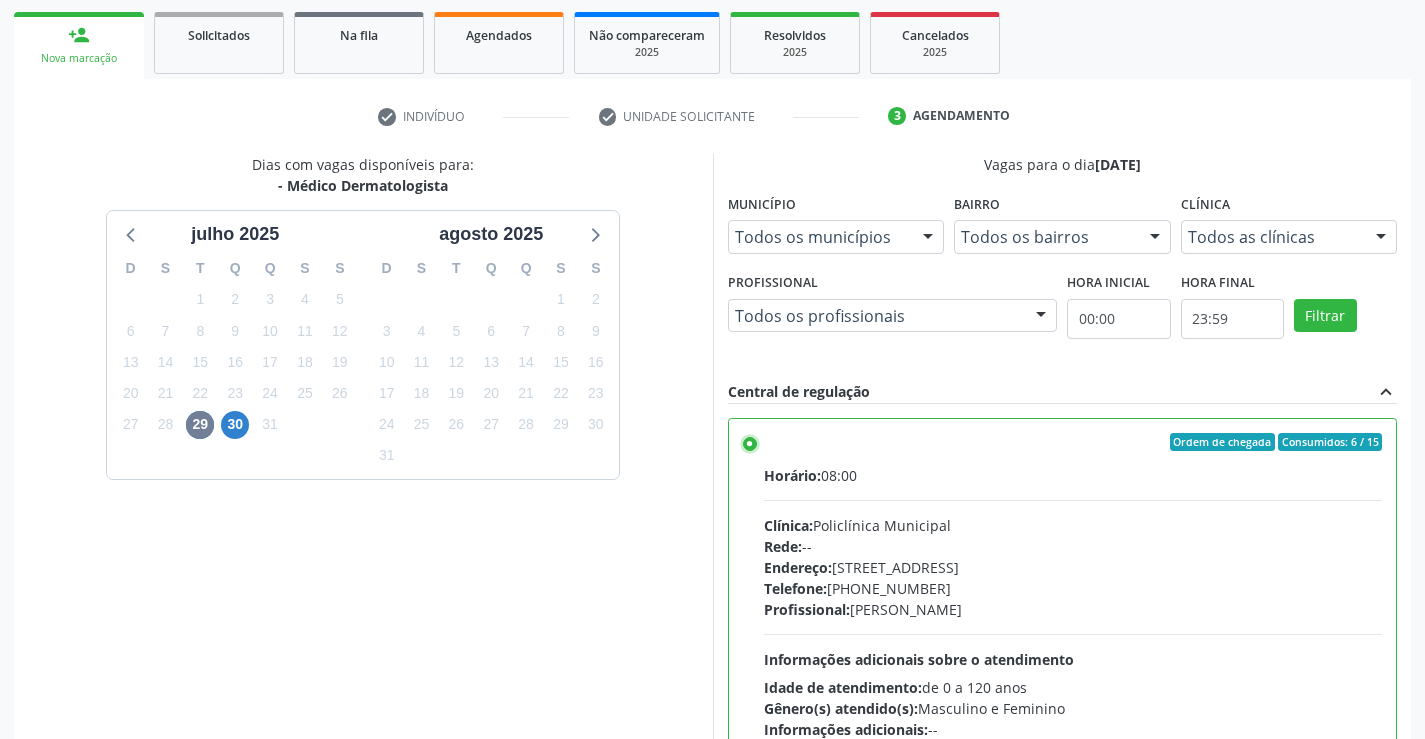 scroll, scrollTop: 456, scrollLeft: 0, axis: vertical 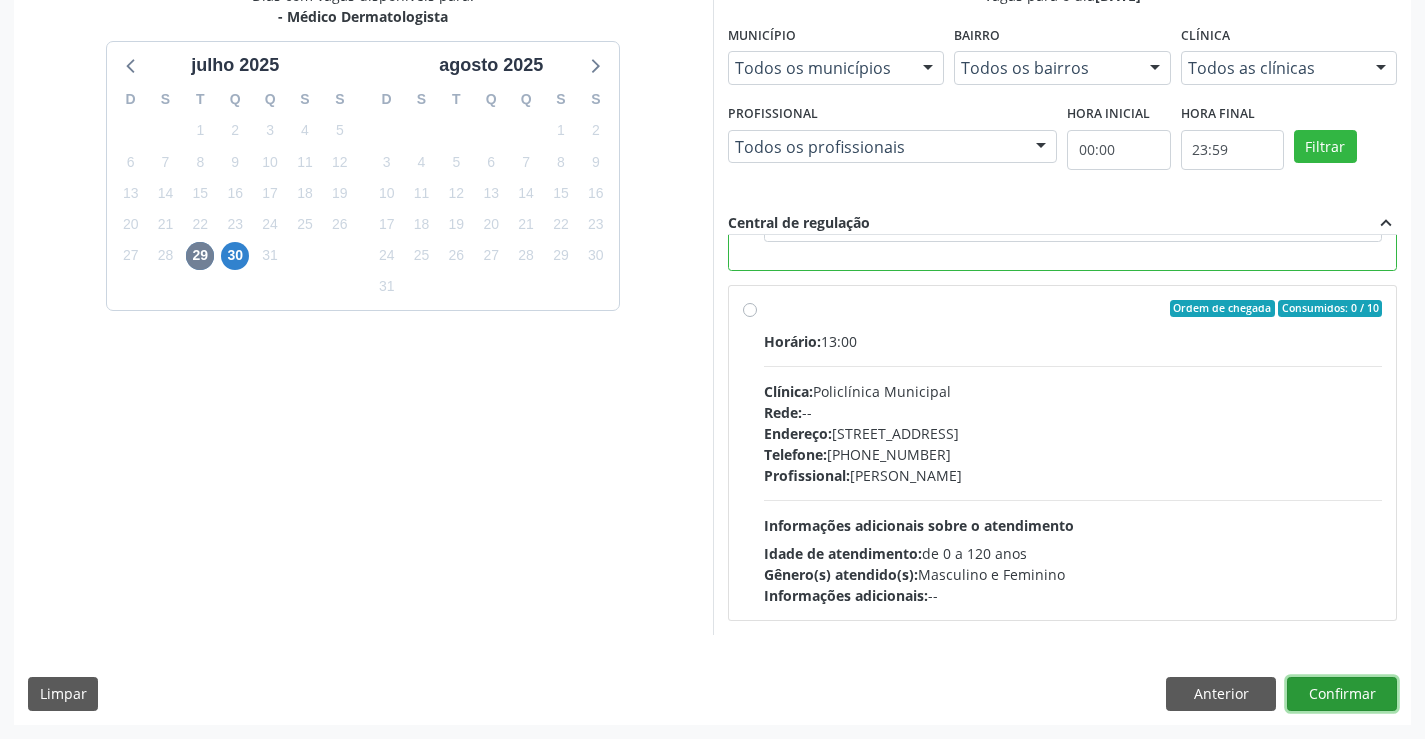 click on "Confirmar" at bounding box center [1342, 694] 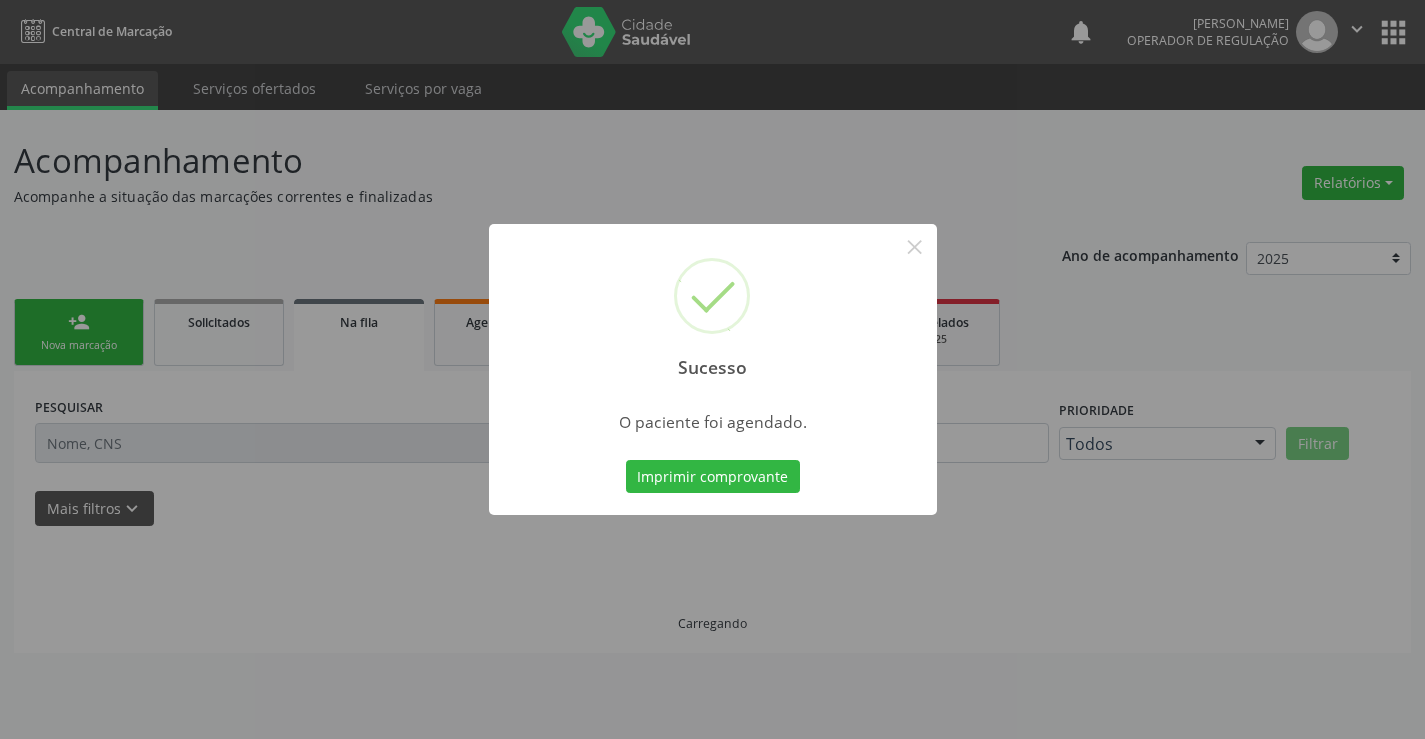 scroll, scrollTop: 0, scrollLeft: 0, axis: both 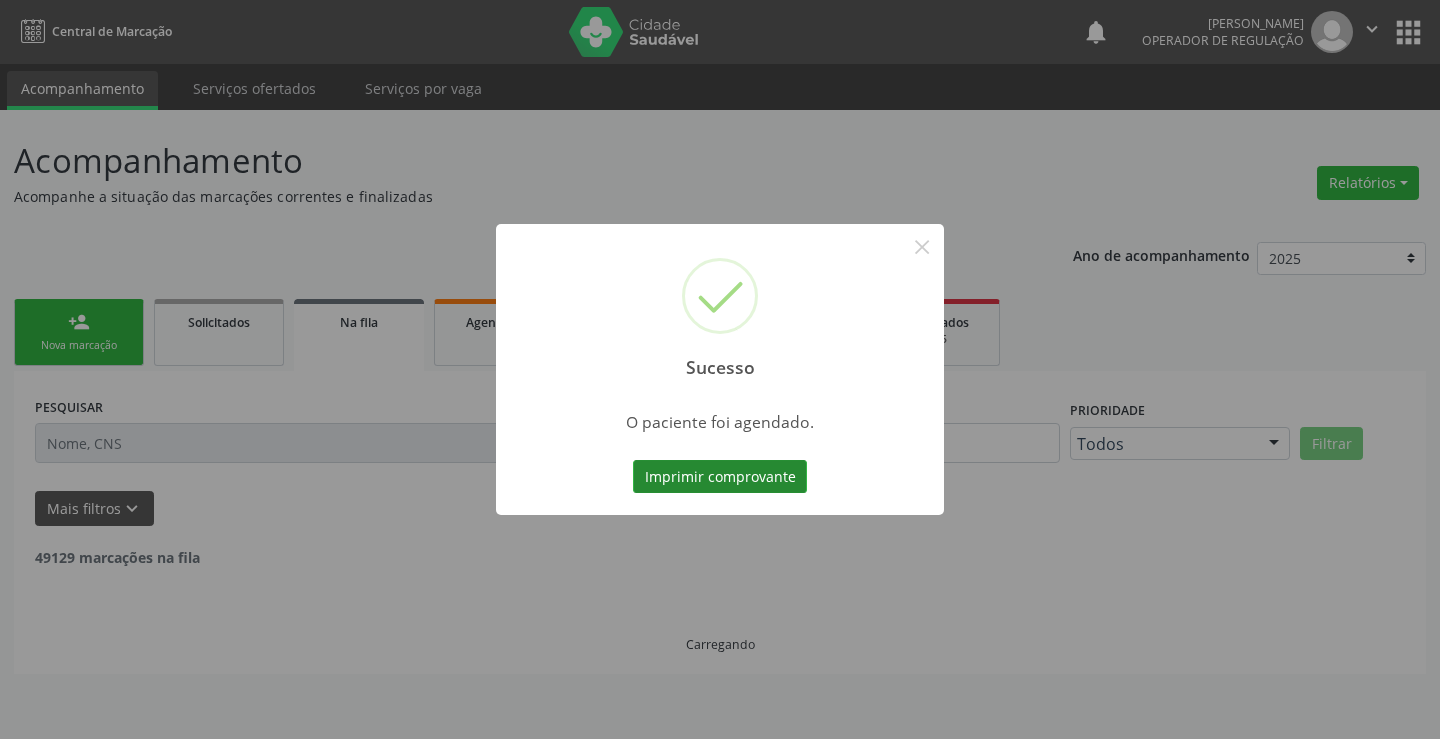 click on "Imprimir comprovante" at bounding box center [720, 477] 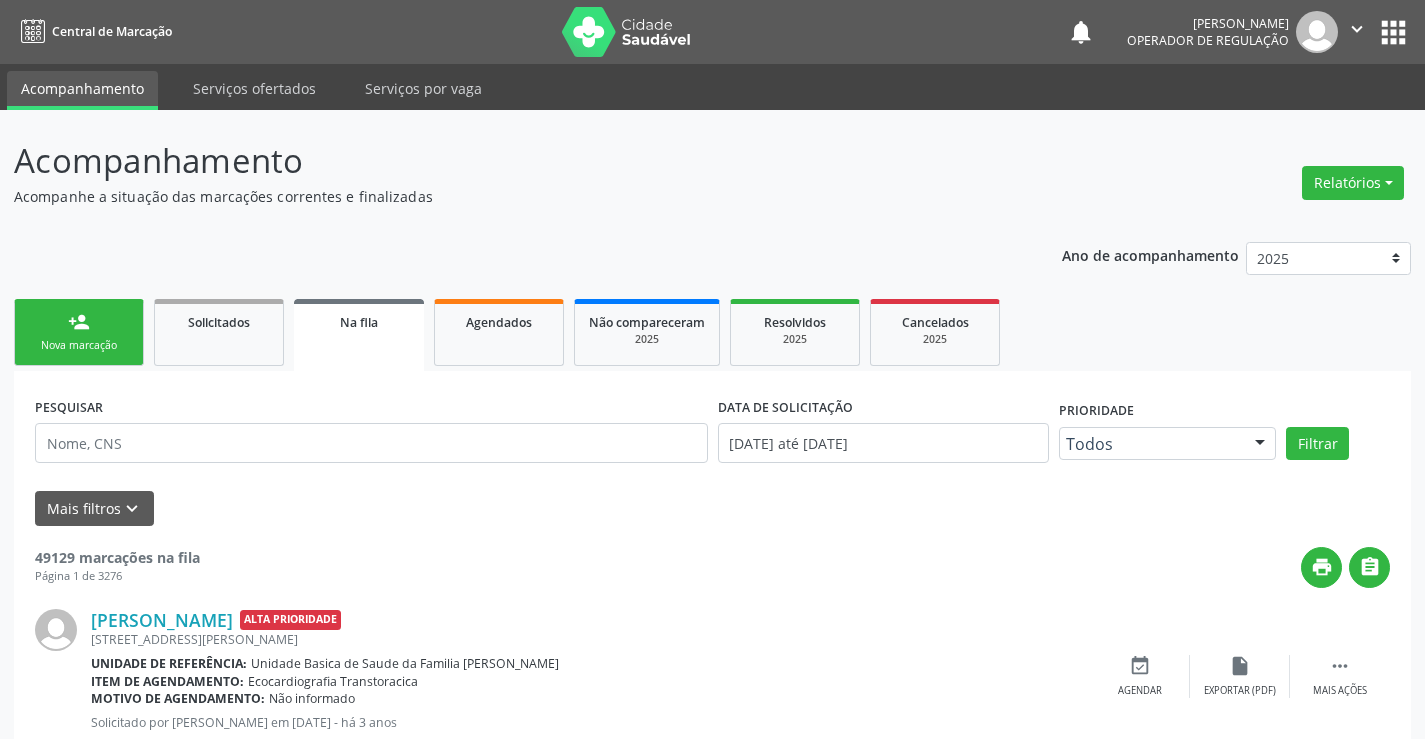 click on "person_add
Nova marcação" at bounding box center [79, 332] 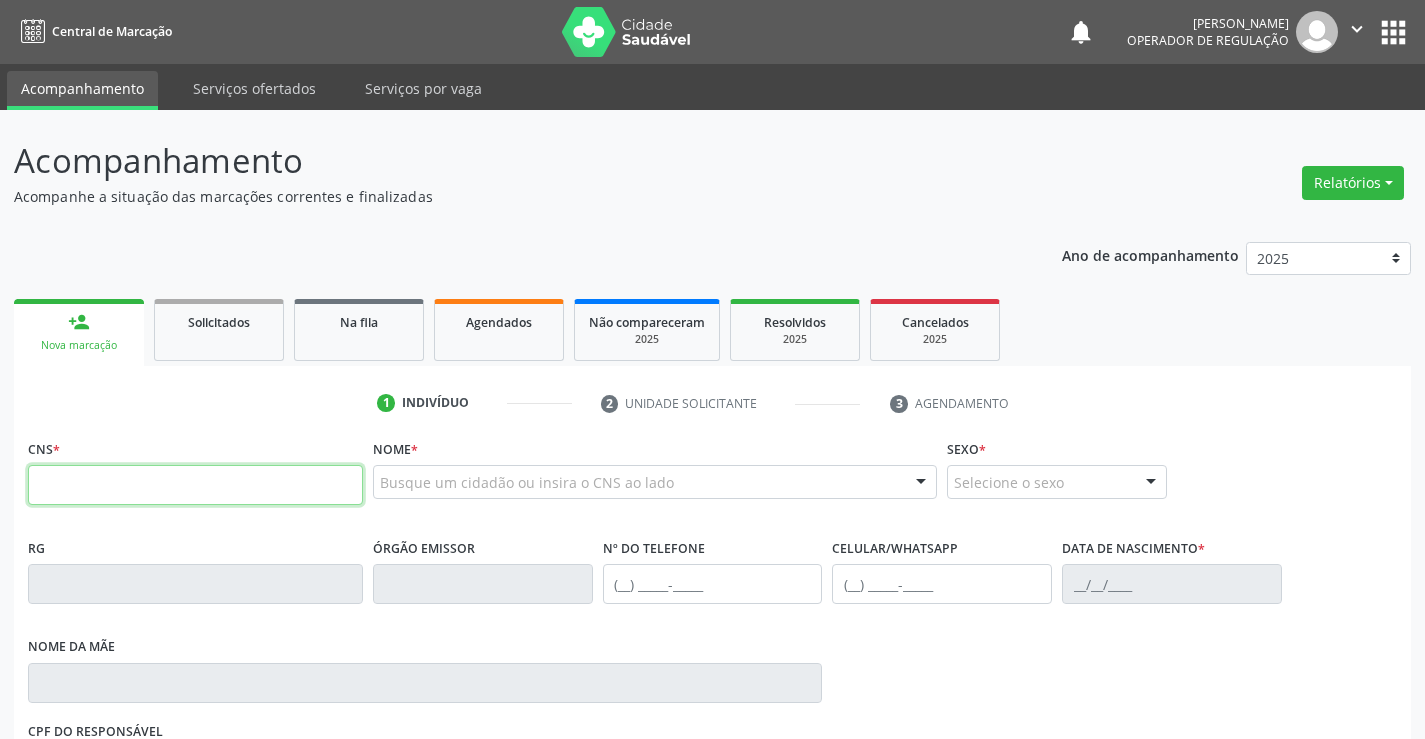 click at bounding box center [195, 485] 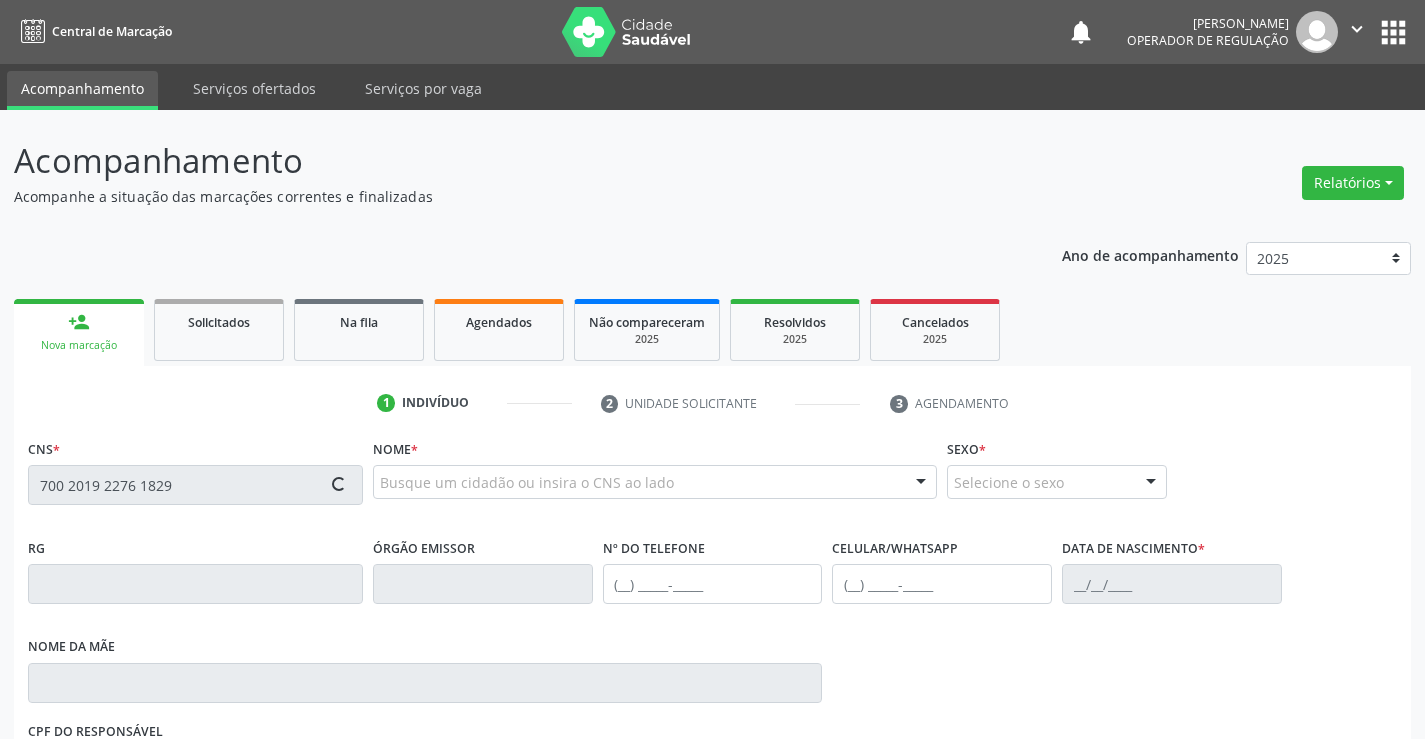 type on "700 2019 2276 1829" 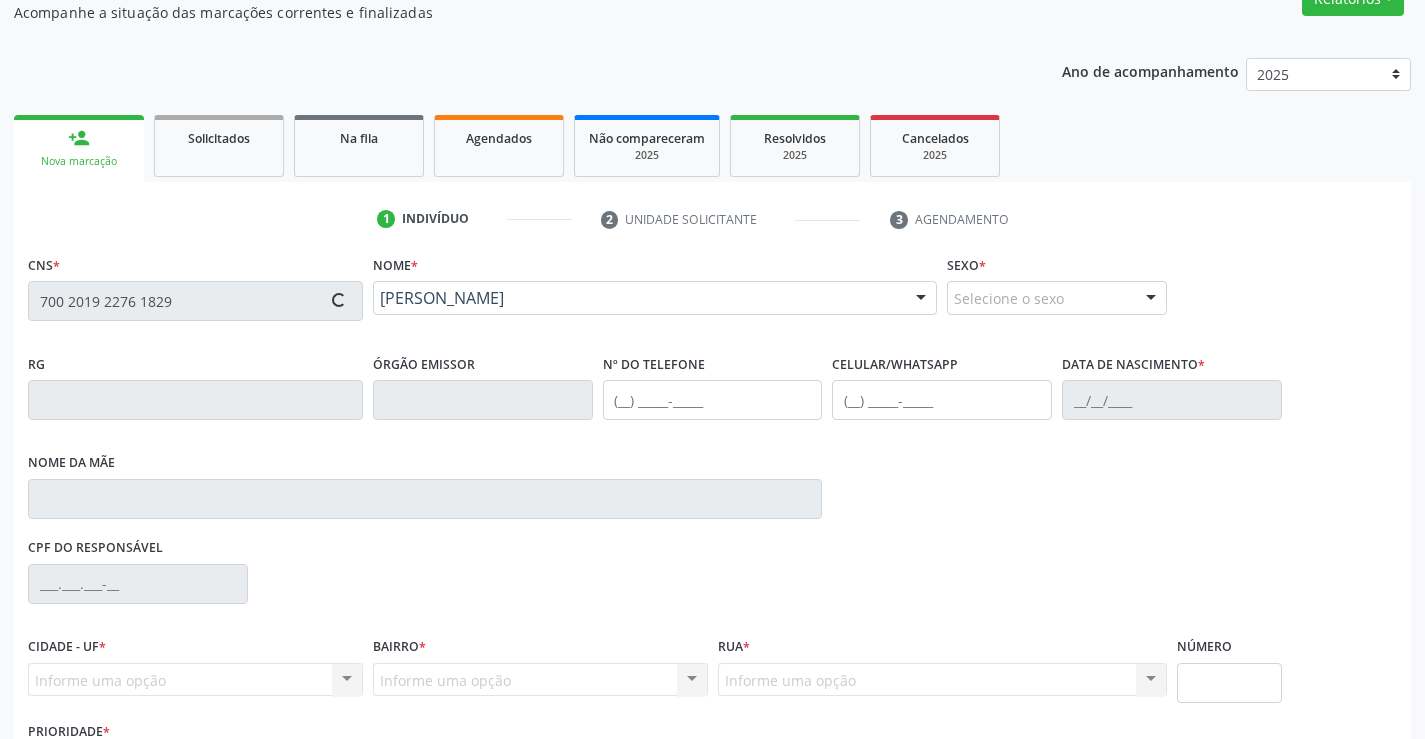 scroll, scrollTop: 331, scrollLeft: 0, axis: vertical 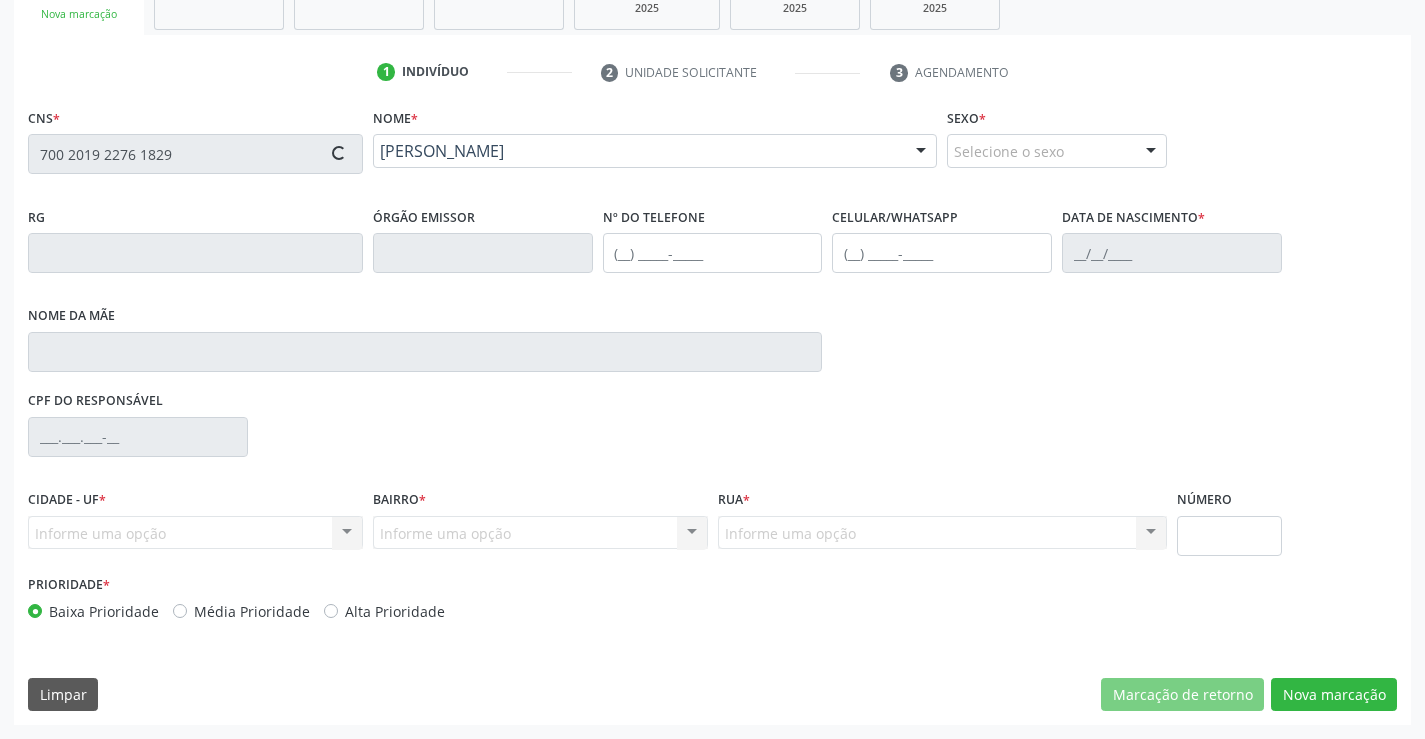 type on "(74) 99145-0868" 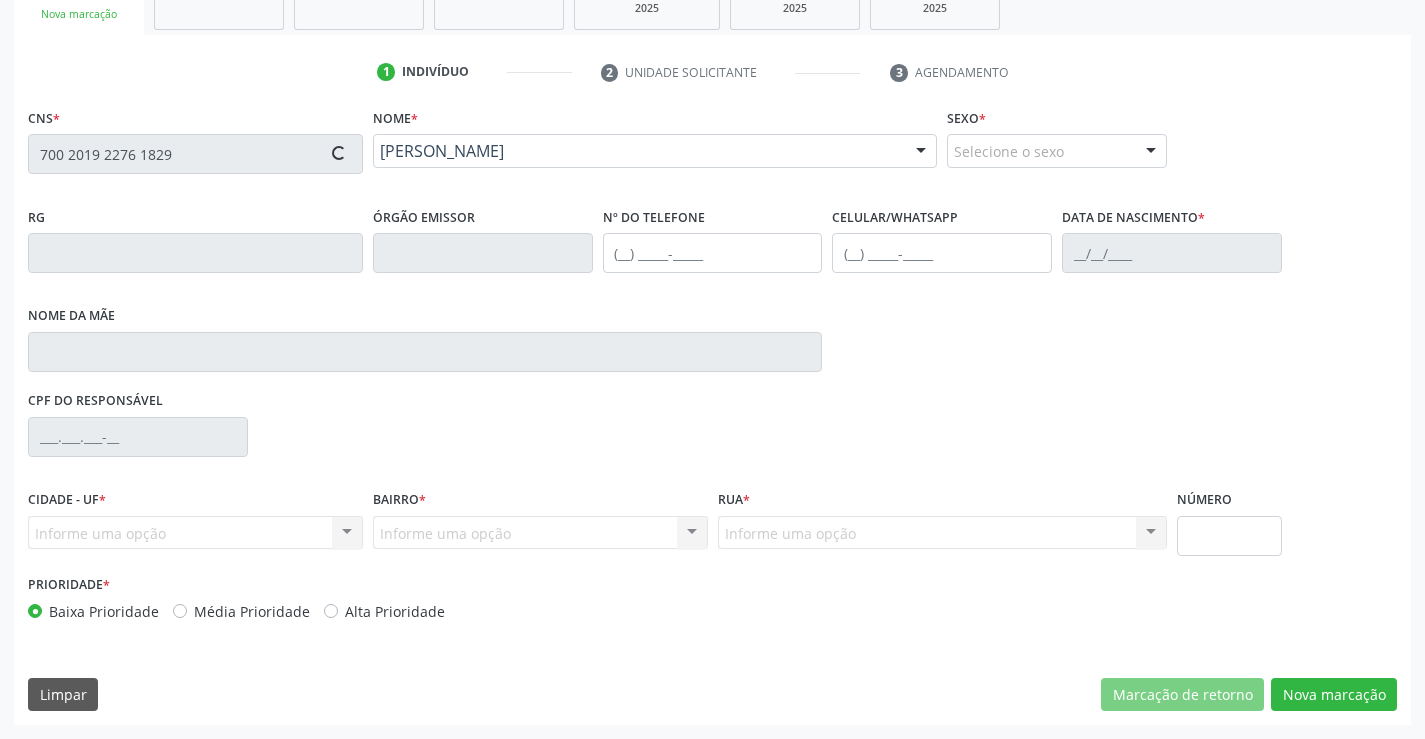 type on "(74) 99145-0868" 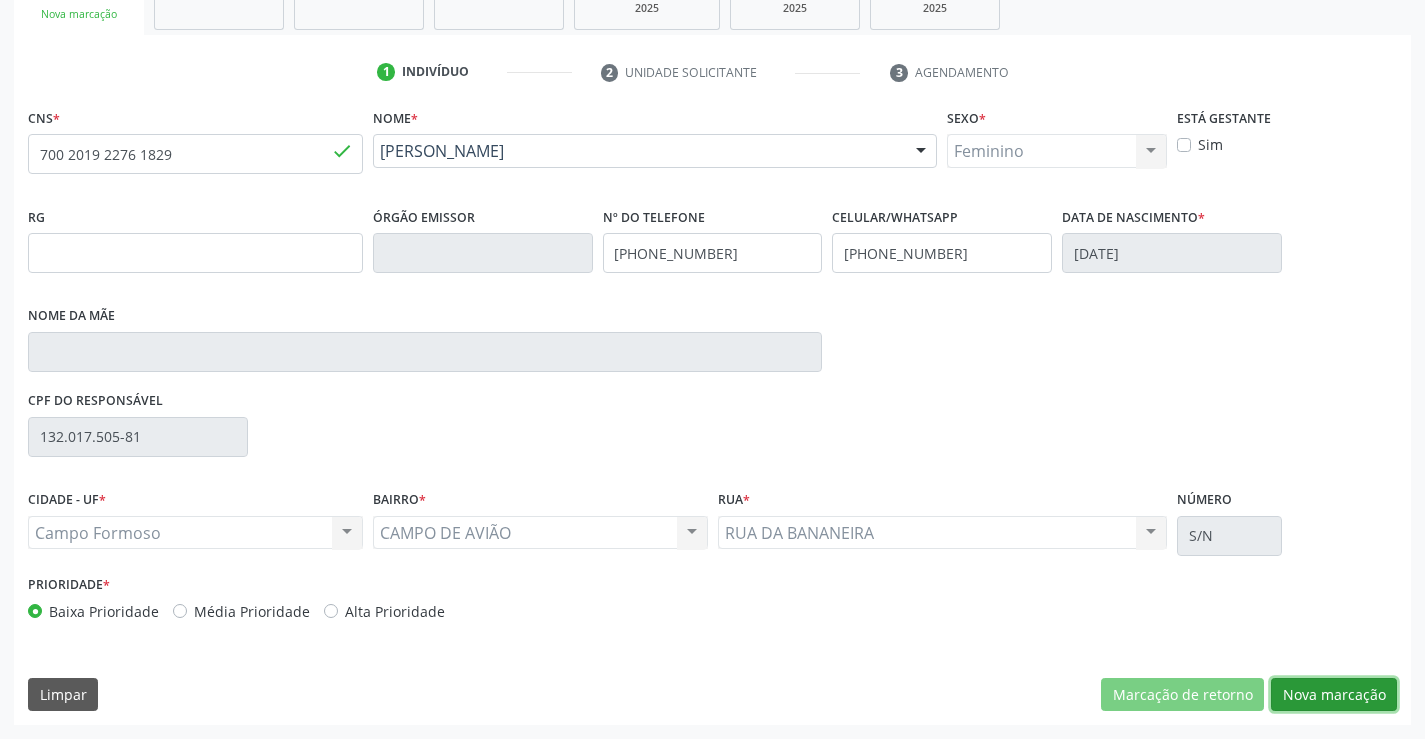 click on "Nova marcação" at bounding box center [1334, 695] 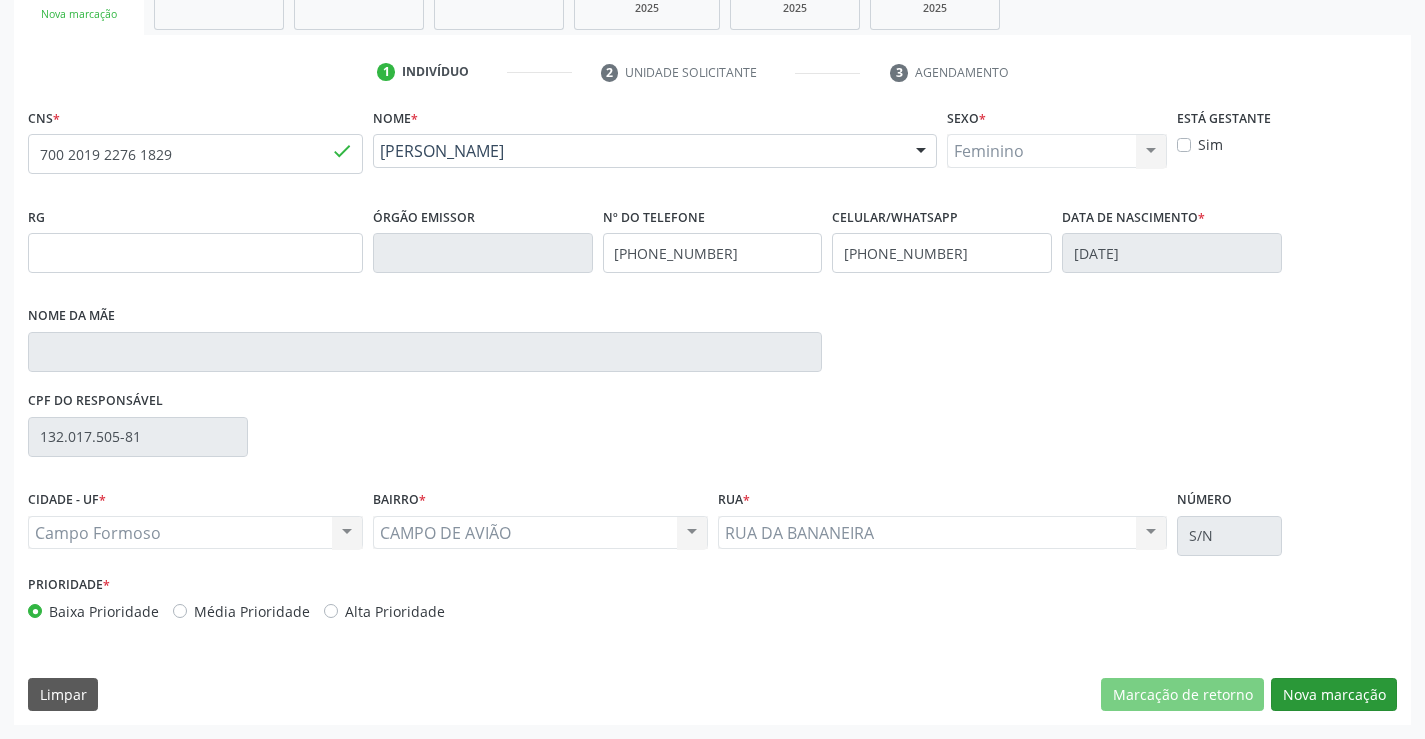 scroll, scrollTop: 167, scrollLeft: 0, axis: vertical 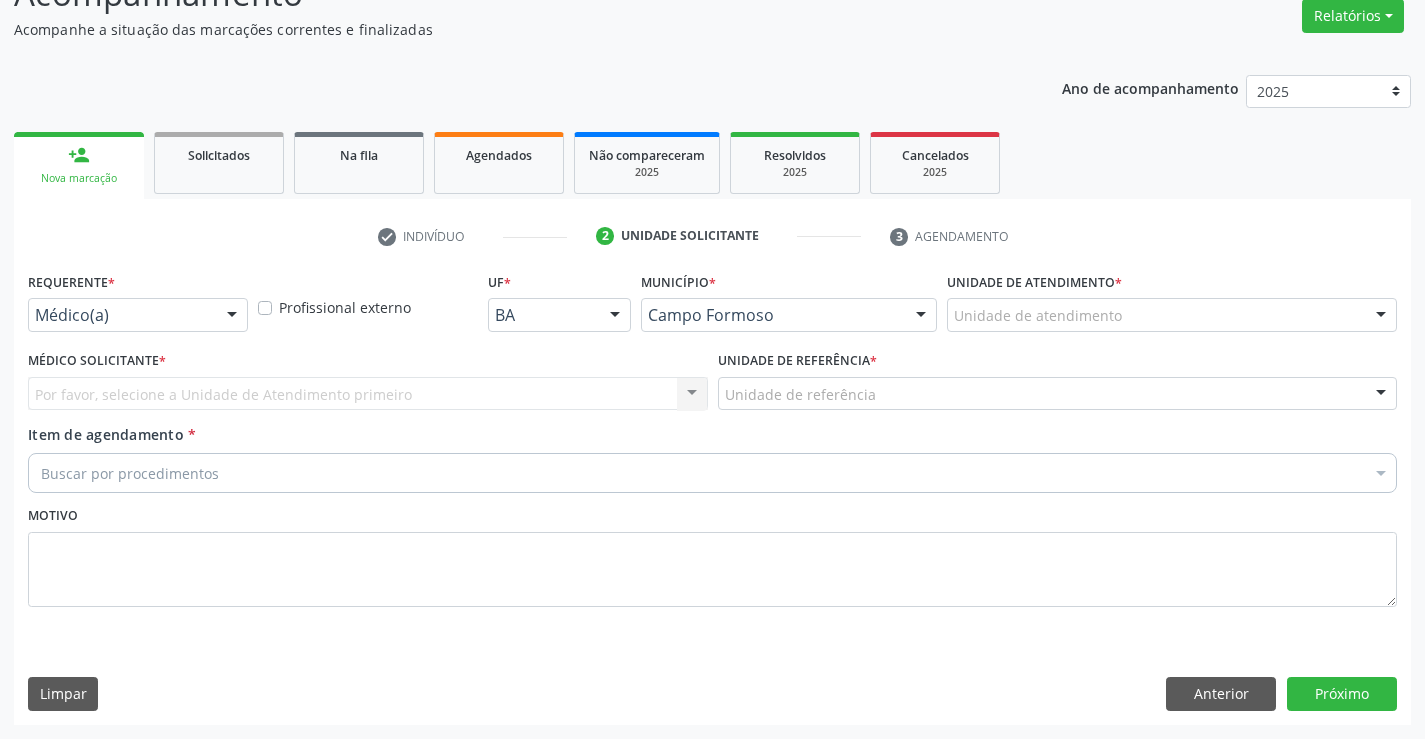 click at bounding box center [232, 316] 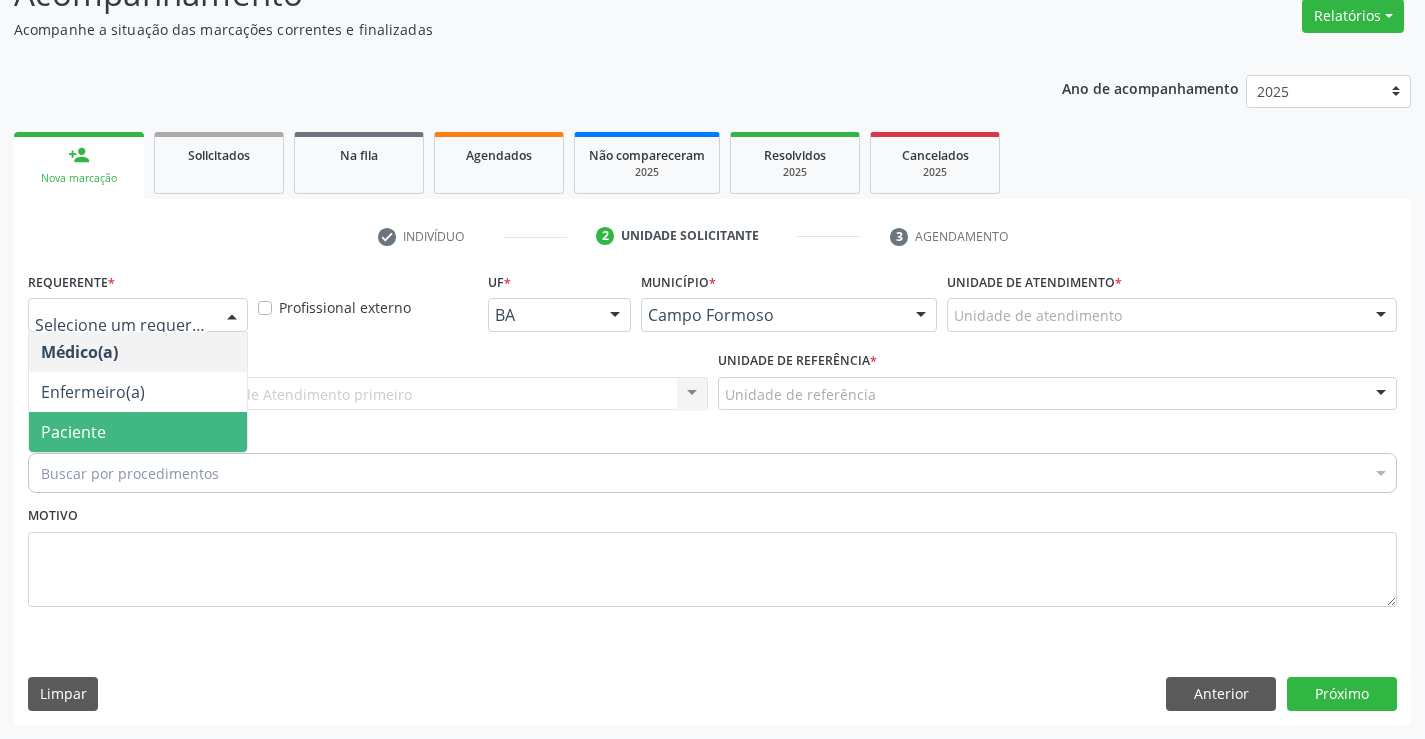 click on "Paciente" at bounding box center [138, 432] 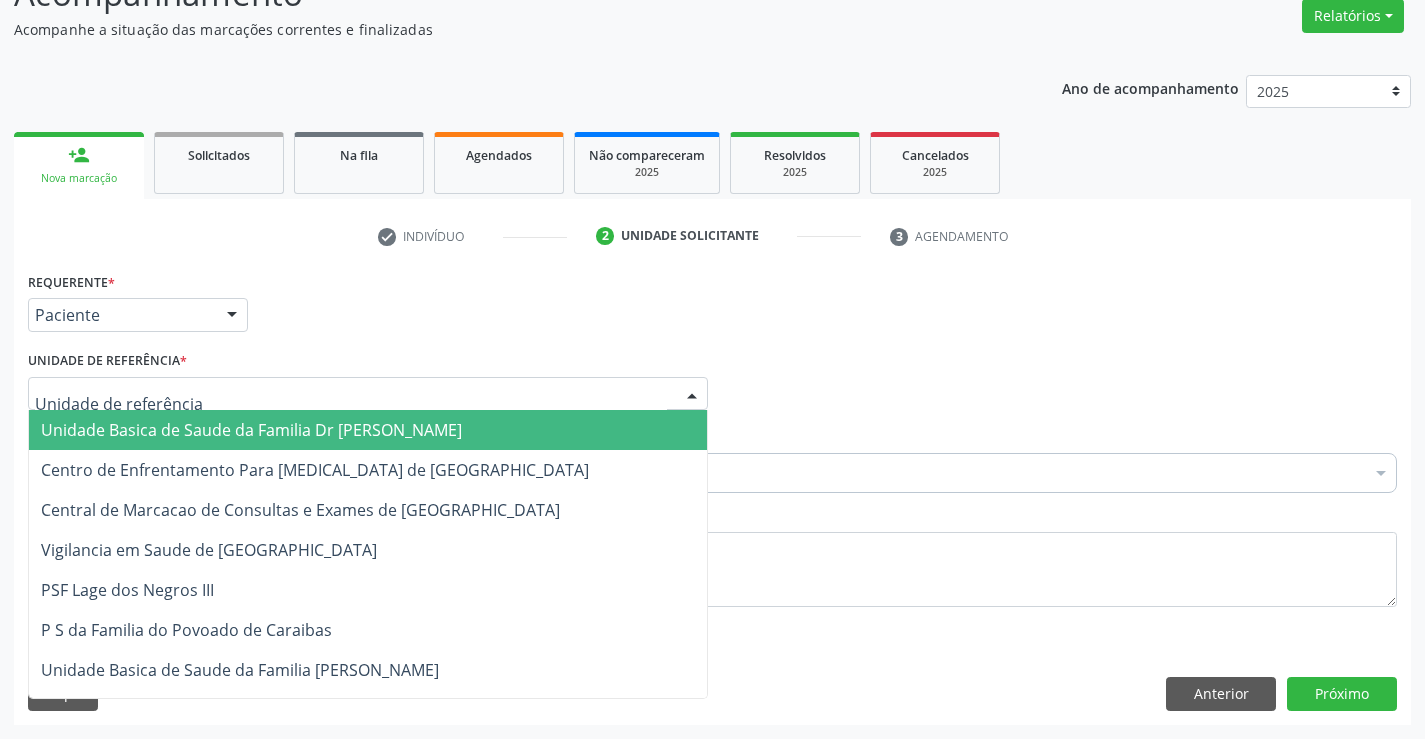 click at bounding box center [368, 394] 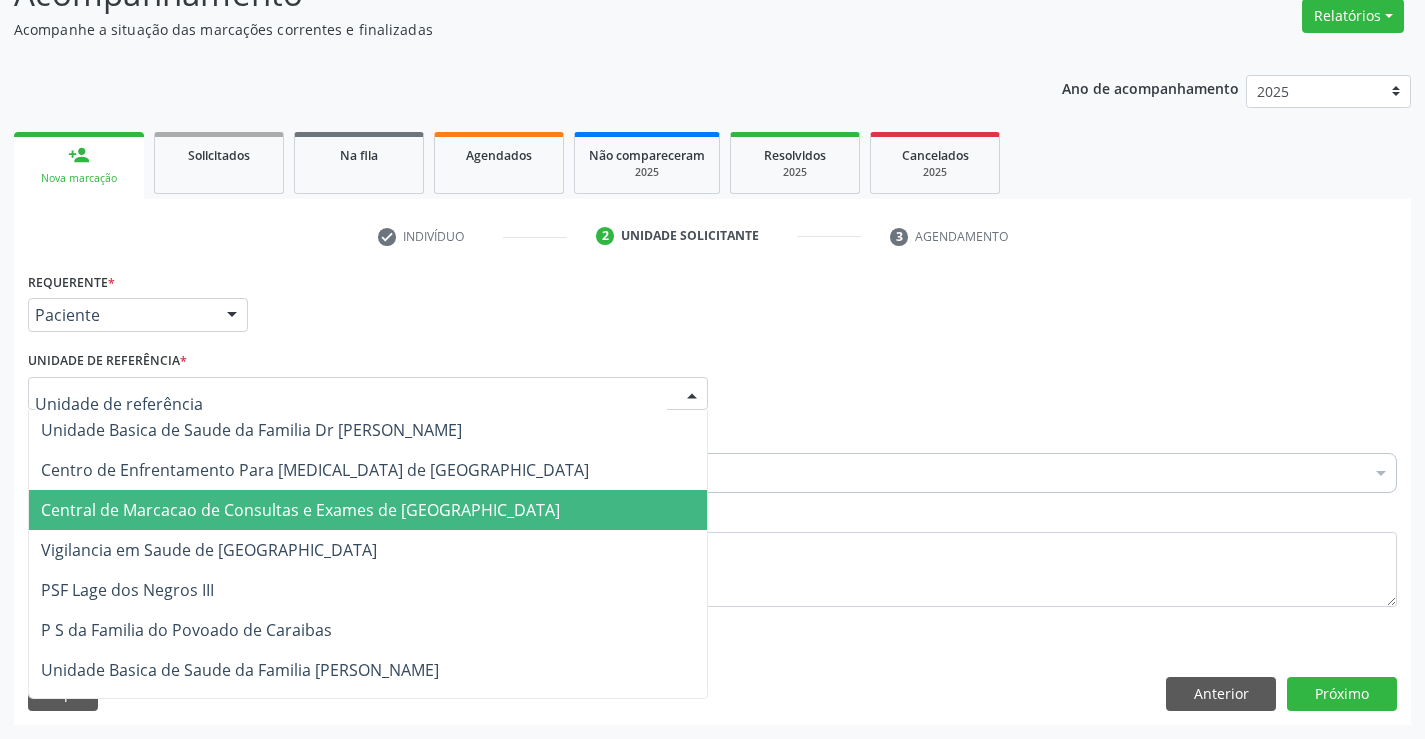 click on "Central de Marcacao de Consultas e Exames de [GEOGRAPHIC_DATA][PERSON_NAME]" at bounding box center (300, 510) 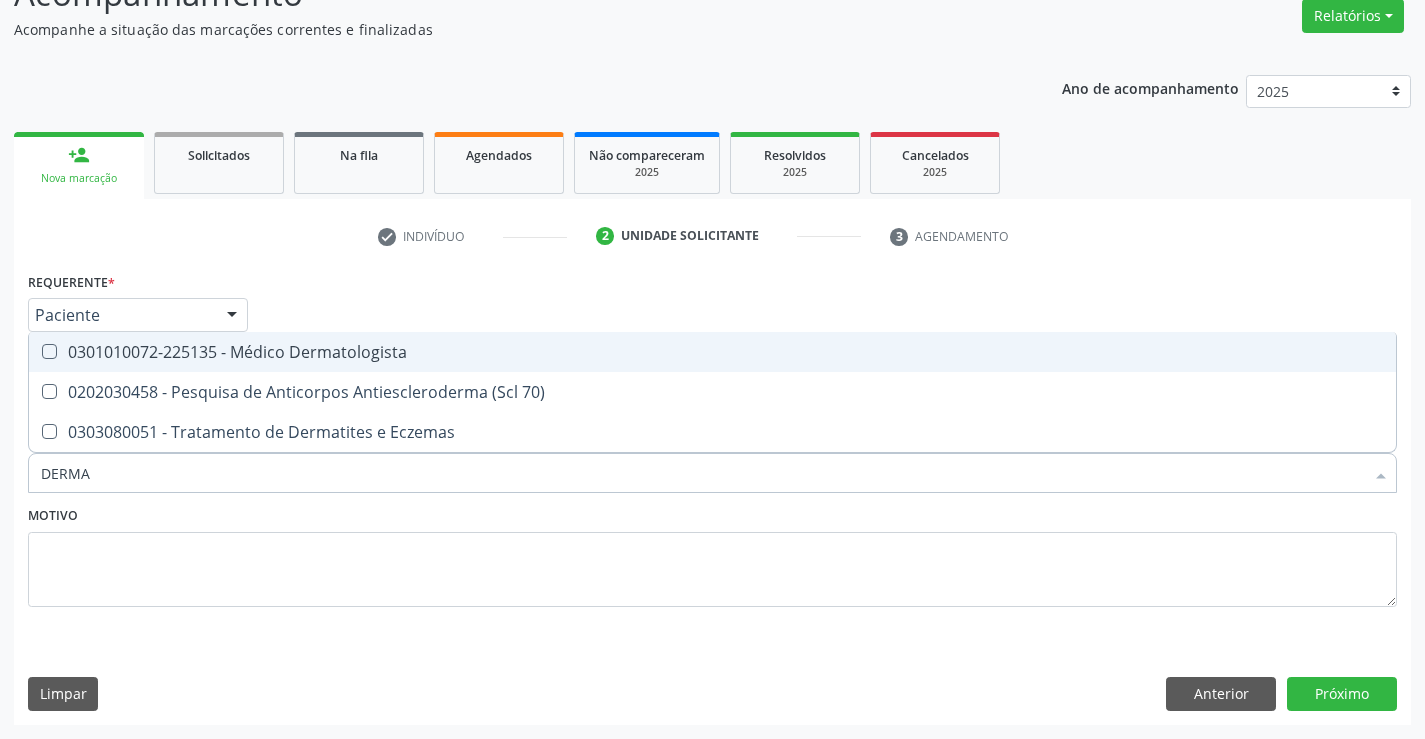 type on "DERMAT" 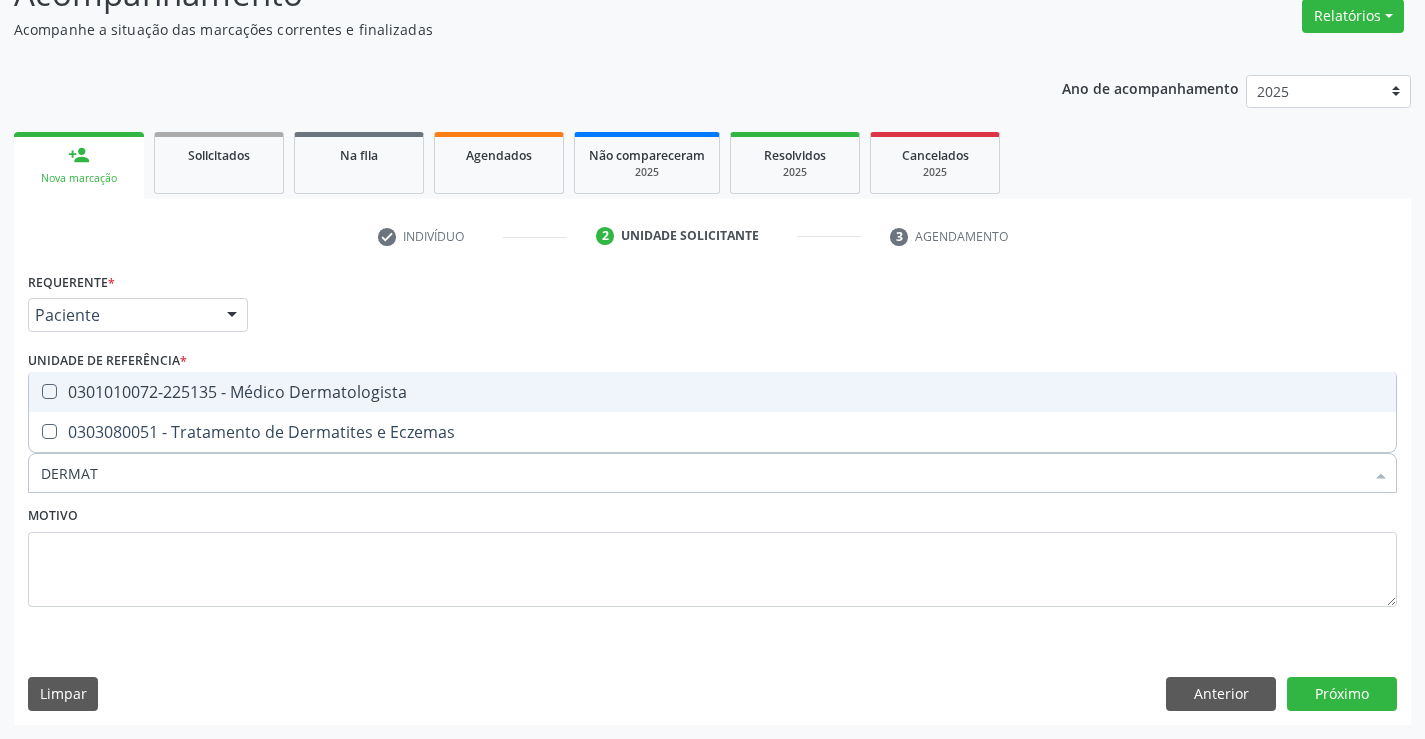 click on "0301010072-225135 - Médico Dermatologista" at bounding box center [712, 392] 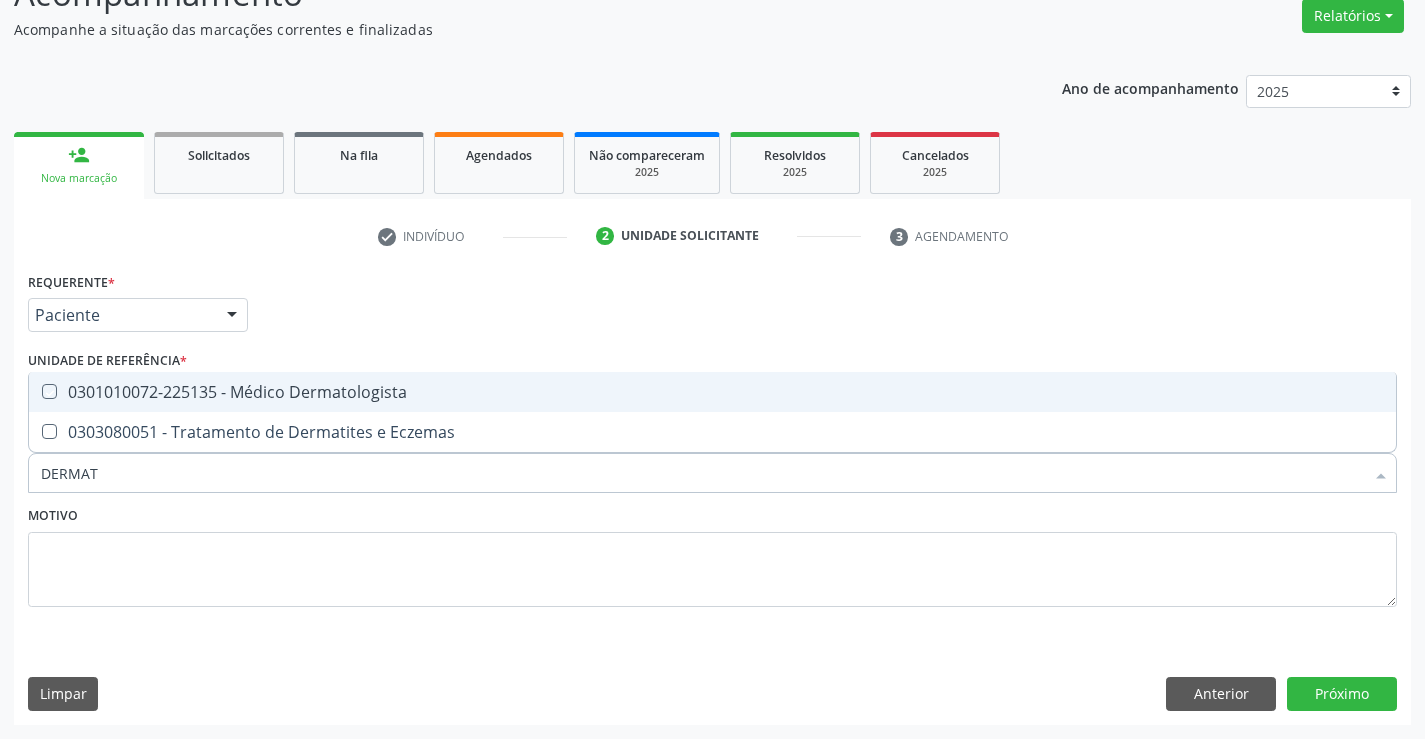 checkbox on "true" 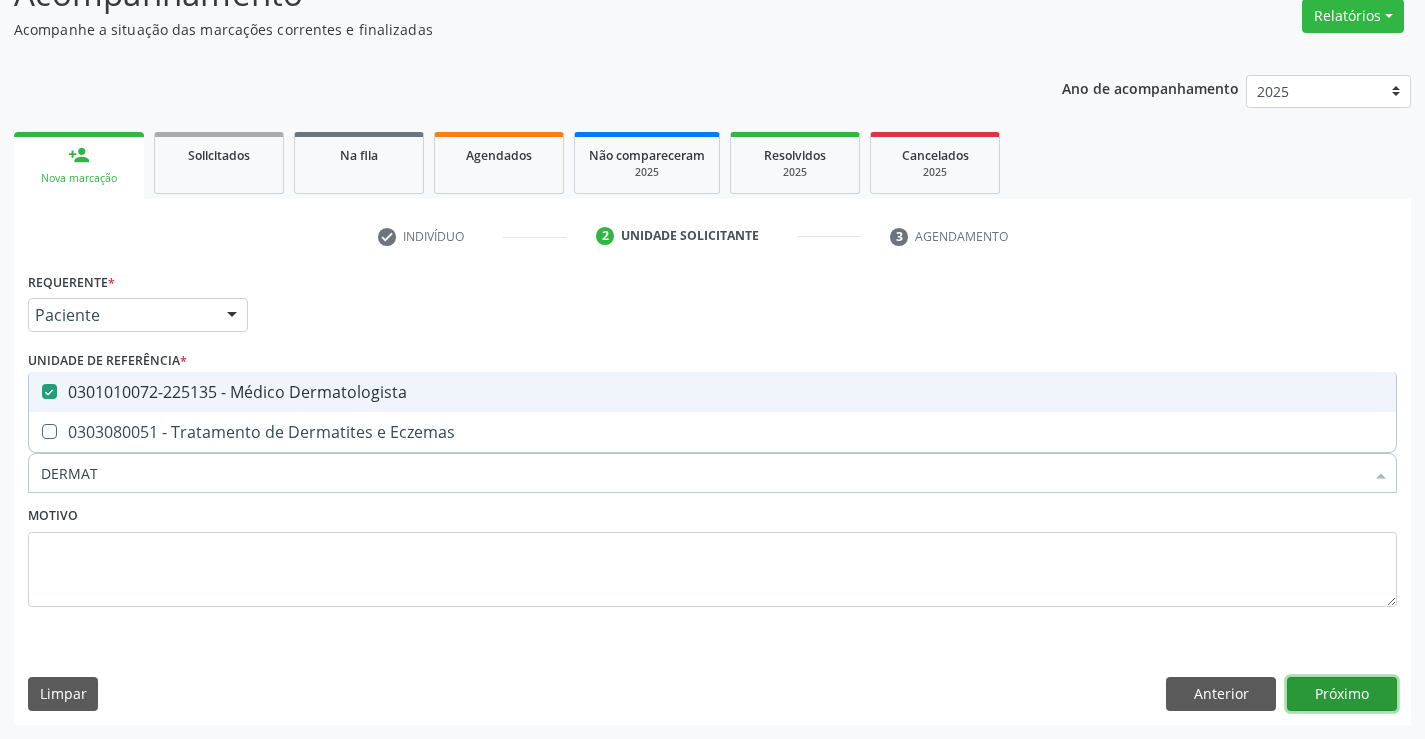click on "Próximo" at bounding box center [1342, 694] 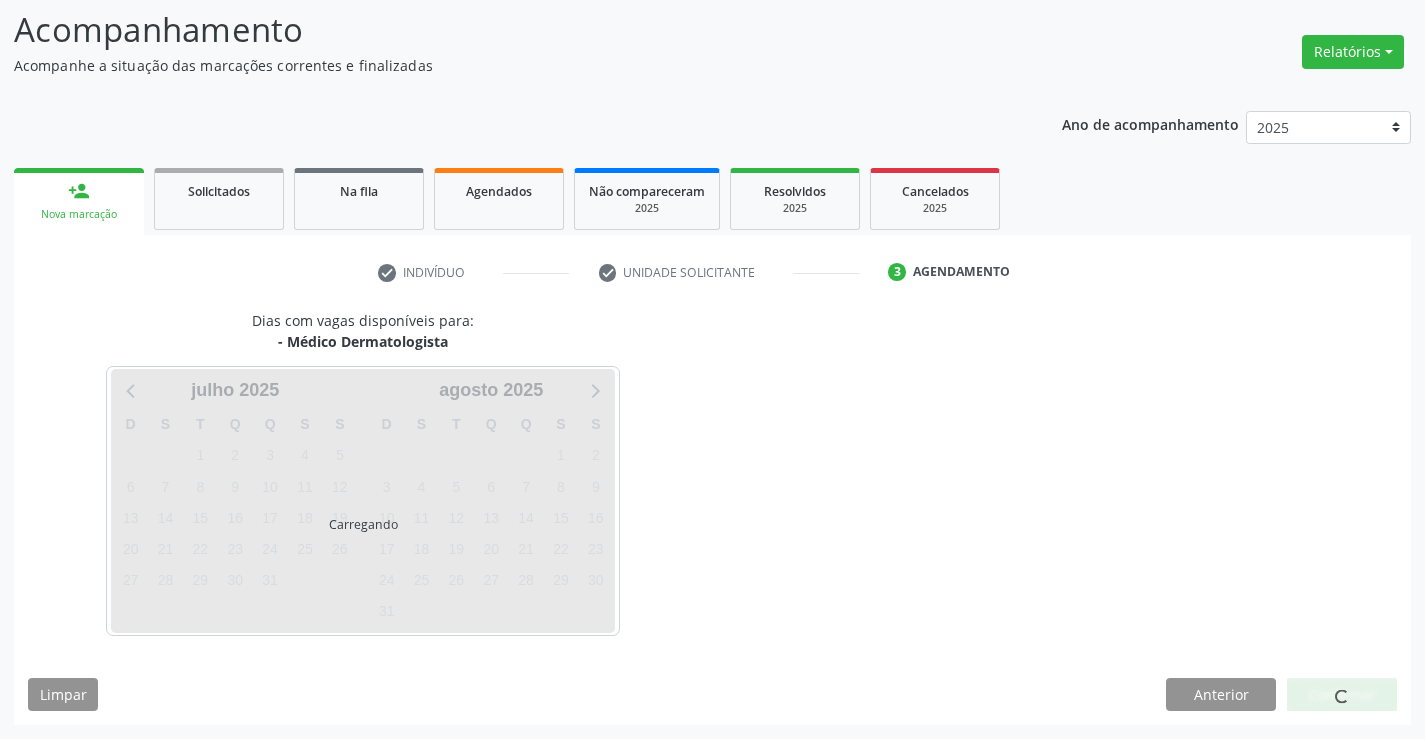 scroll, scrollTop: 131, scrollLeft: 0, axis: vertical 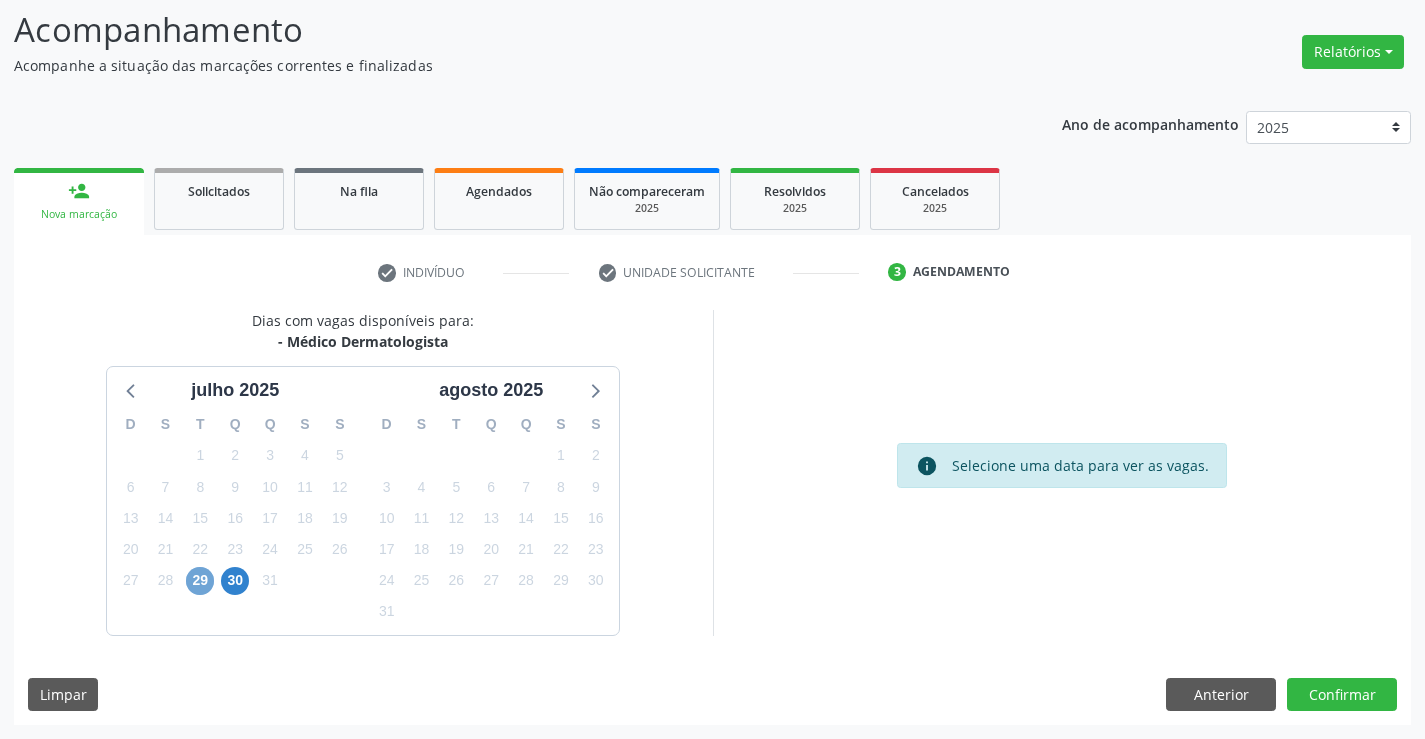 click on "29" at bounding box center [200, 581] 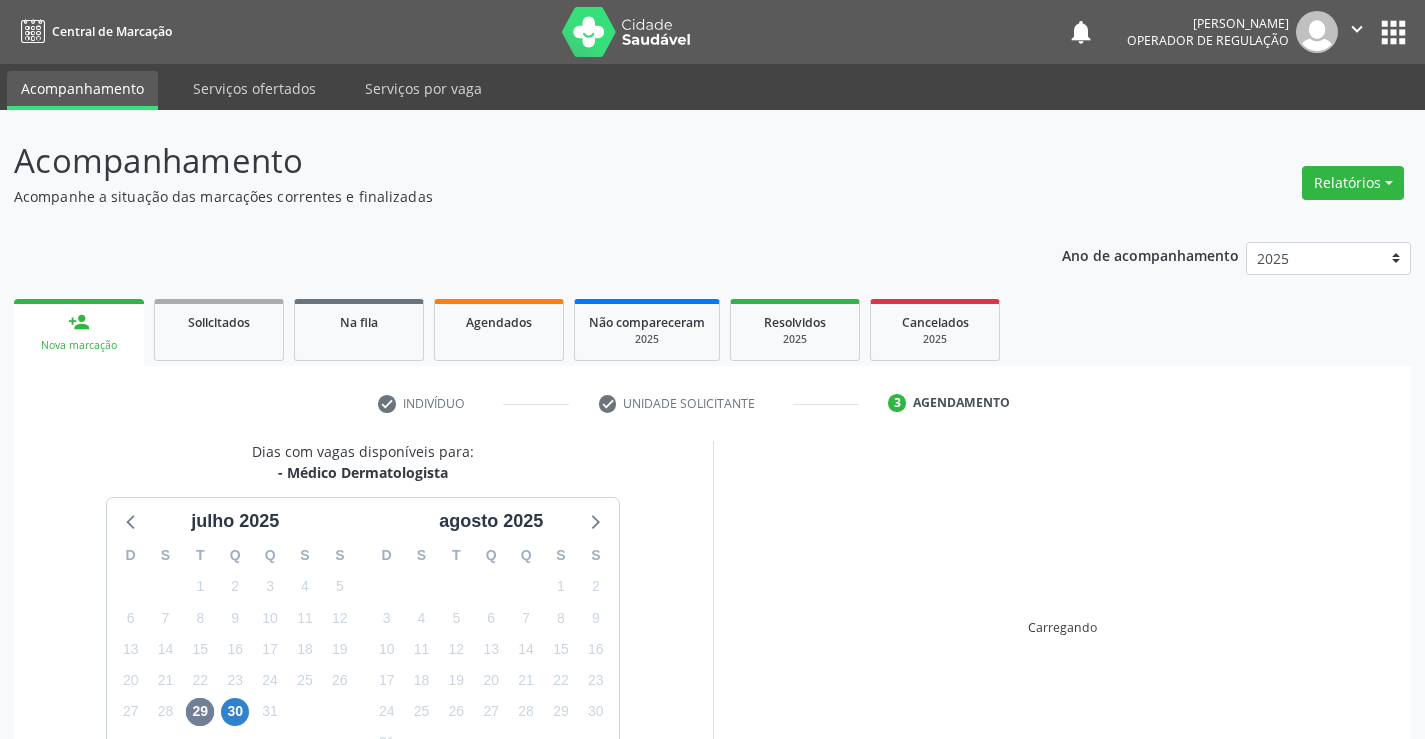 scroll, scrollTop: 131, scrollLeft: 0, axis: vertical 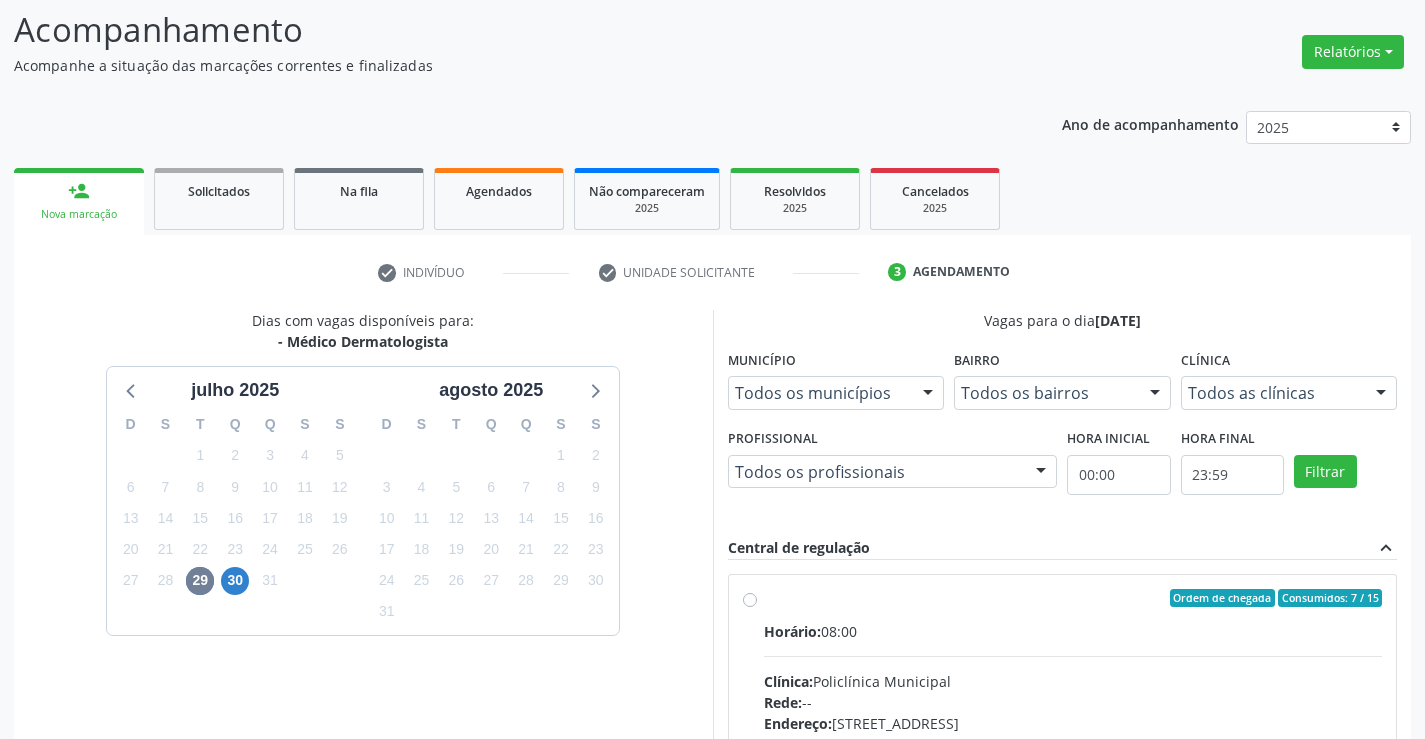 click on "Horário:   08:00
Clínica:  Policlínica Municipal
Rede:
--
Endereço:   Predio, nº 386, Centro, Campo Formoso - BA
Telefone:   (74) 6451312
Profissional:
Renata Ribeiro Nascimento
Informações adicionais sobre o atendimento
Idade de atendimento:
de 0 a 120 anos
Gênero(s) atendido(s):
Masculino e Feminino
Informações adicionais:
--" at bounding box center [1073, 758] 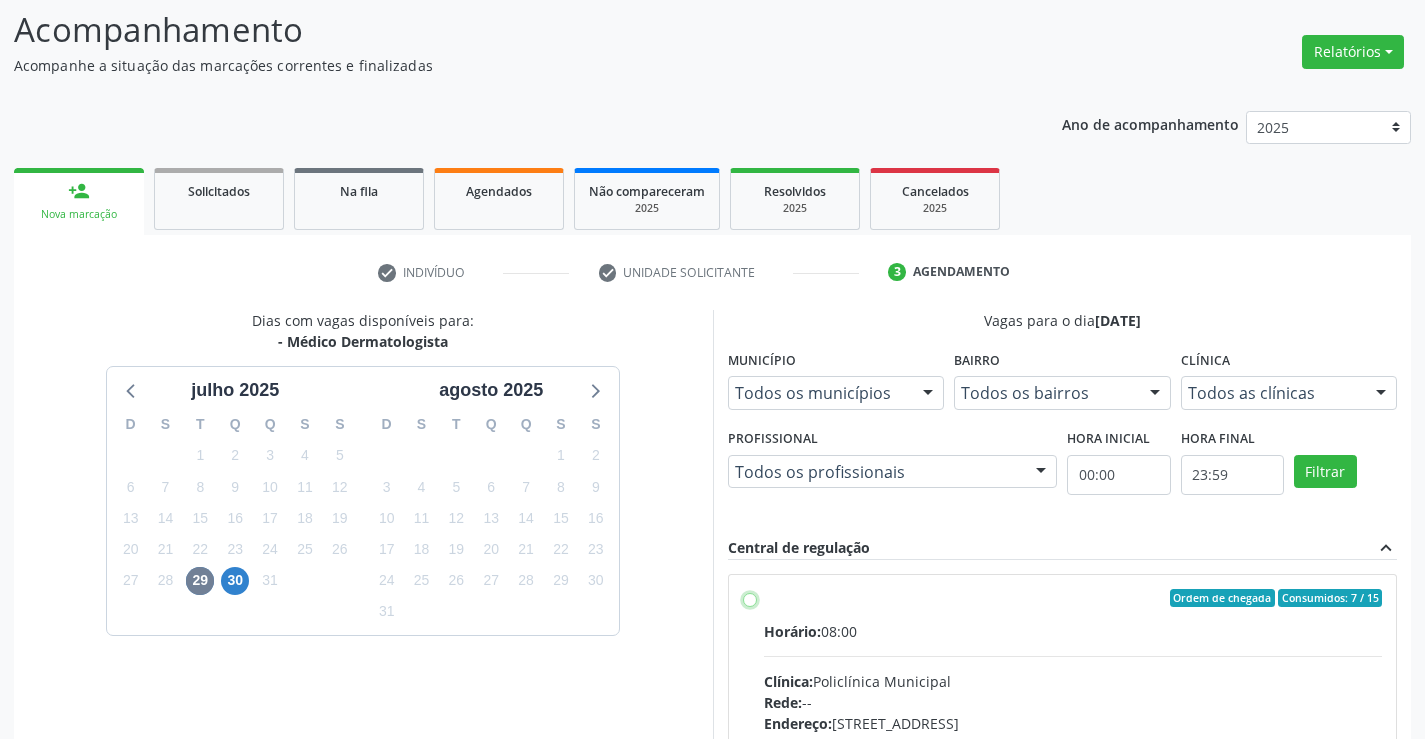 click on "Ordem de chegada
Consumidos: 7 / 15
Horário:   08:00
Clínica:  Policlínica Municipal
Rede:
--
Endereço:   Predio, nº 386, Centro, Campo Formoso - BA
Telefone:   (74) 6451312
Profissional:
Renata Ribeiro Nascimento
Informações adicionais sobre o atendimento
Idade de atendimento:
de 0 a 120 anos
Gênero(s) atendido(s):
Masculino e Feminino
Informações adicionais:
--" at bounding box center [750, 598] 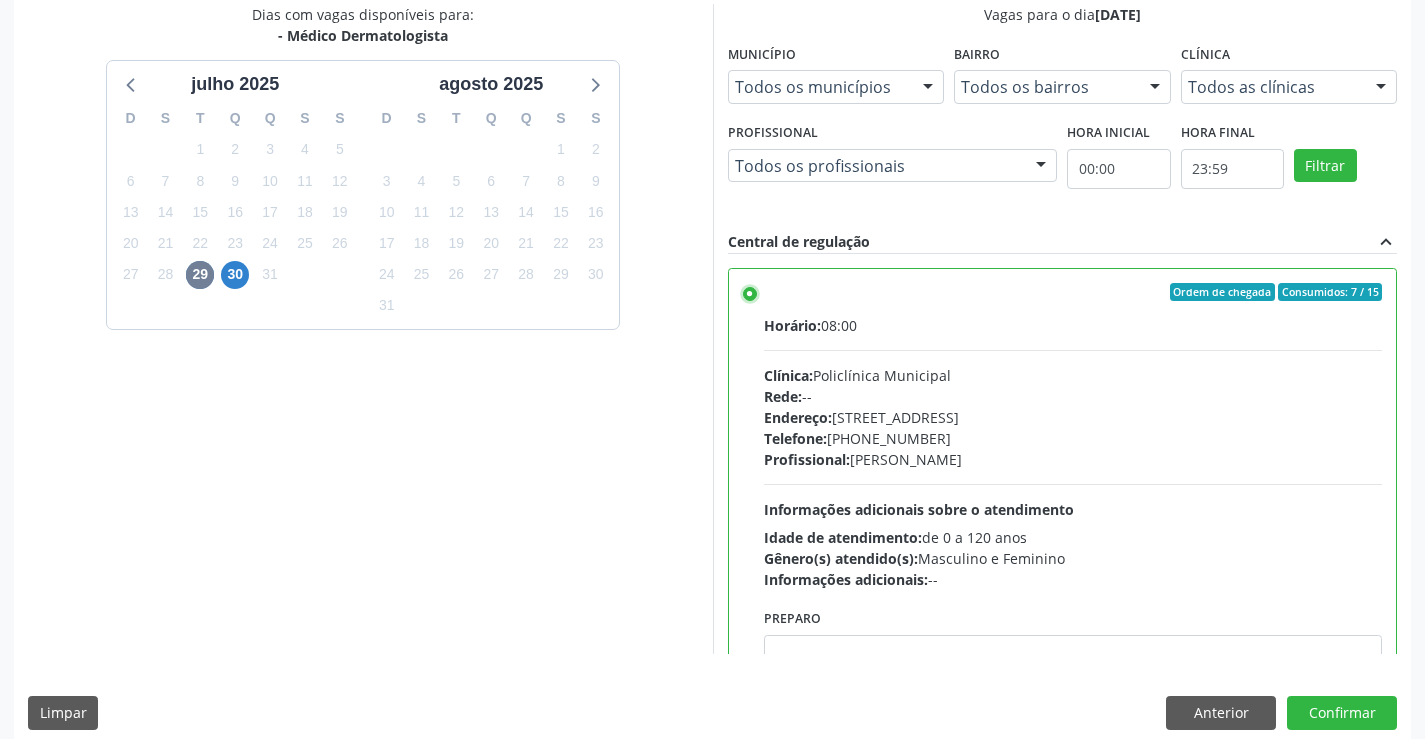 scroll, scrollTop: 456, scrollLeft: 0, axis: vertical 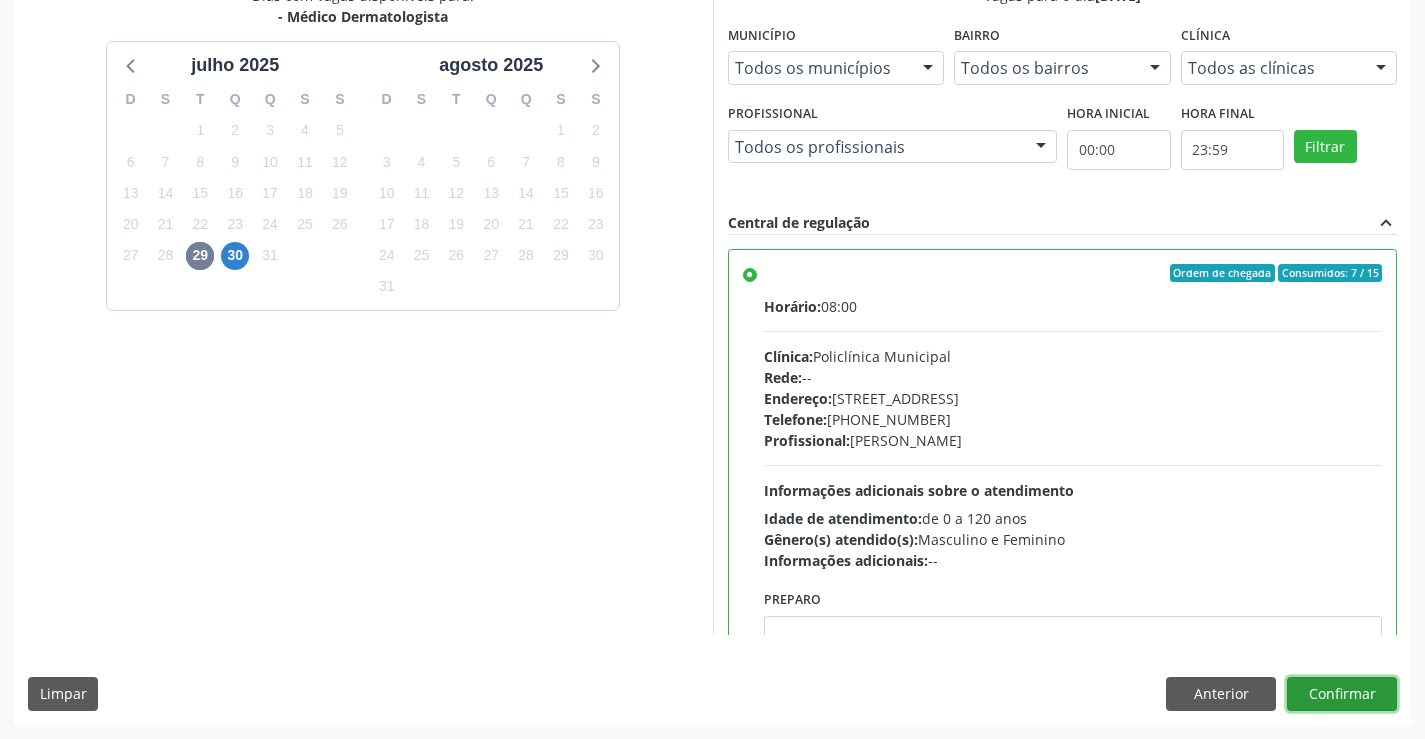 click on "Confirmar" at bounding box center (1342, 694) 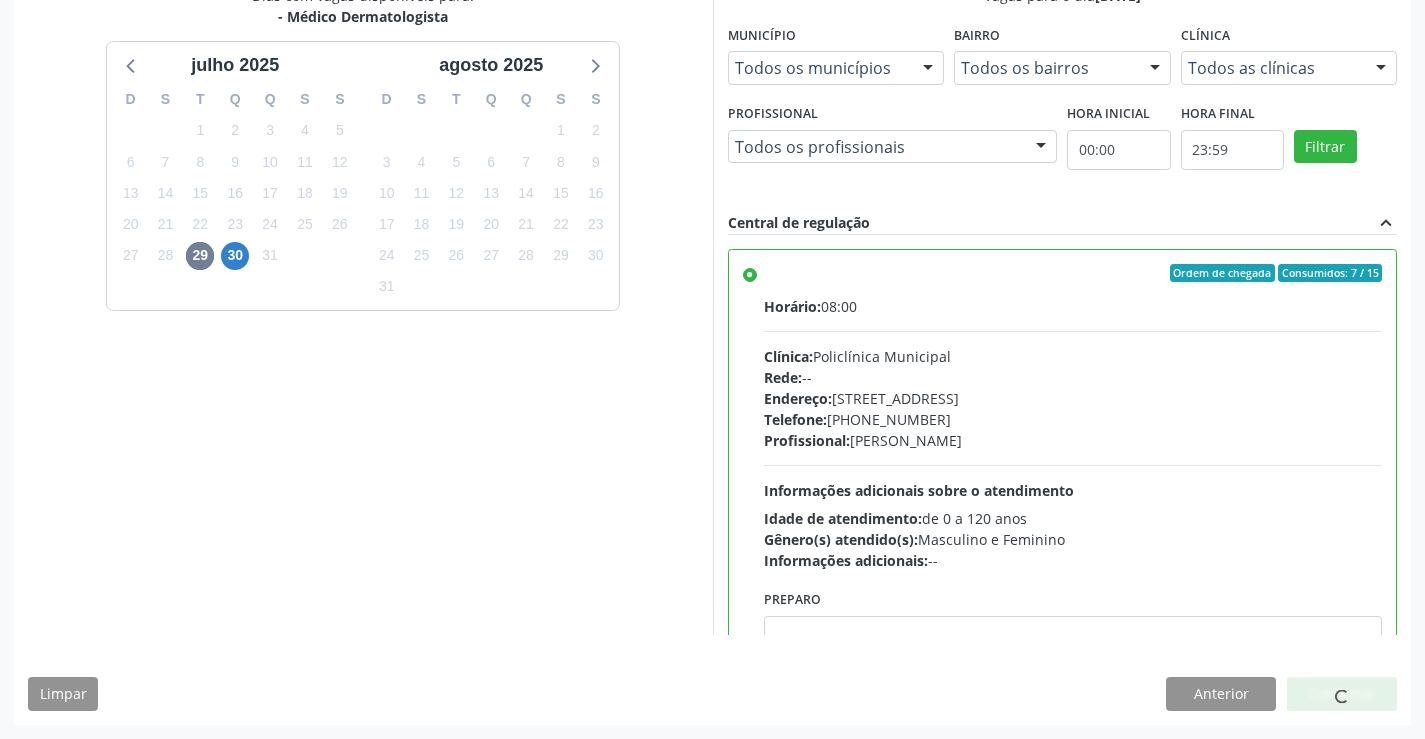scroll, scrollTop: 0, scrollLeft: 0, axis: both 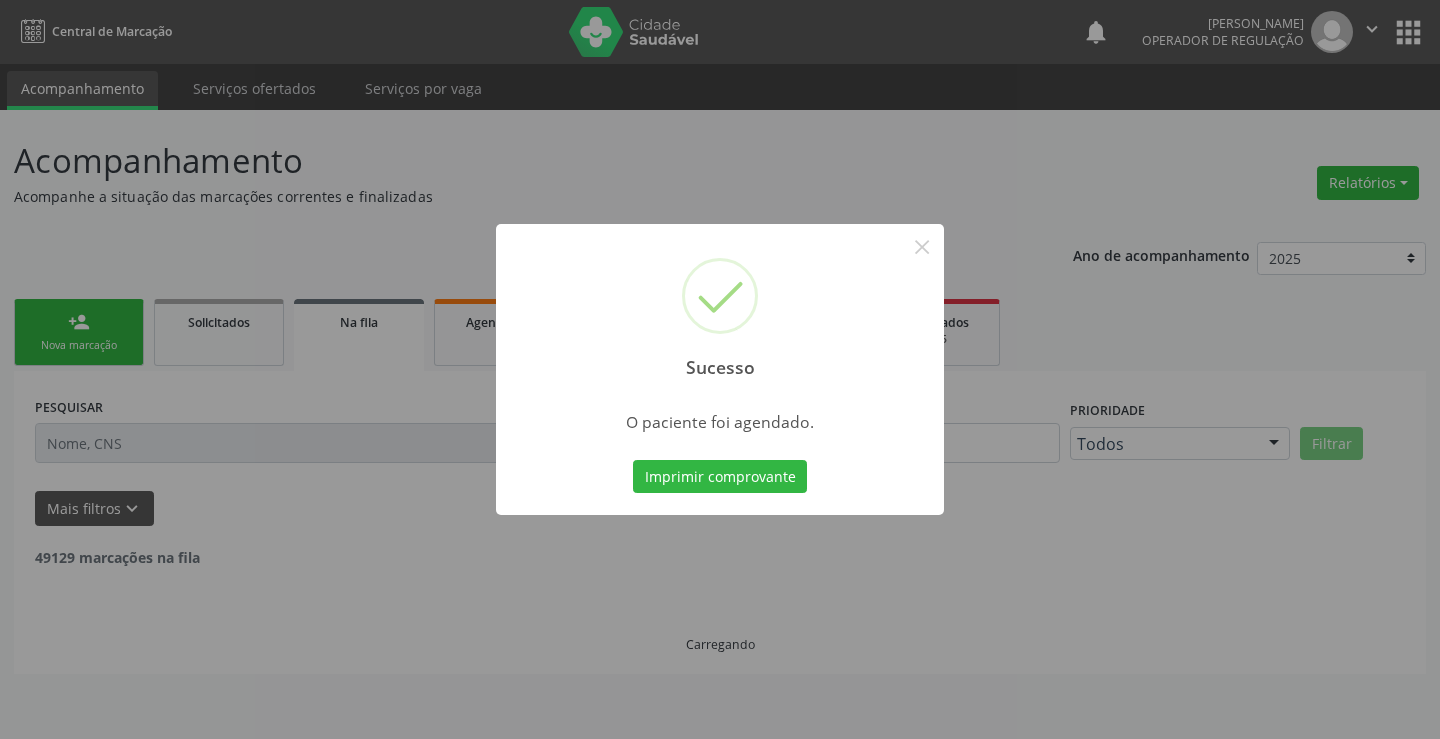 type 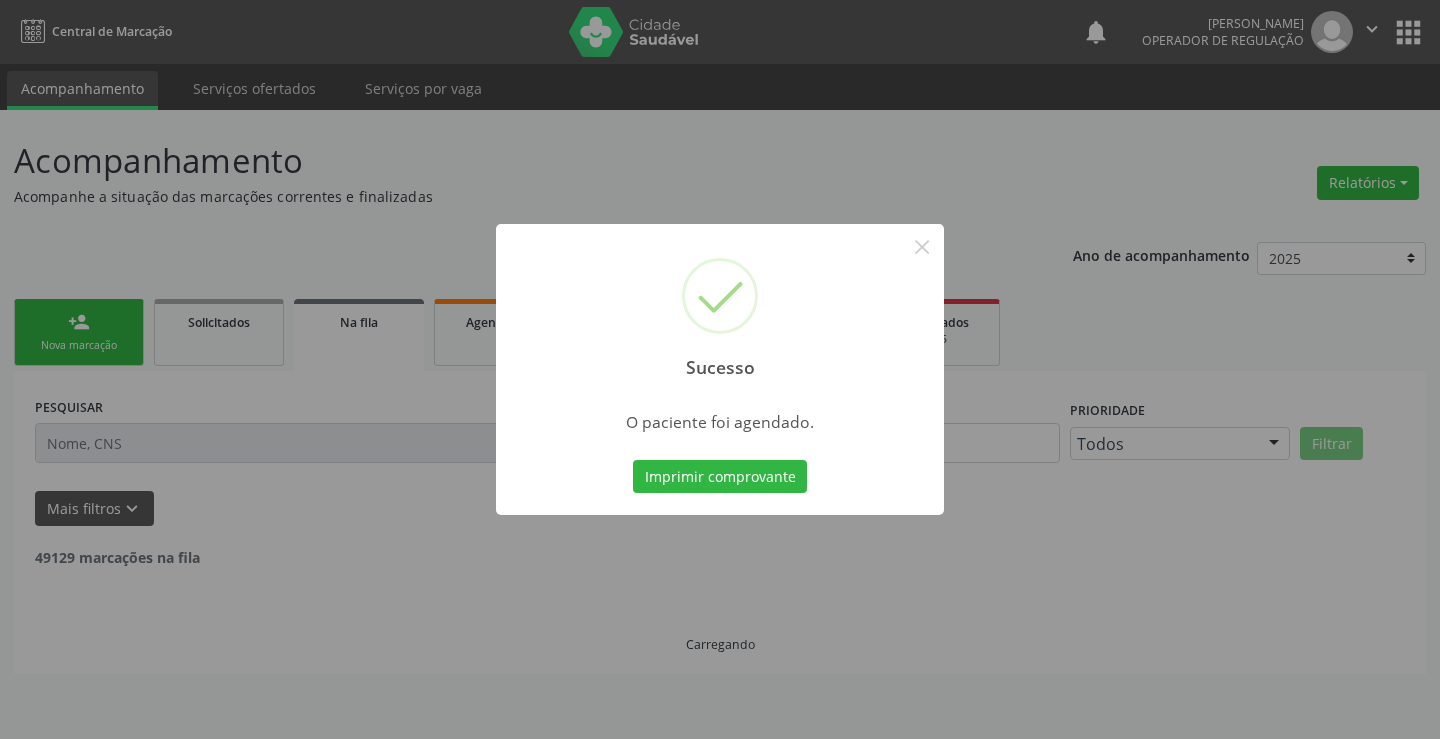 click on "Imprimir comprovante" at bounding box center [720, 477] 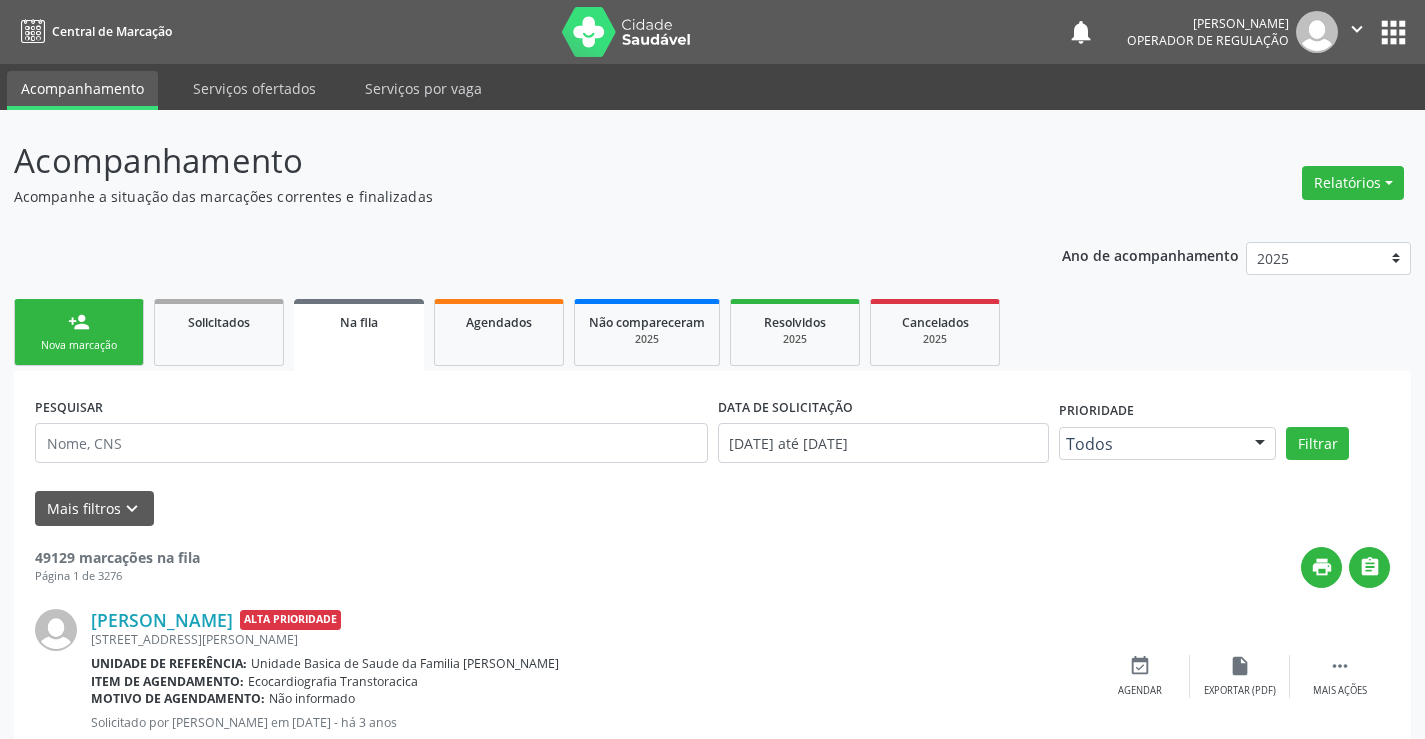 click on "person_add
Nova marcação" at bounding box center [79, 332] 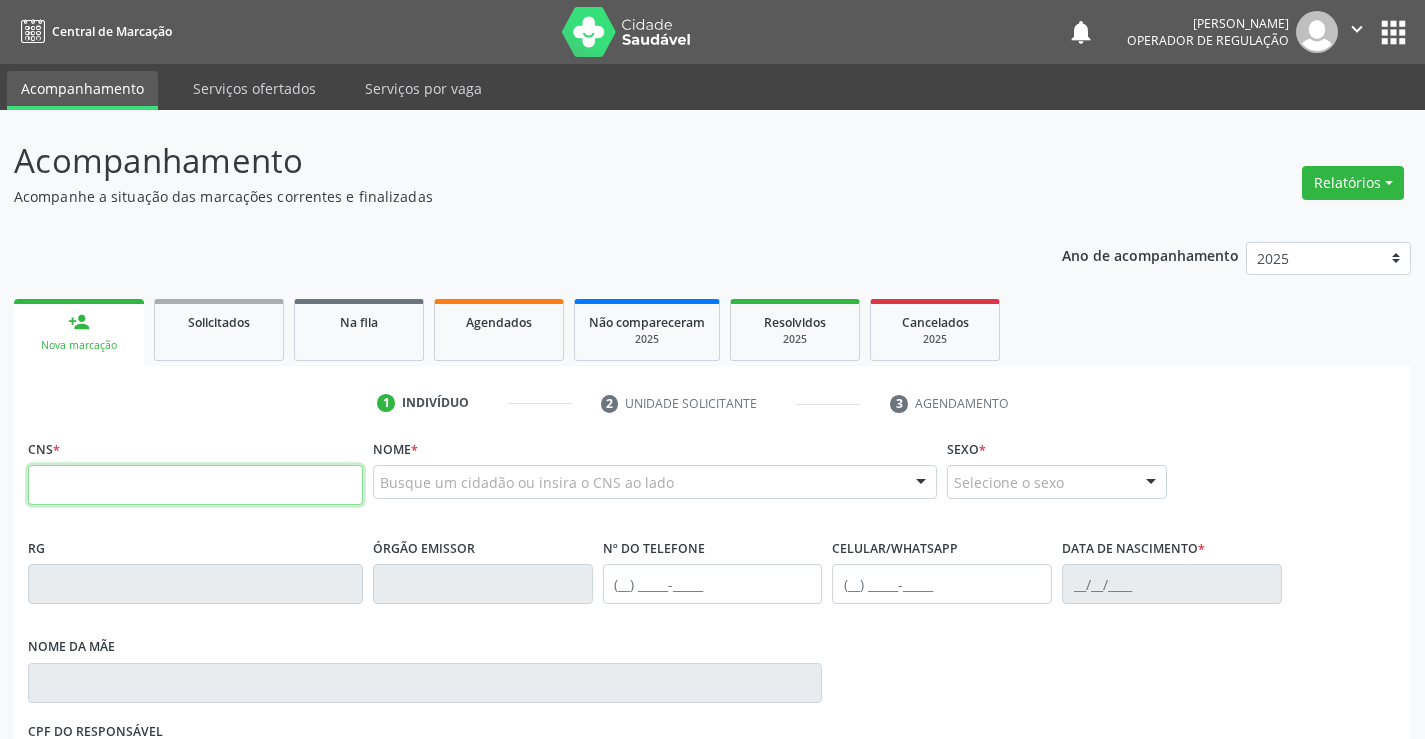 click at bounding box center [195, 485] 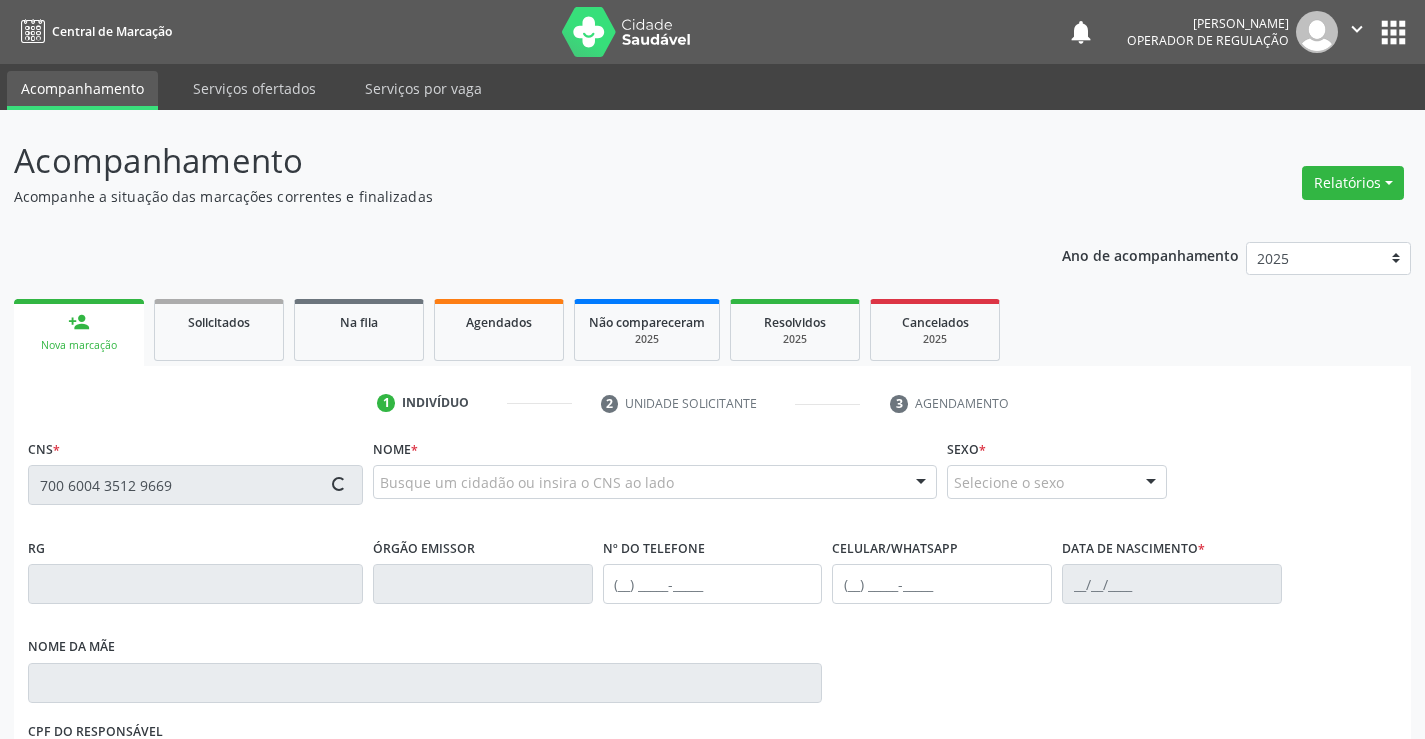 type on "700 6004 3512 9669" 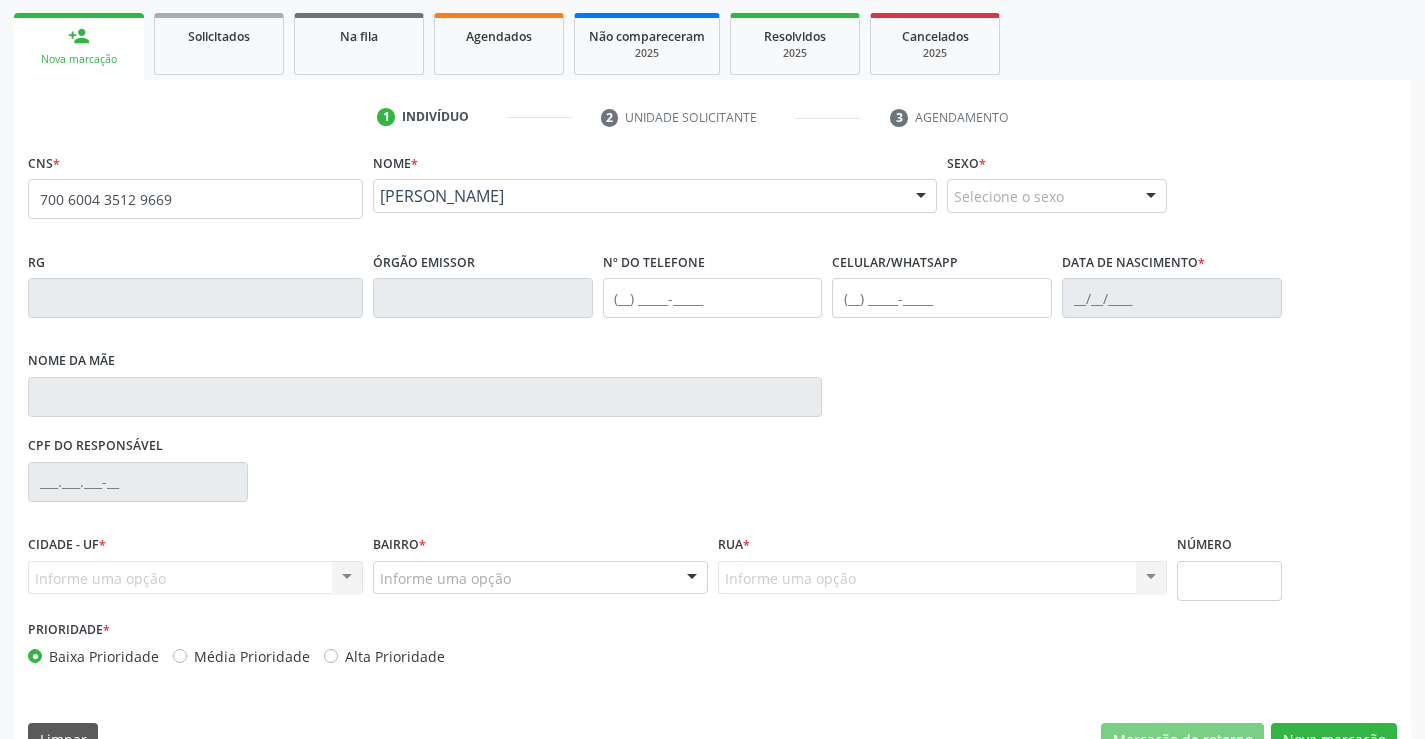 scroll, scrollTop: 331, scrollLeft: 0, axis: vertical 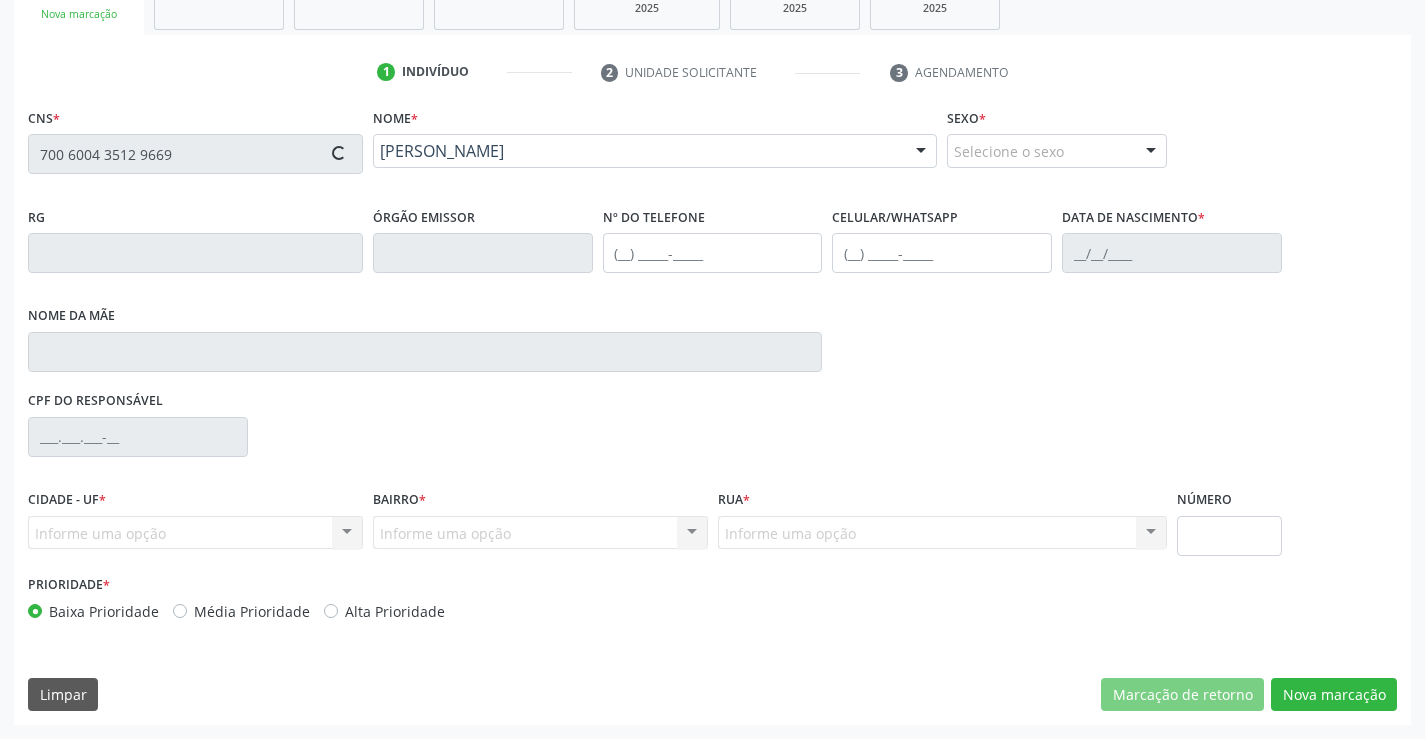 type on "13435365" 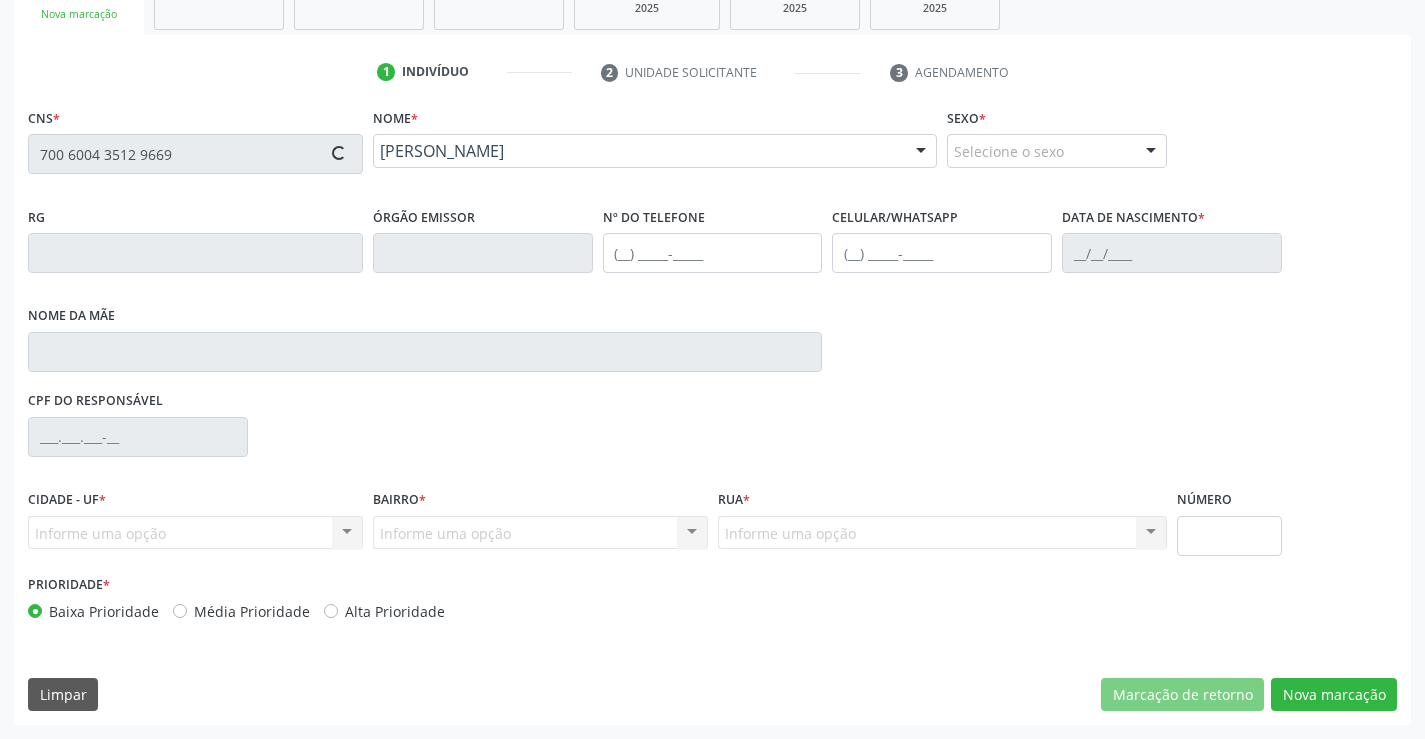 type on "(74) 99947-9396" 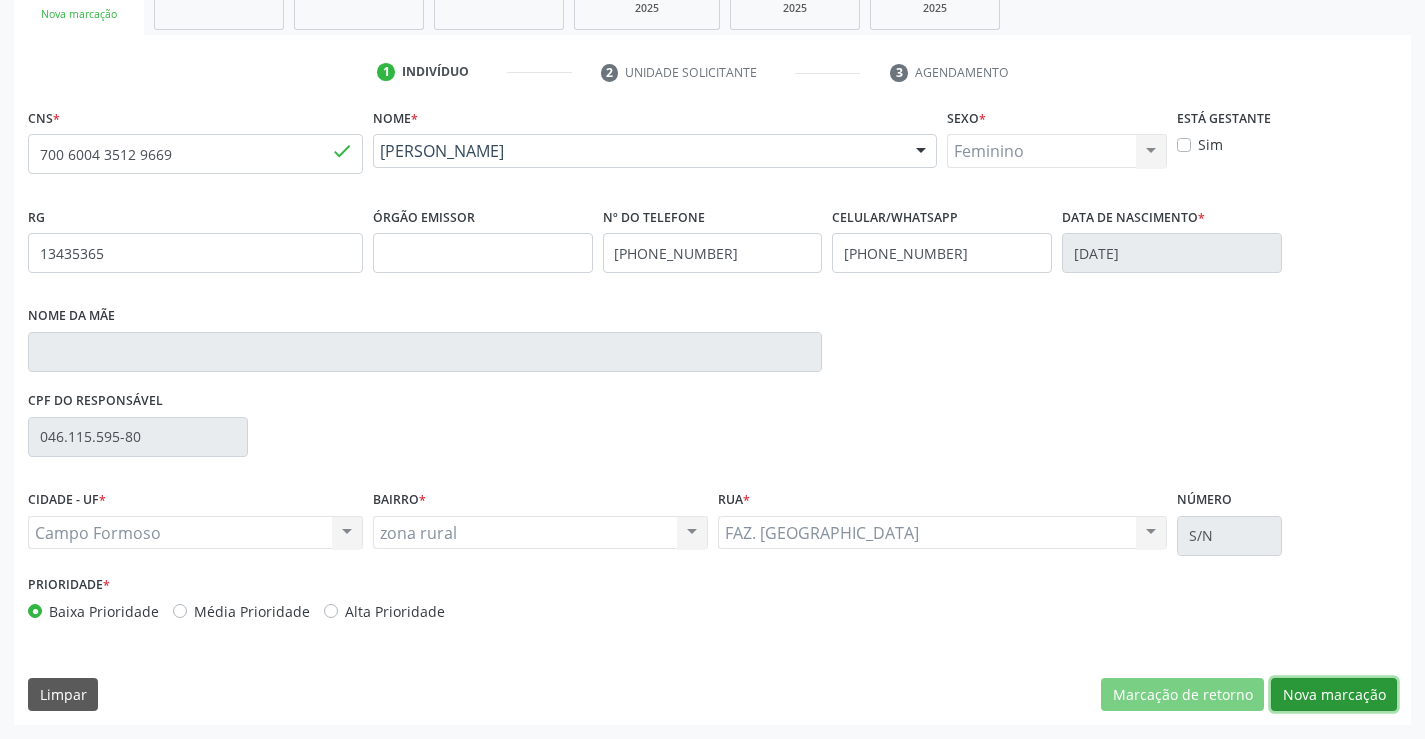 click on "Nova marcação" at bounding box center (1334, 695) 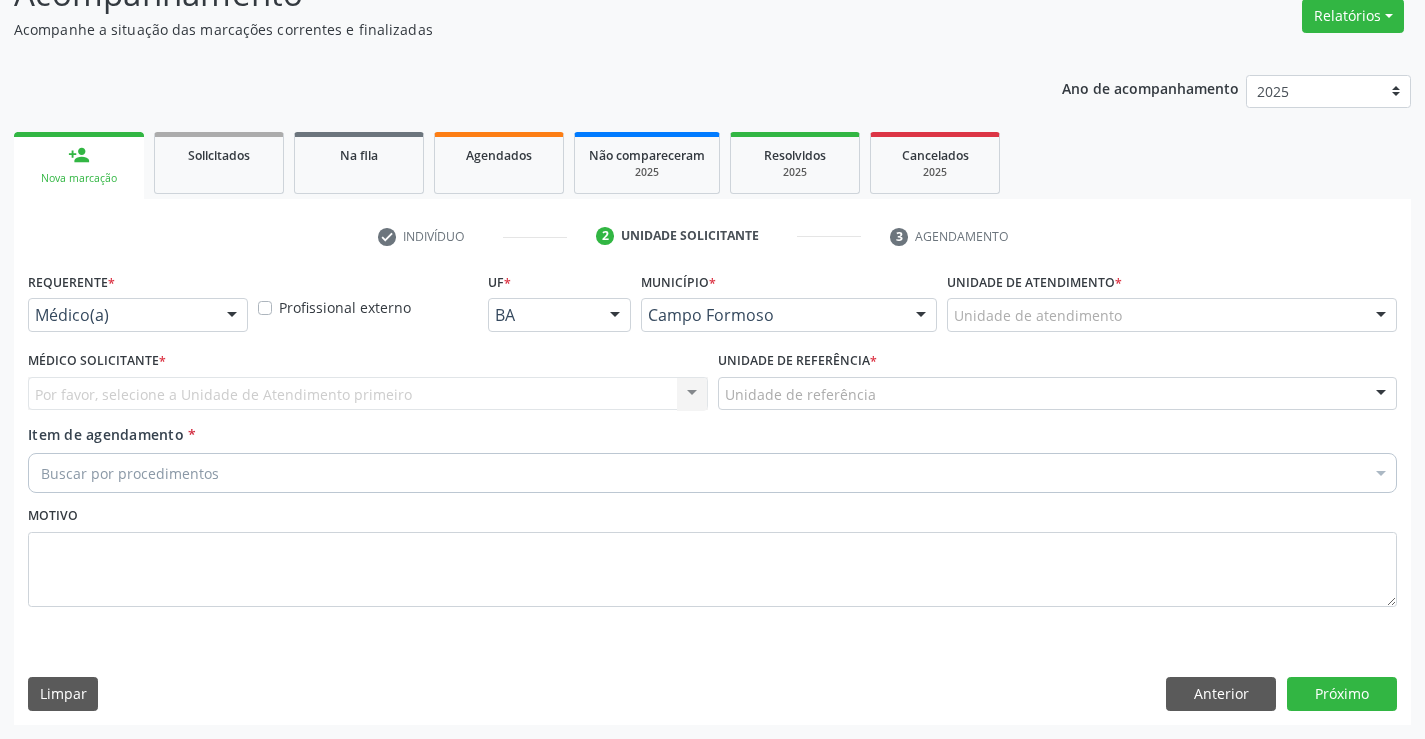 scroll, scrollTop: 167, scrollLeft: 0, axis: vertical 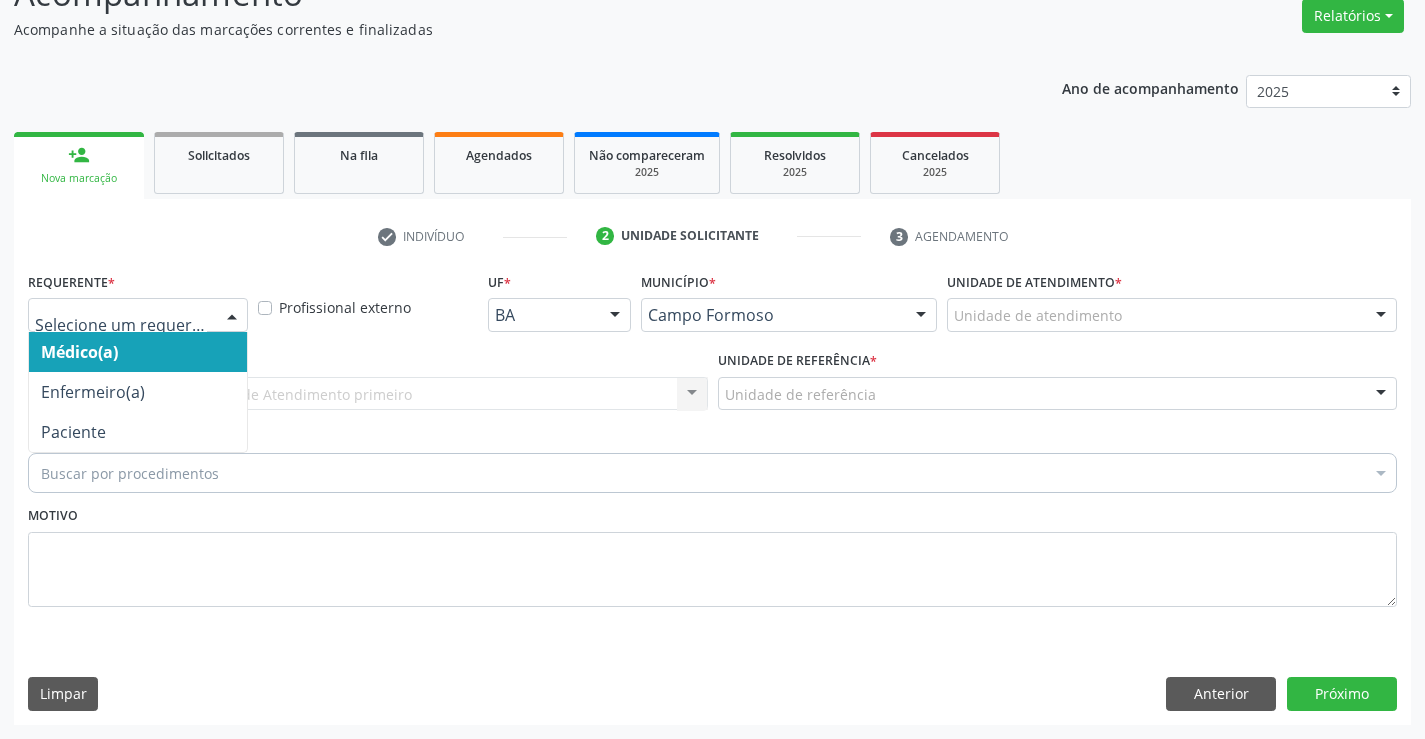 click at bounding box center (232, 316) 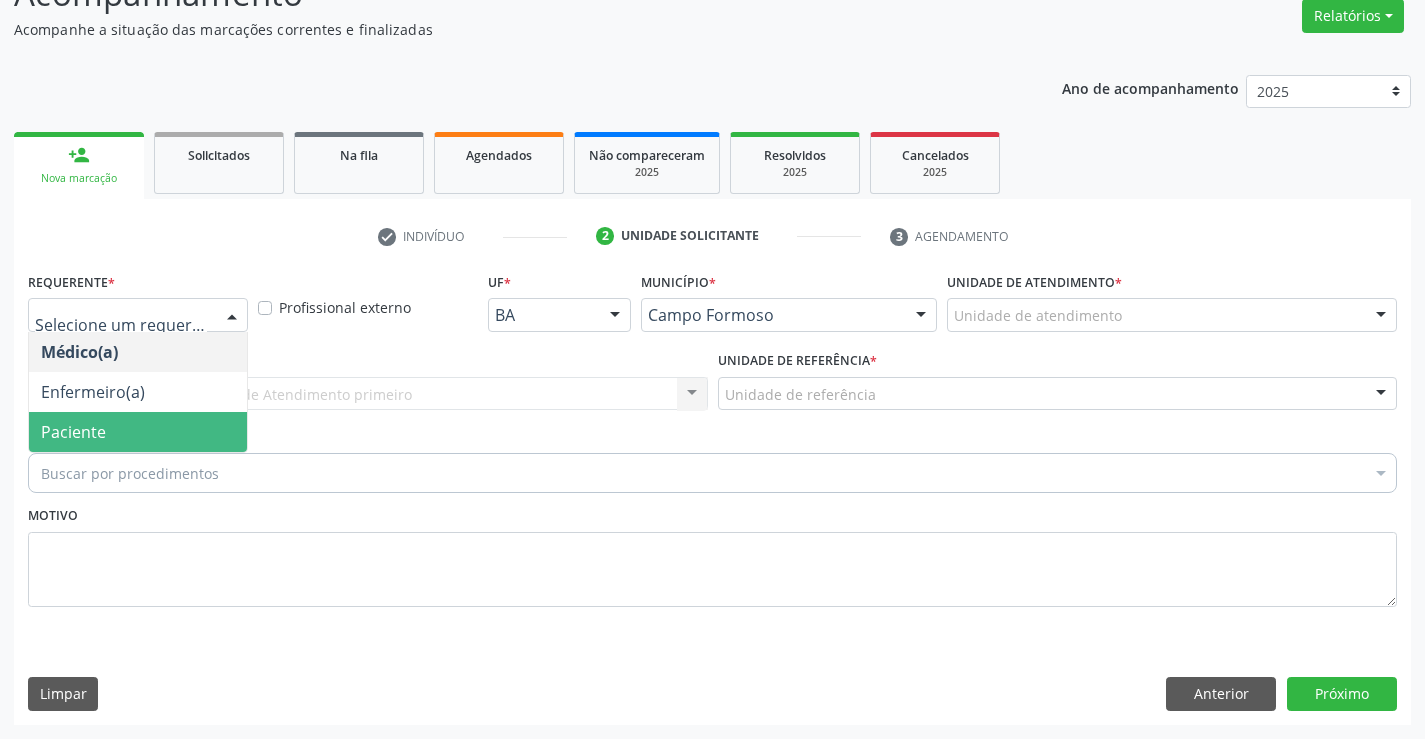 click on "Paciente" at bounding box center [138, 432] 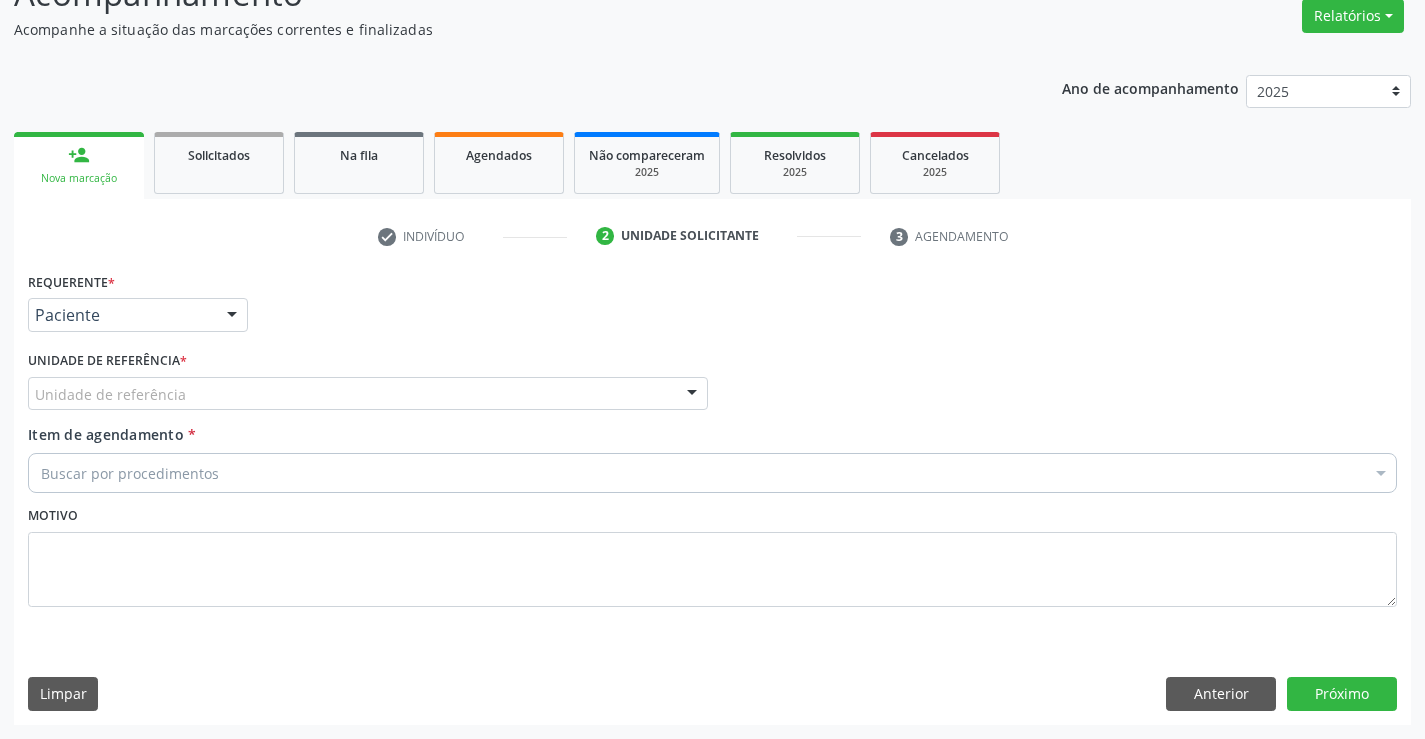 click on "Unidade de referência" at bounding box center (368, 394) 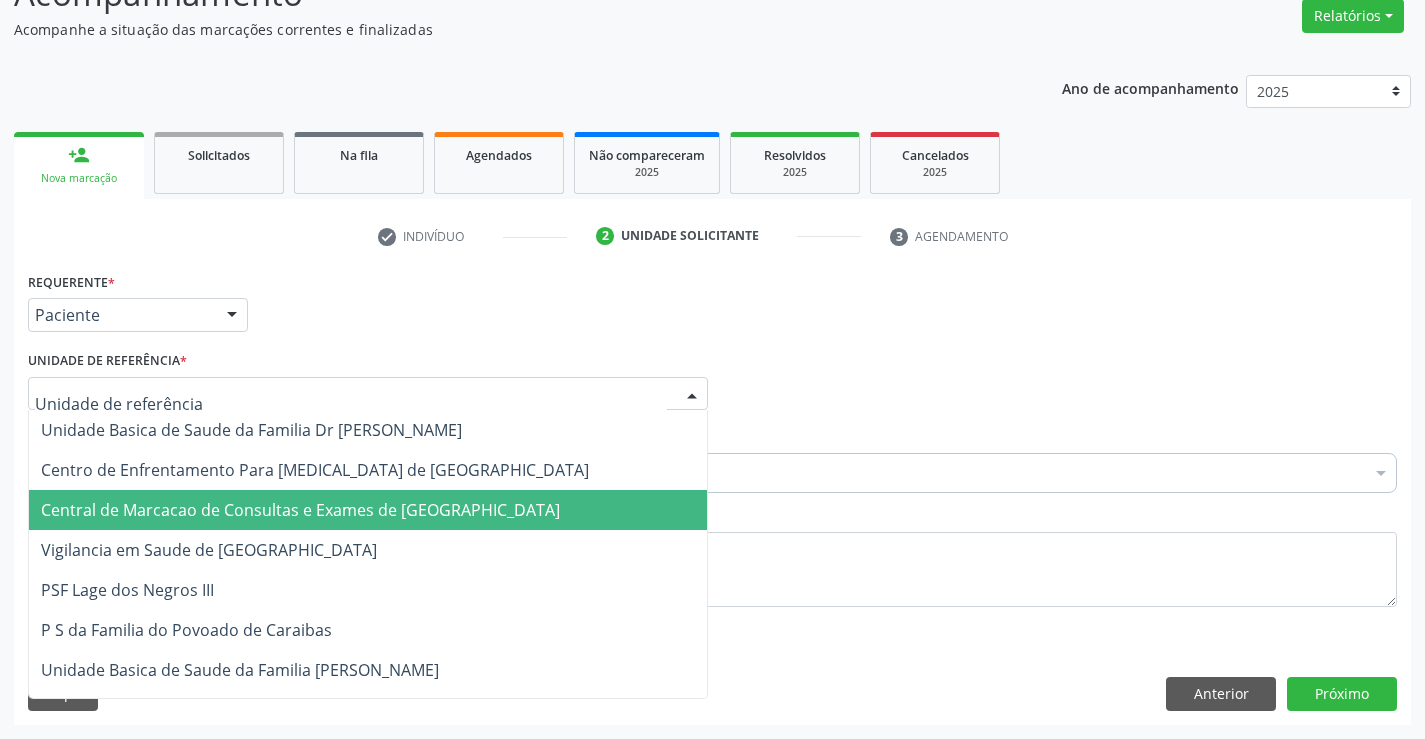 click on "Central de Marcacao de Consultas e Exames de [GEOGRAPHIC_DATA]" at bounding box center (300, 510) 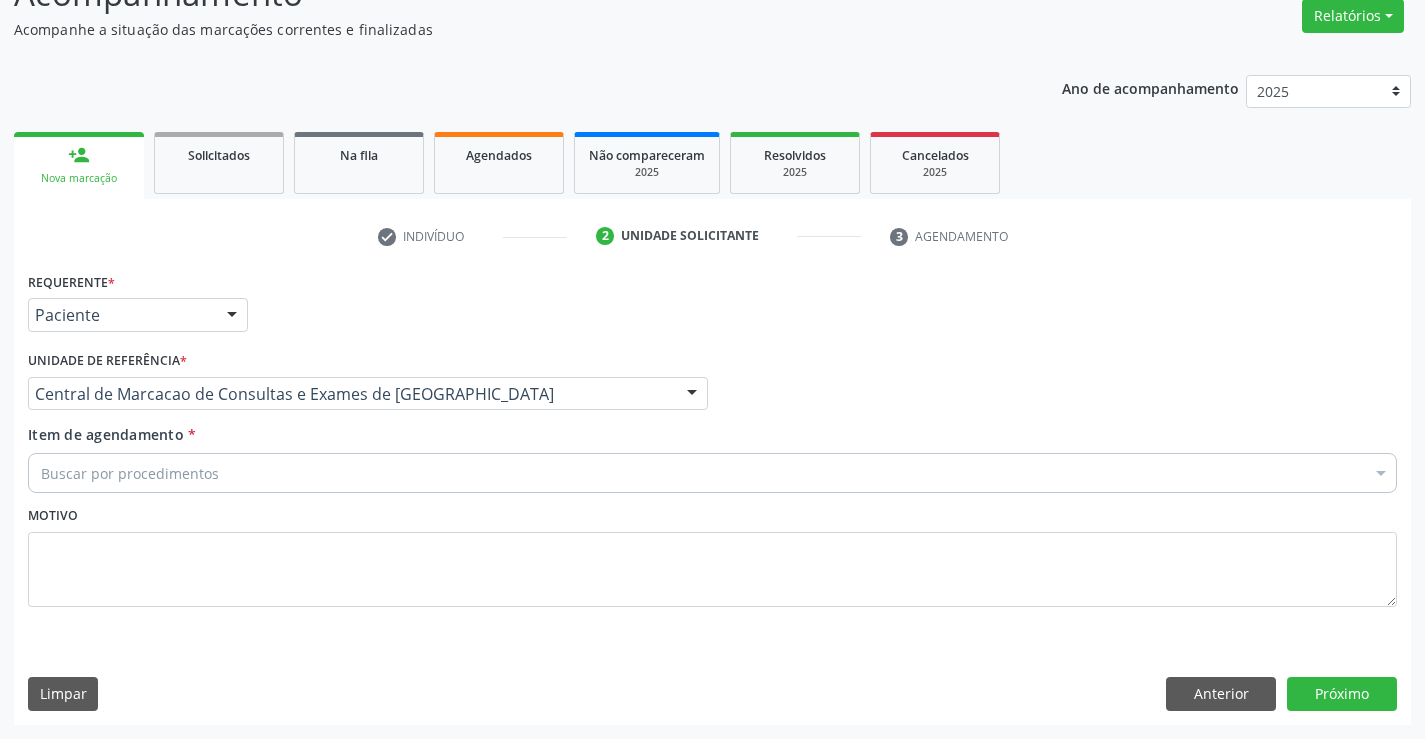 click on "Buscar por procedimentos" at bounding box center [712, 473] 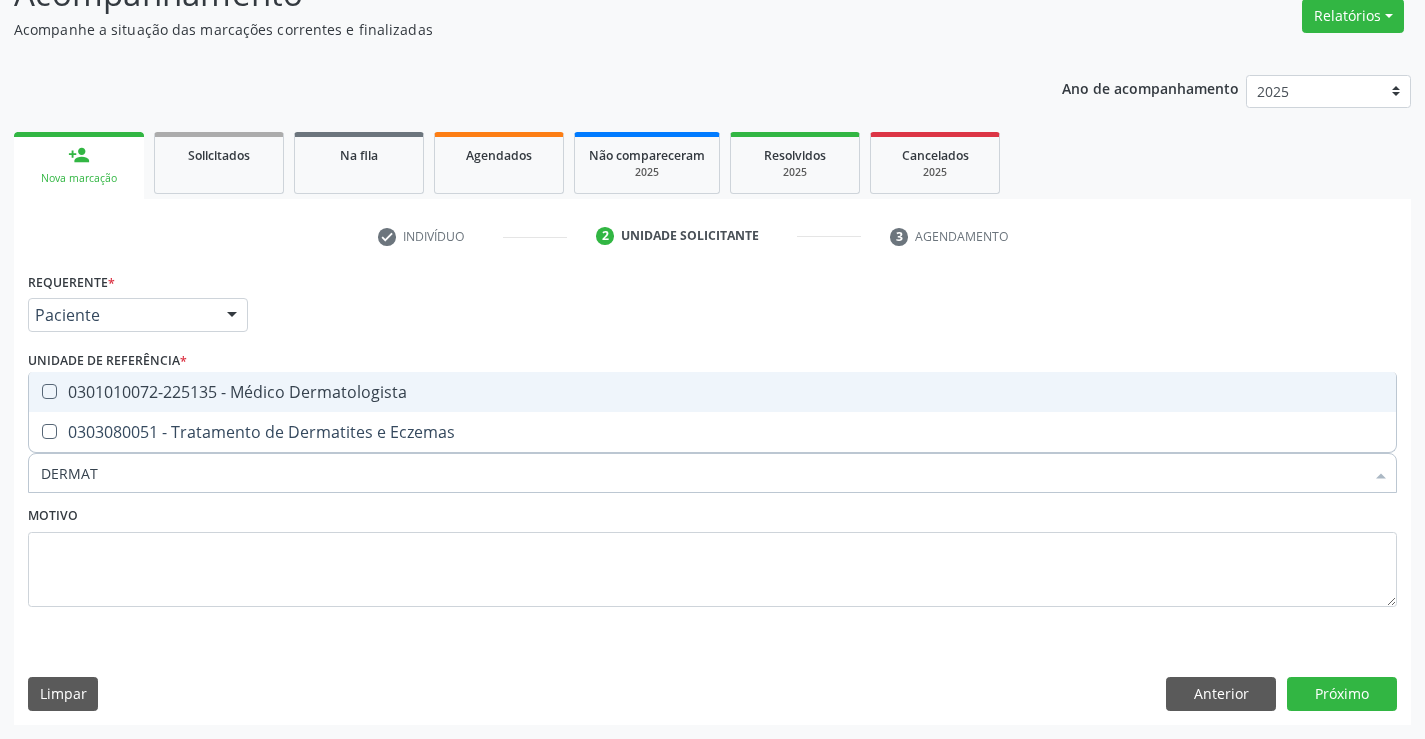 type on "DERMATO" 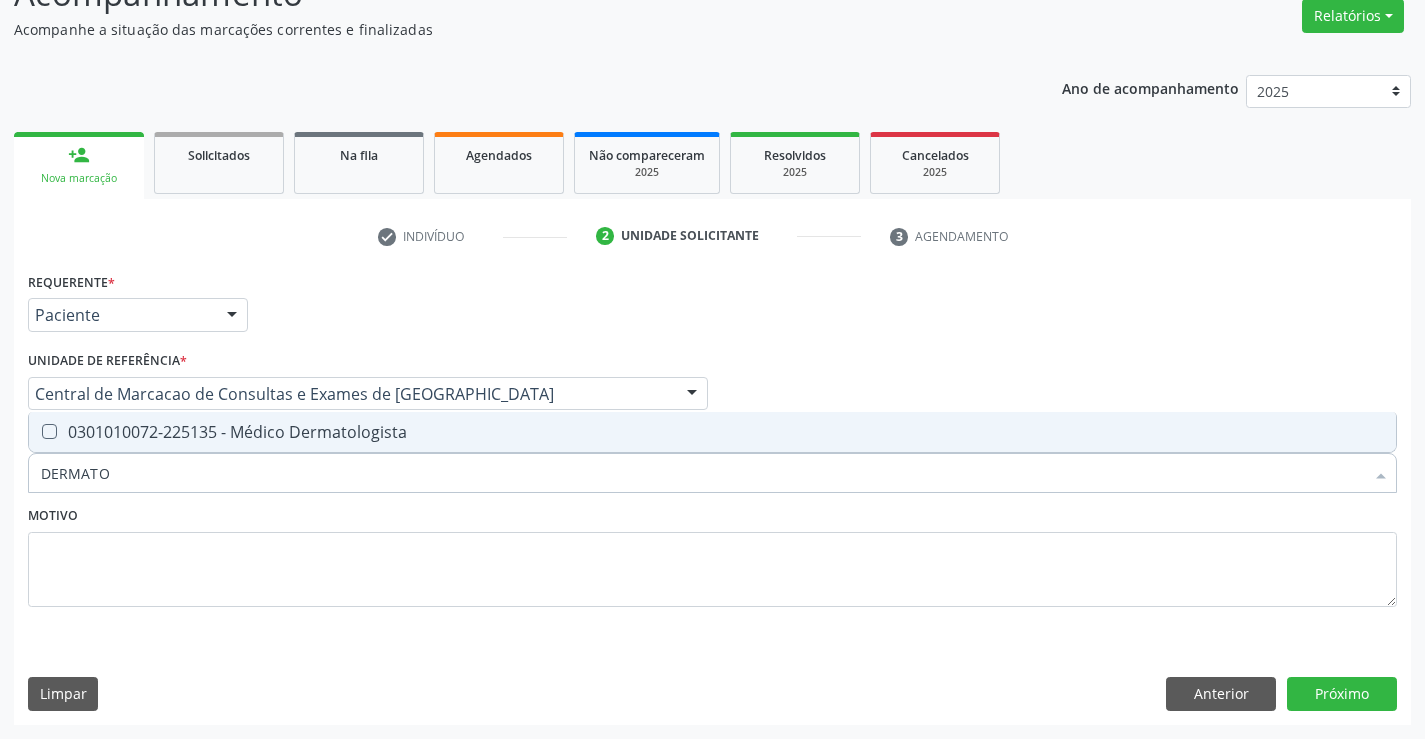 click on "DERMATO" at bounding box center [702, 473] 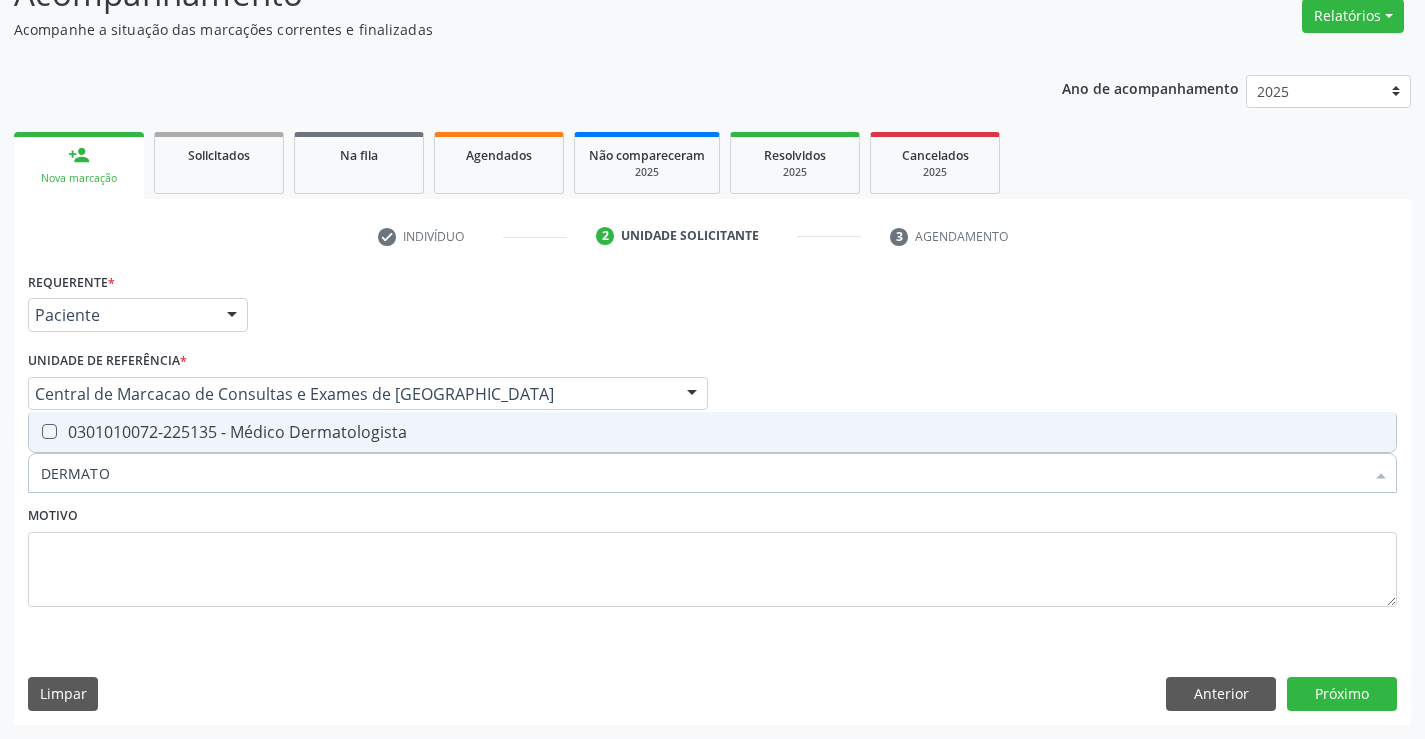 checkbox on "true" 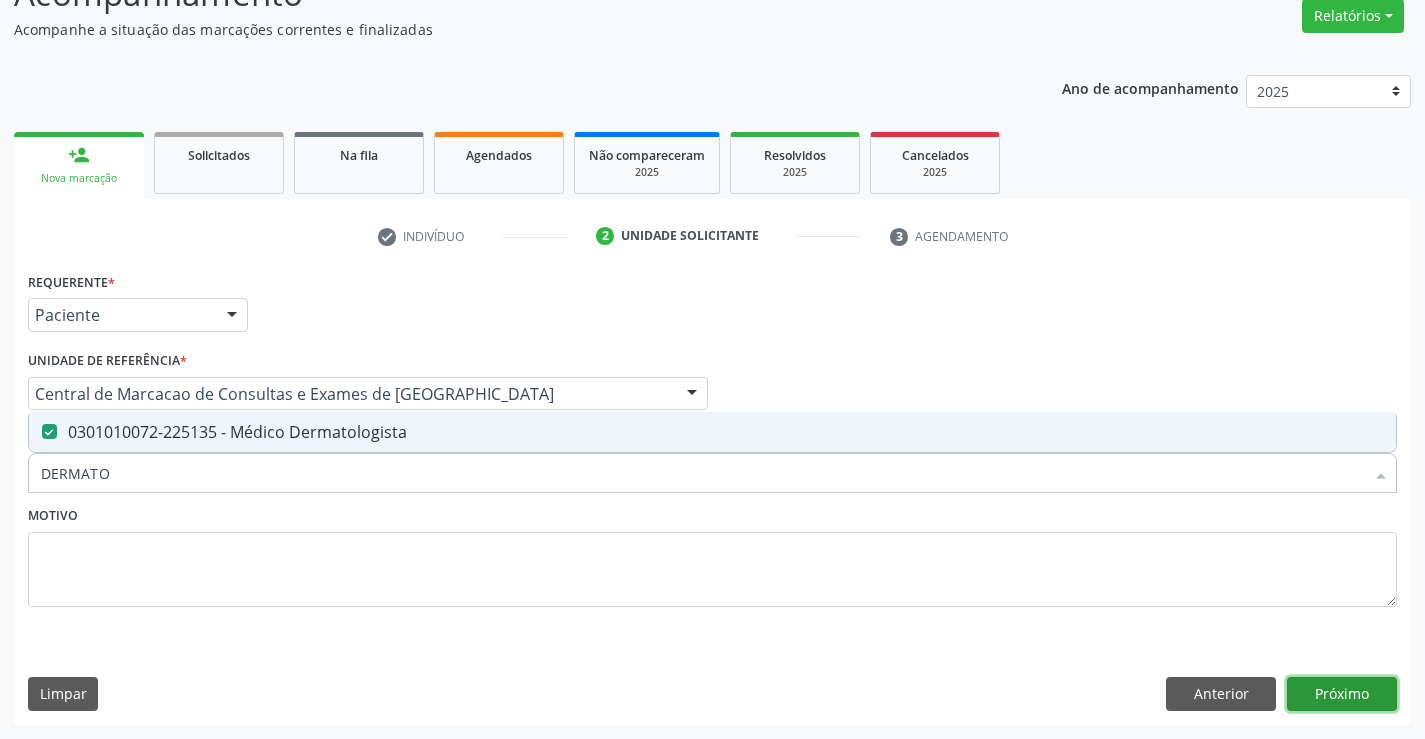 click on "Próximo" at bounding box center [1342, 694] 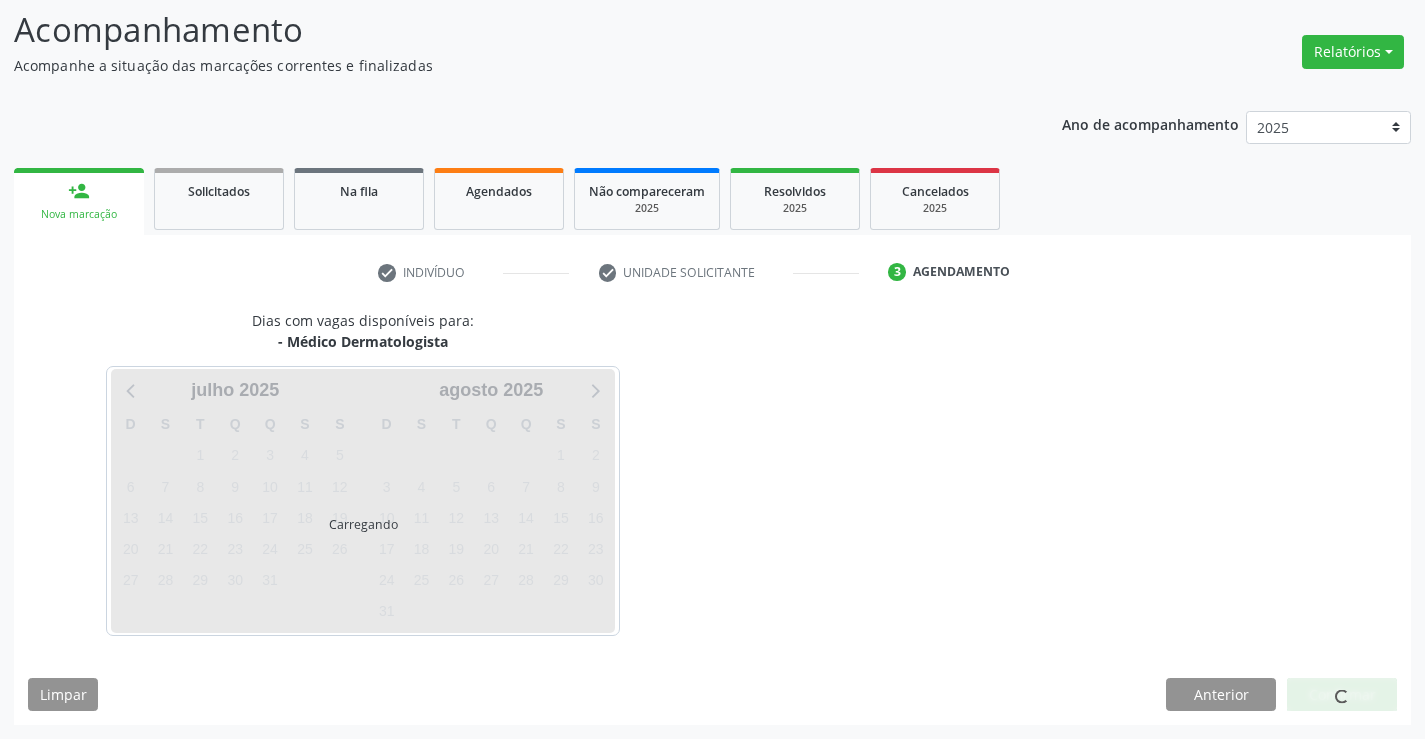 scroll, scrollTop: 131, scrollLeft: 0, axis: vertical 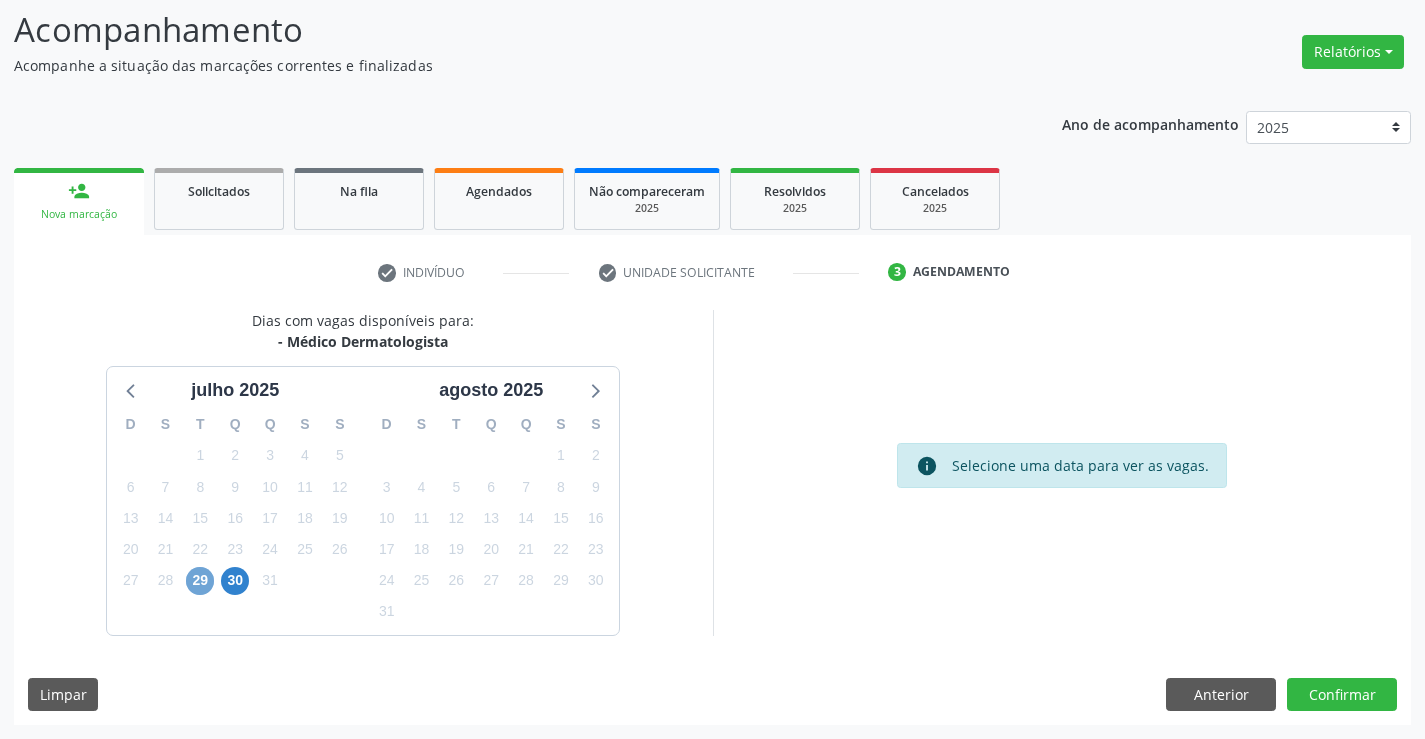 click on "29" at bounding box center (200, 581) 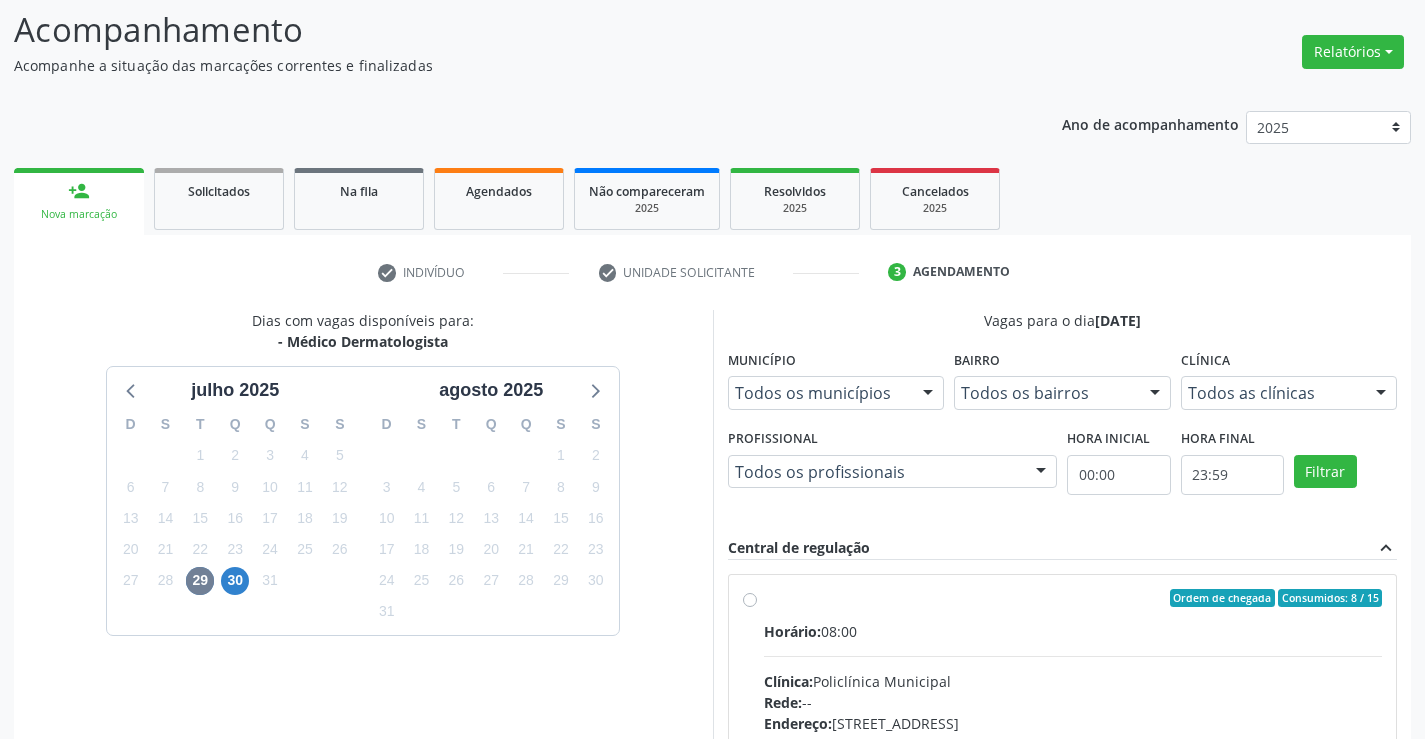 click on "Horário:   08:00
Clínica:  Policlínica Municipal
Rede:
--
Endereço:   Predio, nº 386, Centro, Campo Formoso - BA
Telefone:   (74) 6451312
Profissional:
Renata Ribeiro Nascimento
Informações adicionais sobre o atendimento
Idade de atendimento:
de 0 a 120 anos
Gênero(s) atendido(s):
Masculino e Feminino
Informações adicionais:
--" at bounding box center (1073, 758) 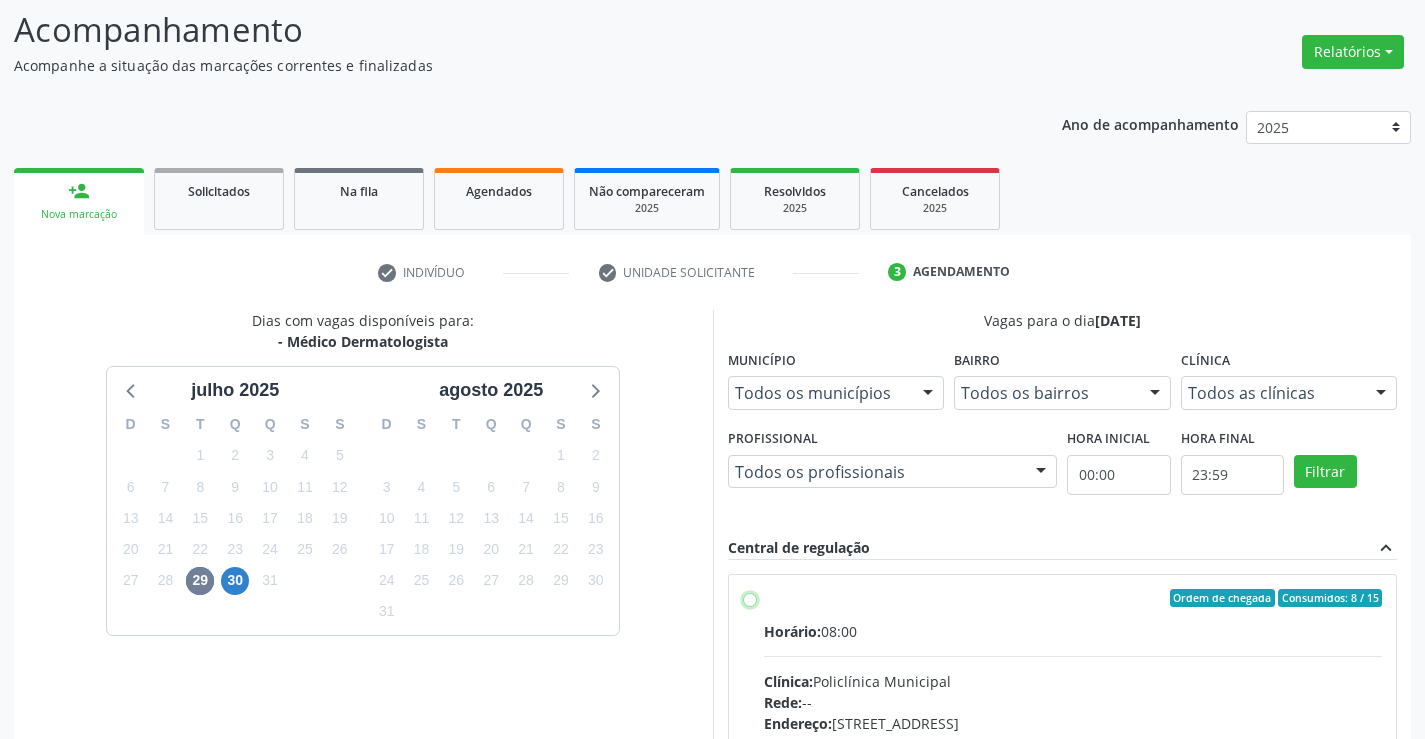 radio on "true" 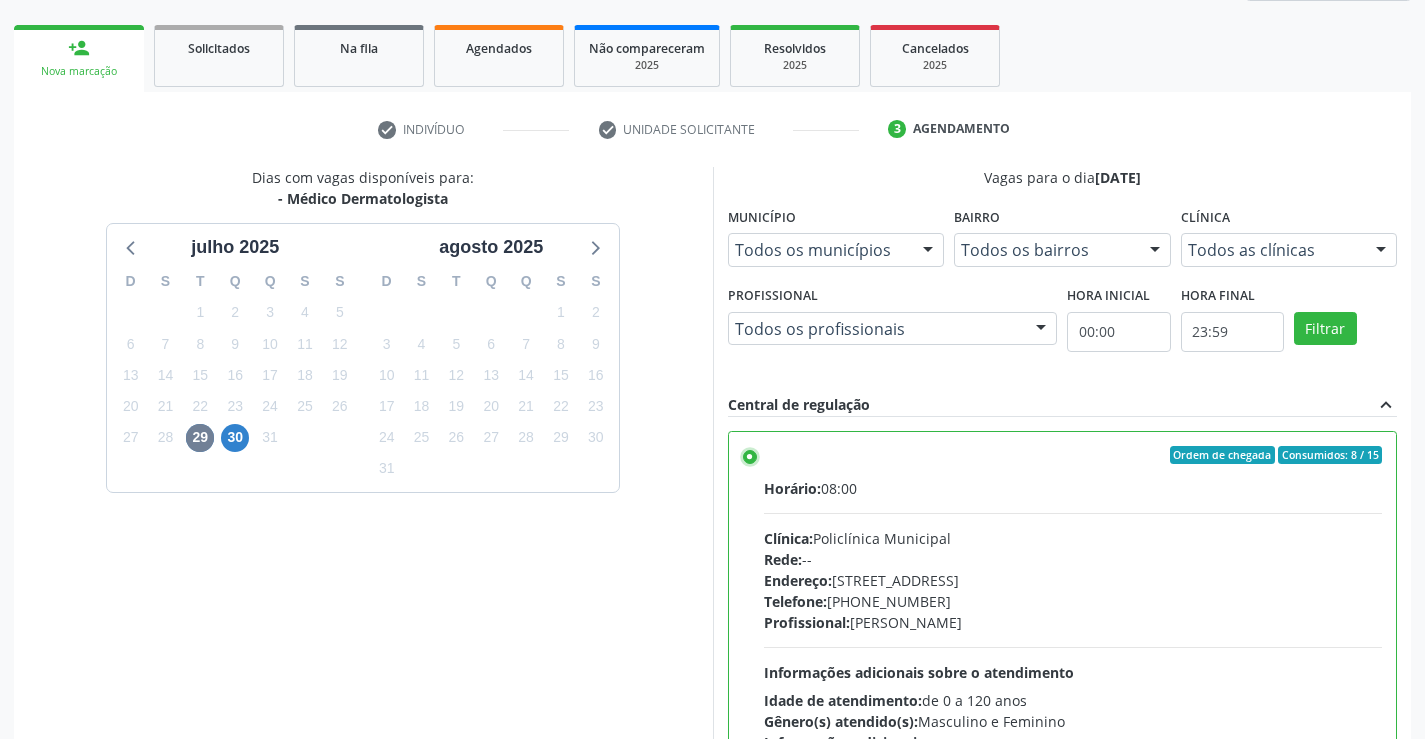 scroll, scrollTop: 456, scrollLeft: 0, axis: vertical 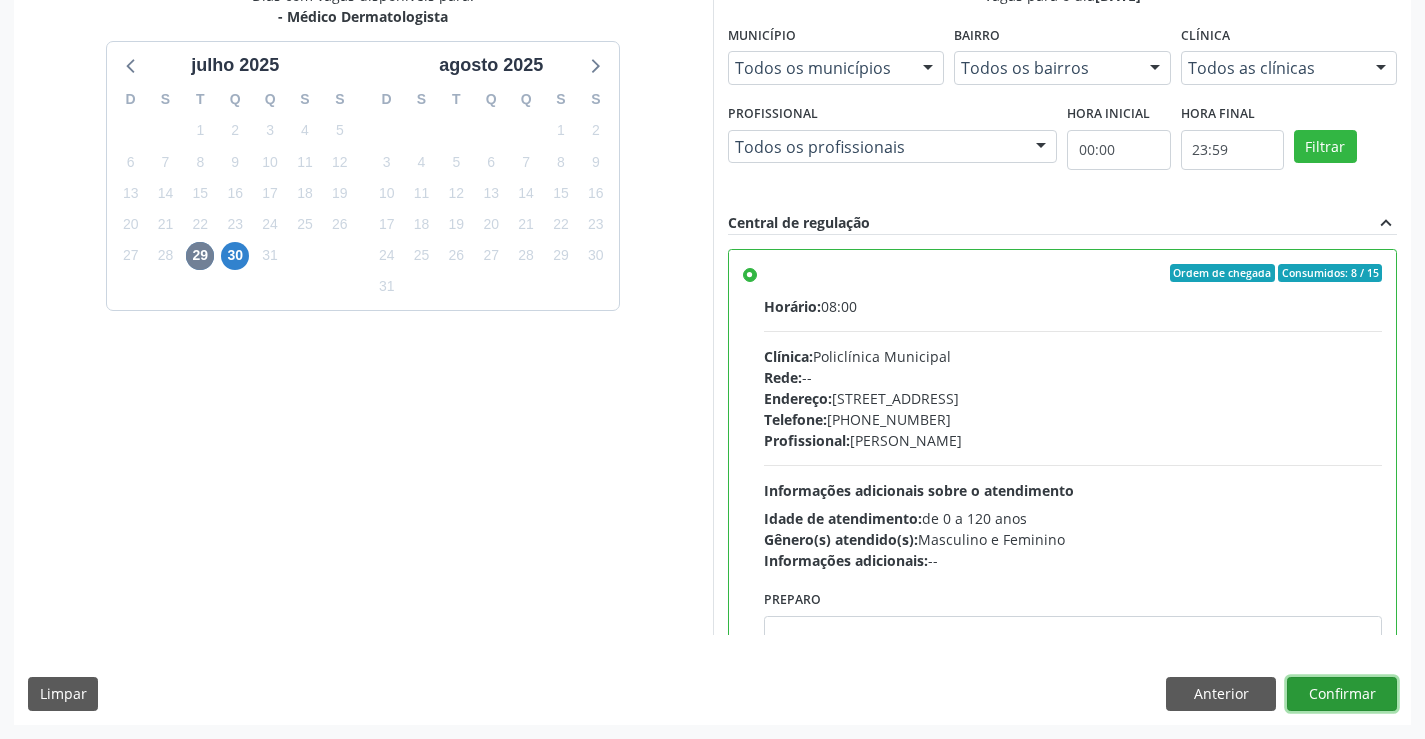 click on "Confirmar" at bounding box center [1342, 694] 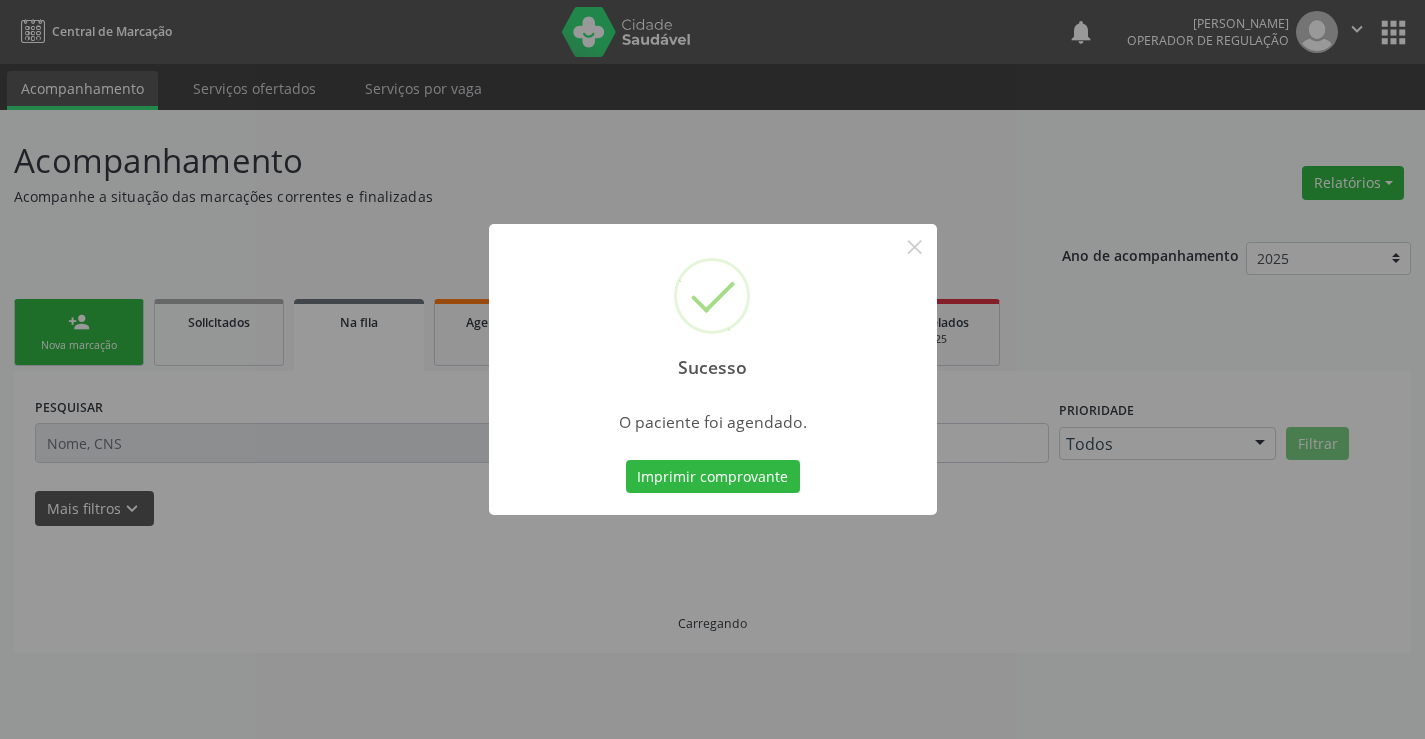 scroll, scrollTop: 0, scrollLeft: 0, axis: both 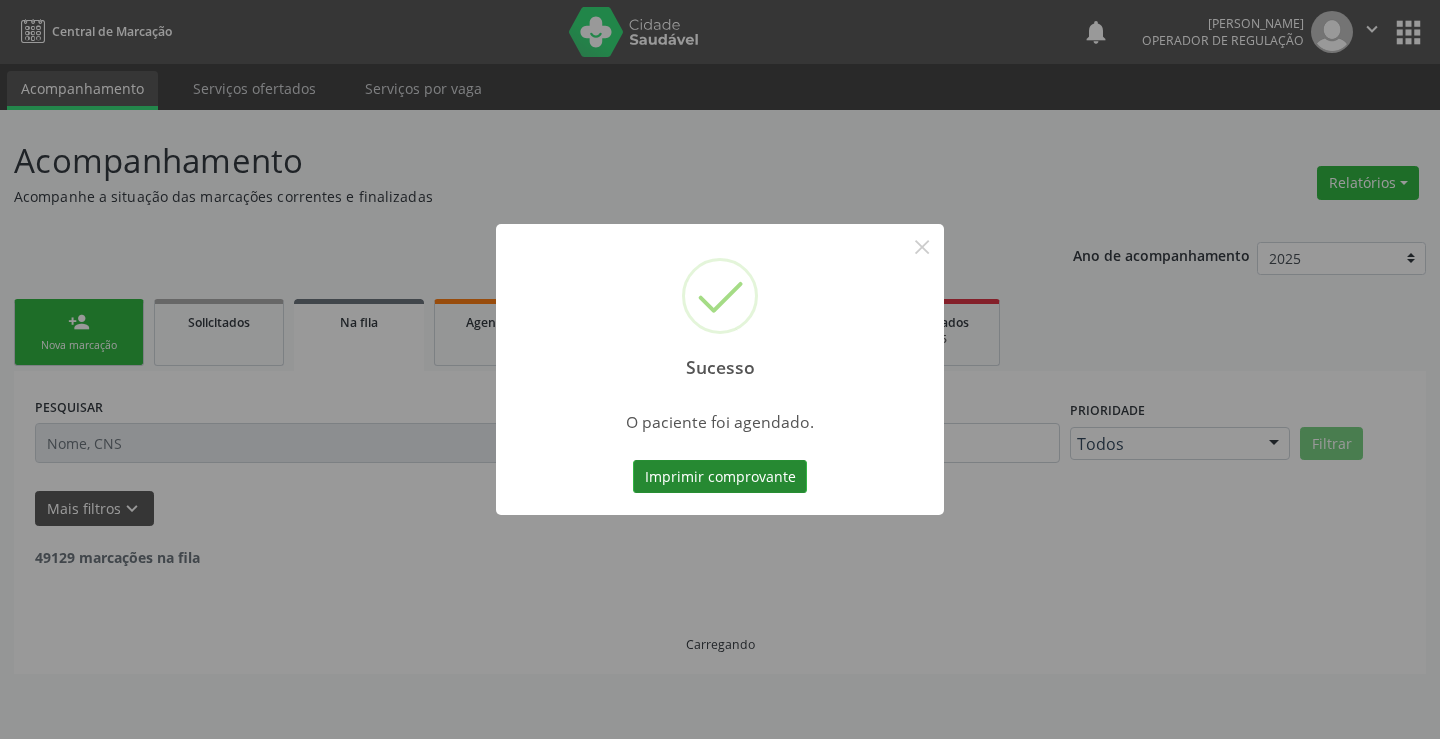 click on "Imprimir comprovante" at bounding box center [720, 477] 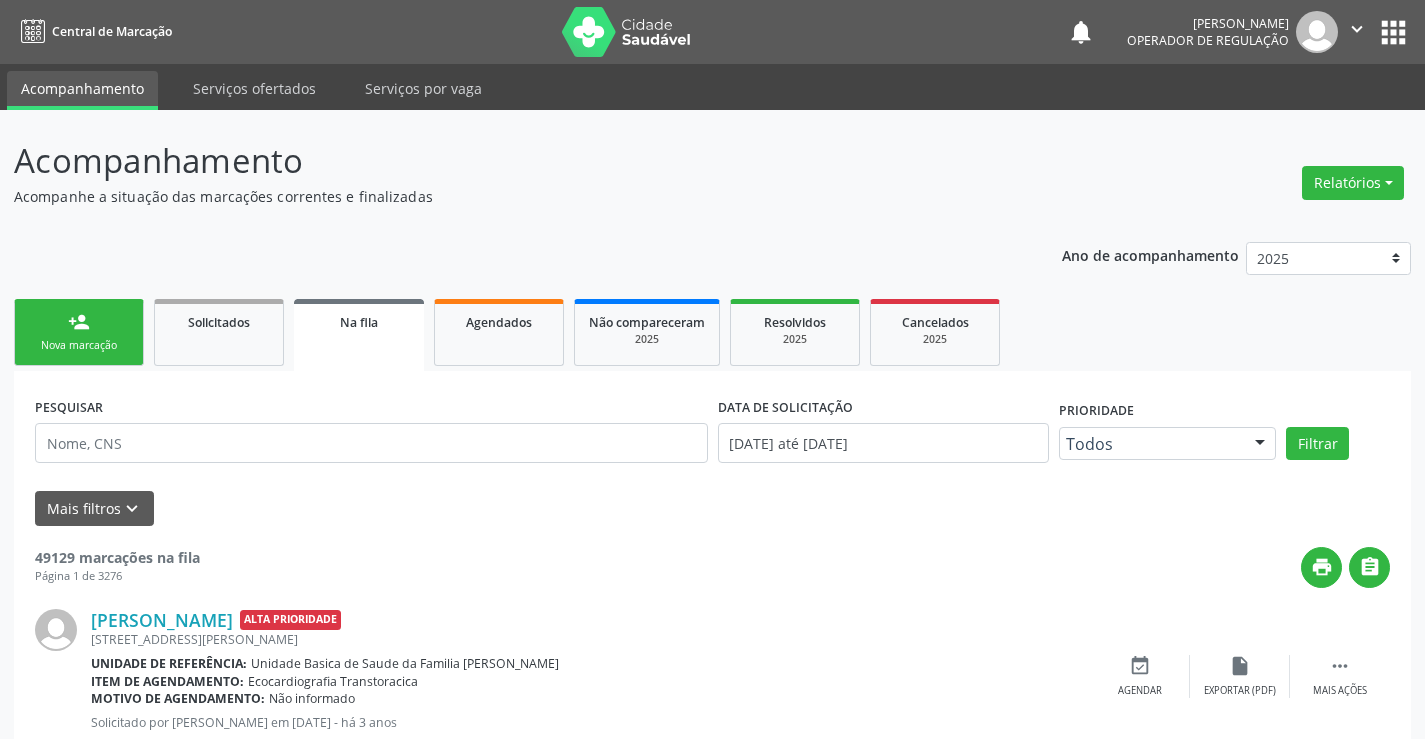click on "person_add
Nova marcação" at bounding box center (79, 332) 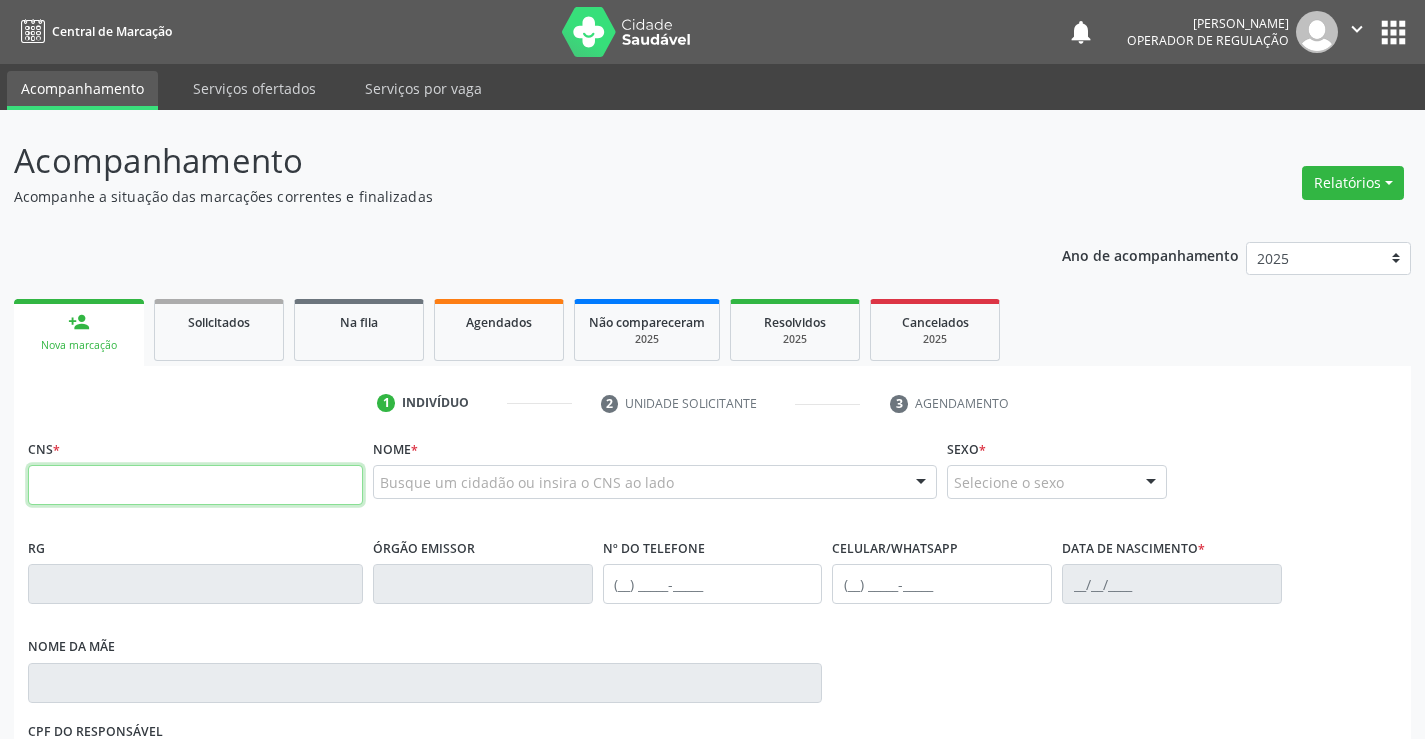 click at bounding box center (195, 485) 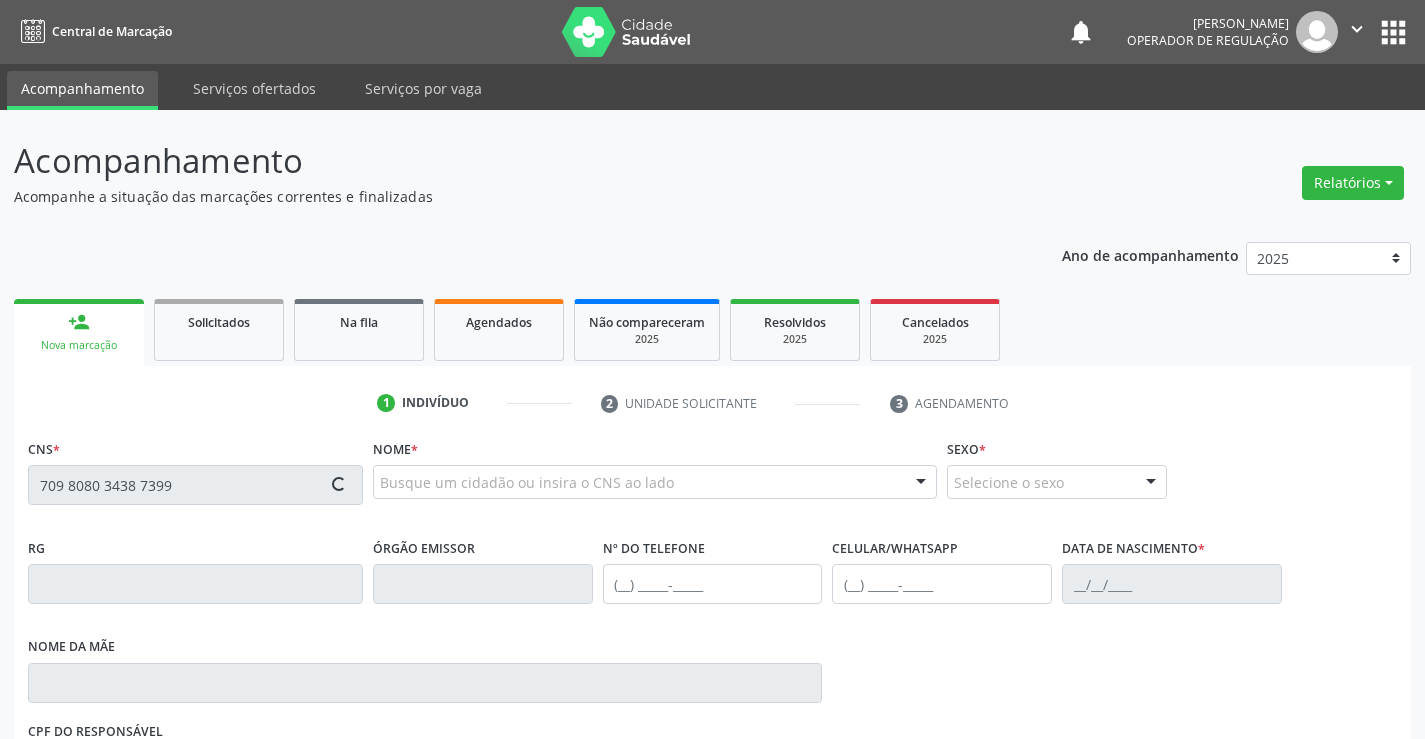 type on "709 8080 3438 7399" 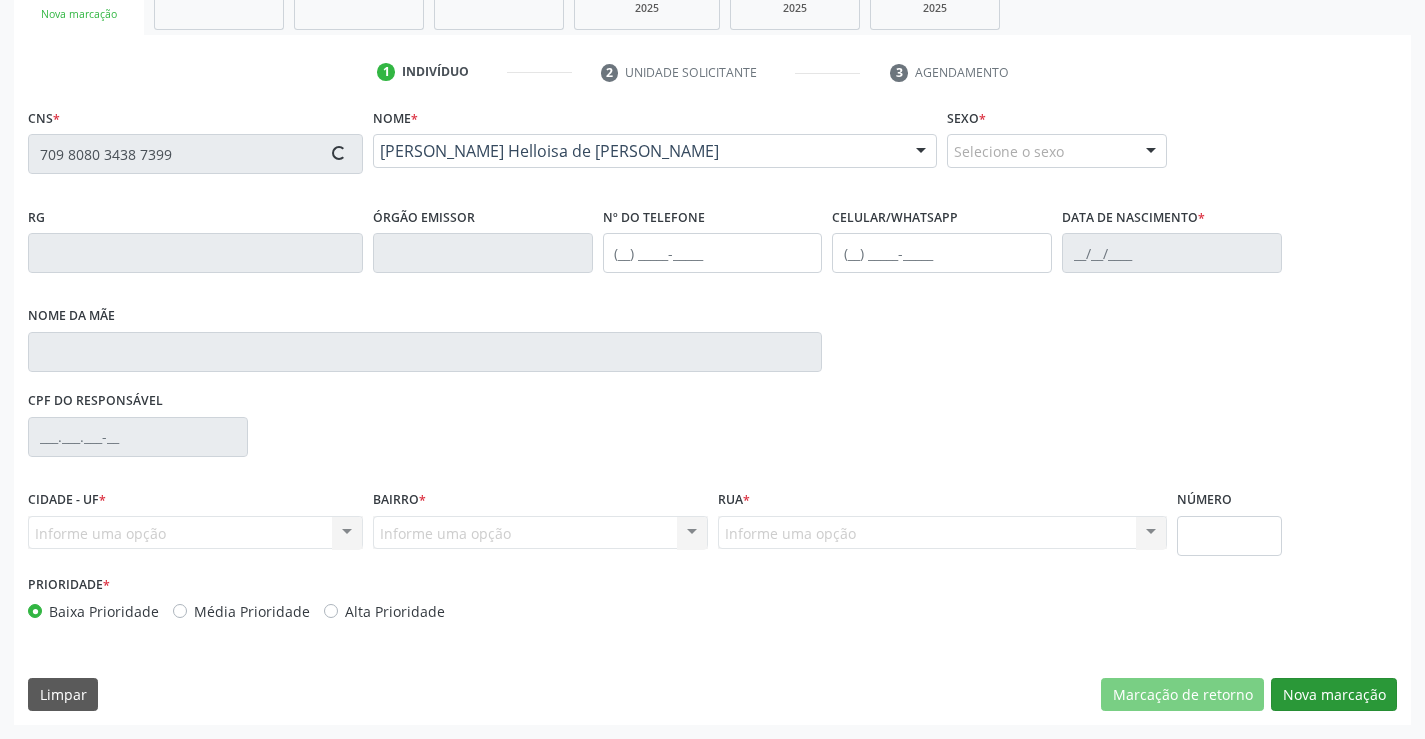 type on "007840101" 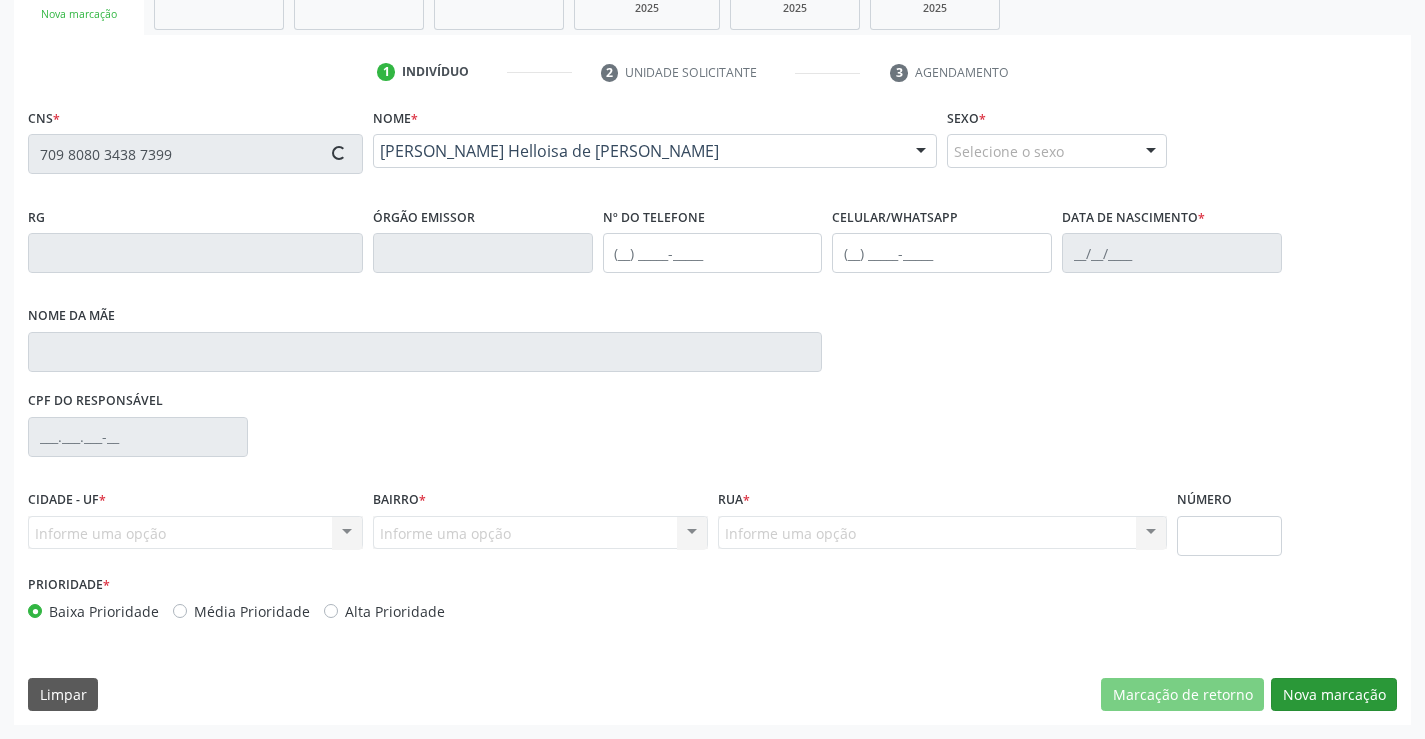type on "(74) 98817-2315" 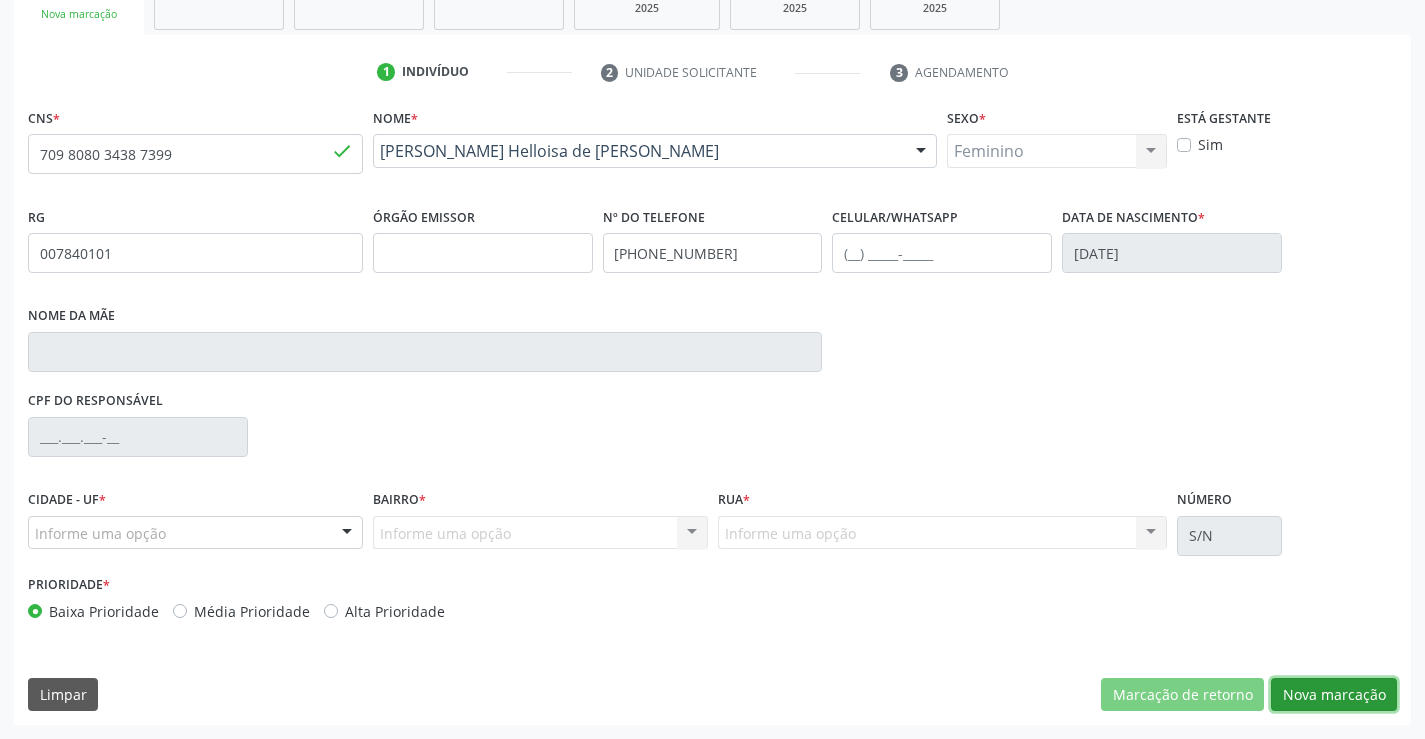 click on "Nova marcação" at bounding box center [1334, 695] 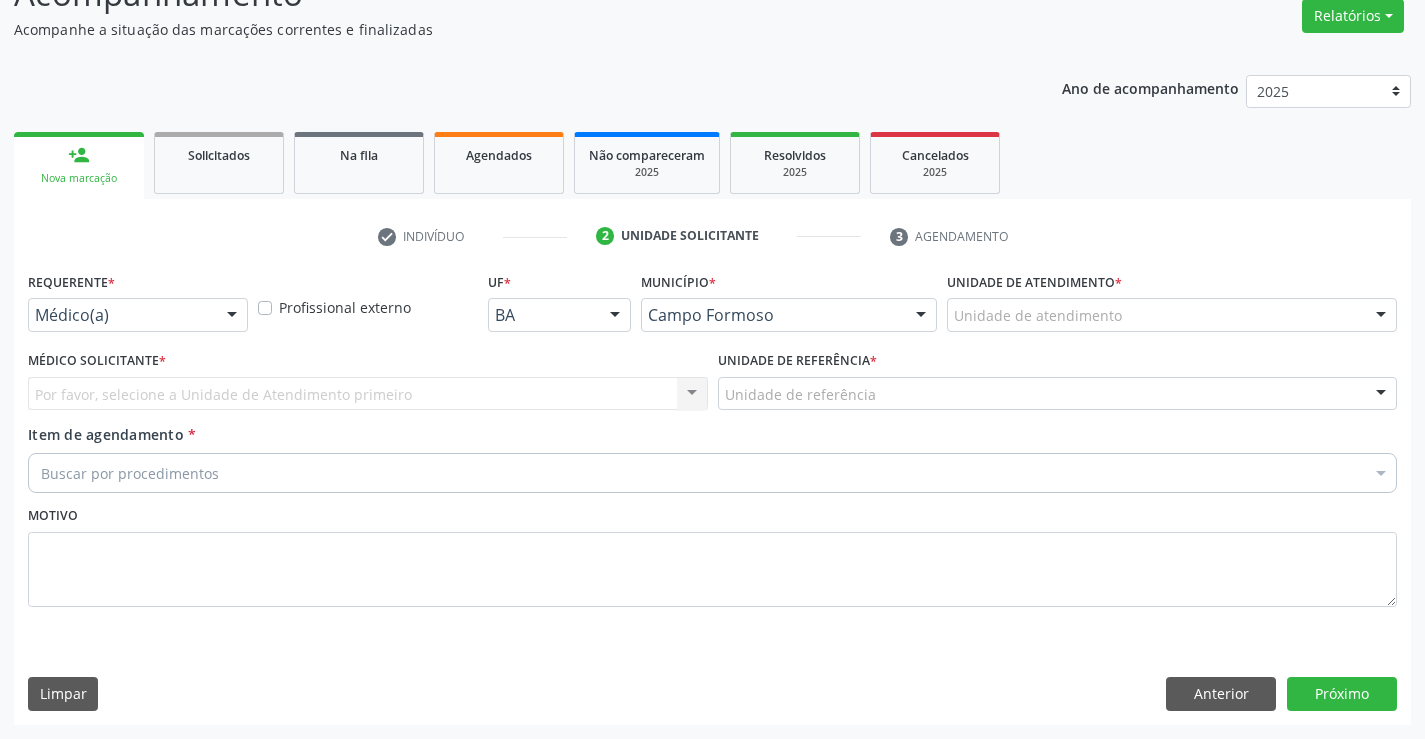 scroll, scrollTop: 167, scrollLeft: 0, axis: vertical 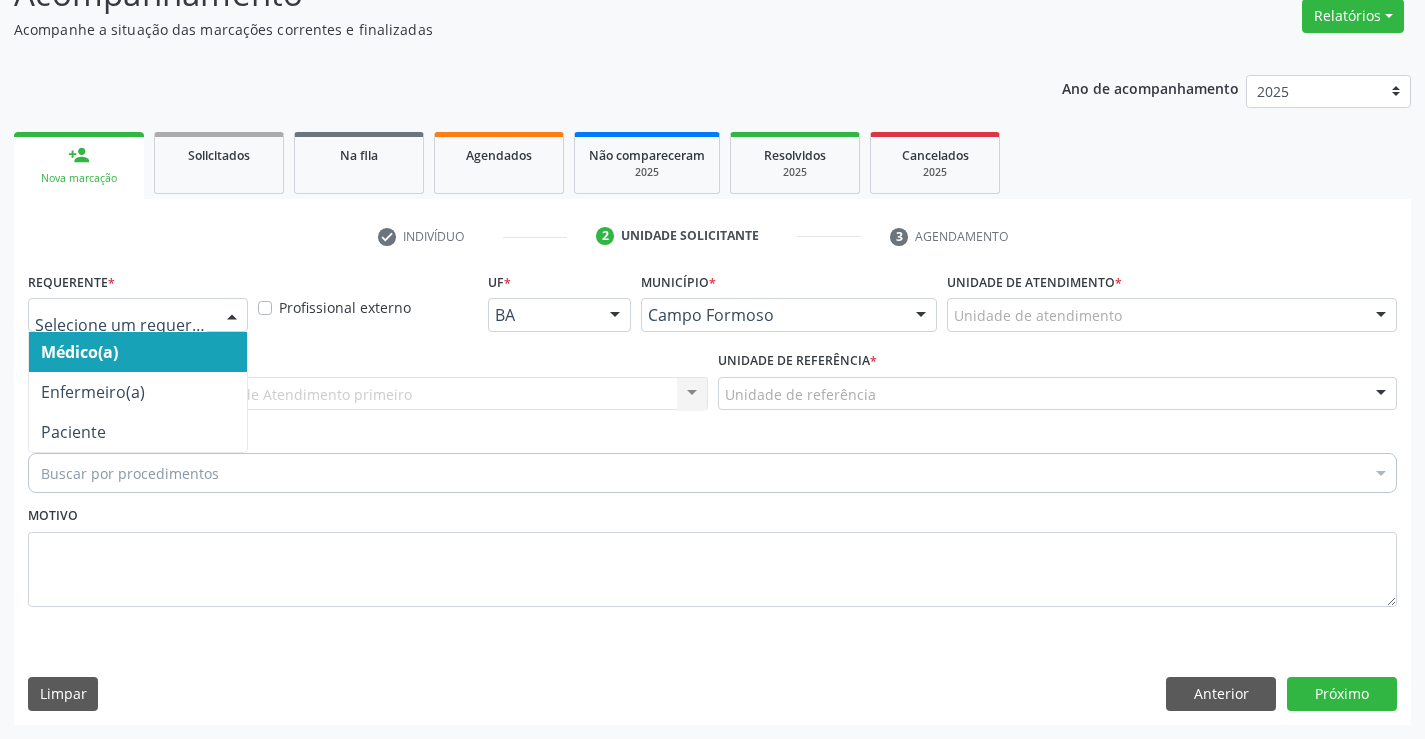 click at bounding box center [232, 316] 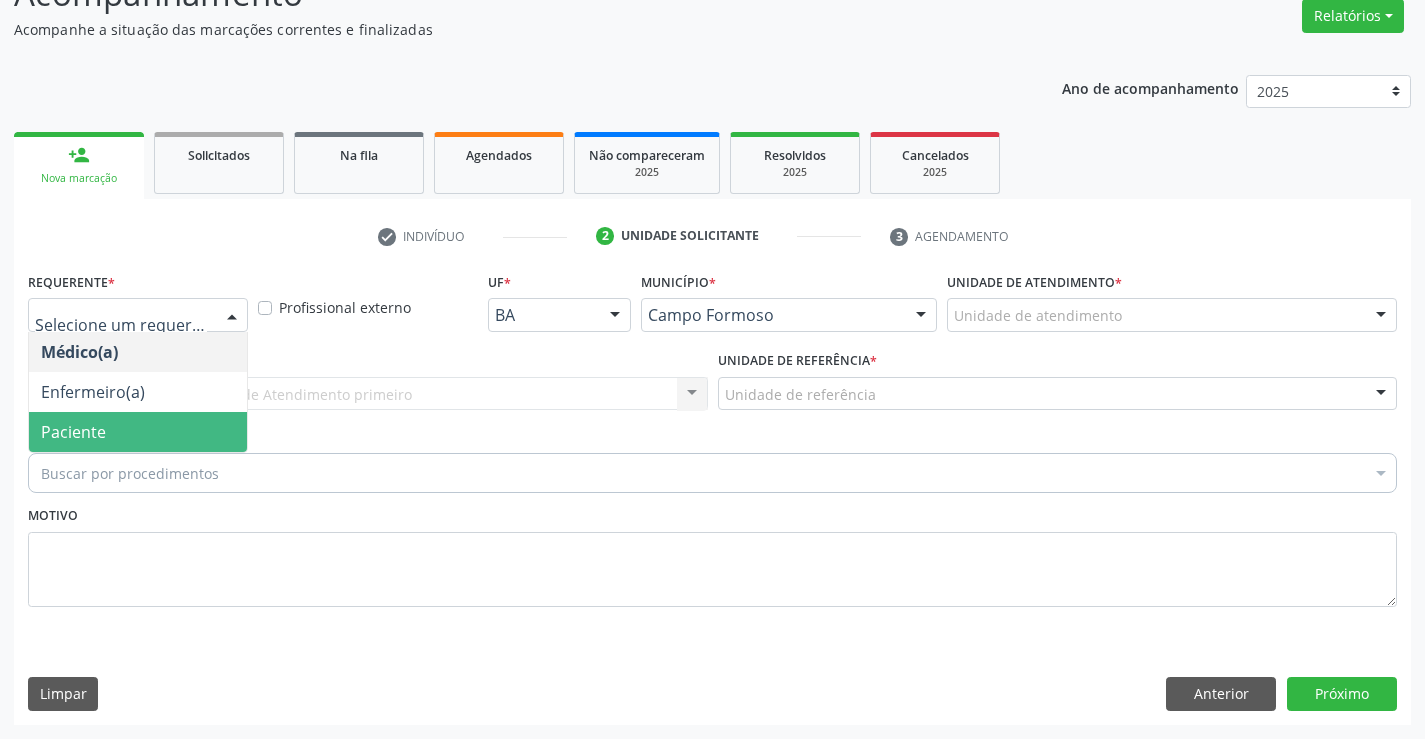 click on "Paciente" at bounding box center [138, 432] 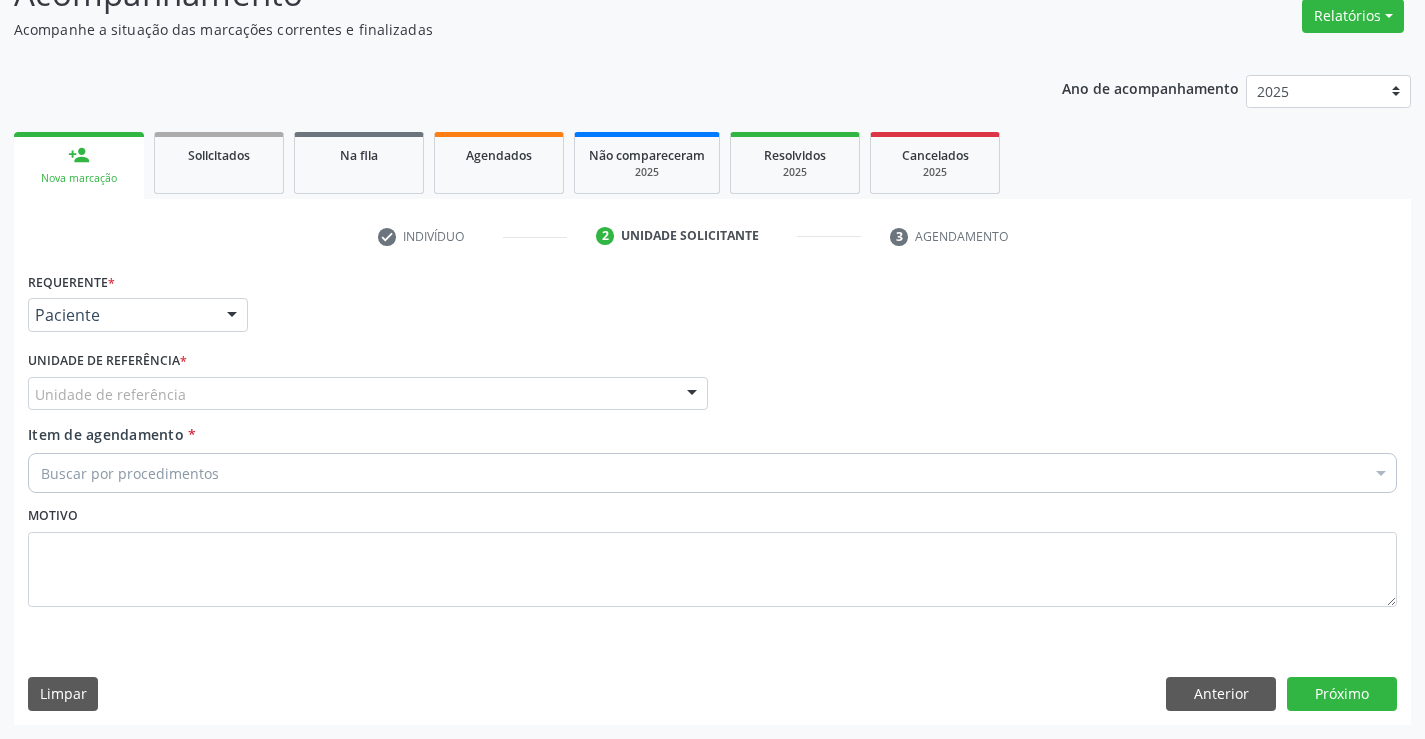 click on "Unidade de referência" at bounding box center (368, 394) 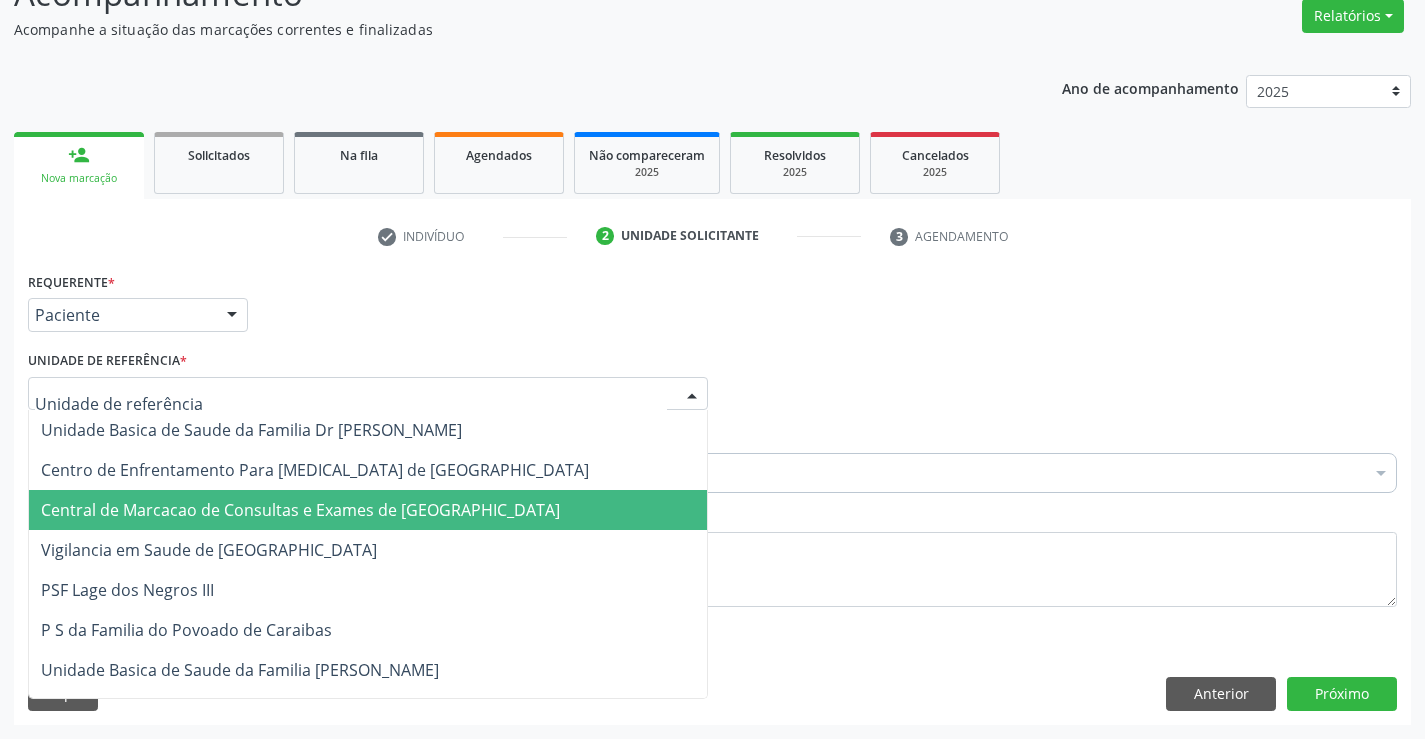 click on "Central de Marcacao de Consultas e Exames de [GEOGRAPHIC_DATA]" at bounding box center (300, 510) 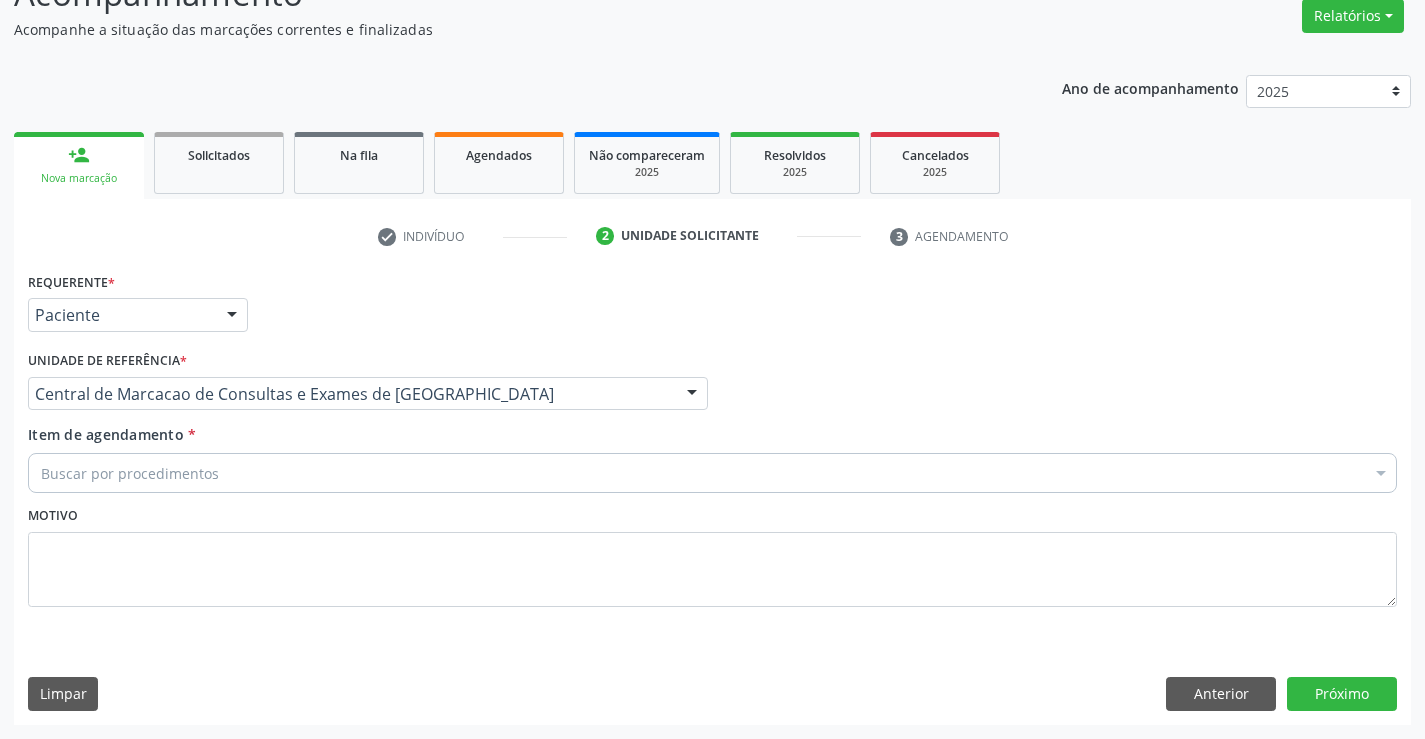 click on "Buscar por procedimentos" at bounding box center (712, 473) 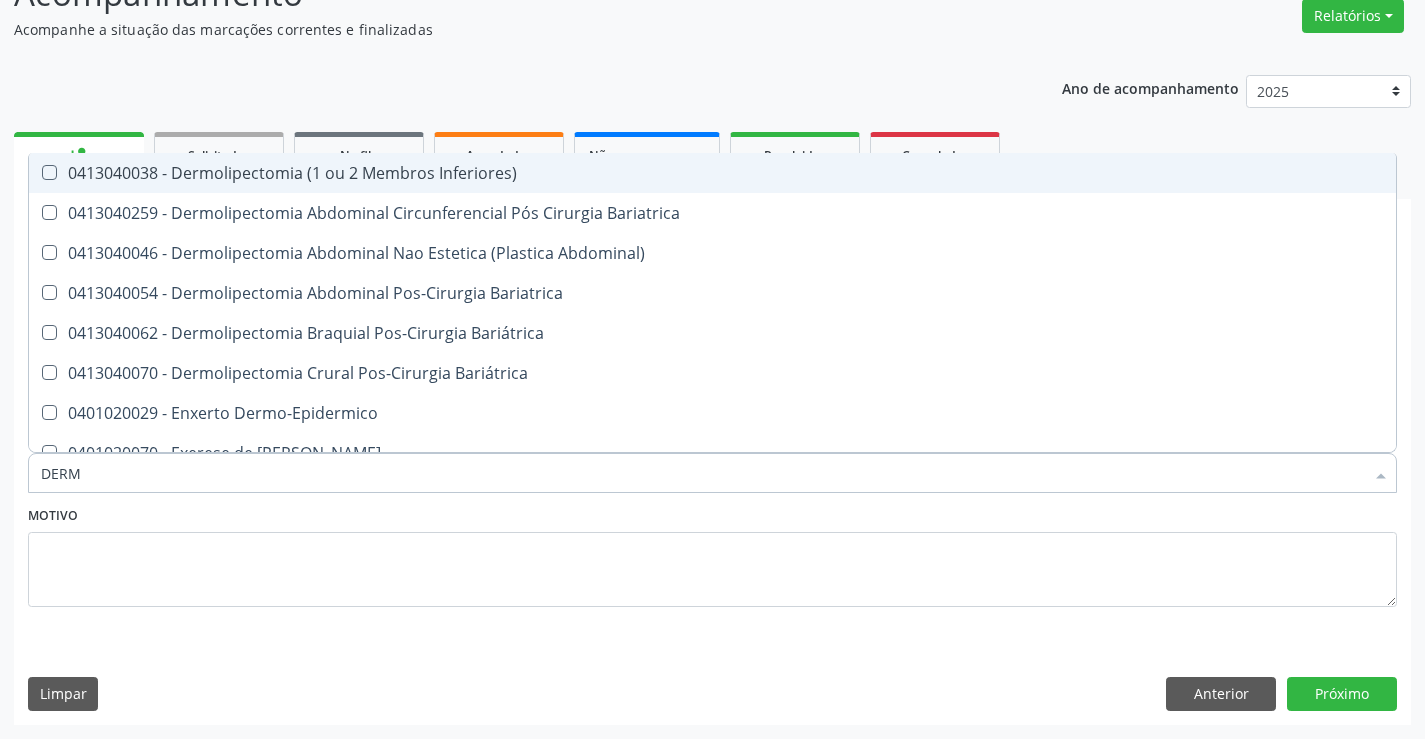 type on "DERMA" 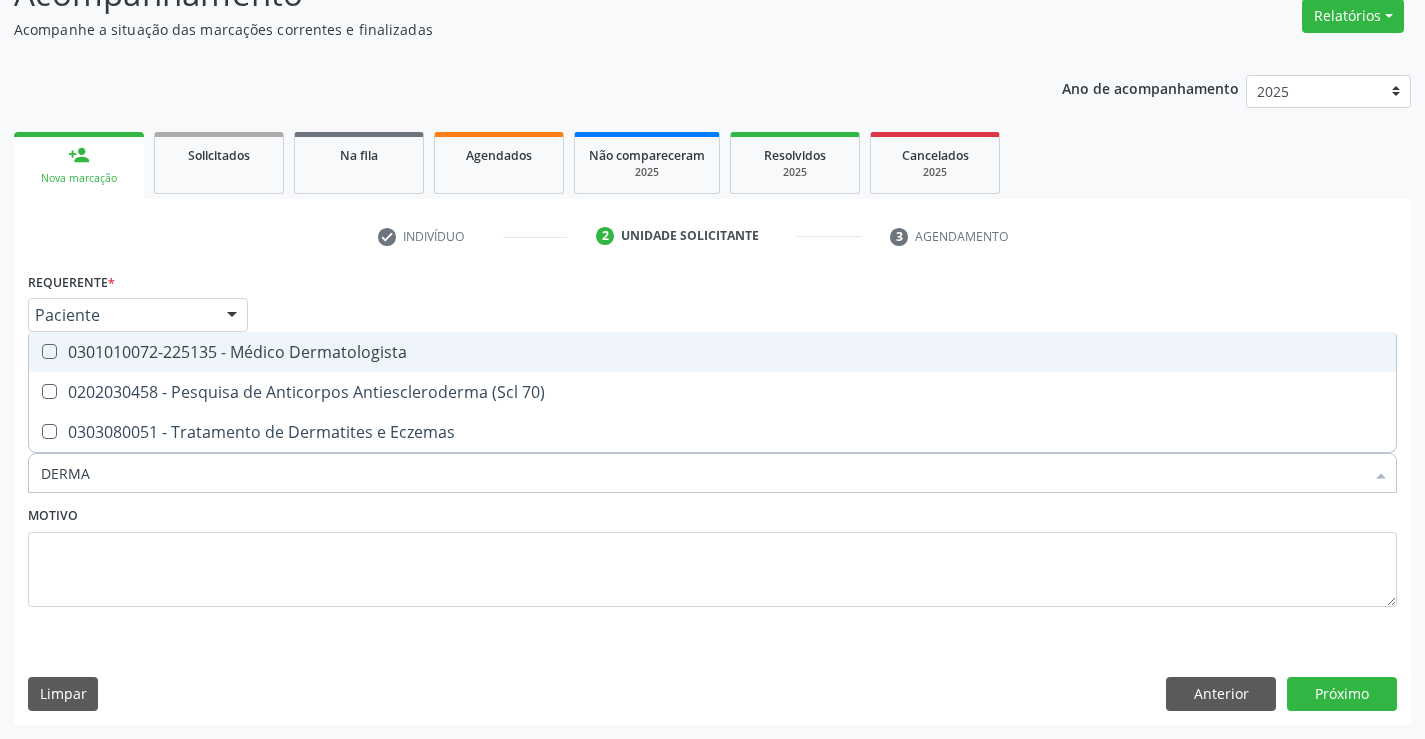 click on "0301010072-225135 - Médico Dermatologista" at bounding box center (712, 352) 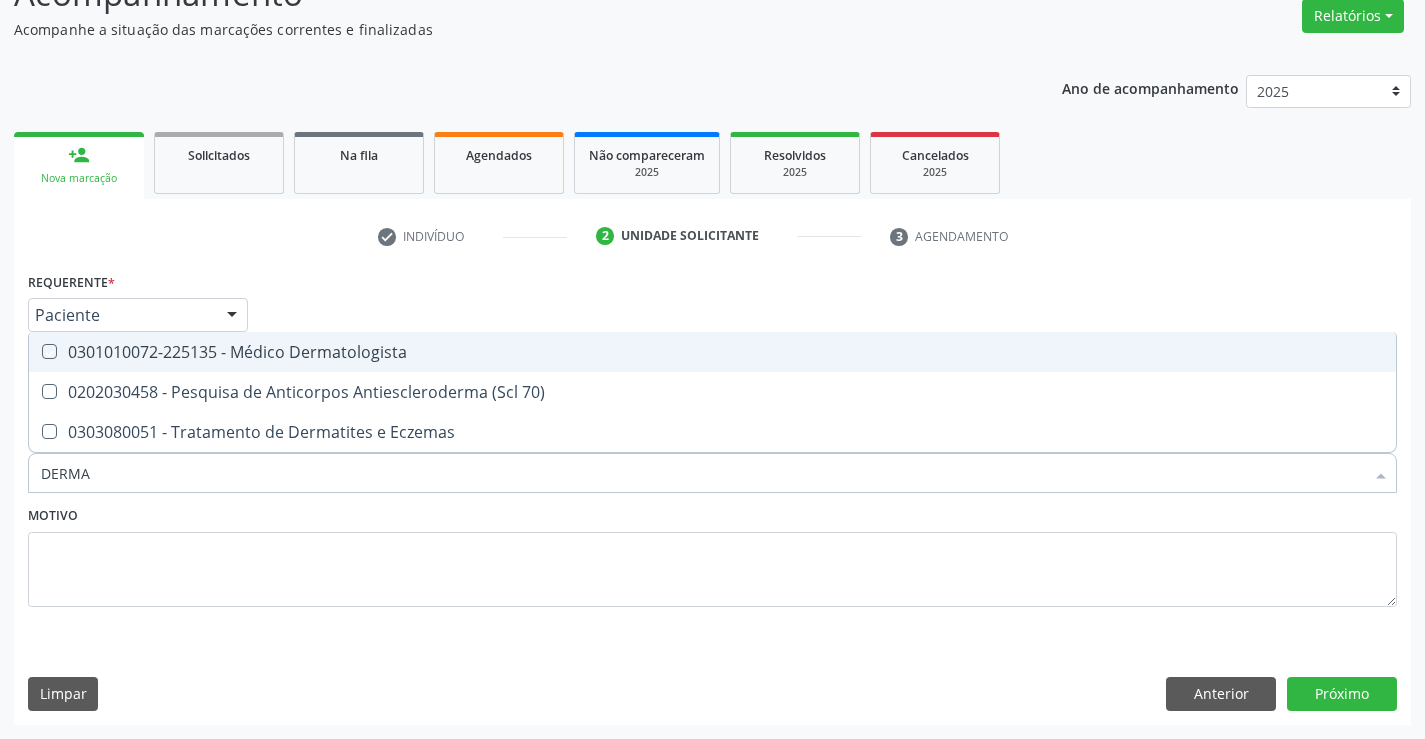 checkbox on "true" 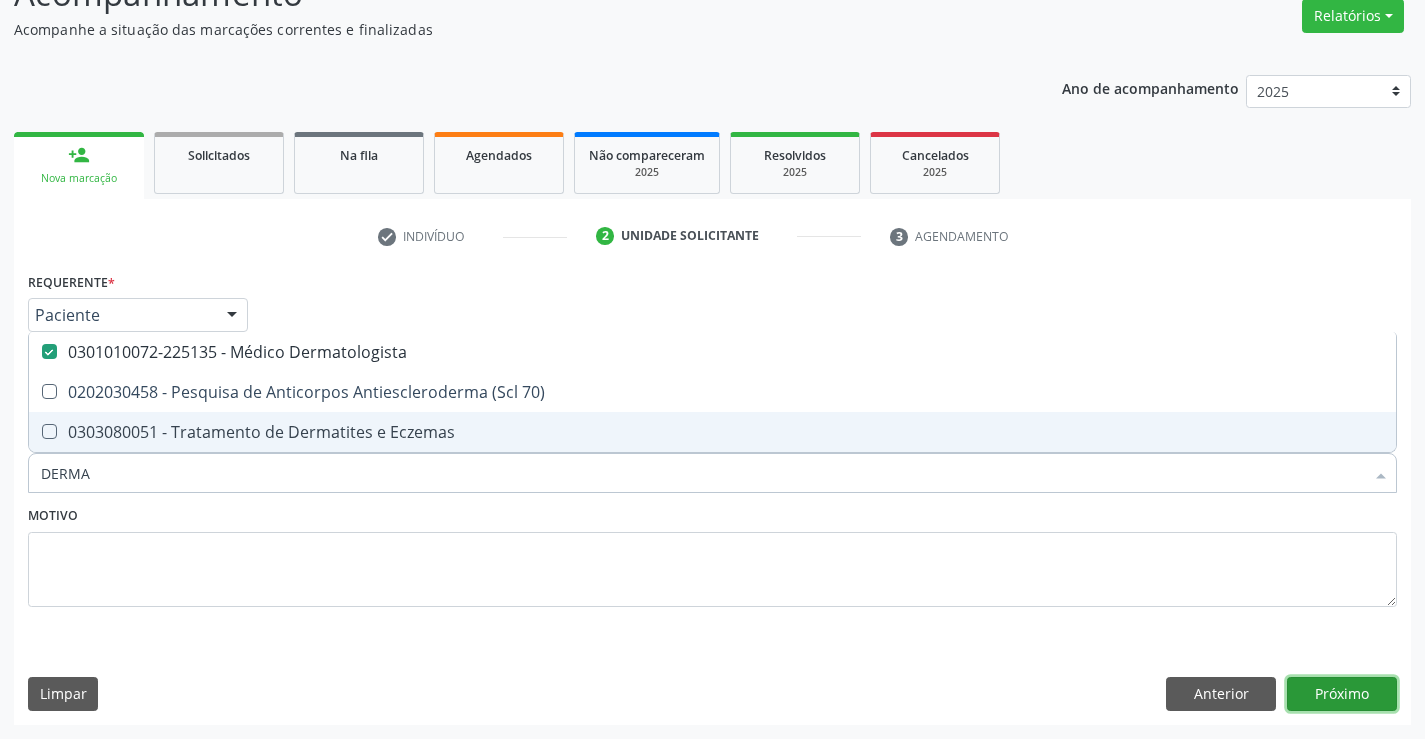 click on "Próximo" at bounding box center (1342, 694) 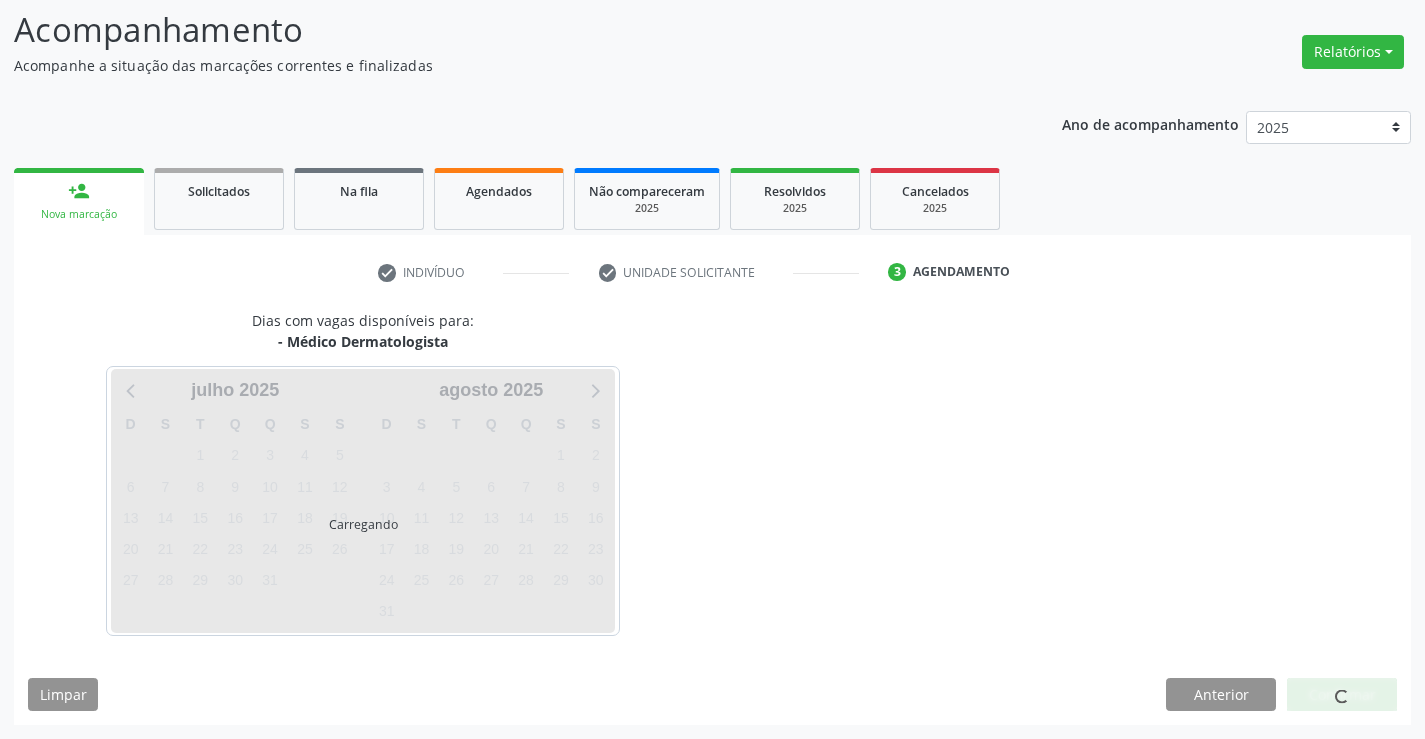 scroll, scrollTop: 131, scrollLeft: 0, axis: vertical 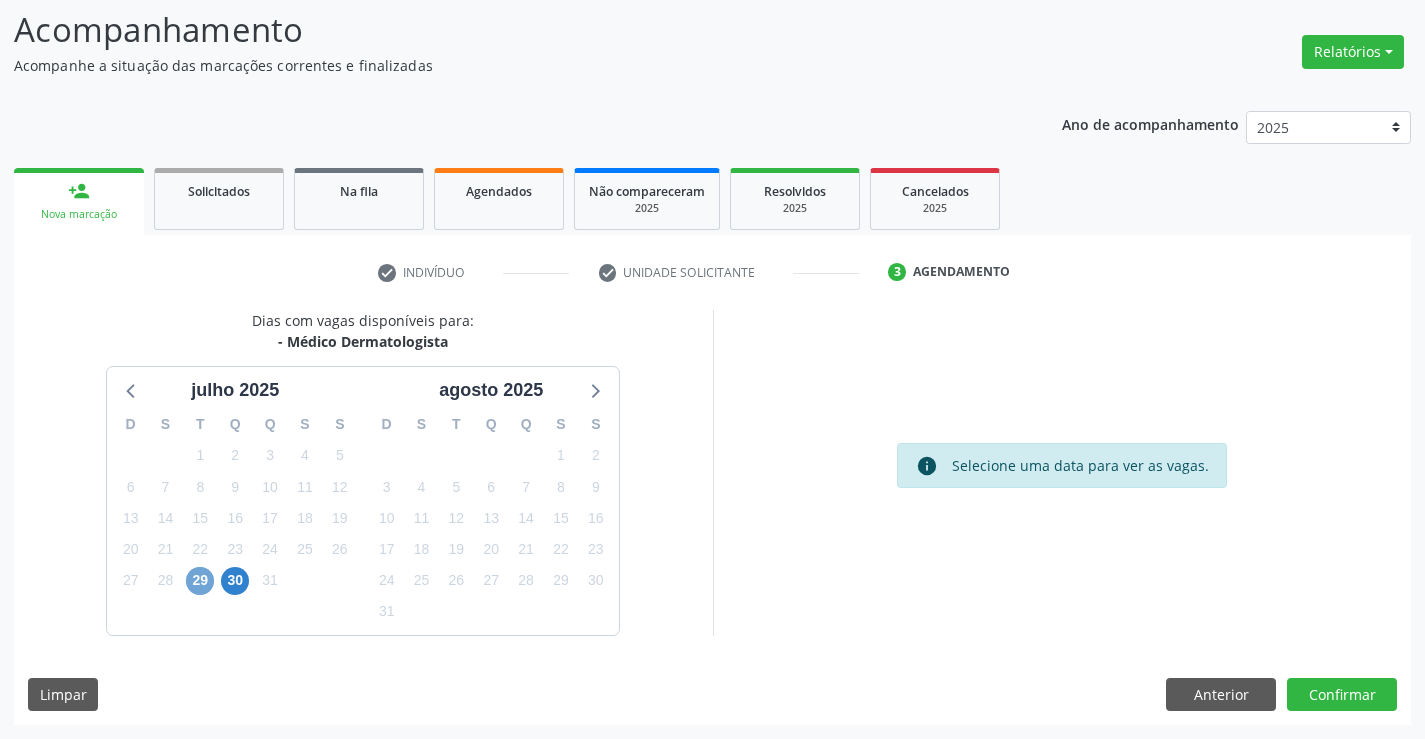 click on "29" at bounding box center (200, 581) 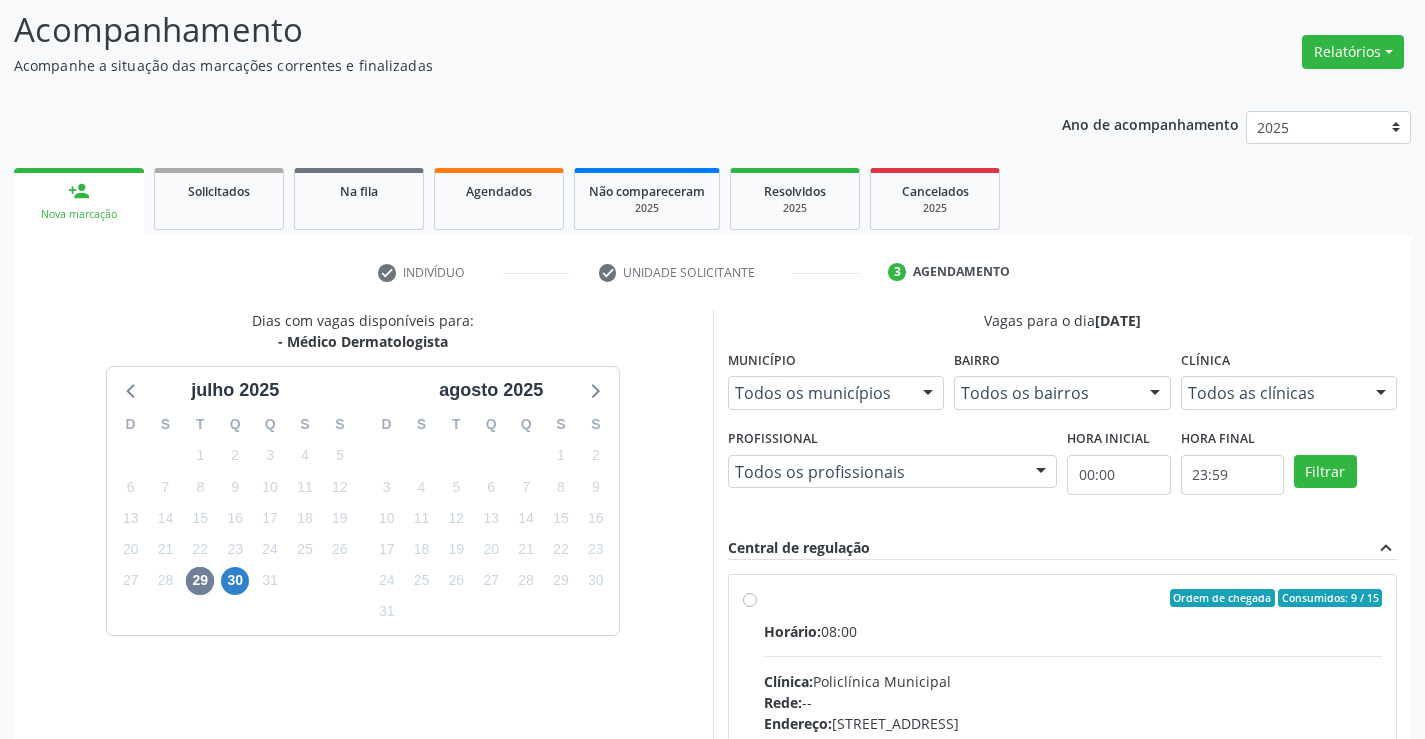click on "Horário:   08:00" at bounding box center (1073, 631) 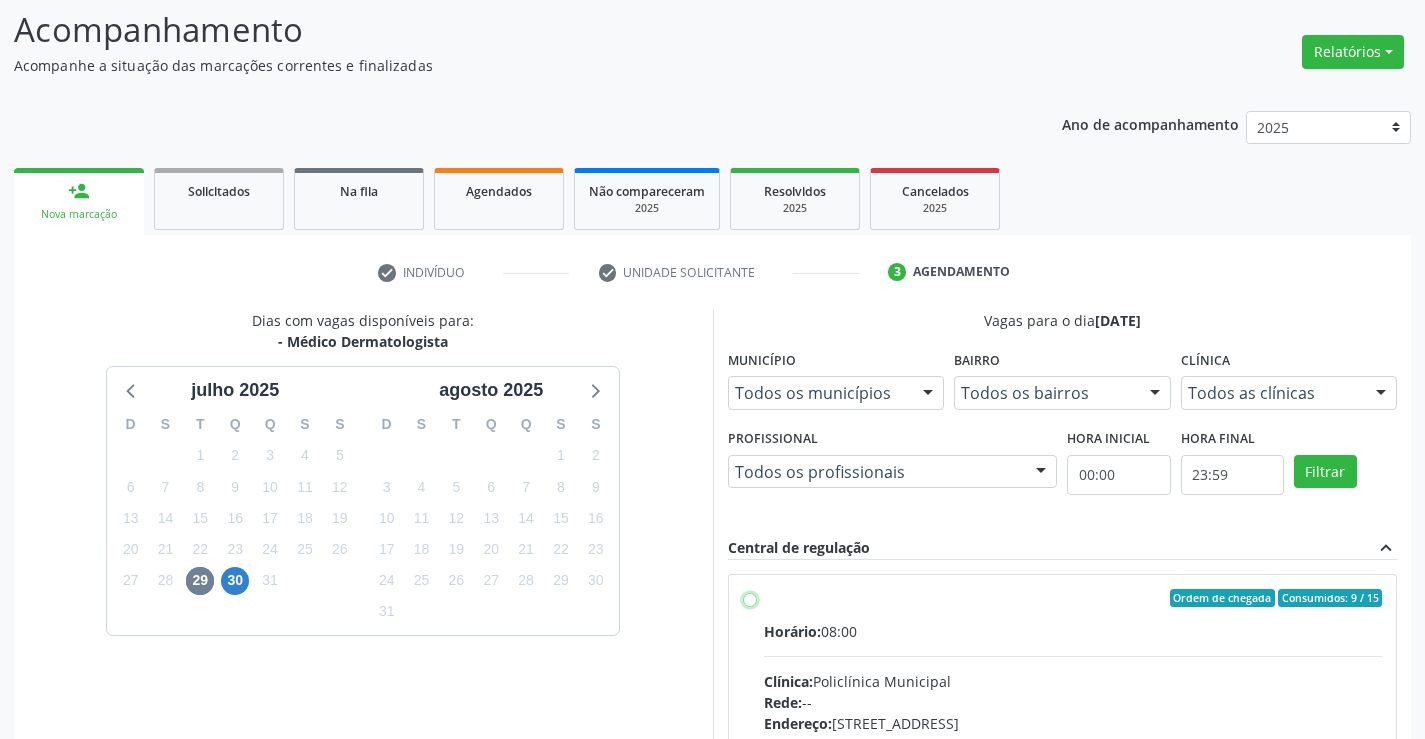 click on "Ordem de chegada
Consumidos: 9 / 15
Horário:   08:00
Clínica:  Policlínica Municipal
Rede:
--
Endereço:   Predio, nº 386, Centro, Campo Formoso - BA
Telefone:   (74) 6451312
Profissional:
Renata Ribeiro Nascimento
Informações adicionais sobre o atendimento
Idade de atendimento:
de 0 a 120 anos
Gênero(s) atendido(s):
Masculino e Feminino
Informações adicionais:
--" at bounding box center [750, 598] 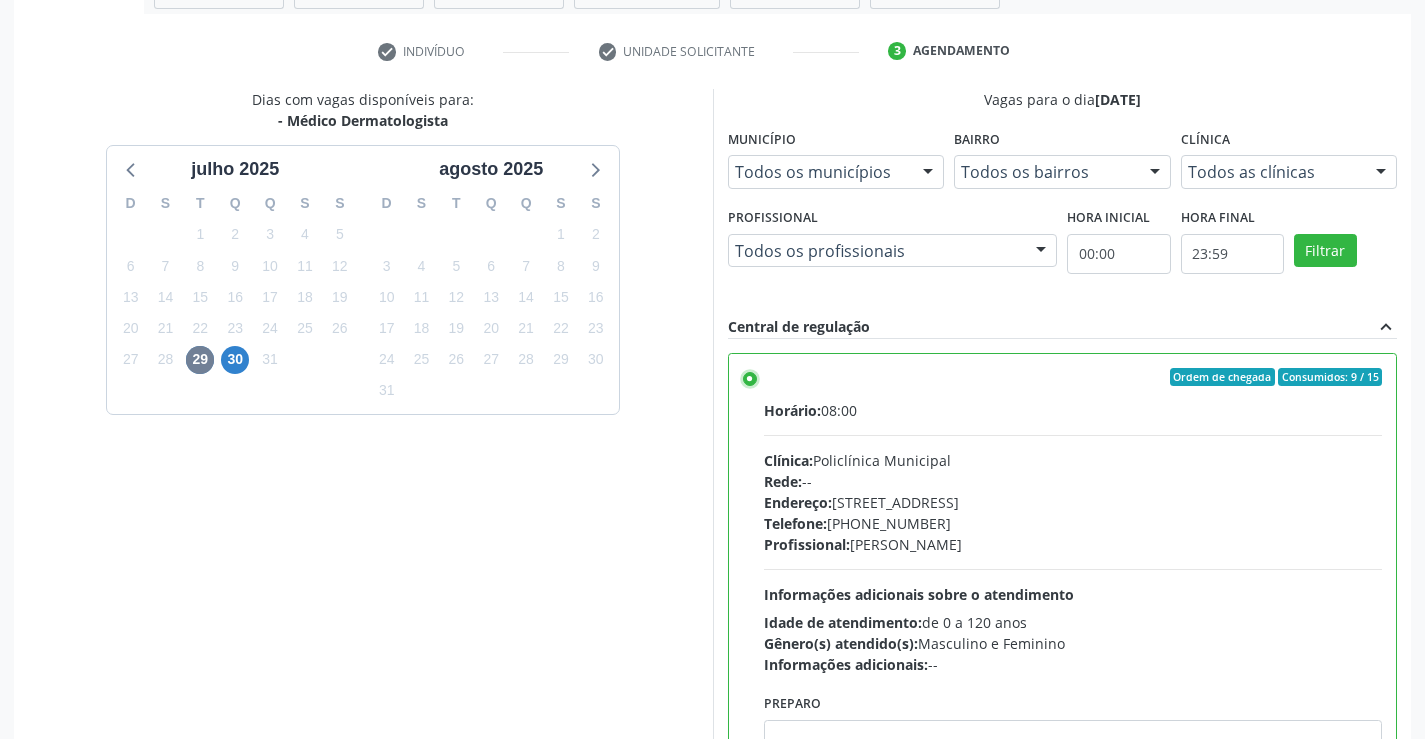 scroll, scrollTop: 456, scrollLeft: 0, axis: vertical 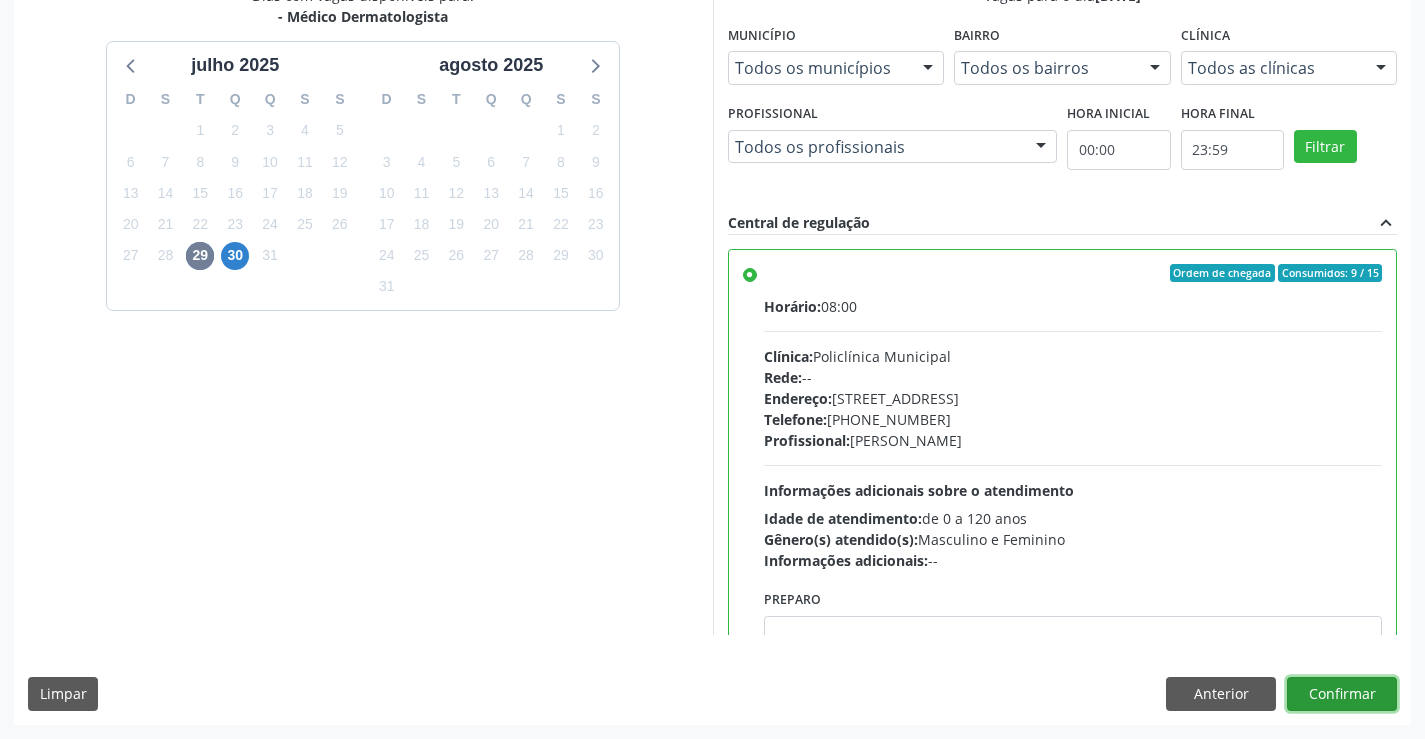 click on "Confirmar" at bounding box center [1342, 694] 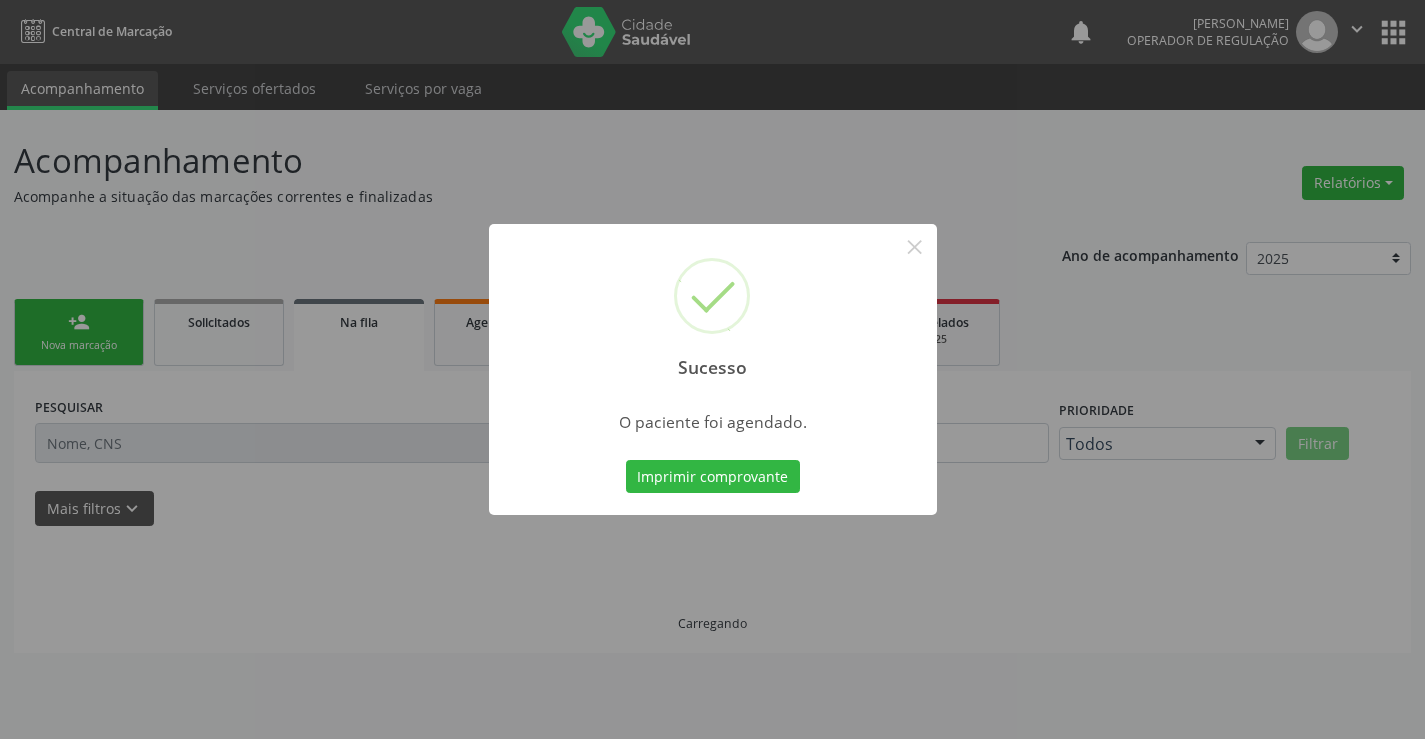 scroll, scrollTop: 0, scrollLeft: 0, axis: both 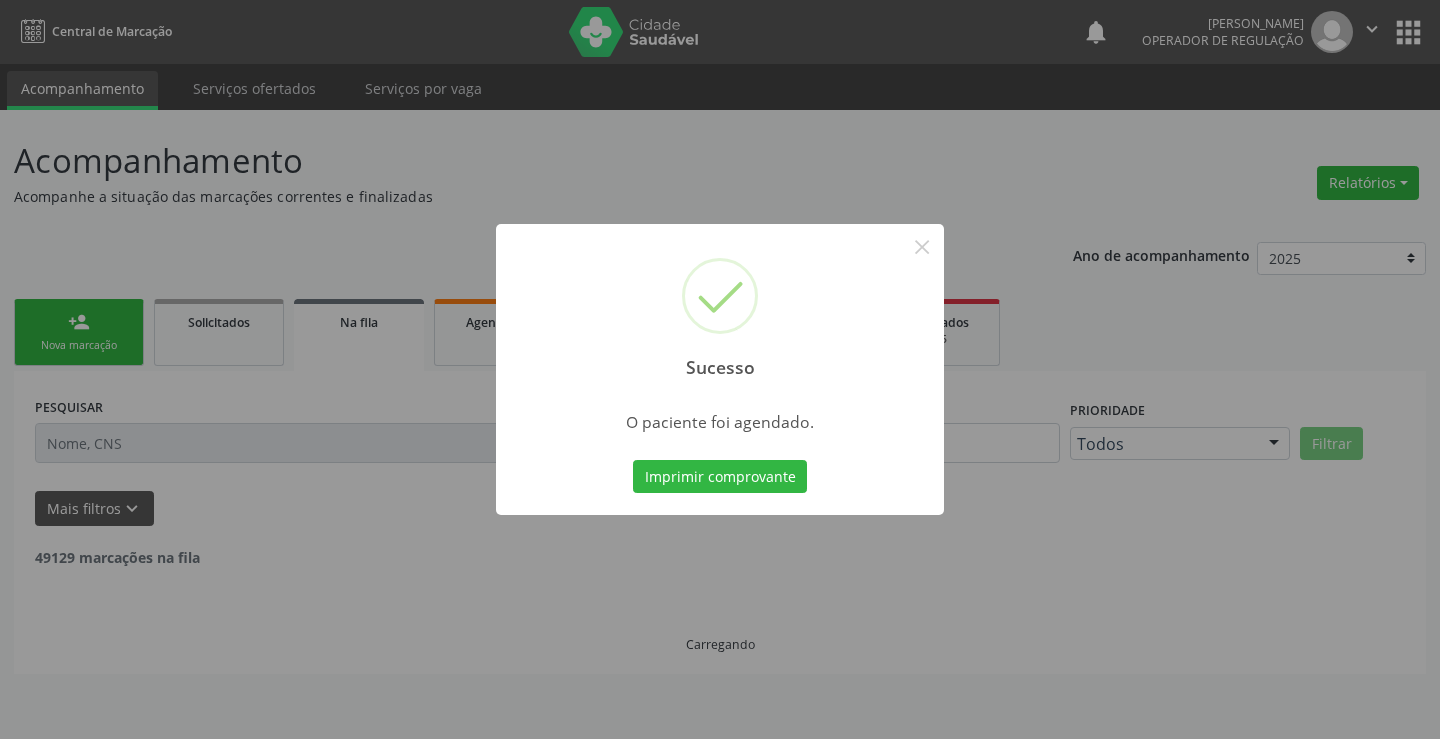 type 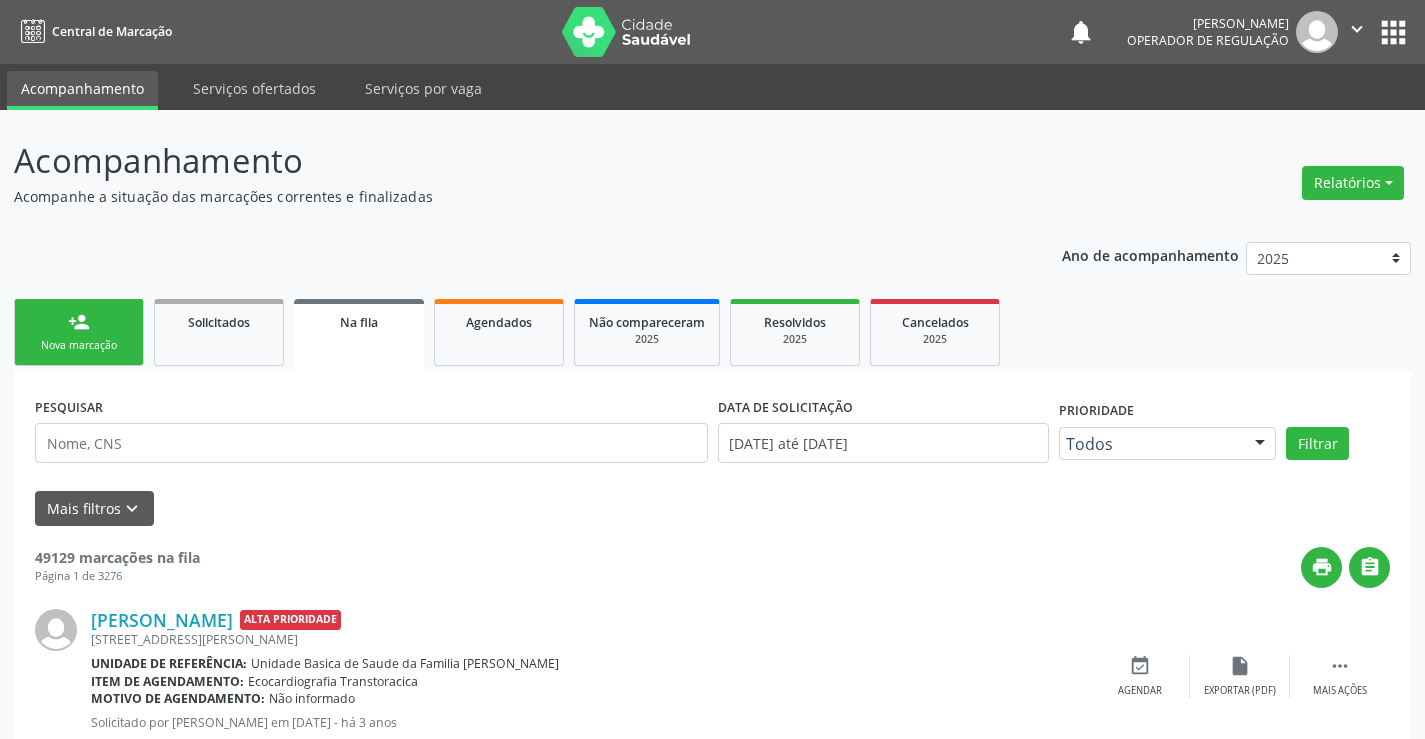 click on "person_add" at bounding box center [79, 322] 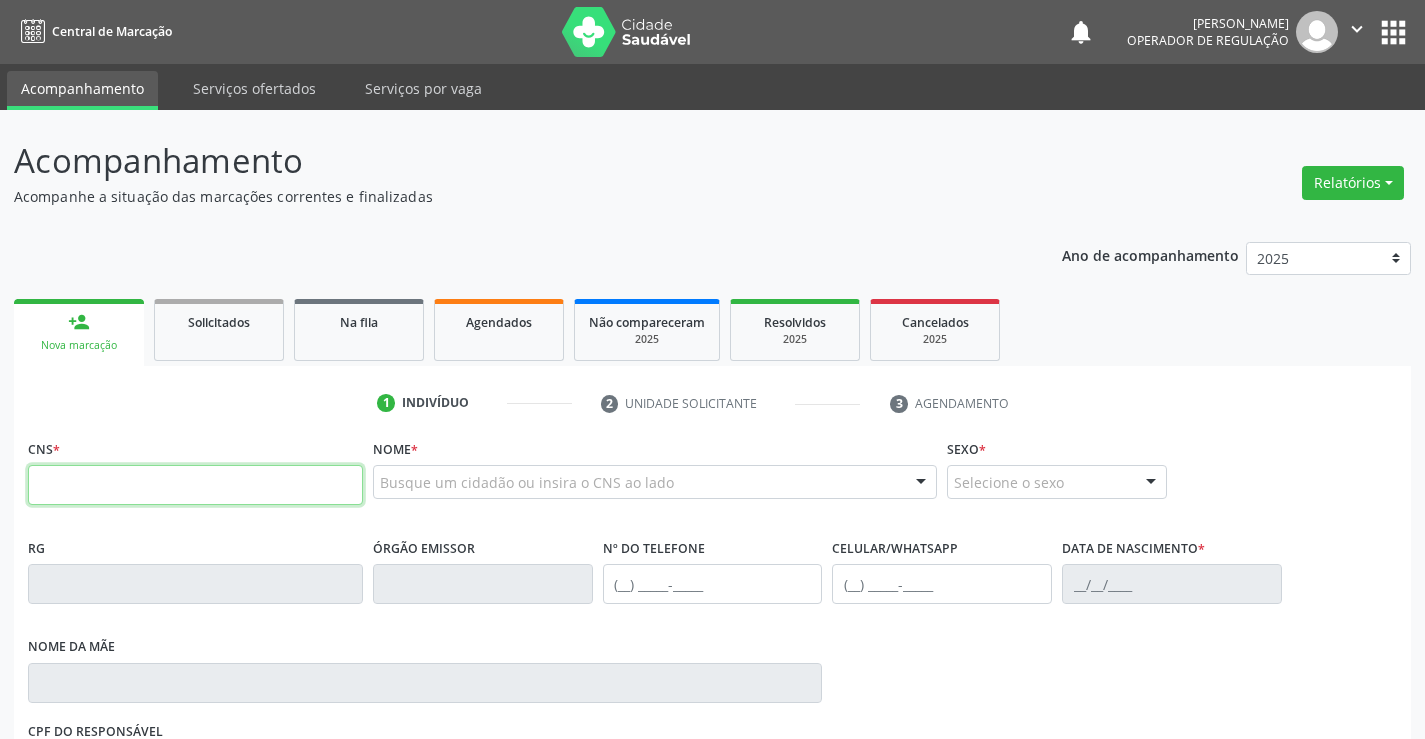 click at bounding box center [195, 485] 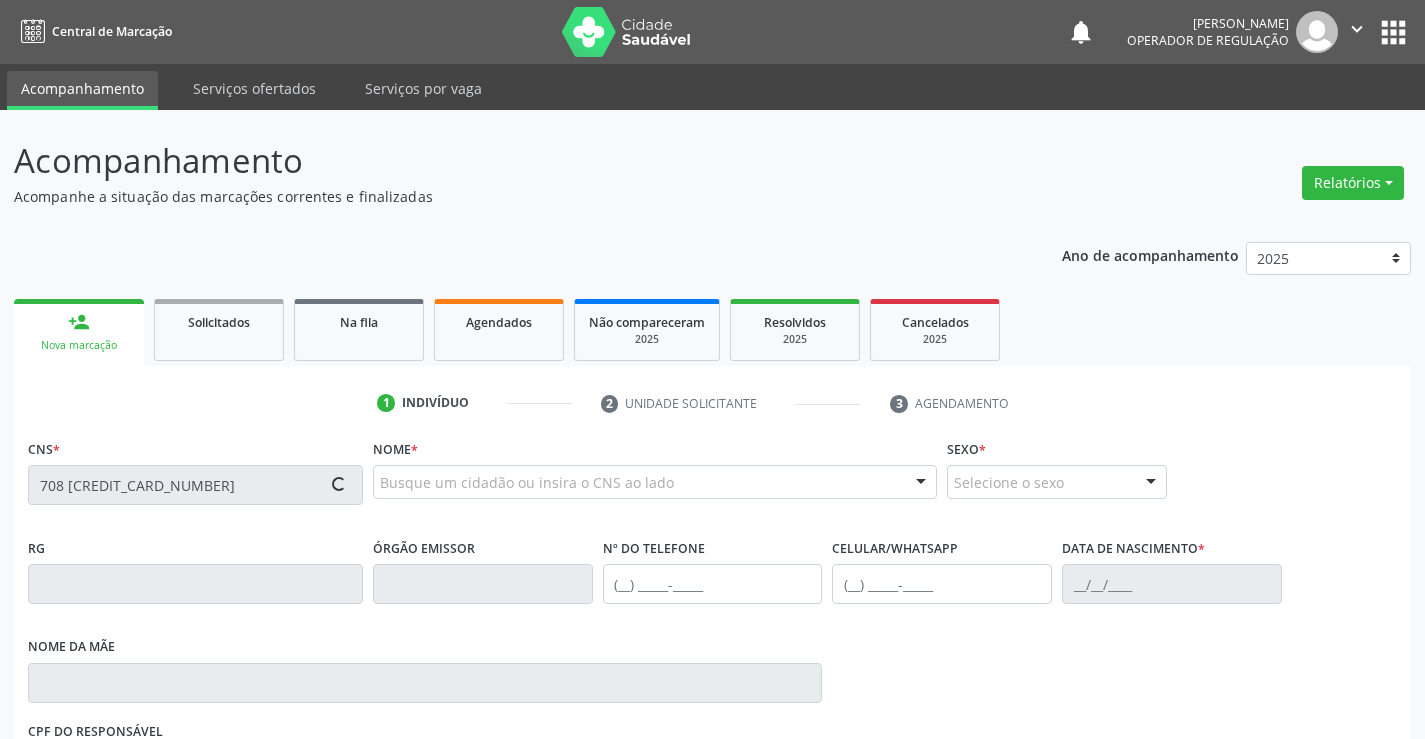 type on "708 6005 7144 1283" 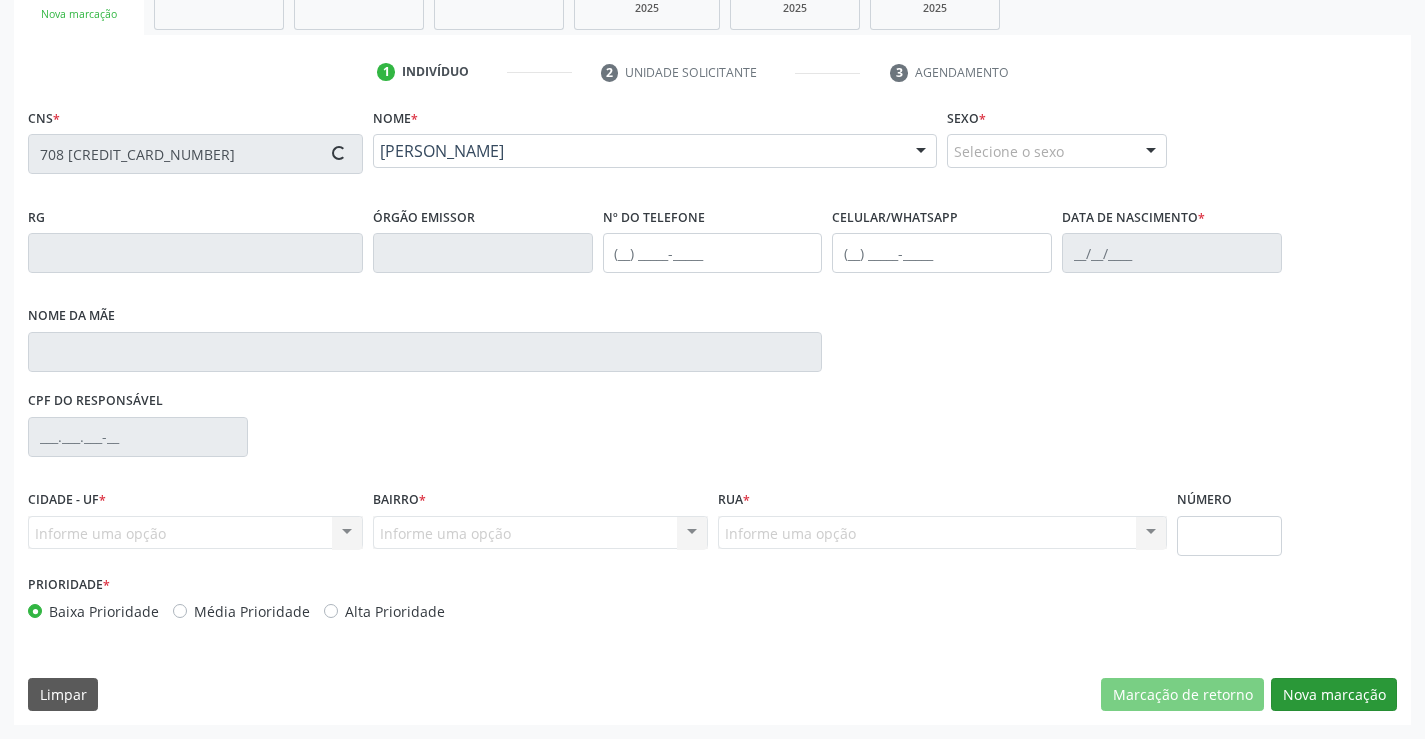 type on "17/07/2020" 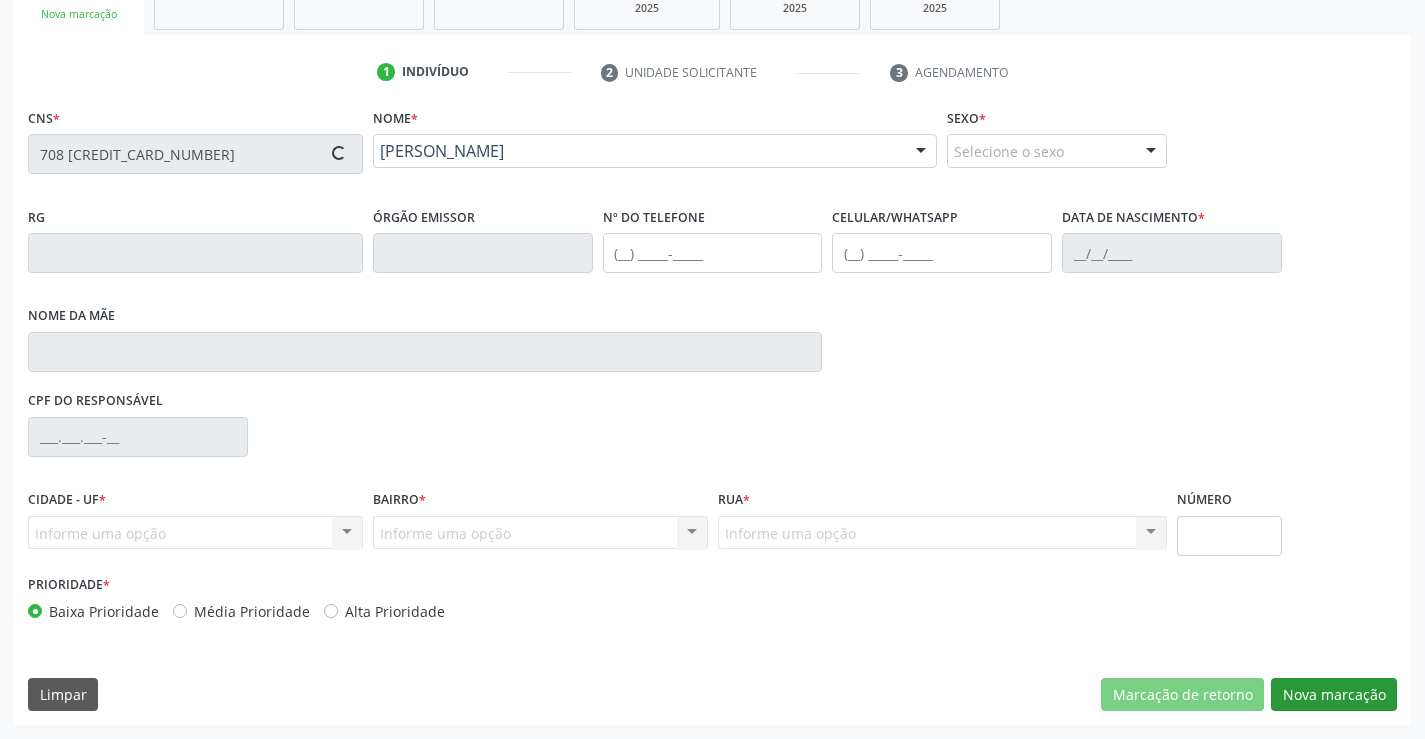 type on "S/N" 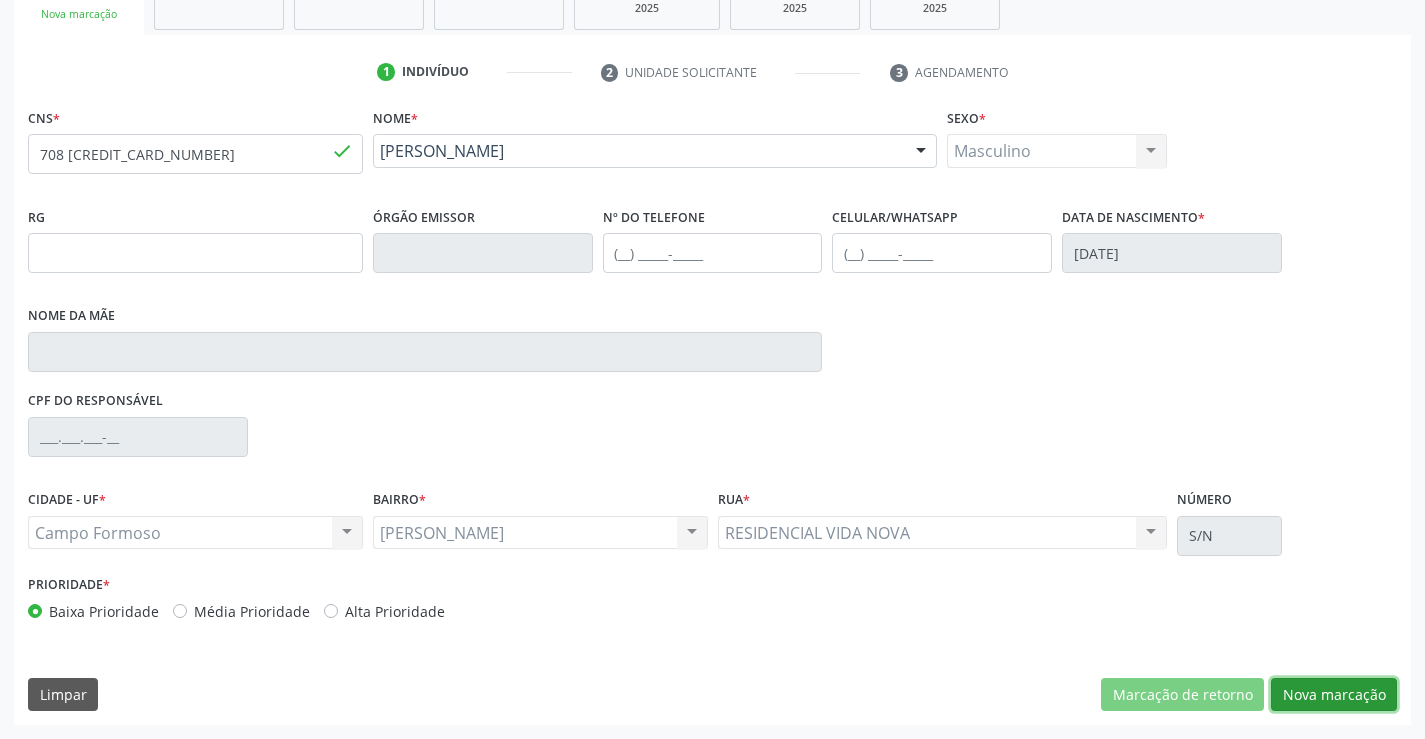 click on "Nova marcação" at bounding box center (1334, 695) 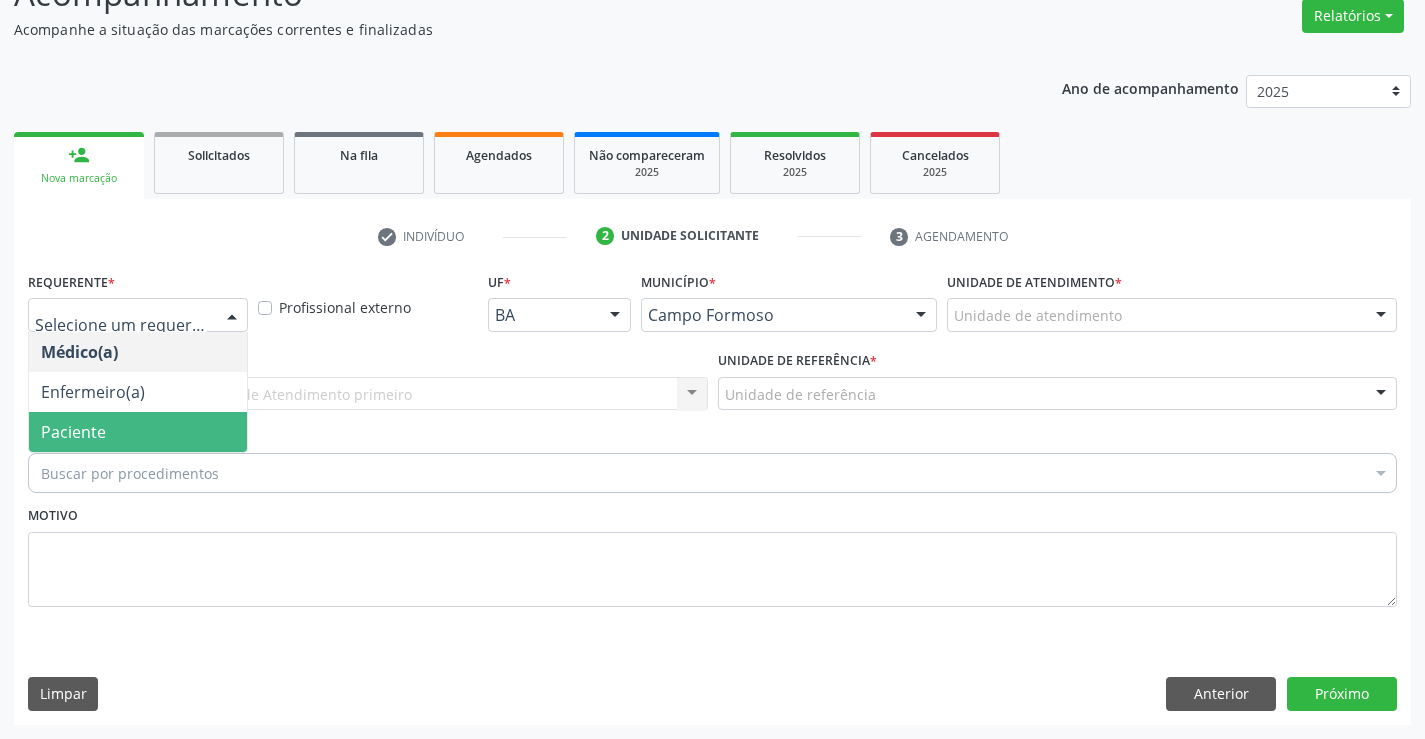 drag, startPoint x: 139, startPoint y: 428, endPoint x: 259, endPoint y: 417, distance: 120.50311 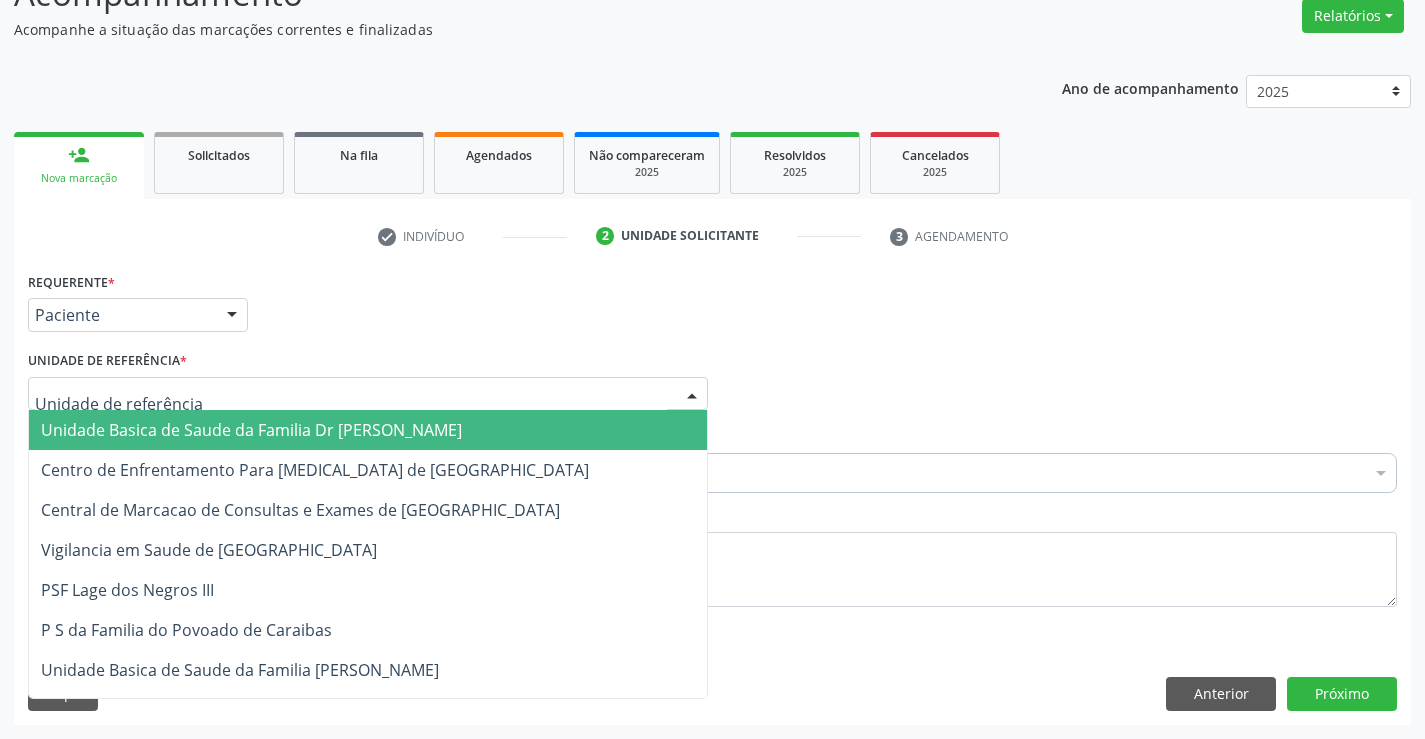click at bounding box center [368, 394] 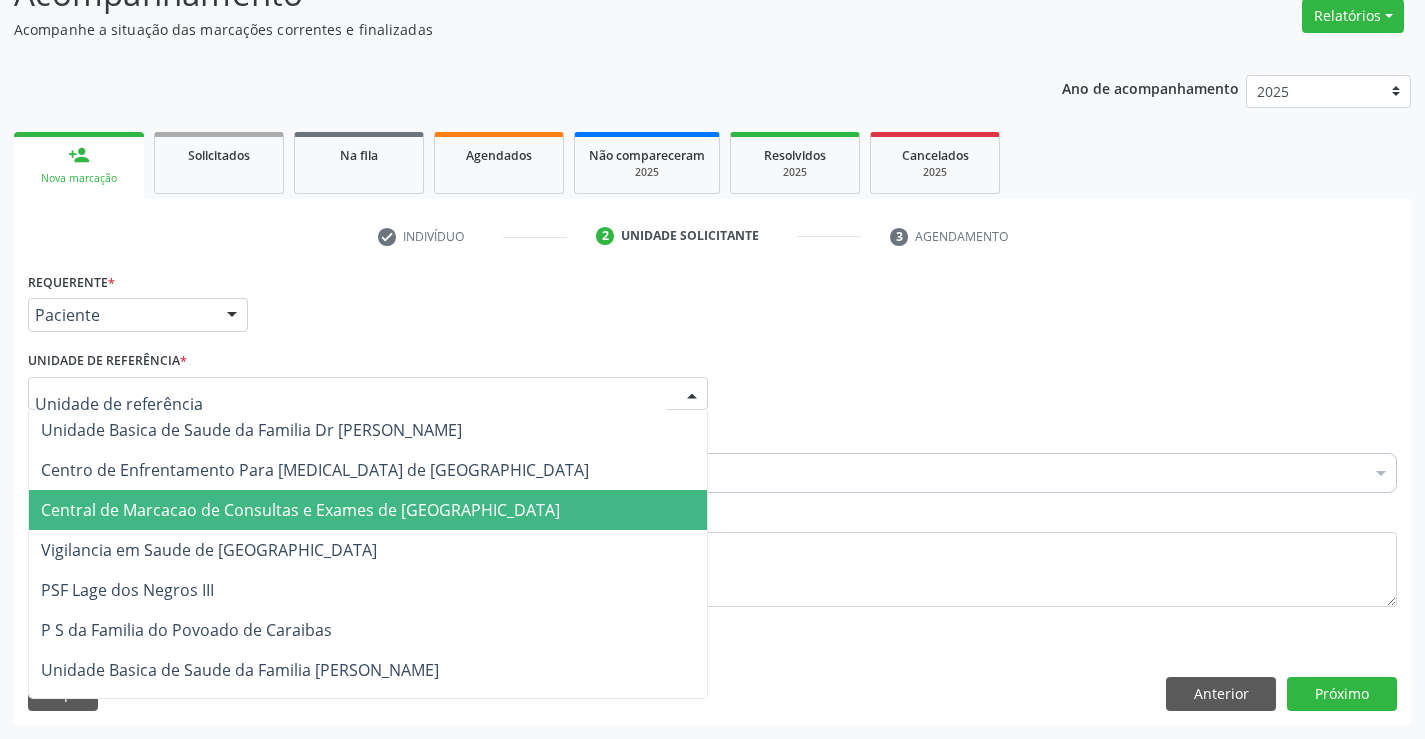 click on "Central de Marcacao de Consultas e Exames de [GEOGRAPHIC_DATA]" at bounding box center [368, 510] 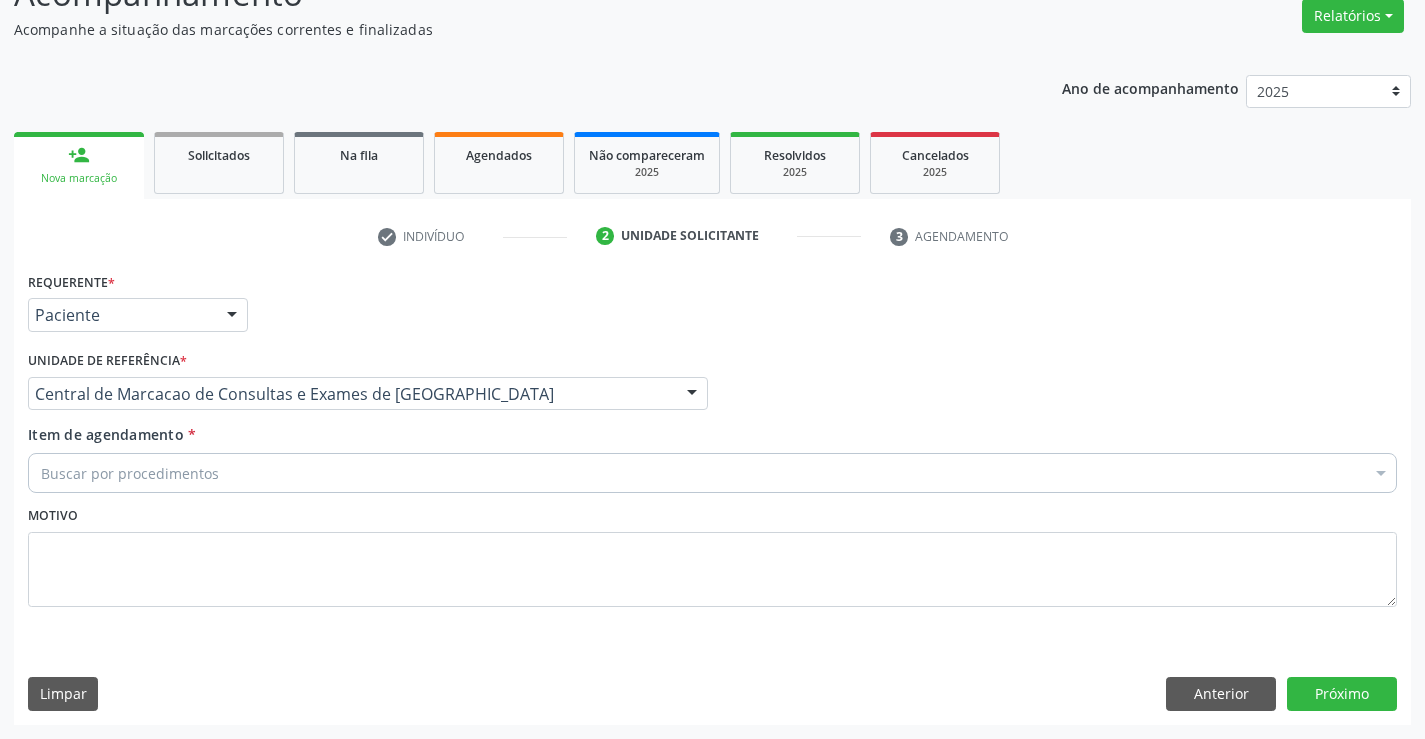 click on "Buscar por procedimentos" at bounding box center [712, 473] 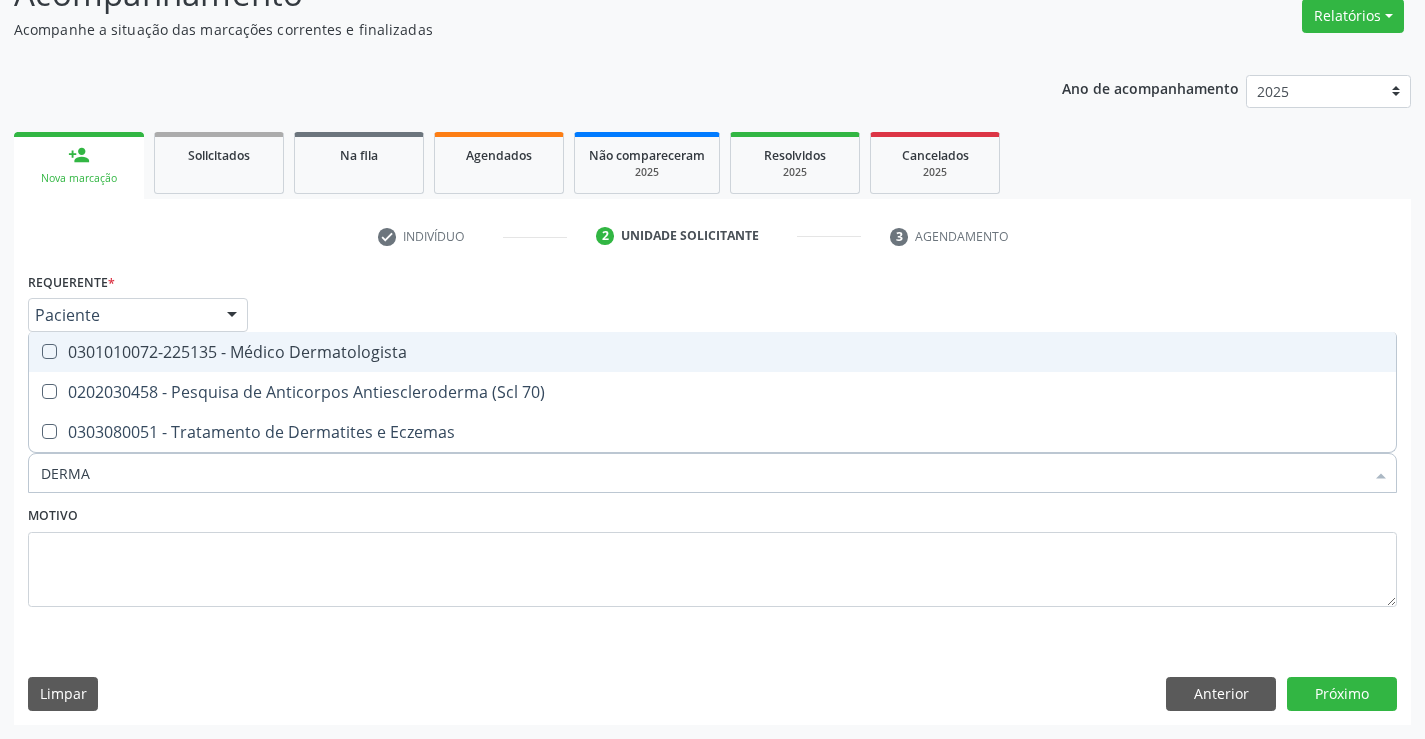 type on "DERMAT" 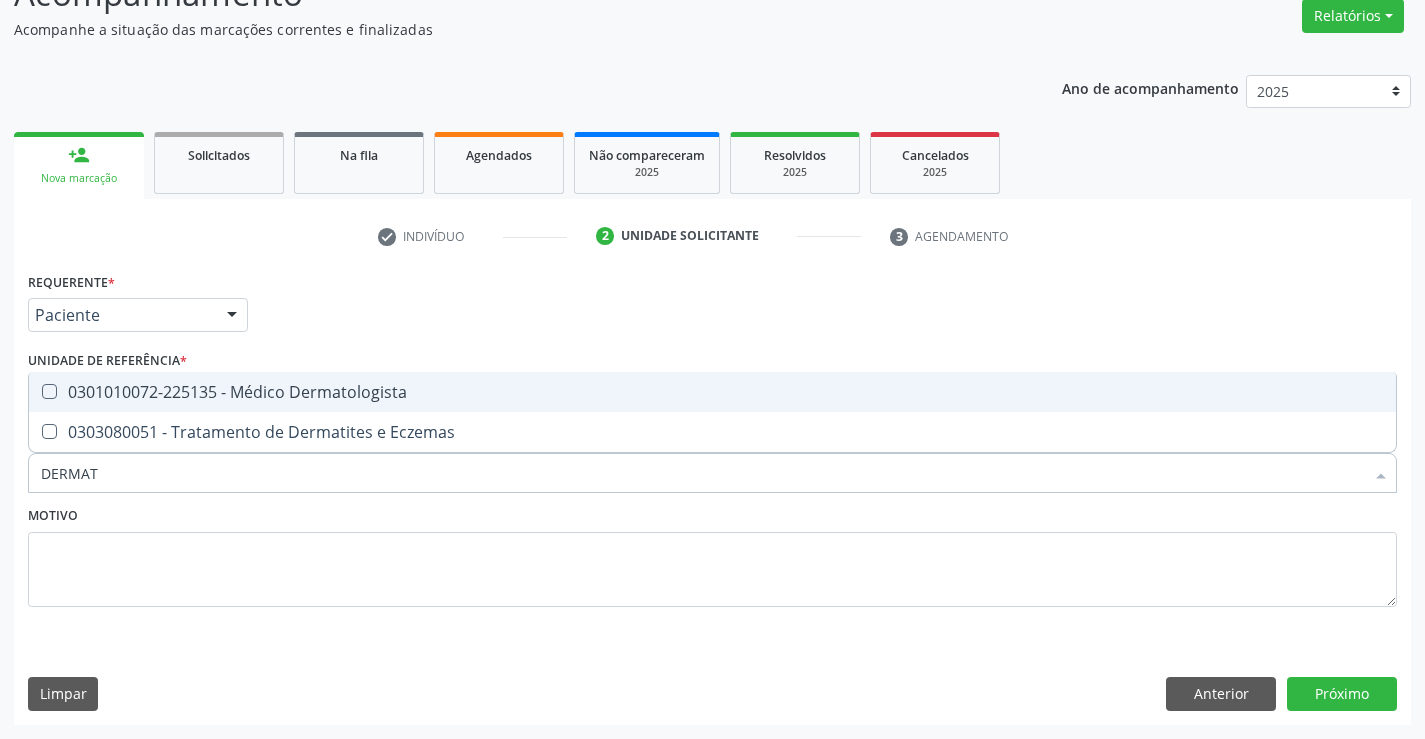 drag, startPoint x: 407, startPoint y: 385, endPoint x: 1006, endPoint y: 486, distance: 607.4553 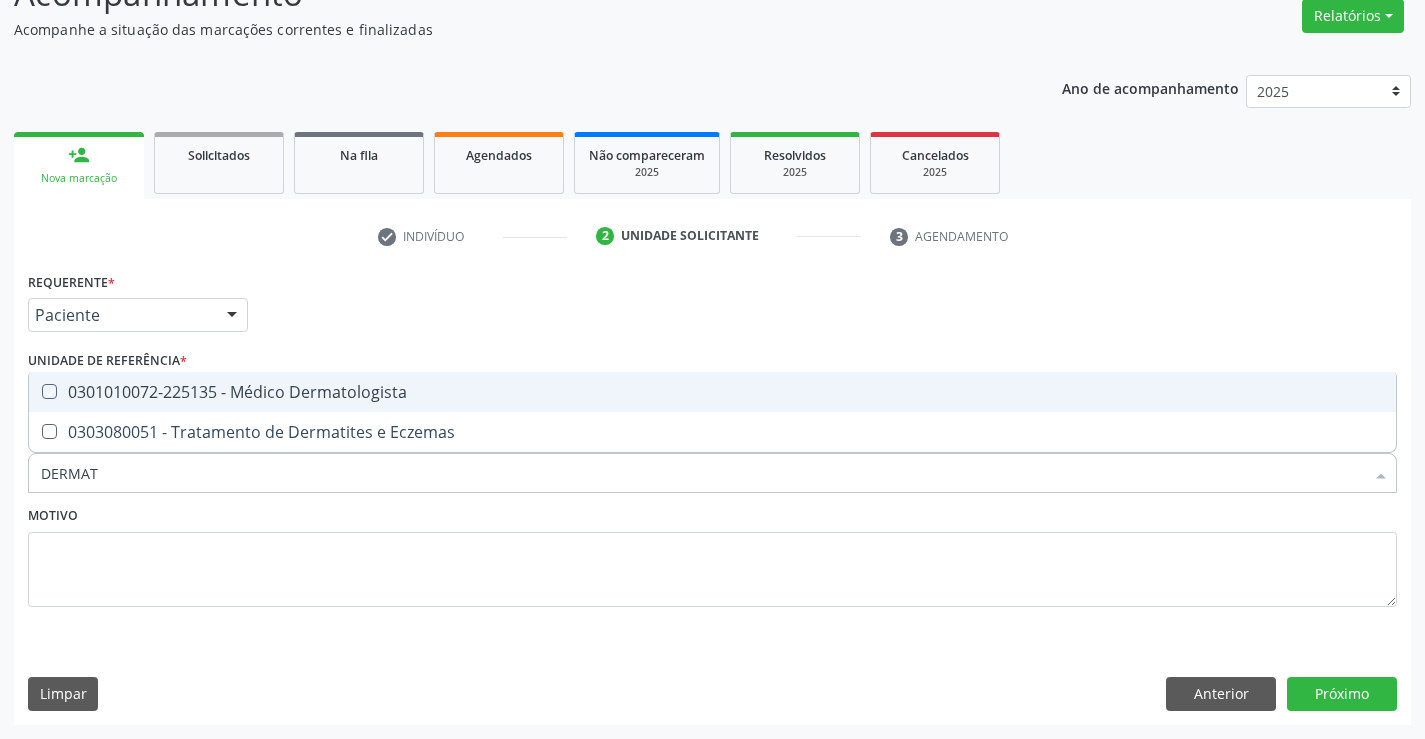 checkbox on "true" 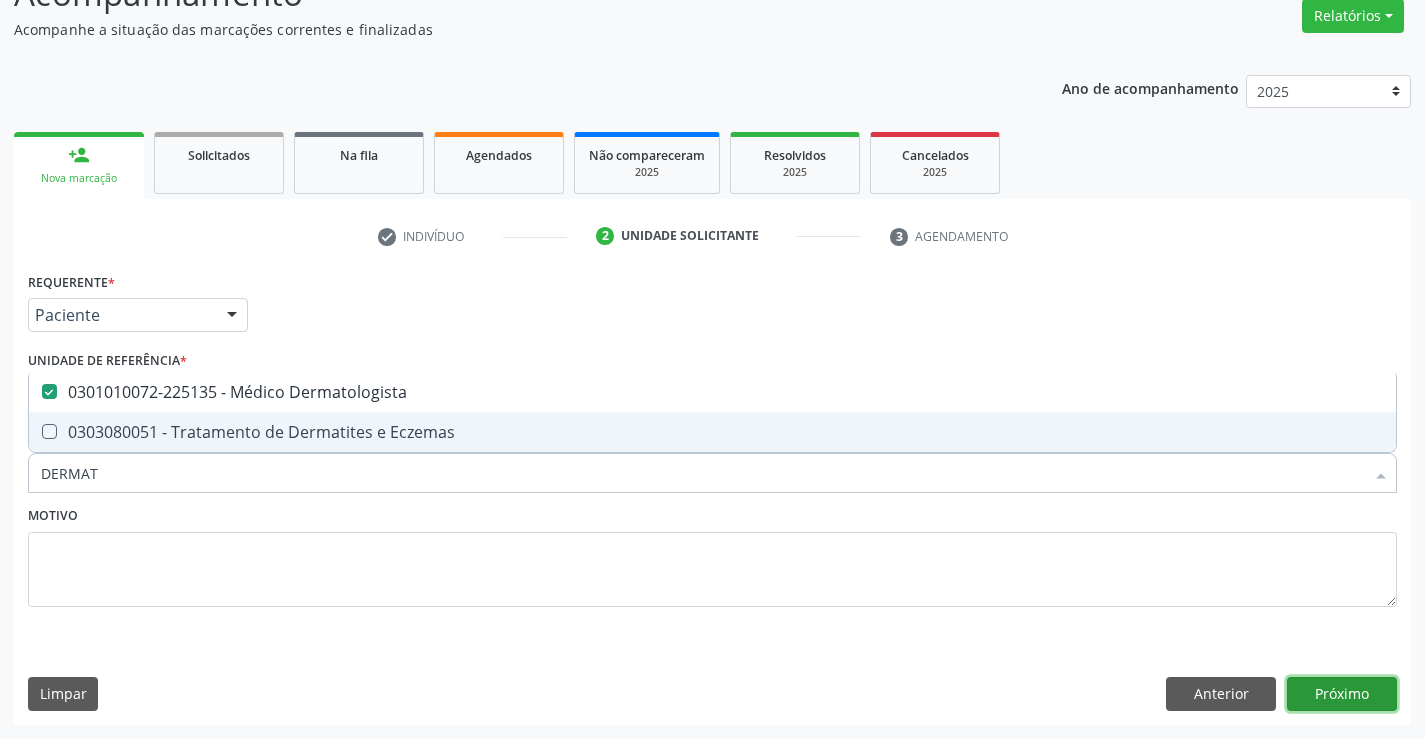 click on "Próximo" at bounding box center (1342, 694) 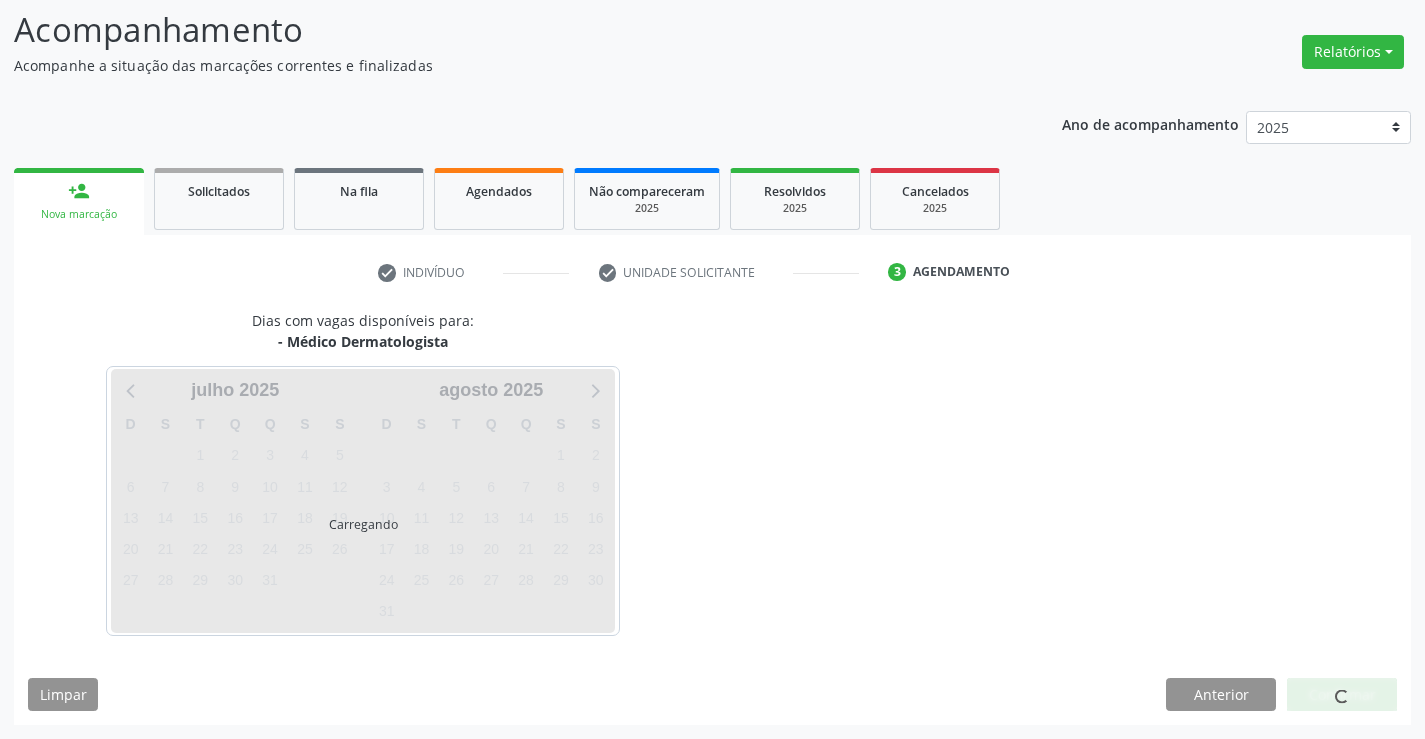 scroll, scrollTop: 131, scrollLeft: 0, axis: vertical 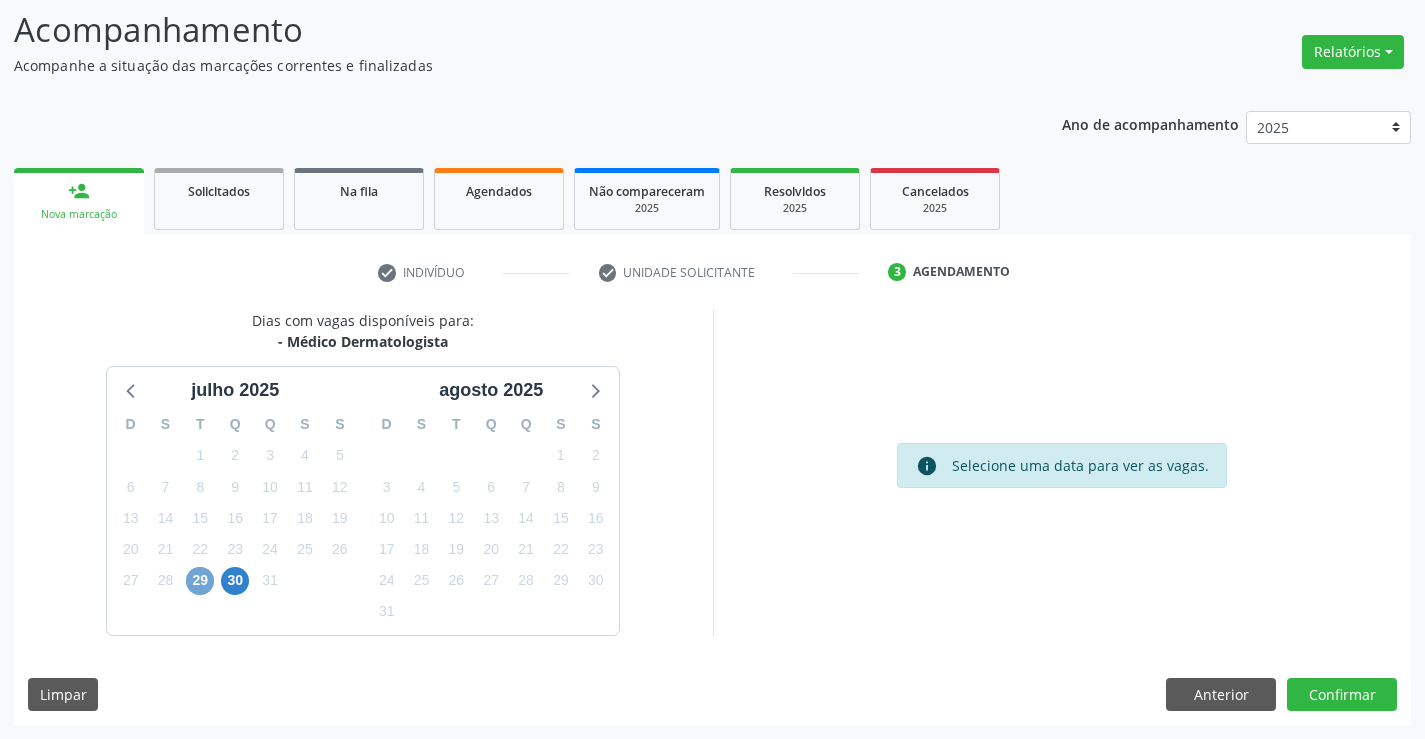 click on "29" at bounding box center (200, 581) 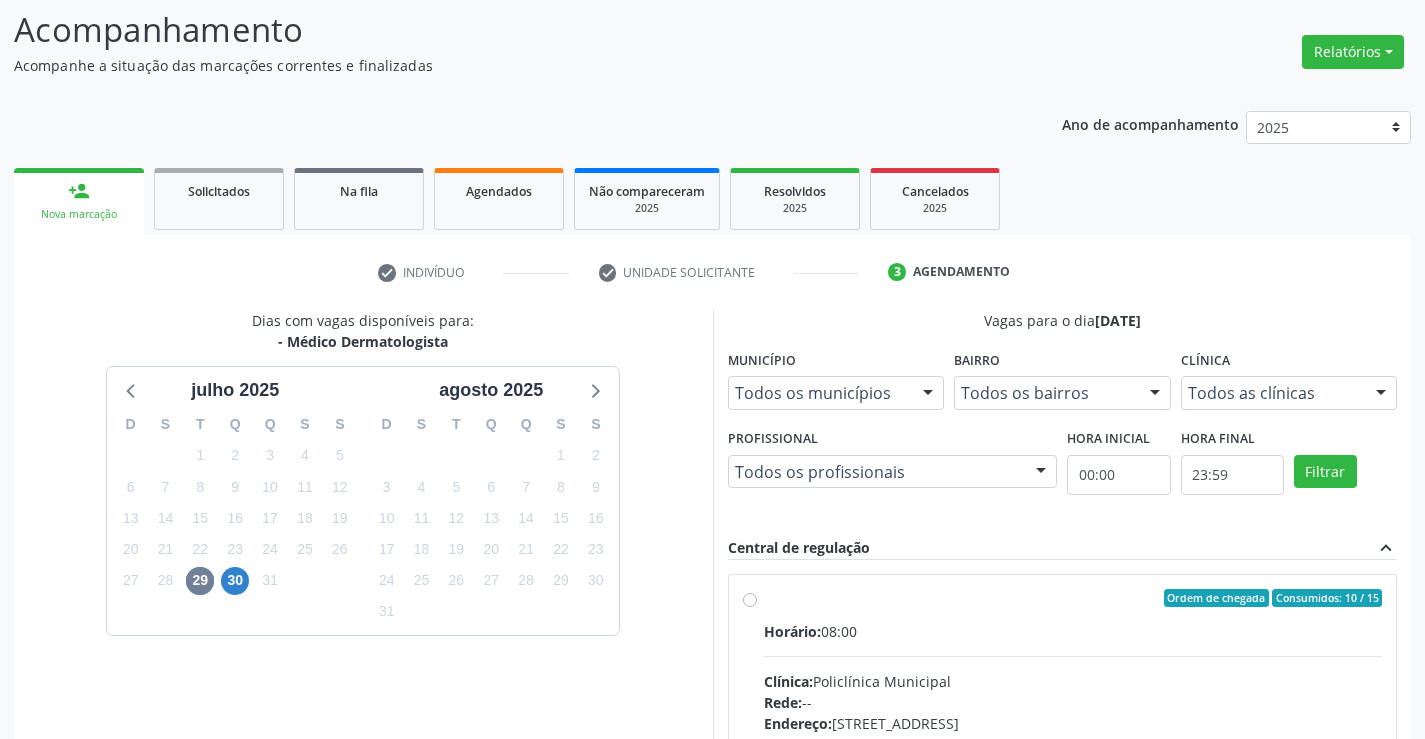 click on "Ordem de chegada
Consumidos: 10 / 15" at bounding box center [1073, 598] 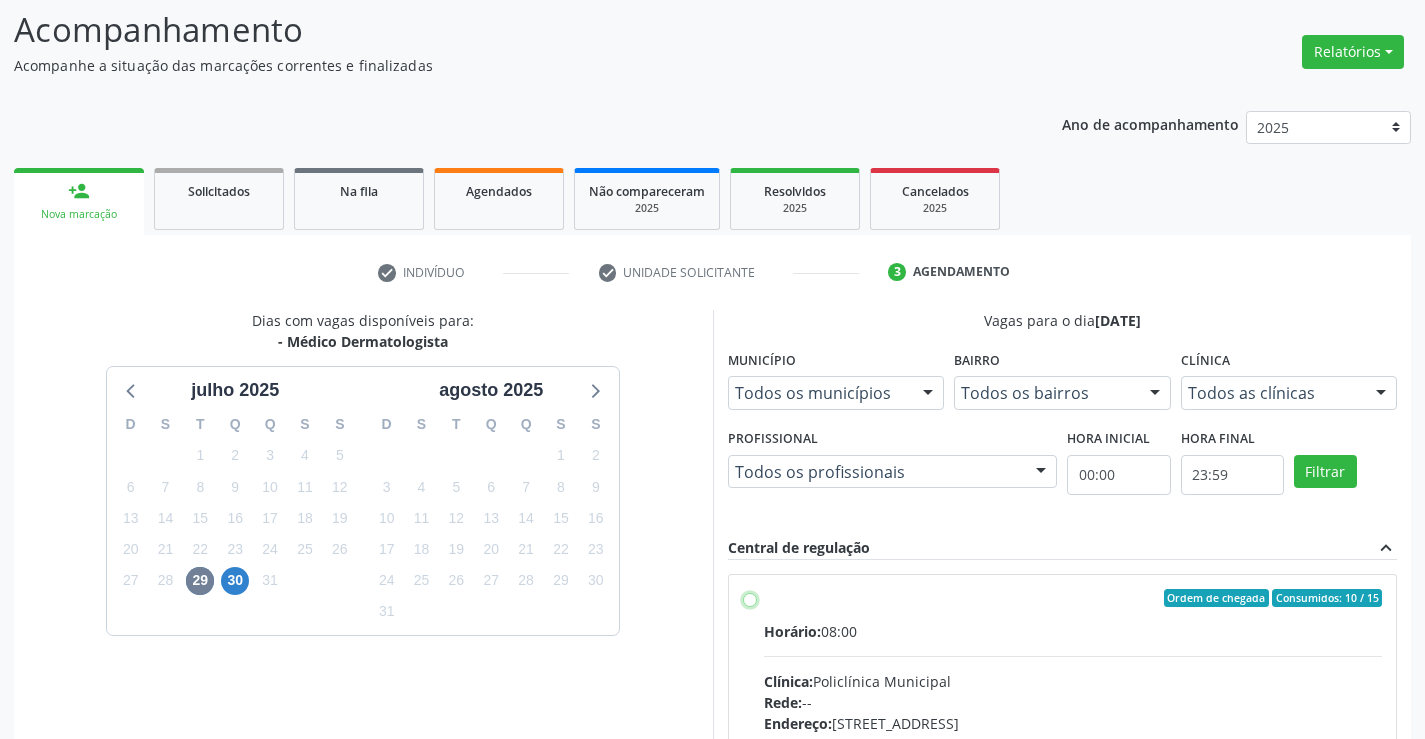 click on "Ordem de chegada
Consumidos: 10 / 15
Horário:   08:00
Clínica:  Policlínica Municipal
Rede:
--
Endereço:   Predio, nº 386, Centro, Campo Formoso - BA
Telefone:   (74) 6451312
Profissional:
Renata Ribeiro Nascimento
Informações adicionais sobre o atendimento
Idade de atendimento:
de 0 a 120 anos
Gênero(s) atendido(s):
Masculino e Feminino
Informações adicionais:
--" at bounding box center (750, 598) 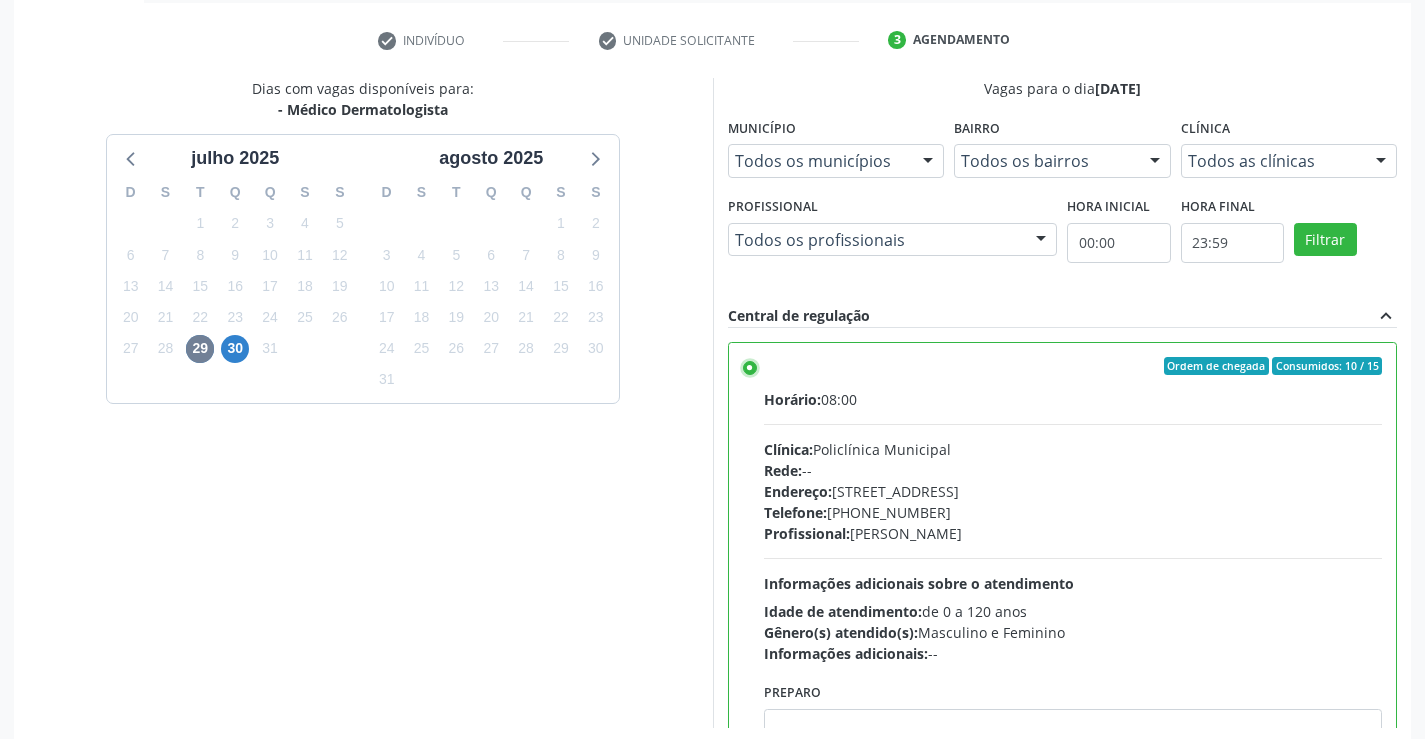 scroll, scrollTop: 456, scrollLeft: 0, axis: vertical 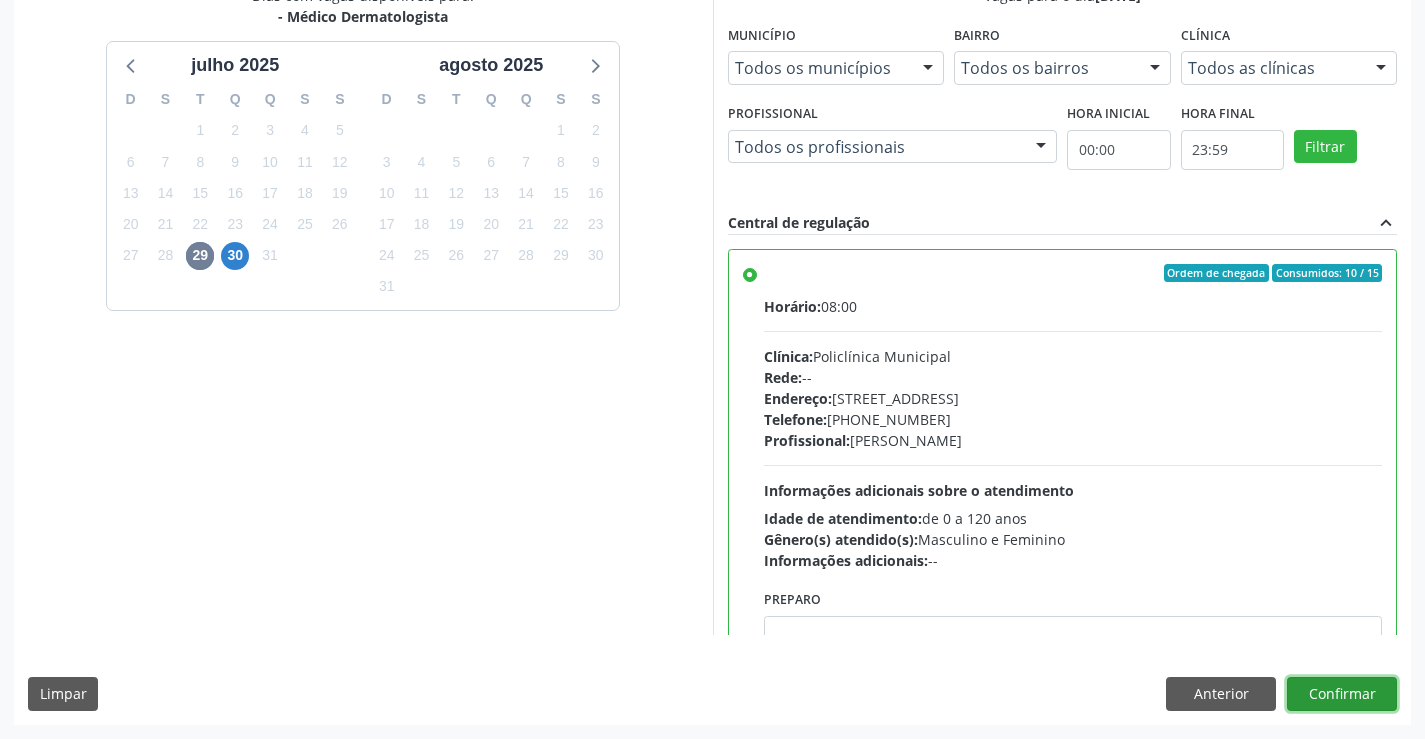 click on "Confirmar" at bounding box center [1342, 694] 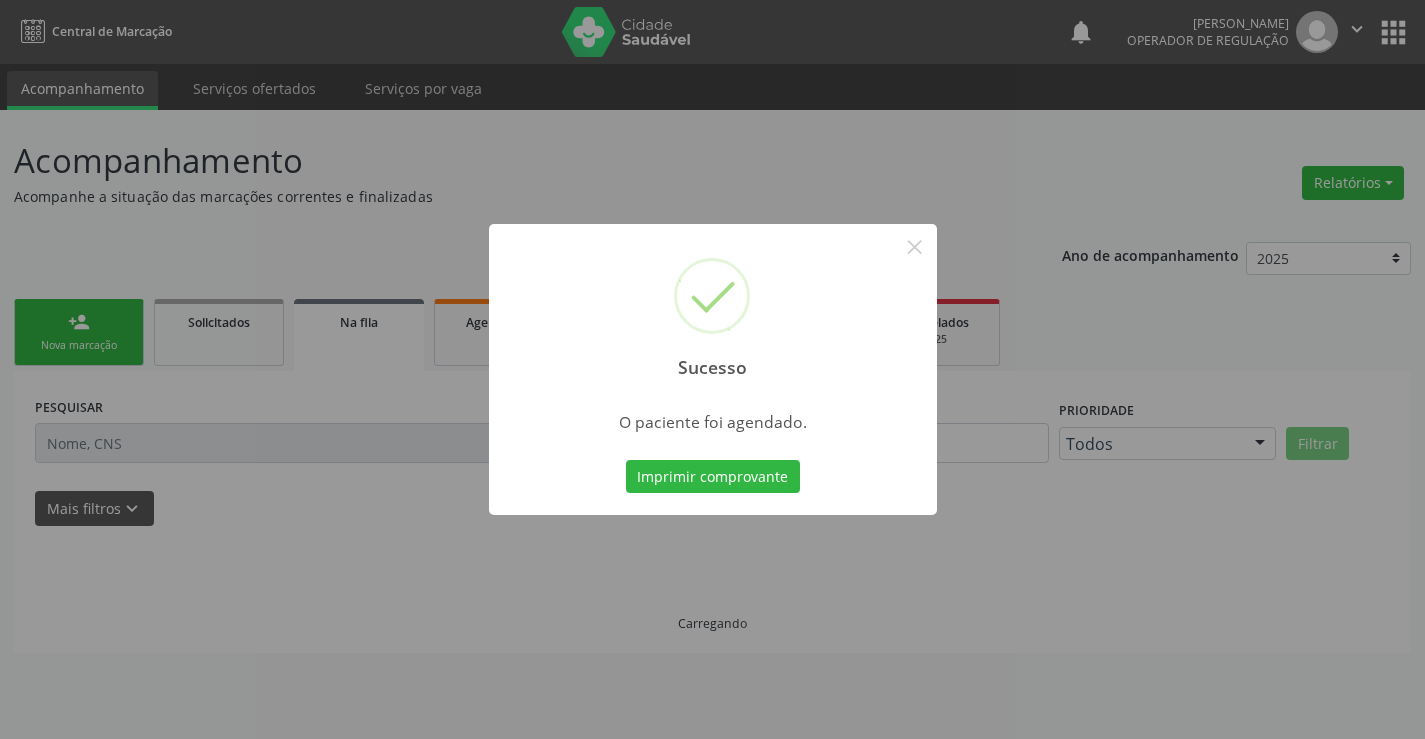 scroll, scrollTop: 0, scrollLeft: 0, axis: both 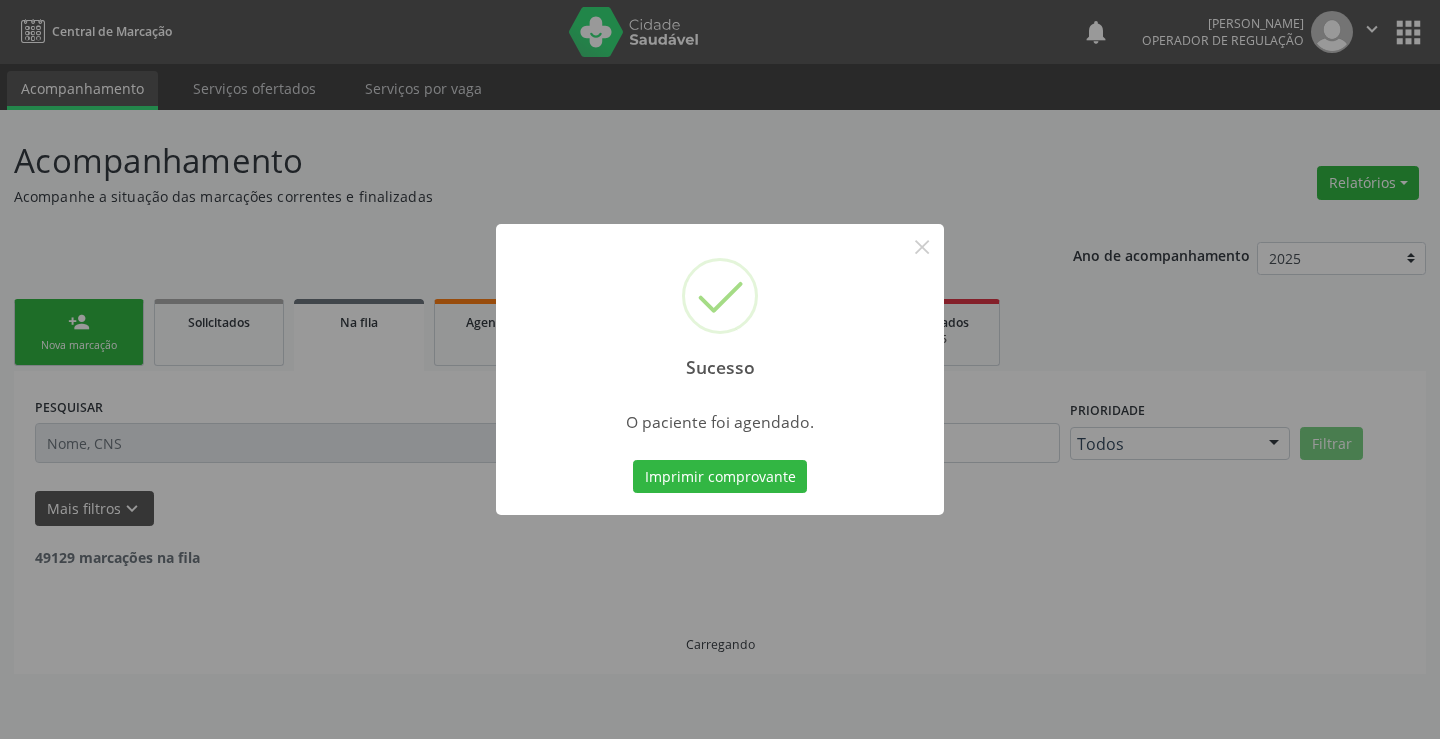 type 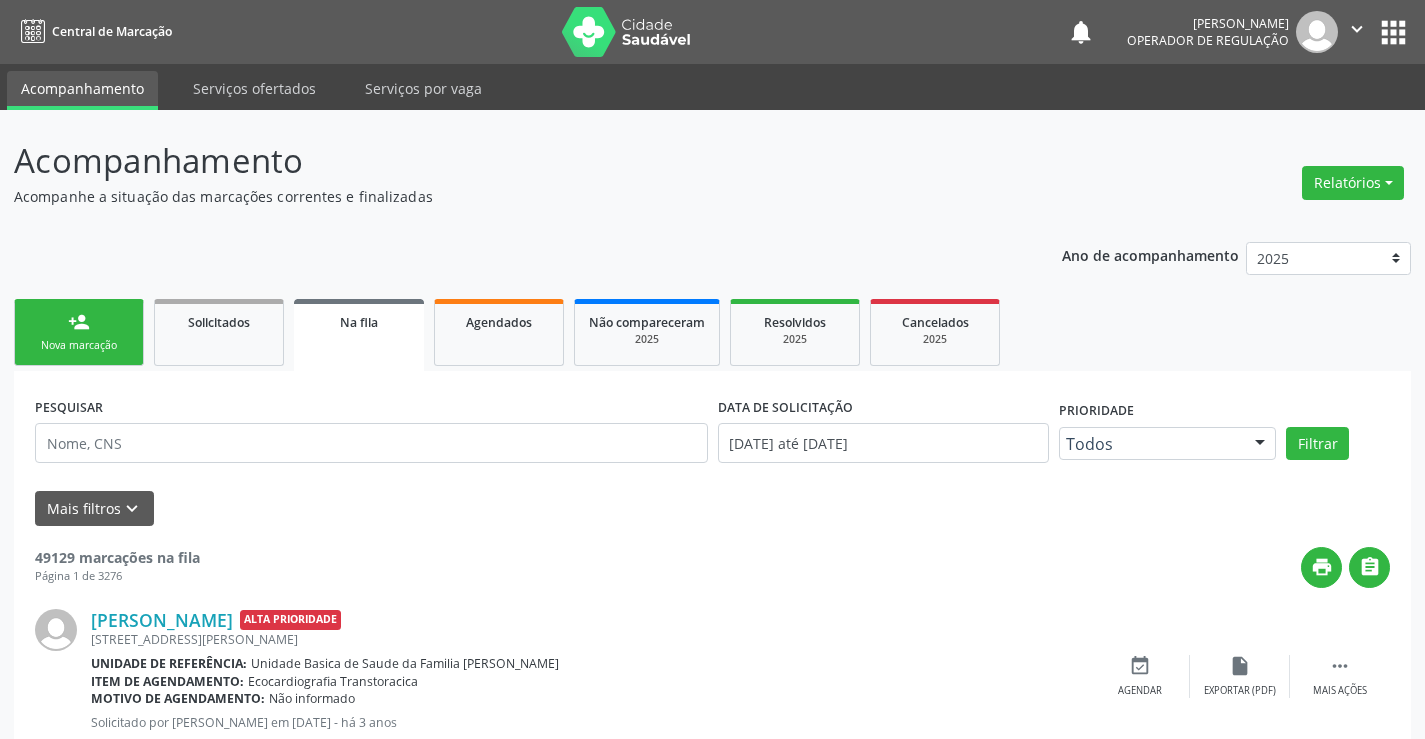 drag, startPoint x: 100, startPoint y: 288, endPoint x: 99, endPoint y: 303, distance: 15.033297 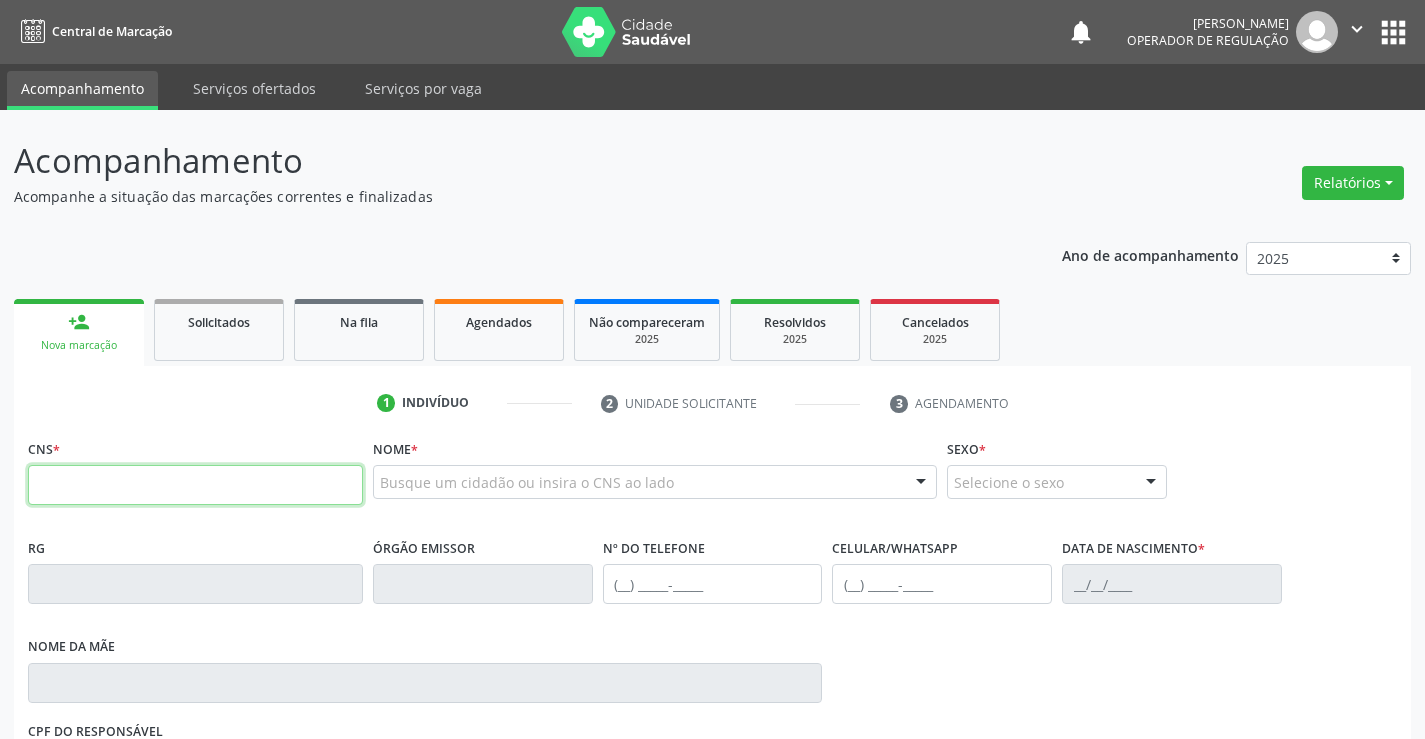 drag, startPoint x: 99, startPoint y: 490, endPoint x: 153, endPoint y: 449, distance: 67.80118 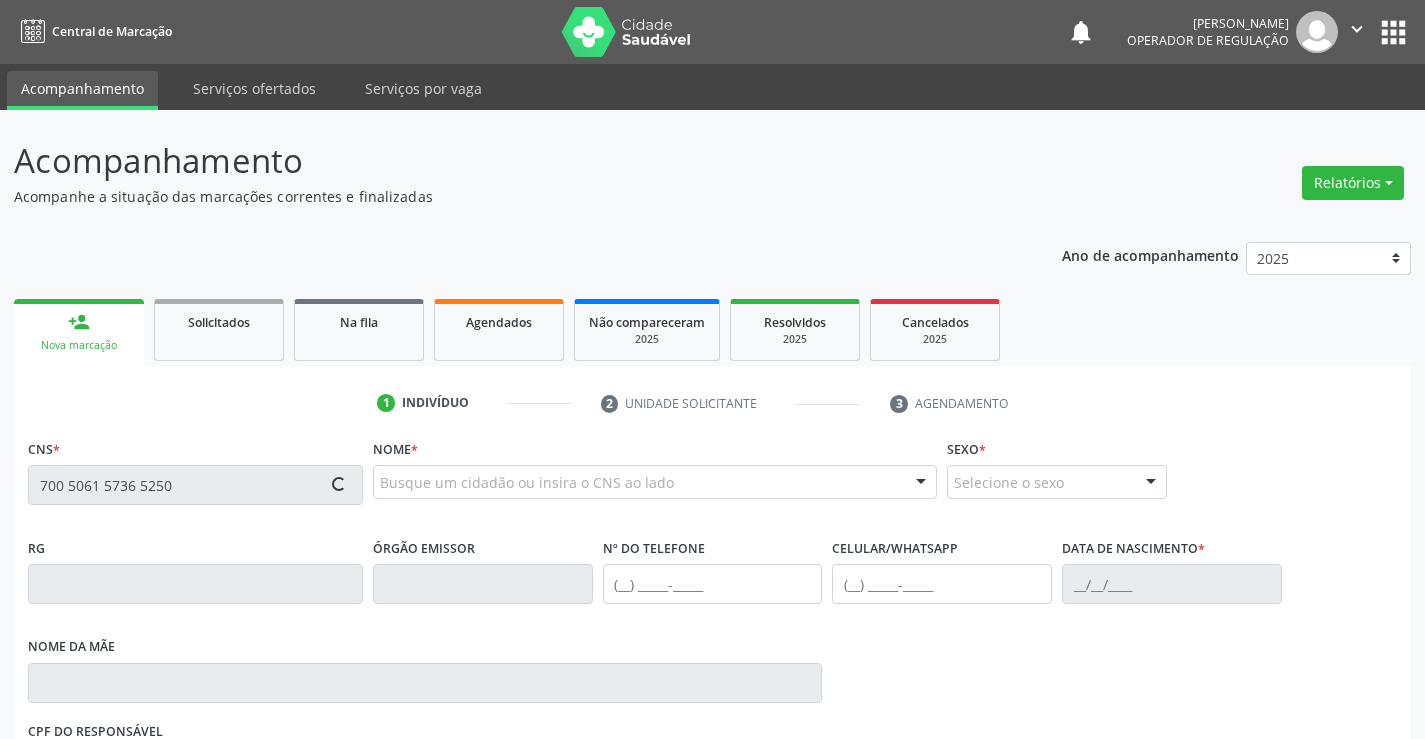 type on "700 5061 5736 5250" 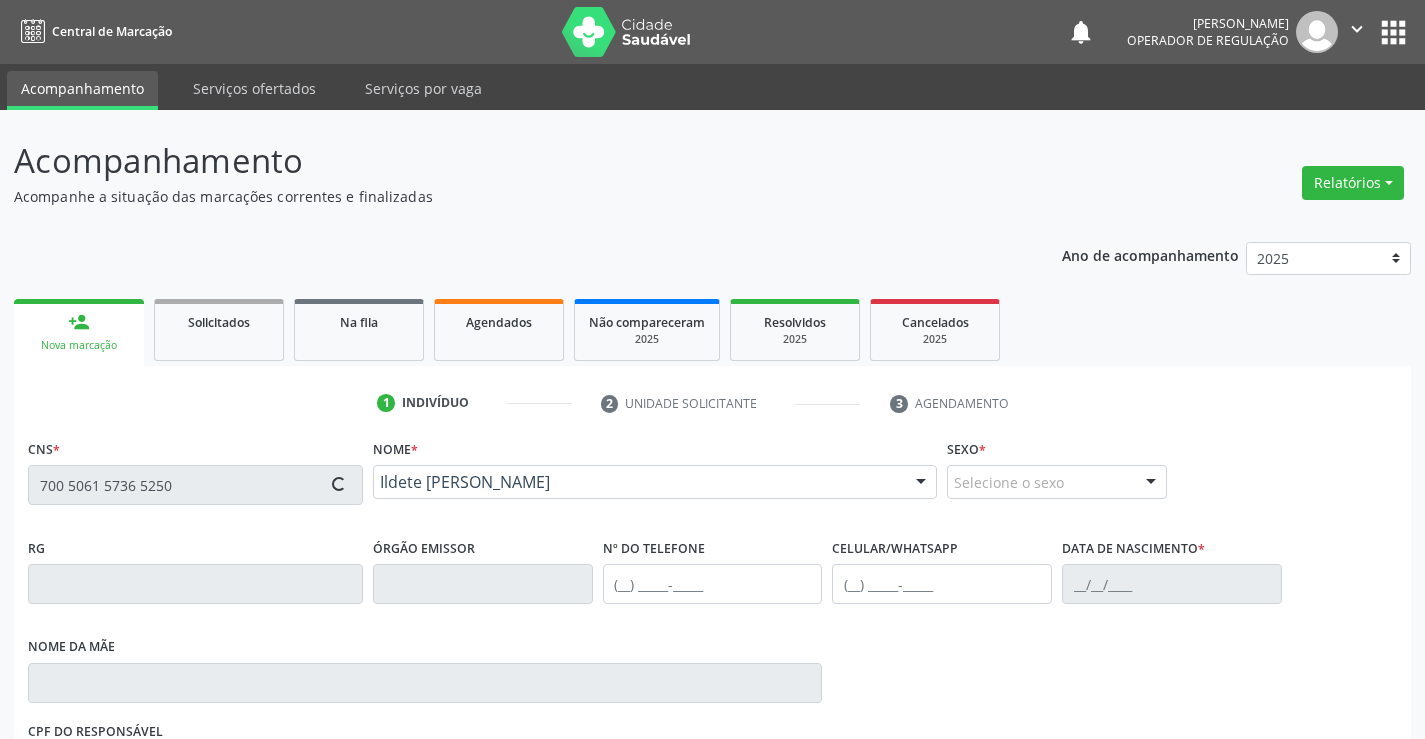 type on "1195433204" 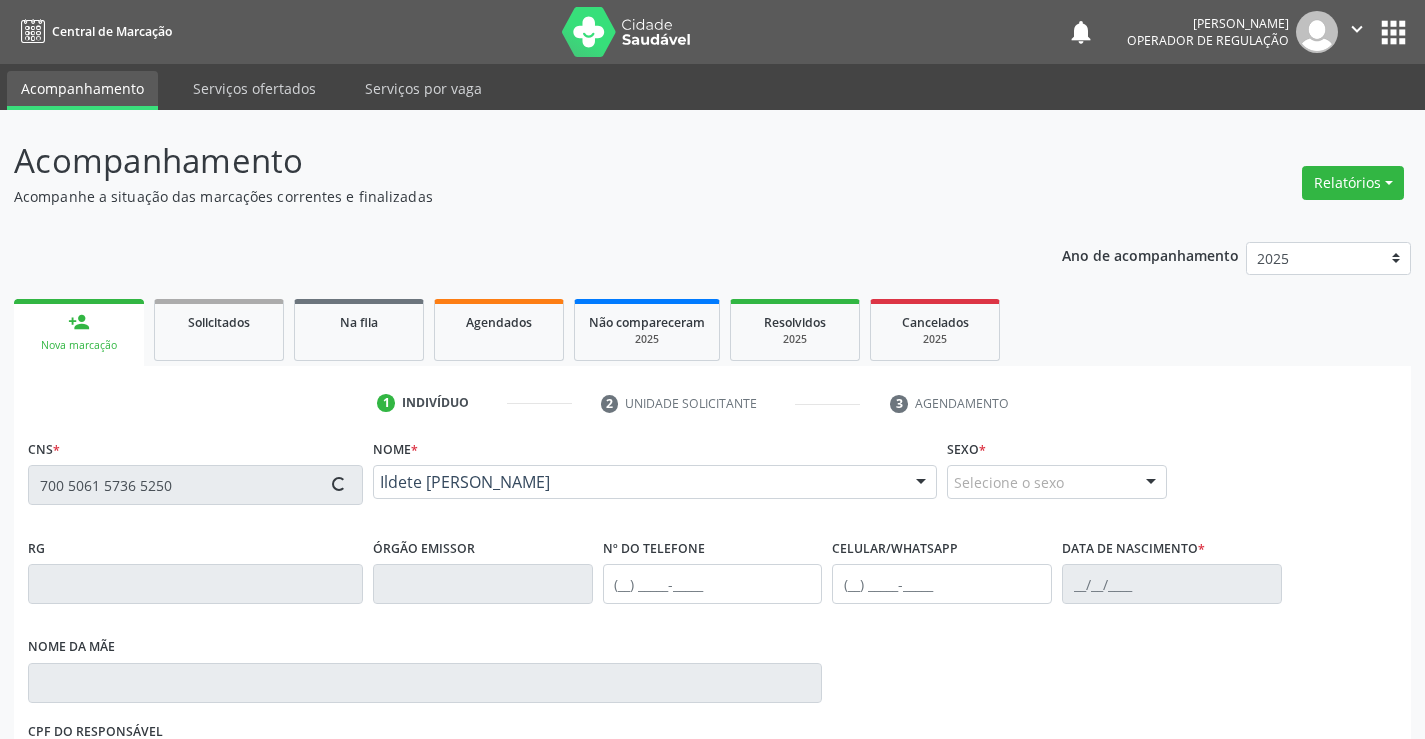 type on "12/07/1982" 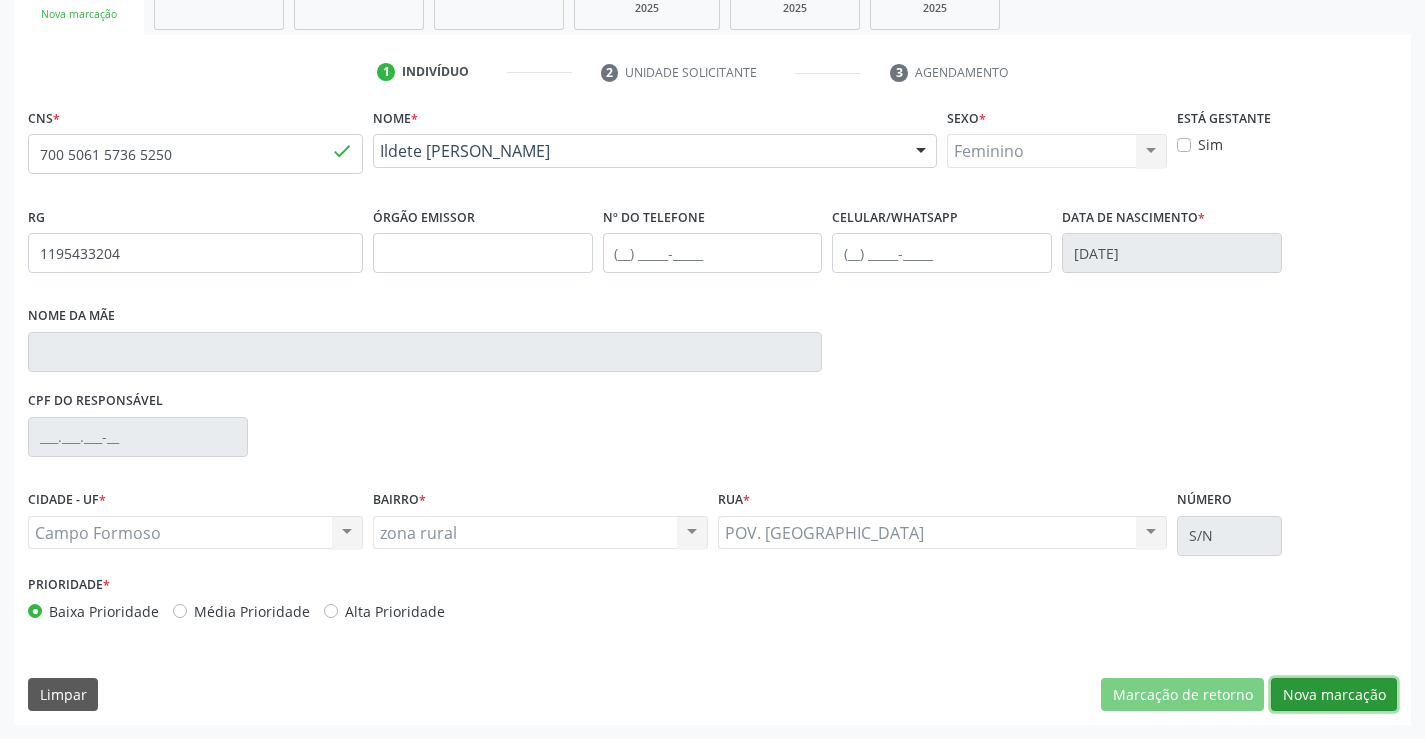 click on "Nova marcação" at bounding box center [1334, 695] 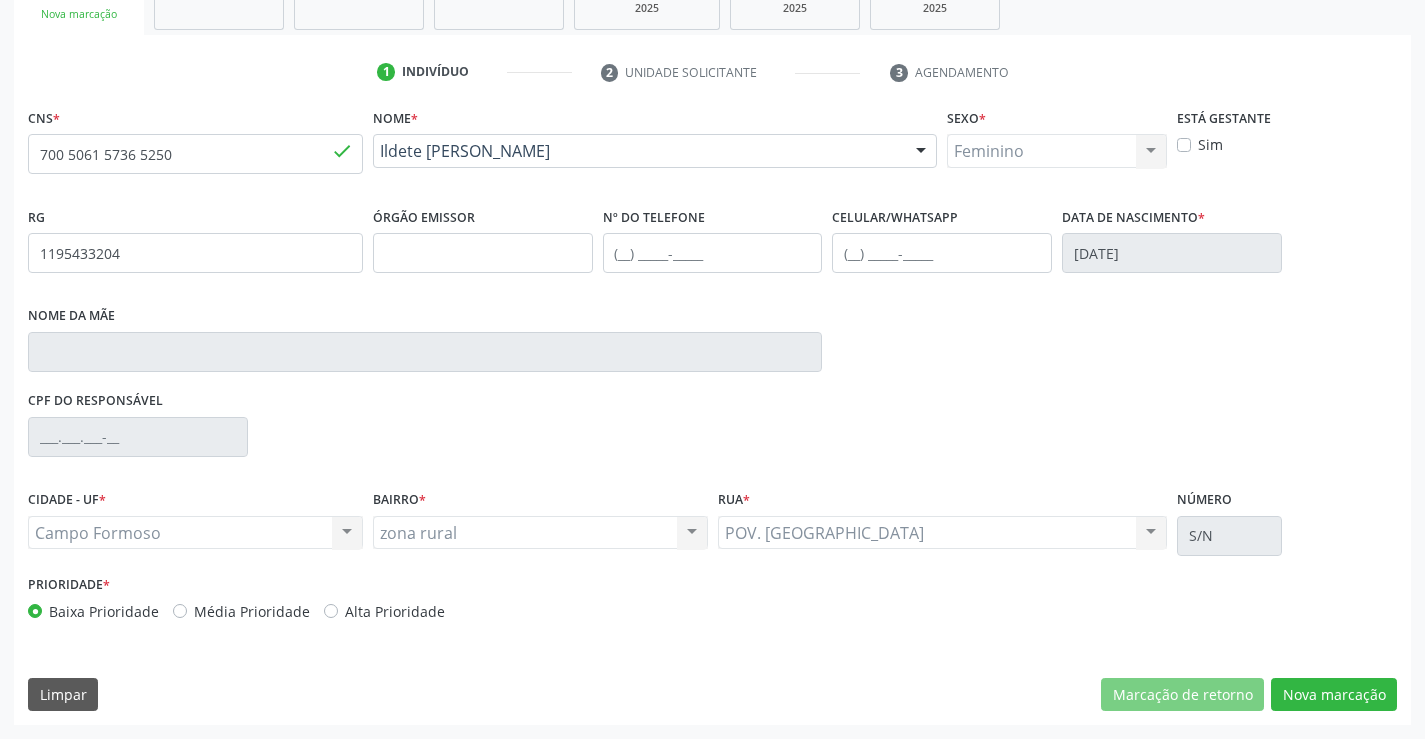 scroll, scrollTop: 167, scrollLeft: 0, axis: vertical 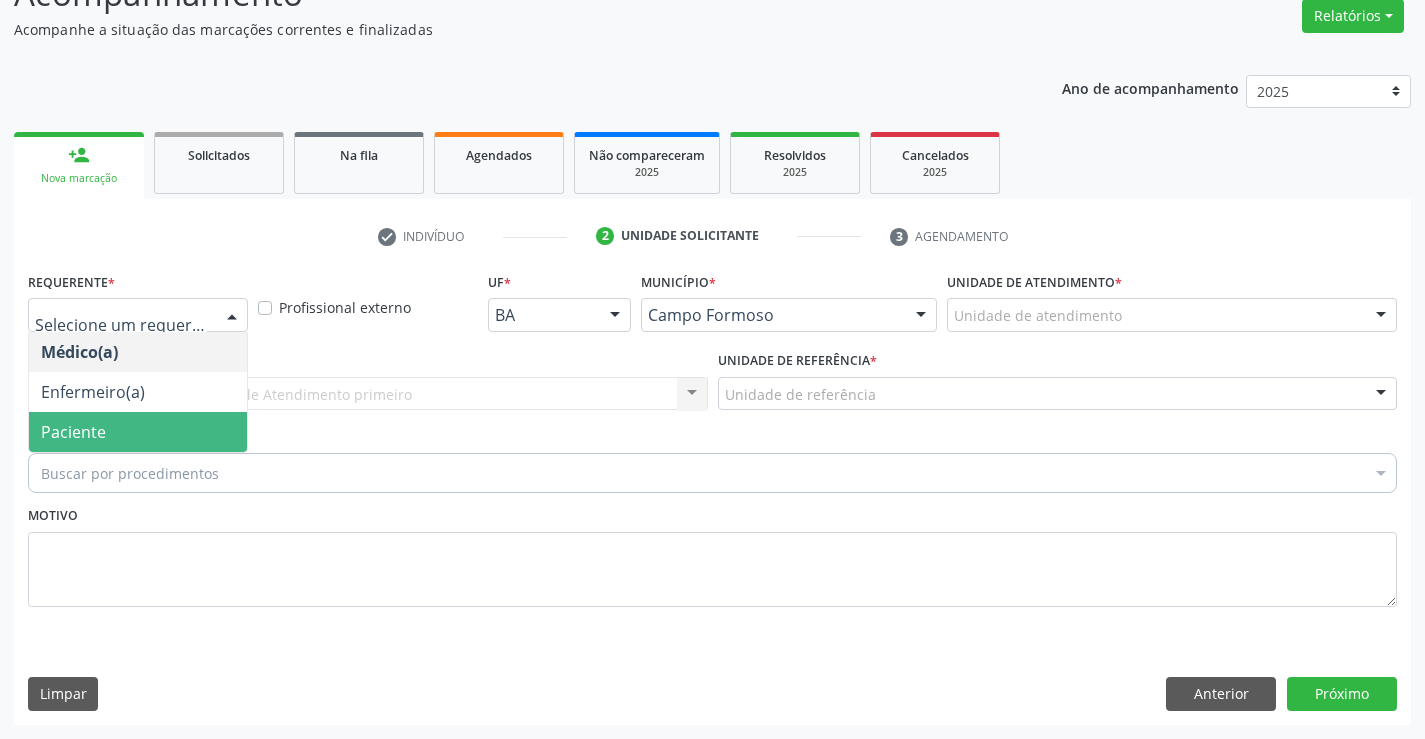 click on "Paciente" at bounding box center (138, 432) 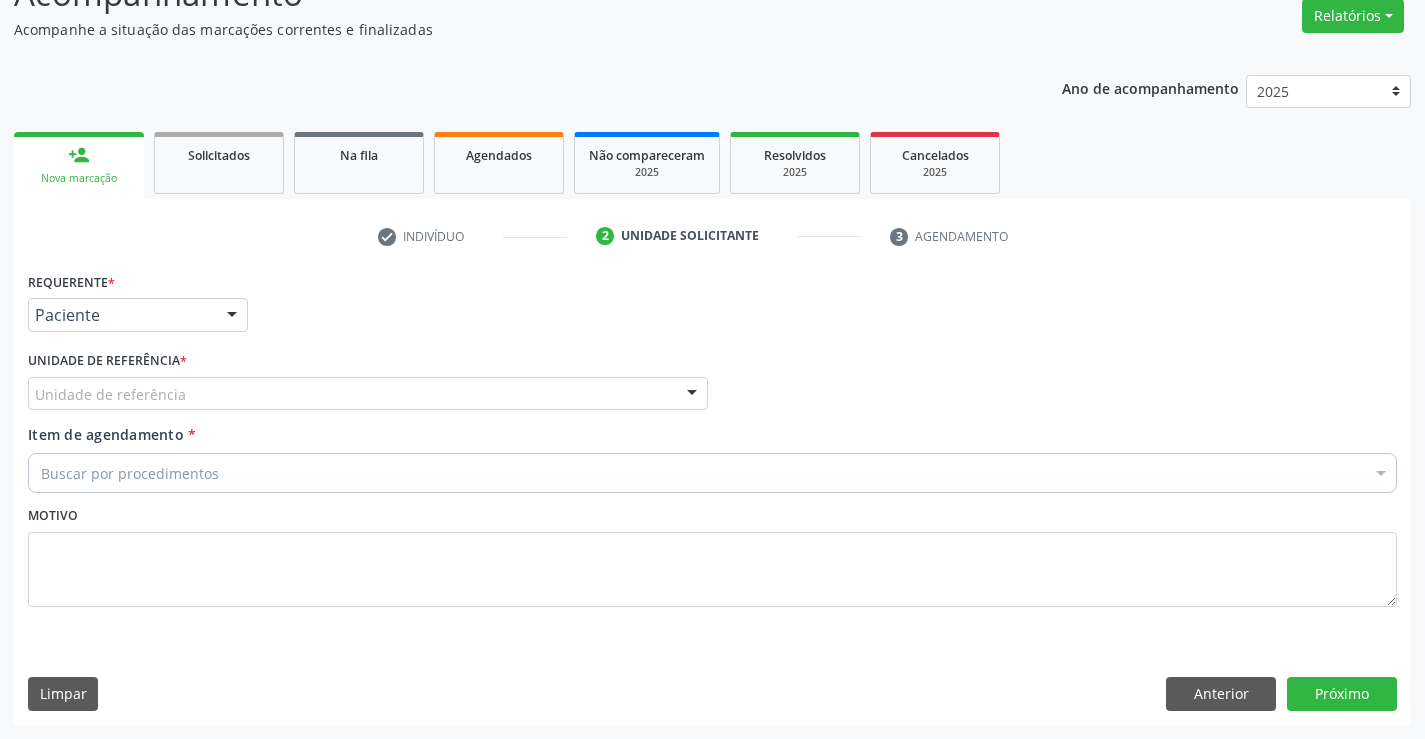 click on "Unidade de referência" at bounding box center (368, 394) 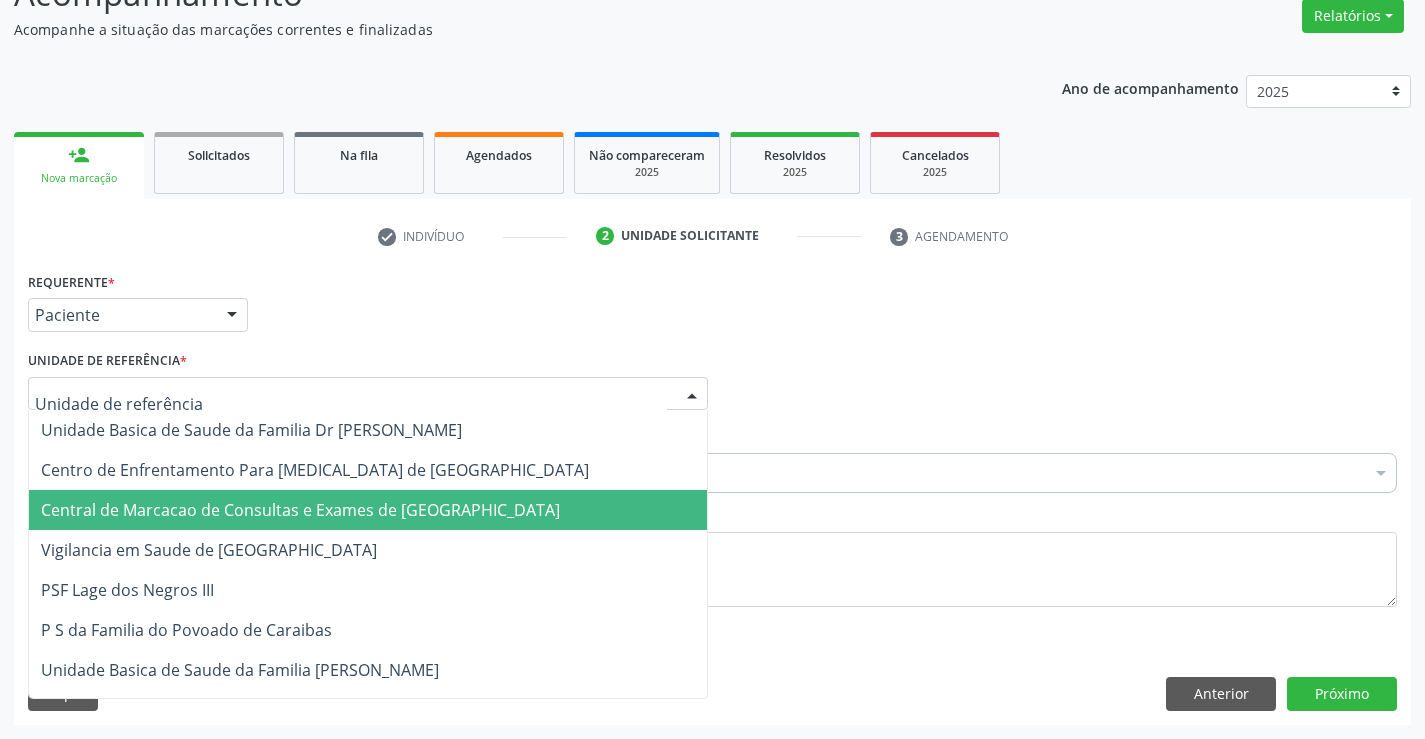 click on "Central de Marcacao de Consultas e Exames de [GEOGRAPHIC_DATA]" at bounding box center [300, 510] 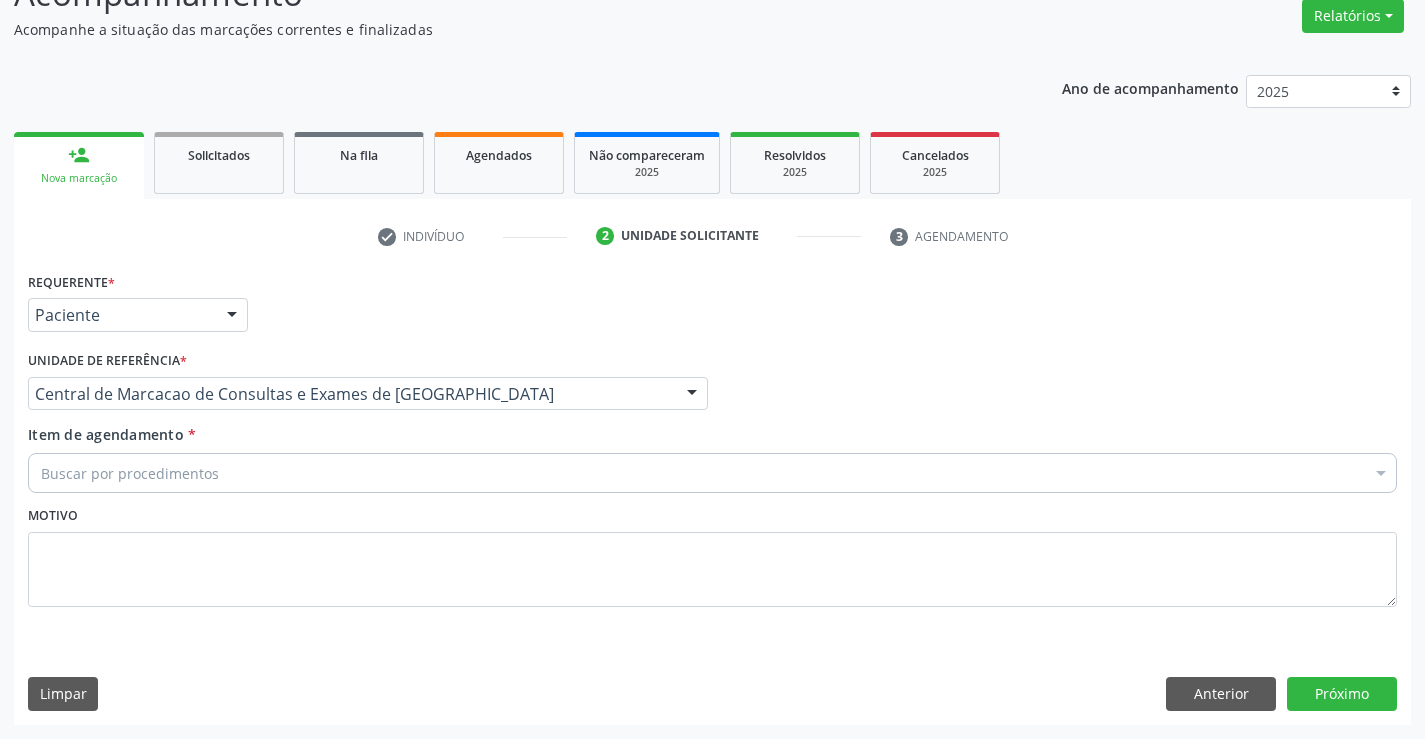 click on "Buscar por procedimentos" at bounding box center (712, 473) 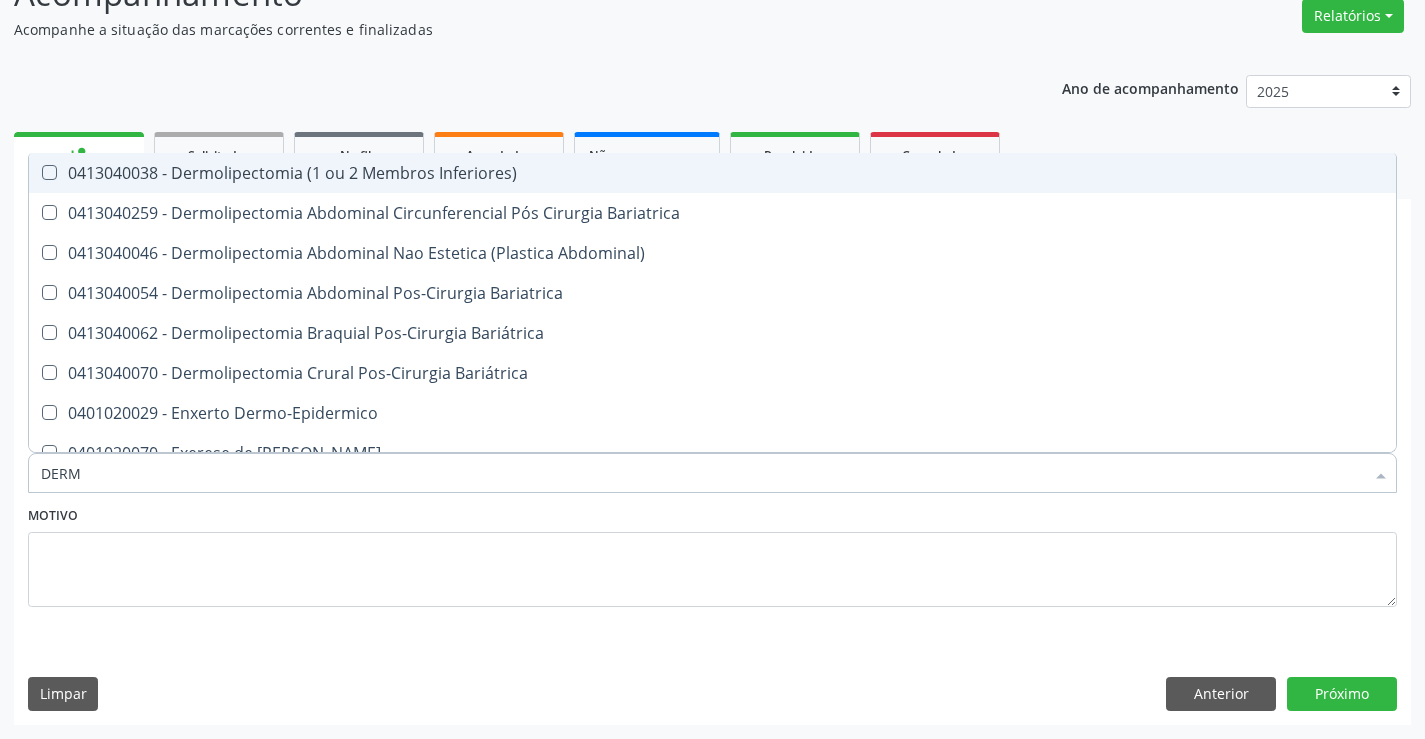 type on "DERMA" 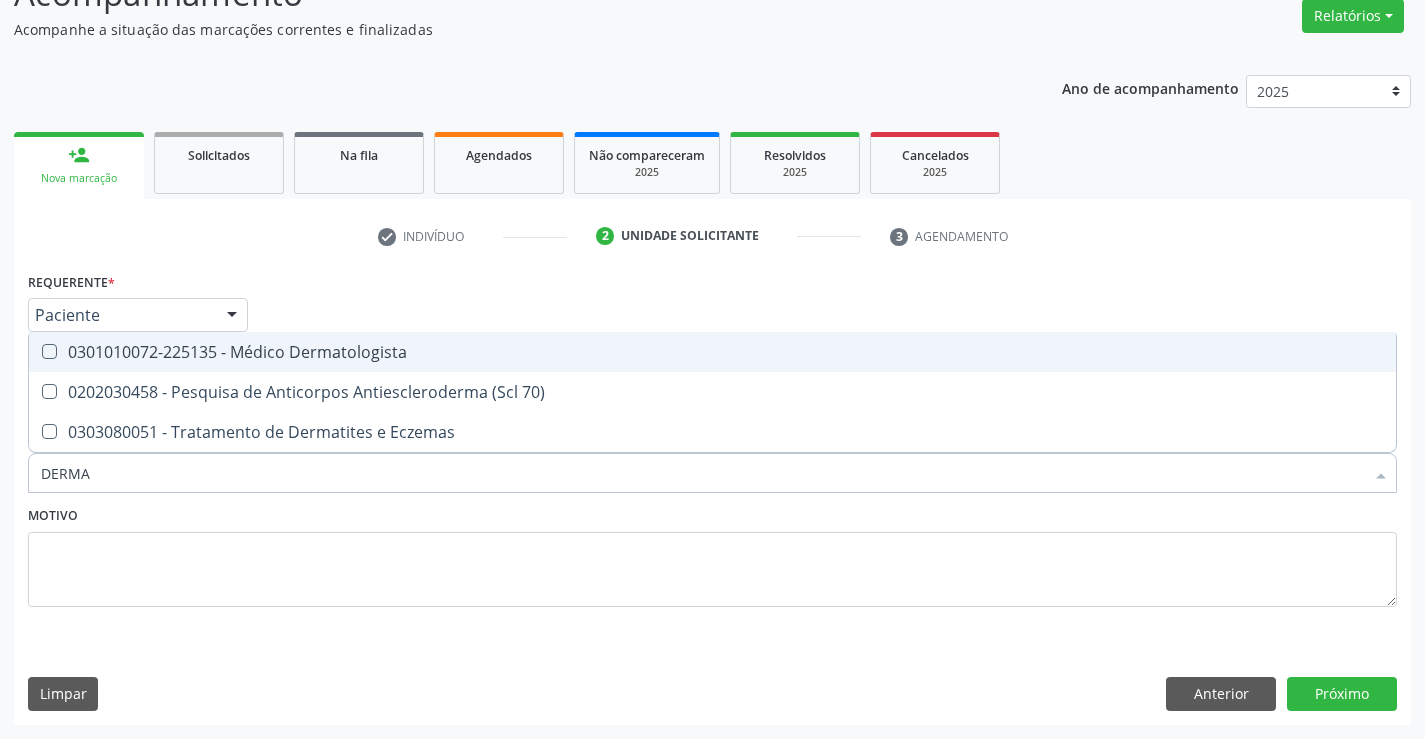 click on "0301010072-225135 - Médico Dermatologista" at bounding box center [712, 352] 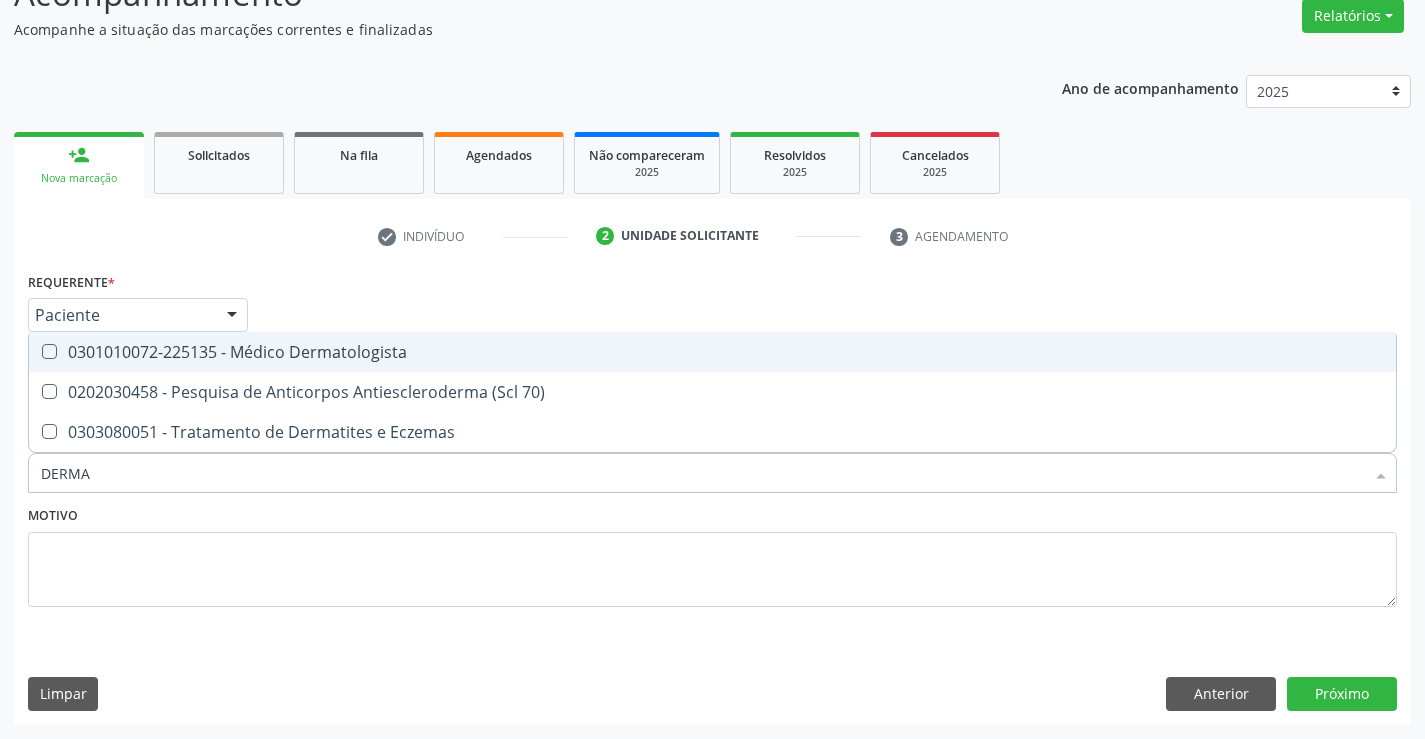 checkbox on "true" 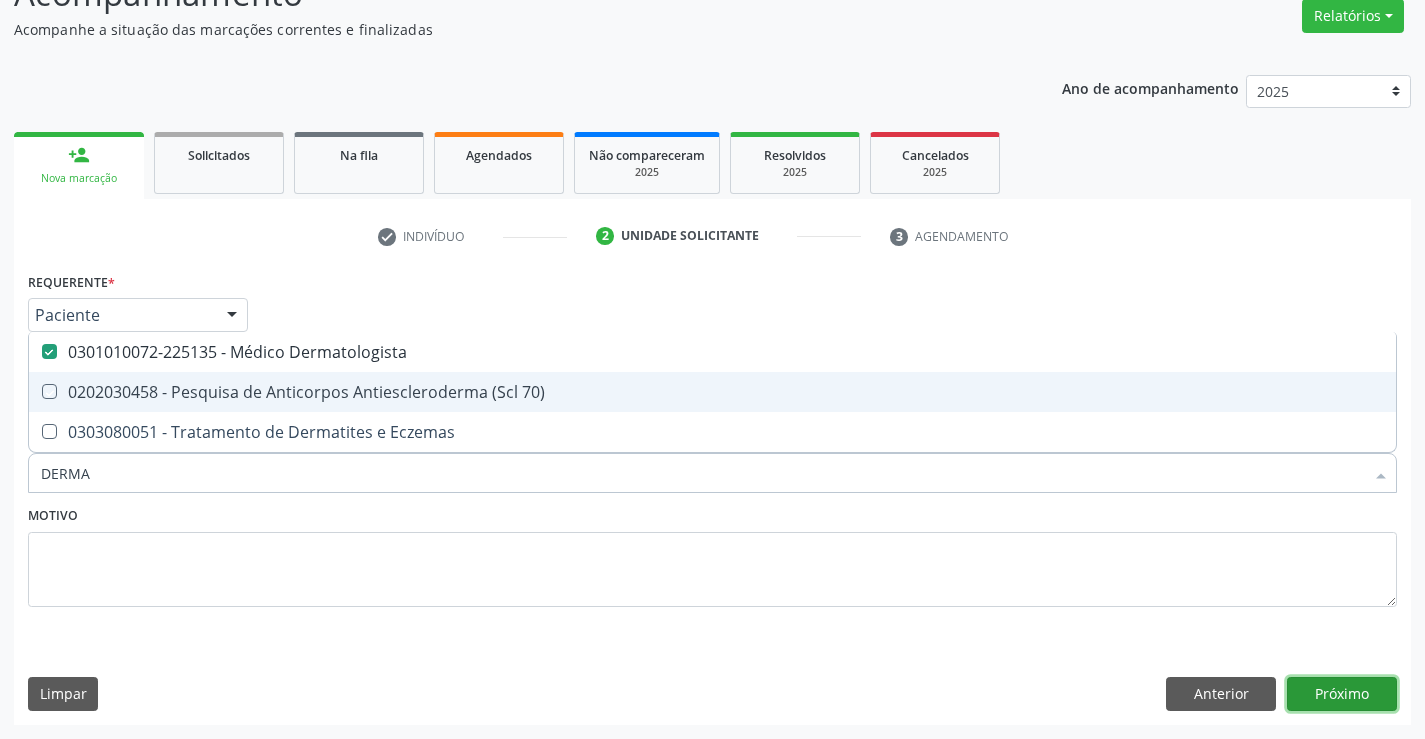 click on "Próximo" at bounding box center [1342, 694] 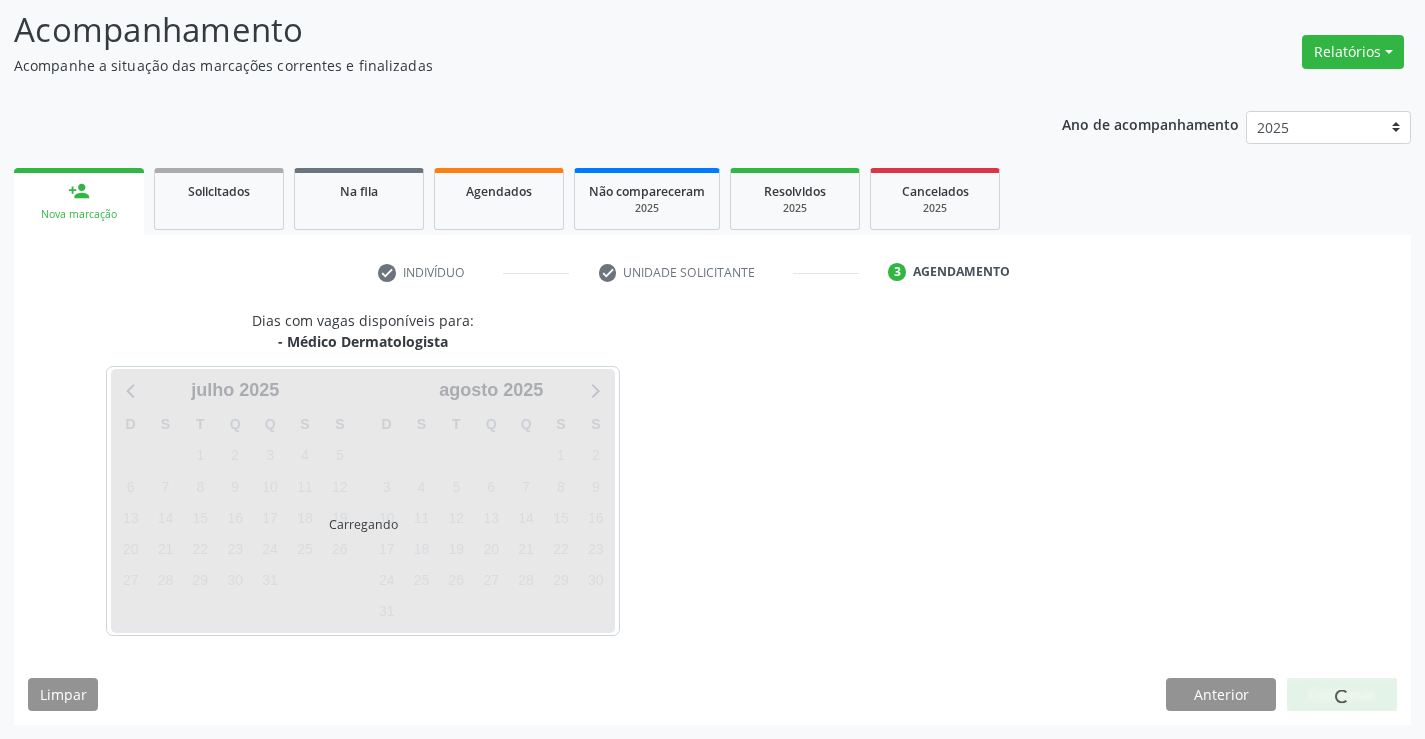 scroll, scrollTop: 131, scrollLeft: 0, axis: vertical 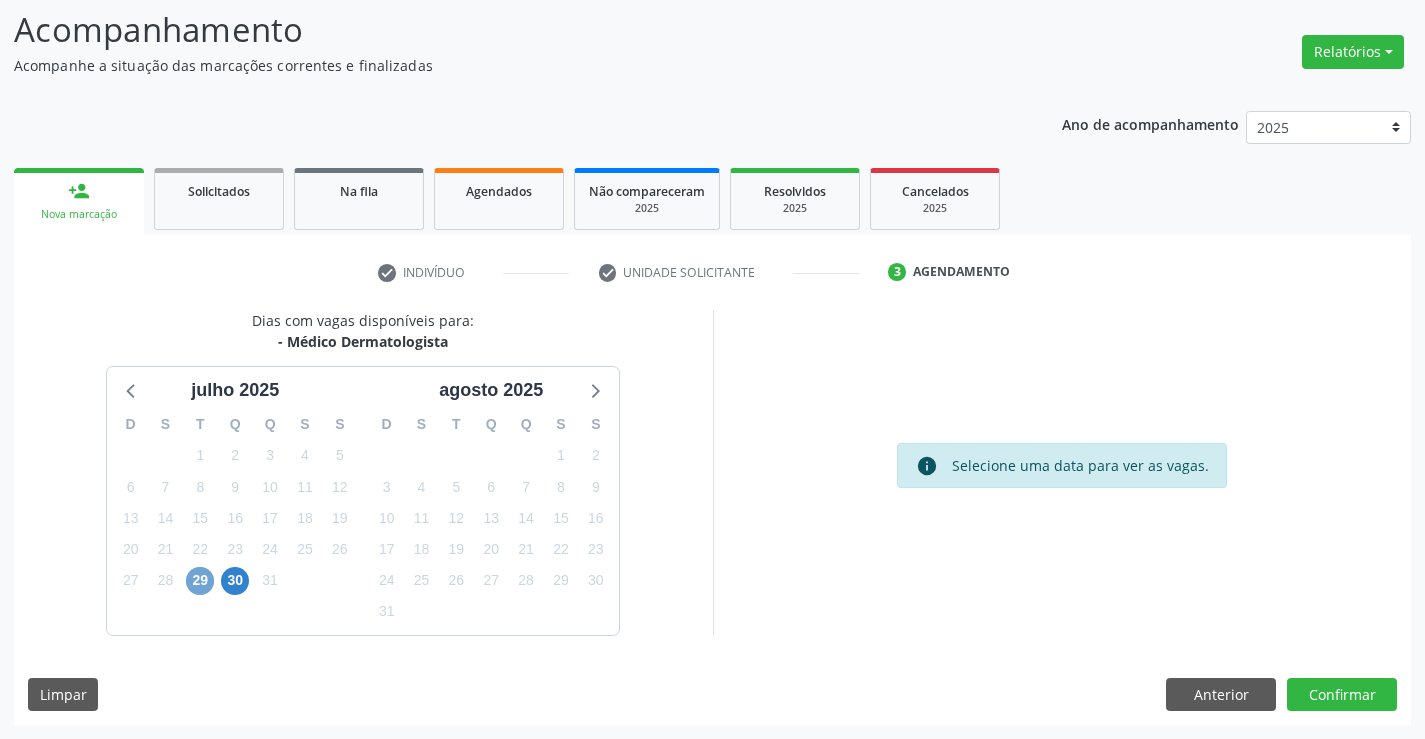 click on "29" at bounding box center (200, 581) 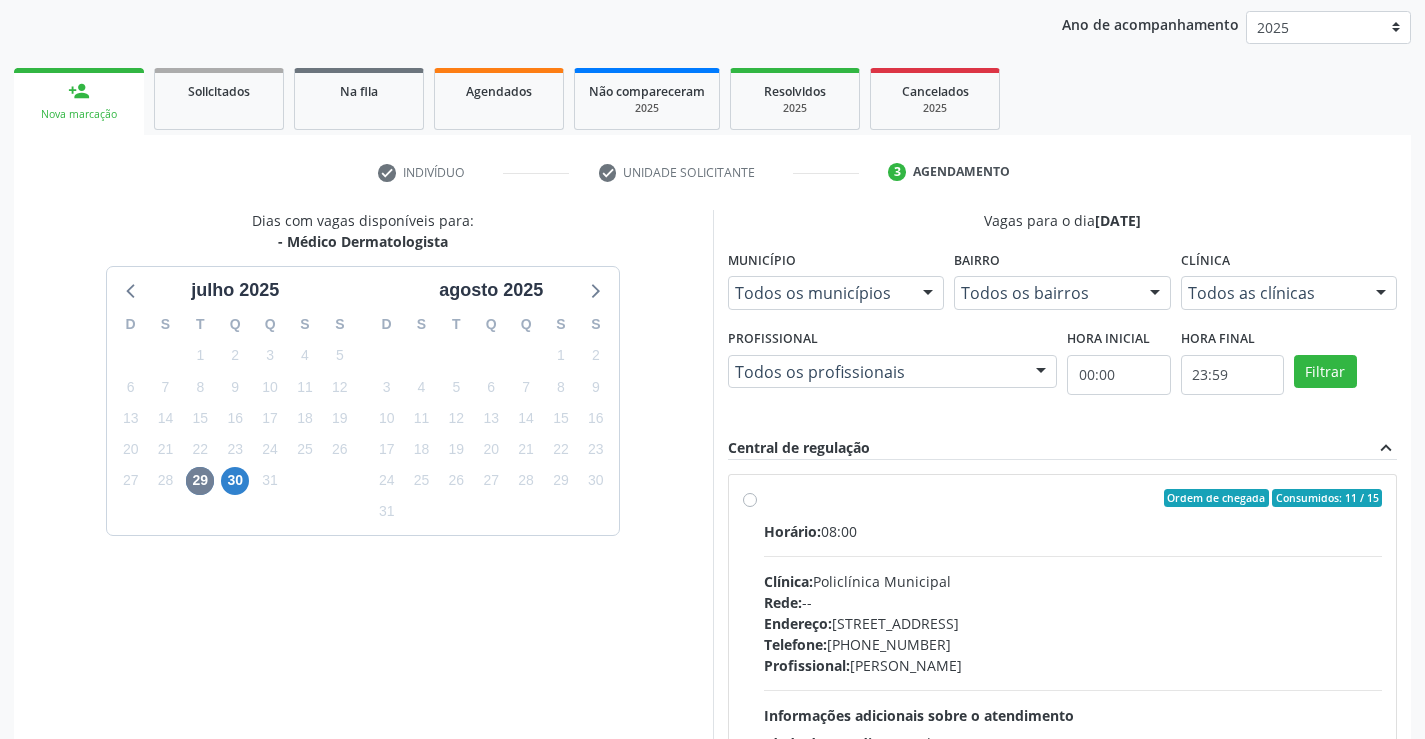 click on "Clínica:  Policlínica Municipal" at bounding box center [1073, 581] 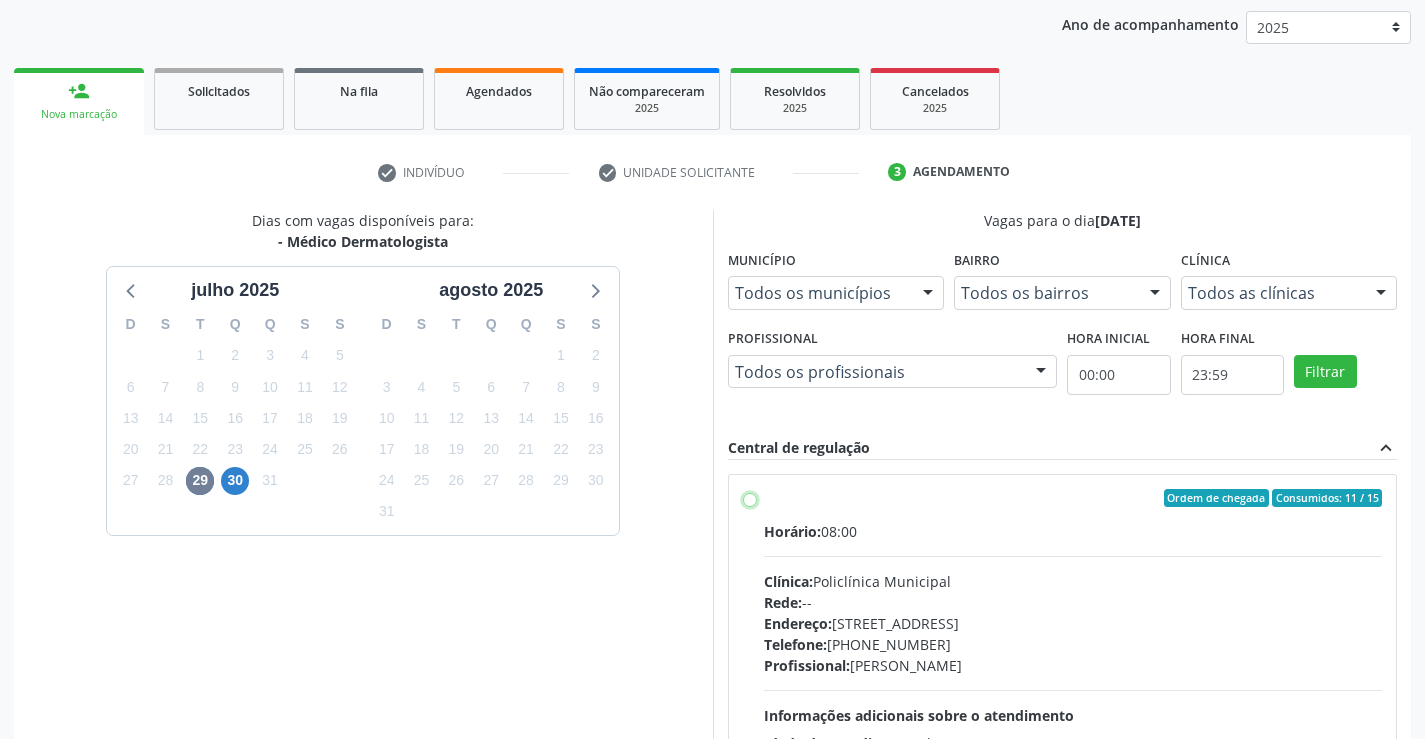 click on "Ordem de chegada
Consumidos: 11 / 15
Horário:   08:00
Clínica:  Policlínica Municipal
Rede:
--
Endereço:   Predio, nº 386, Centro, Campo Formoso - BA
Telefone:   (74) 6451312
Profissional:
Renata Ribeiro Nascimento
Informações adicionais sobre o atendimento
Idade de atendimento:
de 0 a 120 anos
Gênero(s) atendido(s):
Masculino e Feminino
Informações adicionais:
--" at bounding box center [750, 498] 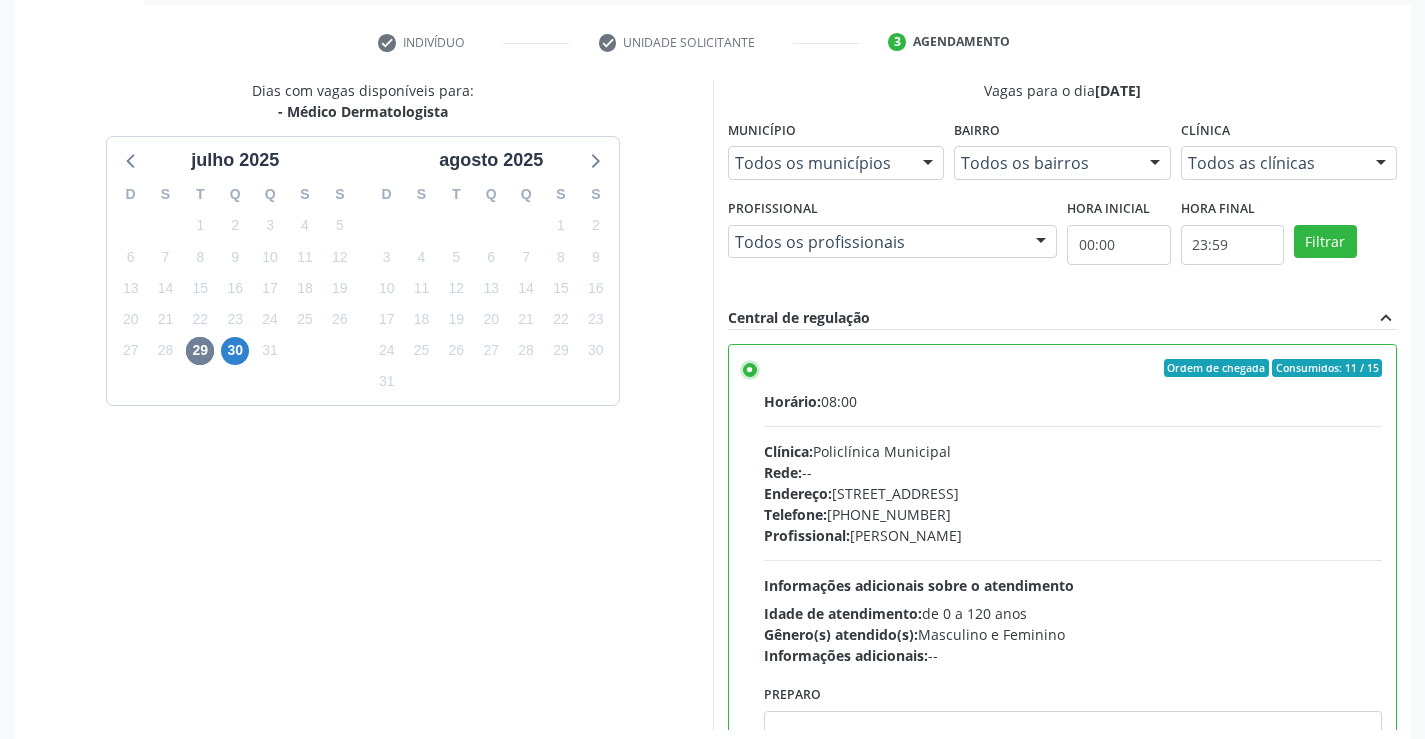 scroll, scrollTop: 456, scrollLeft: 0, axis: vertical 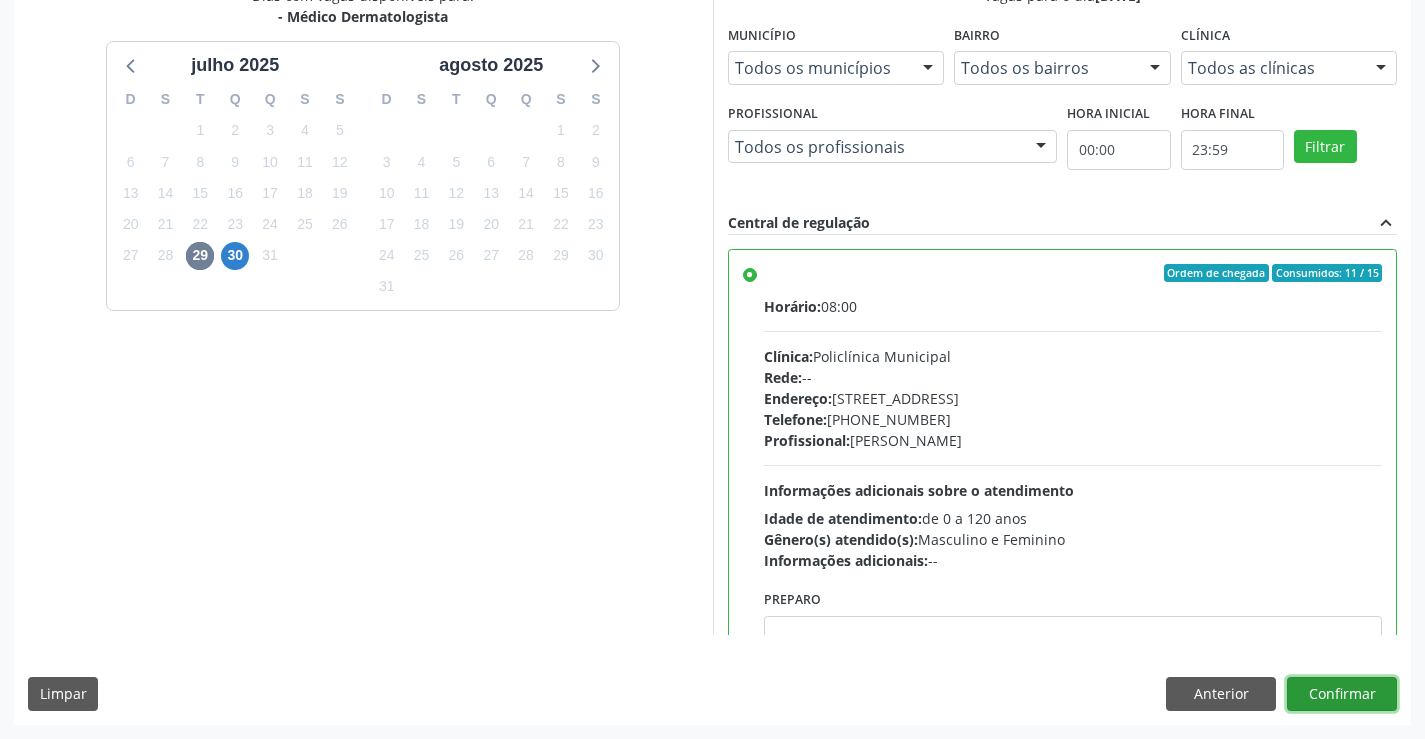 click on "Confirmar" at bounding box center (1342, 694) 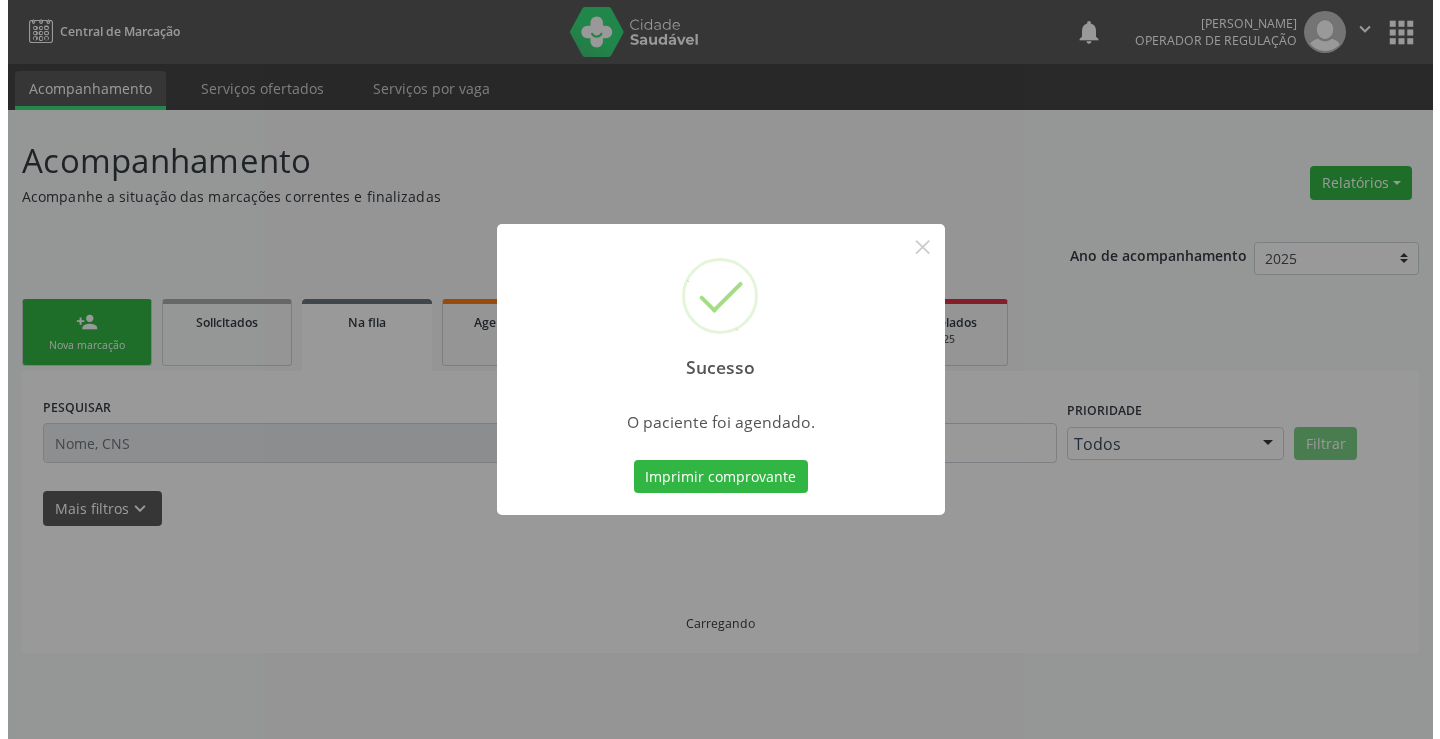 scroll, scrollTop: 0, scrollLeft: 0, axis: both 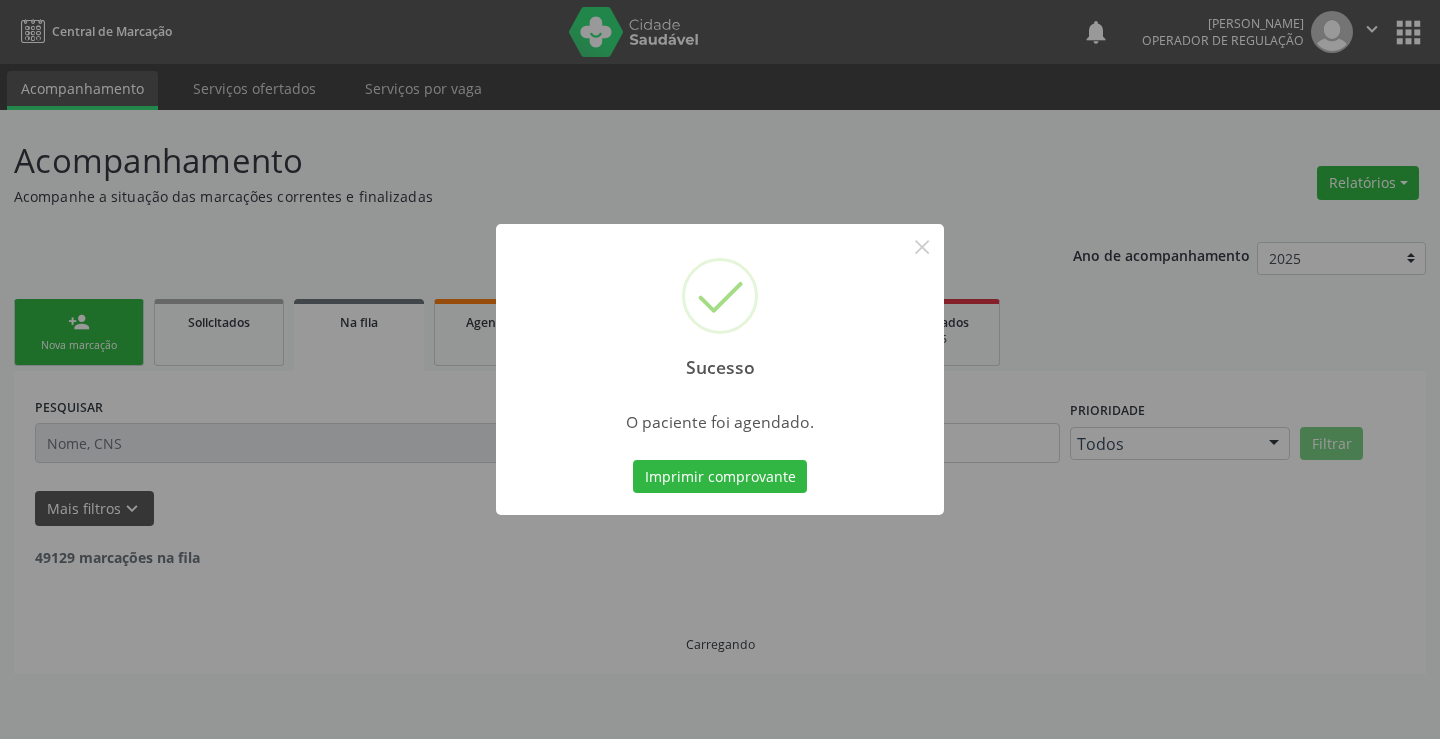 type 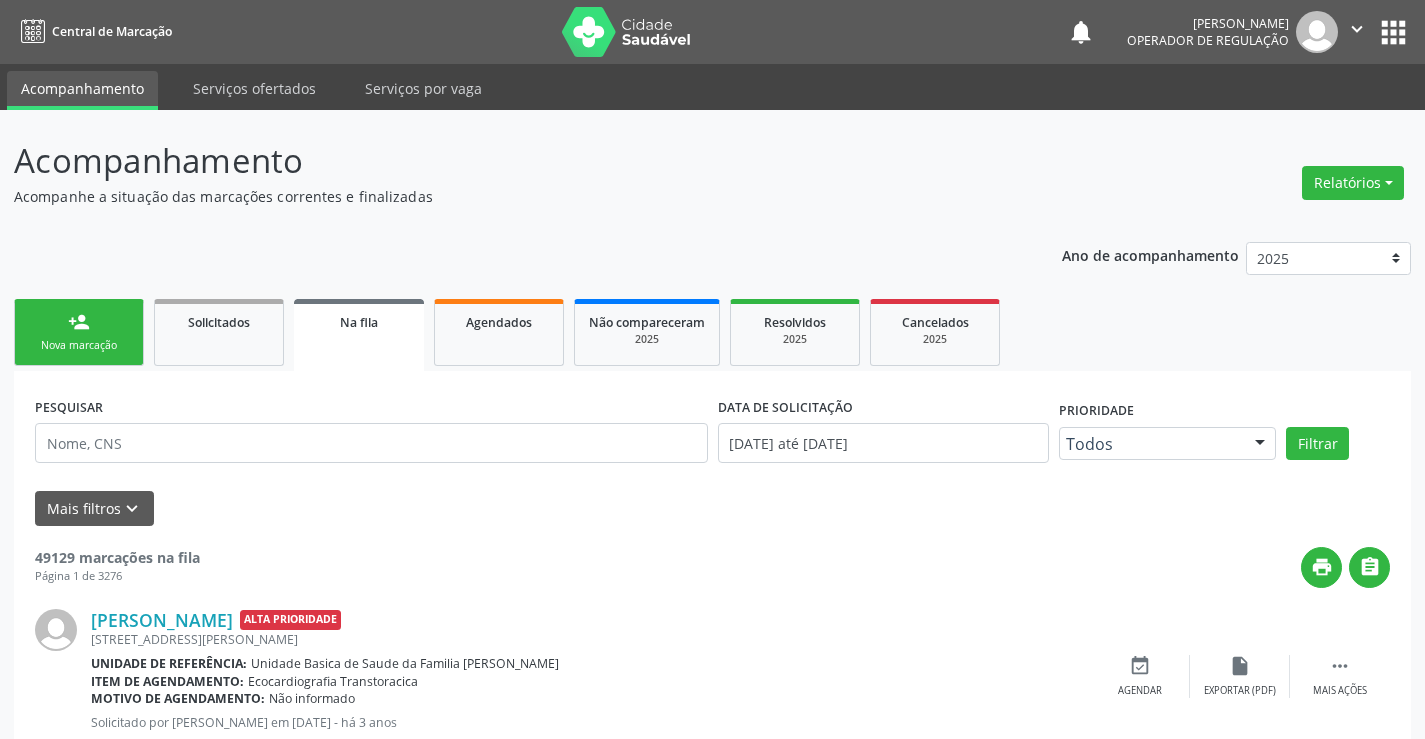 scroll, scrollTop: 0, scrollLeft: 0, axis: both 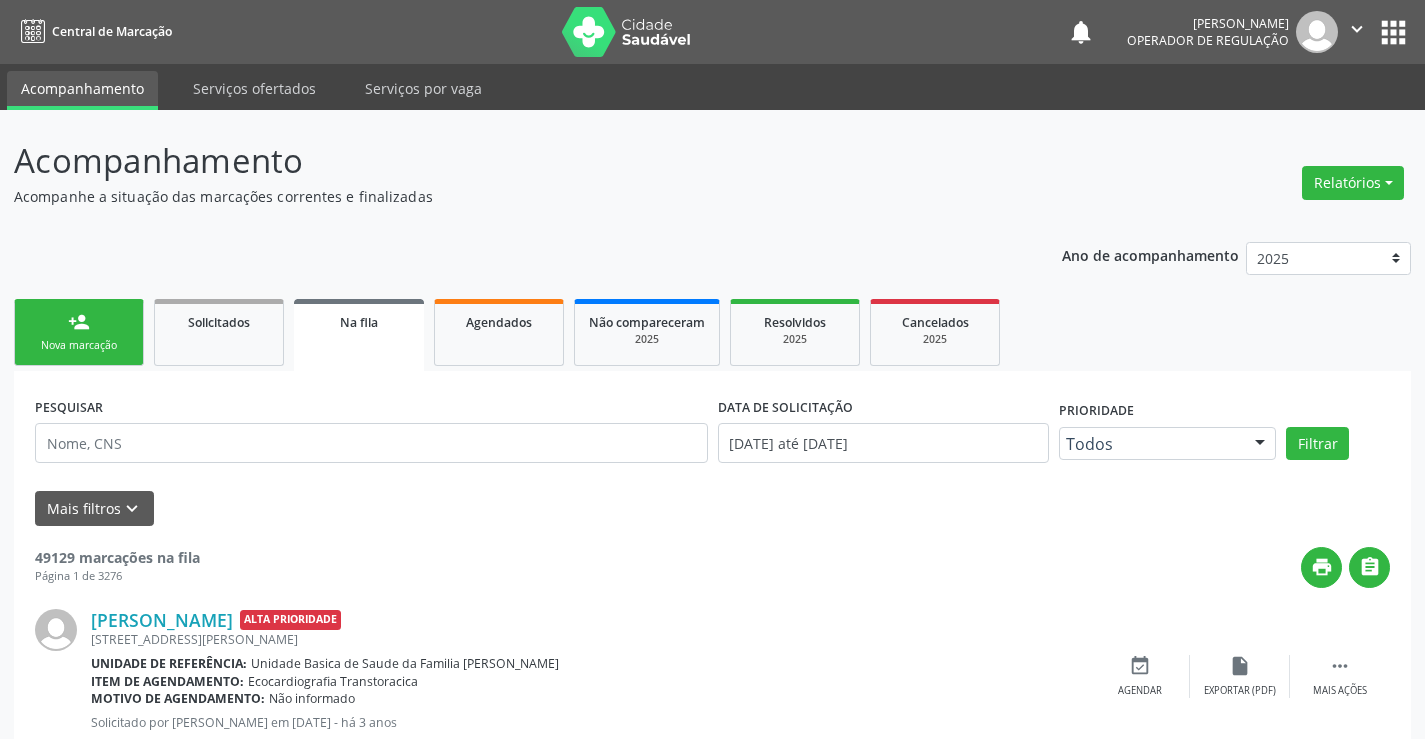 click on "person_add
Nova marcação" at bounding box center [79, 332] 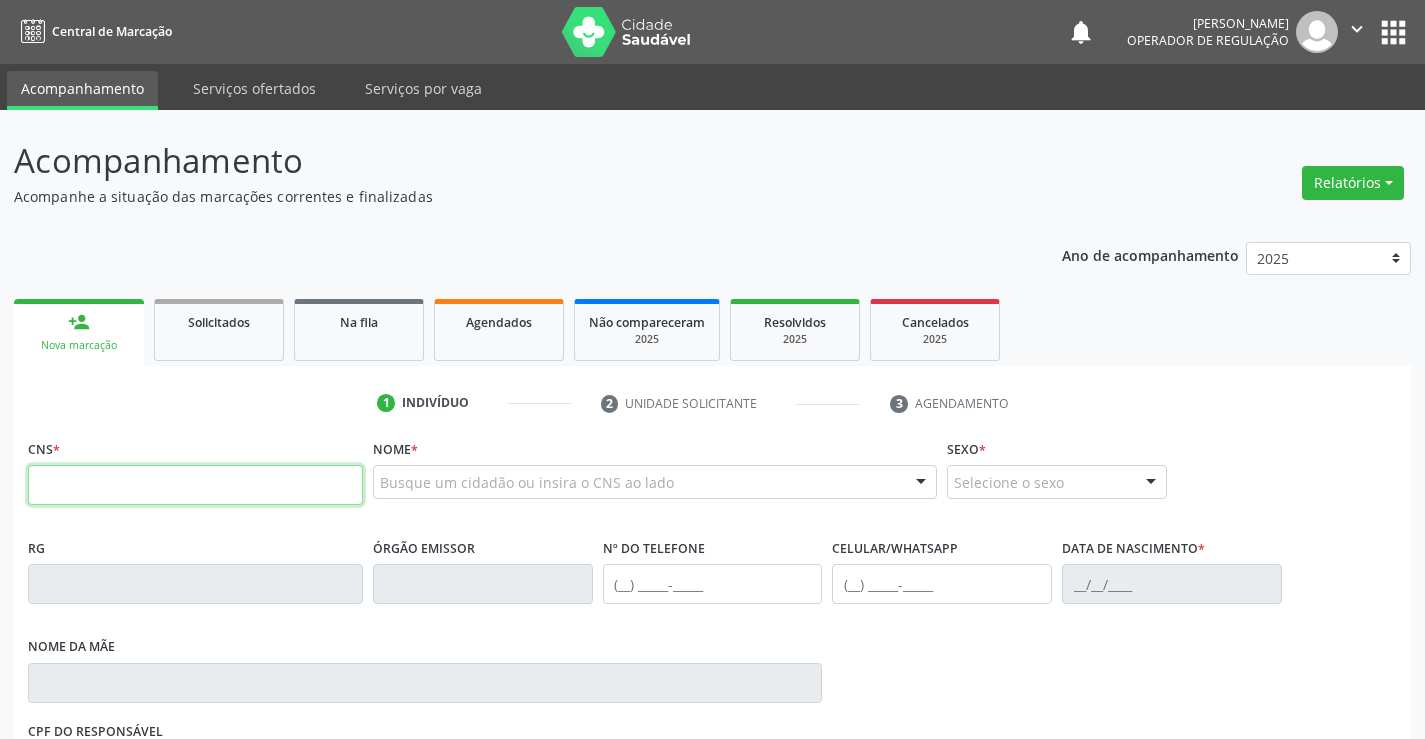 click at bounding box center [195, 485] 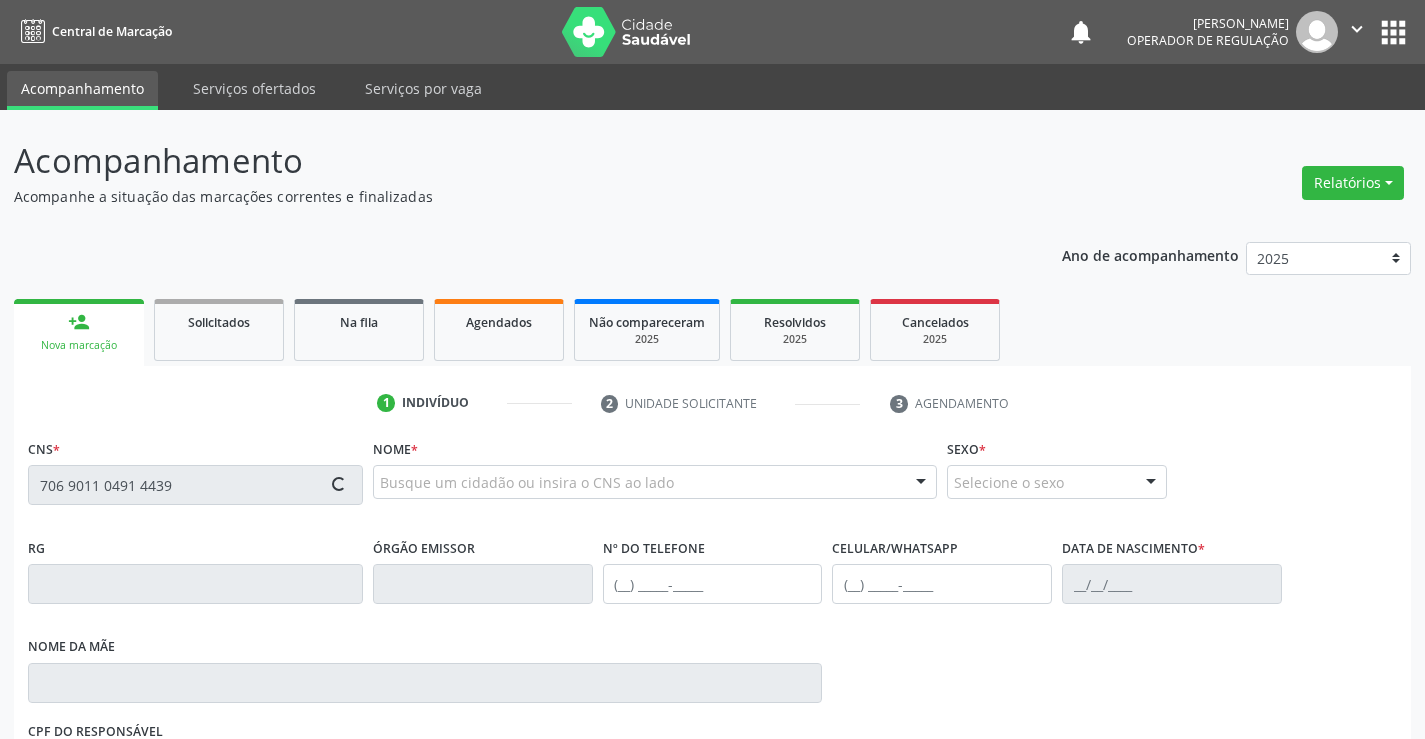 type on "706 9011 0491 4439" 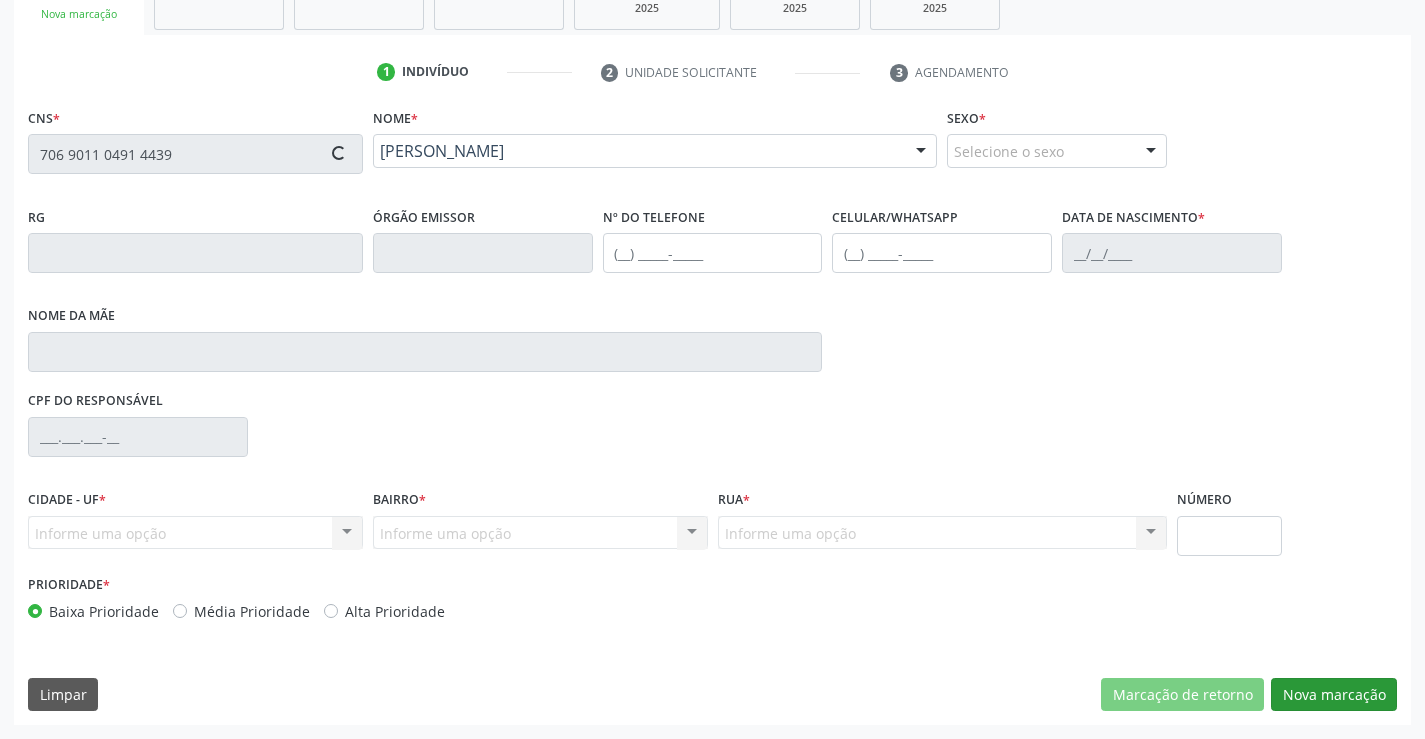 type on "0222815680" 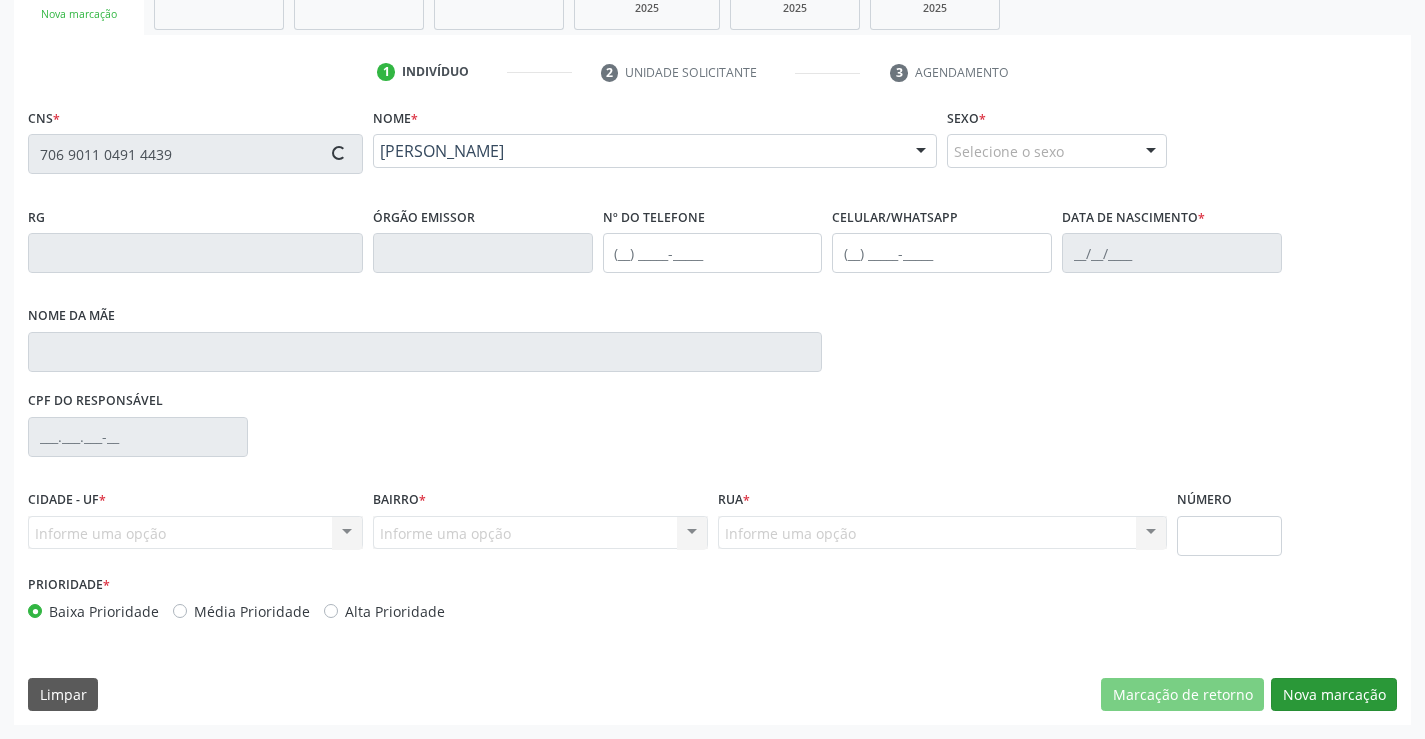 type on "(74) 99120-2995" 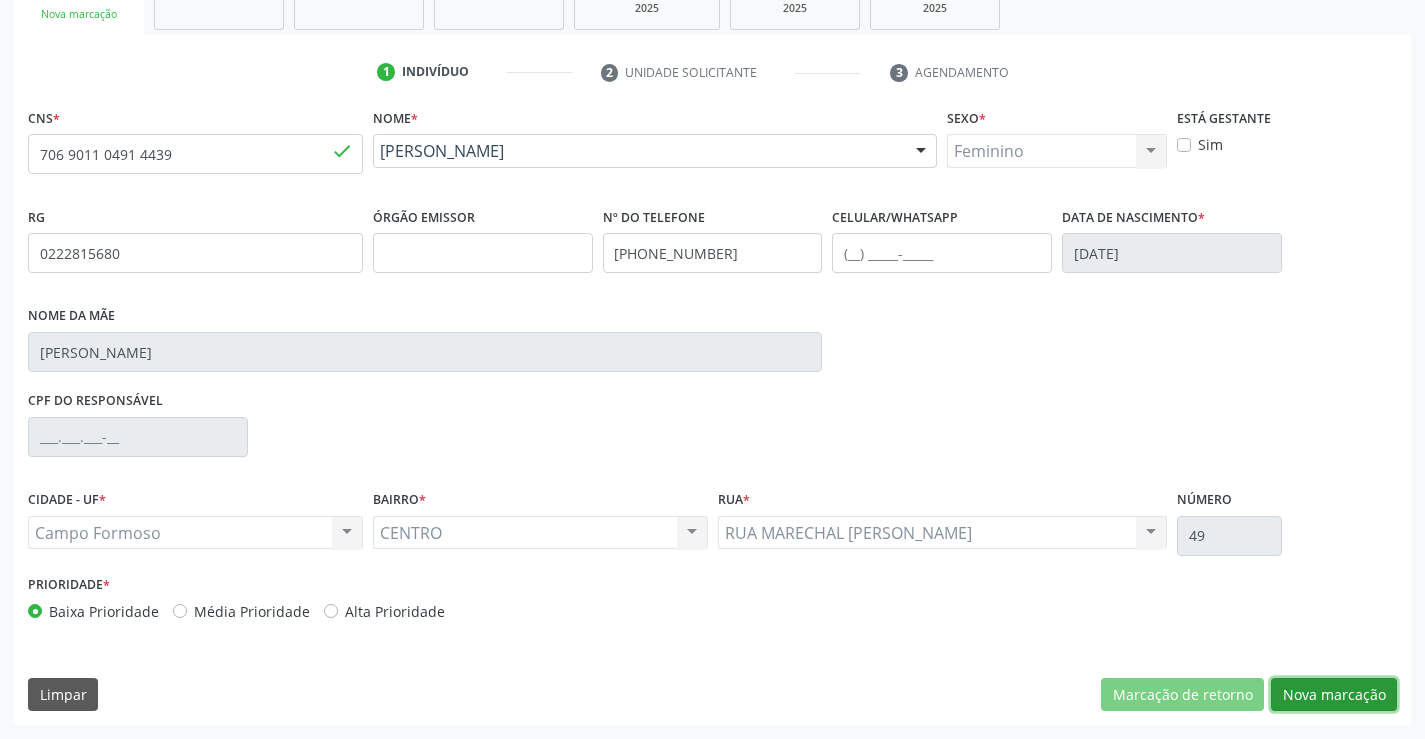 click on "Nova marcação" at bounding box center [1334, 695] 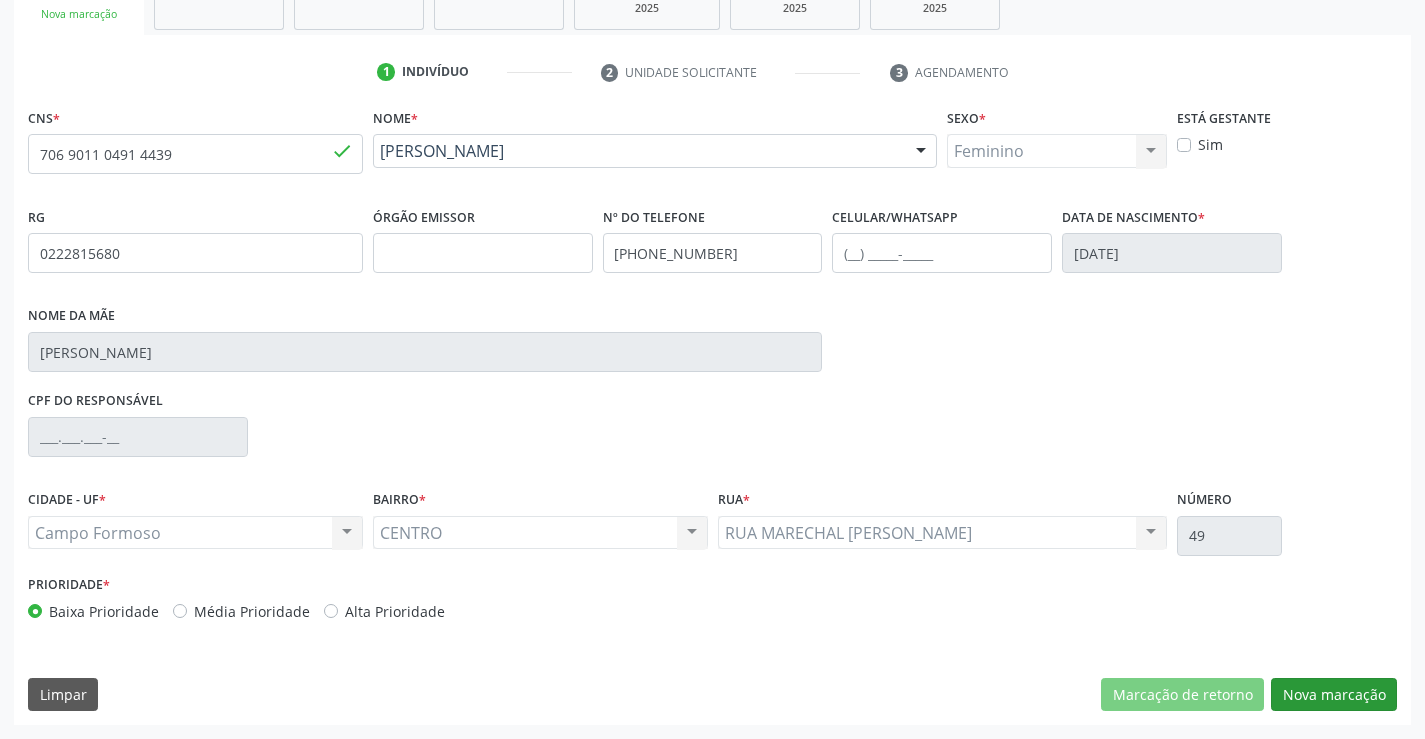 scroll, scrollTop: 167, scrollLeft: 0, axis: vertical 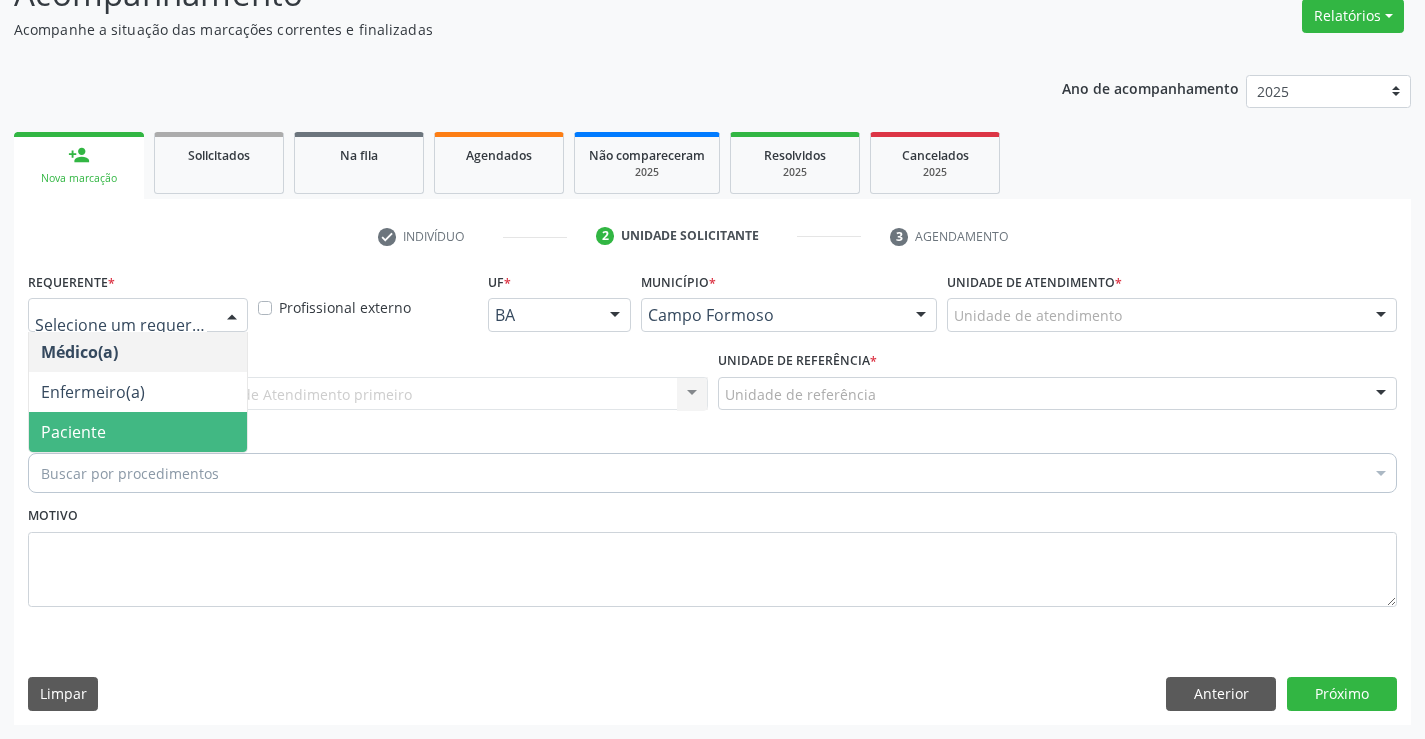 click on "Paciente" at bounding box center (138, 432) 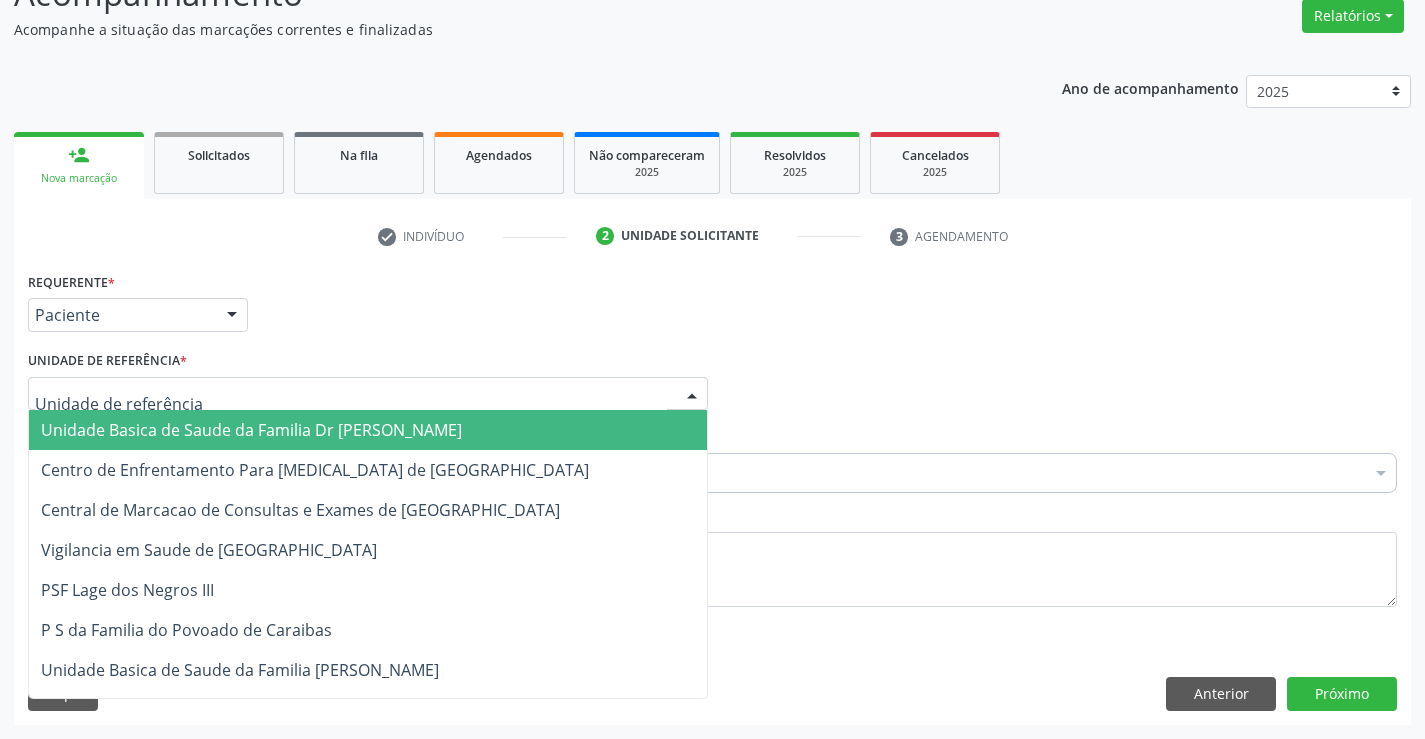 click at bounding box center [368, 394] 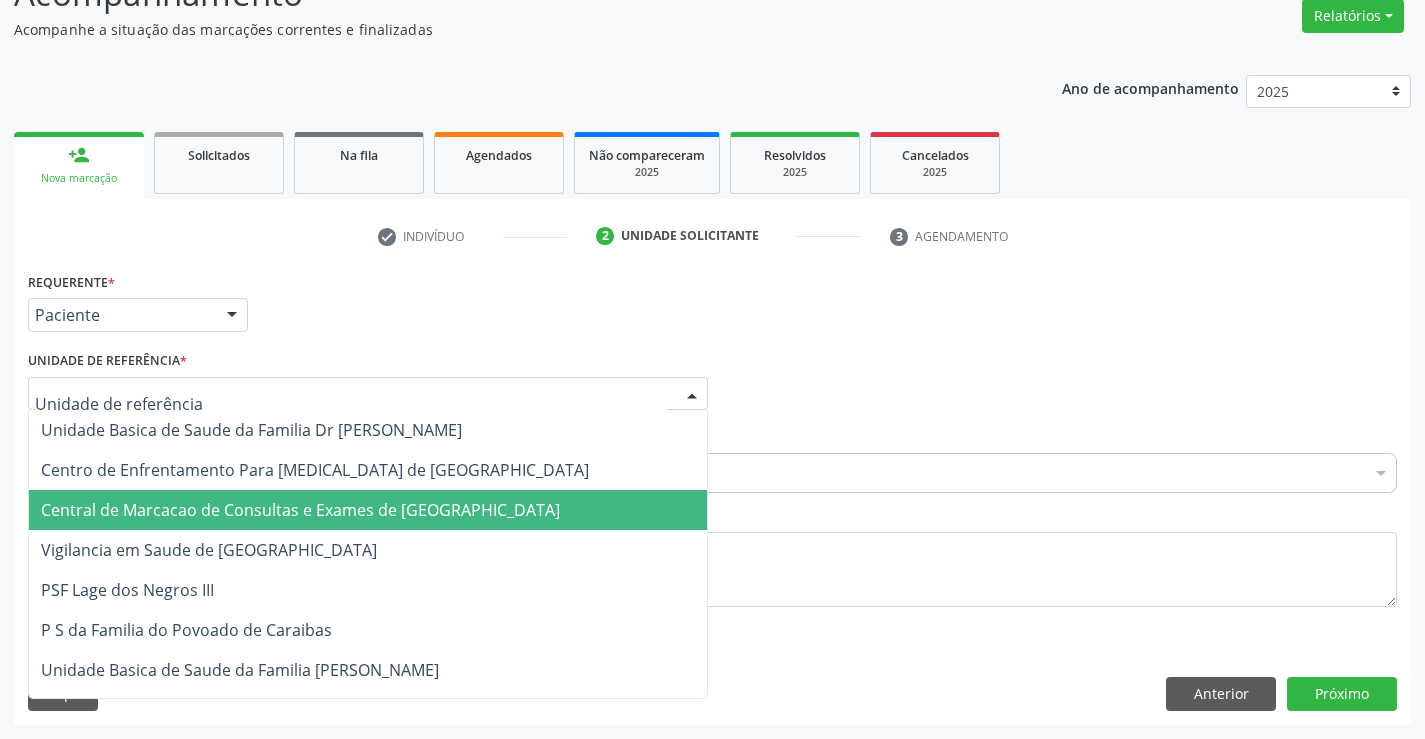 click on "Central de Marcacao de Consultas e Exames de [GEOGRAPHIC_DATA]" at bounding box center (368, 510) 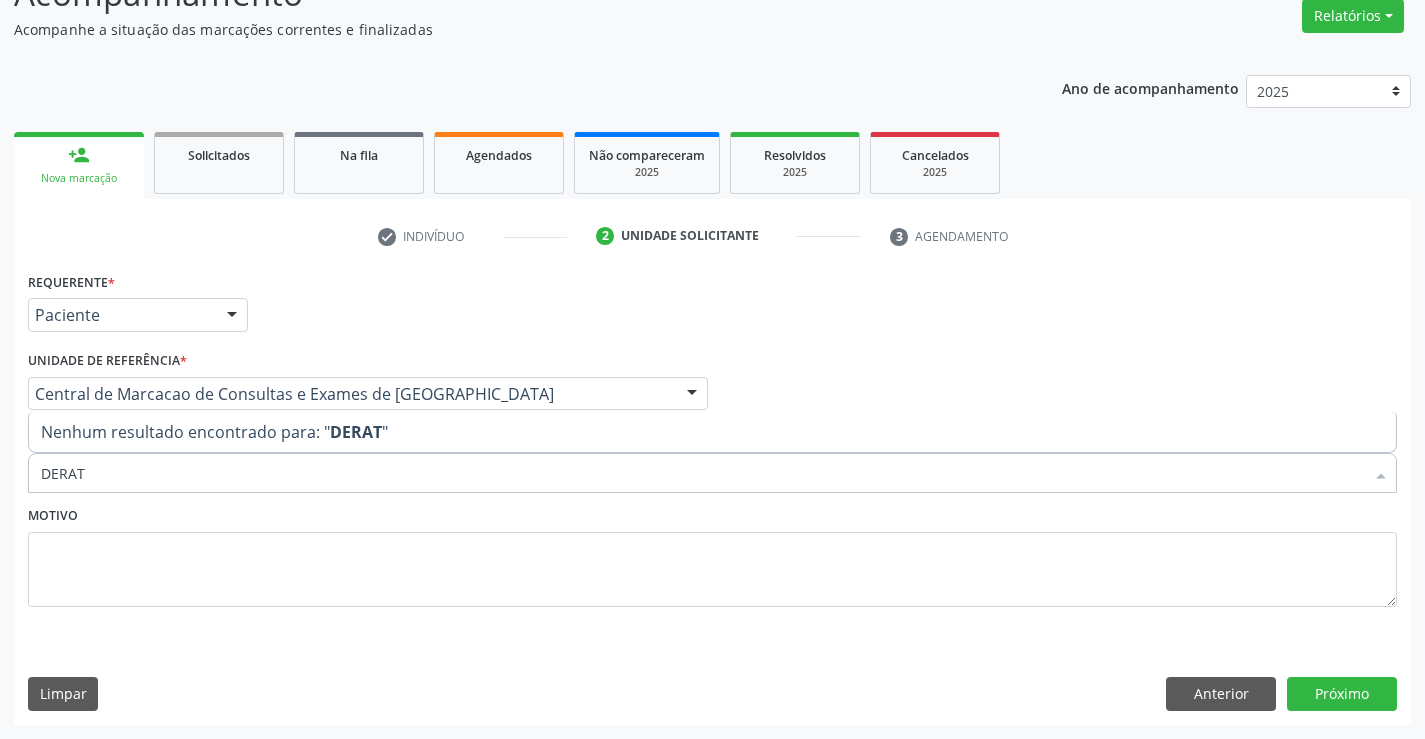 click on "DERAT" at bounding box center (702, 473) 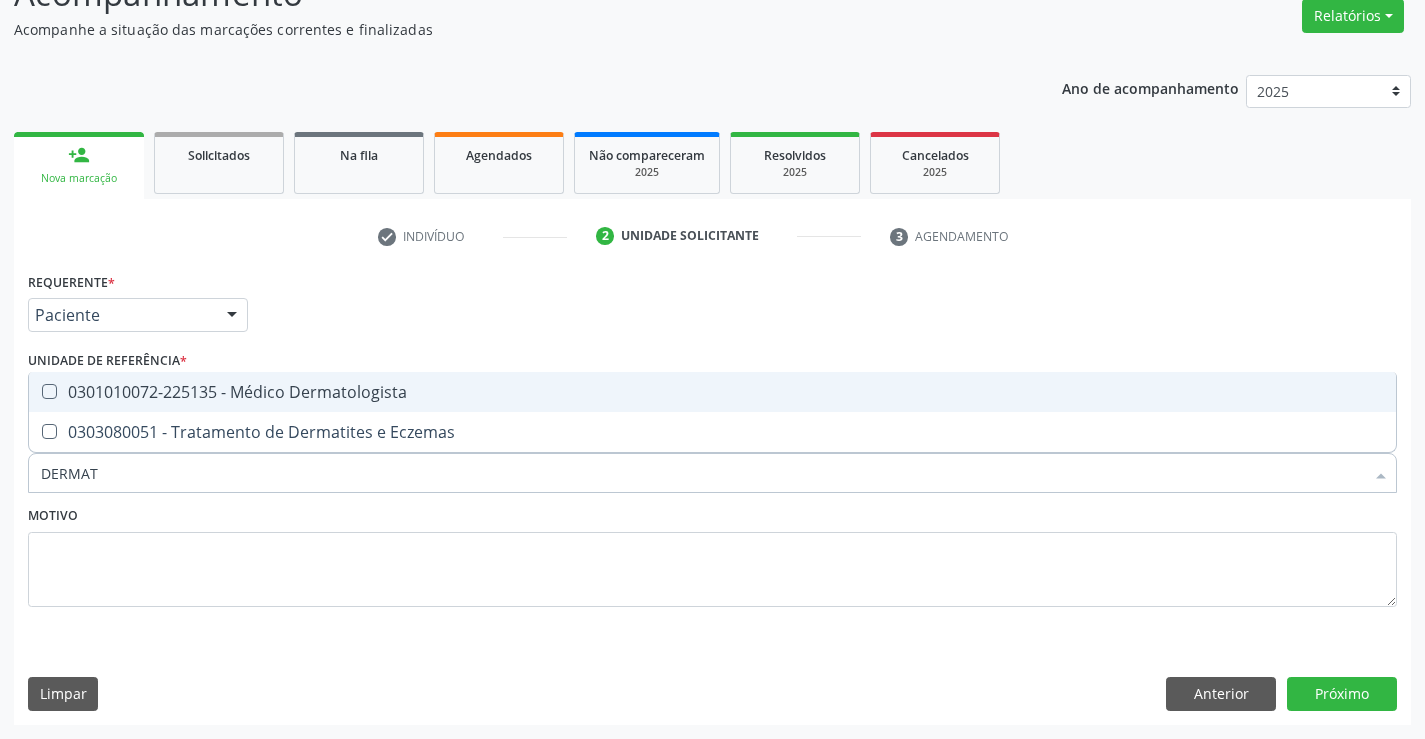 click on "0301010072-225135 - Médico Dermatologista" at bounding box center (712, 392) 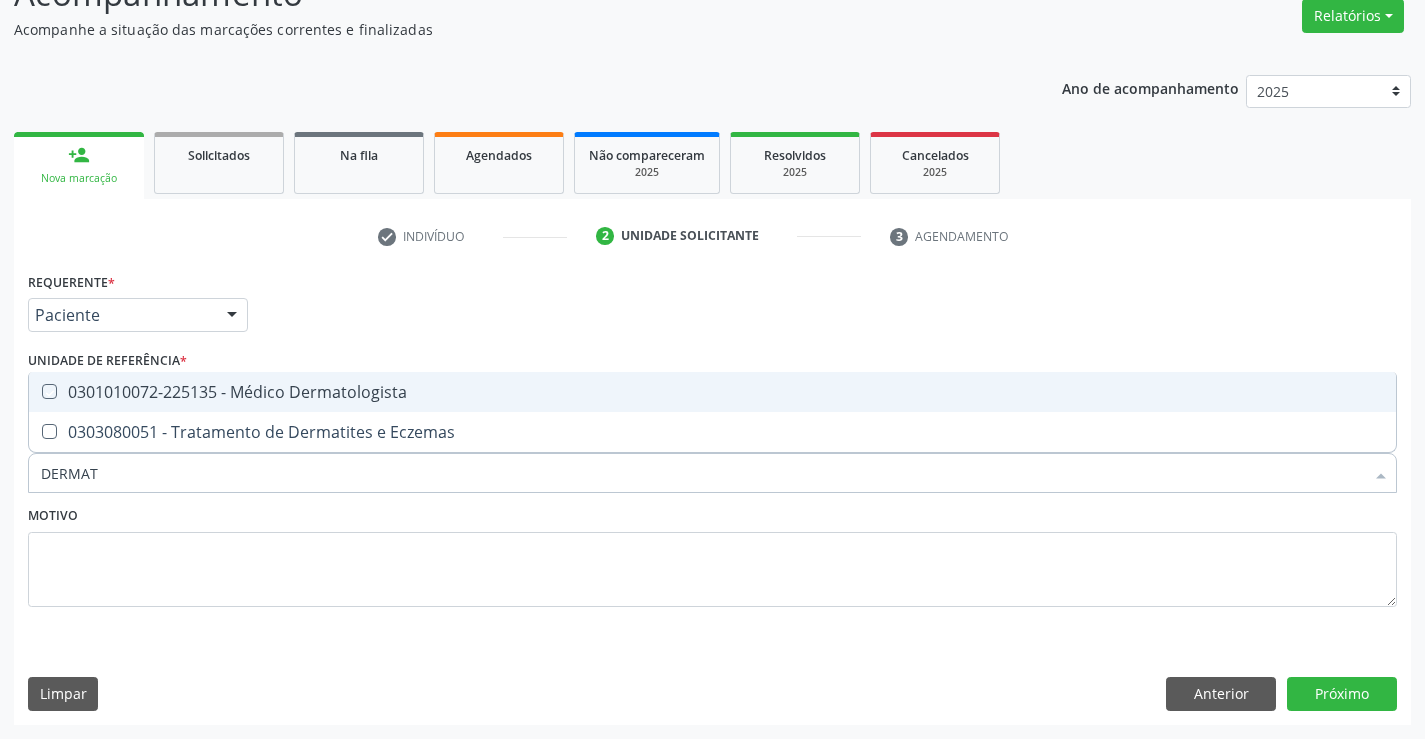 checkbox on "true" 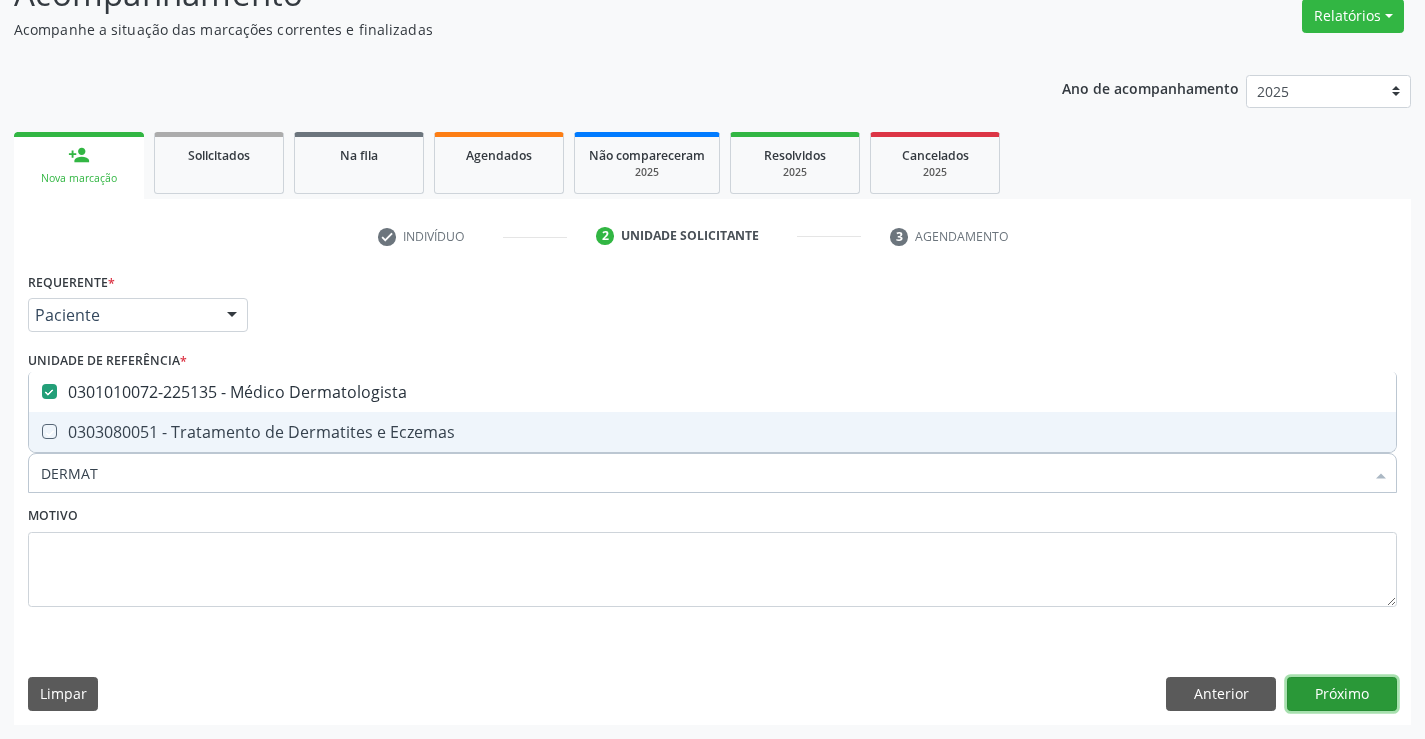 click on "Próximo" at bounding box center (1342, 694) 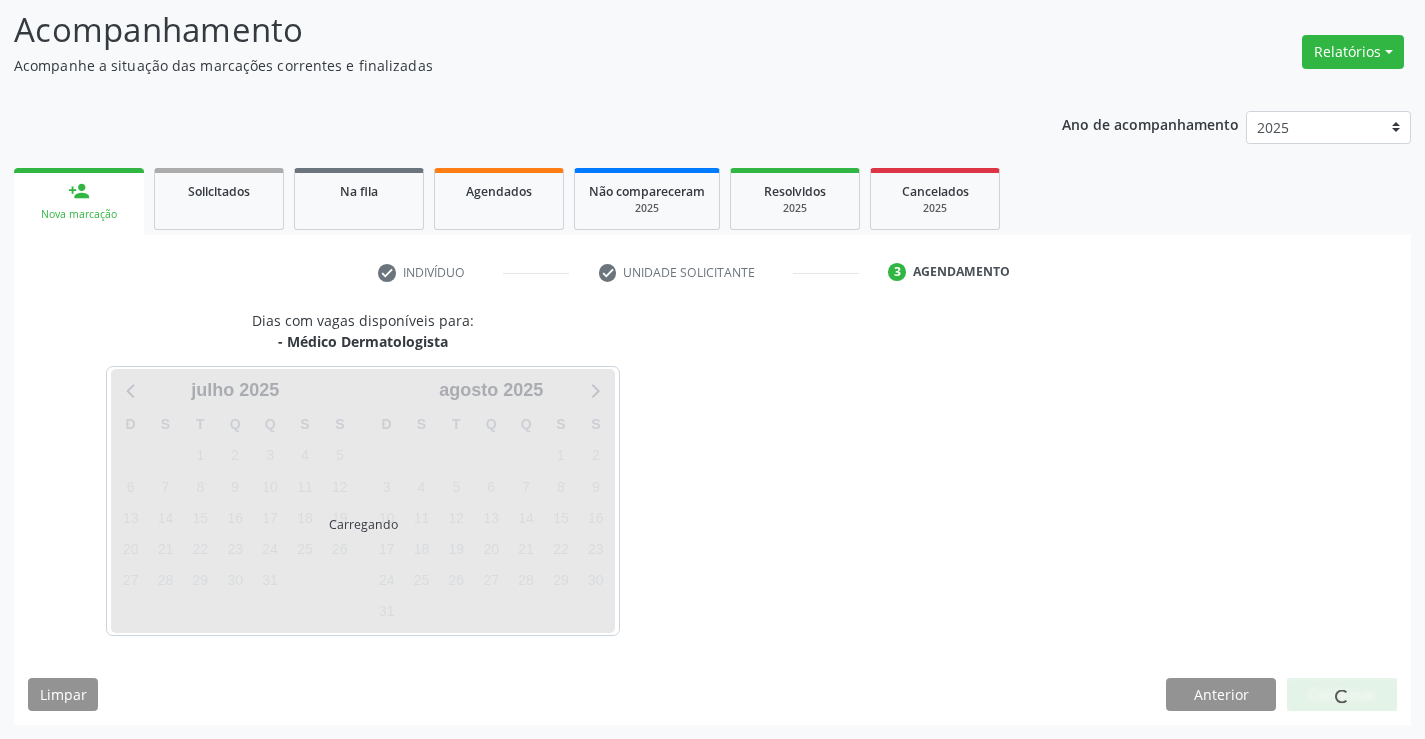 scroll, scrollTop: 131, scrollLeft: 0, axis: vertical 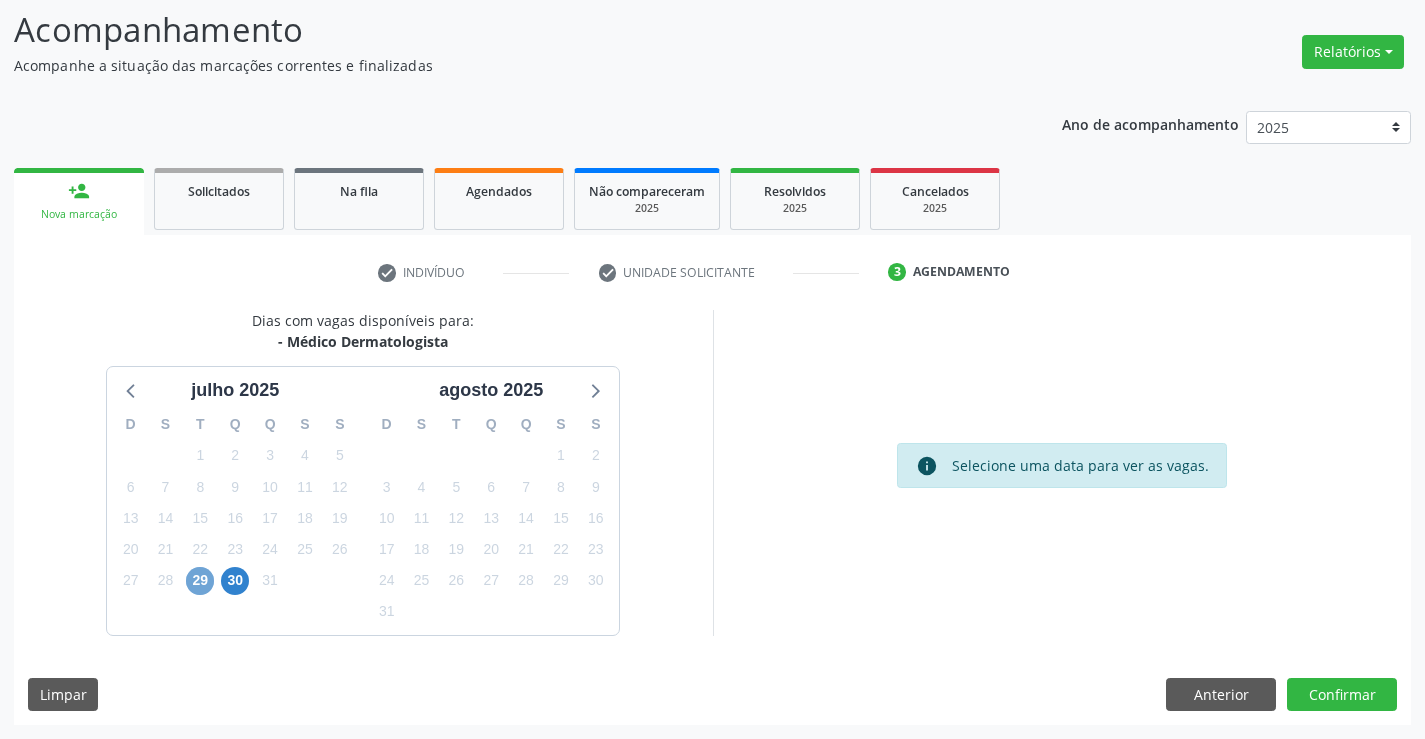 click on "29" at bounding box center (200, 581) 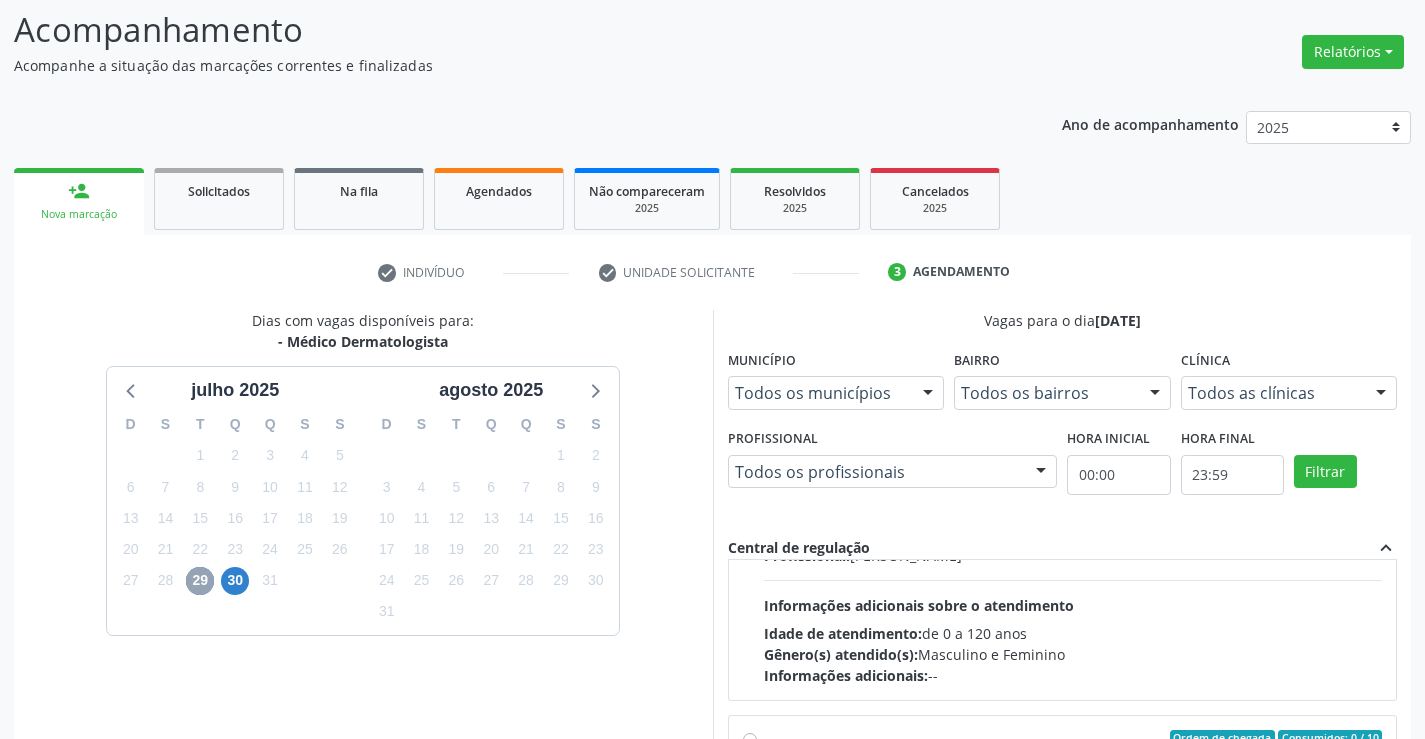 scroll, scrollTop: 315, scrollLeft: 0, axis: vertical 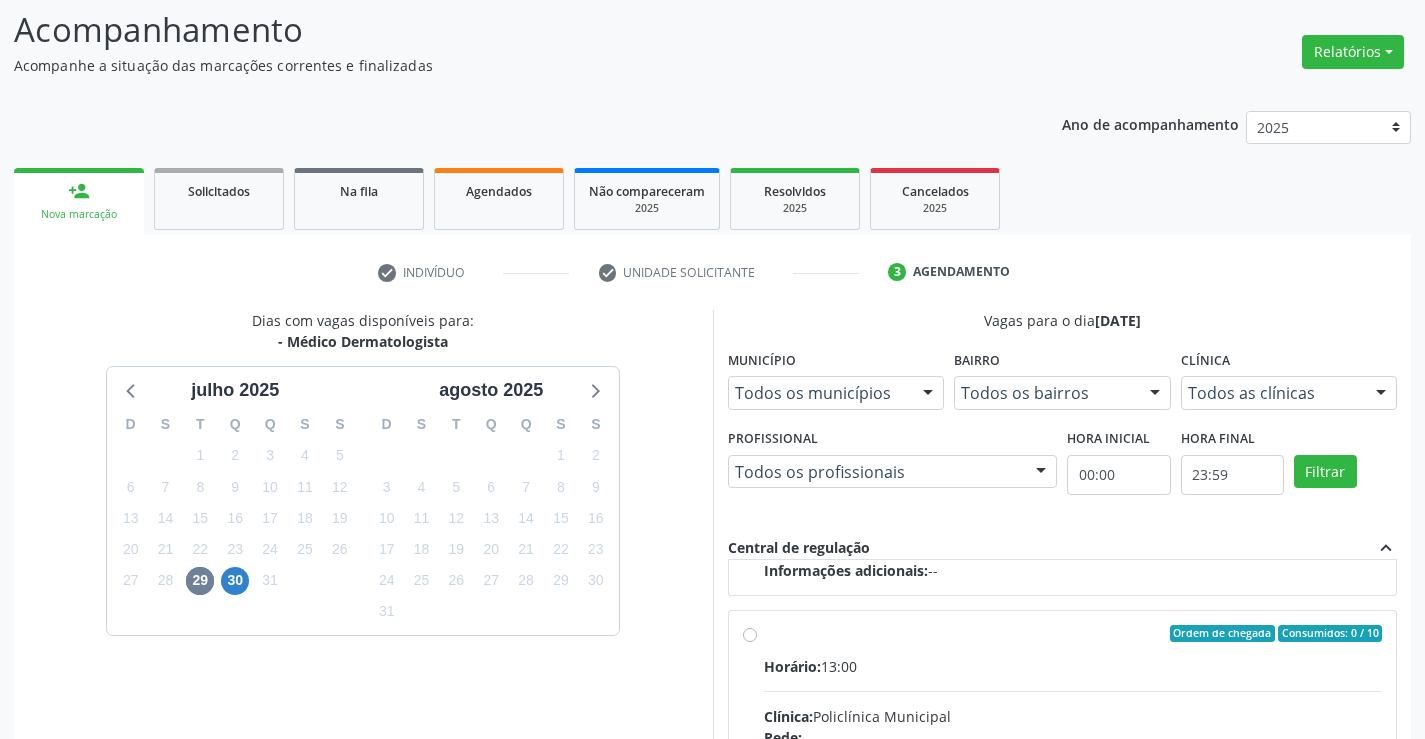 click on "Horário:   13:00
Clínica:  Policlínica Municipal
Rede:
--
Endereço:   Predio, nº 386, Centro, Campo Formoso - BA
Telefone:   (74) 6451312
Profissional:
Renata Ribeiro Nascimento
Informações adicionais sobre o atendimento
Idade de atendimento:
de 0 a 120 anos
Gênero(s) atendido(s):
Masculino e Feminino
Informações adicionais:
--" at bounding box center (1073, 793) 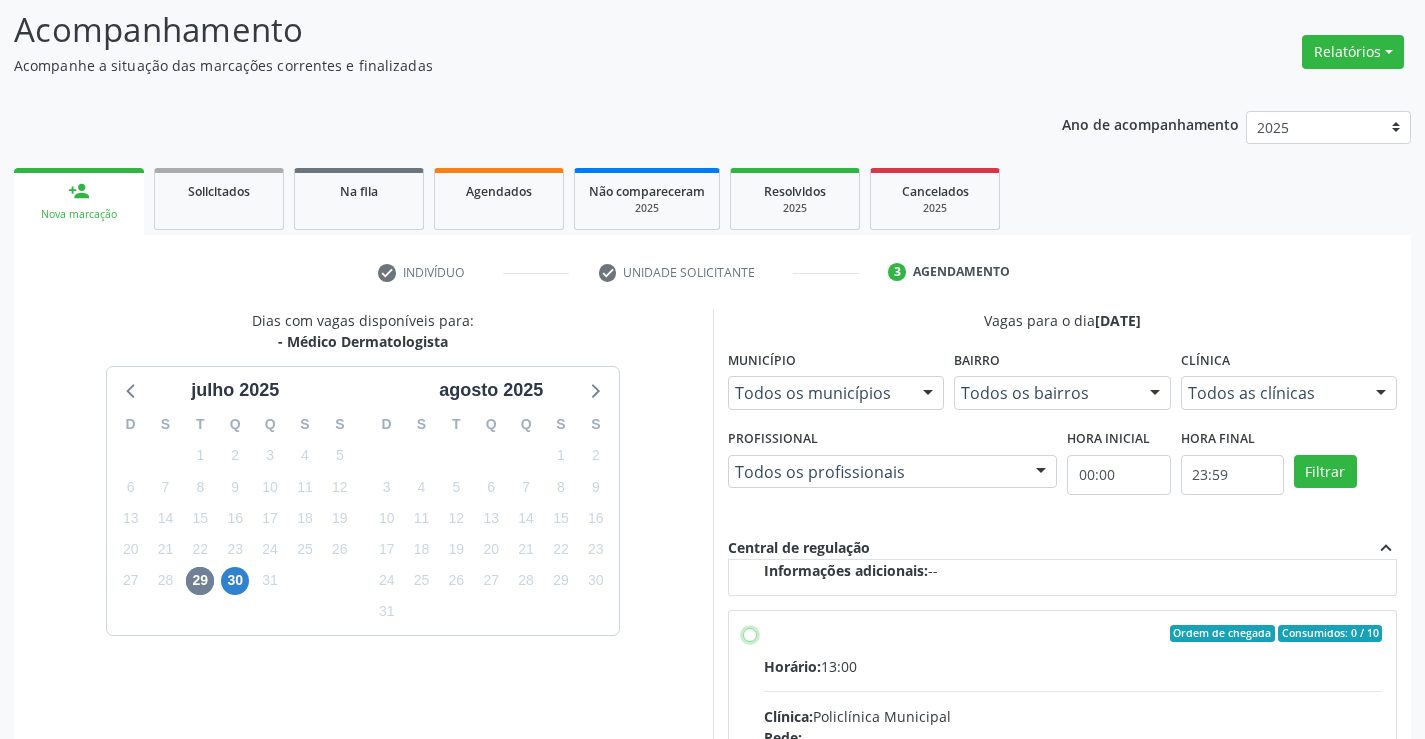 click on "Ordem de chegada
Consumidos: 0 / 10
Horário:   13:00
Clínica:  Policlínica Municipal
Rede:
--
Endereço:   Predio, nº 386, Centro, Campo Formoso - BA
Telefone:   (74) 6451312
Profissional:
Renata Ribeiro Nascimento
Informações adicionais sobre o atendimento
Idade de atendimento:
de 0 a 120 anos
Gênero(s) atendido(s):
Masculino e Feminino
Informações adicionais:
--" at bounding box center [750, 634] 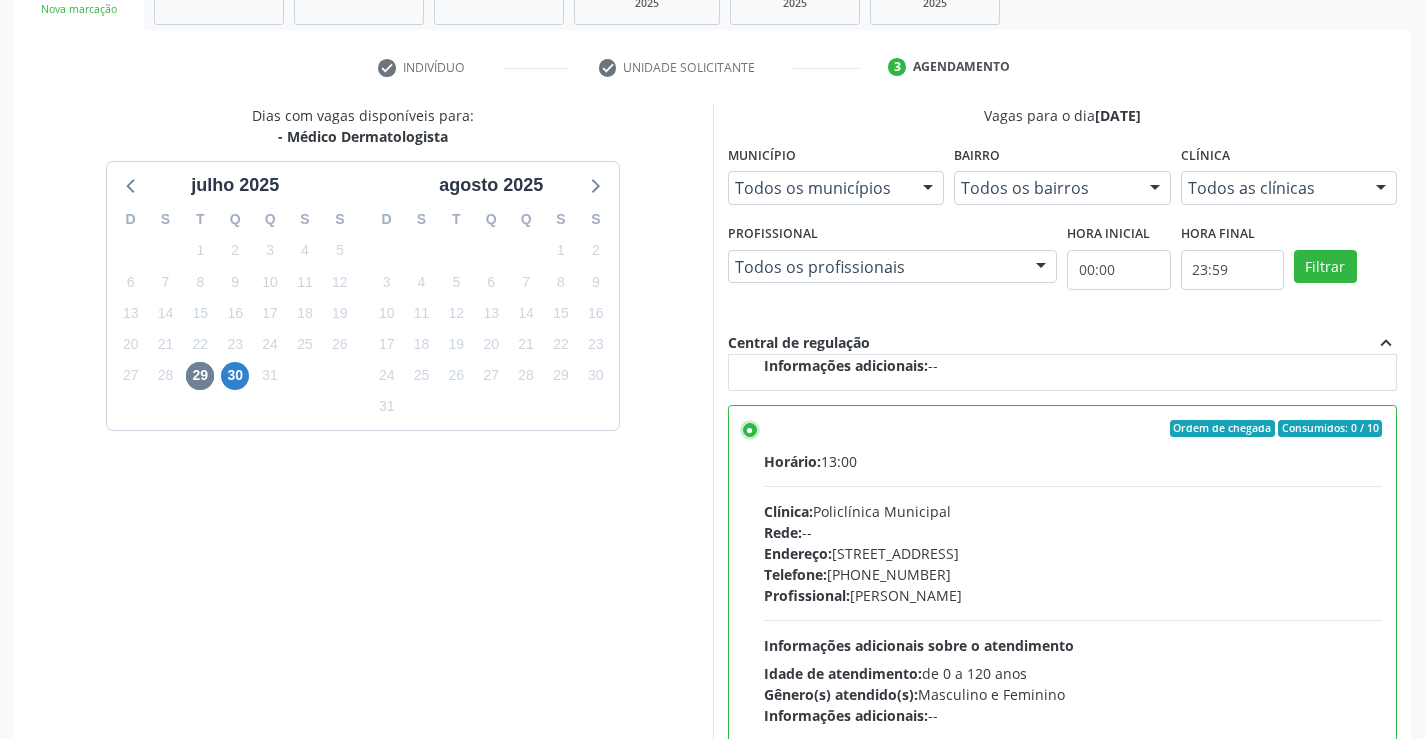 scroll, scrollTop: 456, scrollLeft: 0, axis: vertical 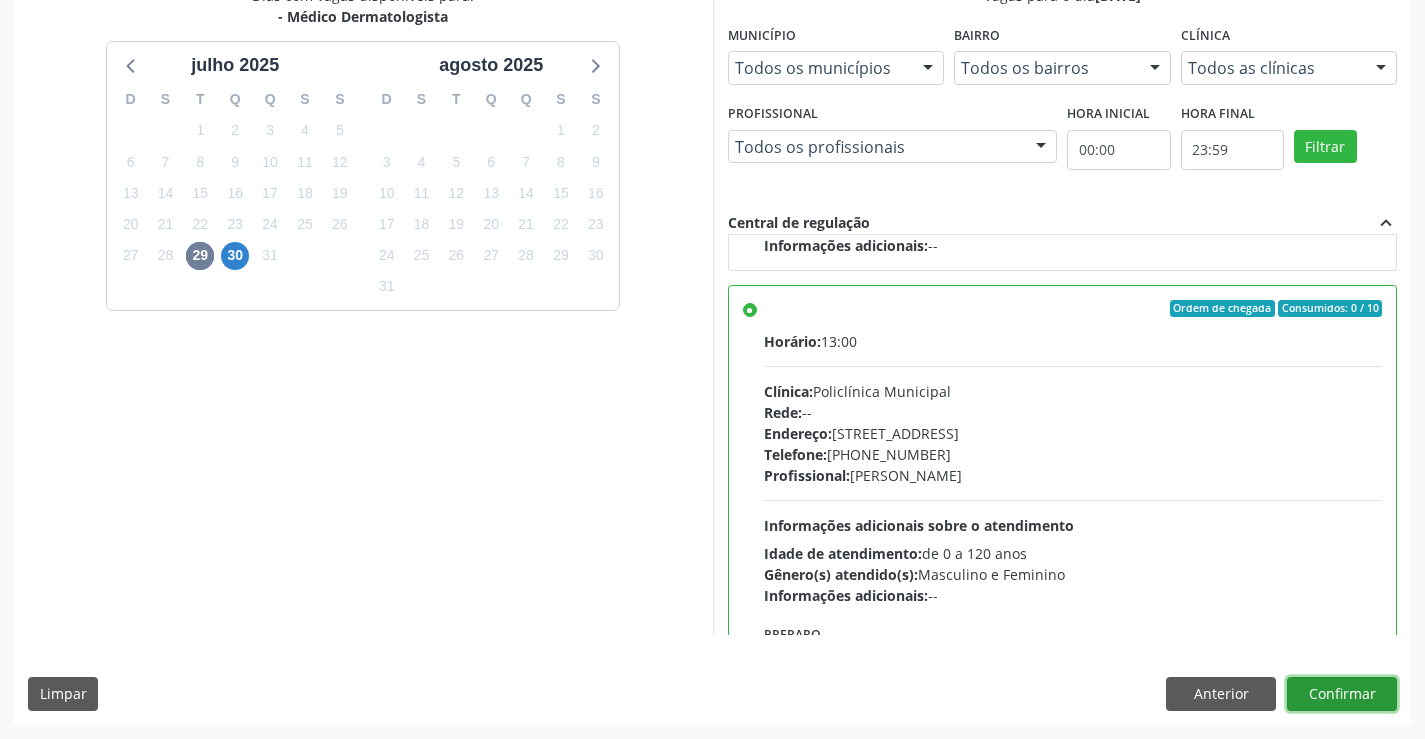 click on "Confirmar" at bounding box center [1342, 694] 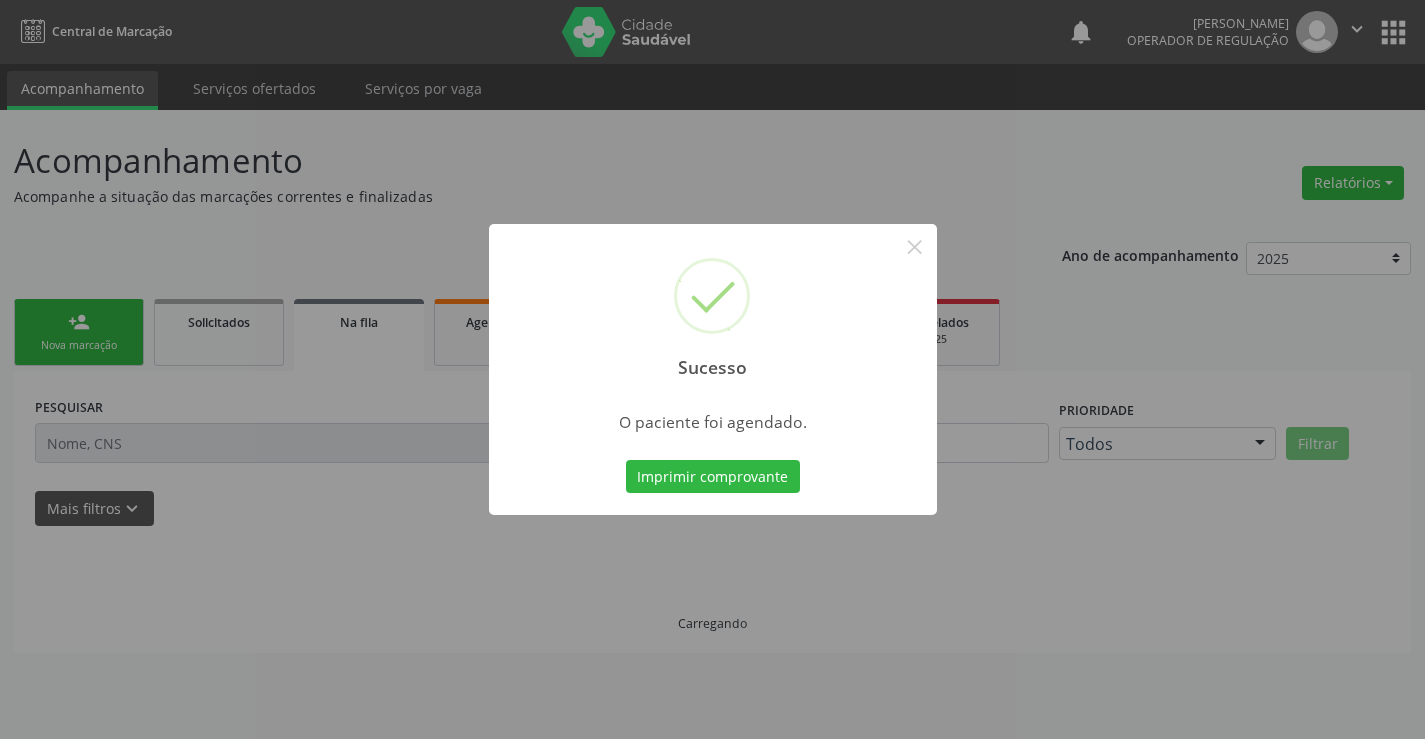 scroll, scrollTop: 0, scrollLeft: 0, axis: both 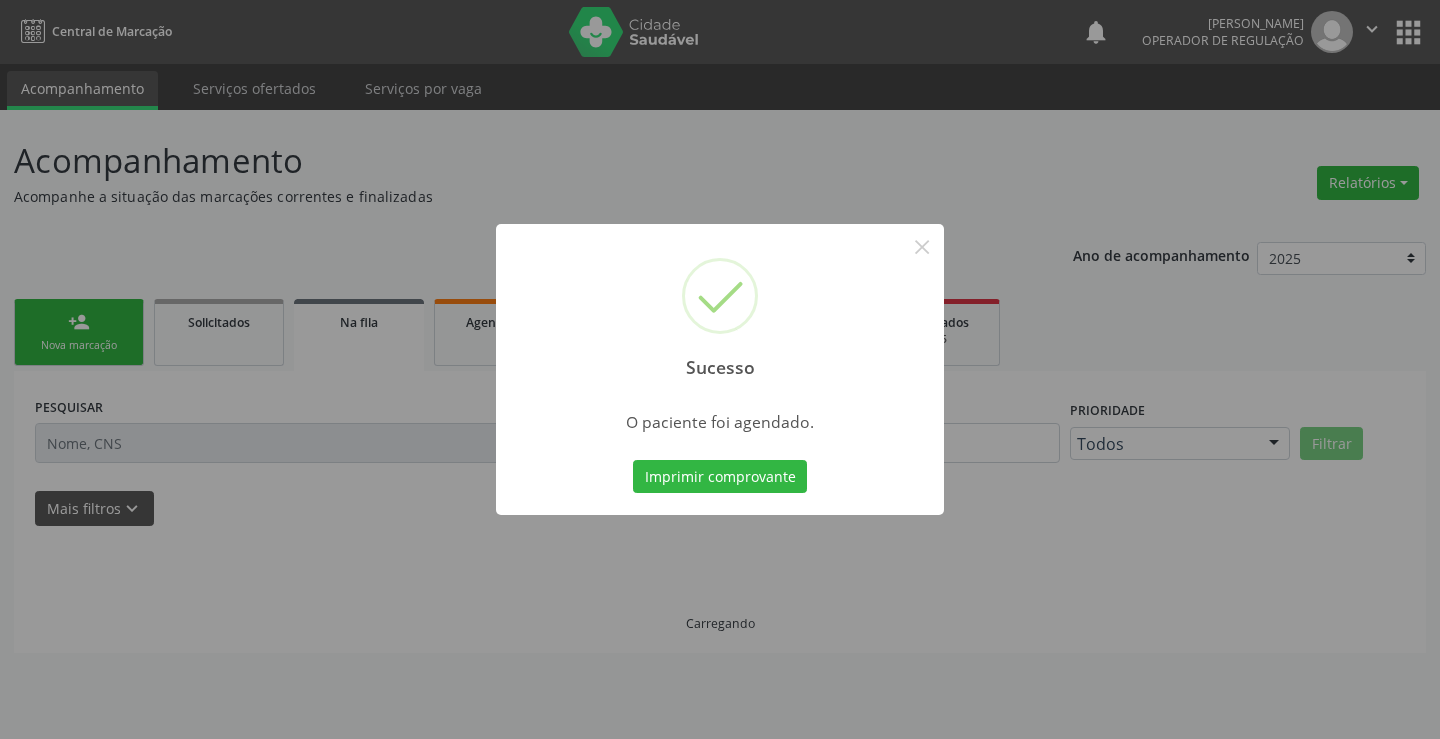 type 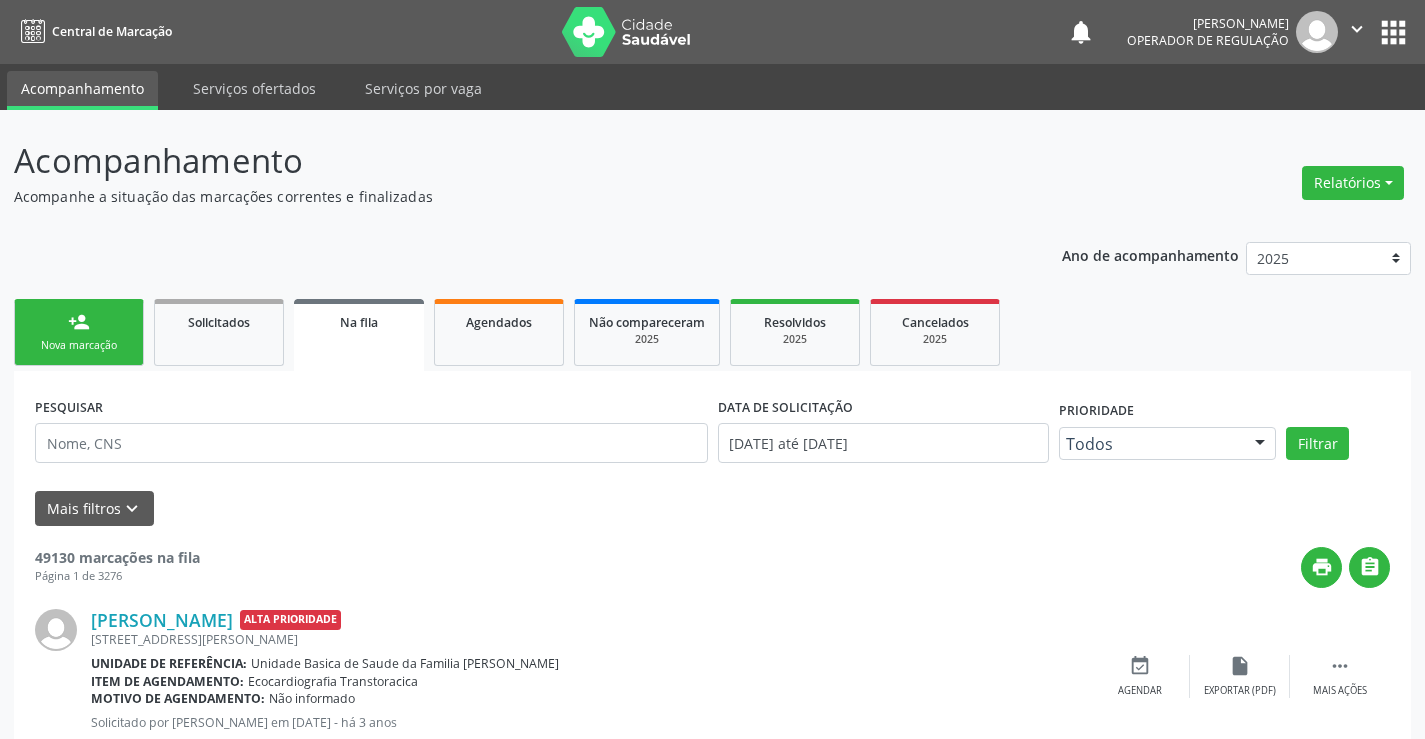 click on "person_add
Nova marcação" at bounding box center [79, 332] 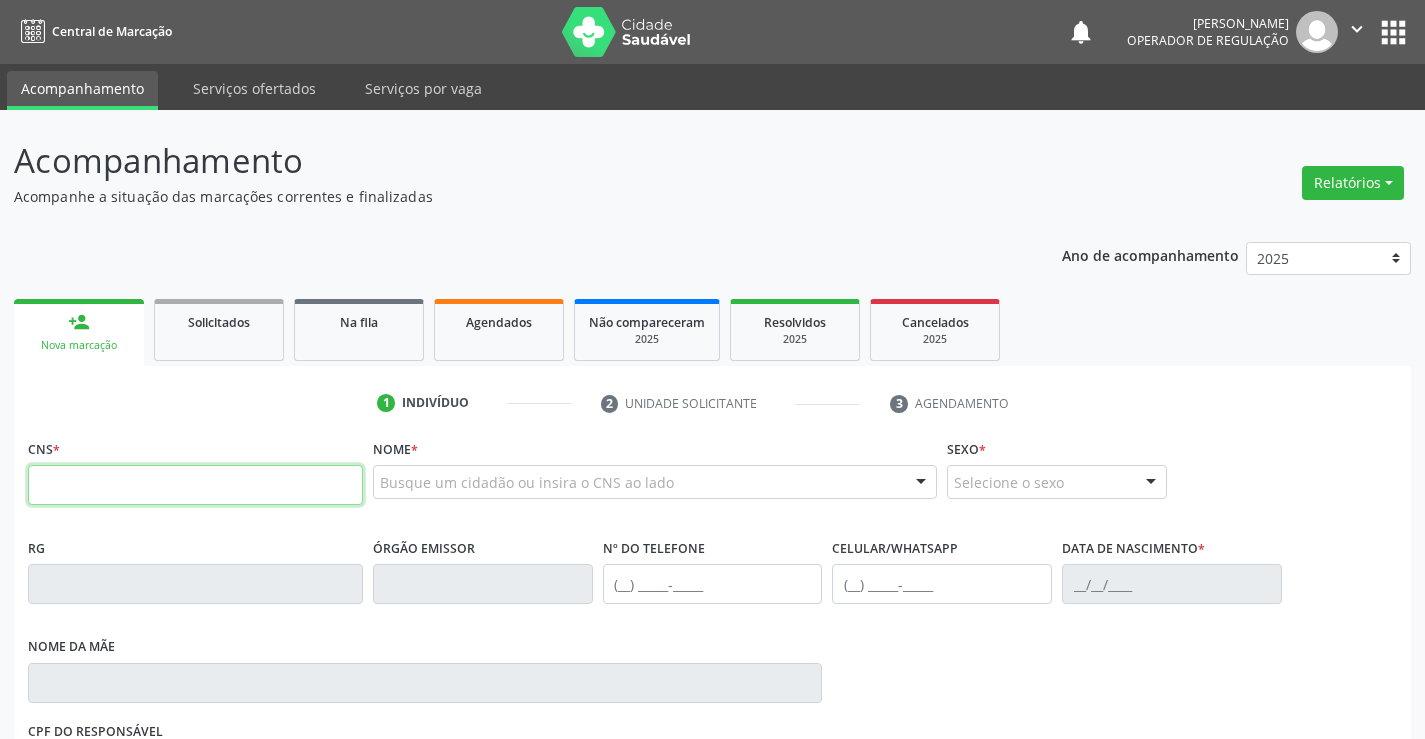 click at bounding box center (195, 485) 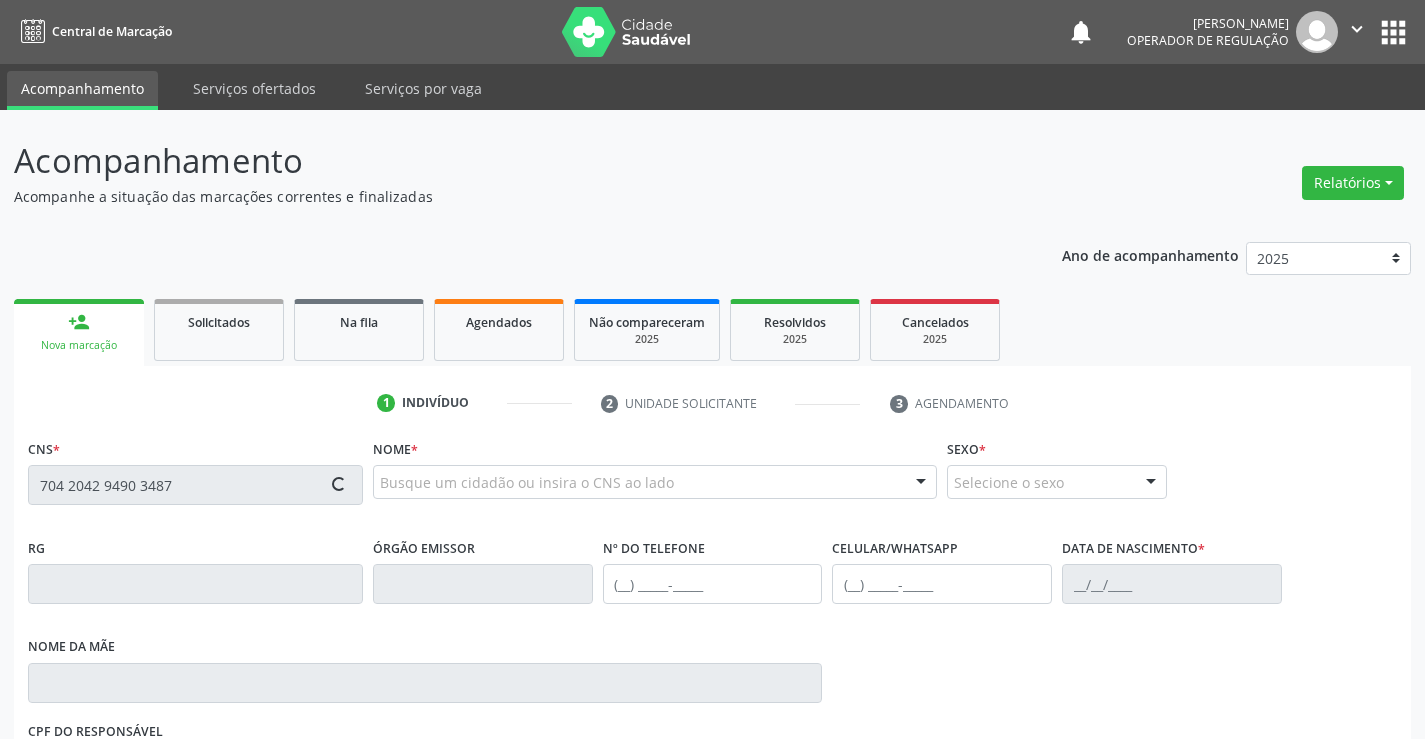 type on "704 2042 9490 3487" 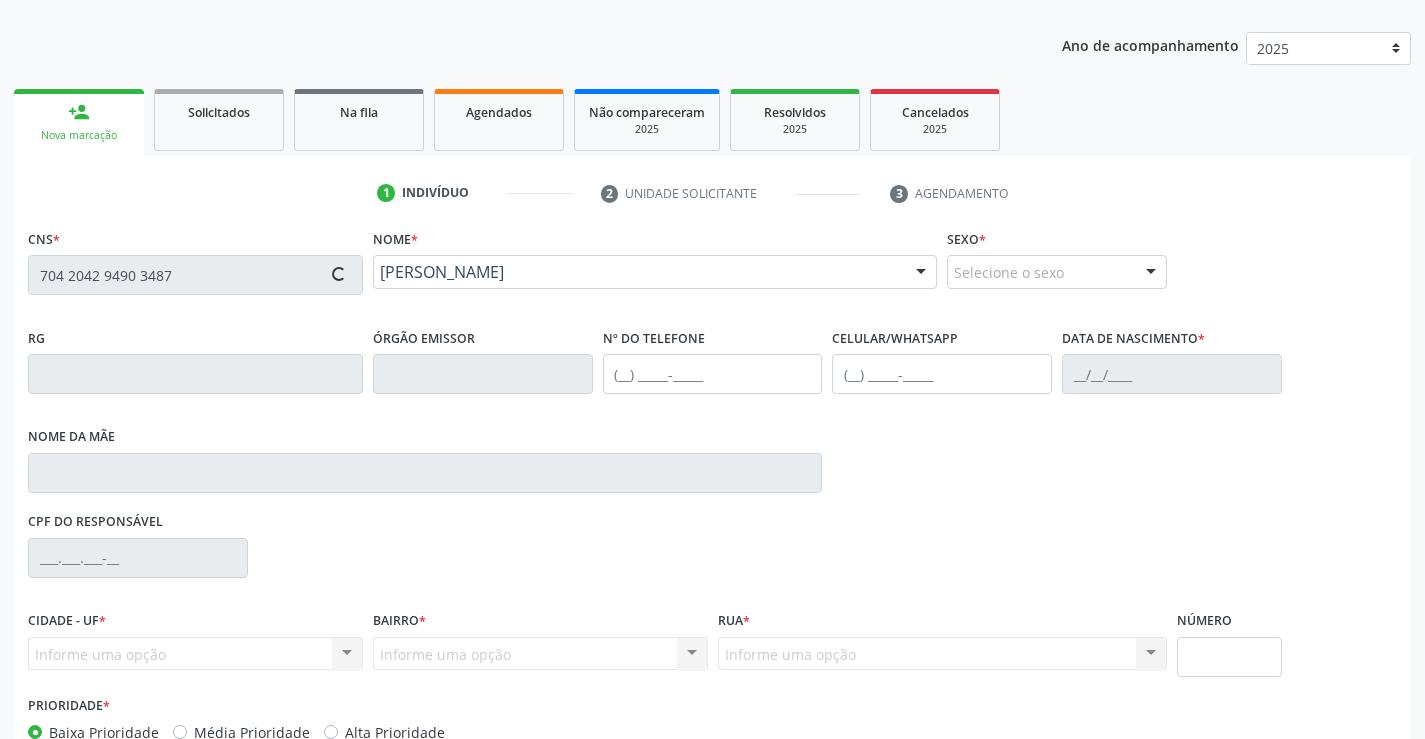 type on "2042292273" 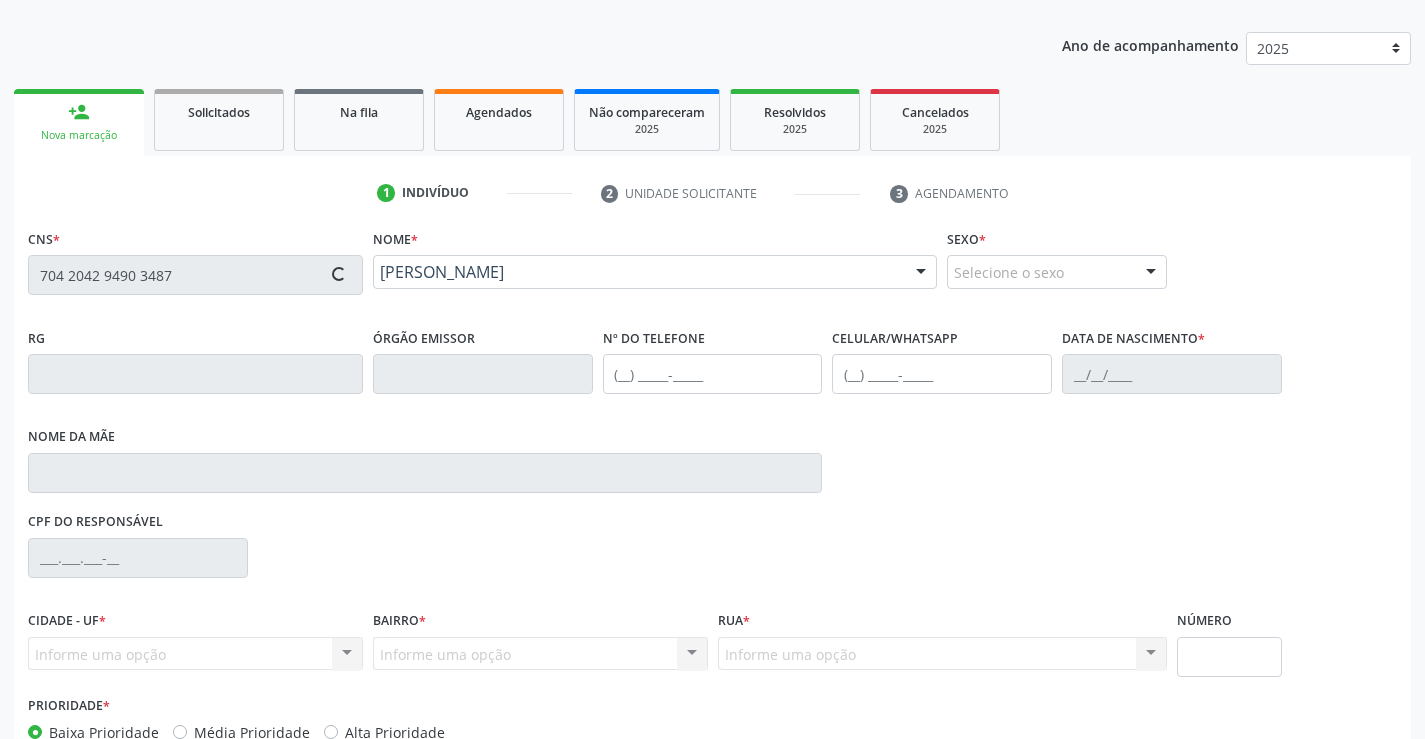 type on "(74) 99199-7083" 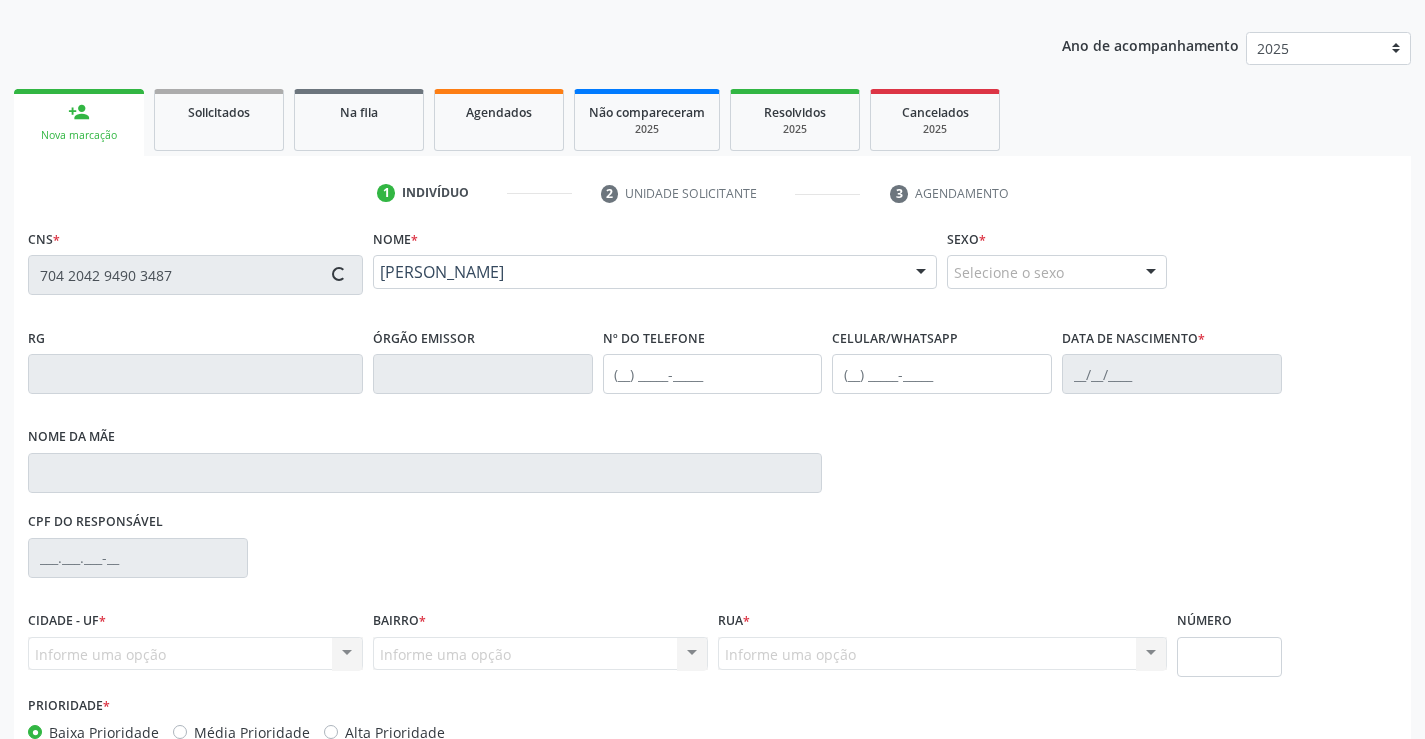 type on "11/07/2001" 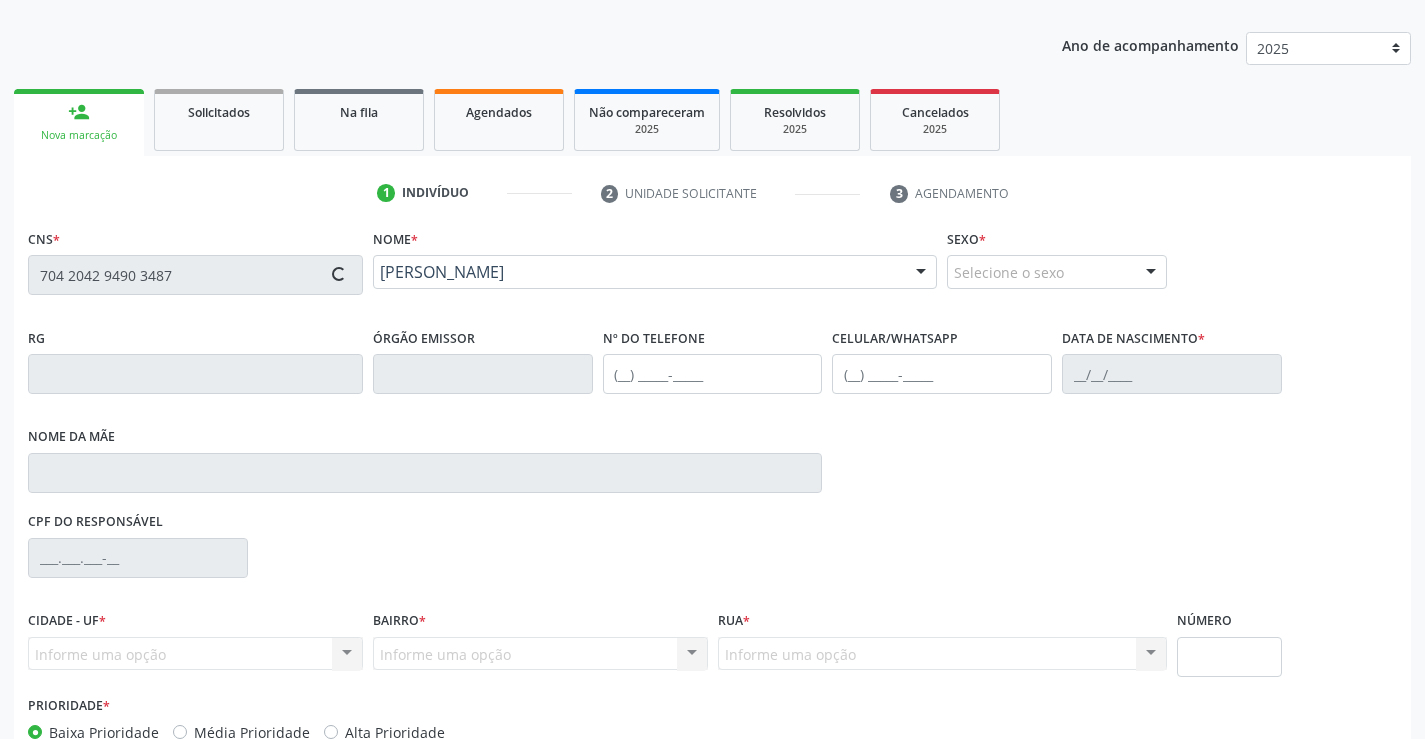 type on "065.551.175-08" 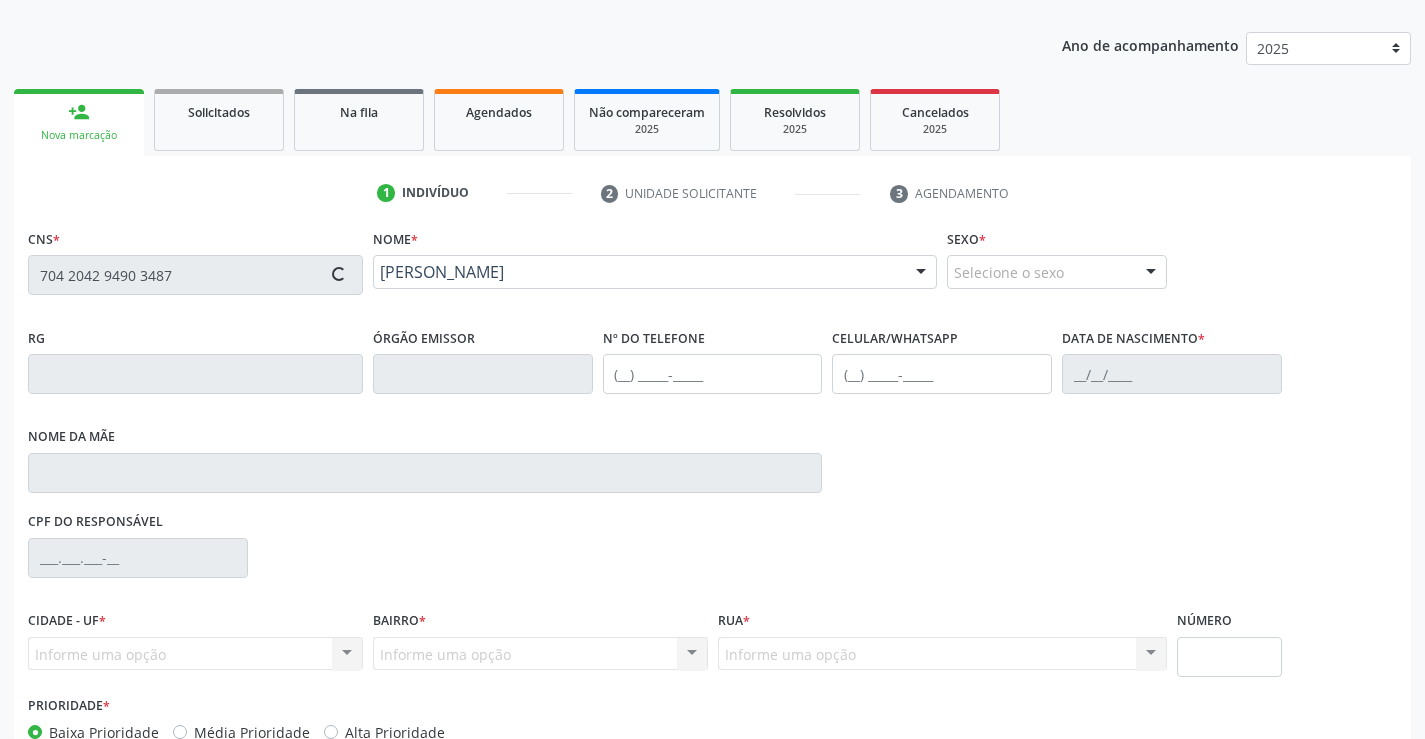 type on "S/N" 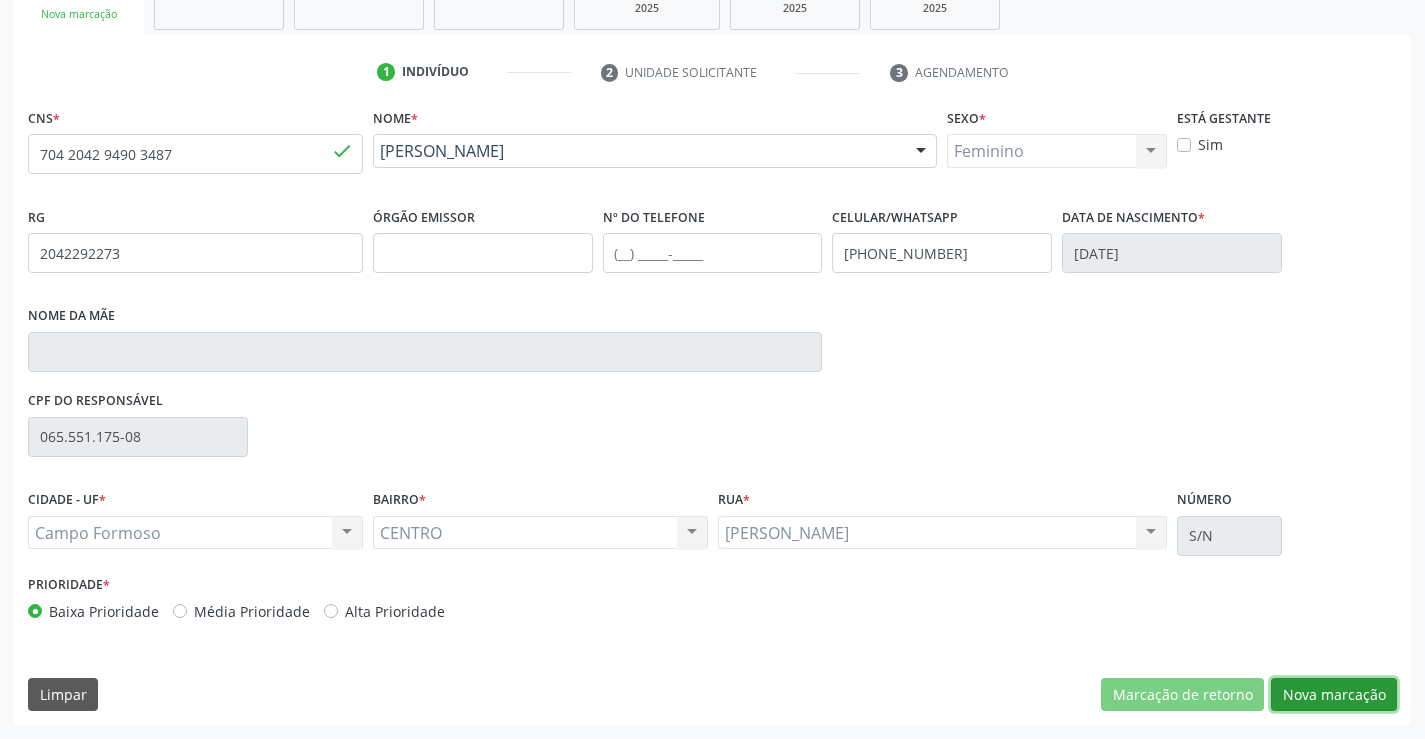 click on "Nova marcação" at bounding box center (1334, 695) 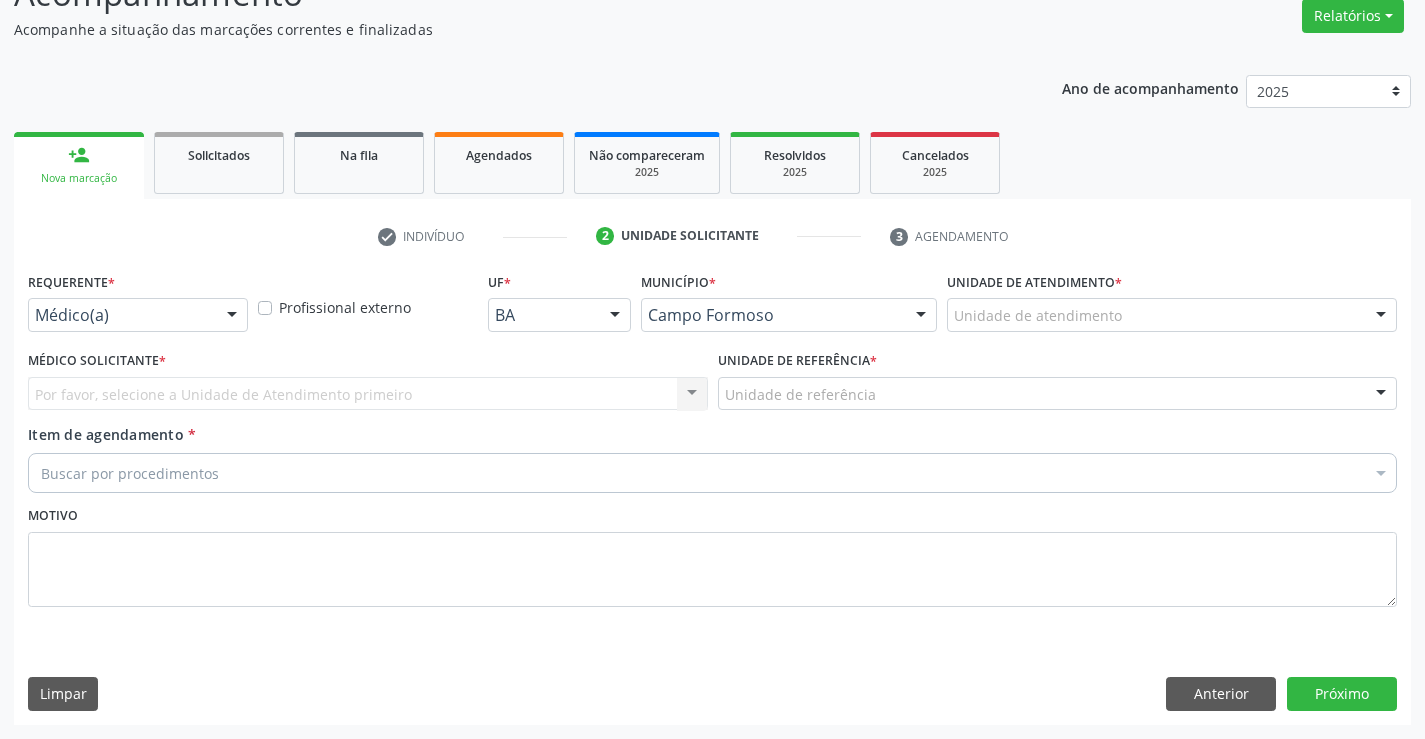 scroll, scrollTop: 167, scrollLeft: 0, axis: vertical 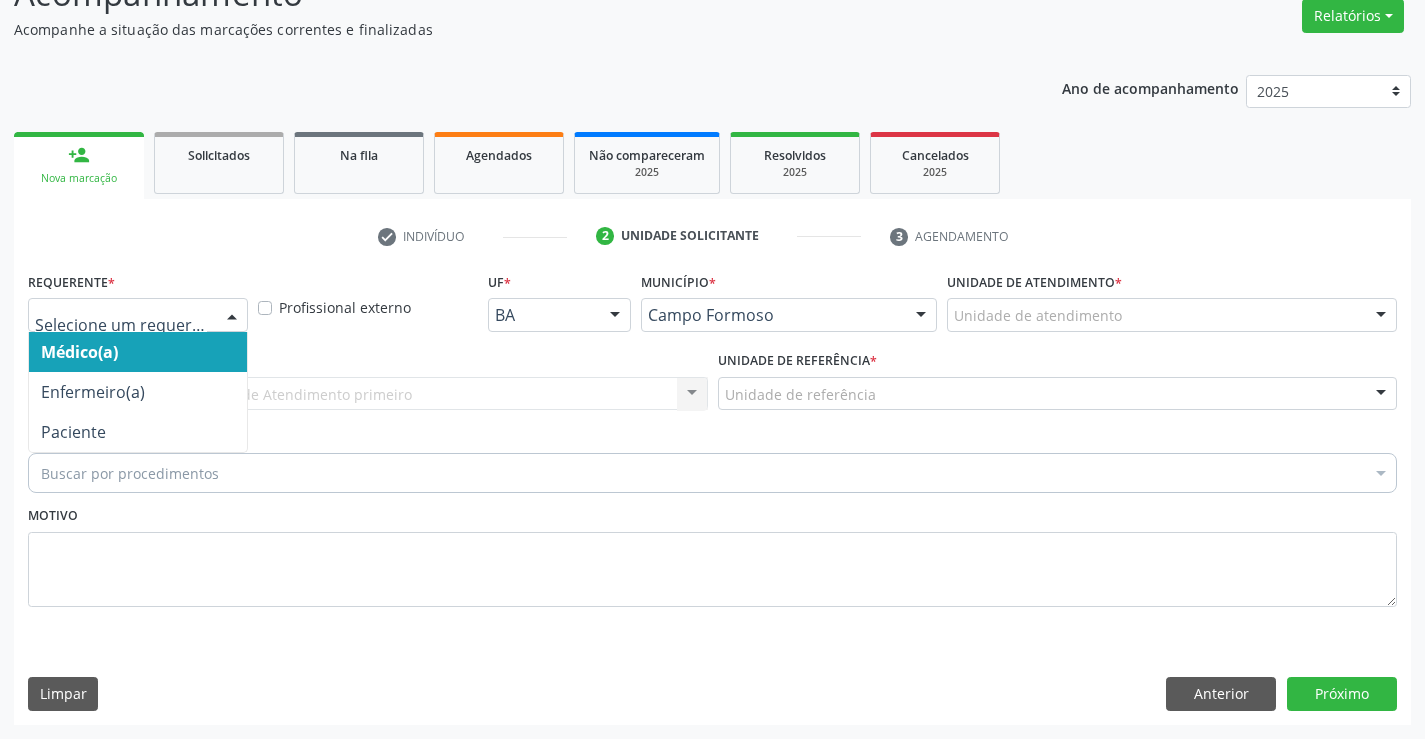 click at bounding box center [232, 316] 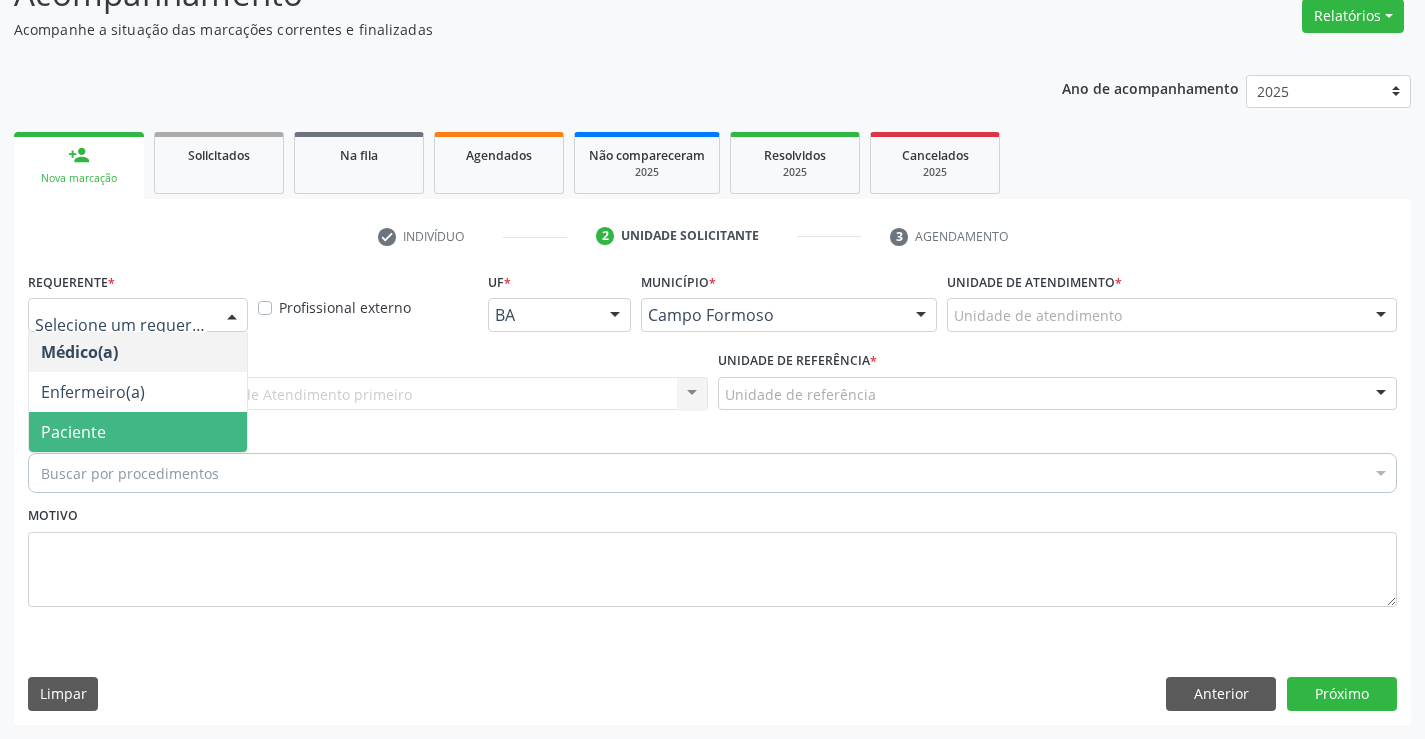 click on "Paciente" at bounding box center (138, 432) 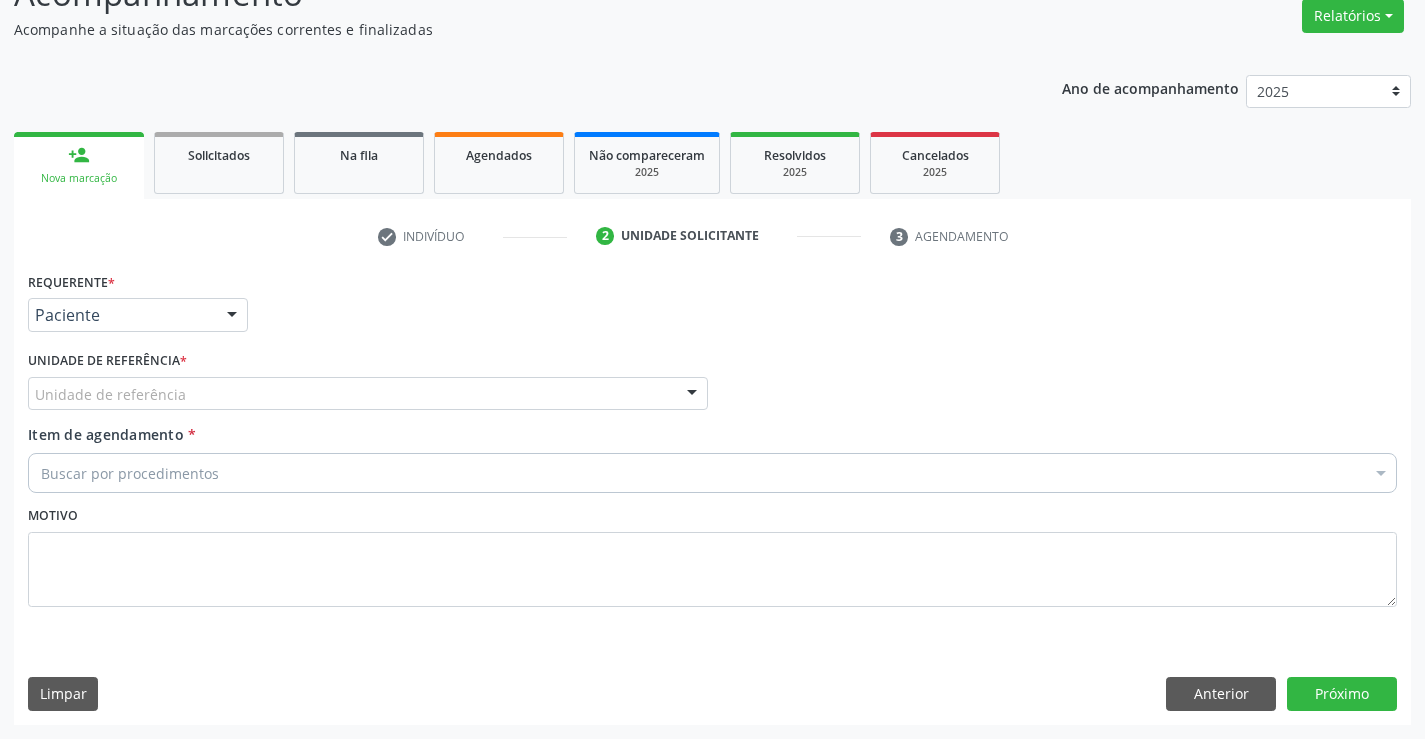 click on "Unidade de referência" at bounding box center (368, 394) 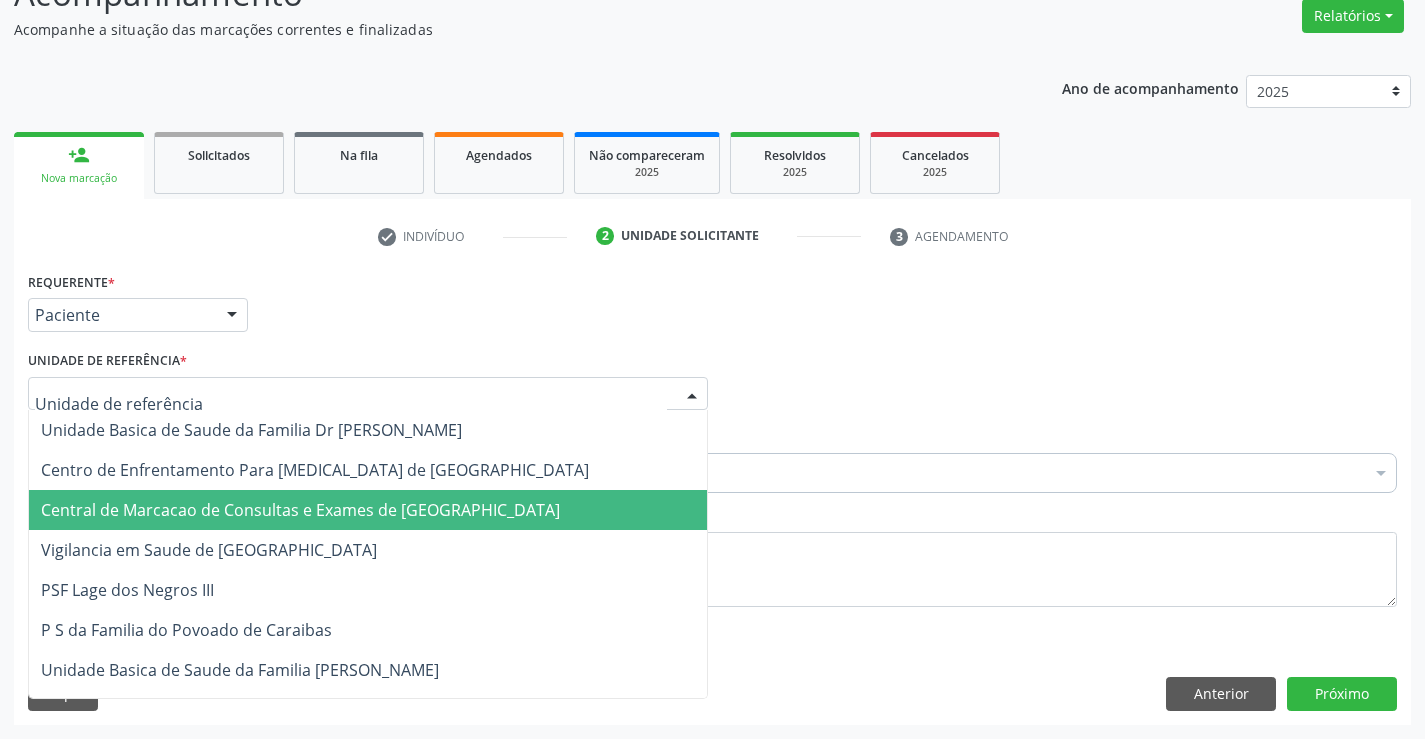 click on "Central de Marcacao de Consultas e Exames de [GEOGRAPHIC_DATA]" at bounding box center [300, 510] 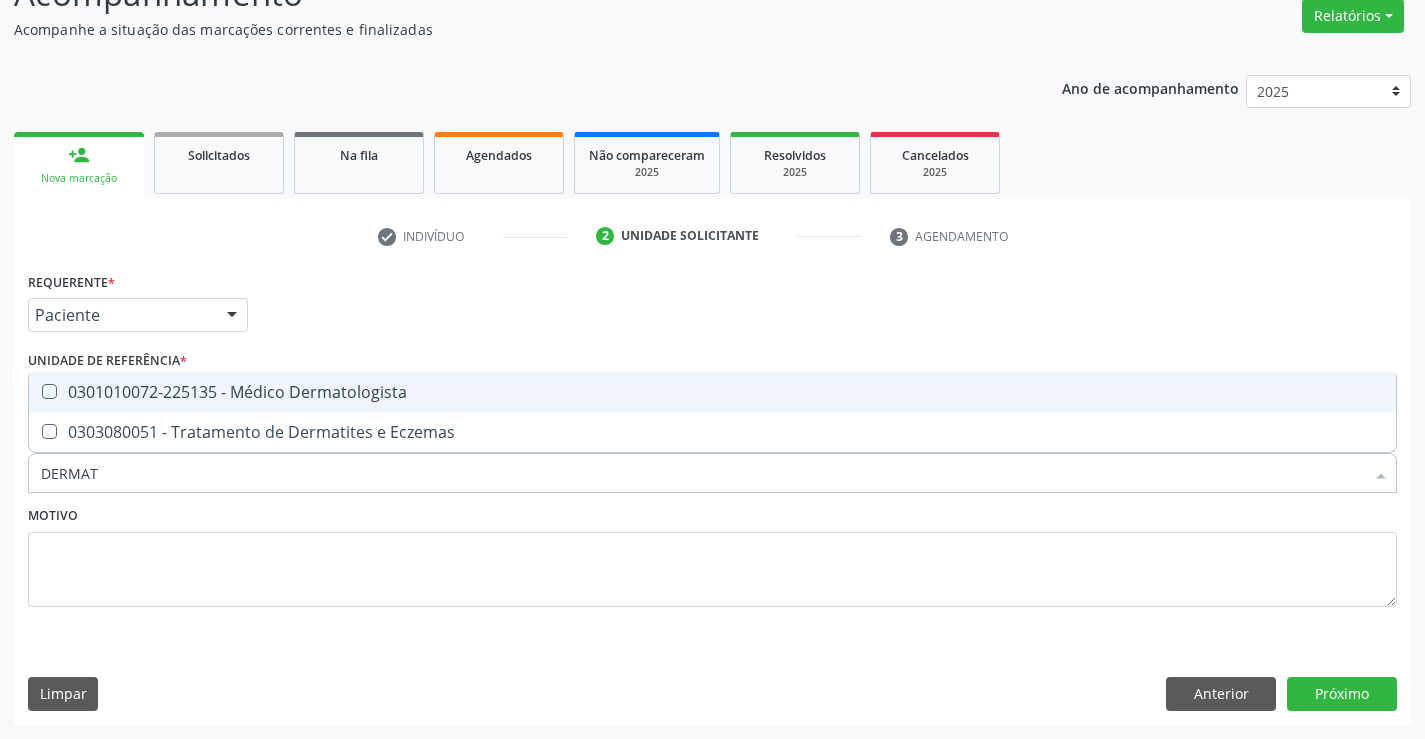 type on "DERMATO" 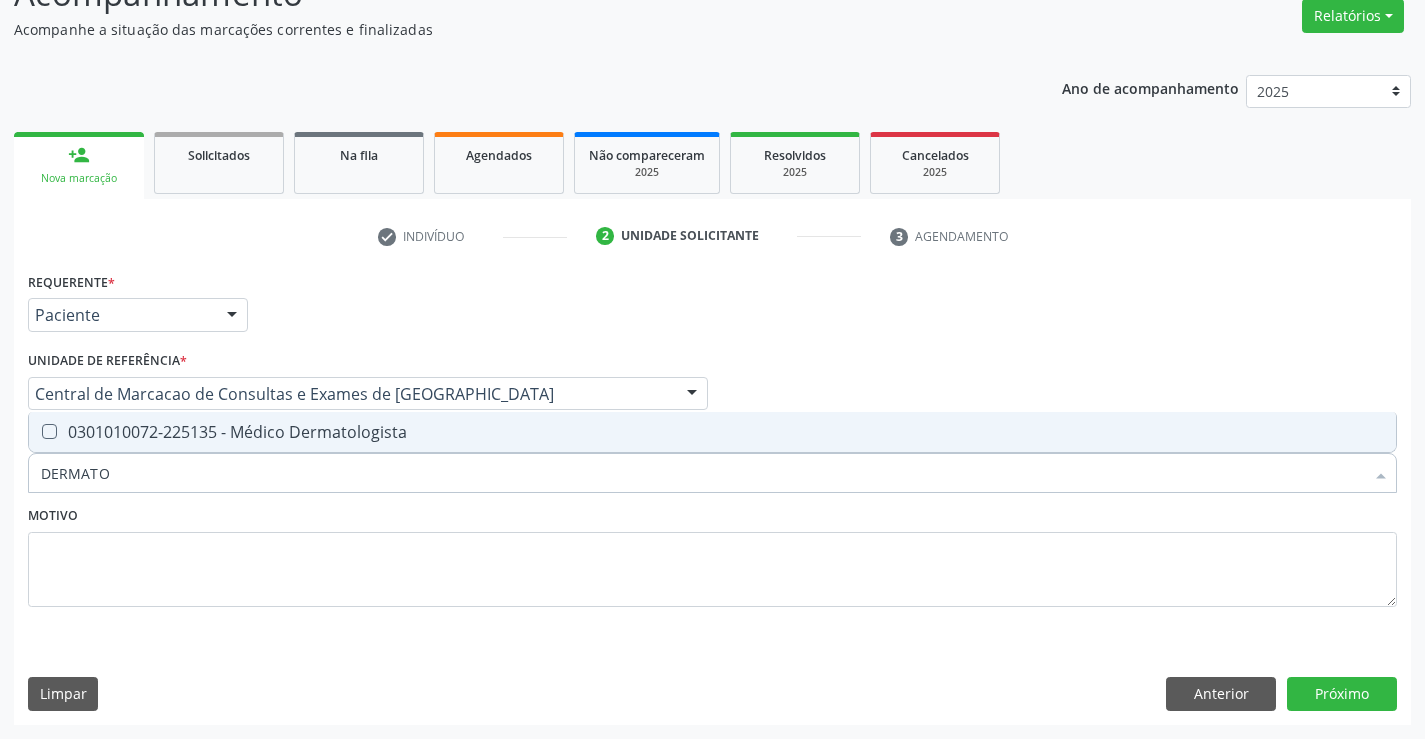 click on "0301010072-225135 - Médico Dermatologista" at bounding box center (712, 432) 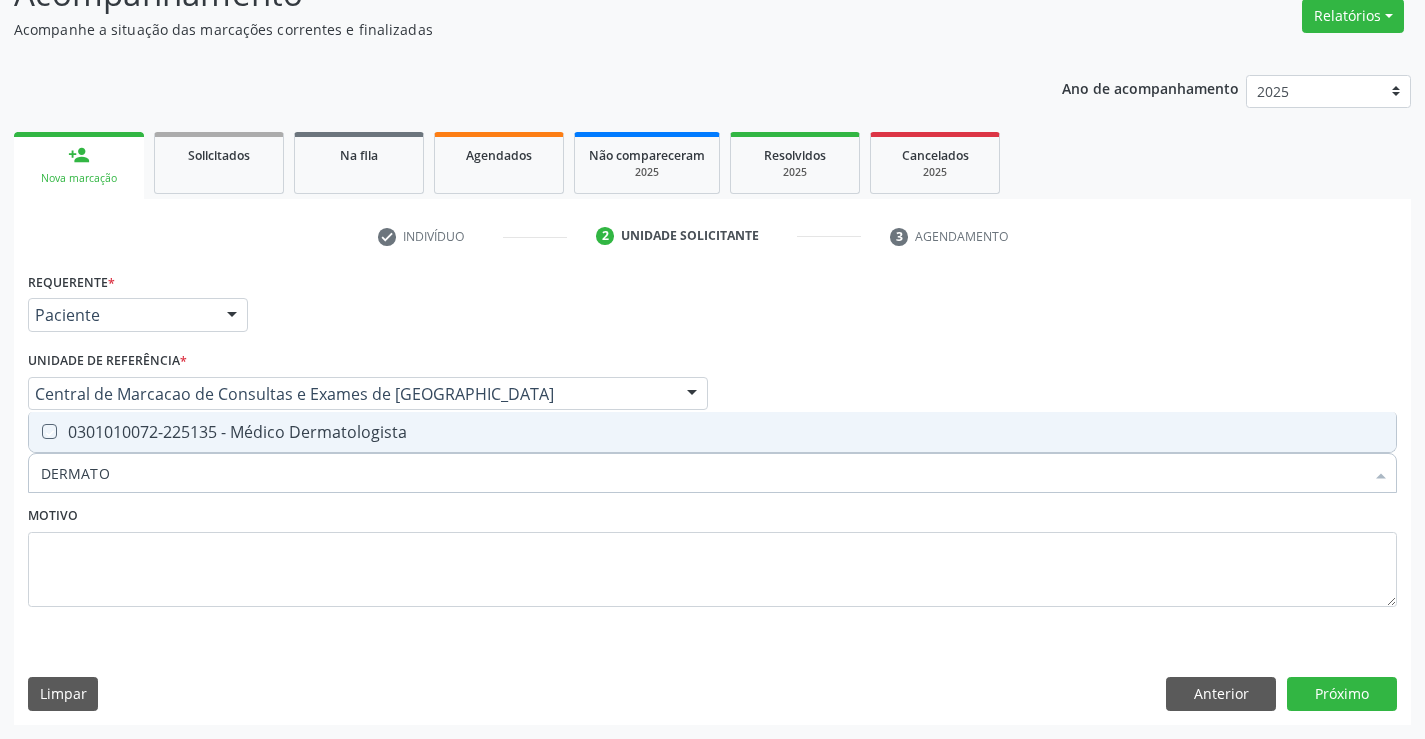 checkbox on "true" 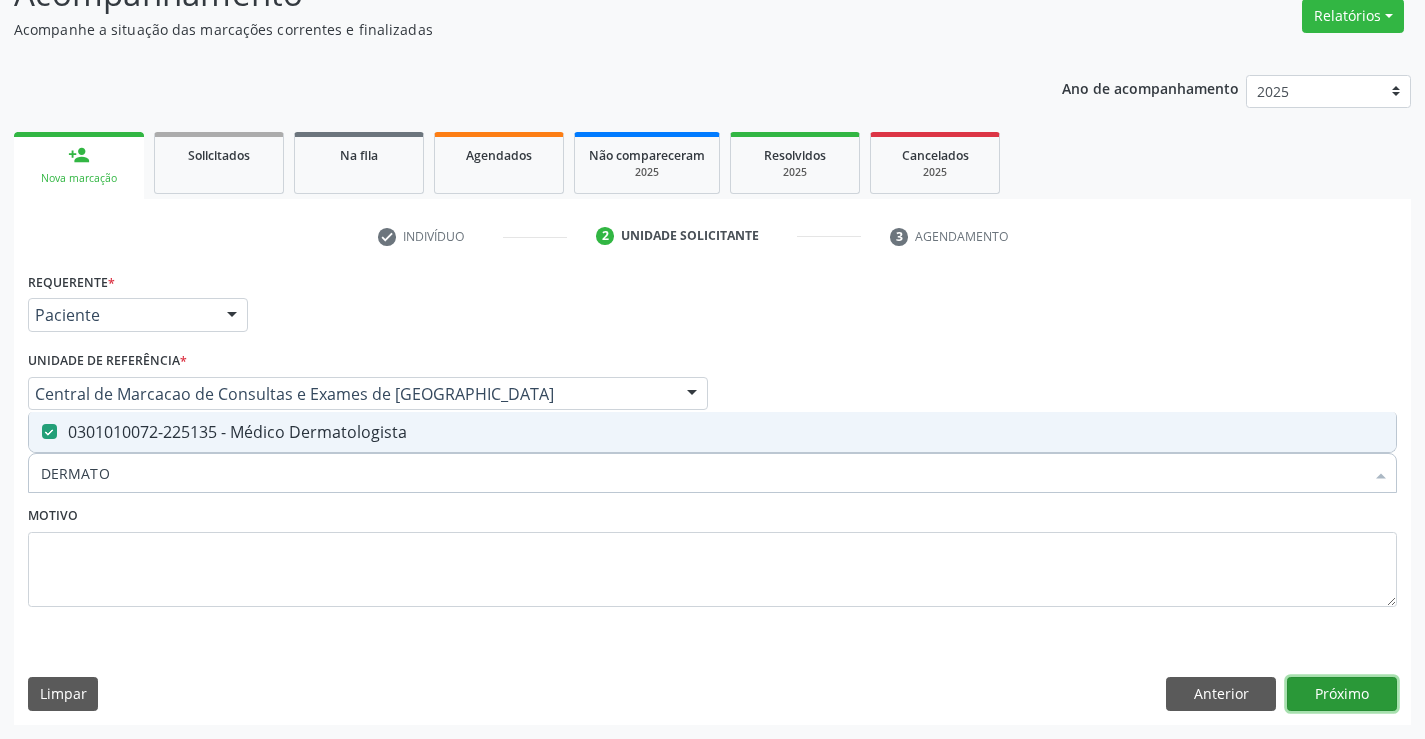 click on "Próximo" at bounding box center [1342, 694] 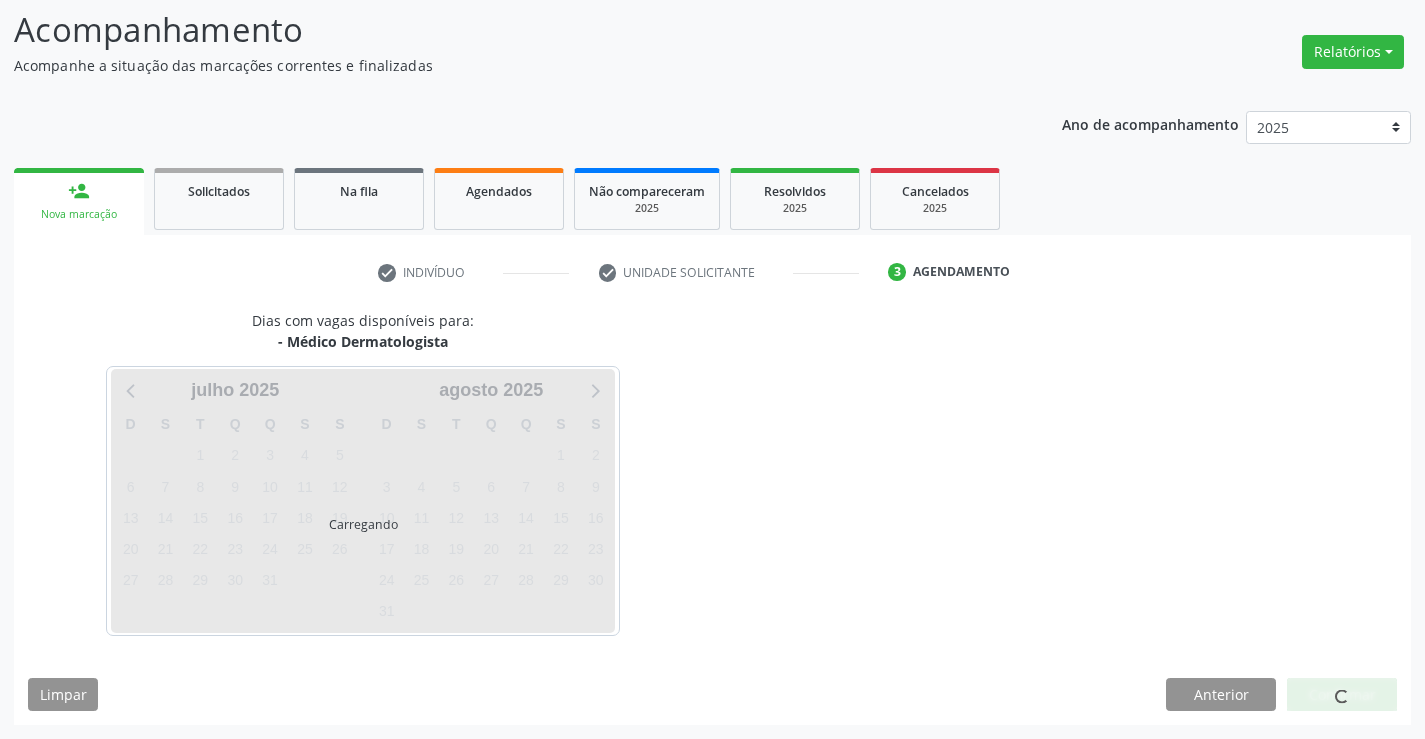 scroll, scrollTop: 131, scrollLeft: 0, axis: vertical 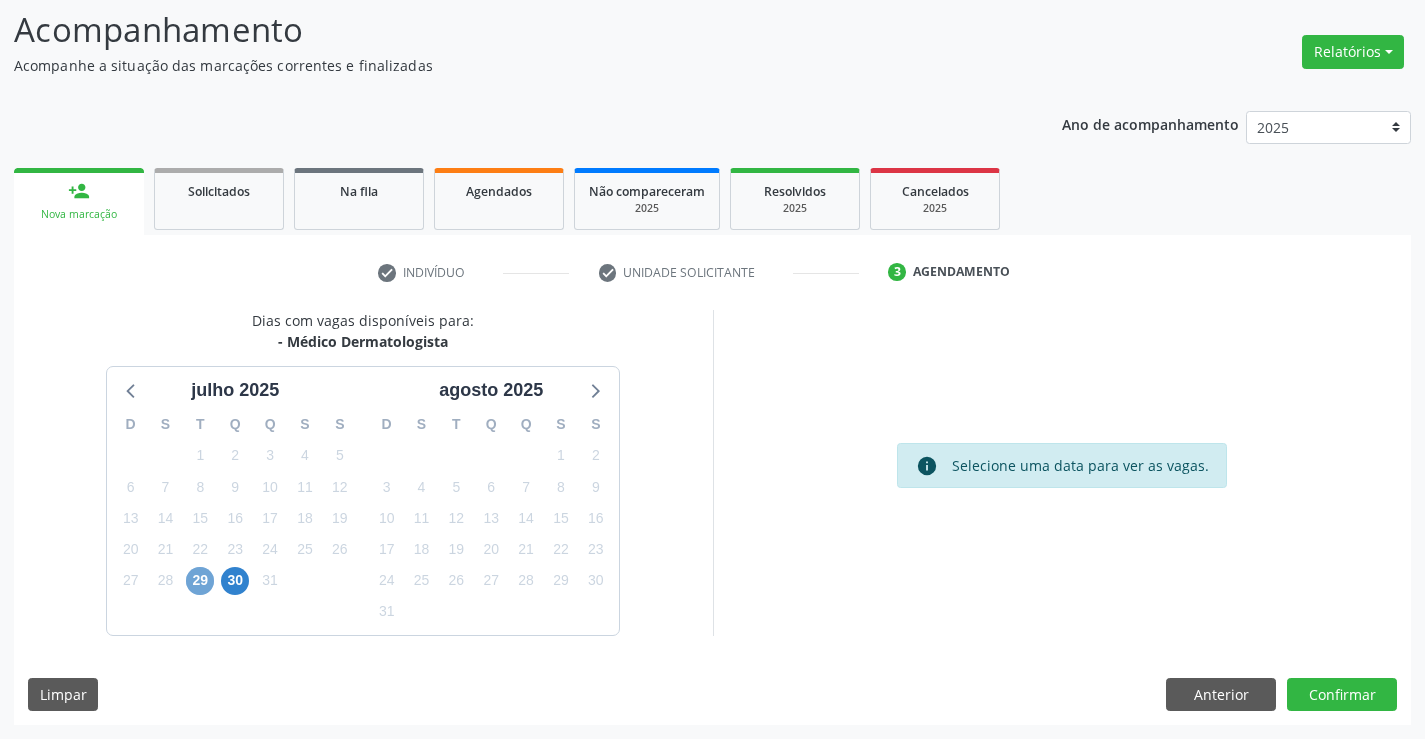 click on "29" at bounding box center [200, 581] 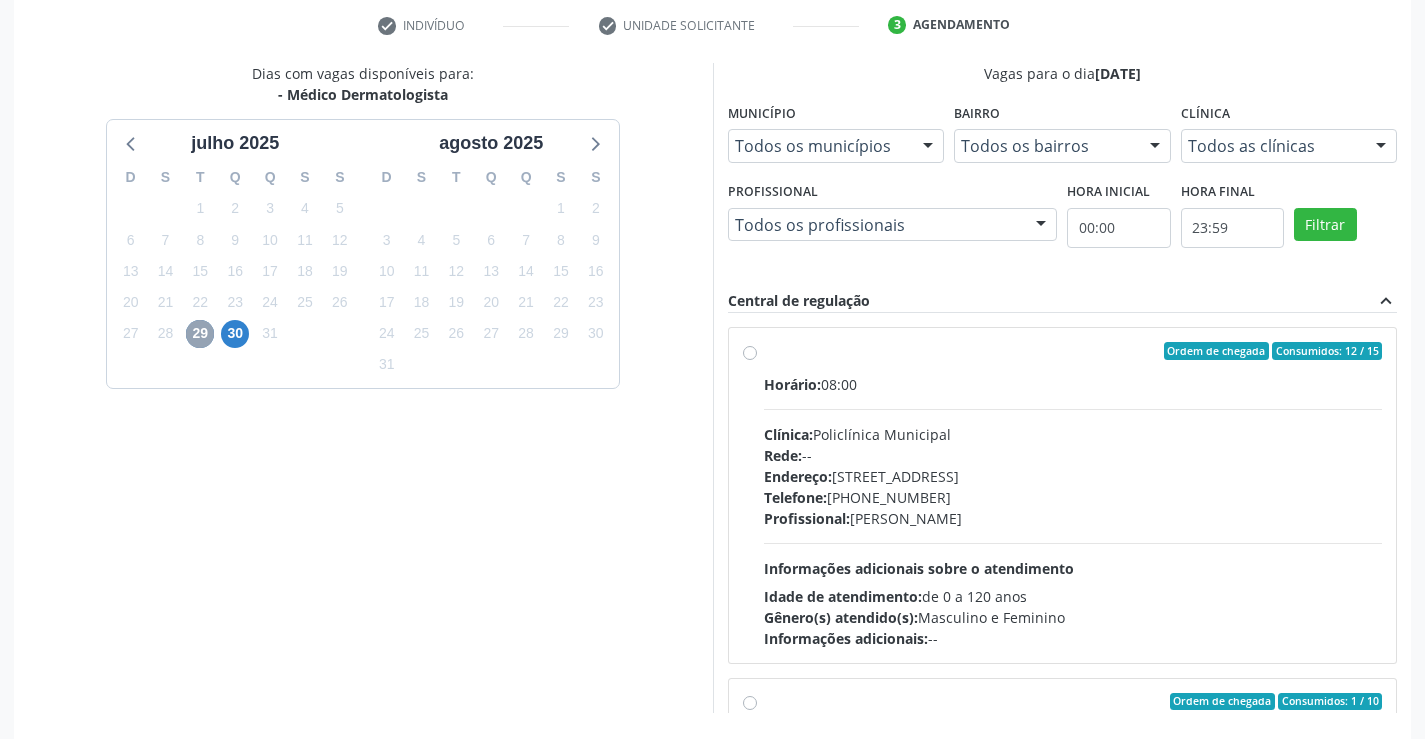 scroll, scrollTop: 456, scrollLeft: 0, axis: vertical 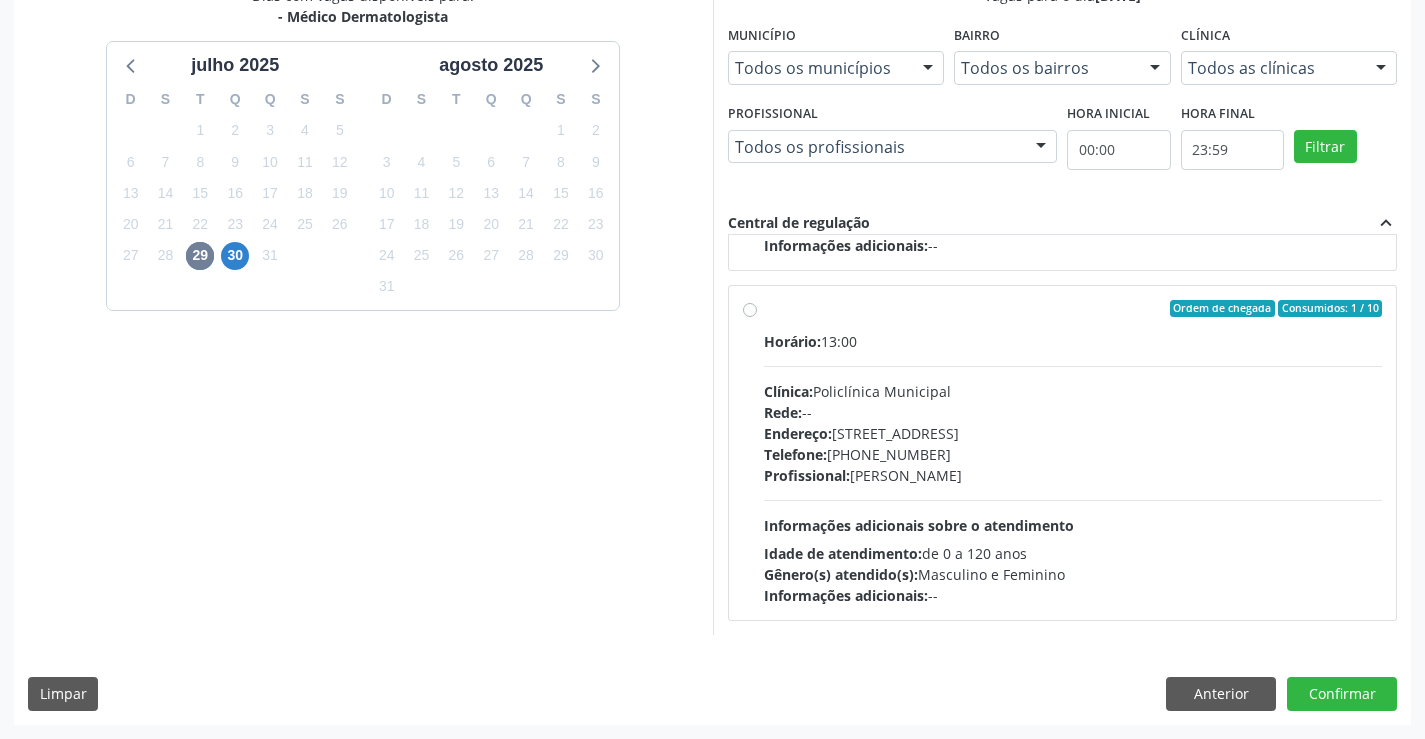 click on "Horário:   13:00
Clínica:  Policlínica Municipal
Rede:
--
Endereço:   Predio, nº 386, Centro, Campo Formoso - BA
Telefone:   (74) 6451312
Profissional:
Renata Ribeiro Nascimento
Informações adicionais sobre o atendimento
Idade de atendimento:
de 0 a 120 anos
Gênero(s) atendido(s):
Masculino e Feminino
Informações adicionais:
--" at bounding box center [1073, 468] 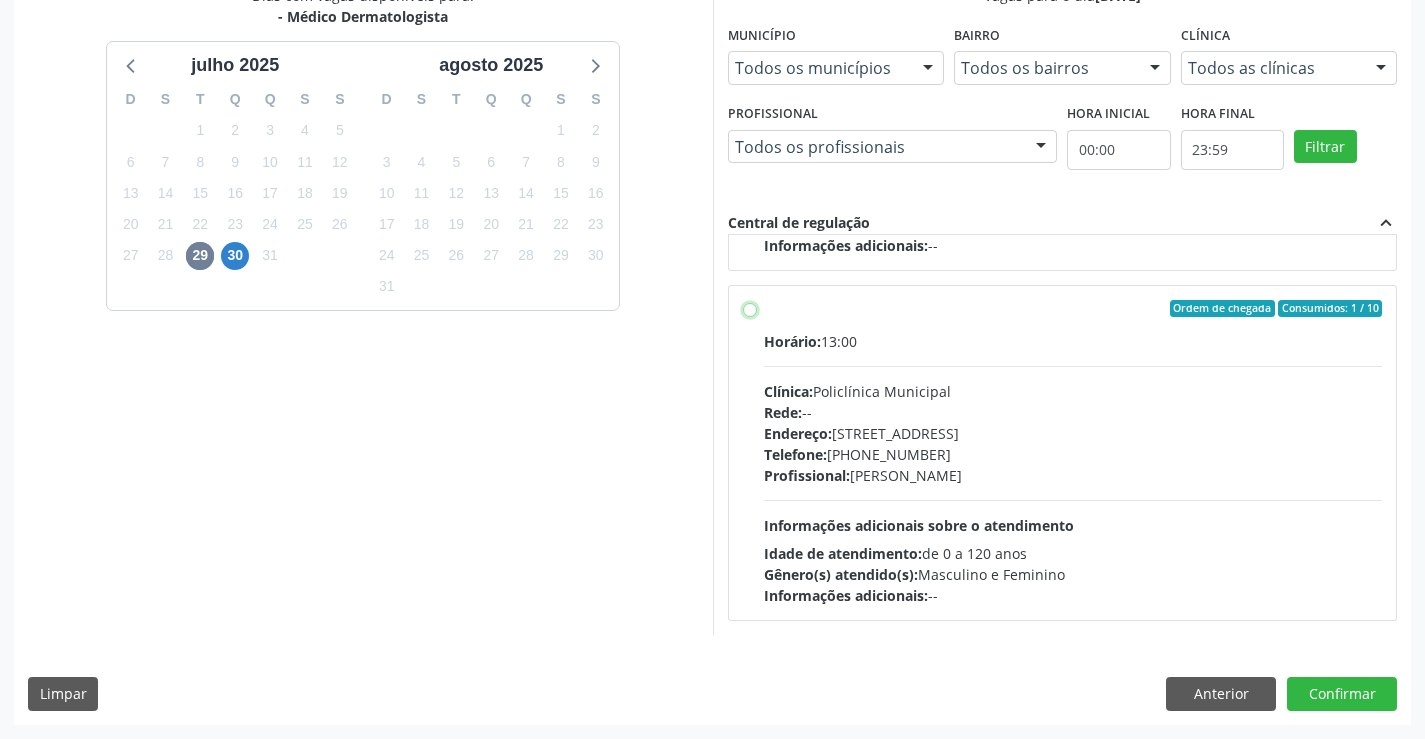 click on "Ordem de chegada
Consumidos: 1 / 10
Horário:   13:00
Clínica:  Policlínica Municipal
Rede:
--
Endereço:   Predio, nº 386, Centro, Campo Formoso - BA
Telefone:   (74) 6451312
Profissional:
Renata Ribeiro Nascimento
Informações adicionais sobre o atendimento
Idade de atendimento:
de 0 a 120 anos
Gênero(s) atendido(s):
Masculino e Feminino
Informações adicionais:
--" at bounding box center [750, 309] 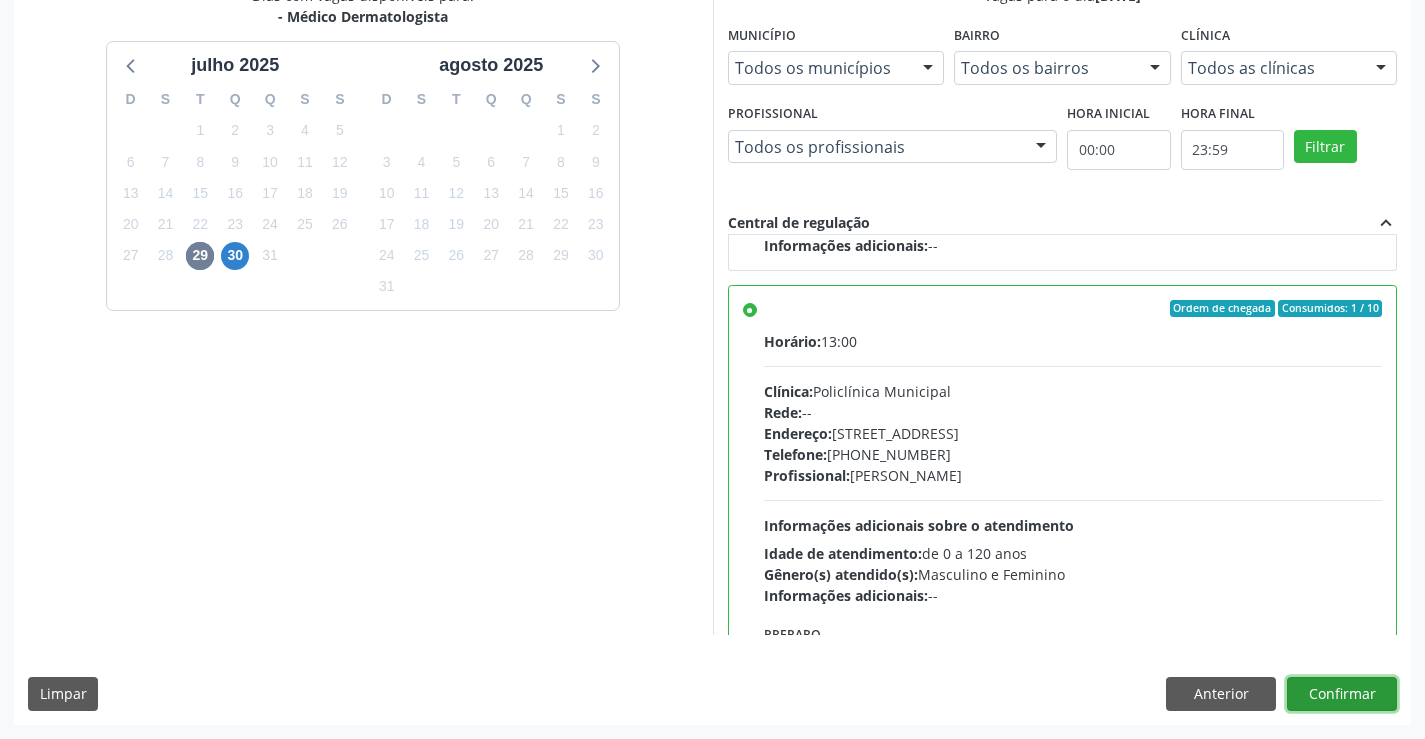 click on "Confirmar" at bounding box center (1342, 694) 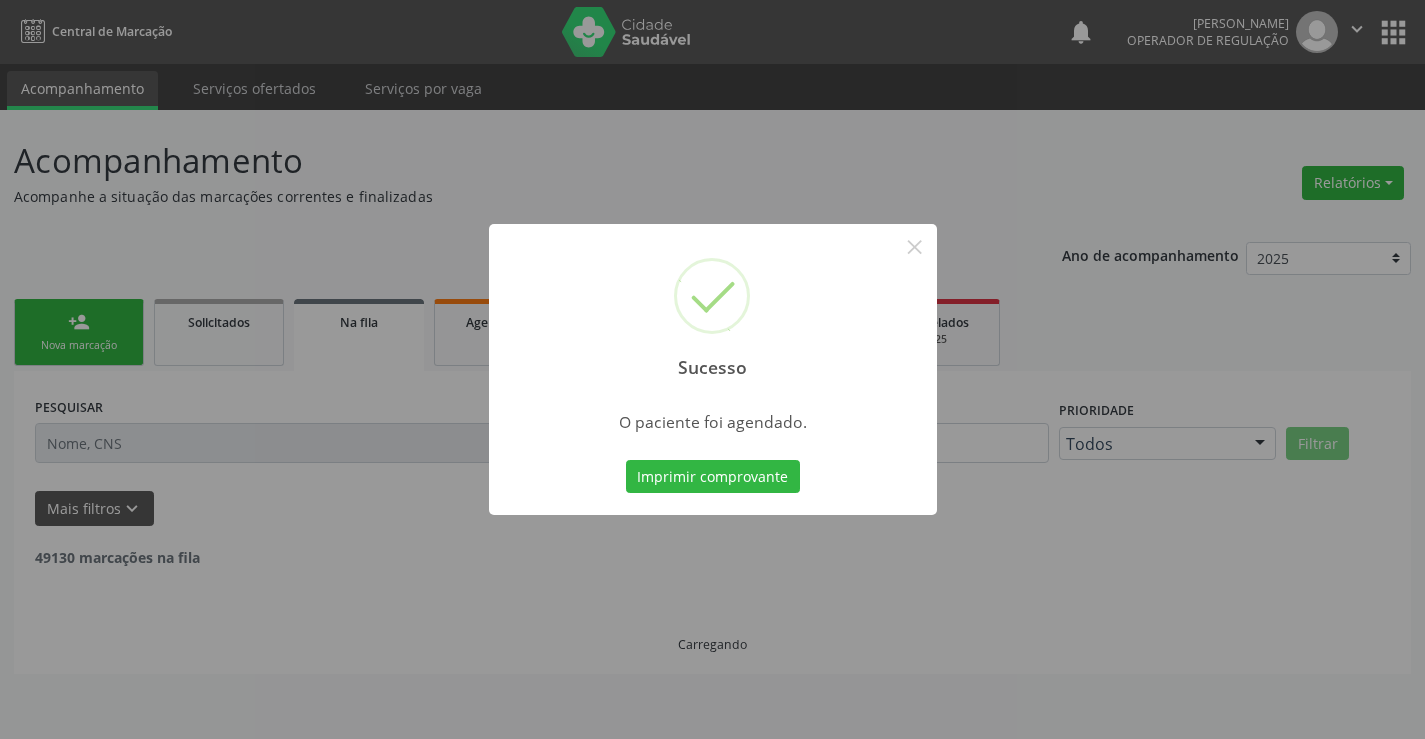 scroll, scrollTop: 0, scrollLeft: 0, axis: both 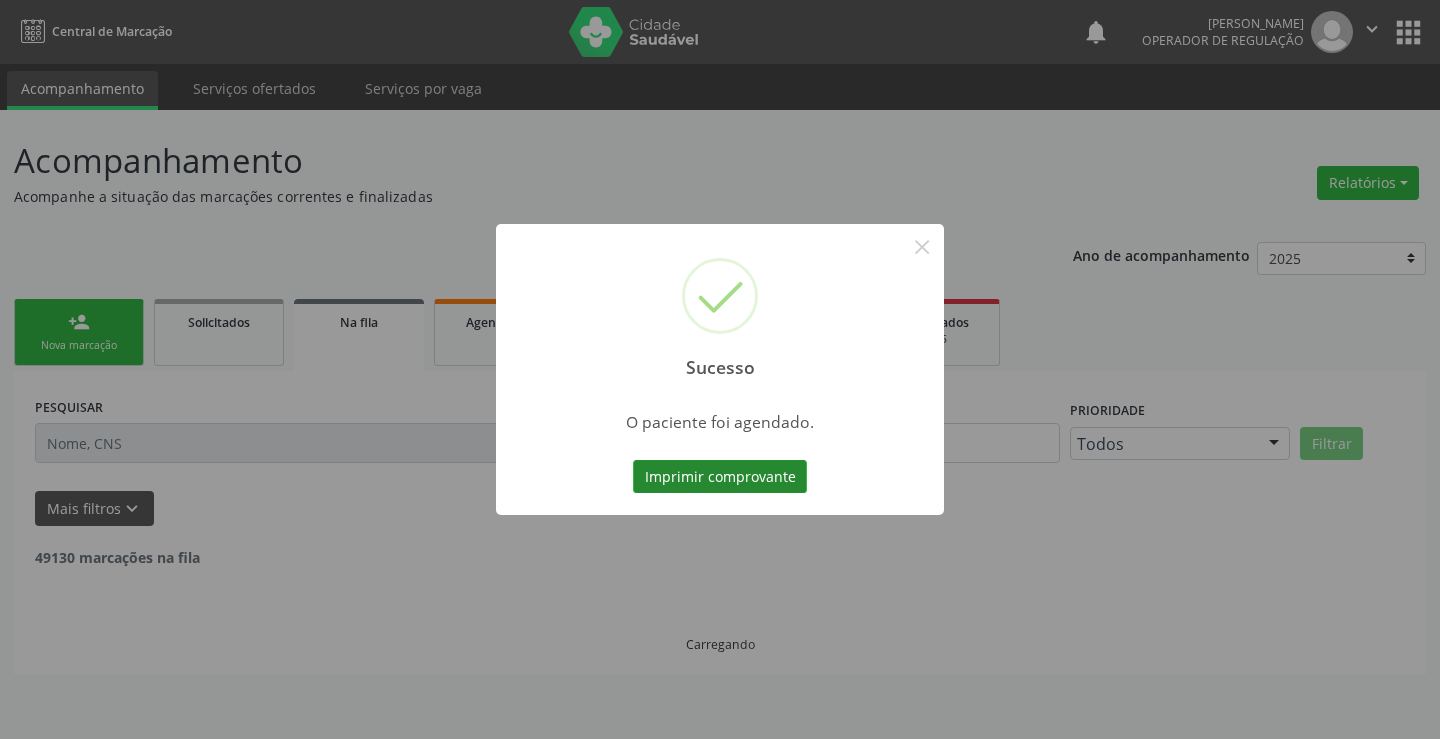 click on "Imprimir comprovante" at bounding box center (720, 477) 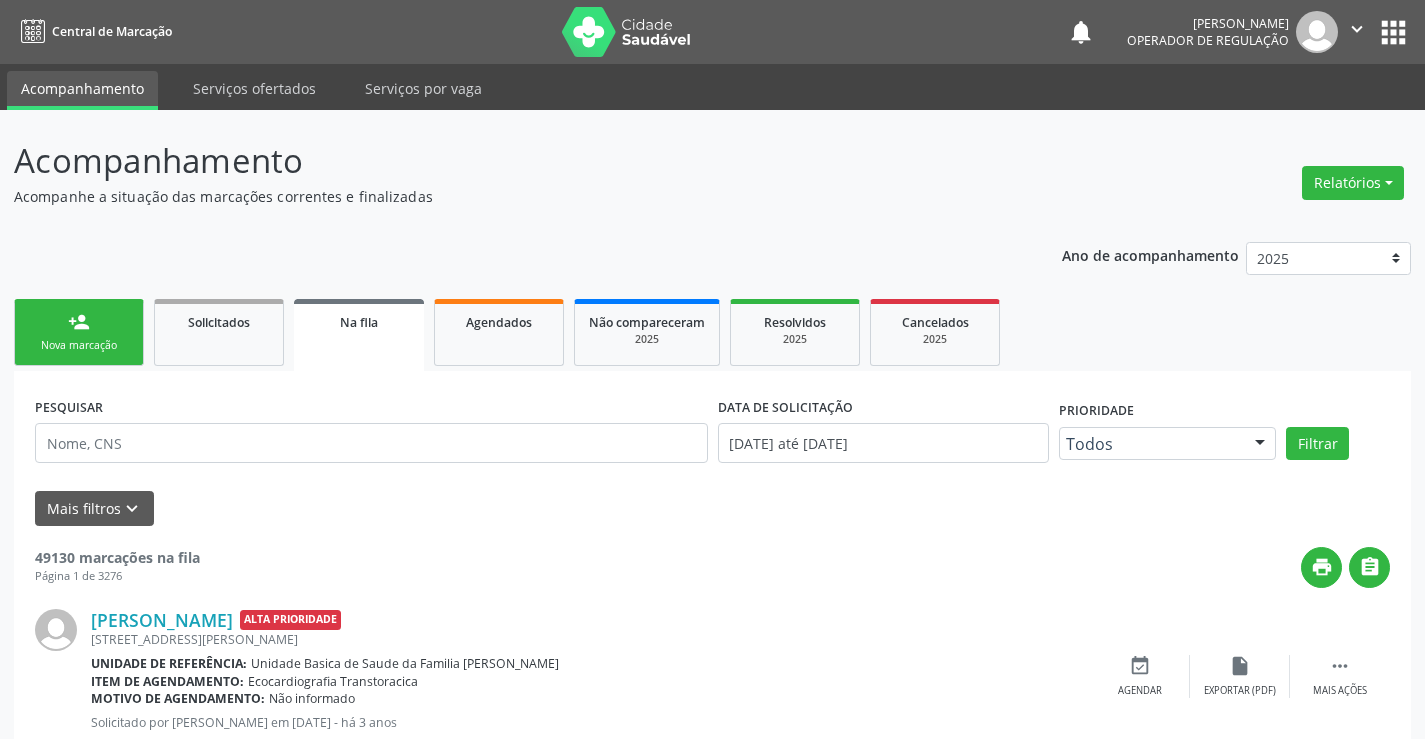 click on "person_add
Nova marcação" at bounding box center [79, 332] 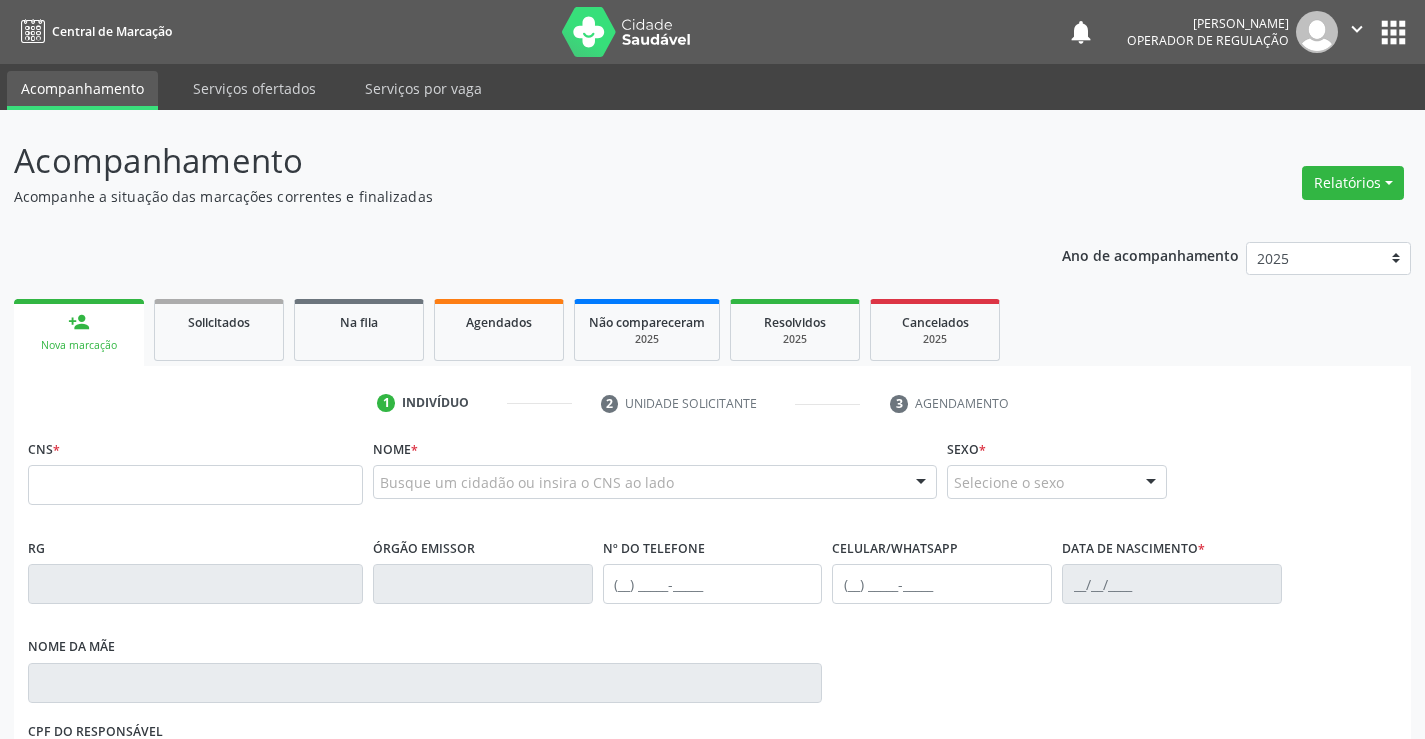 click on "Nova marcação" at bounding box center (79, 345) 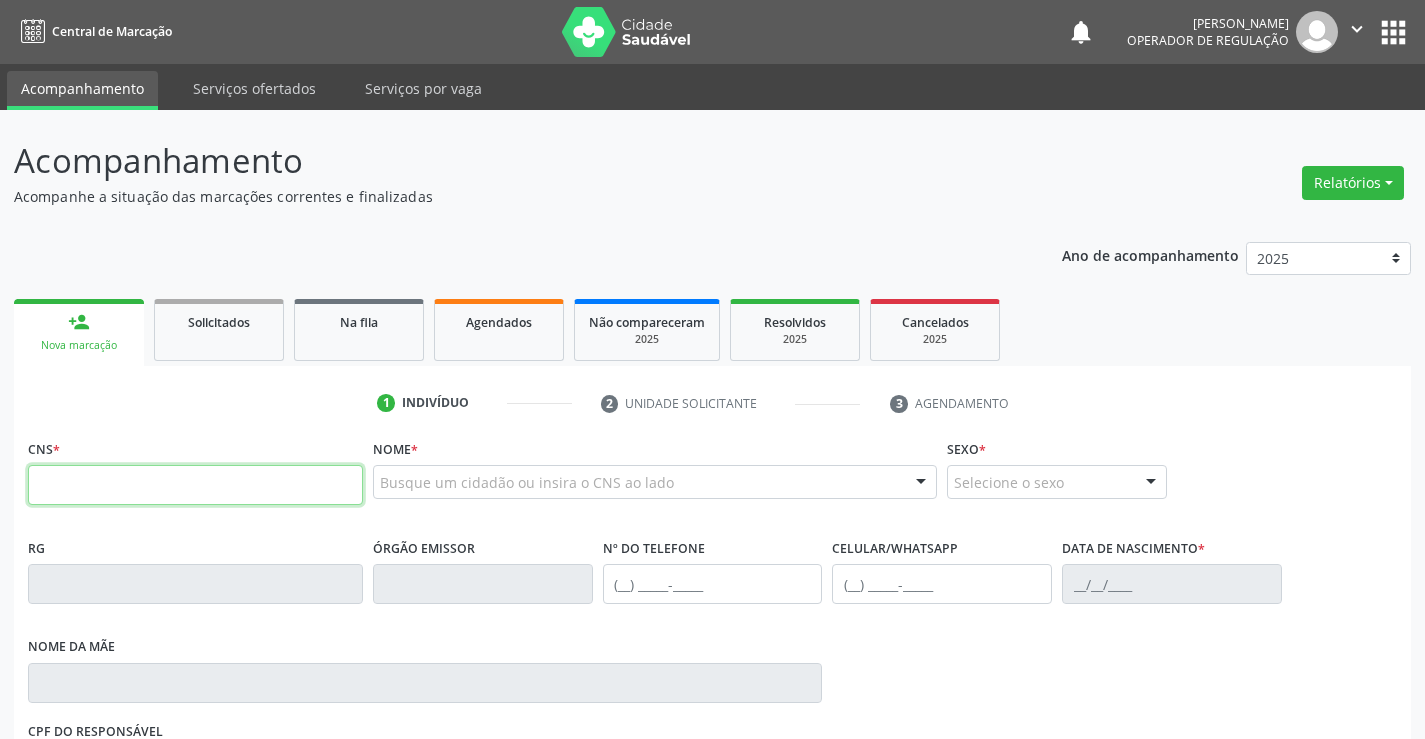 click at bounding box center (195, 485) 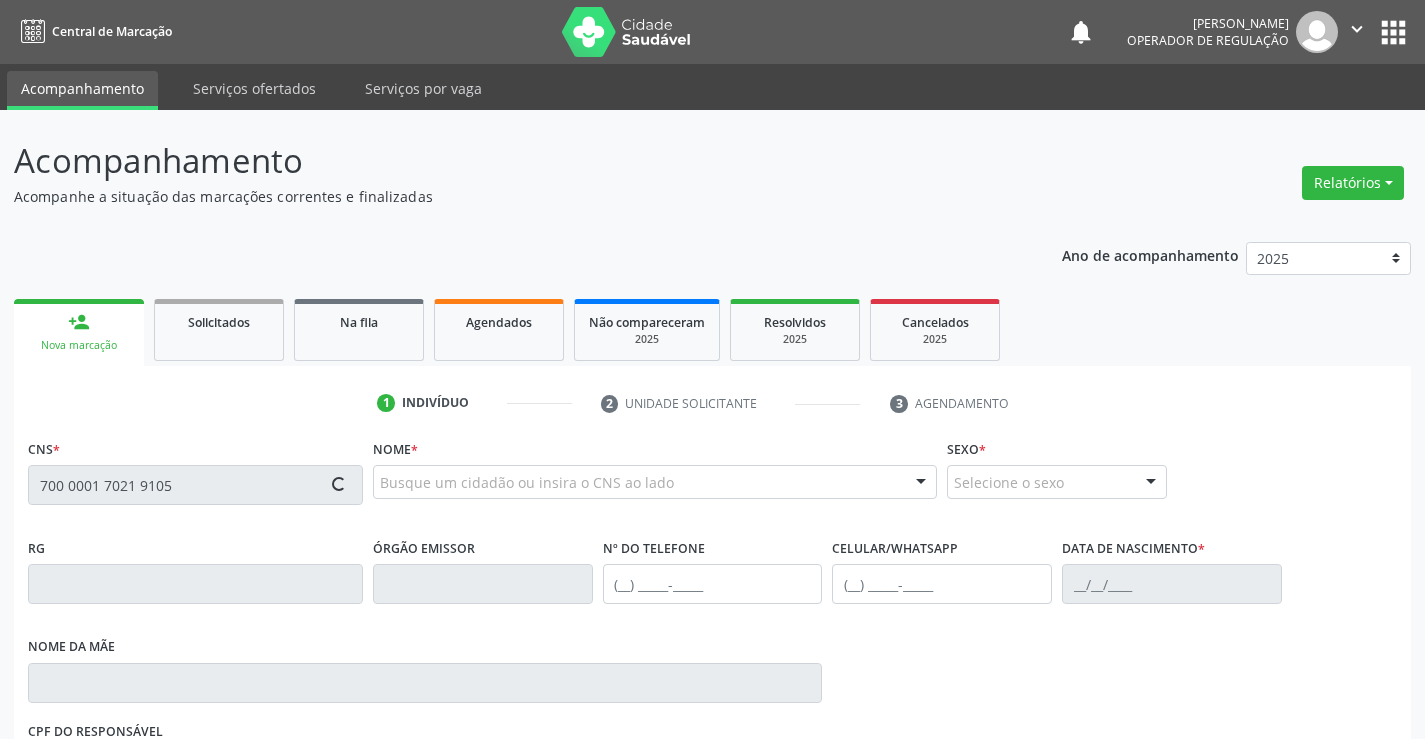 type on "700 0001 7021 9105" 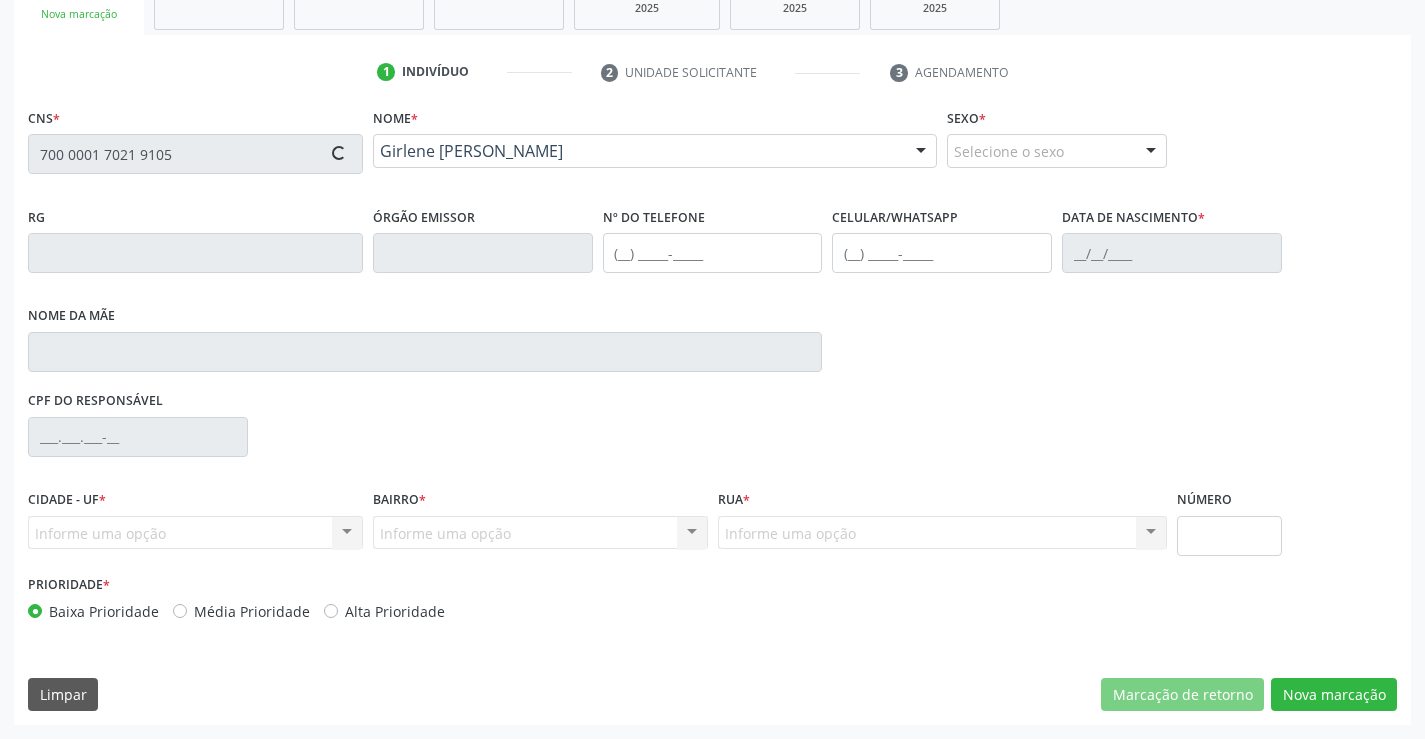 type on "0500104174" 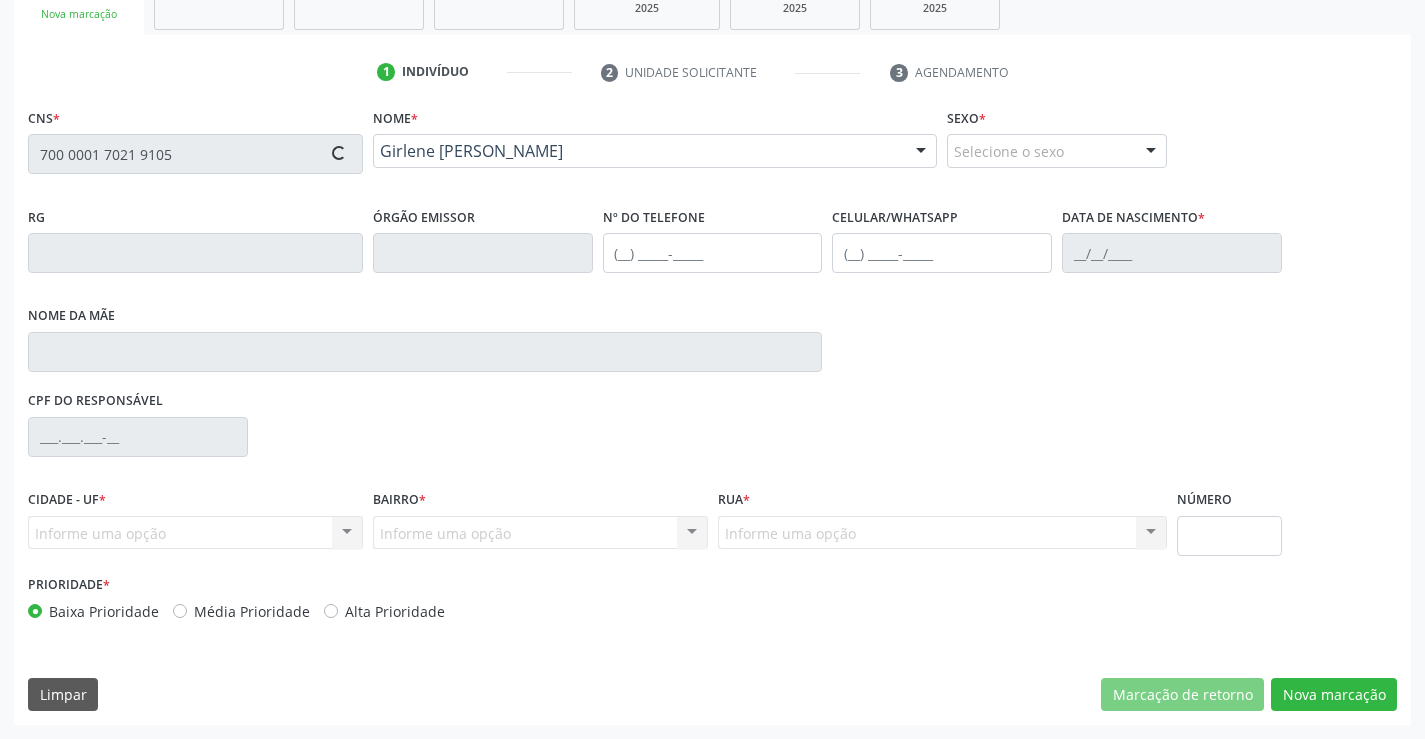 type on "(11) 99614-9541" 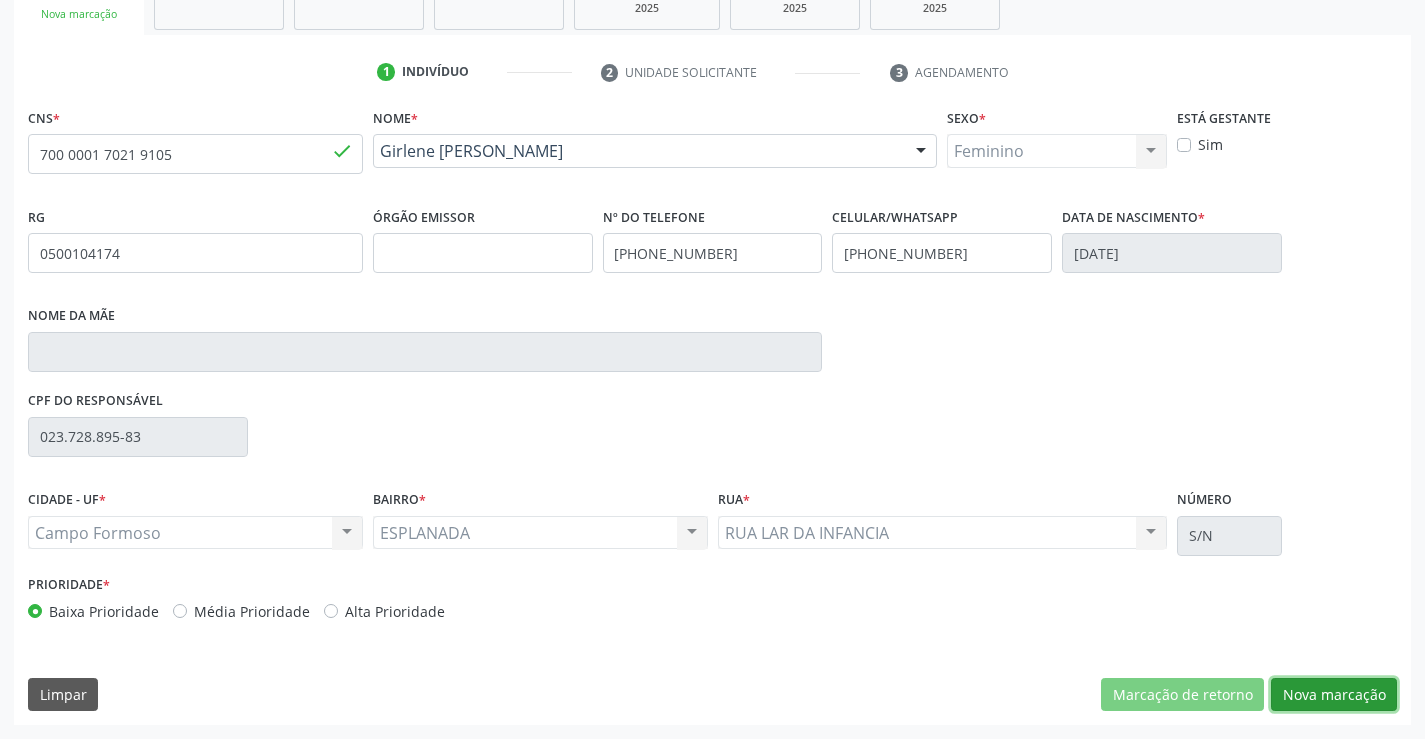 click on "Nova marcação" at bounding box center [1334, 695] 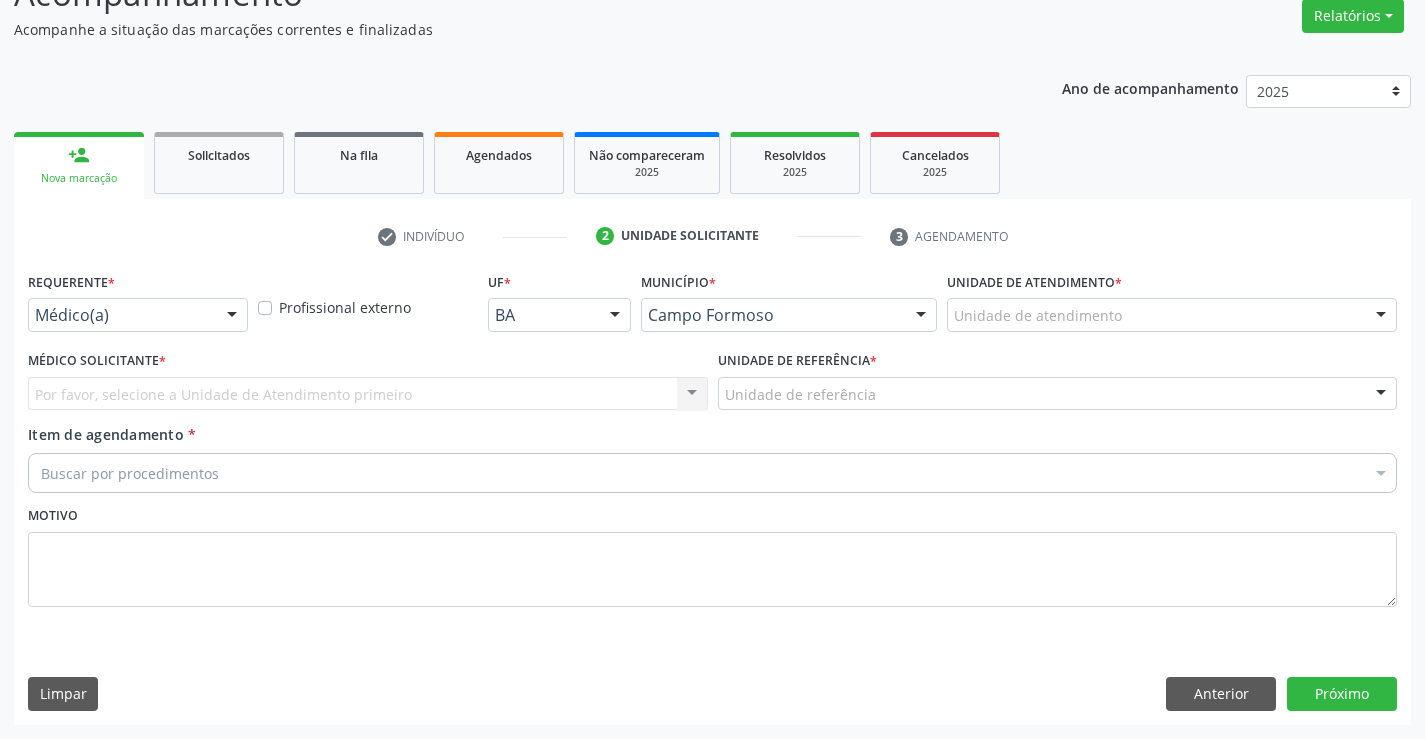 scroll, scrollTop: 167, scrollLeft: 0, axis: vertical 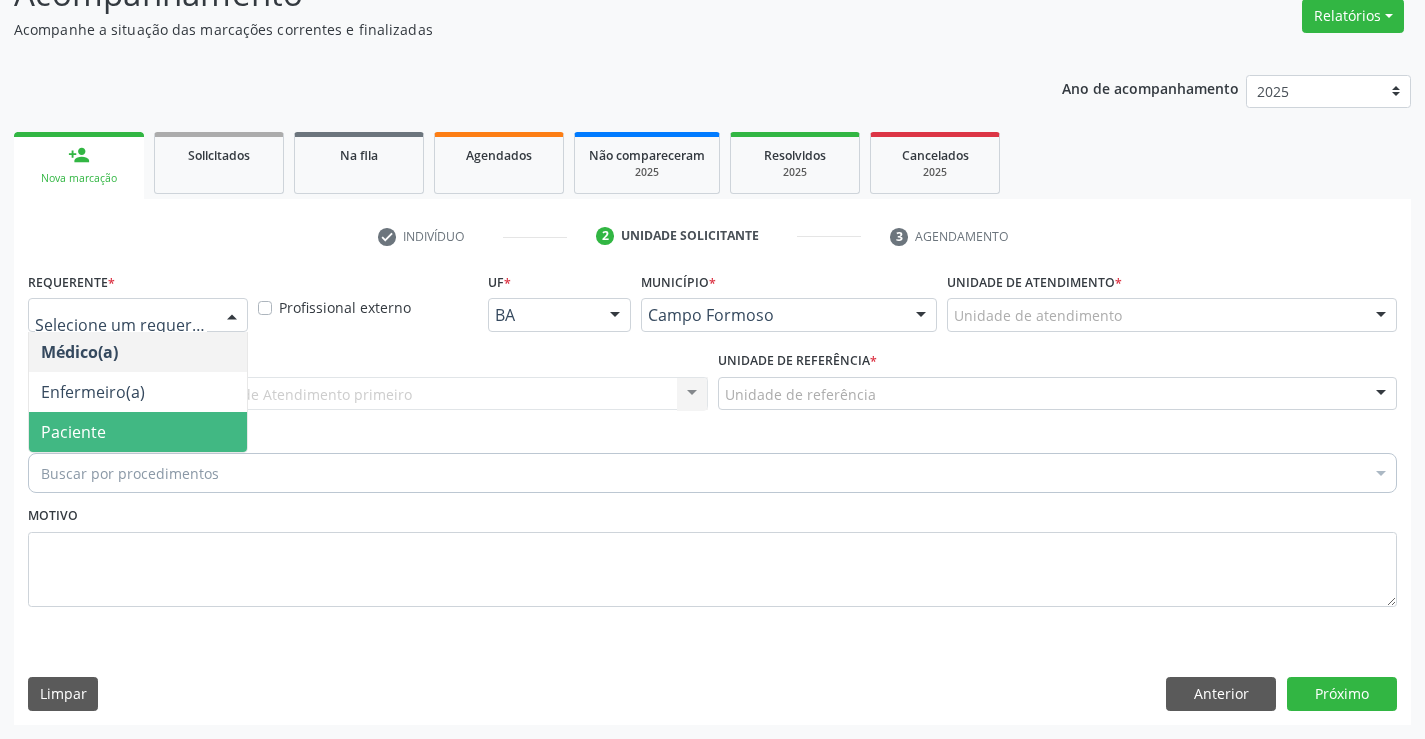 click on "Paciente" at bounding box center [138, 432] 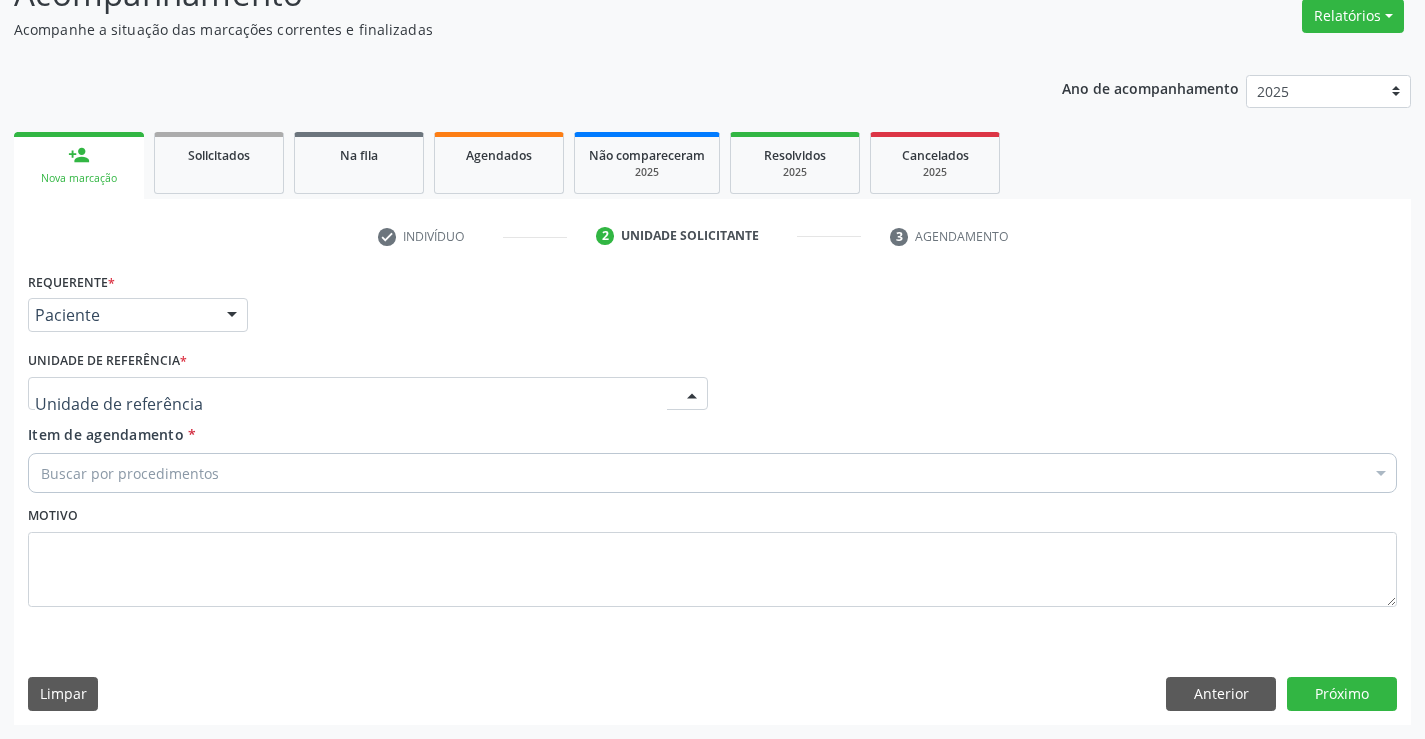 click at bounding box center [368, 394] 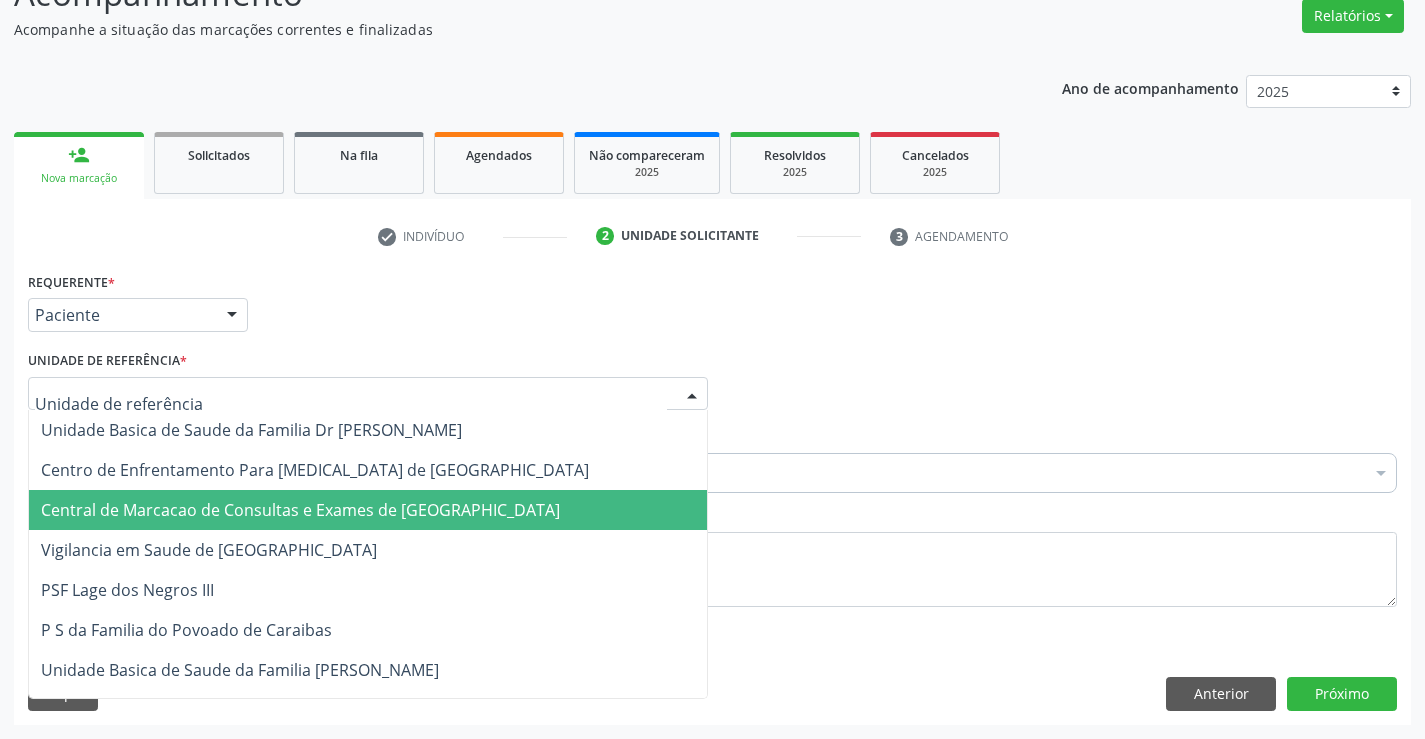 click on "Central de Marcacao de Consultas e Exames de [GEOGRAPHIC_DATA]" at bounding box center (300, 510) 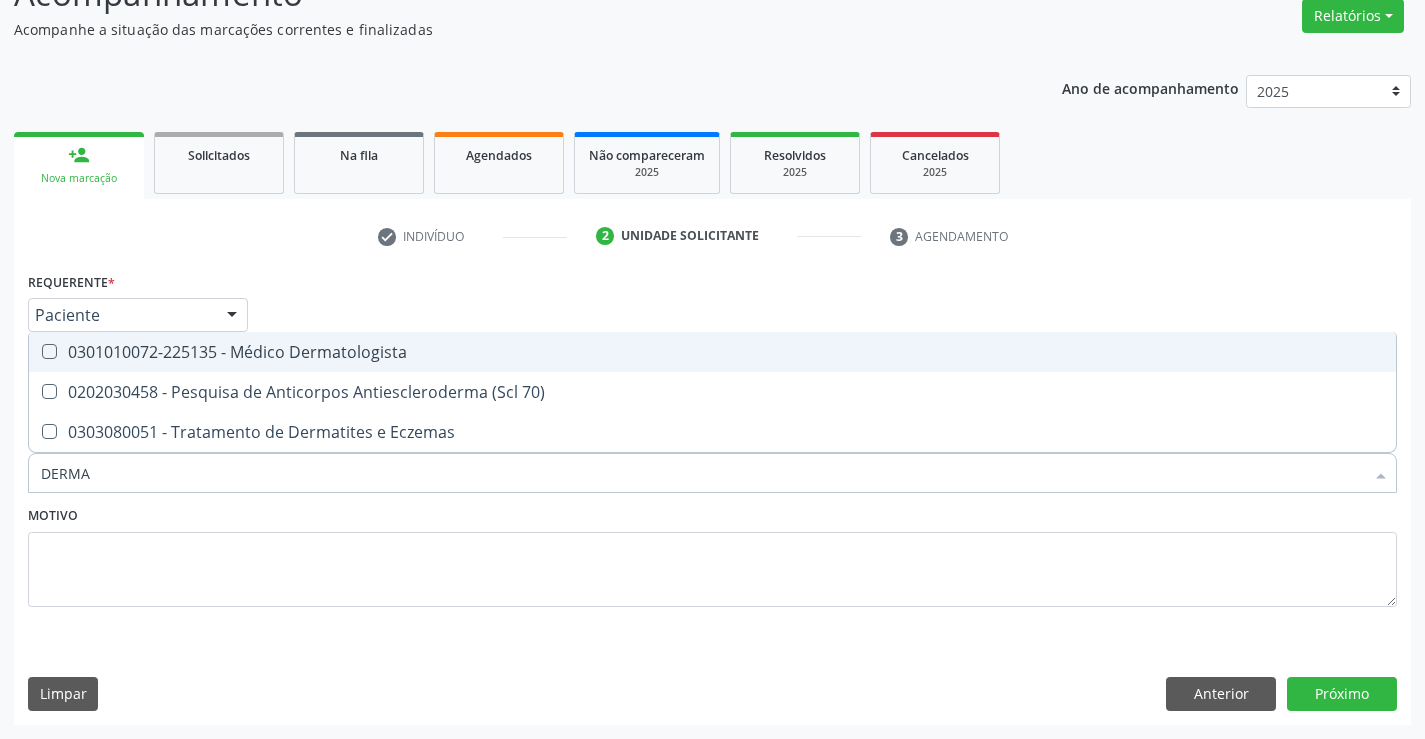 type on "DERMAT" 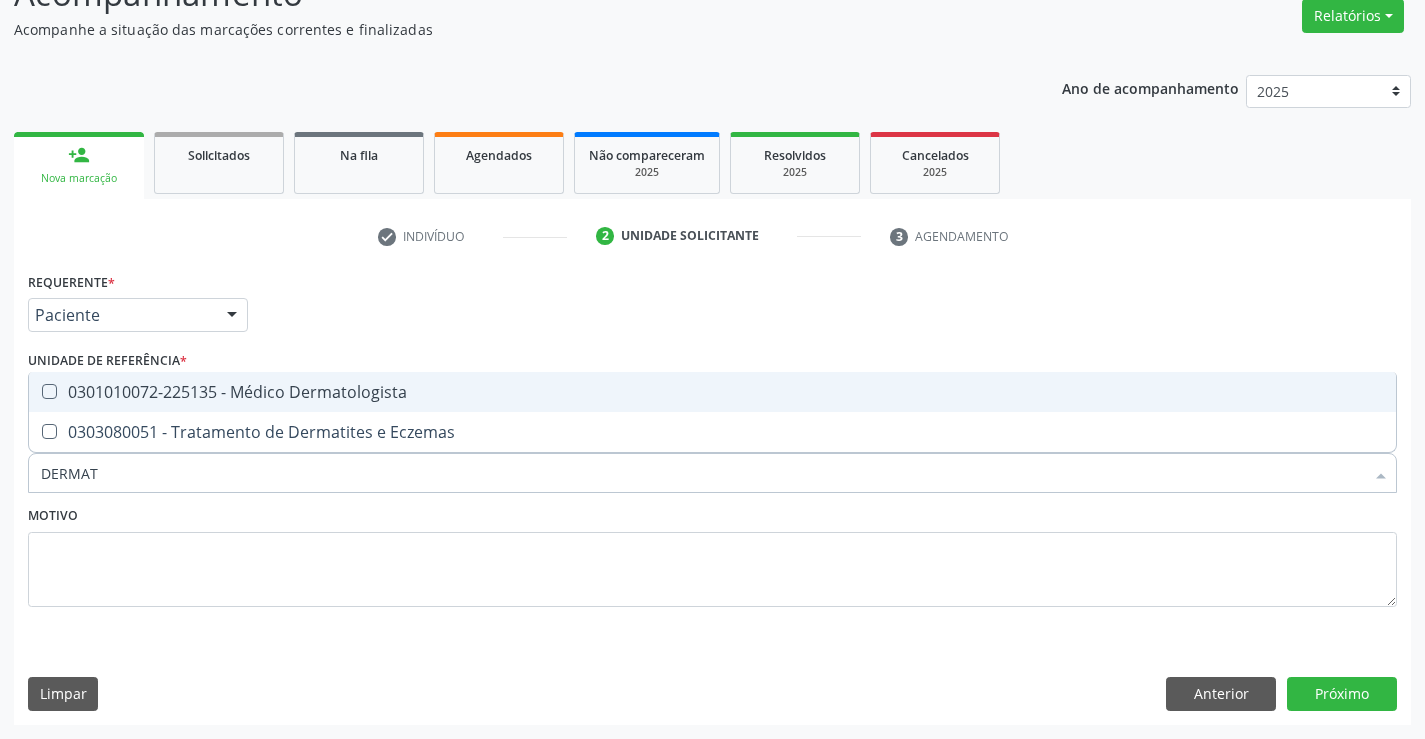 click on "0301010072-225135 - Médico Dermatologista" at bounding box center [712, 392] 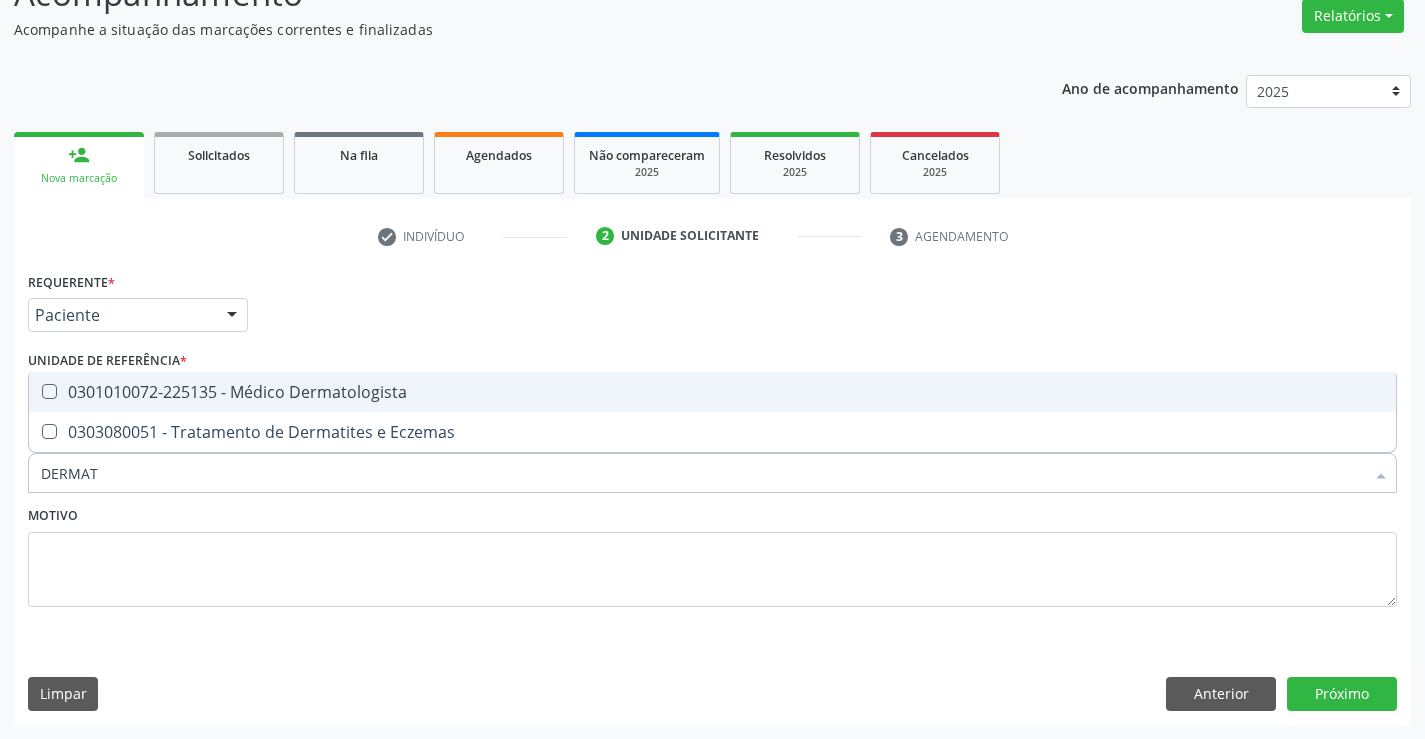 checkbox on "true" 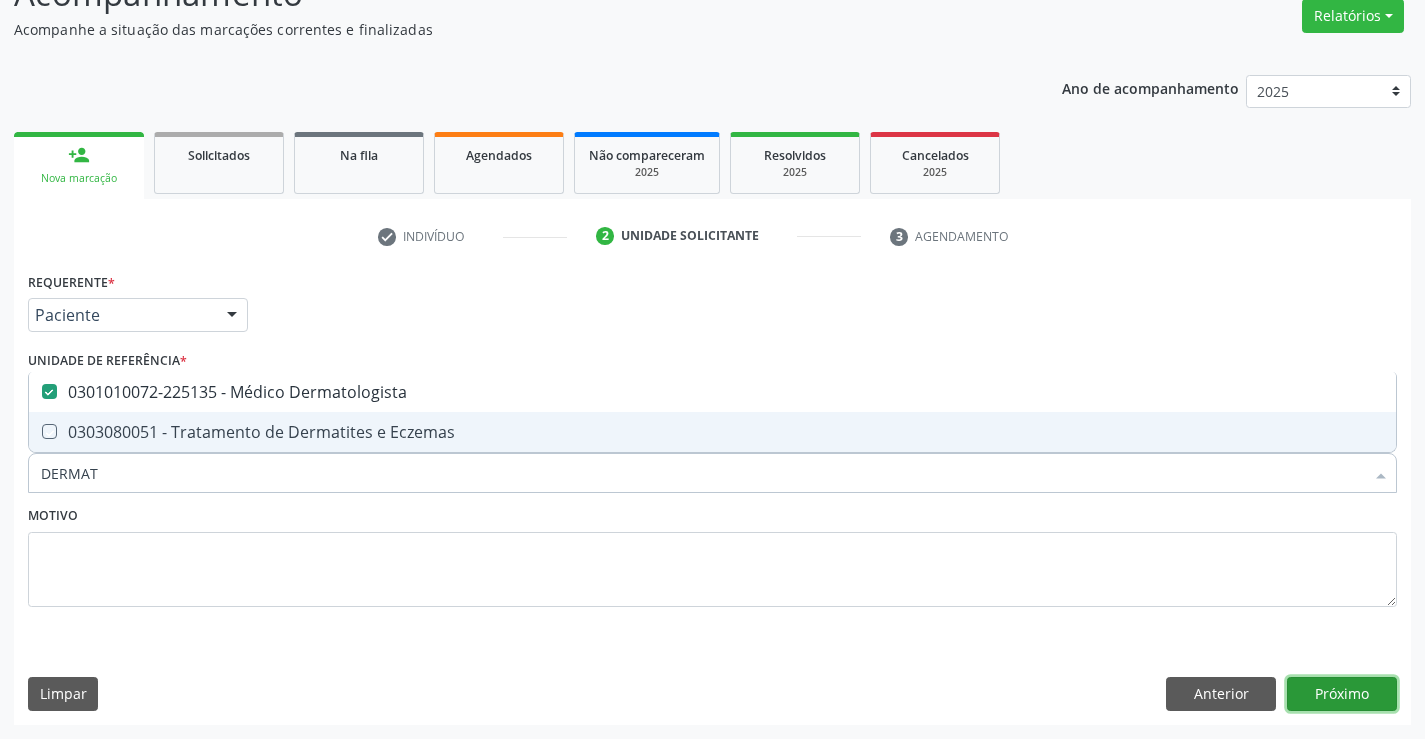 click on "Próximo" at bounding box center [1342, 694] 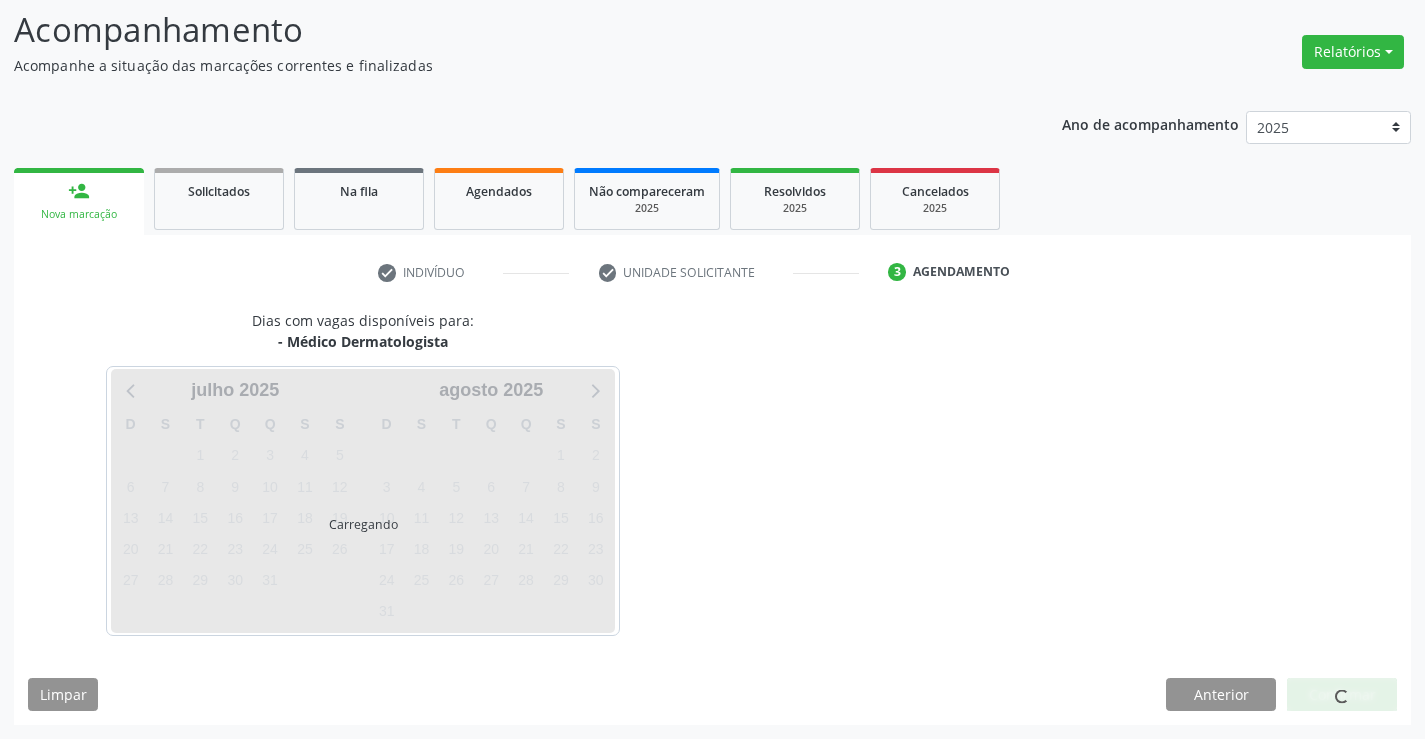 scroll, scrollTop: 131, scrollLeft: 0, axis: vertical 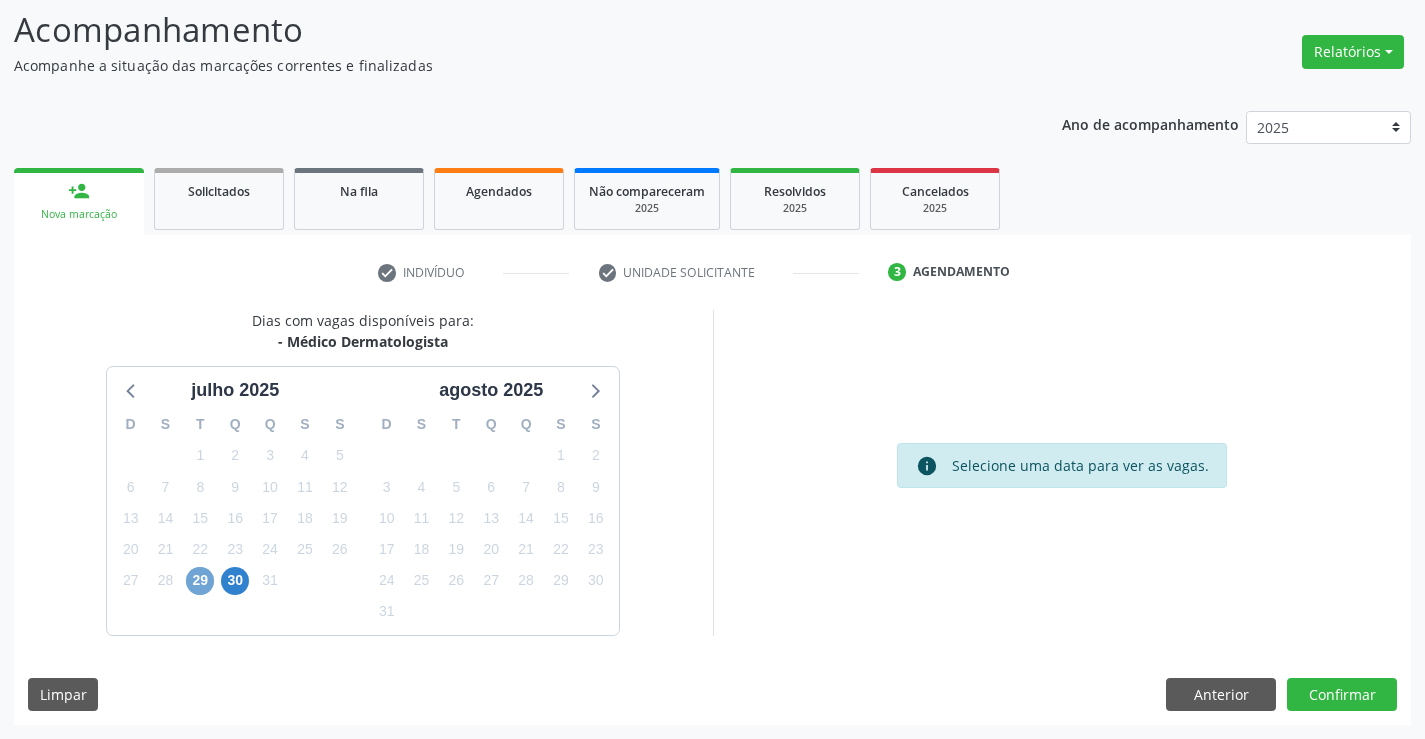 click on "29" at bounding box center (200, 581) 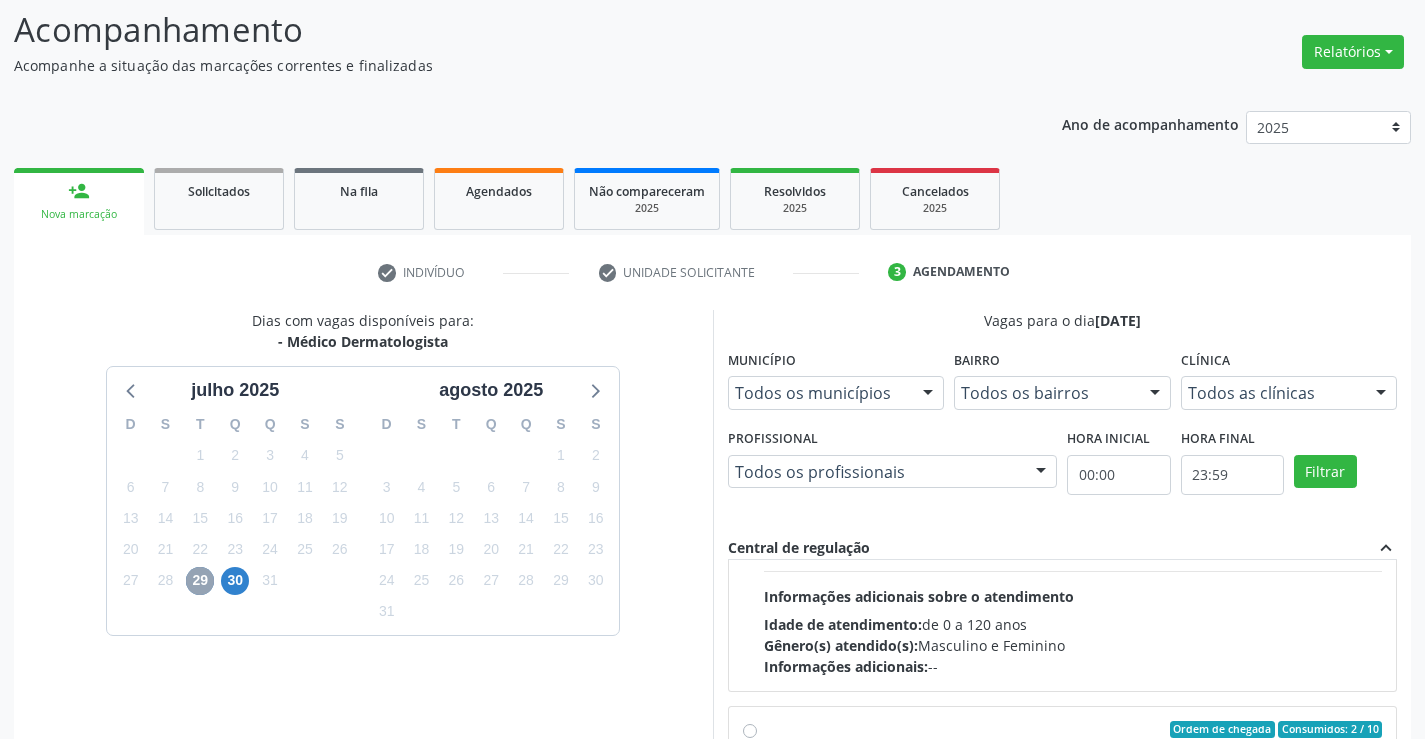 scroll, scrollTop: 315, scrollLeft: 0, axis: vertical 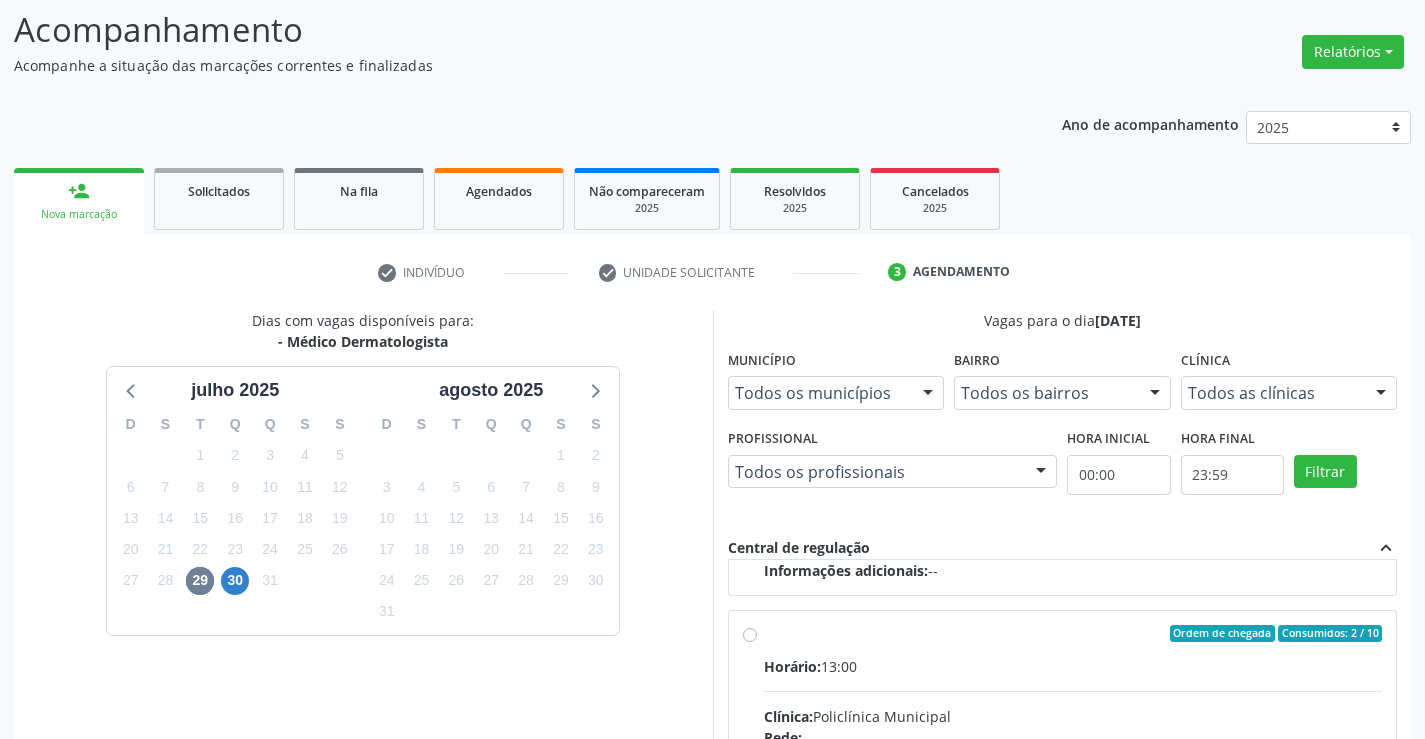 click on "Horário:   13:00
Clínica:  Policlínica Municipal
Rede:
--
Endereço:   Predio, nº 386, Centro, Campo Formoso - BA
Telefone:   (74) 6451312
Profissional:
Renata Ribeiro Nascimento
Informações adicionais sobre o atendimento
Idade de atendimento:
de 0 a 120 anos
Gênero(s) atendido(s):
Masculino e Feminino
Informações adicionais:
--" at bounding box center (1073, 793) 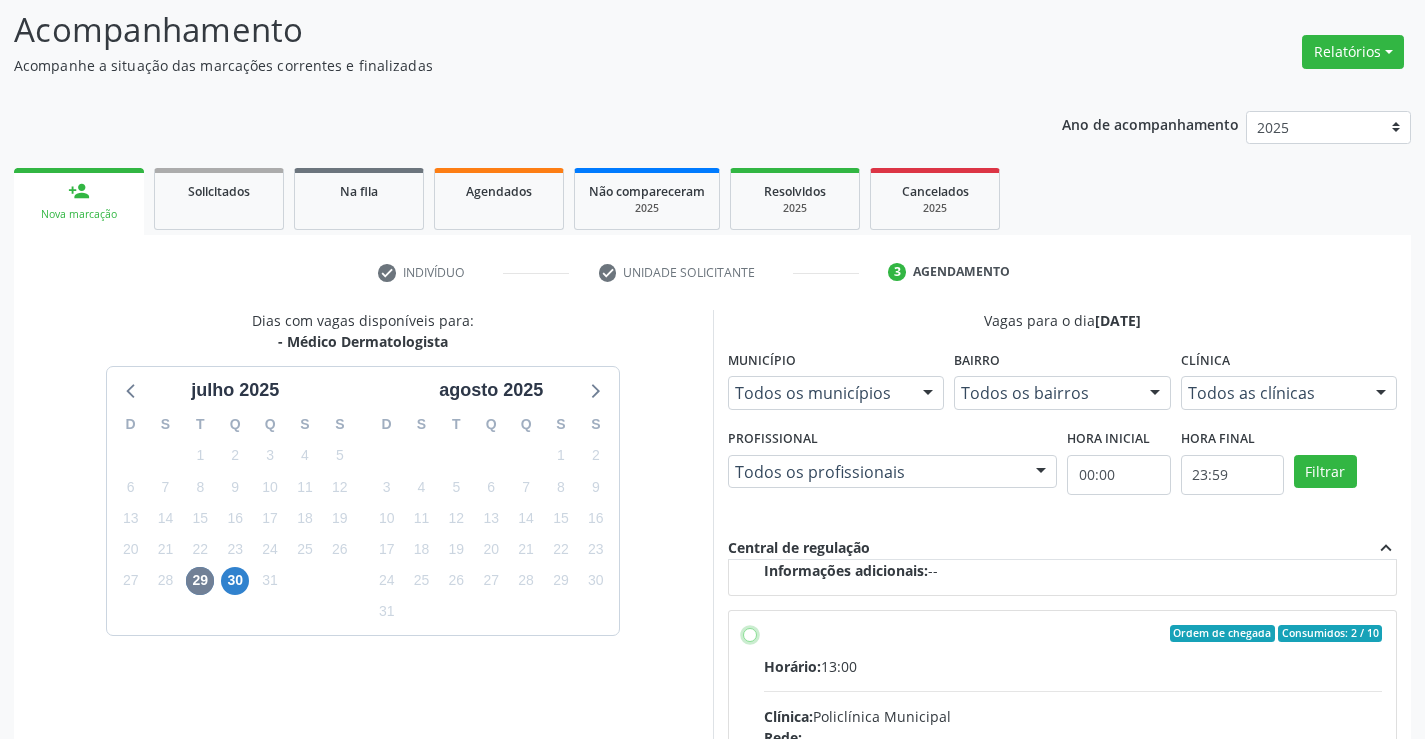 click on "Ordem de chegada
Consumidos: 2 / 10
Horário:   13:00
Clínica:  Policlínica Municipal
Rede:
--
Endereço:   Predio, nº 386, Centro, Campo Formoso - BA
Telefone:   (74) 6451312
Profissional:
Renata Ribeiro Nascimento
Informações adicionais sobre o atendimento
Idade de atendimento:
de 0 a 120 anos
Gênero(s) atendido(s):
Masculino e Feminino
Informações adicionais:
--" at bounding box center (750, 634) 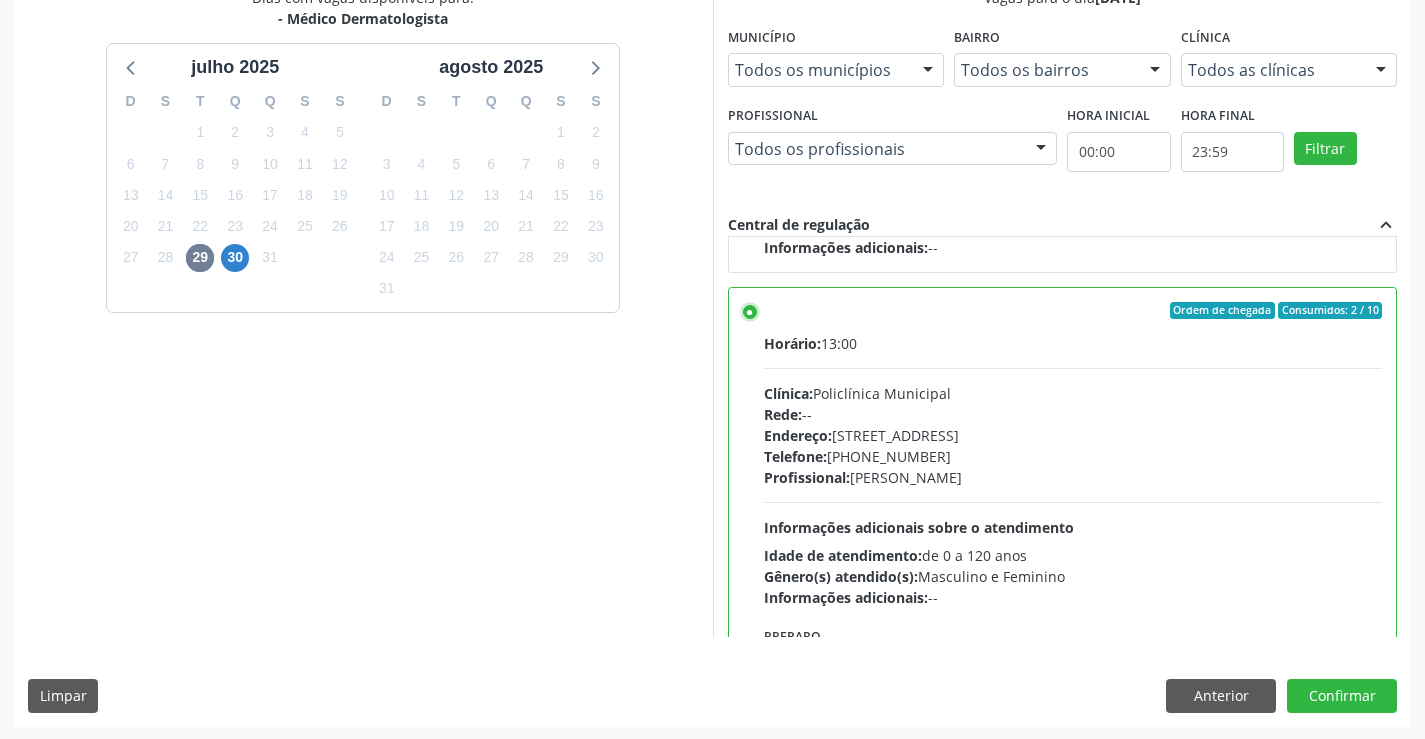 scroll, scrollTop: 456, scrollLeft: 0, axis: vertical 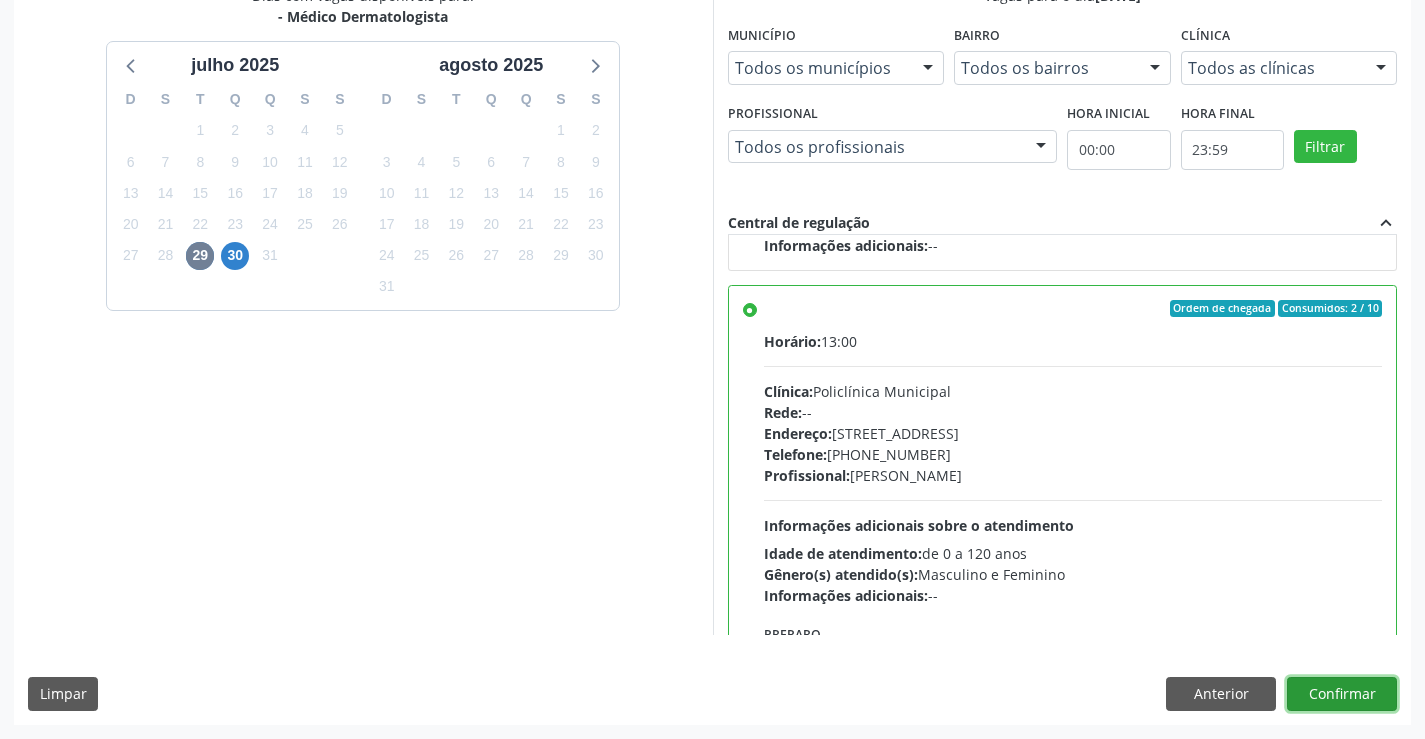 click on "Confirmar" at bounding box center (1342, 694) 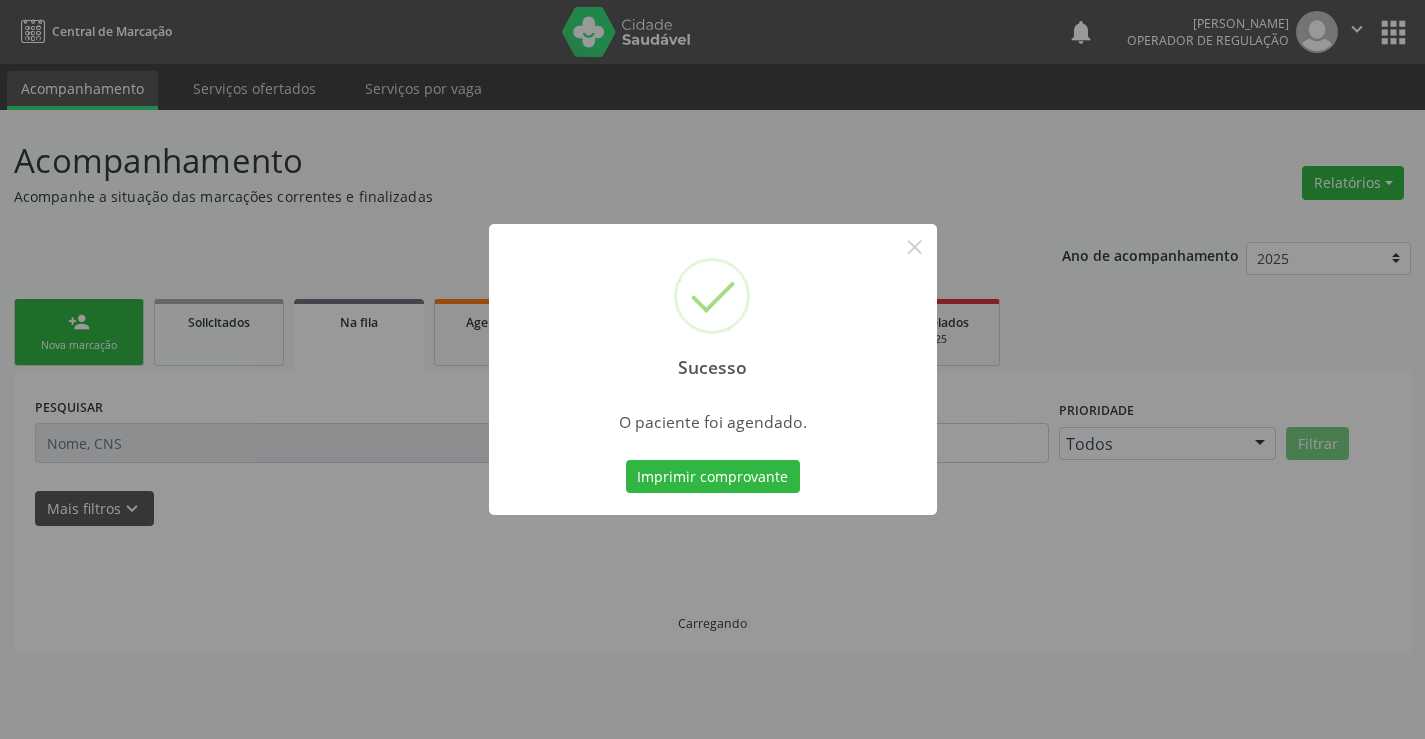 scroll, scrollTop: 0, scrollLeft: 0, axis: both 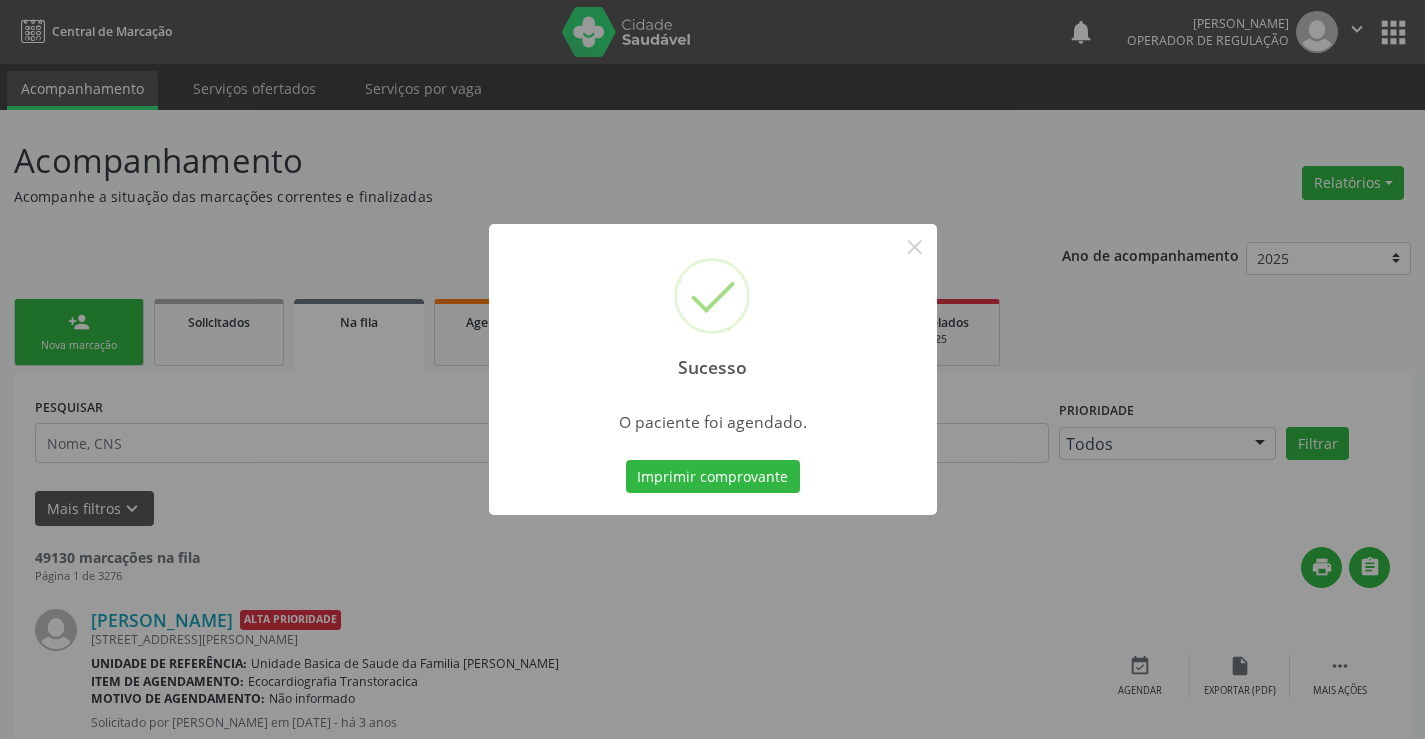 type 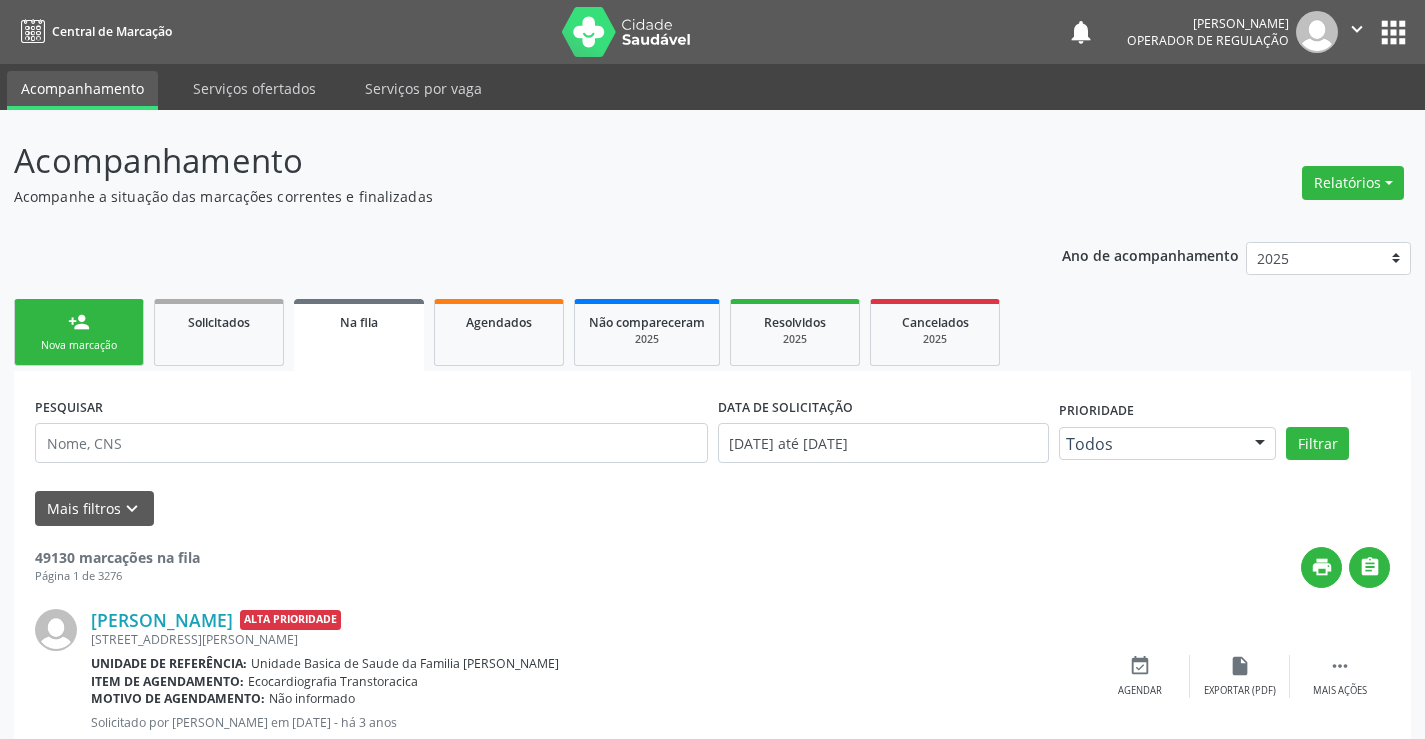 click on "Nova marcação" at bounding box center [79, 345] 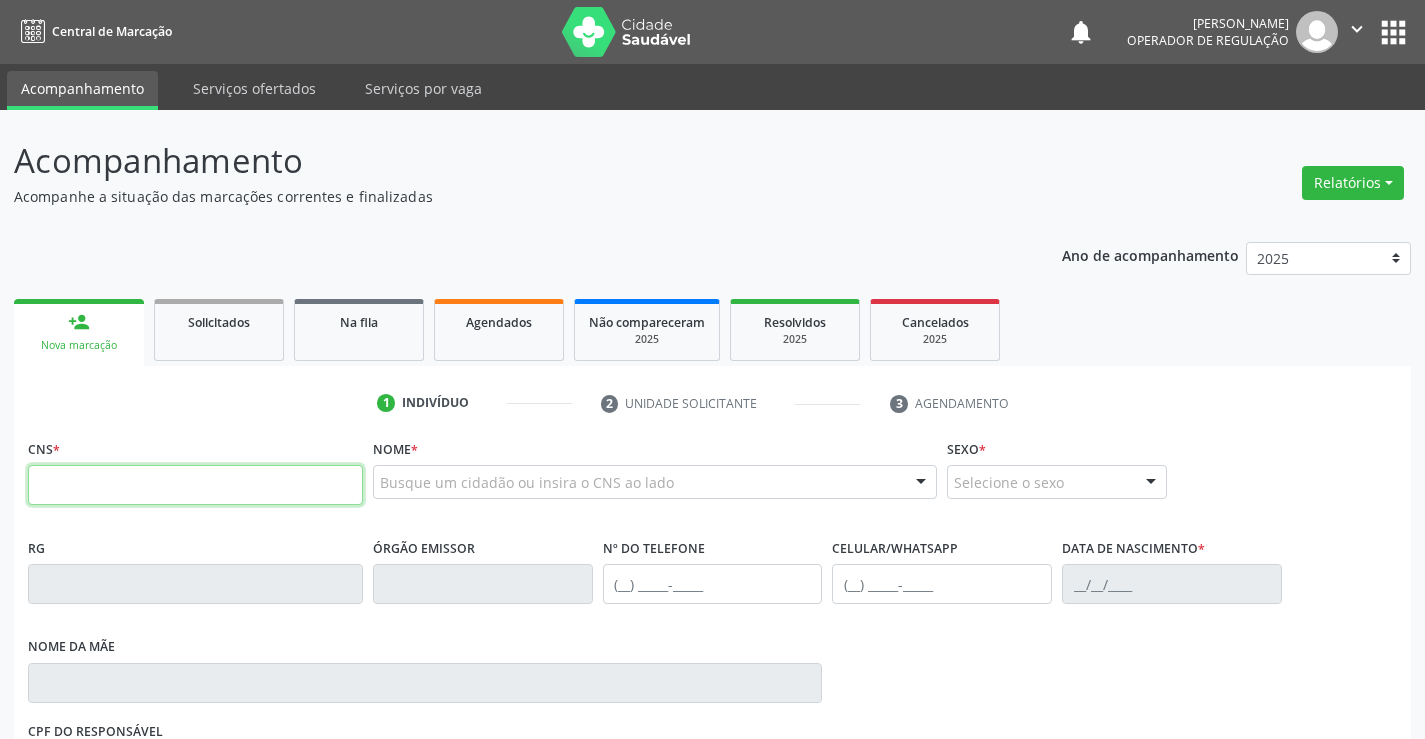 click at bounding box center [195, 485] 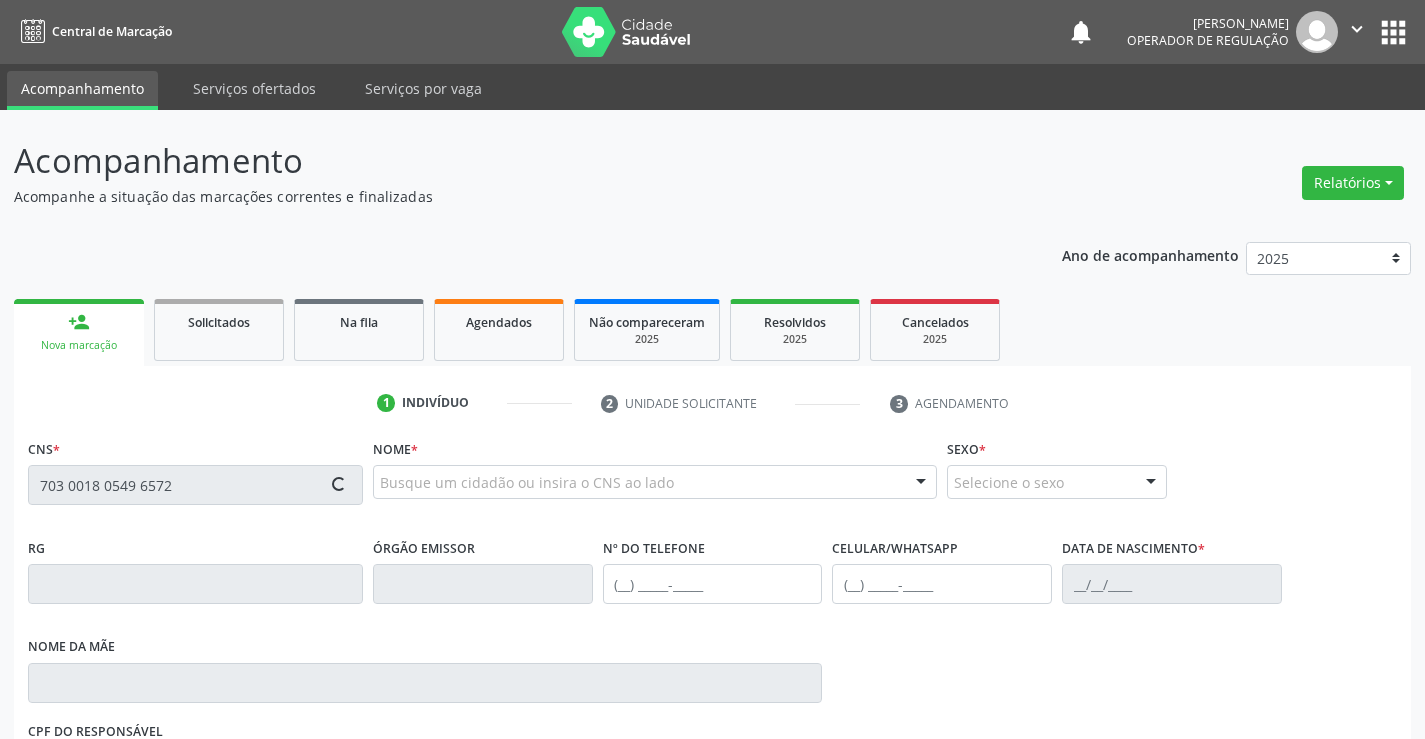 type on "703 0018 0549 6572" 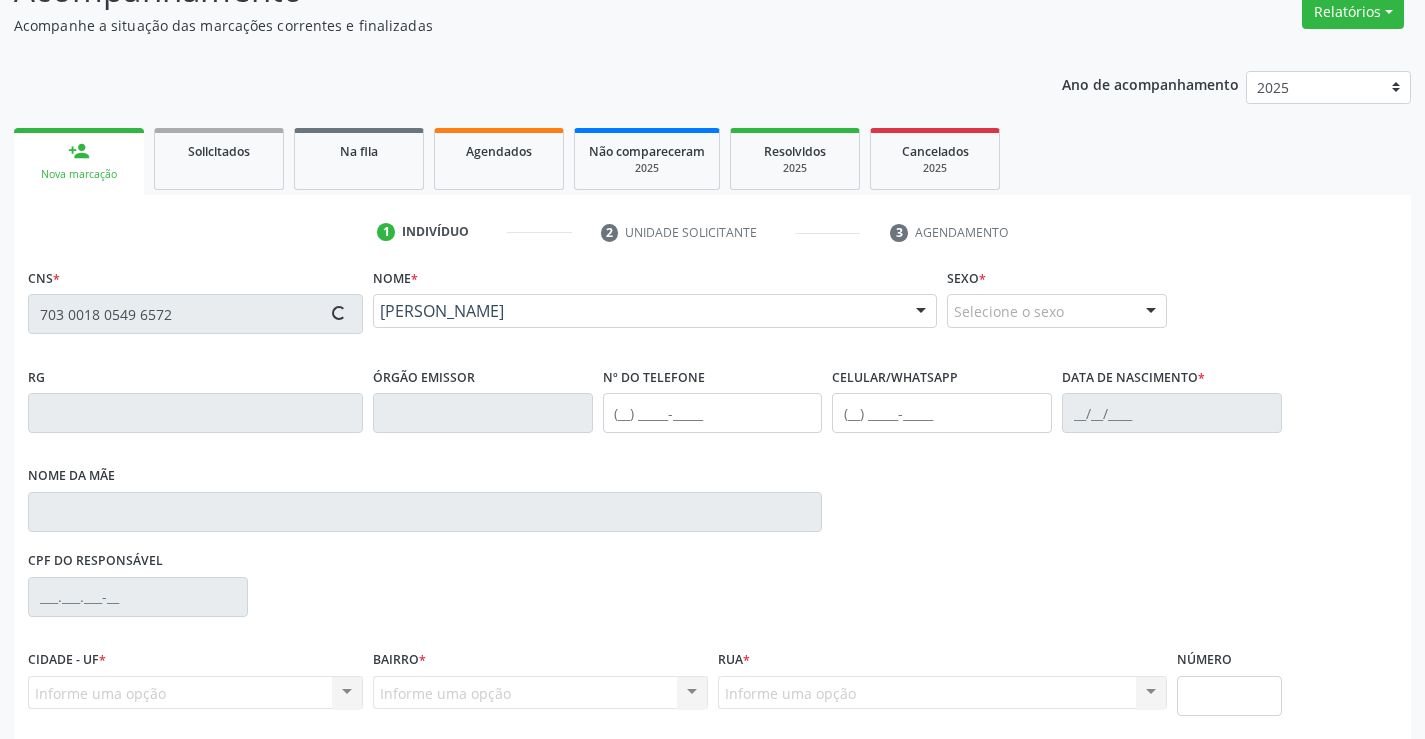 scroll, scrollTop: 331, scrollLeft: 0, axis: vertical 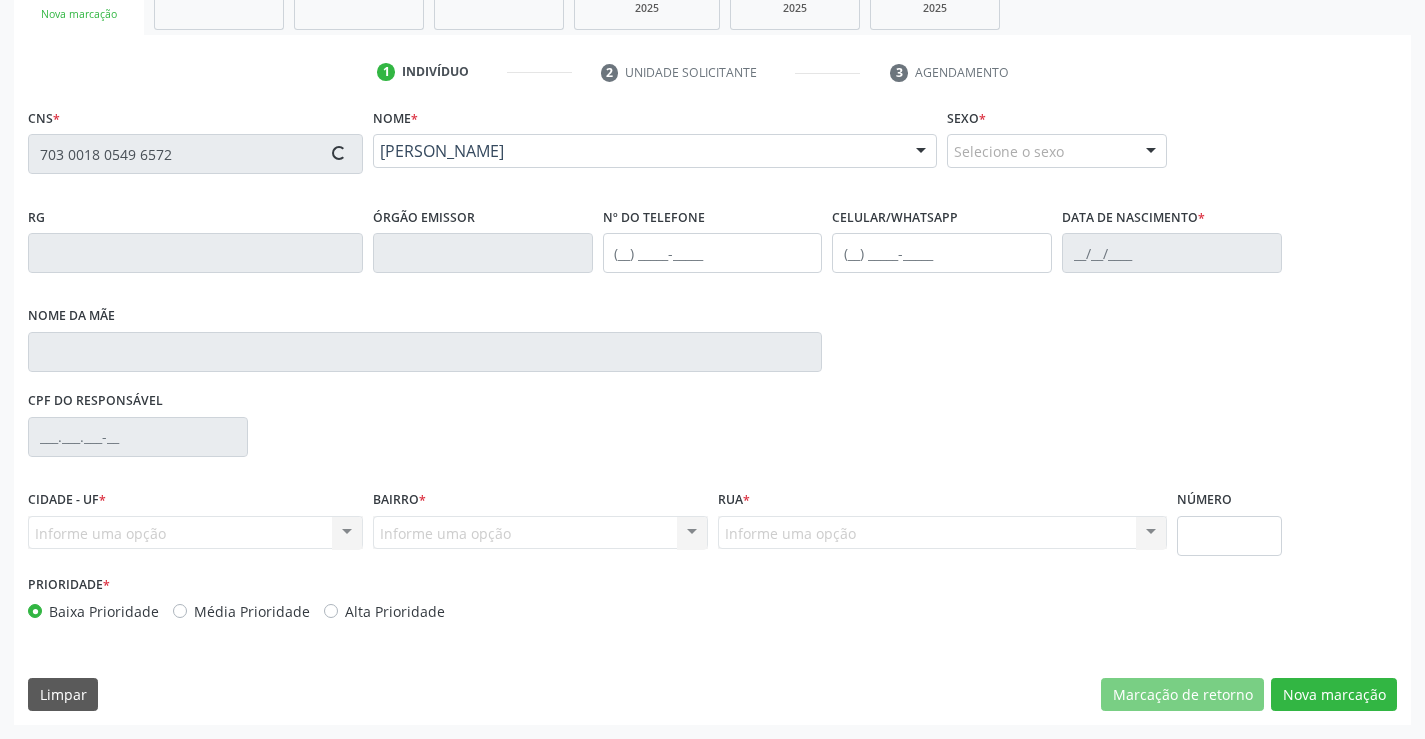 type on "365291846" 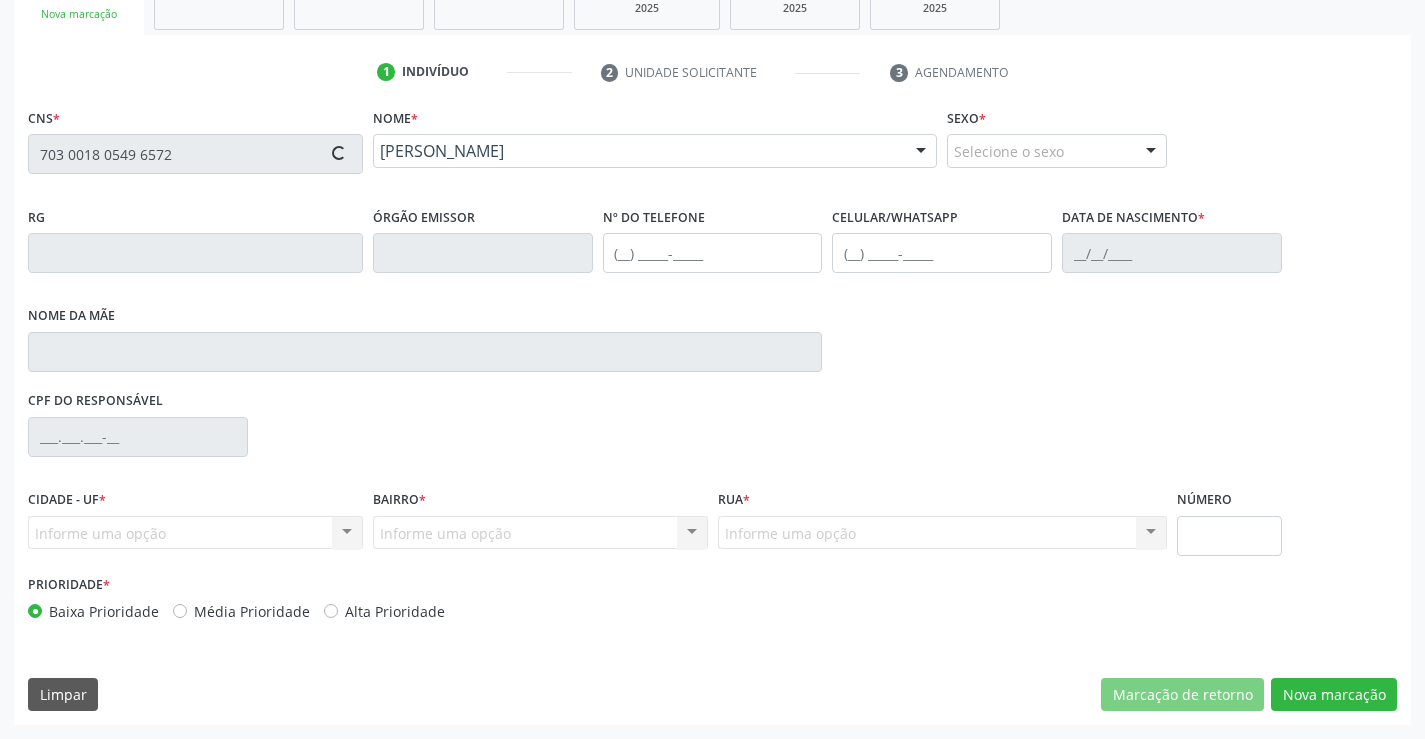 type on "(74) 8846-7355" 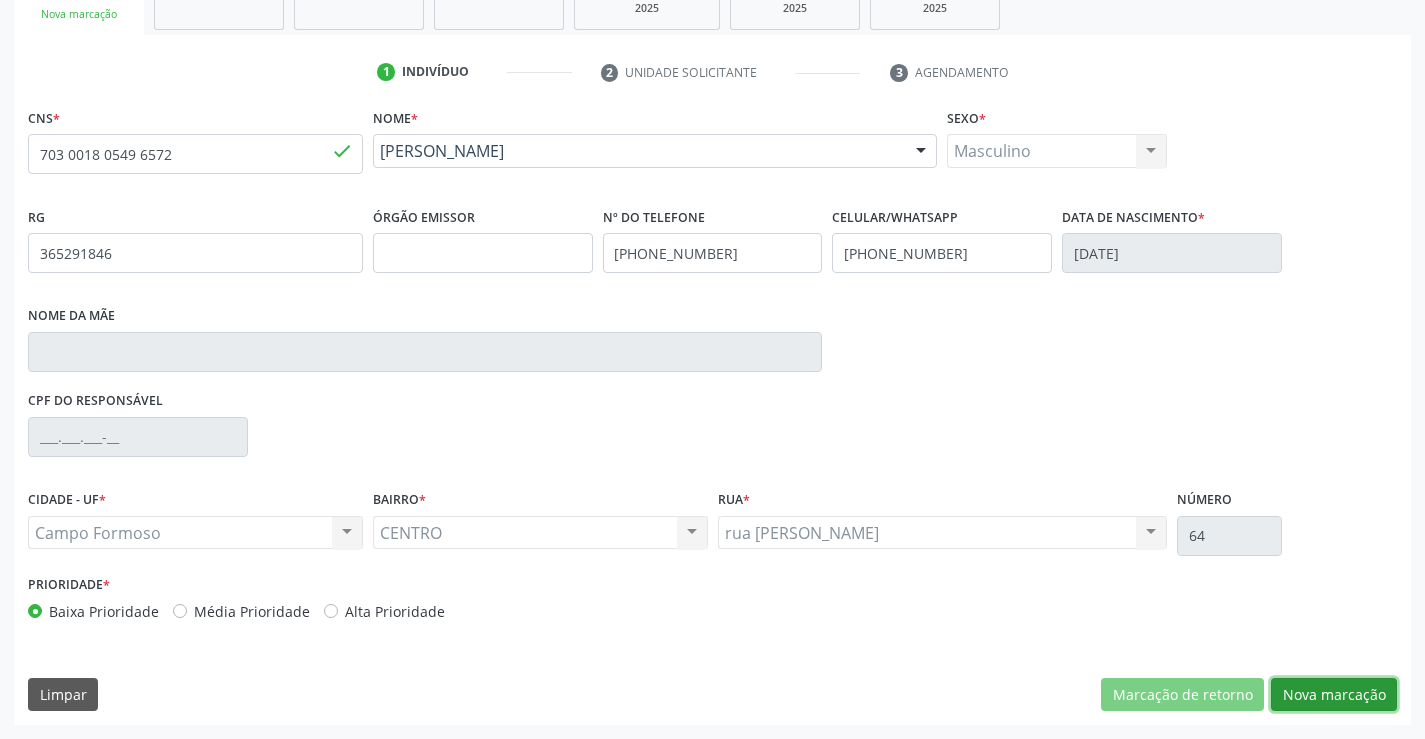 click on "Nova marcação" at bounding box center [1334, 695] 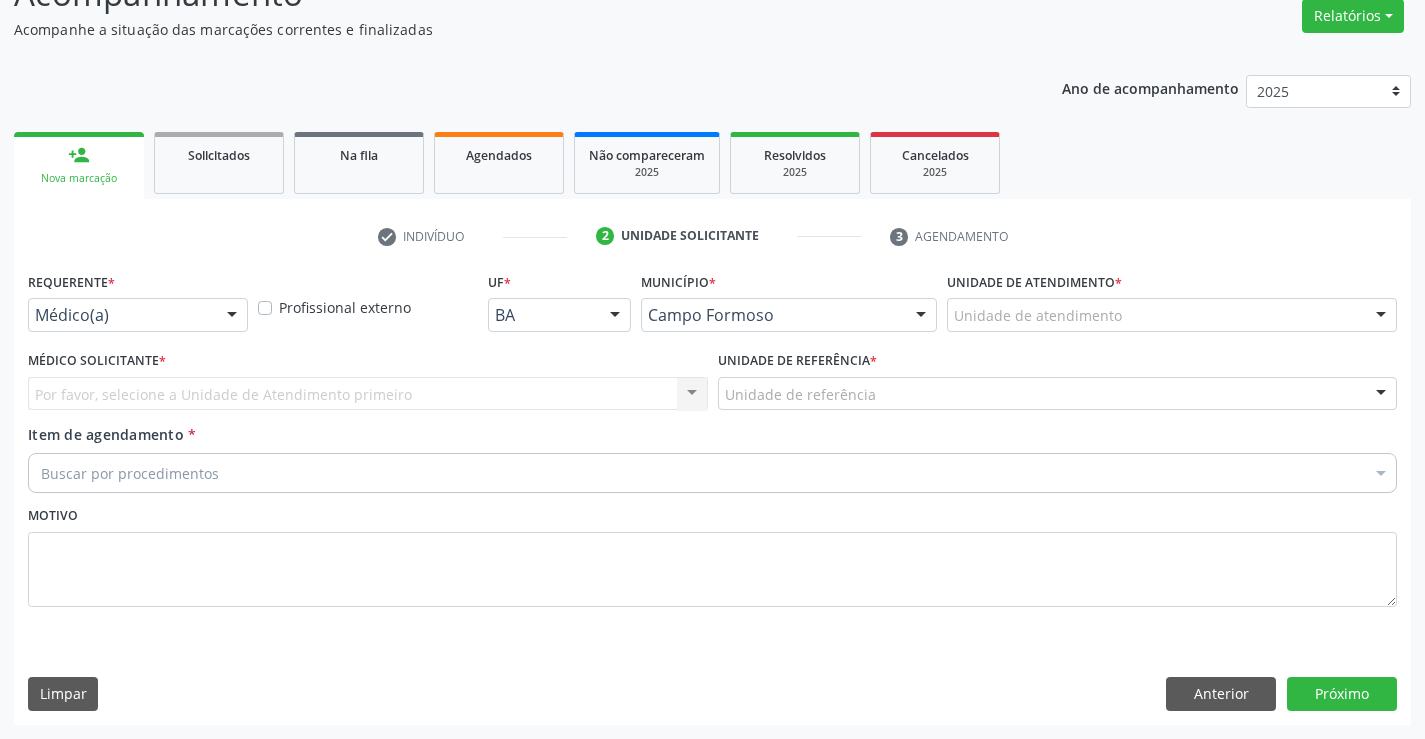scroll, scrollTop: 167, scrollLeft: 0, axis: vertical 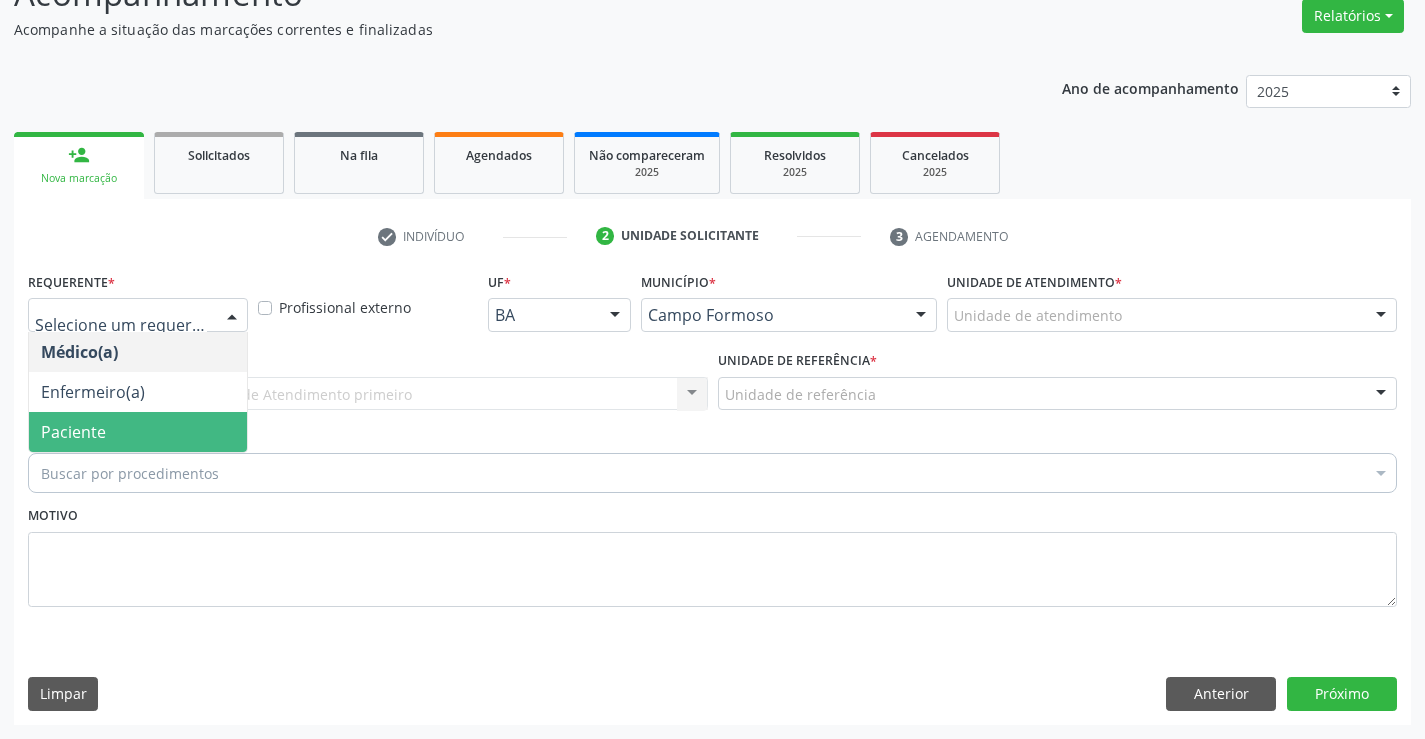 click on "Paciente" at bounding box center [138, 432] 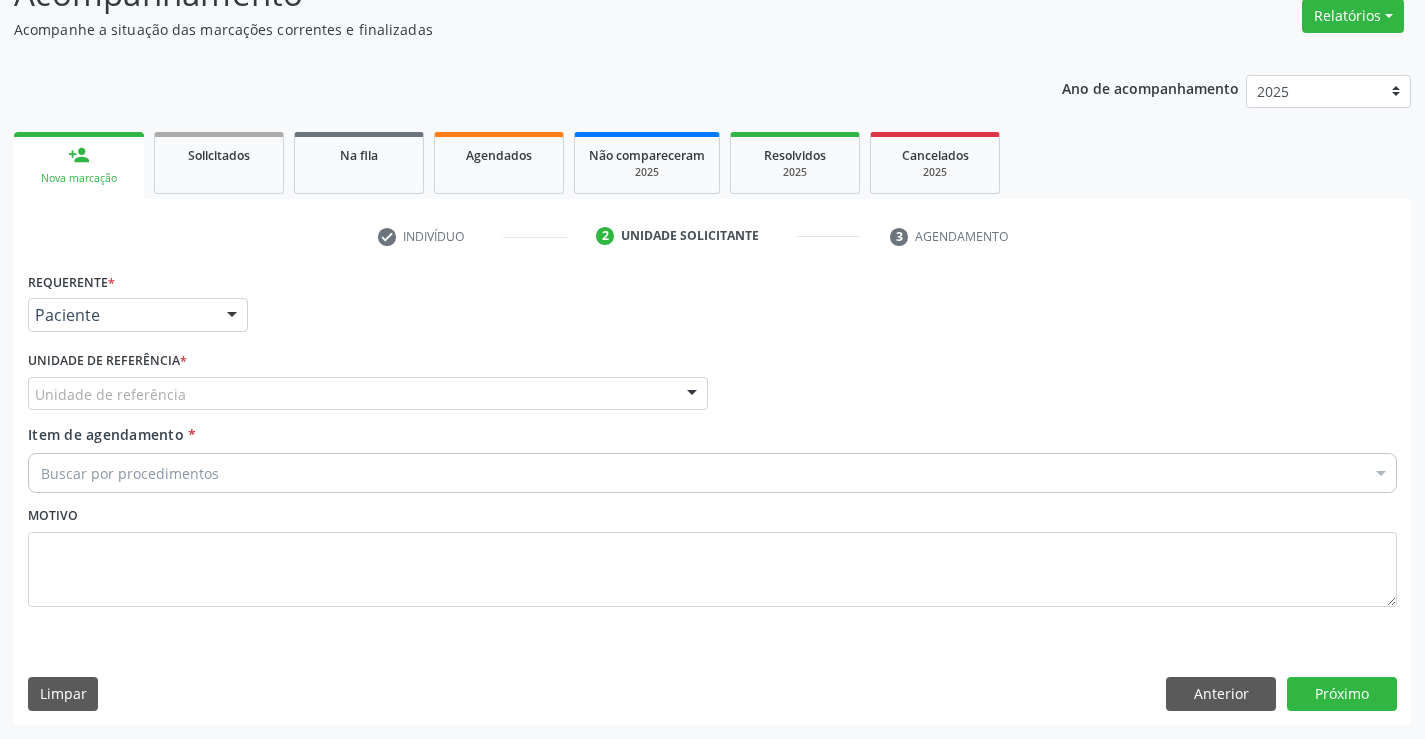 click on "Unidade de referência" at bounding box center (368, 394) 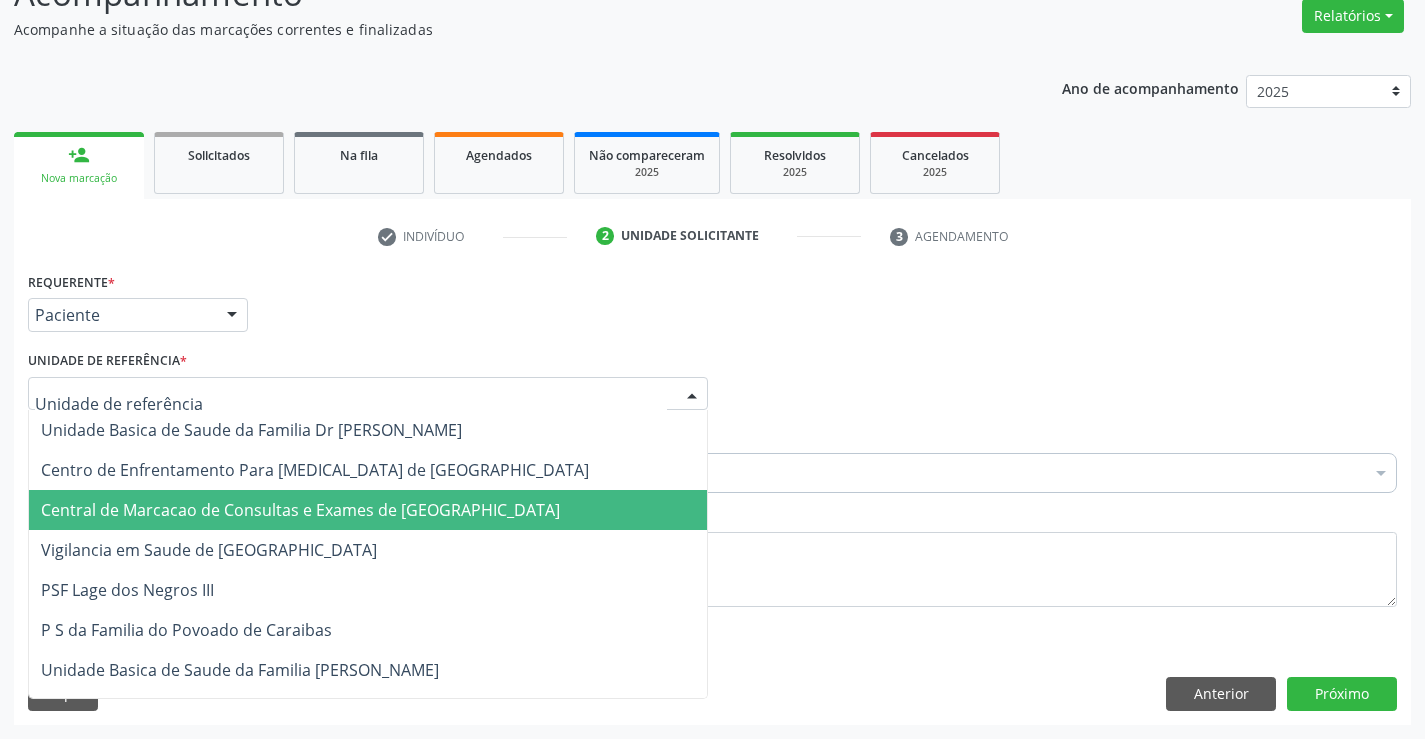 click on "Central de Marcacao de Consultas e Exames de [GEOGRAPHIC_DATA]" at bounding box center (300, 510) 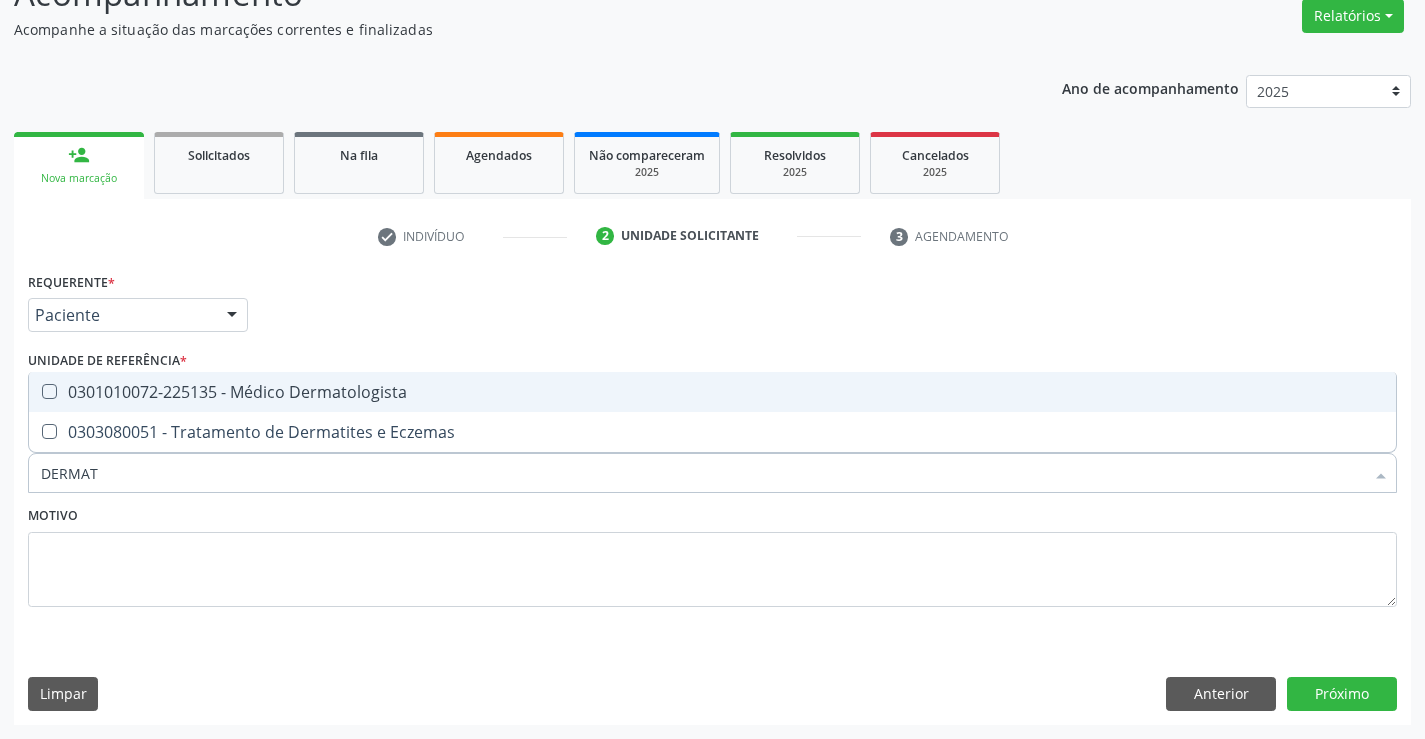 type on "DERMATO" 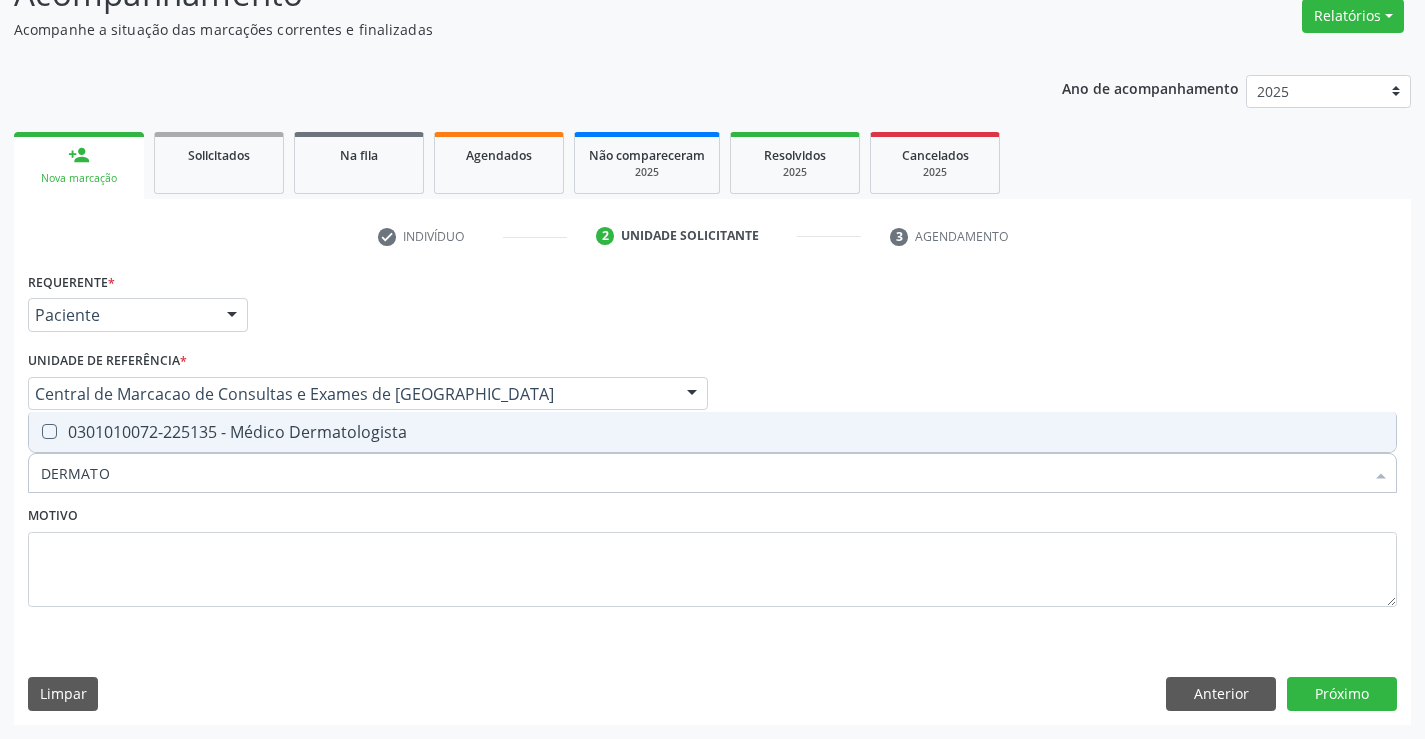 click on "0301010072-225135 - Médico Dermatologista" at bounding box center [712, 432] 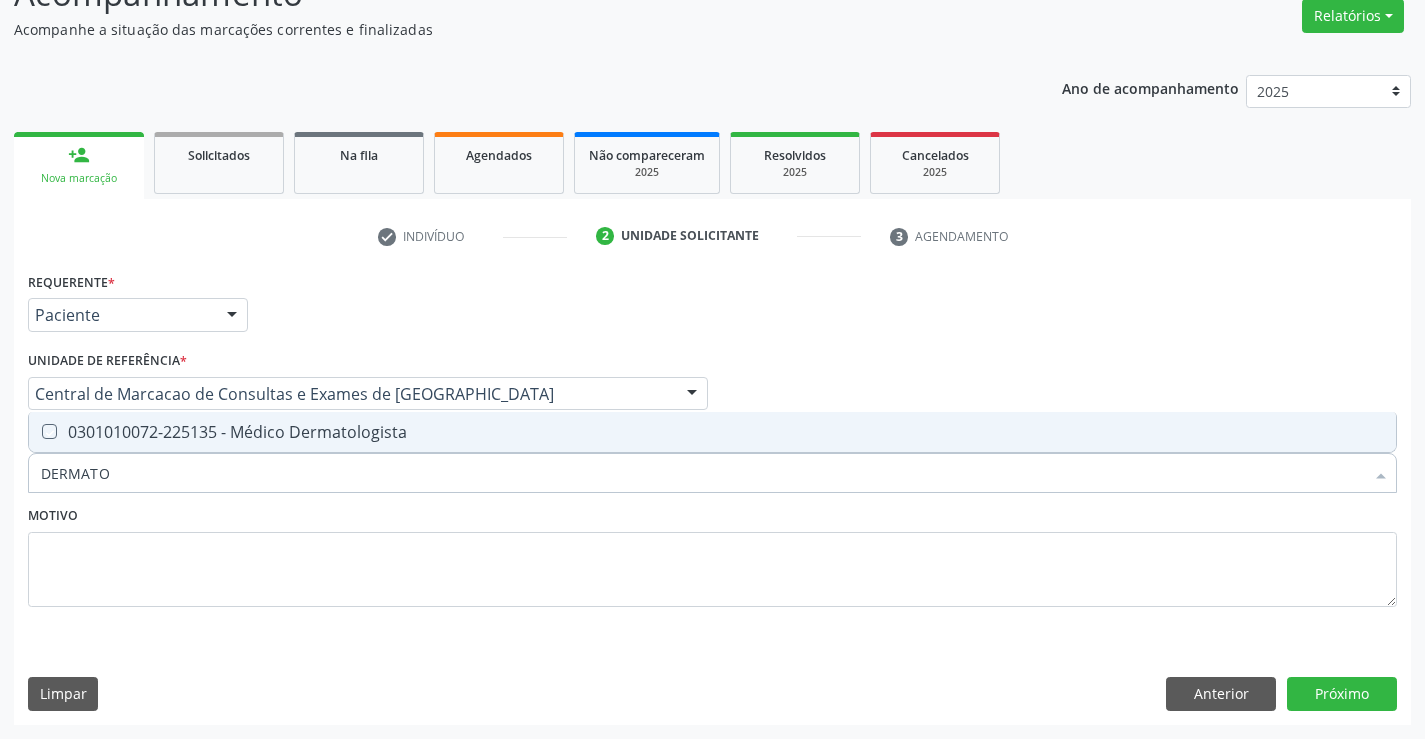 checkbox on "true" 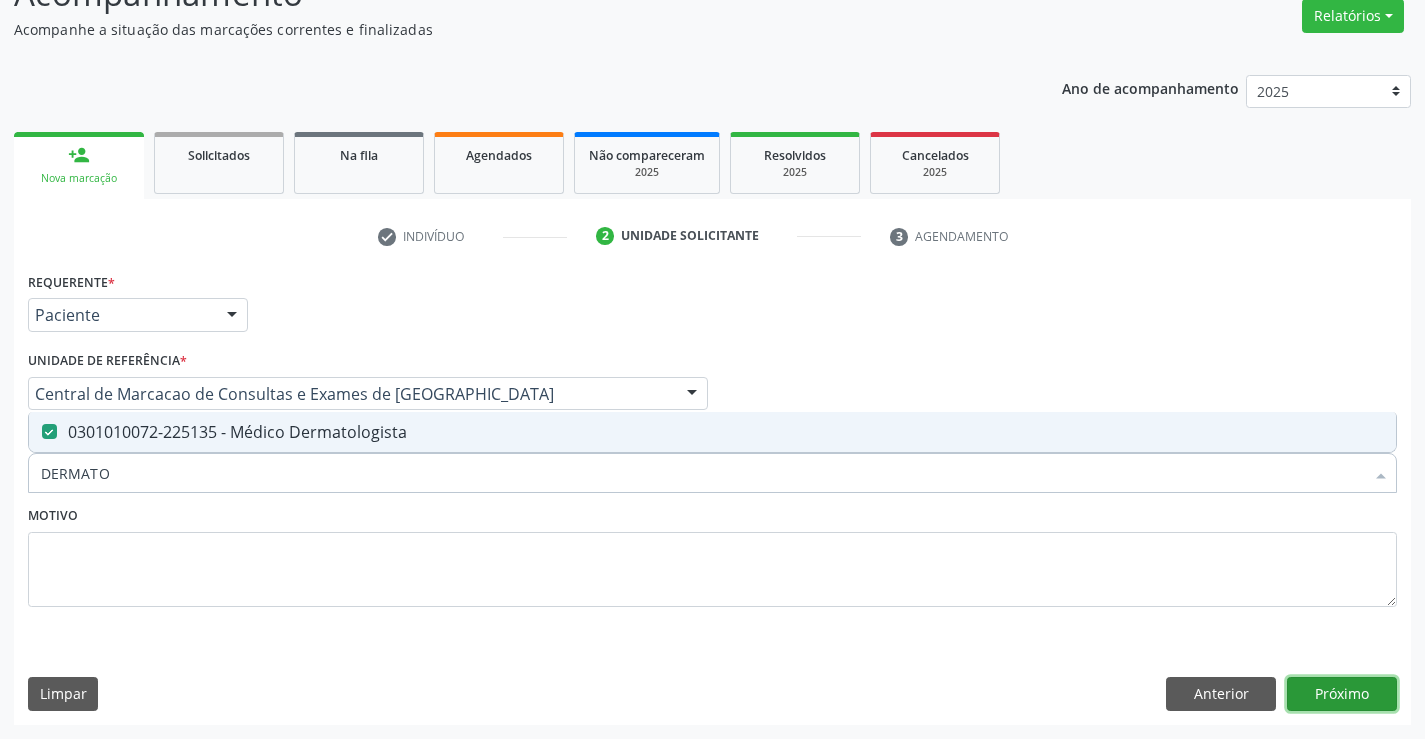 click on "Próximo" at bounding box center [1342, 694] 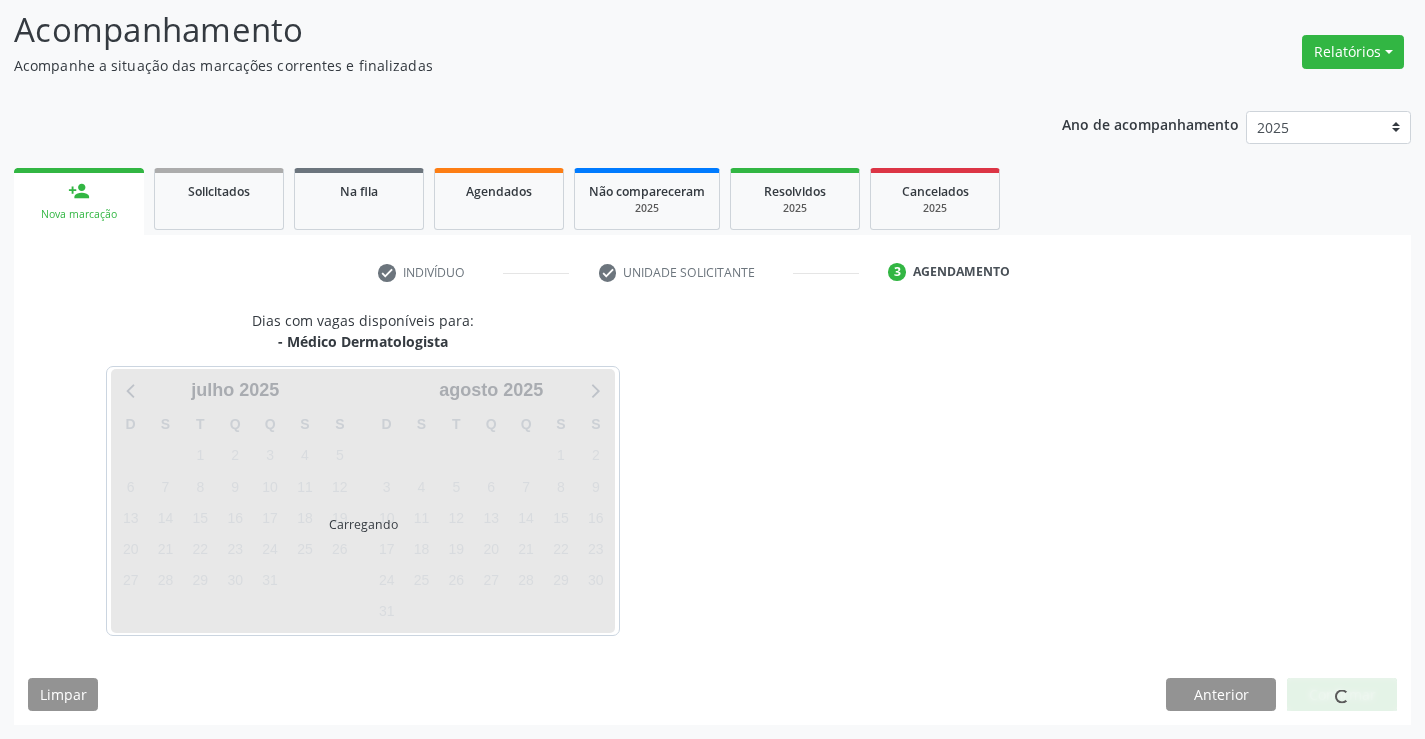 scroll, scrollTop: 131, scrollLeft: 0, axis: vertical 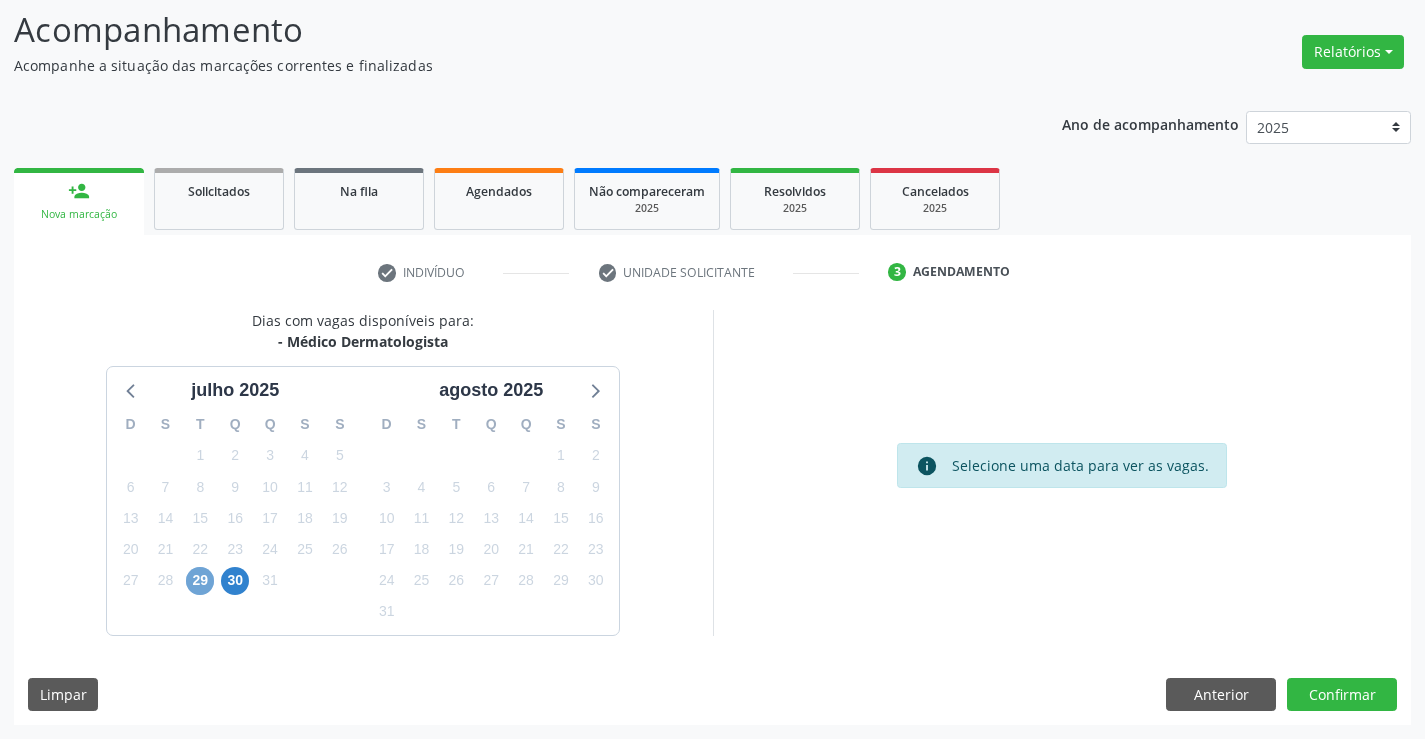 click on "29" at bounding box center (200, 581) 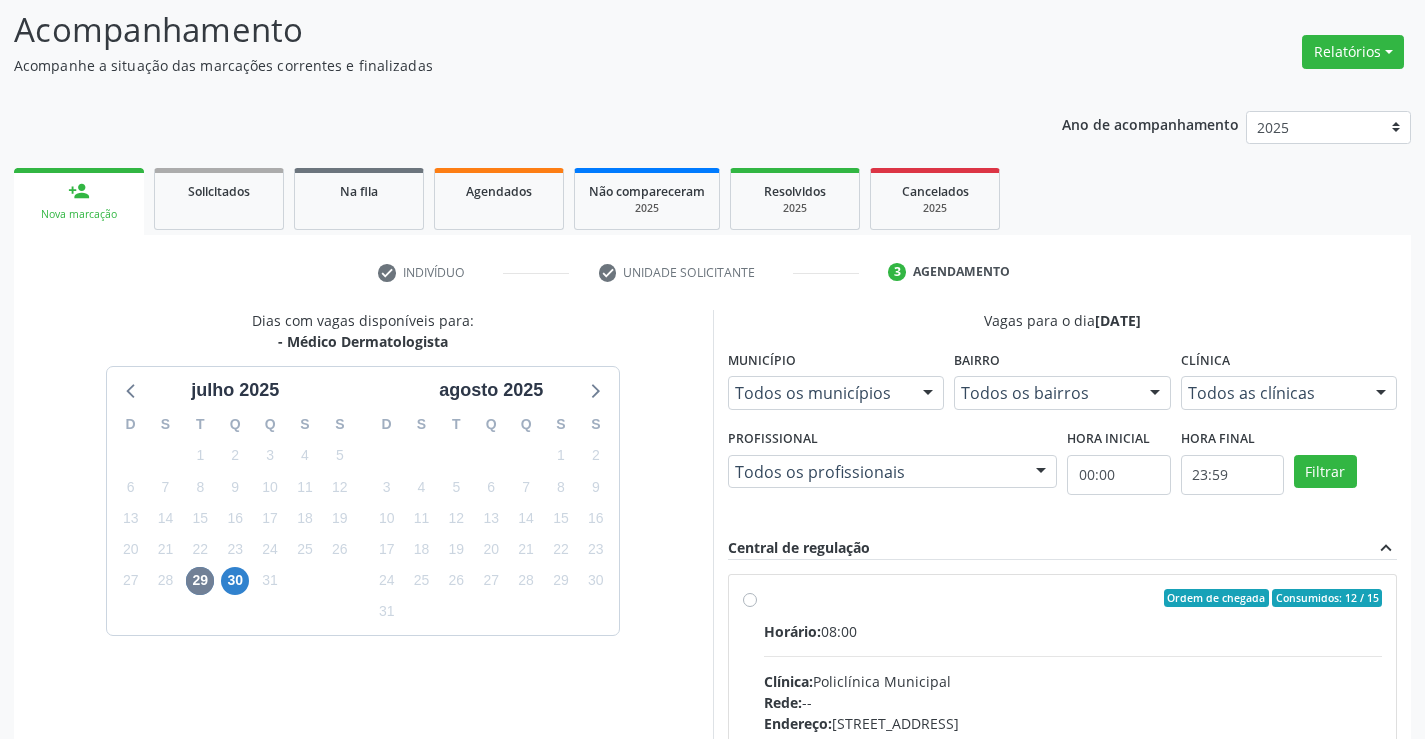 click on "Horário:   08:00
Clínica:  Policlínica Municipal
Rede:
--
Endereço:   Predio, nº 386, Centro, Campo Formoso - BA
Telefone:   (74) 6451312
Profissional:
Renata Ribeiro Nascimento
Informações adicionais sobre o atendimento
Idade de atendimento:
de 0 a 120 anos
Gênero(s) atendido(s):
Masculino e Feminino
Informações adicionais:
--" at bounding box center [1073, 758] 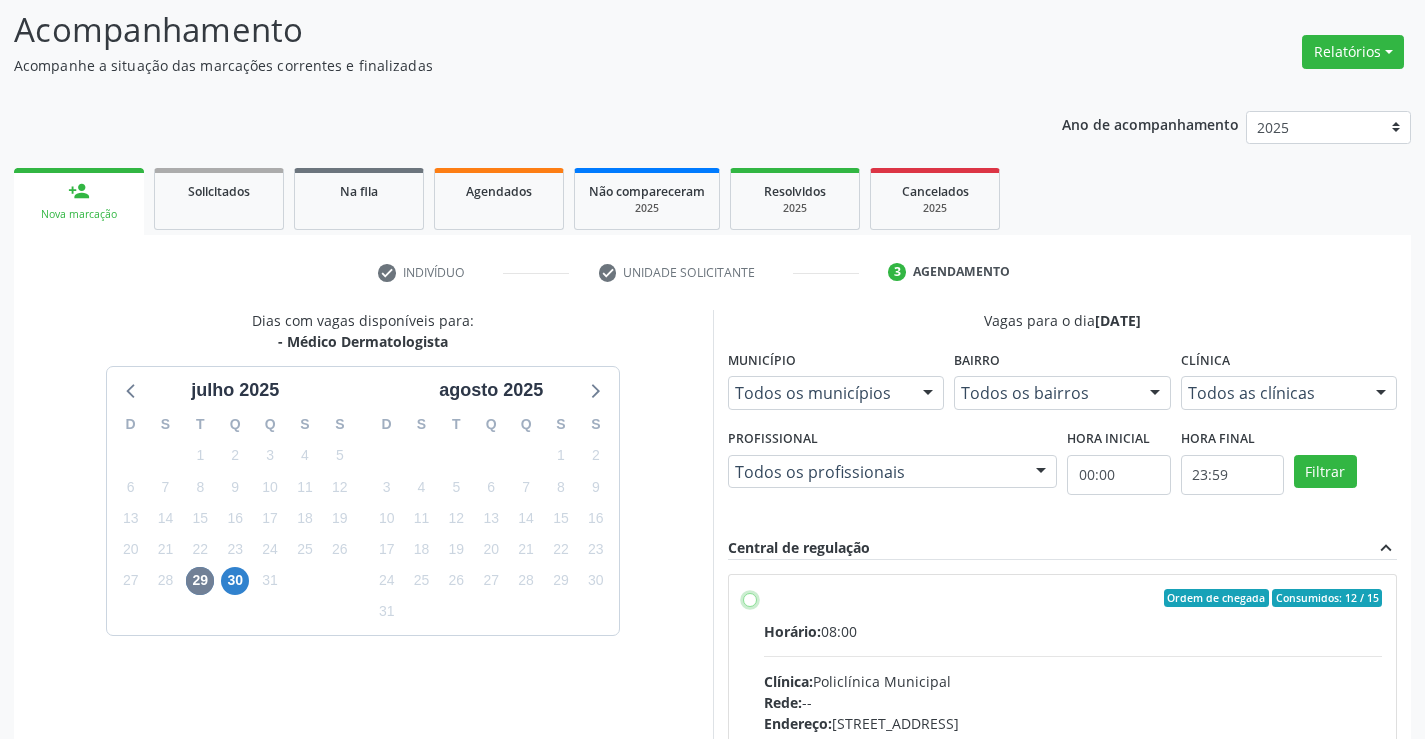 click on "Ordem de chegada
Consumidos: 12 / 15
Horário:   08:00
Clínica:  Policlínica Municipal
Rede:
--
Endereço:   Predio, nº 386, Centro, Campo Formoso - BA
Telefone:   (74) 6451312
Profissional:
Renata Ribeiro Nascimento
Informações adicionais sobre o atendimento
Idade de atendimento:
de 0 a 120 anos
Gênero(s) atendido(s):
Masculino e Feminino
Informações adicionais:
--" at bounding box center (750, 598) 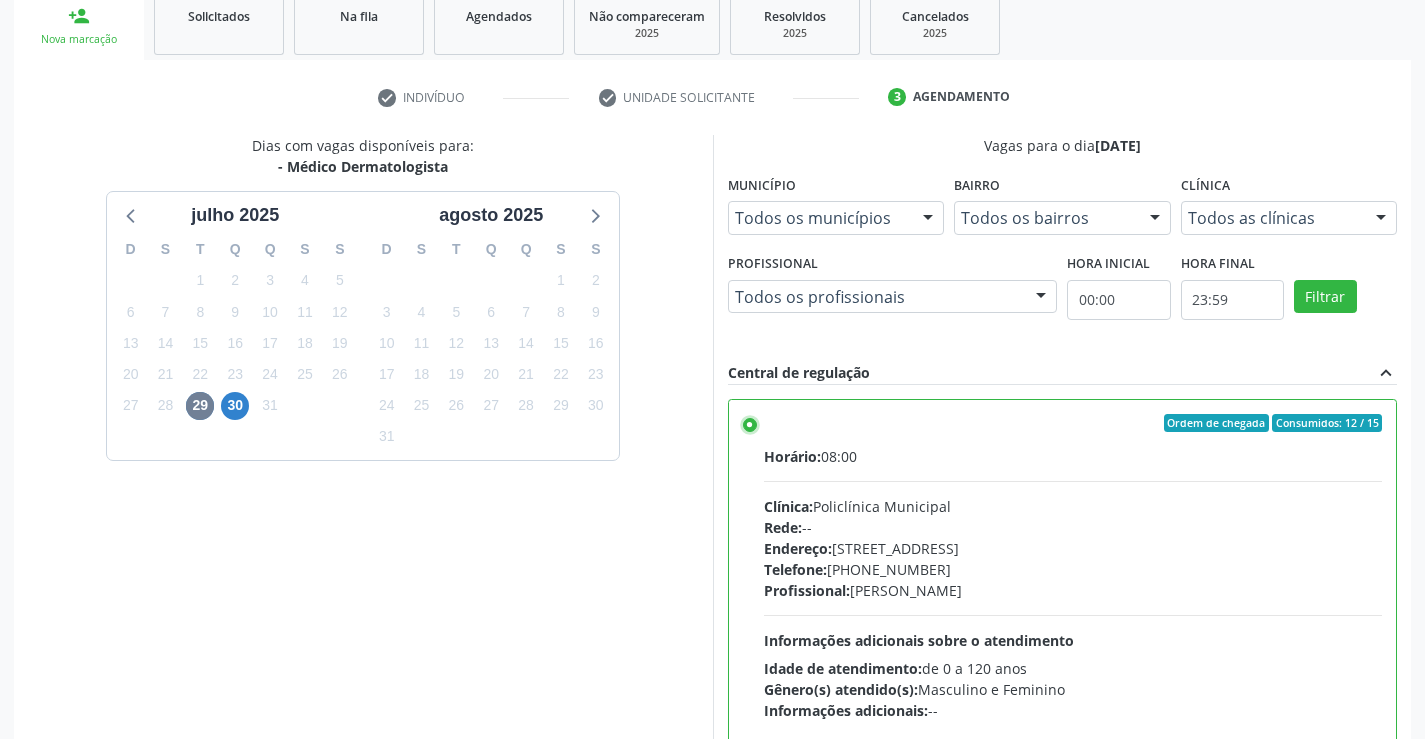 scroll, scrollTop: 456, scrollLeft: 0, axis: vertical 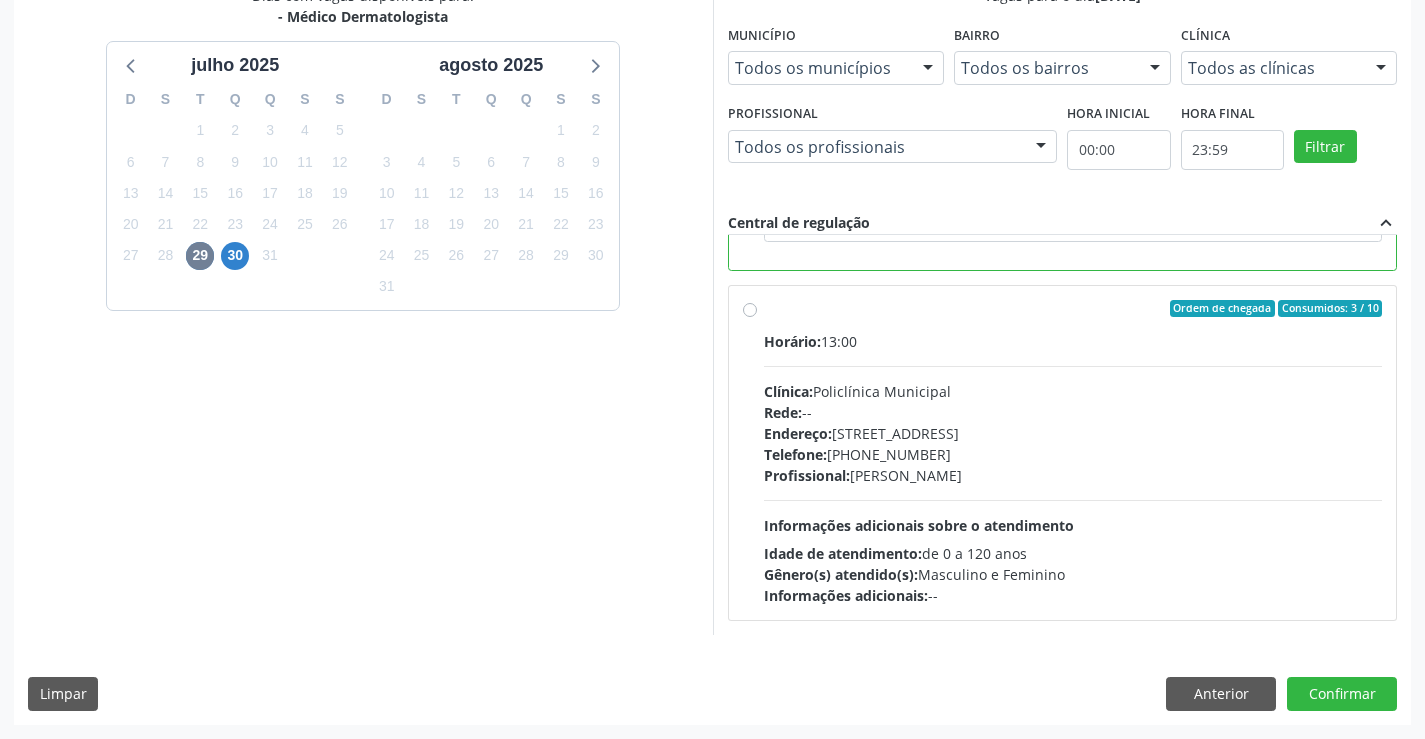 click on "Profissional:
Renata Ribeiro Nascimento" at bounding box center [1073, 475] 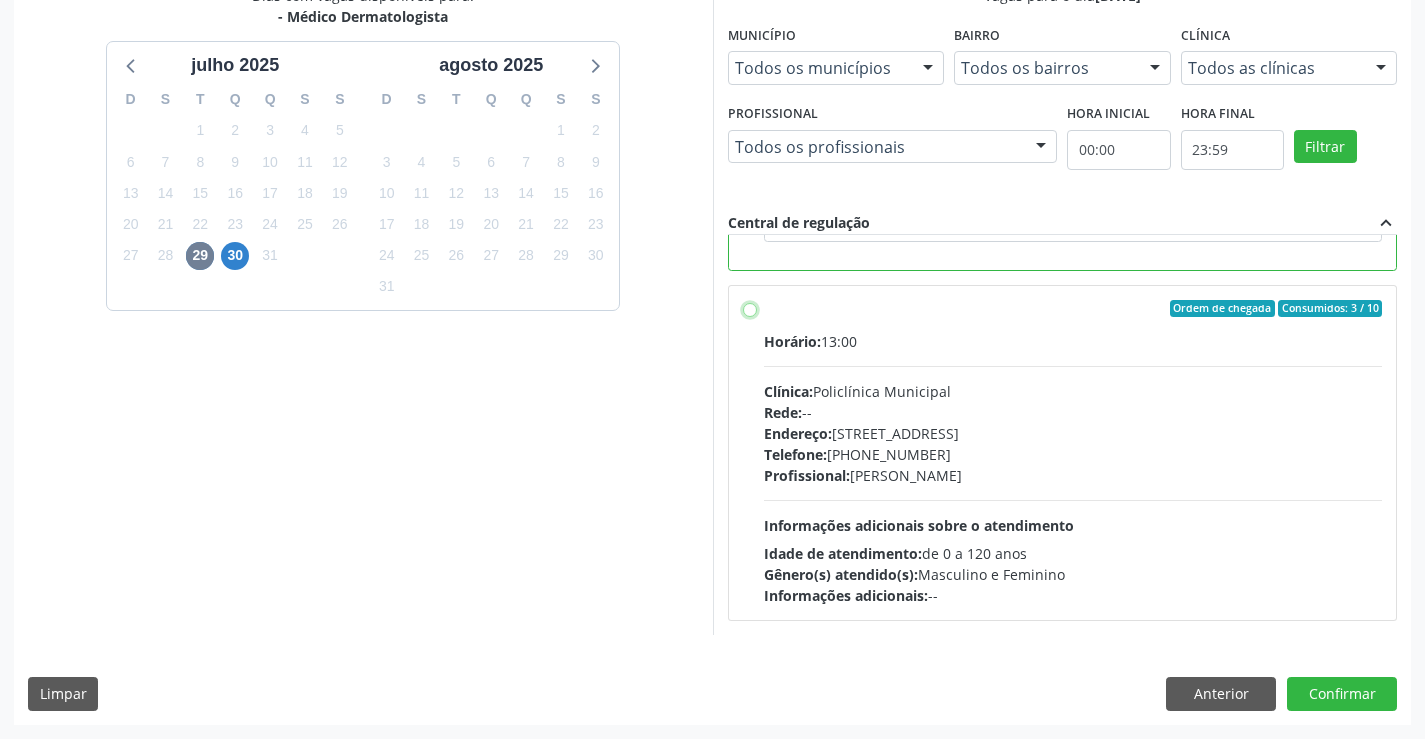 click on "Ordem de chegada
Consumidos: 3 / 10
Horário:   13:00
Clínica:  Policlínica Municipal
Rede:
--
Endereço:   Predio, nº 386, Centro, Campo Formoso - BA
Telefone:   (74) 6451312
Profissional:
Renata Ribeiro Nascimento
Informações adicionais sobre o atendimento
Idade de atendimento:
de 0 a 120 anos
Gênero(s) atendido(s):
Masculino e Feminino
Informações adicionais:
--" at bounding box center (750, 309) 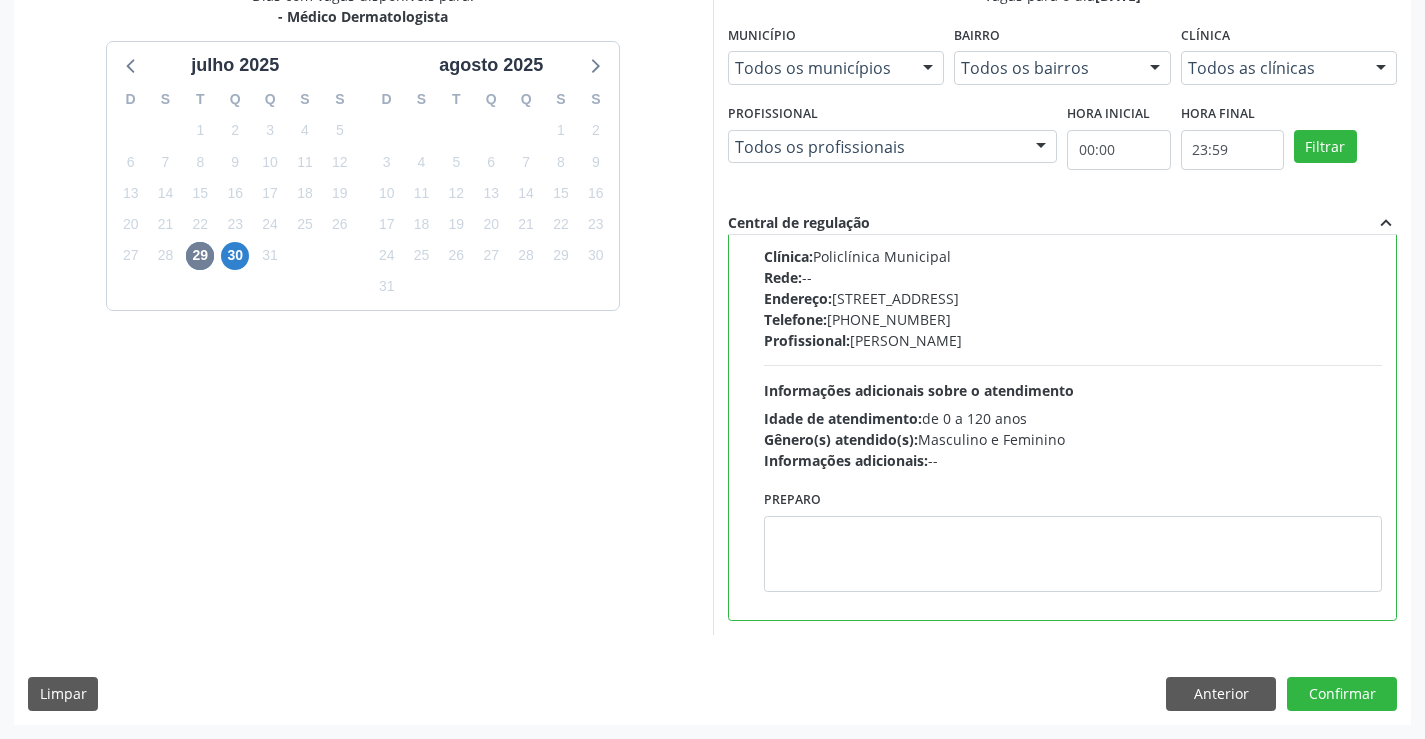 scroll, scrollTop: 188, scrollLeft: 0, axis: vertical 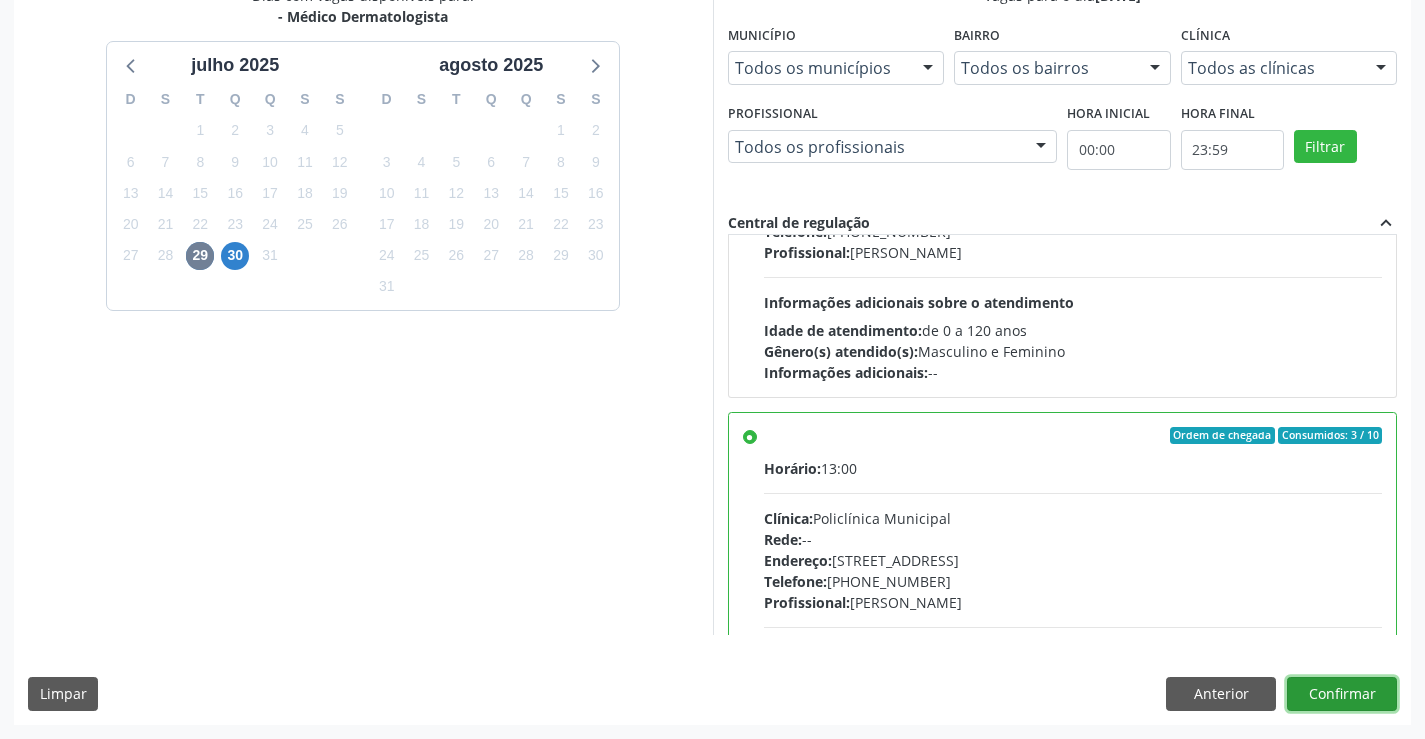 click on "Confirmar" at bounding box center (1342, 694) 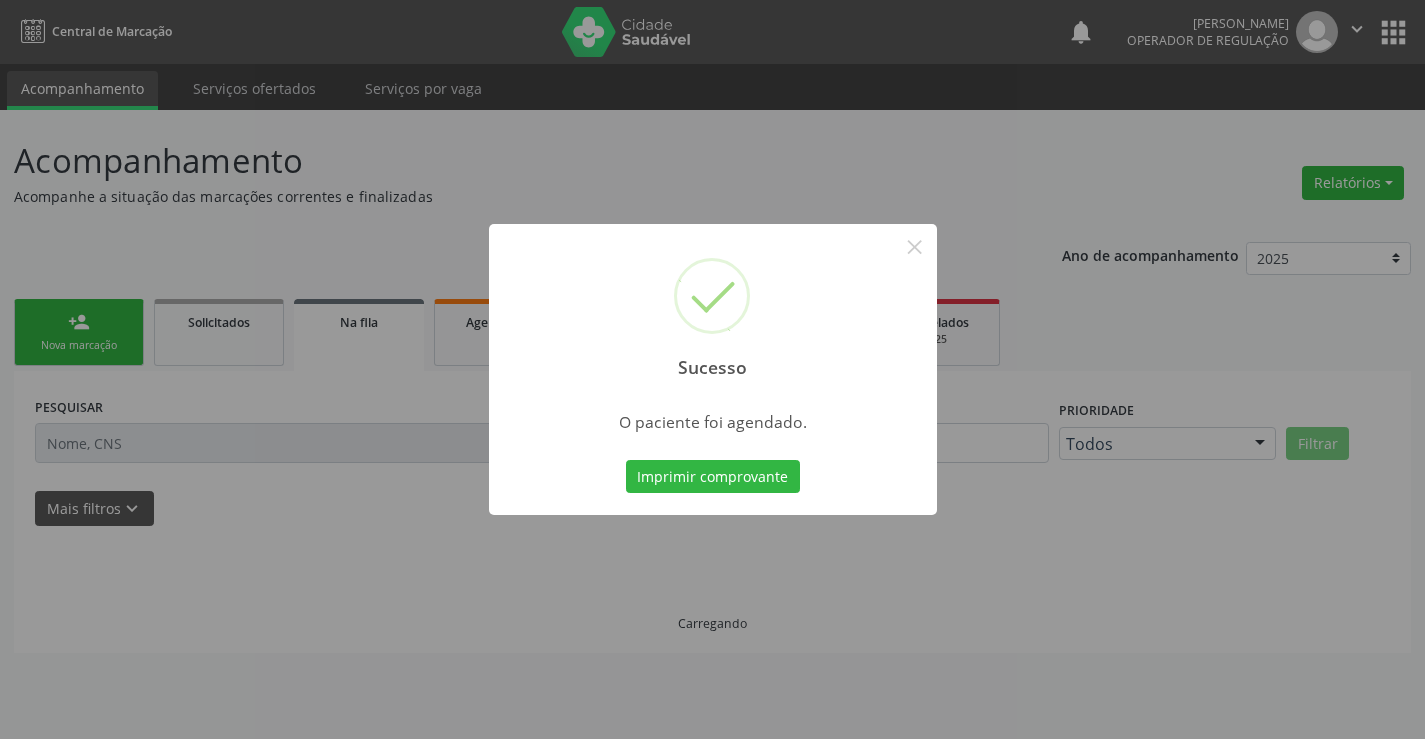 scroll, scrollTop: 0, scrollLeft: 0, axis: both 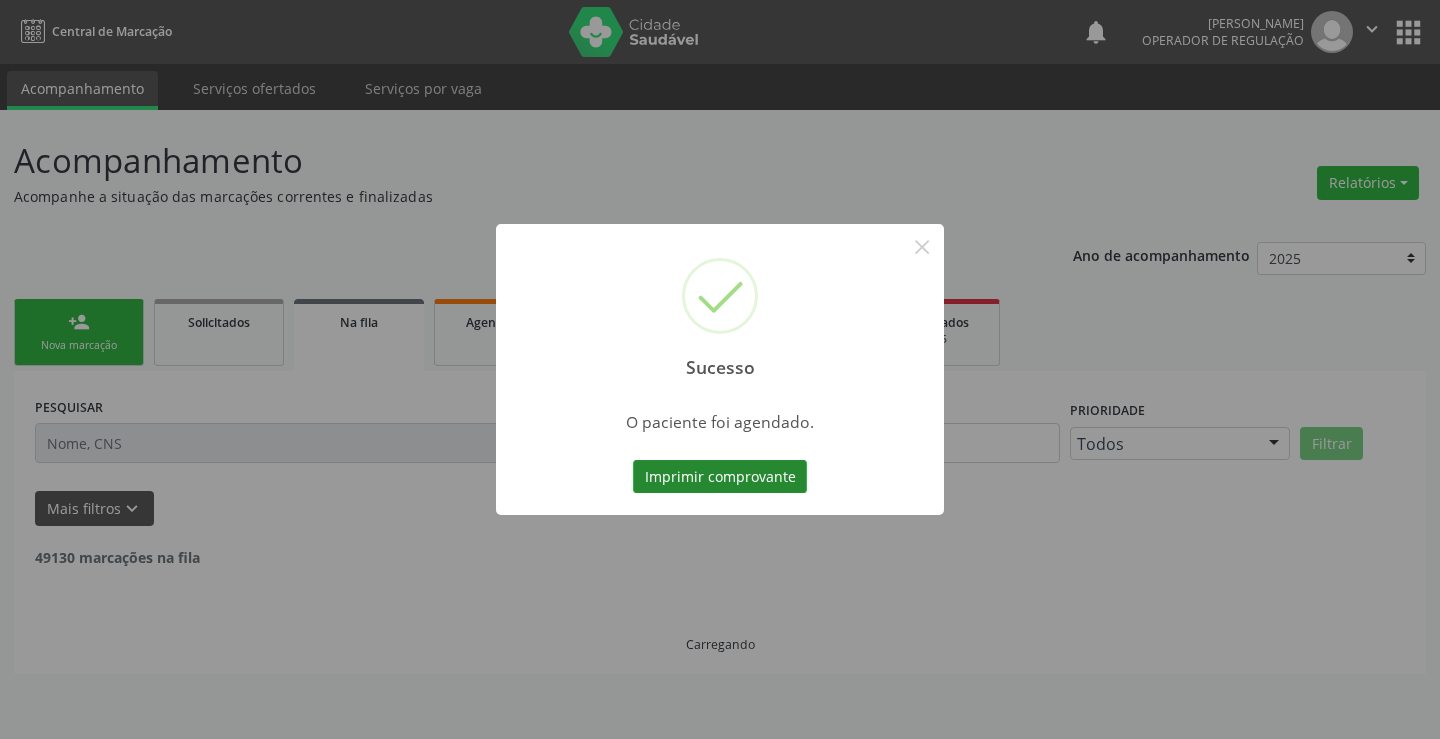click on "Imprimir comprovante" at bounding box center (720, 477) 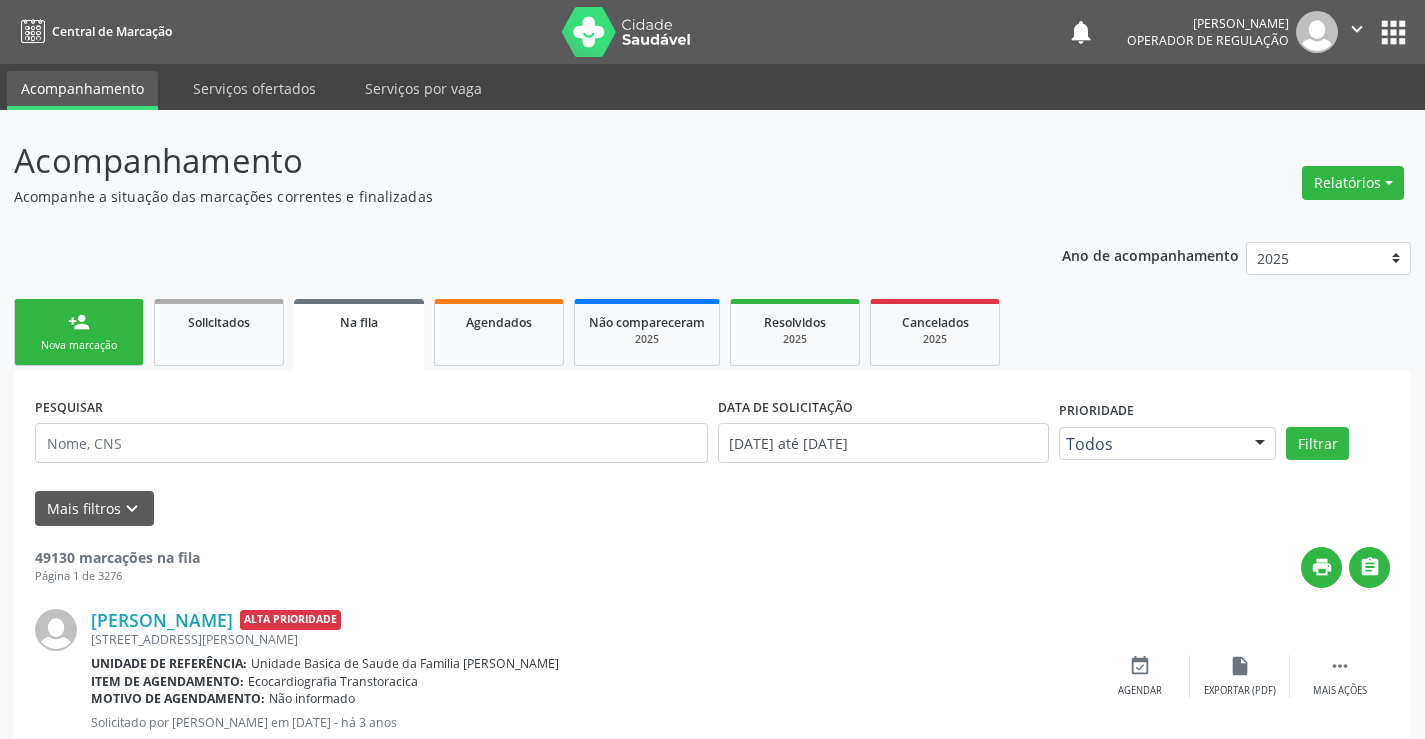 click on "person_add
Nova marcação" at bounding box center [79, 332] 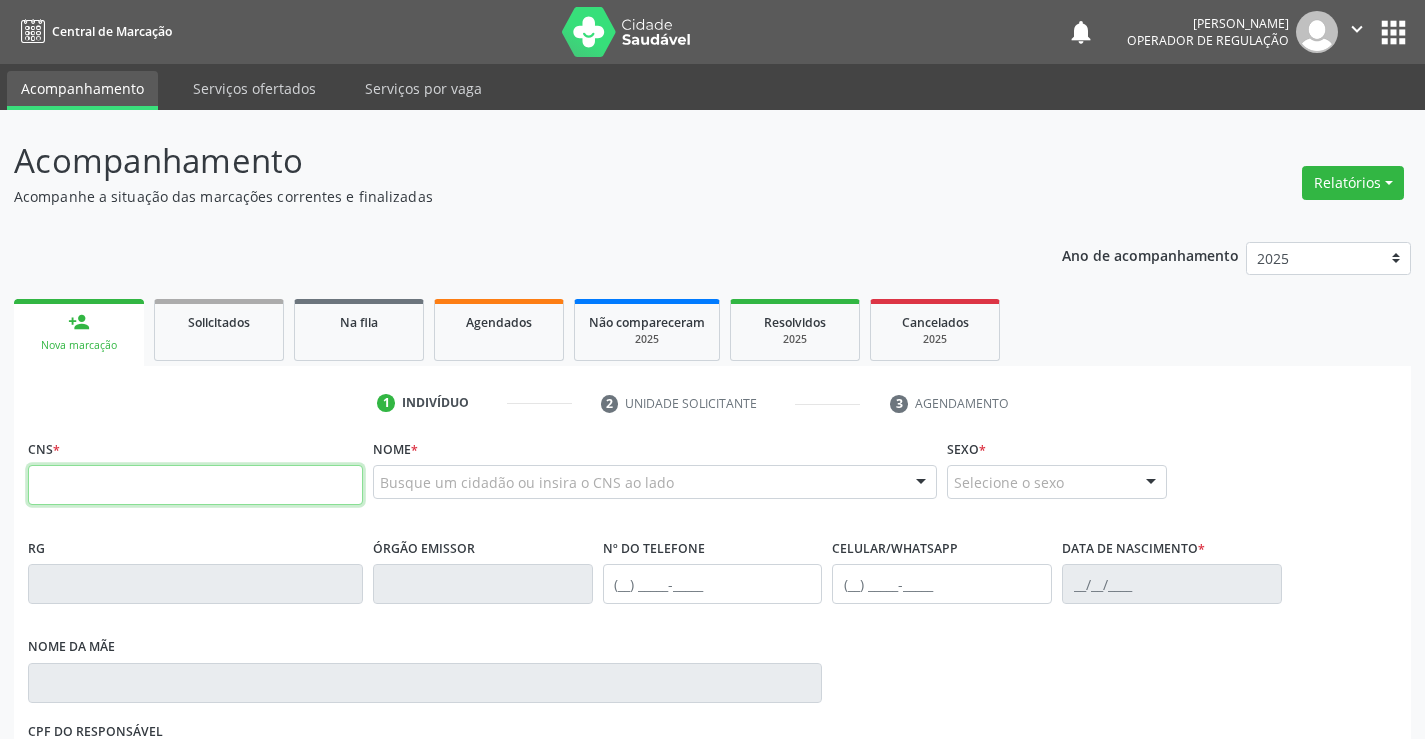 click at bounding box center [195, 485] 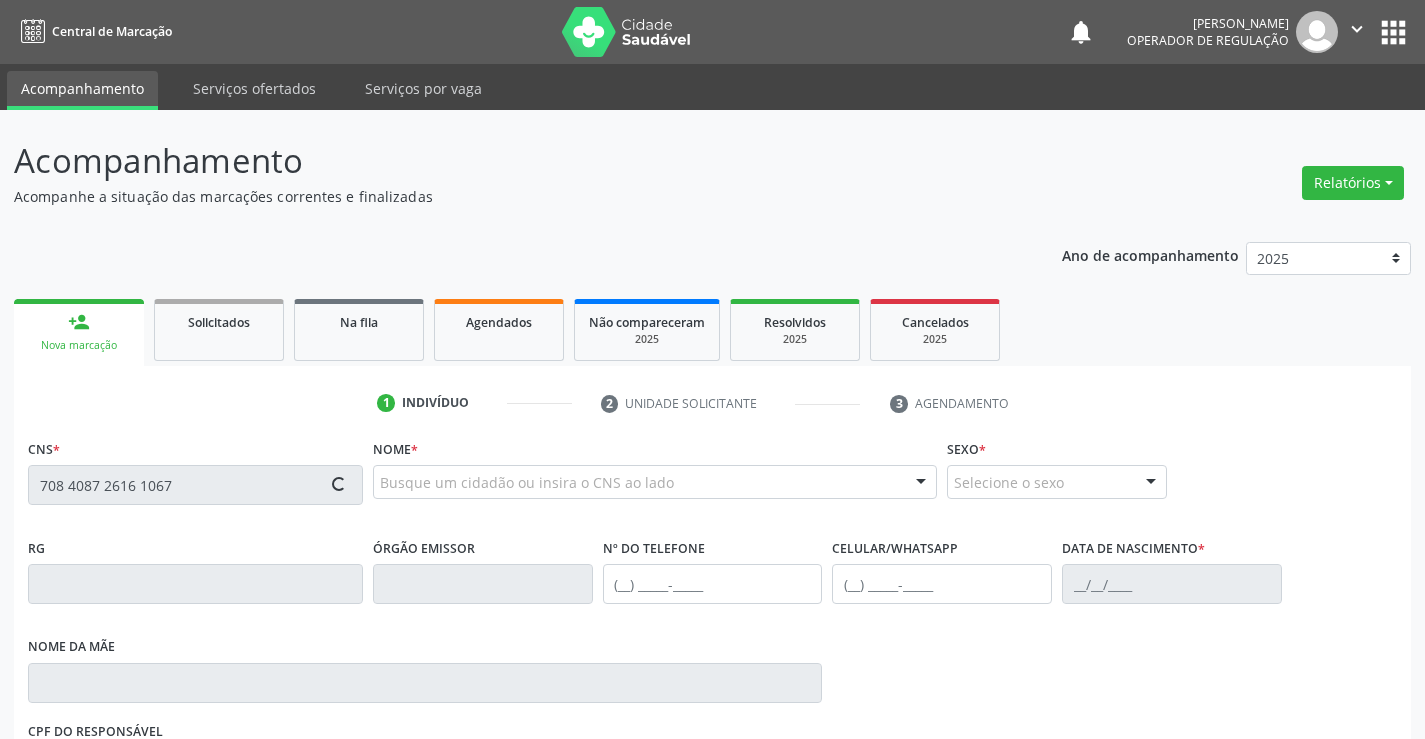 type on "708 4087 2616 1067" 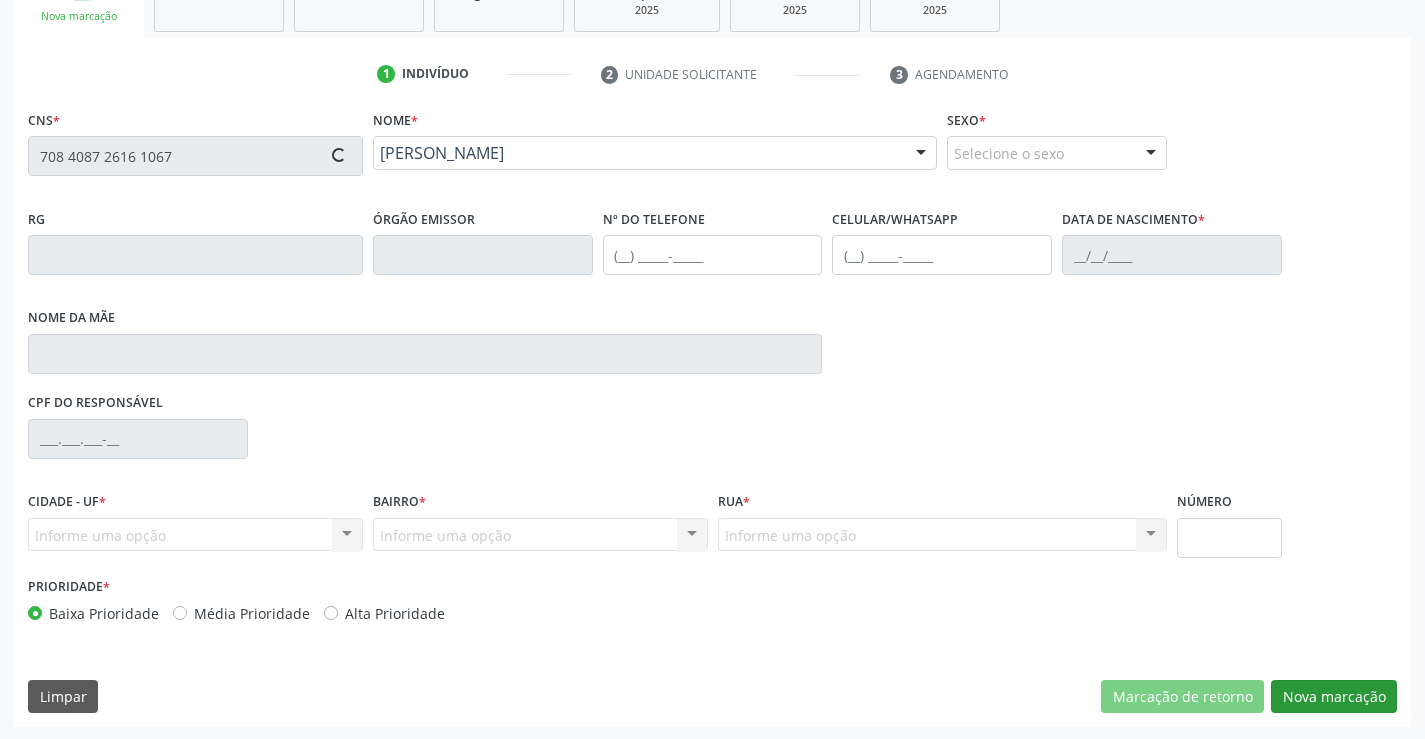 scroll, scrollTop: 331, scrollLeft: 0, axis: vertical 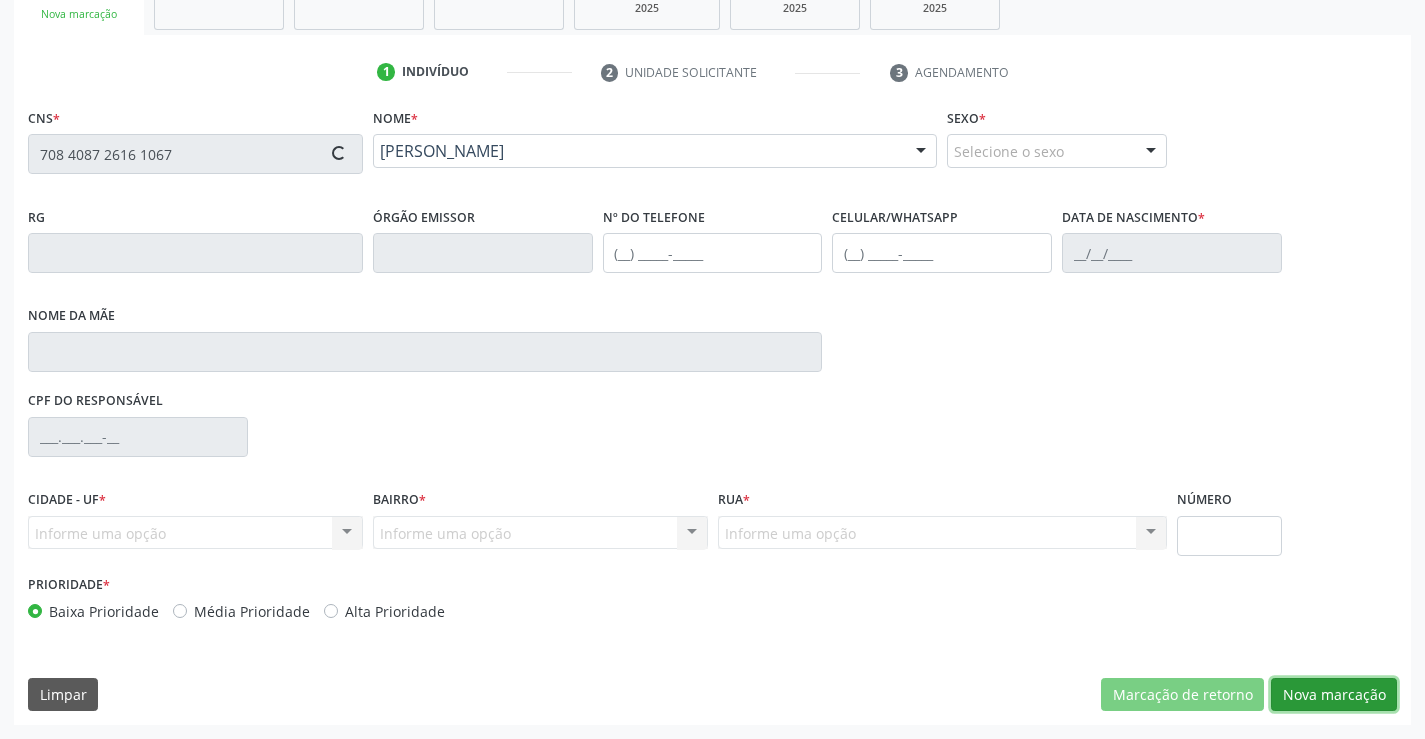click on "Nova marcação" at bounding box center [1334, 695] 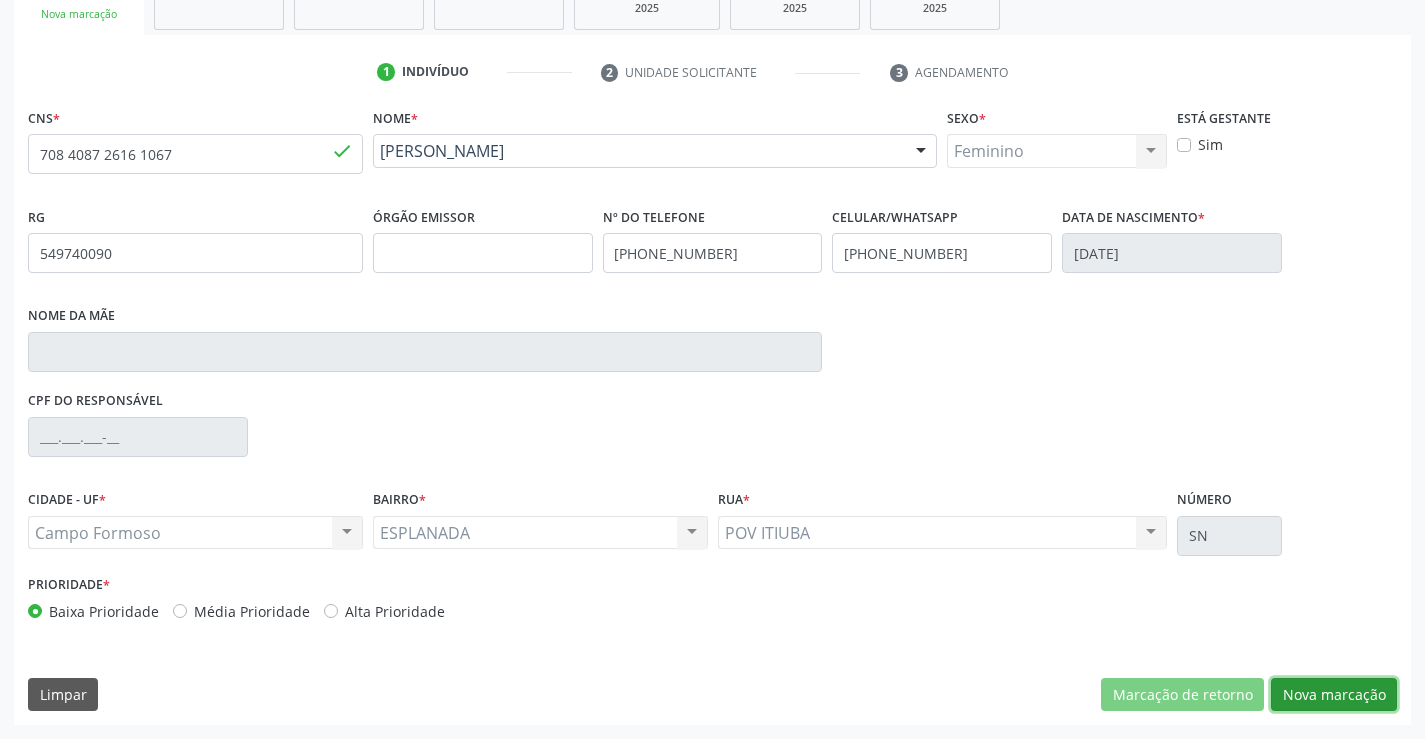 click on "Nova marcação" at bounding box center [1334, 695] 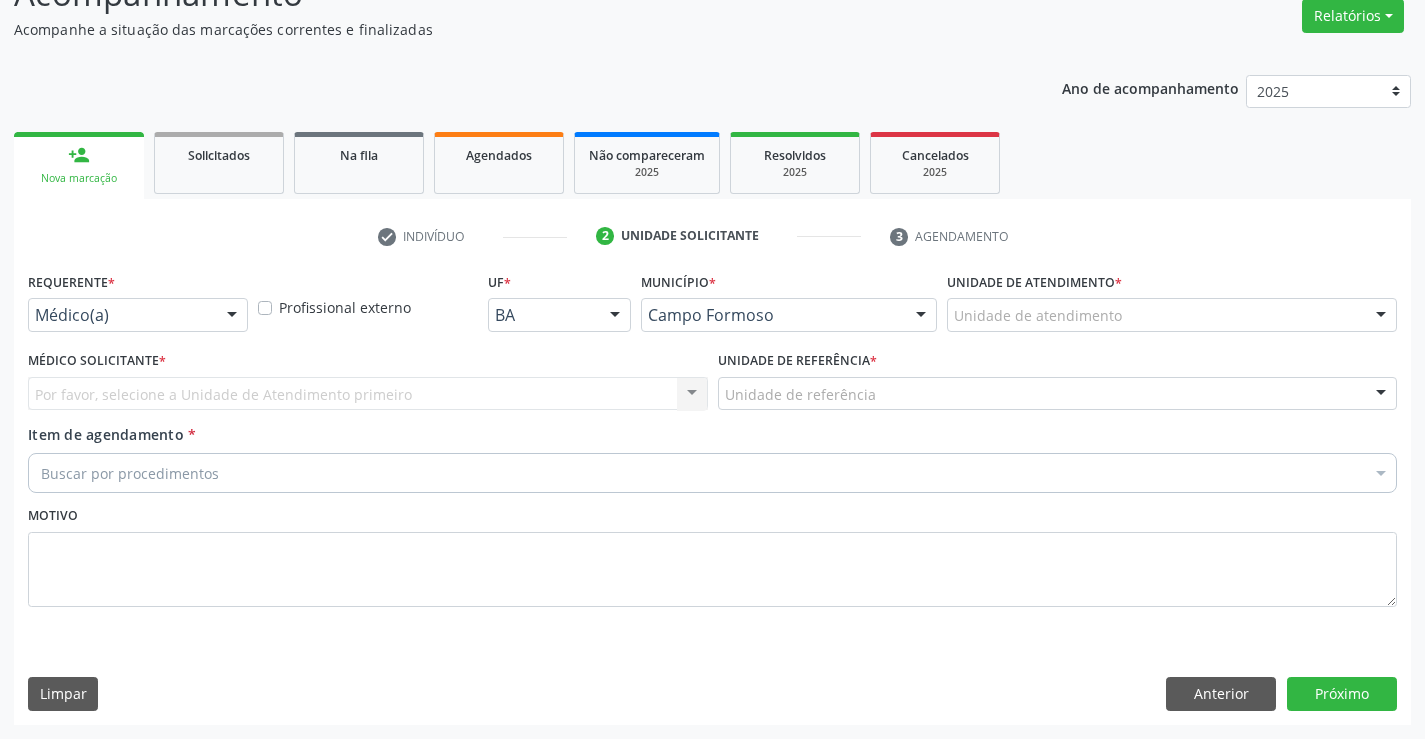 click on "Médico(a)         Médico(a)   Enfermeiro(a)   Paciente
Nenhum resultado encontrado para: "   "
Não há nenhuma opção para ser exibida." at bounding box center [138, 315] 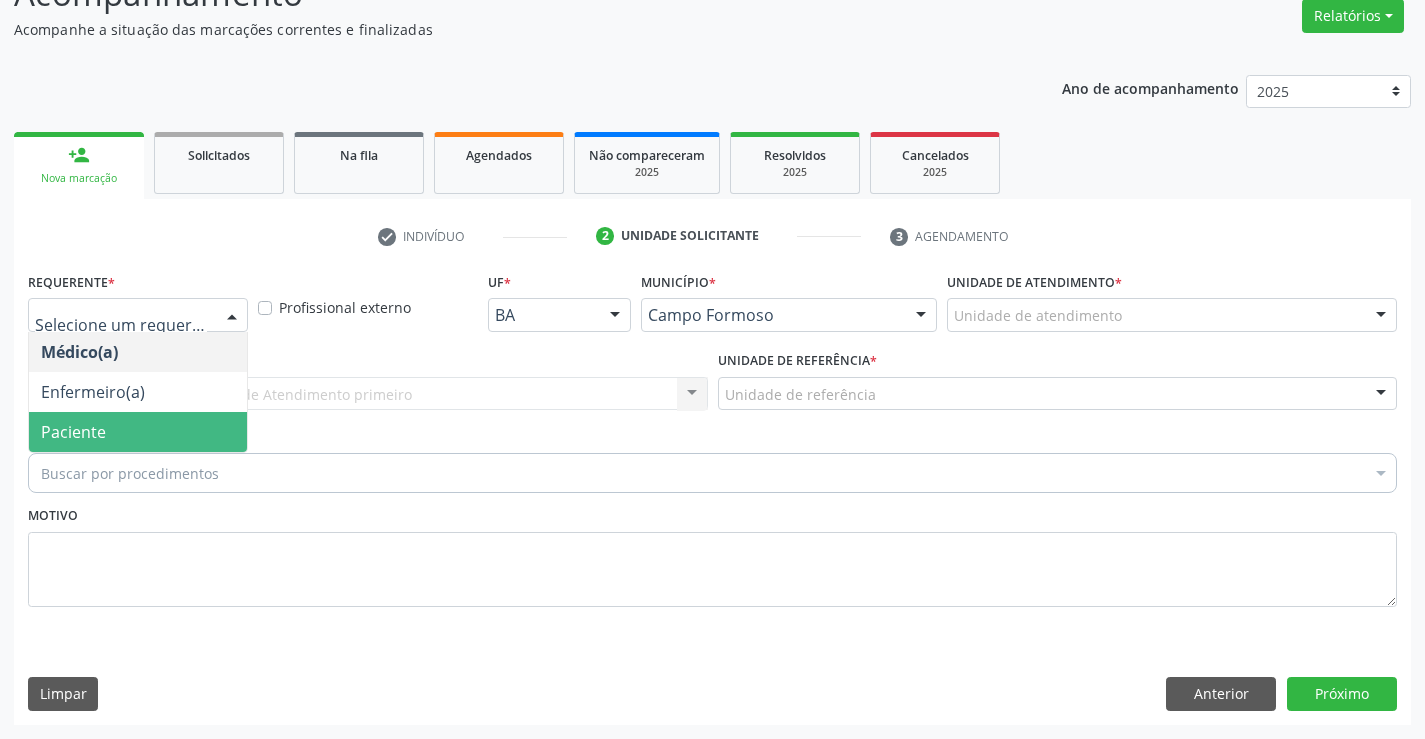 click on "Paciente" at bounding box center (138, 432) 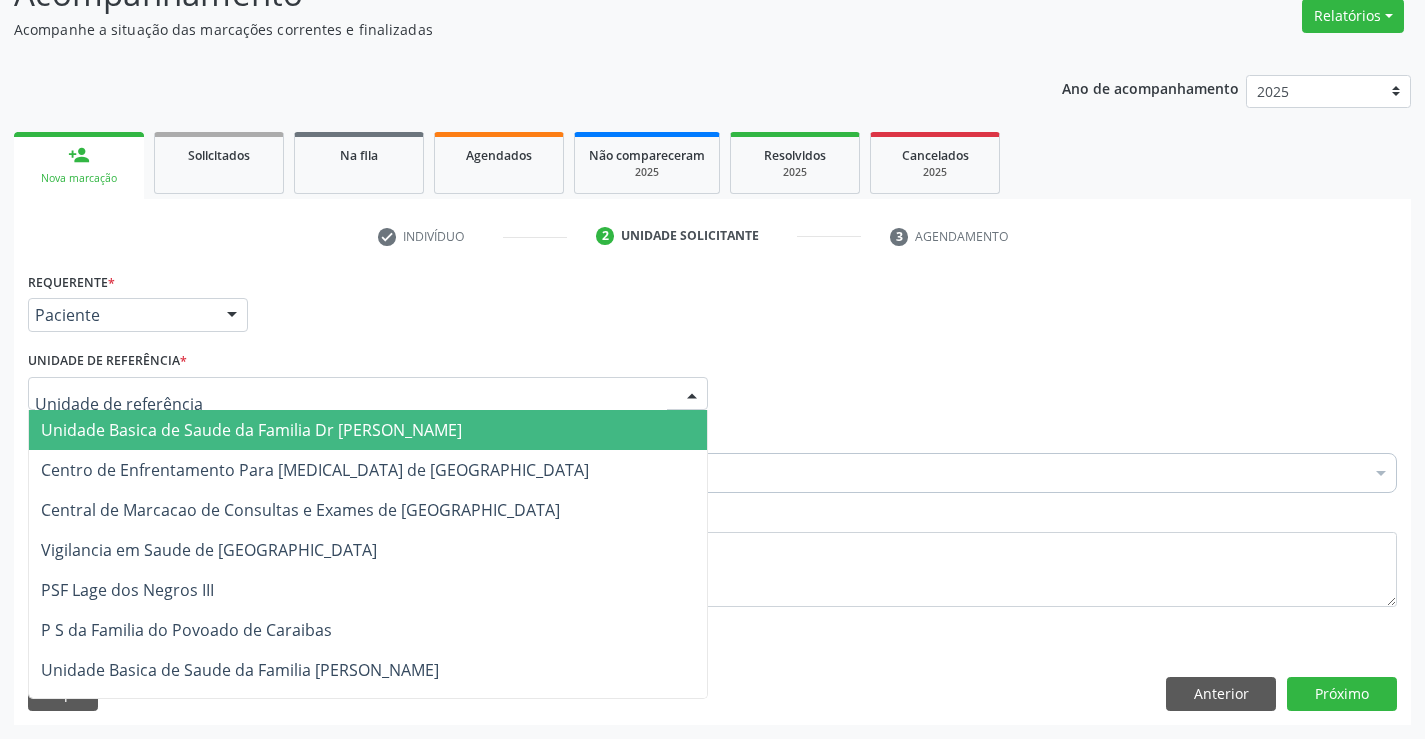 click at bounding box center [368, 394] 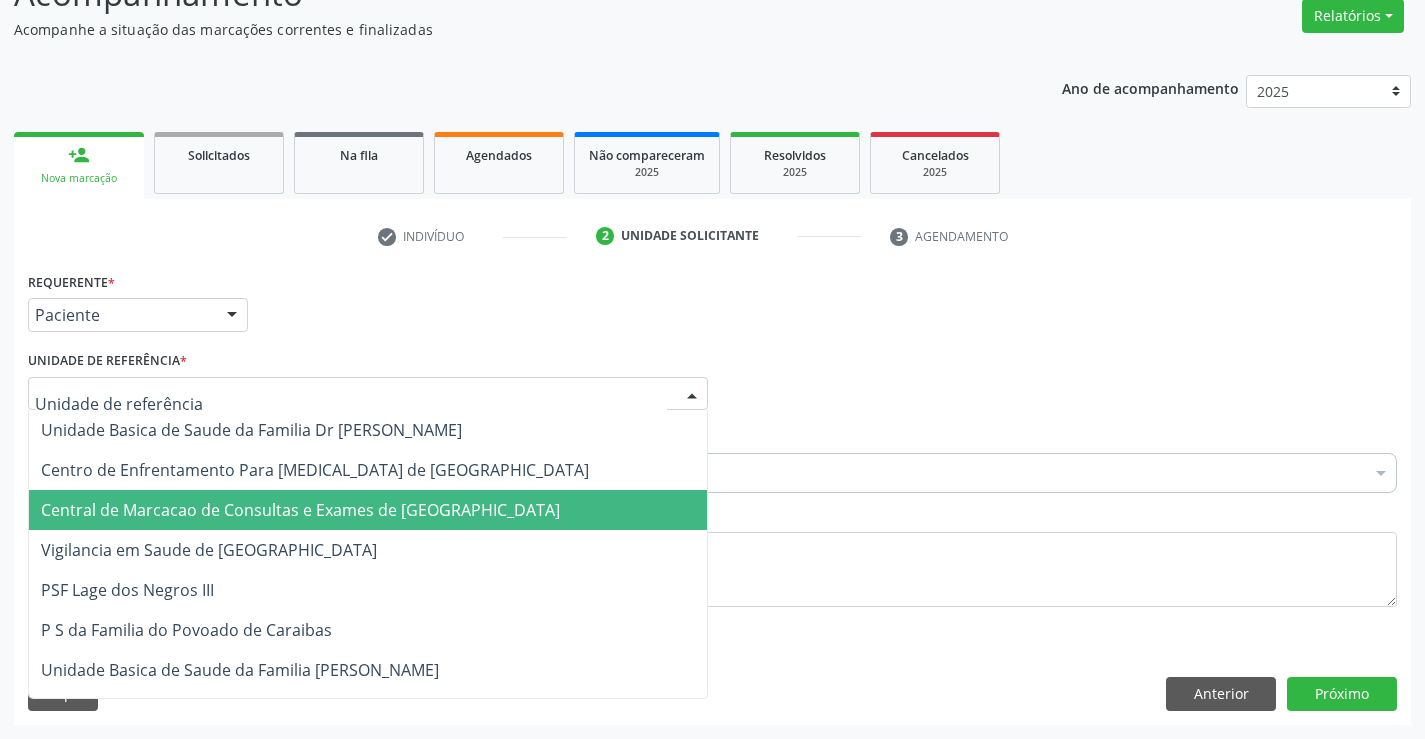 click on "Central de Marcacao de Consultas e Exames de [GEOGRAPHIC_DATA][PERSON_NAME]" at bounding box center [300, 510] 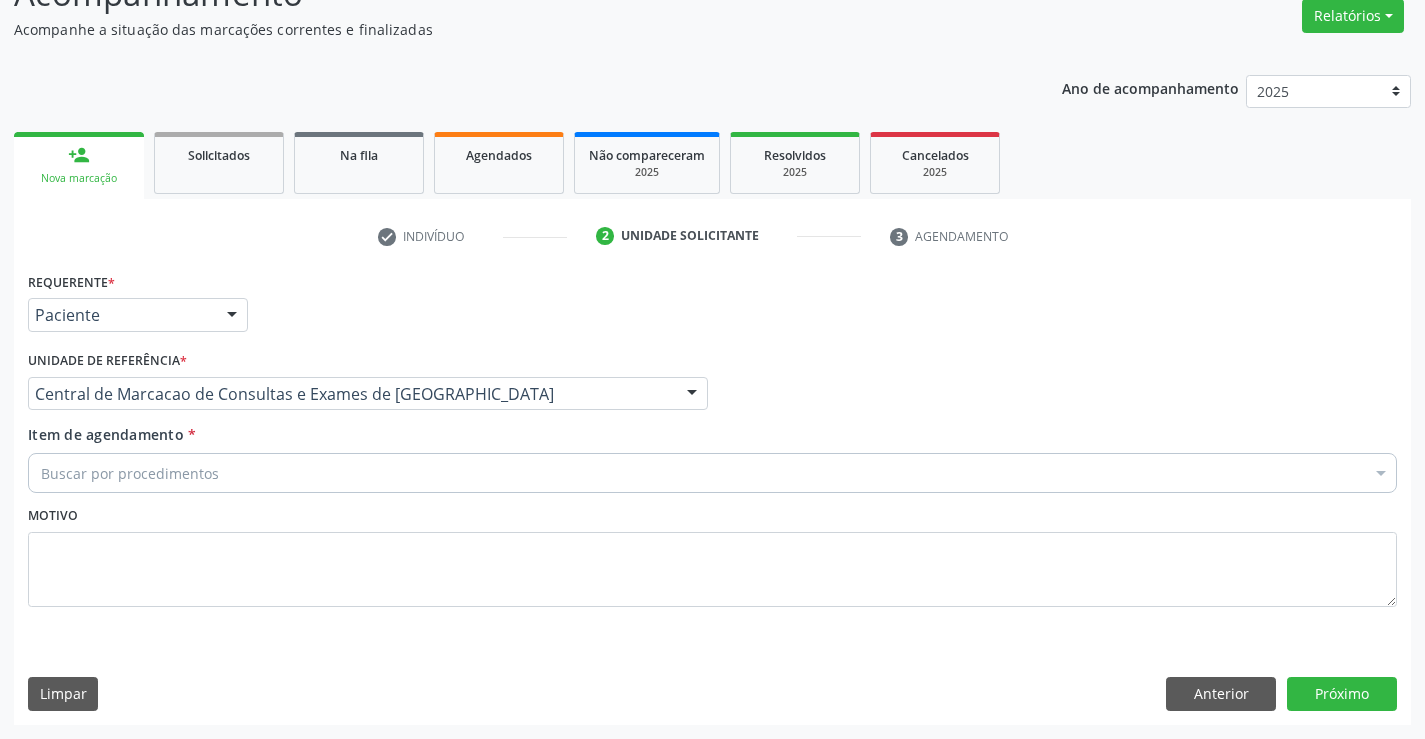 click on "Buscar por procedimentos" at bounding box center [712, 473] 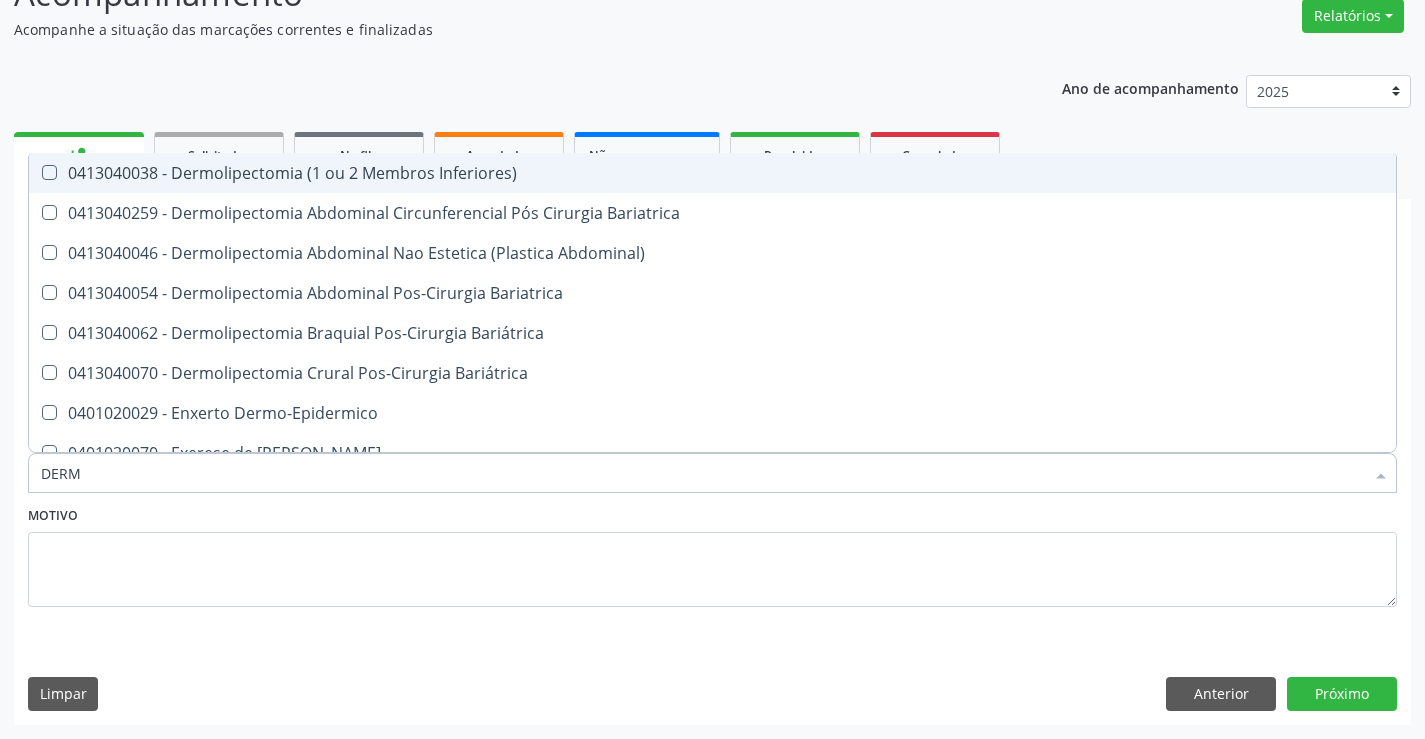 type on "DERMA" 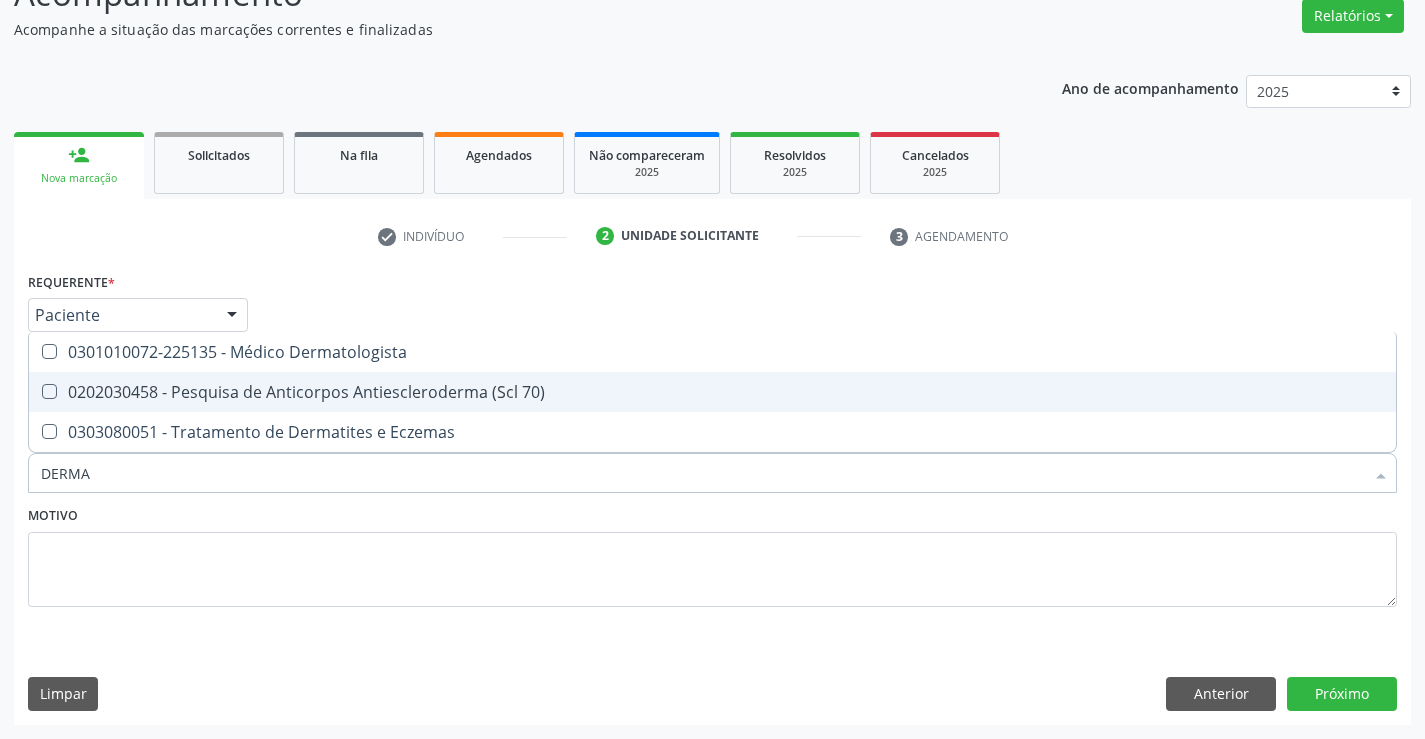 click on "0301010072-225135 - Médico Dermatologista" at bounding box center [712, 352] 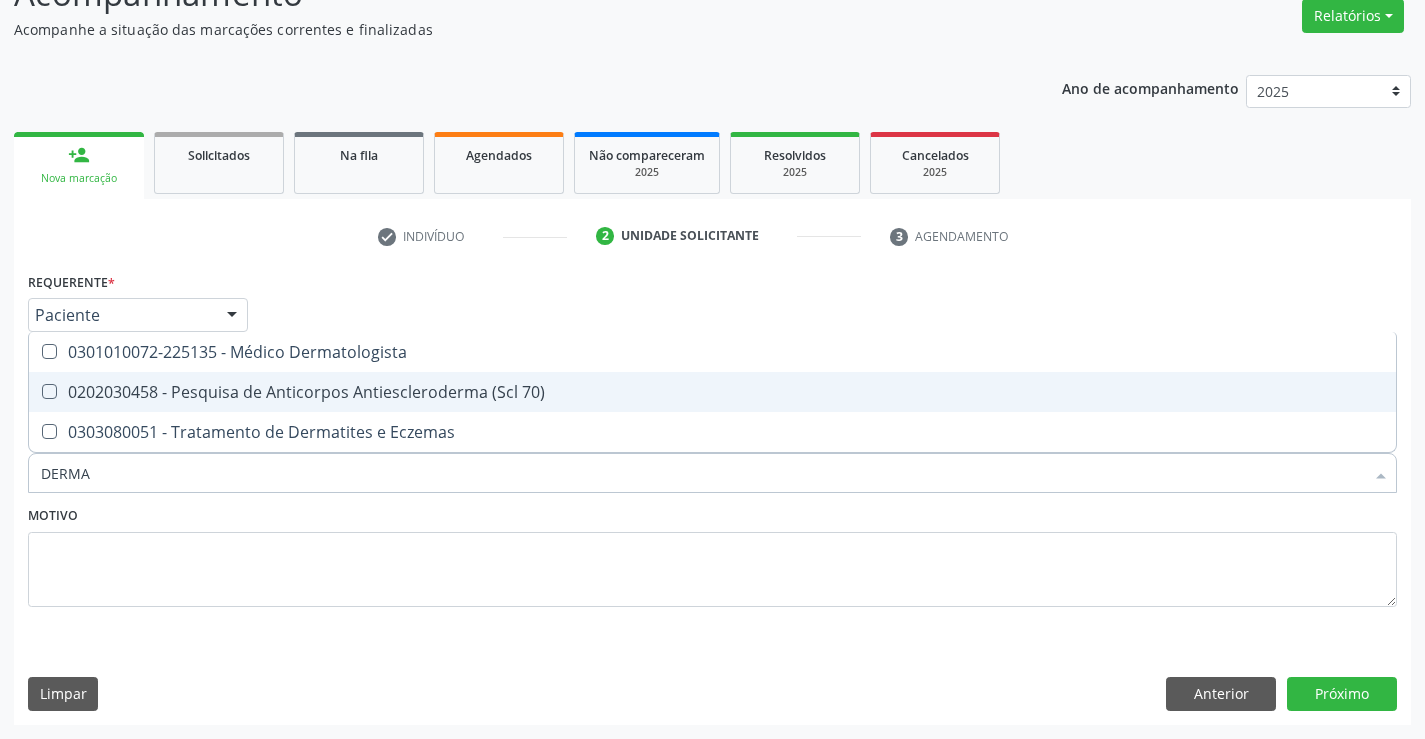 checkbox on "true" 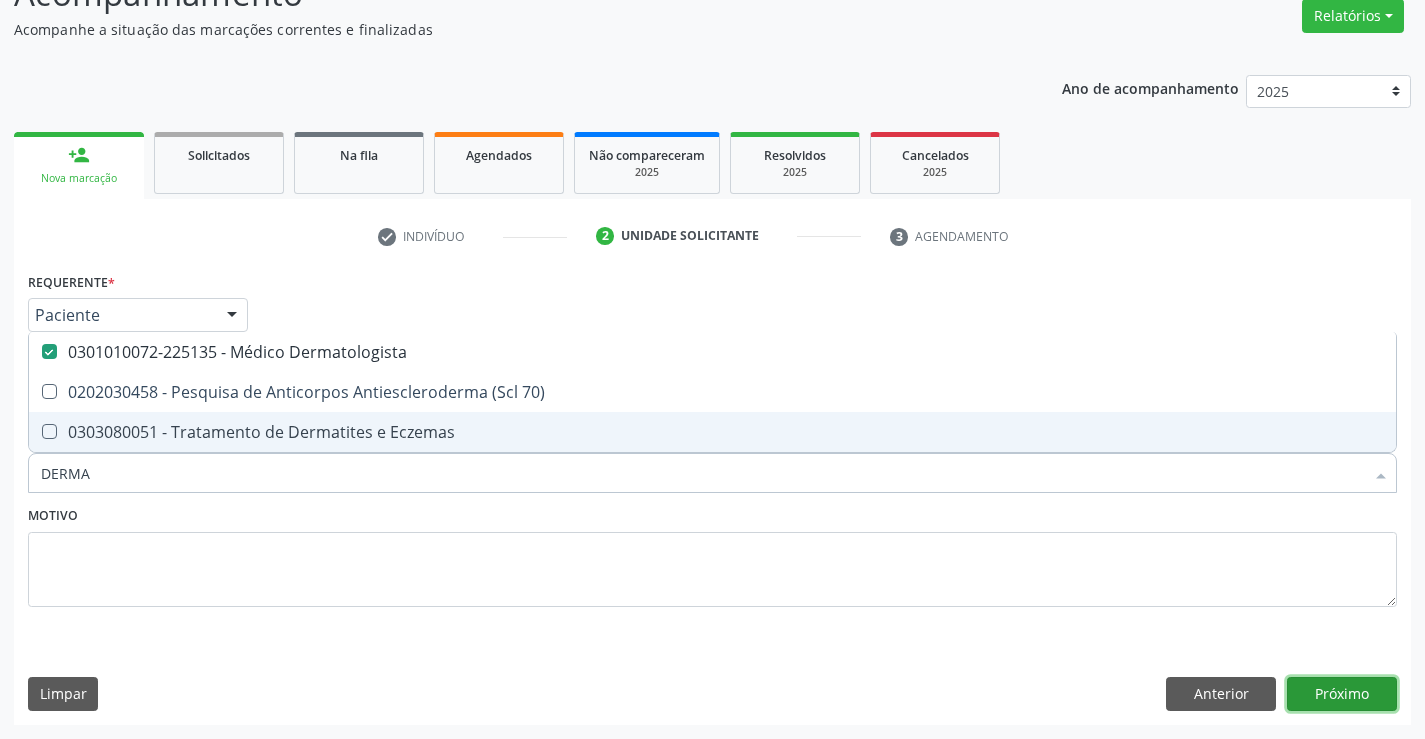 click on "Próximo" at bounding box center [1342, 694] 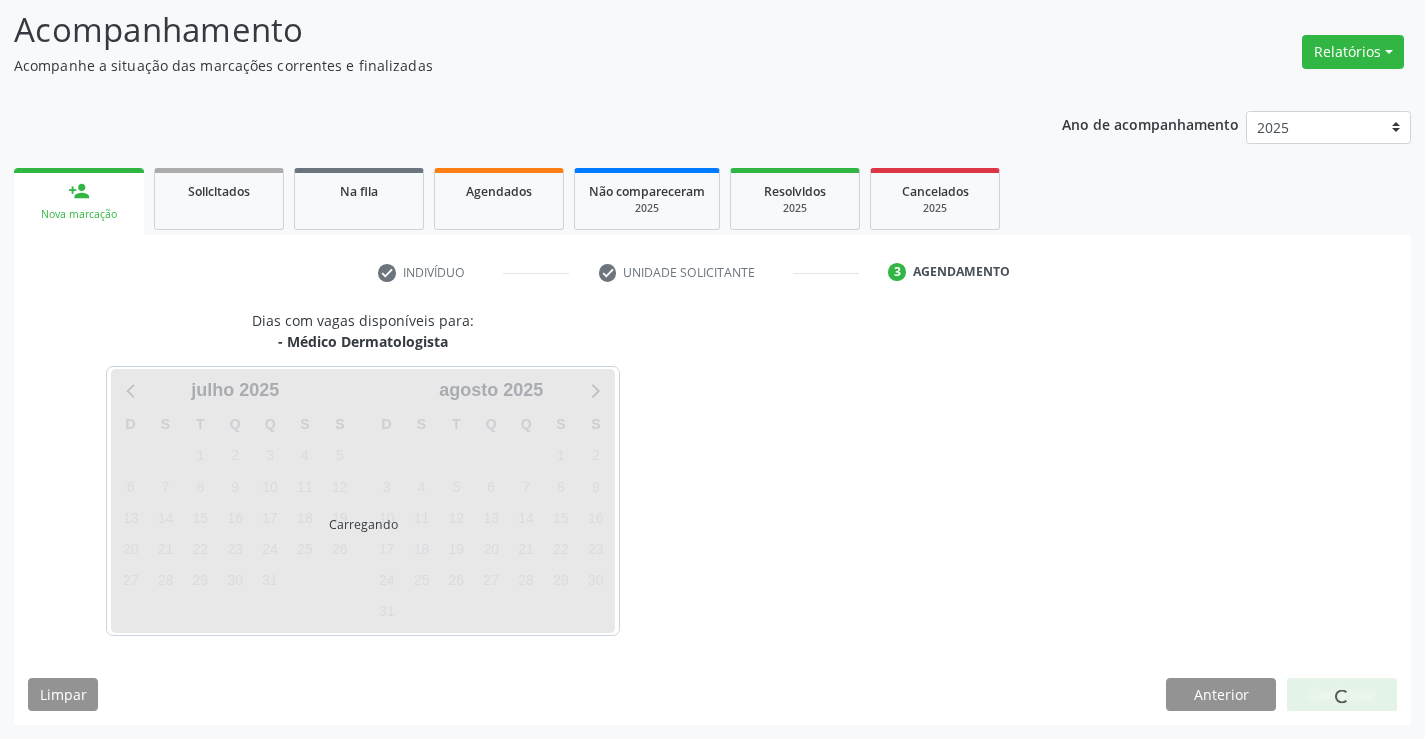 scroll, scrollTop: 131, scrollLeft: 0, axis: vertical 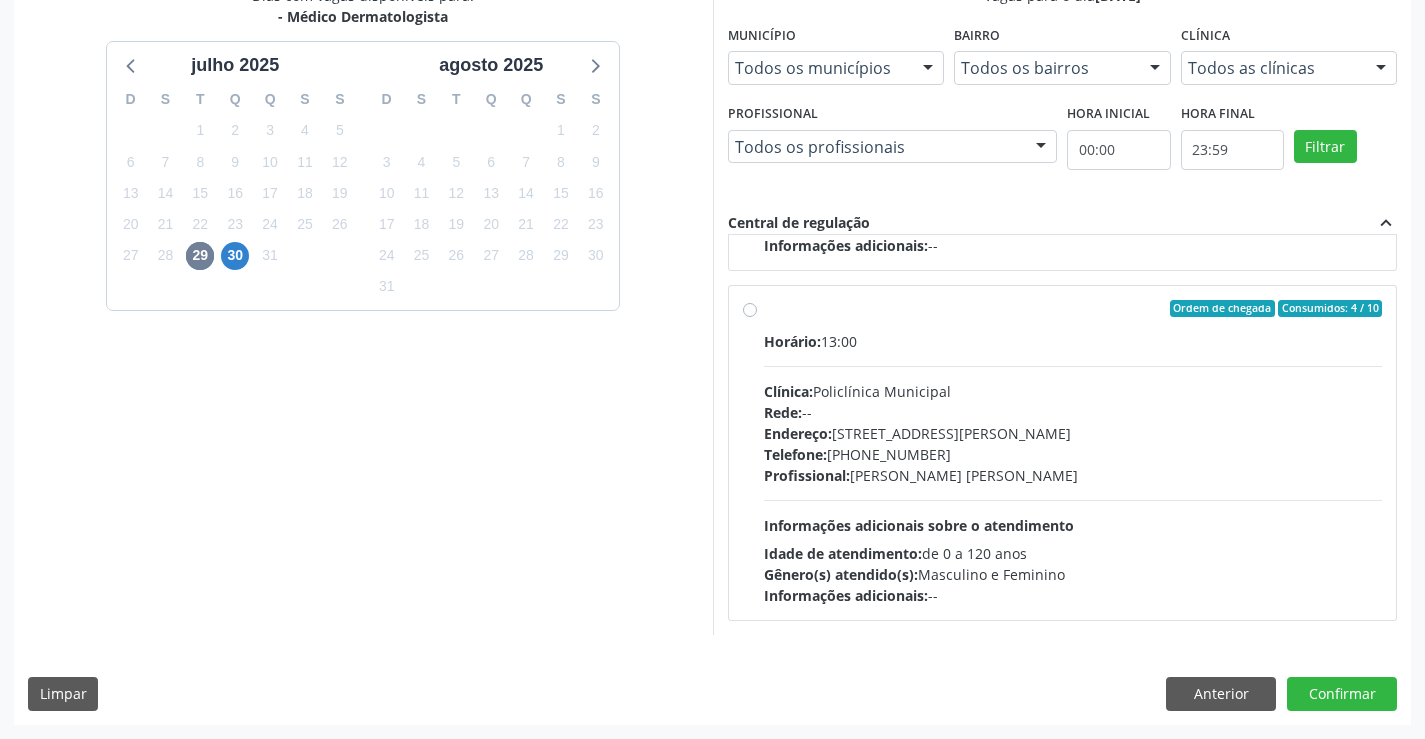 click on "Informações adicionais sobre o atendimento" at bounding box center (919, 525) 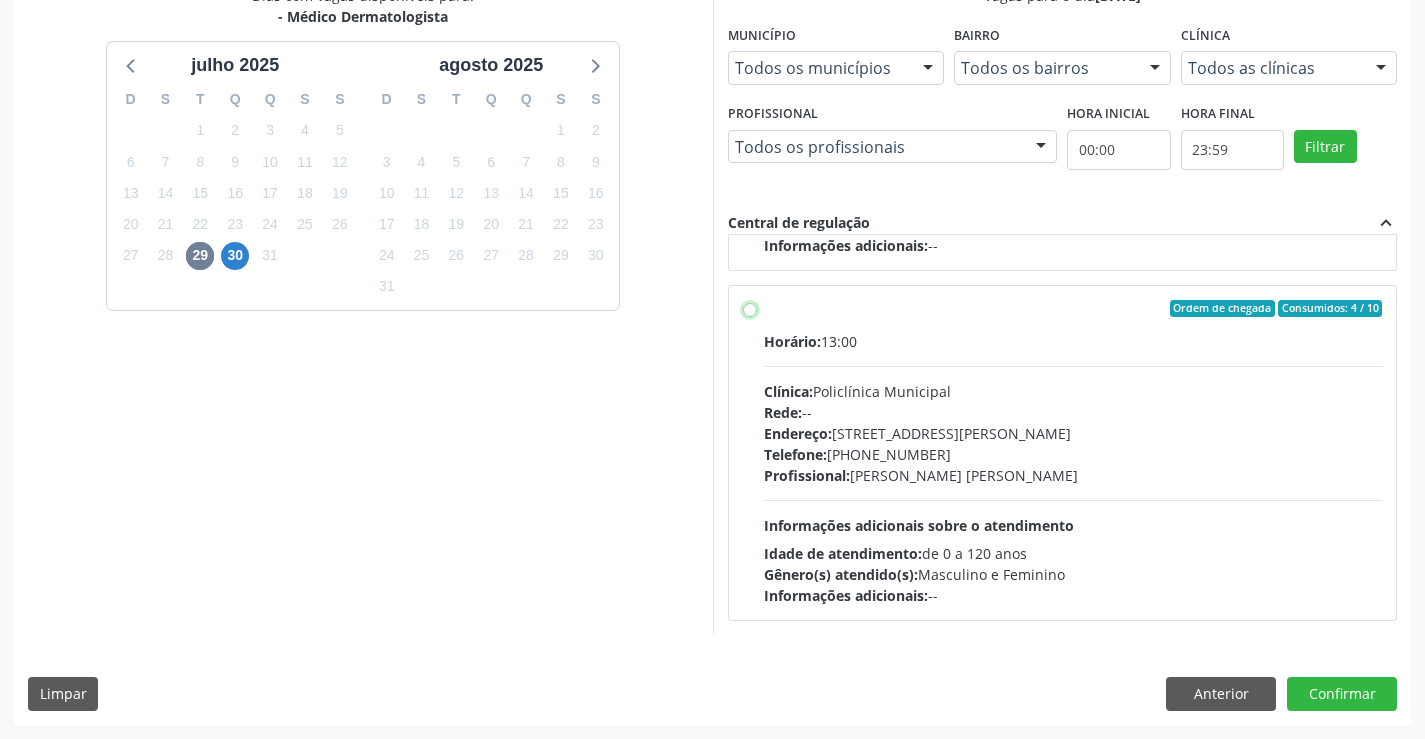 click on "Ordem de chegada
Consumidos: 4 / 10
Horário:   13:00
Clínica:  Policlínica Municipal
Rede:
--
[GEOGRAPHIC_DATA]:   [STREET_ADDRESS][PERSON_NAME]
Telefone:   [PHONE_NUMBER]
Profissional:
[PERSON_NAME] [PERSON_NAME]
Informações adicionais sobre o atendimento
Idade de atendimento:
de 0 a 120 anos
Gênero(s) atendido(s):
Masculino e Feminino
Informações adicionais:
--" at bounding box center [750, 309] 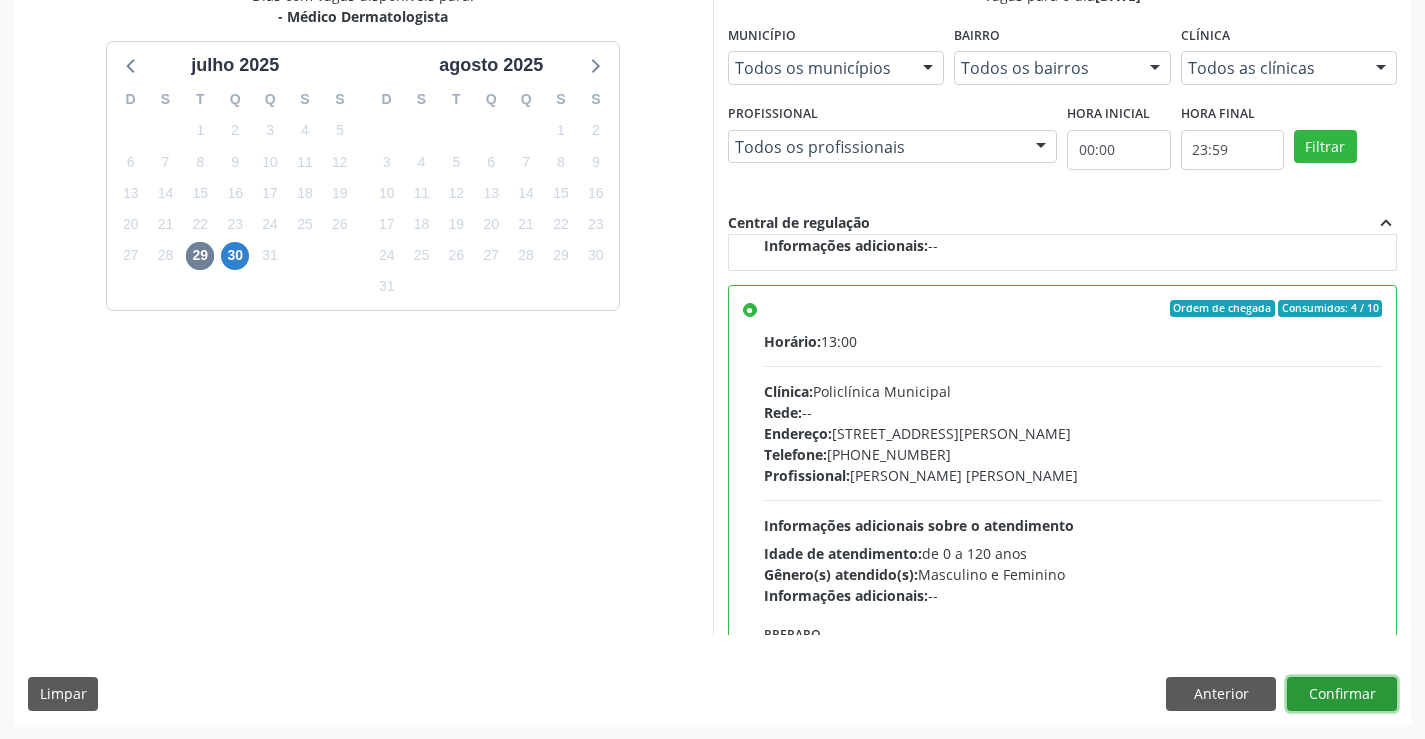 click on "Confirmar" at bounding box center [1342, 694] 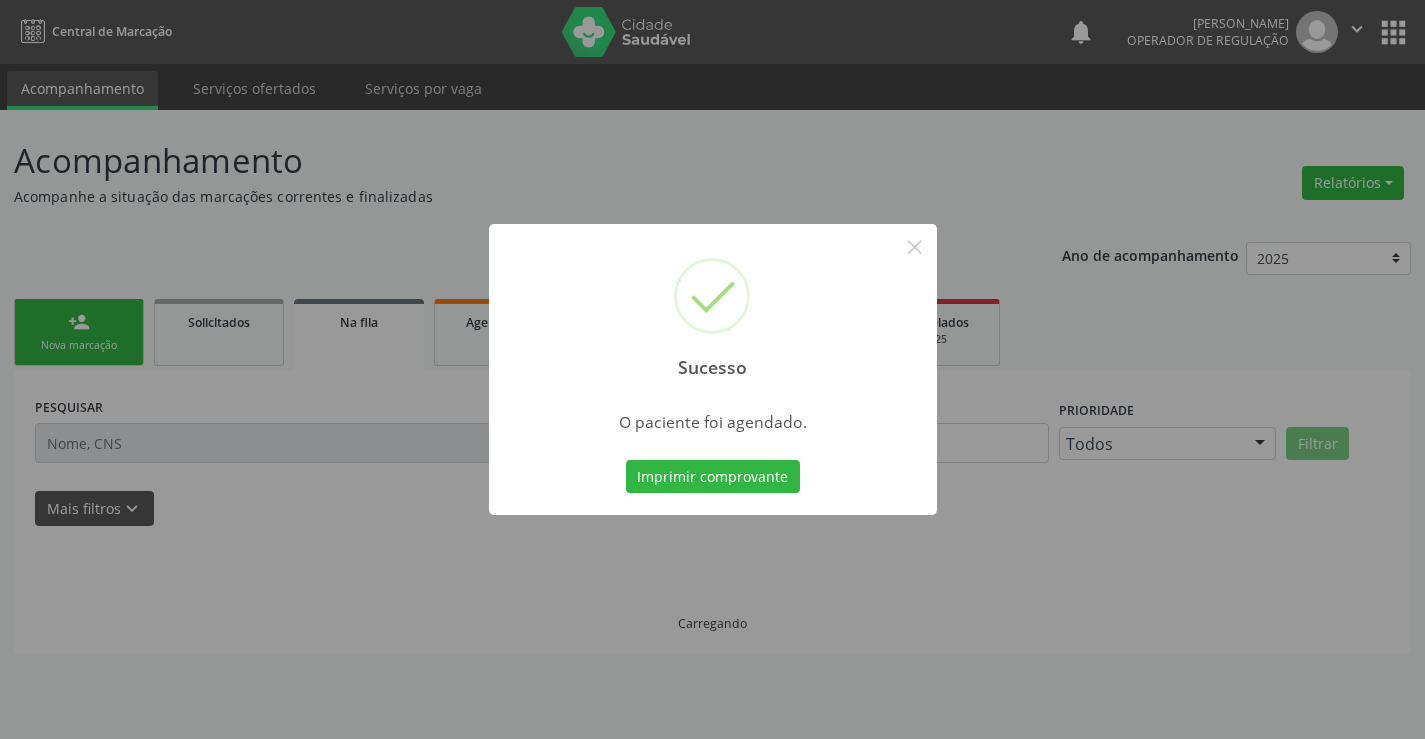 scroll, scrollTop: 0, scrollLeft: 0, axis: both 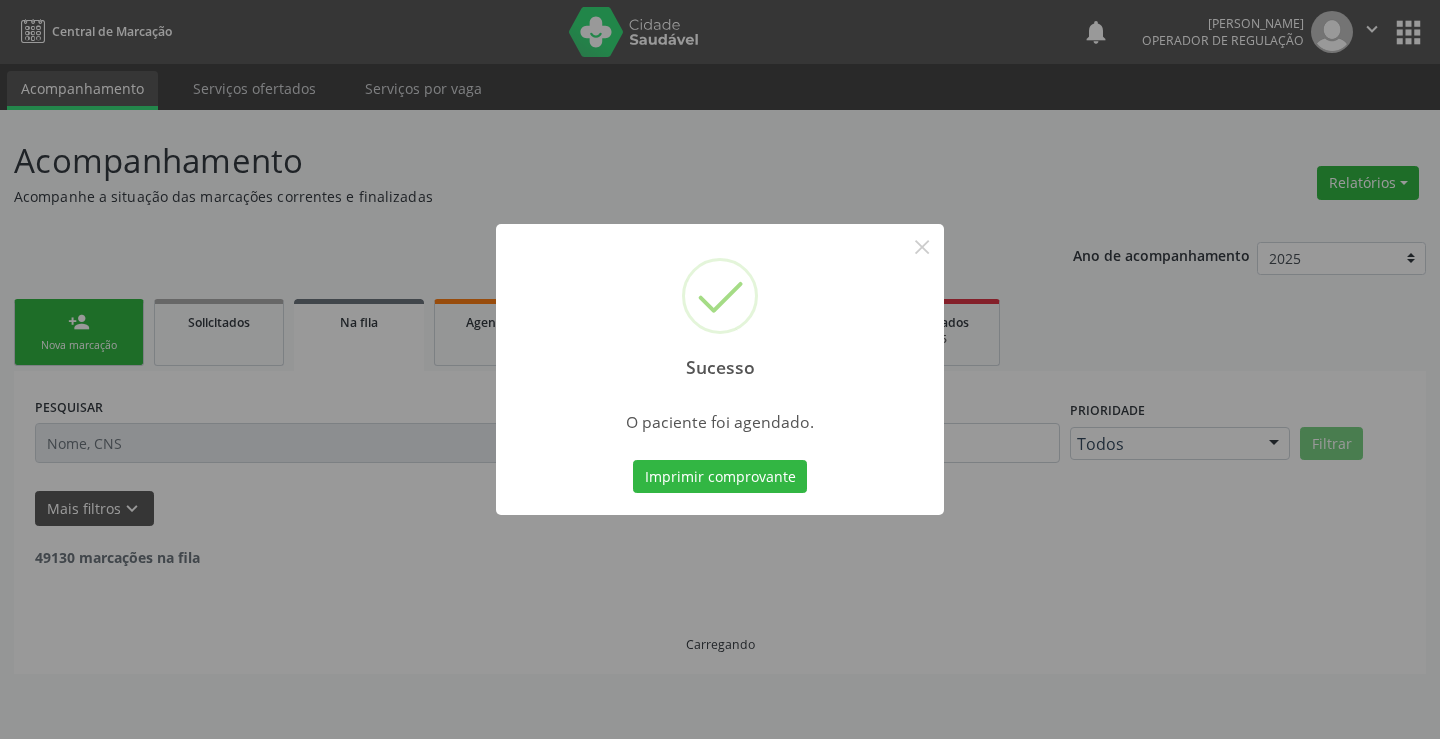type 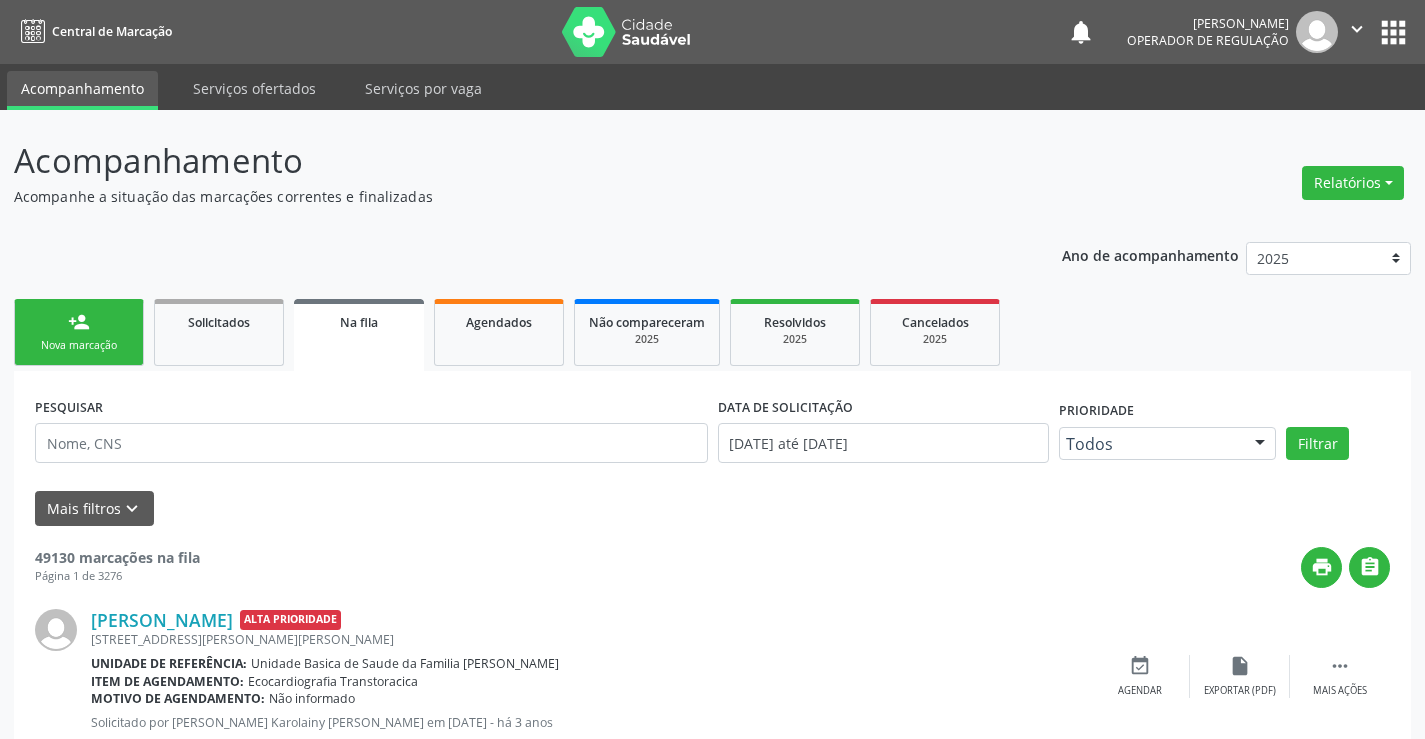 click on "" at bounding box center [1357, 29] 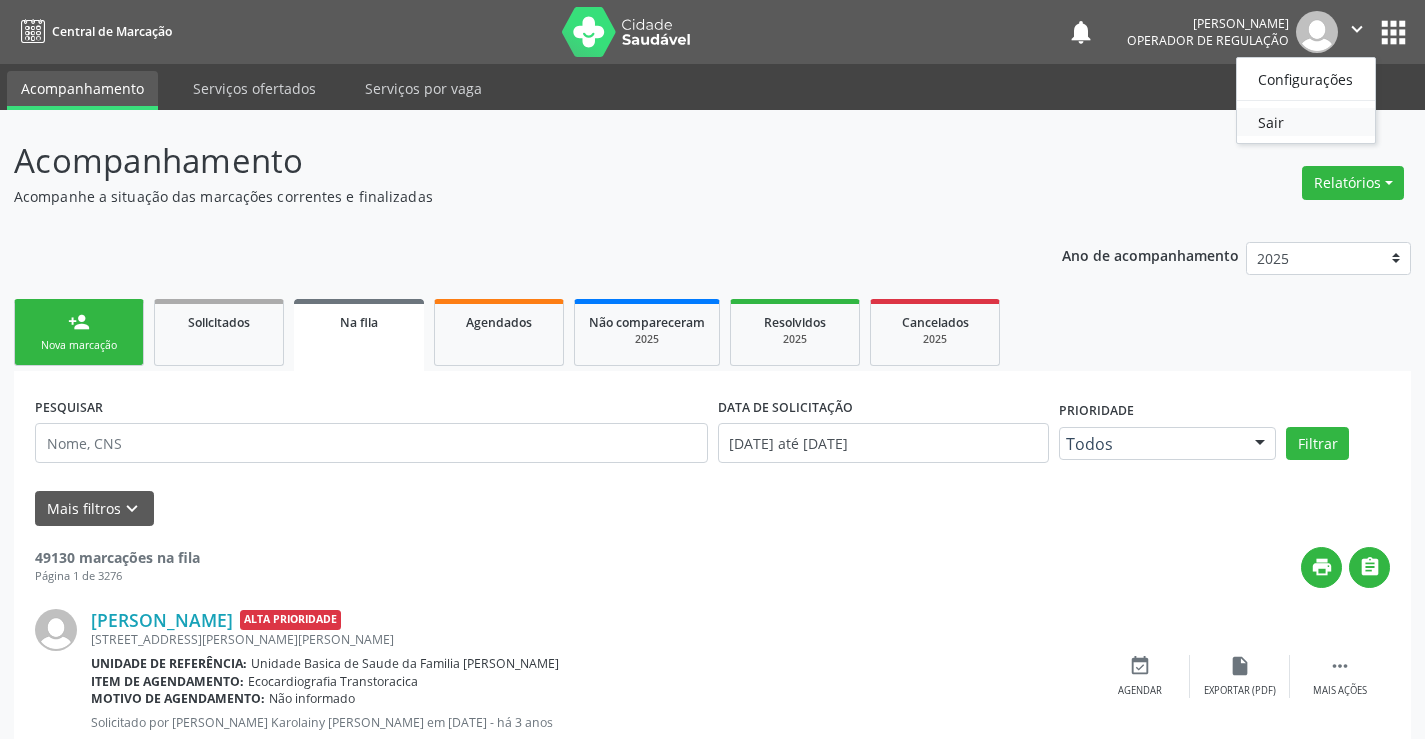 click on "Sair" at bounding box center (1306, 122) 